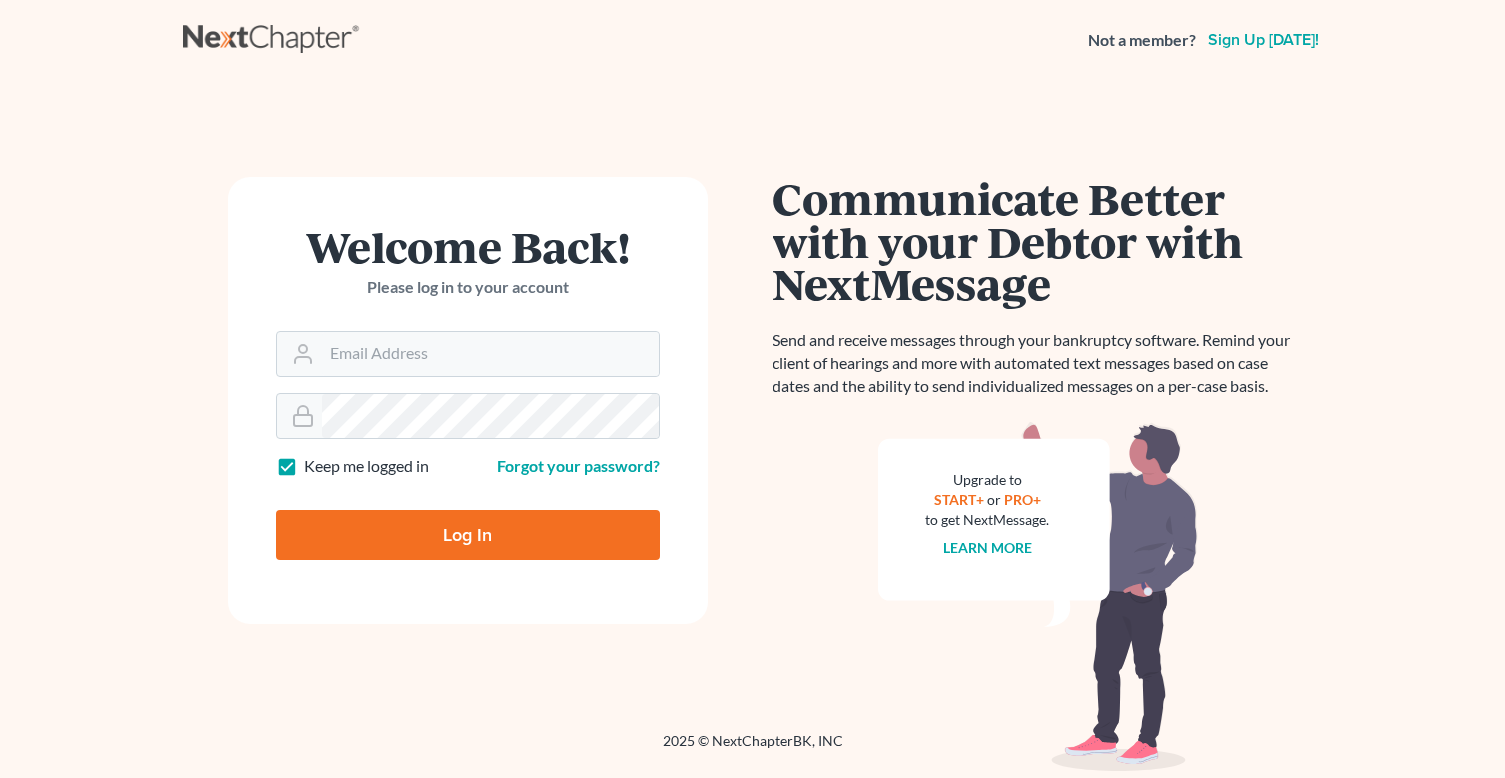 scroll, scrollTop: 0, scrollLeft: 0, axis: both 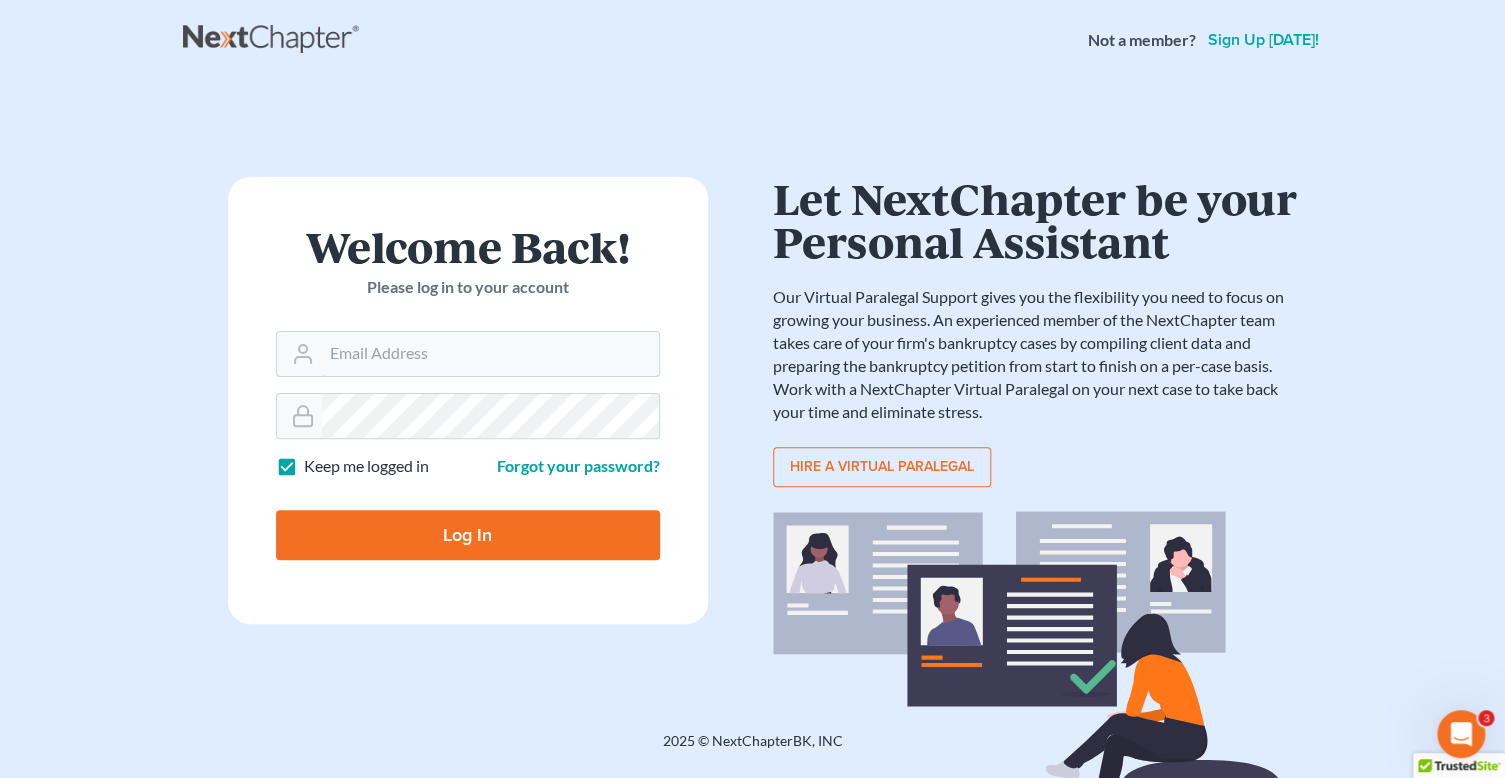 type on "[PERSON_NAME][EMAIL_ADDRESS][DOMAIN_NAME]" 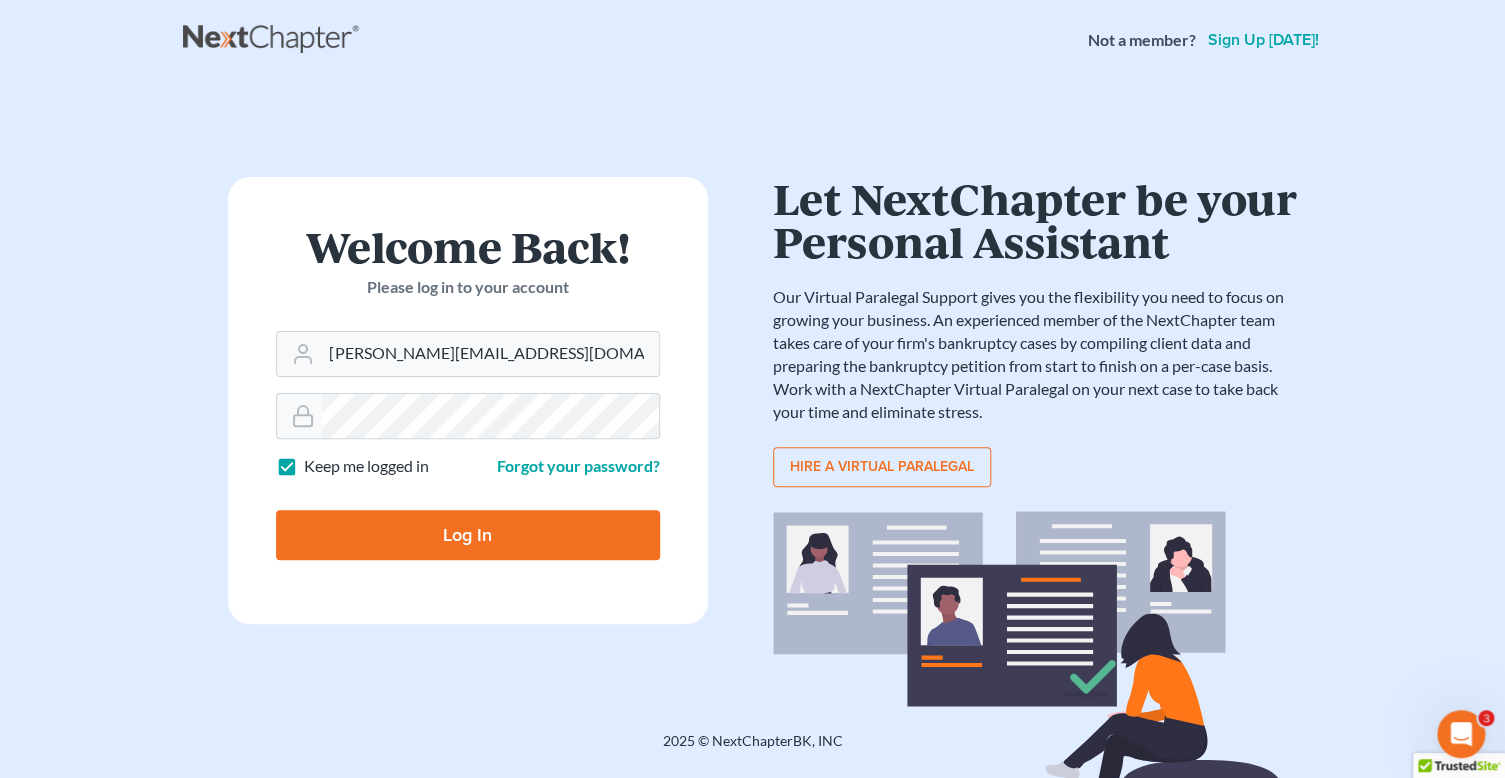 click on "Log In" at bounding box center [468, 535] 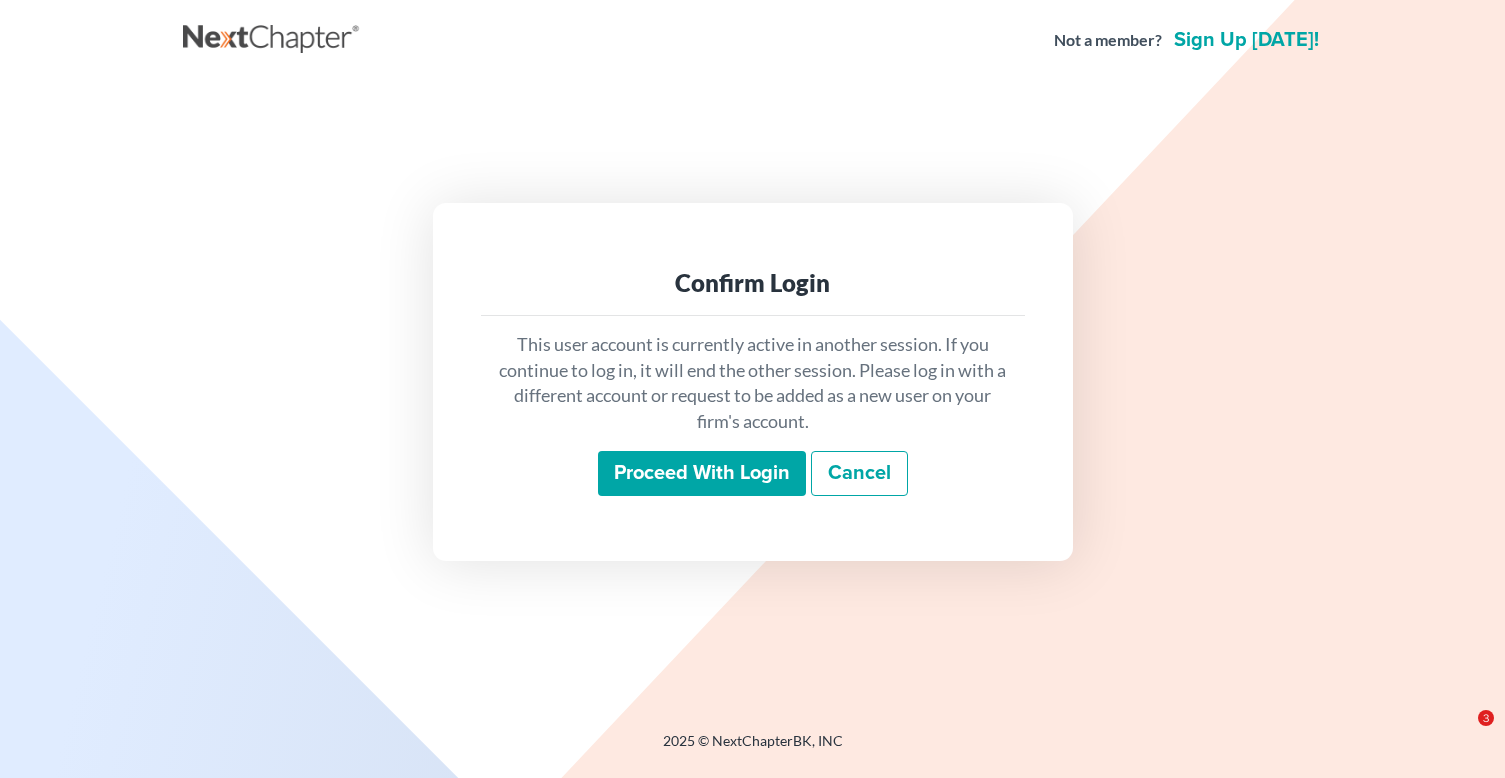 scroll, scrollTop: 0, scrollLeft: 0, axis: both 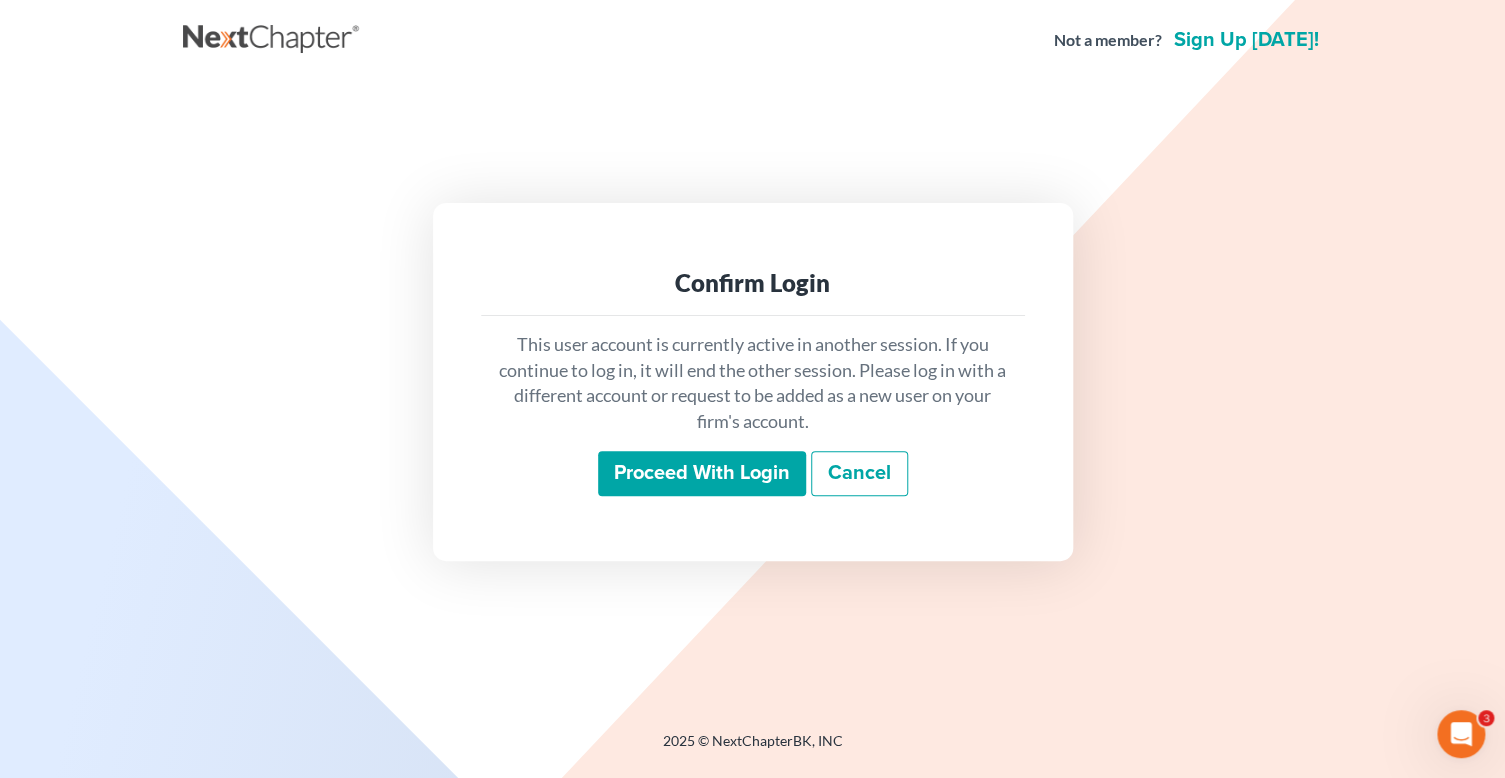 click on "This user account is currently active in another session. If you continue to log in, it will end the other session. Please log in with a different account or request to be added as a new user on your firm's account. Proceed with login Cancel" at bounding box center [753, 414] 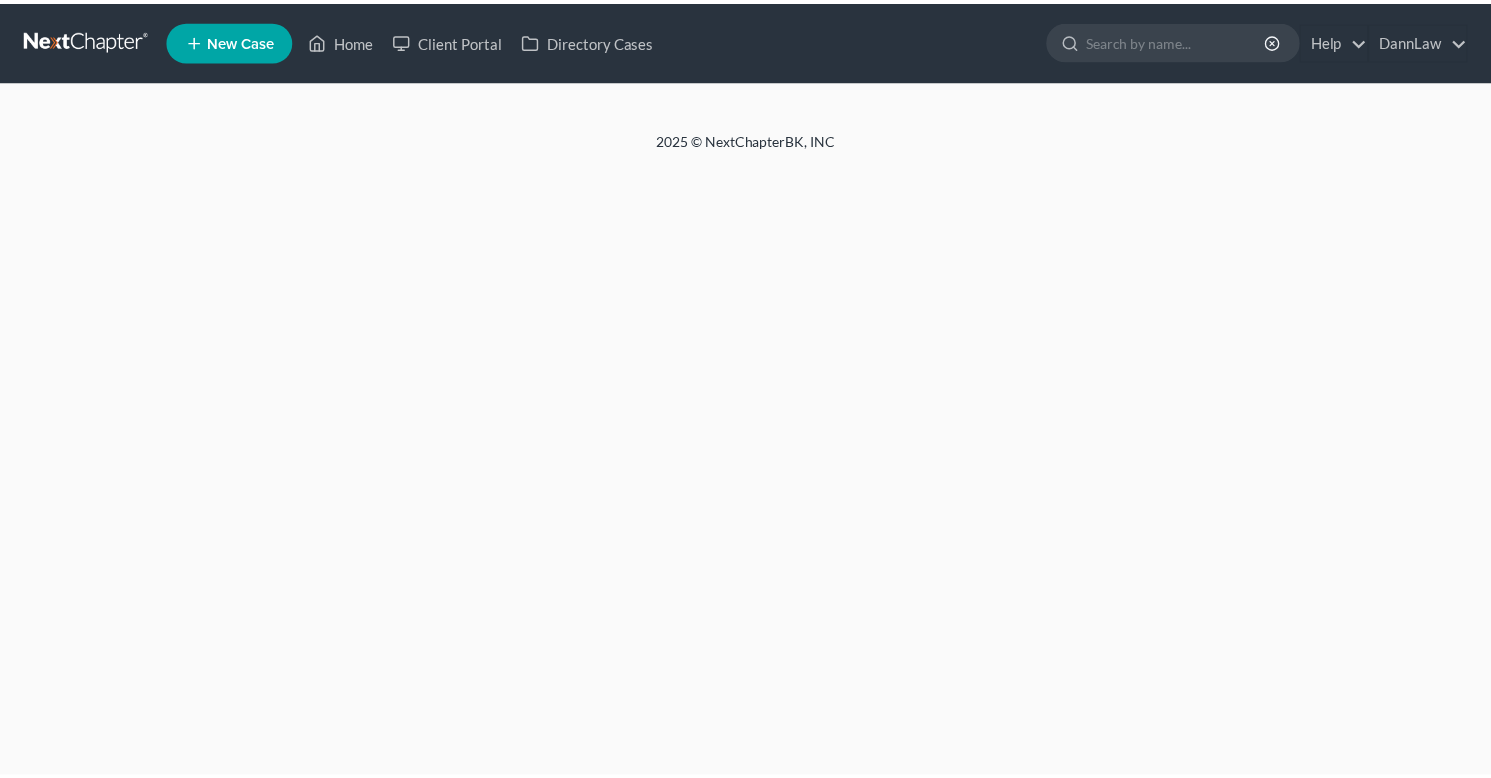 scroll, scrollTop: 0, scrollLeft: 0, axis: both 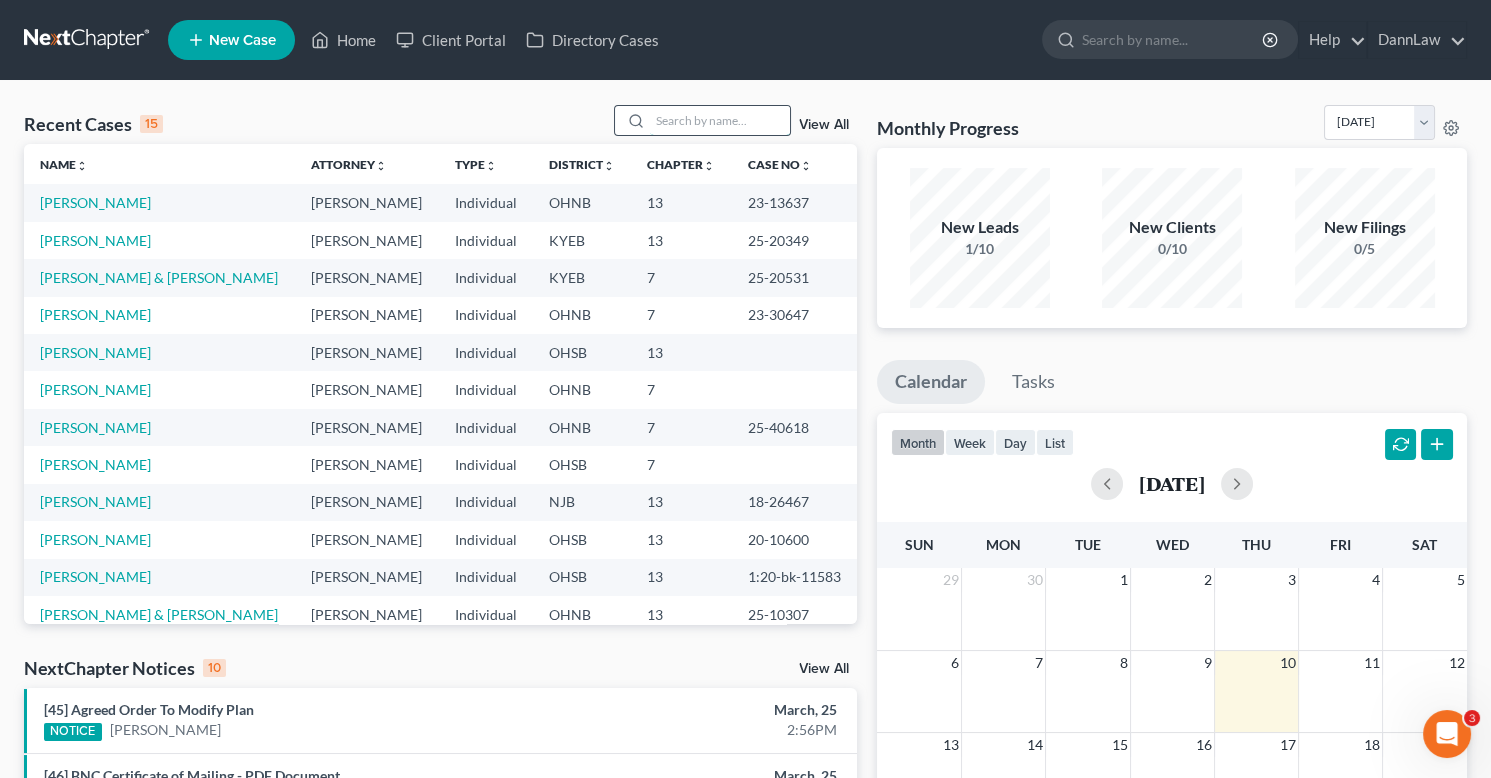 click at bounding box center (720, 120) 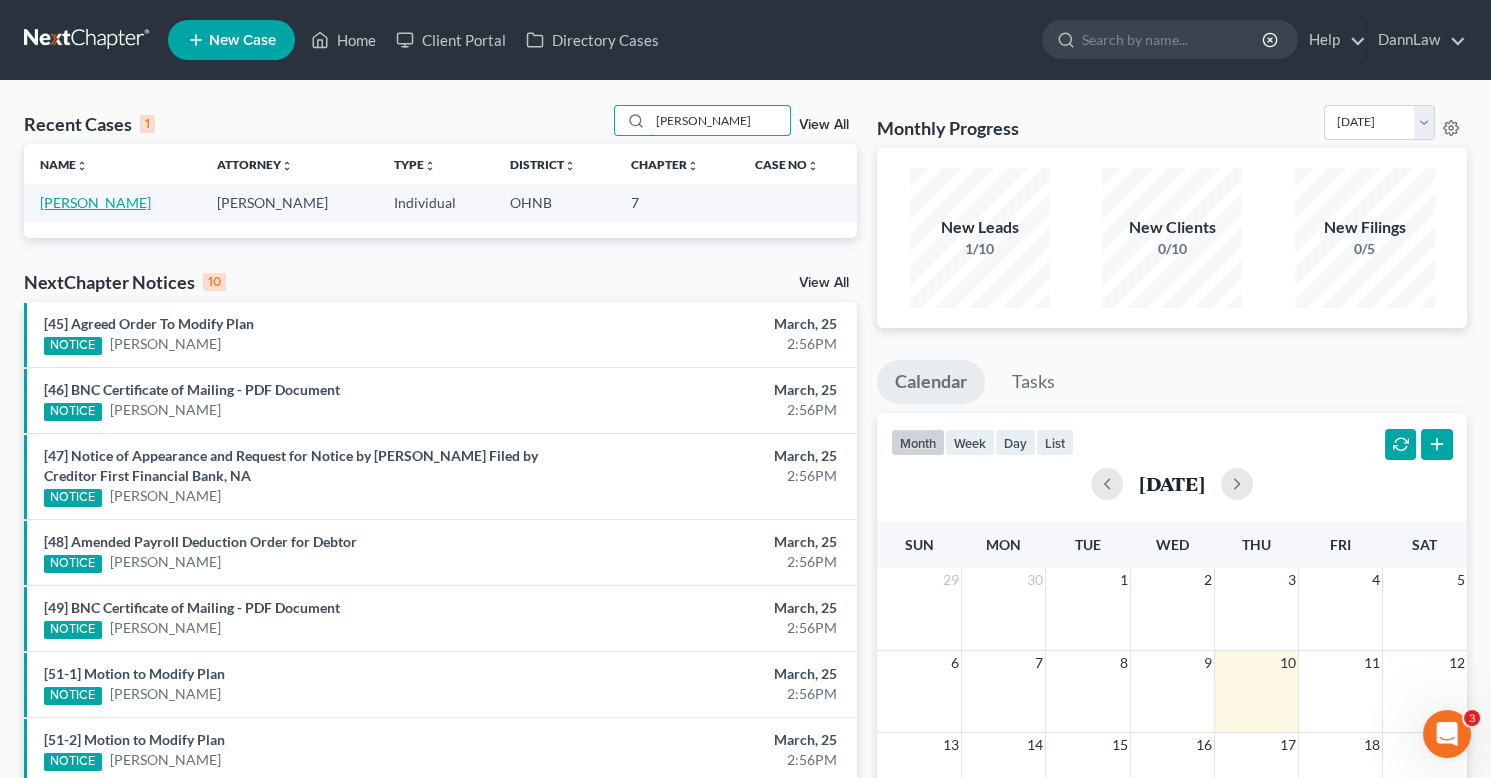 type on "[PERSON_NAME]" 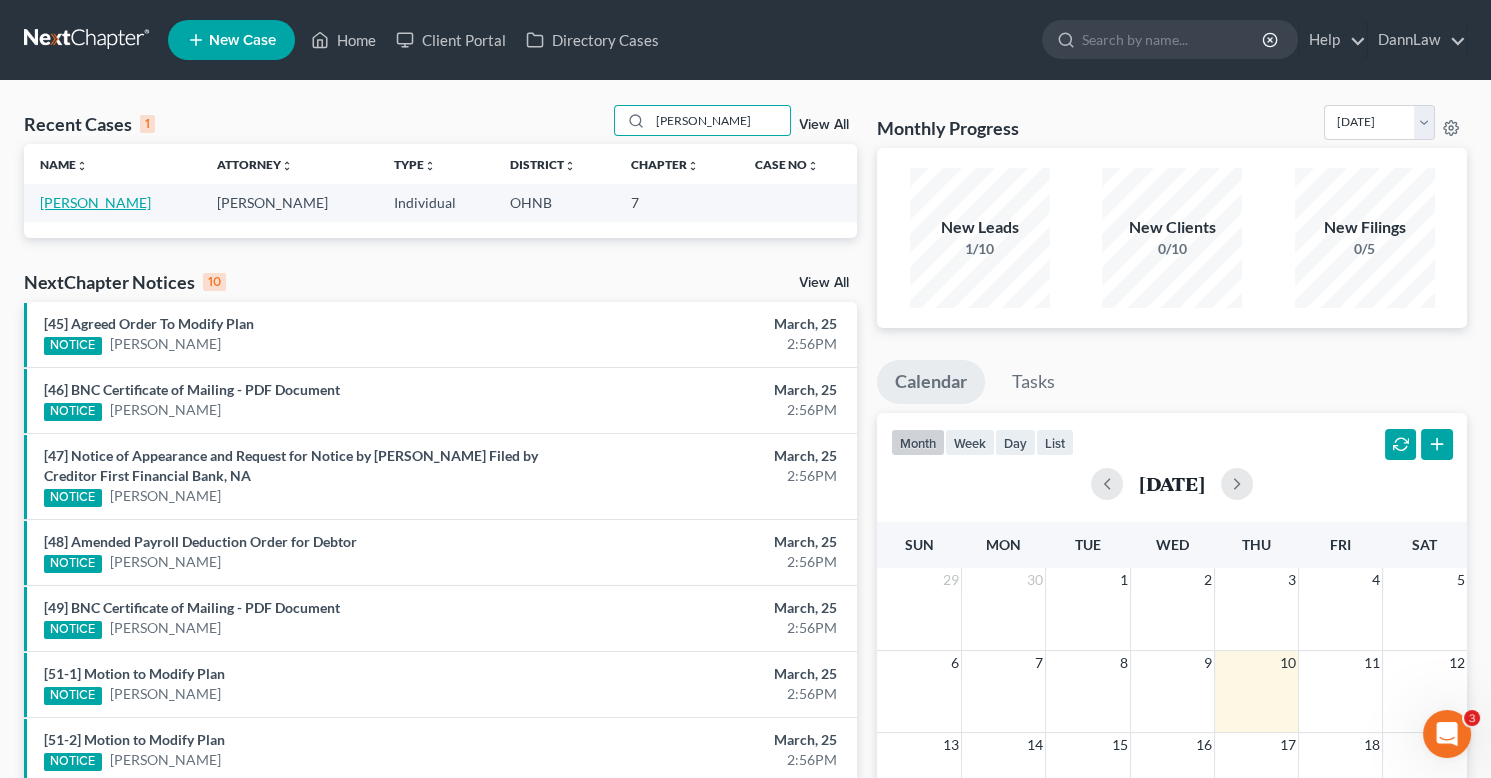 click on "[PERSON_NAME]" at bounding box center [95, 202] 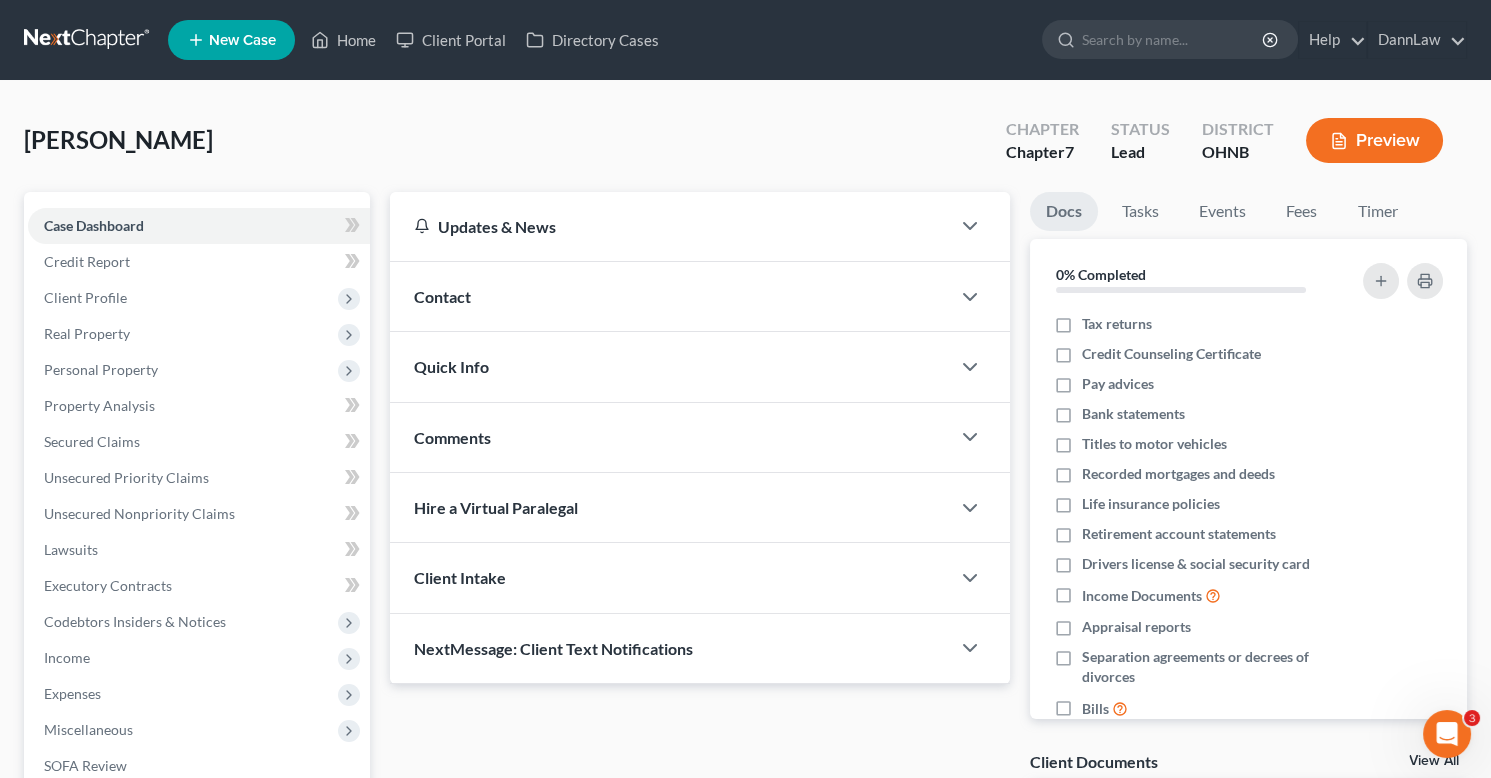 click on "Updates & News × [US_STATE] [GEOGRAPHIC_DATA] Notes: [DATE] - The Northern District of [US_STATE] has made updates to the format required to file the creditor matrix.txt file. The court is now requiring a case number to be added to the top of the matrix. NextChapter is working to implement this change and will complete this as quick as possible. In the meantime you may go to Download & Print and click +Add Creditor Matrix.txt in the far right column. You will then add the case number to the top of the txt file and make sure there is one line before the creditors are listed. This can be uploaded directly to your court until we have made the update on our end.
Need Help Preparing and Filing this Case?  Simply click on the “Hire a Virtual Paralegal” option below!
Contact
New Contact
Quick Info Status Discharged Dismissed Filed In Progress Lead Lost Lead Ready to File To Review Referral Source
Select Word Of Mouth Previous Clients Direct Mail Website Google Search Modern Attorney Other (specify)" at bounding box center (700, 536) 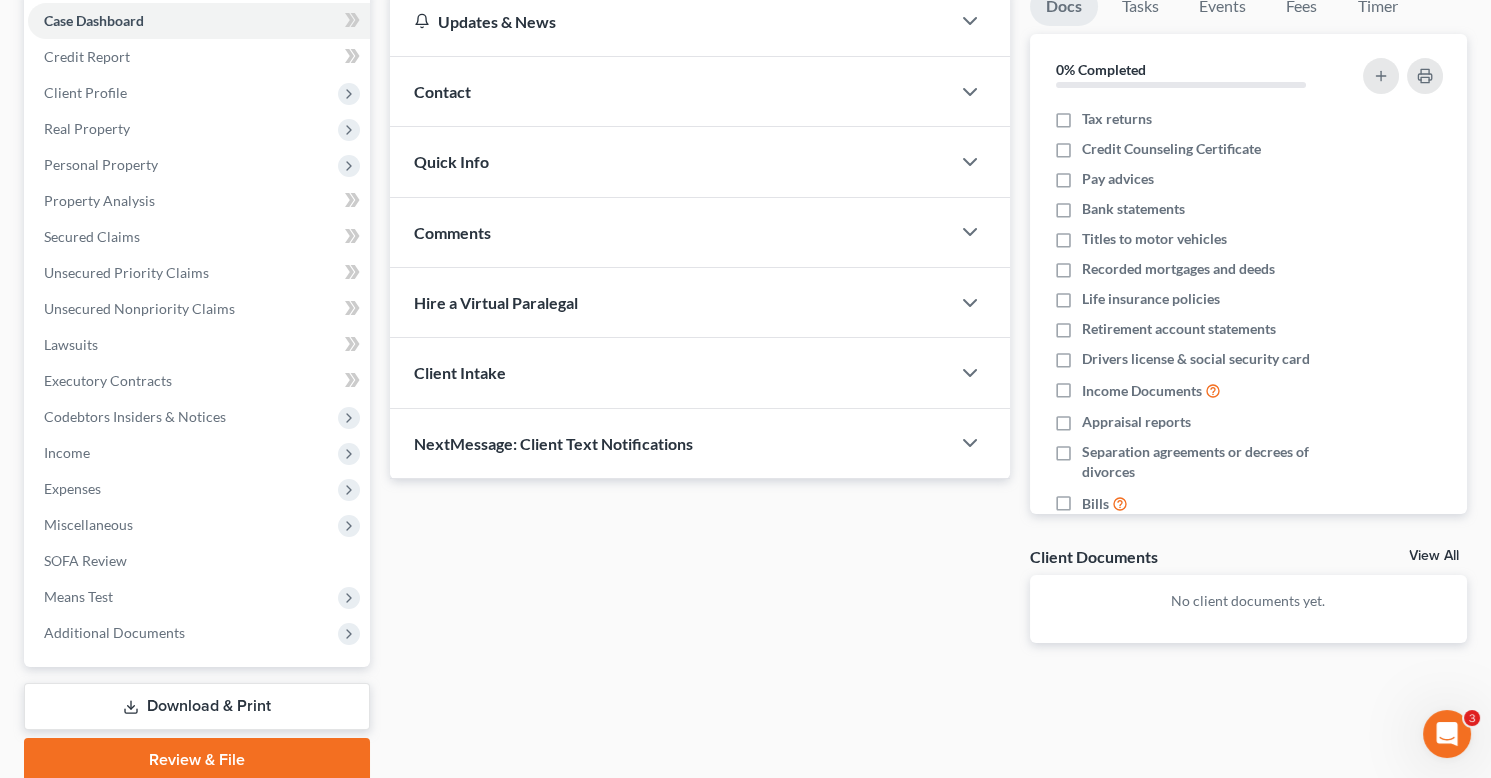 scroll, scrollTop: 282, scrollLeft: 0, axis: vertical 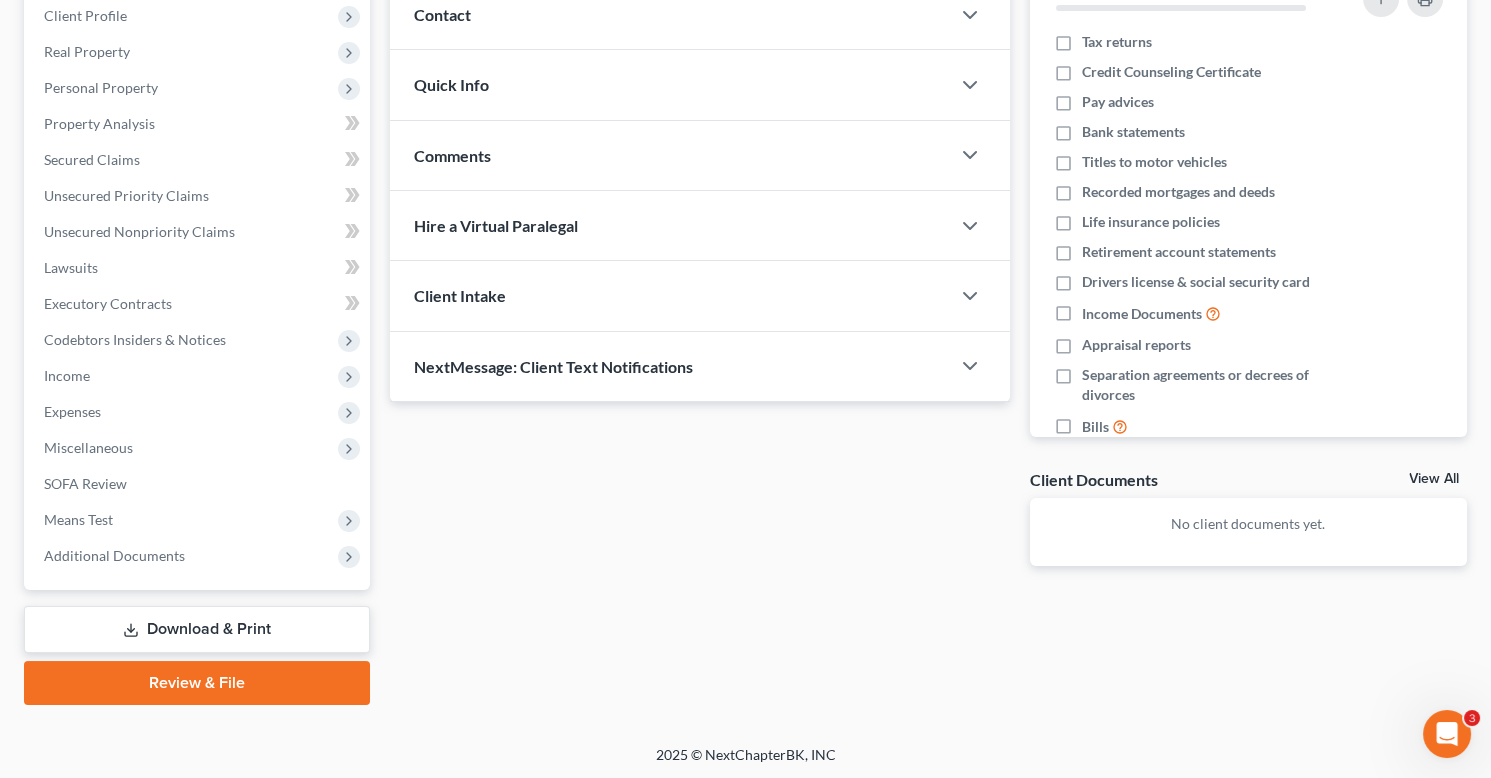 click on "Download & Print" at bounding box center [197, 629] 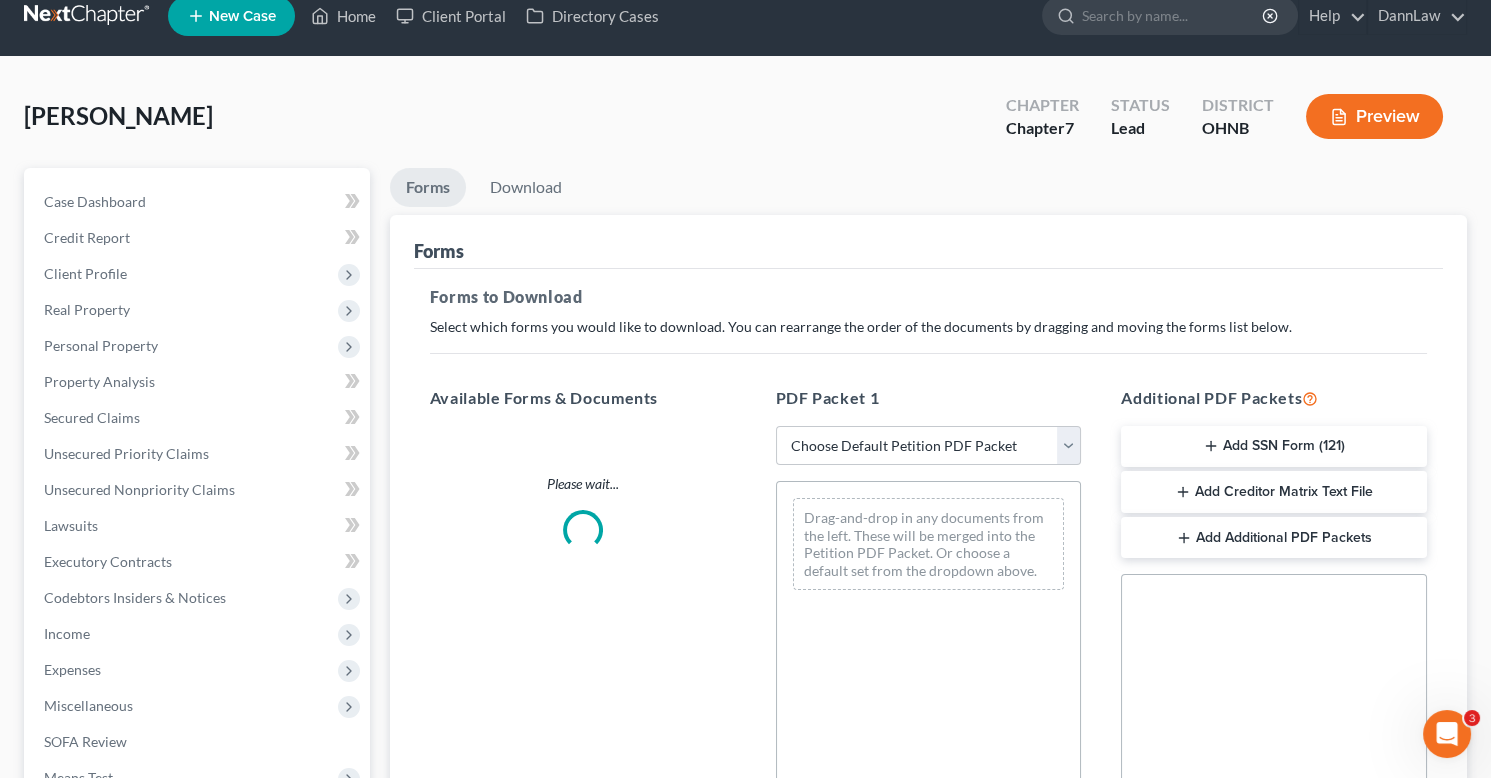 scroll, scrollTop: 0, scrollLeft: 0, axis: both 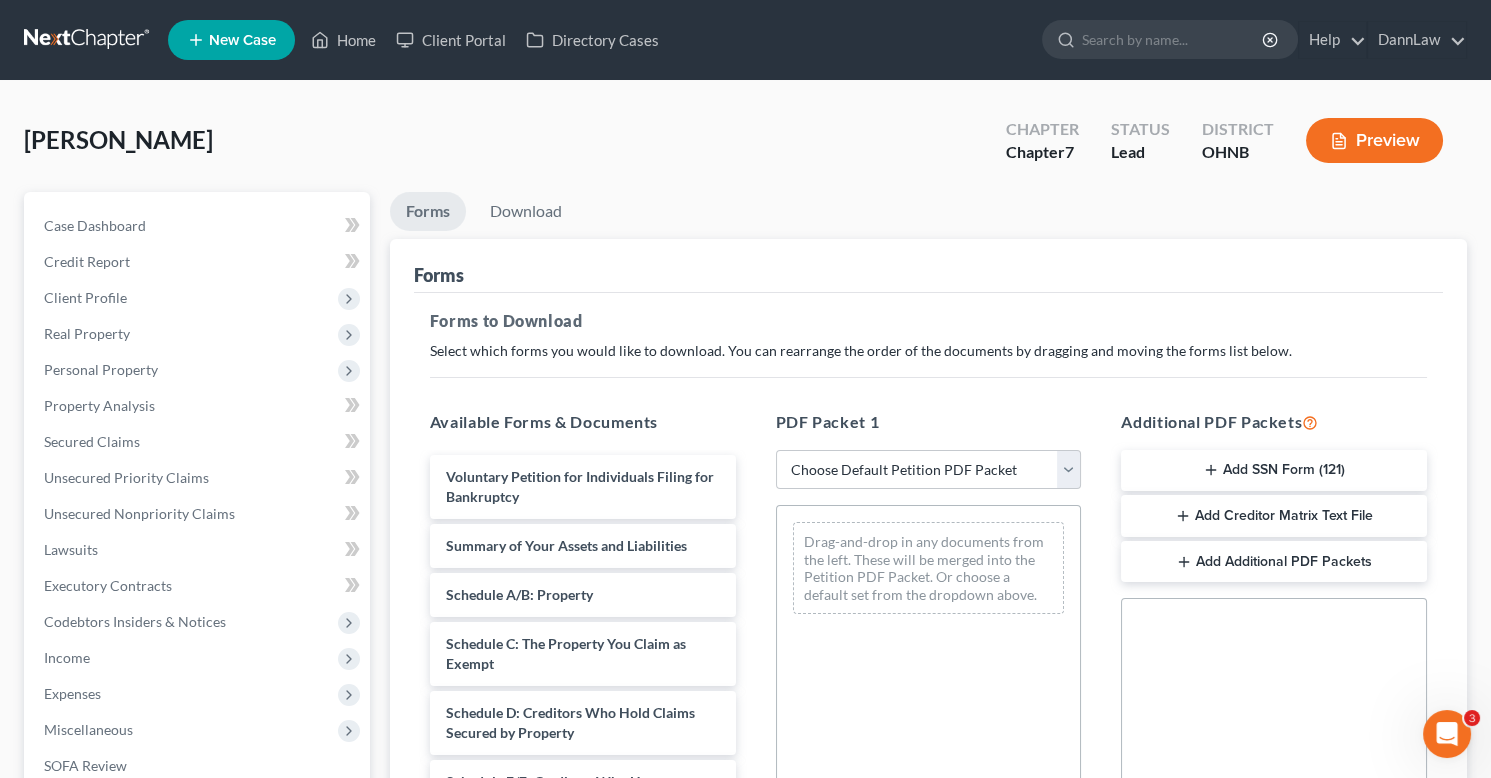 click on "[PERSON_NAME] Upgraded Chapter Chapter  7 Status Lead District [GEOGRAPHIC_DATA] Preview" at bounding box center [745, 148] 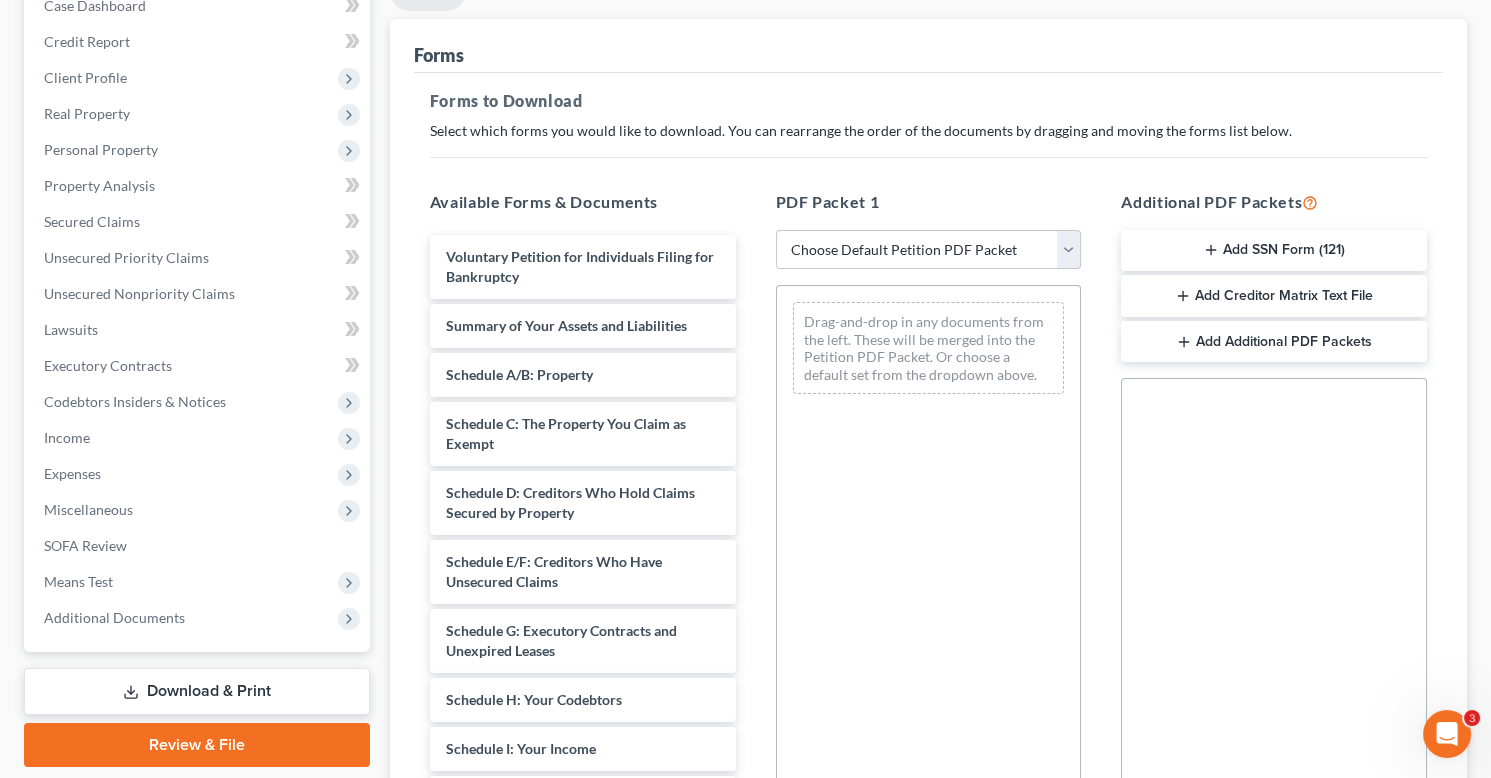 scroll, scrollTop: 455, scrollLeft: 0, axis: vertical 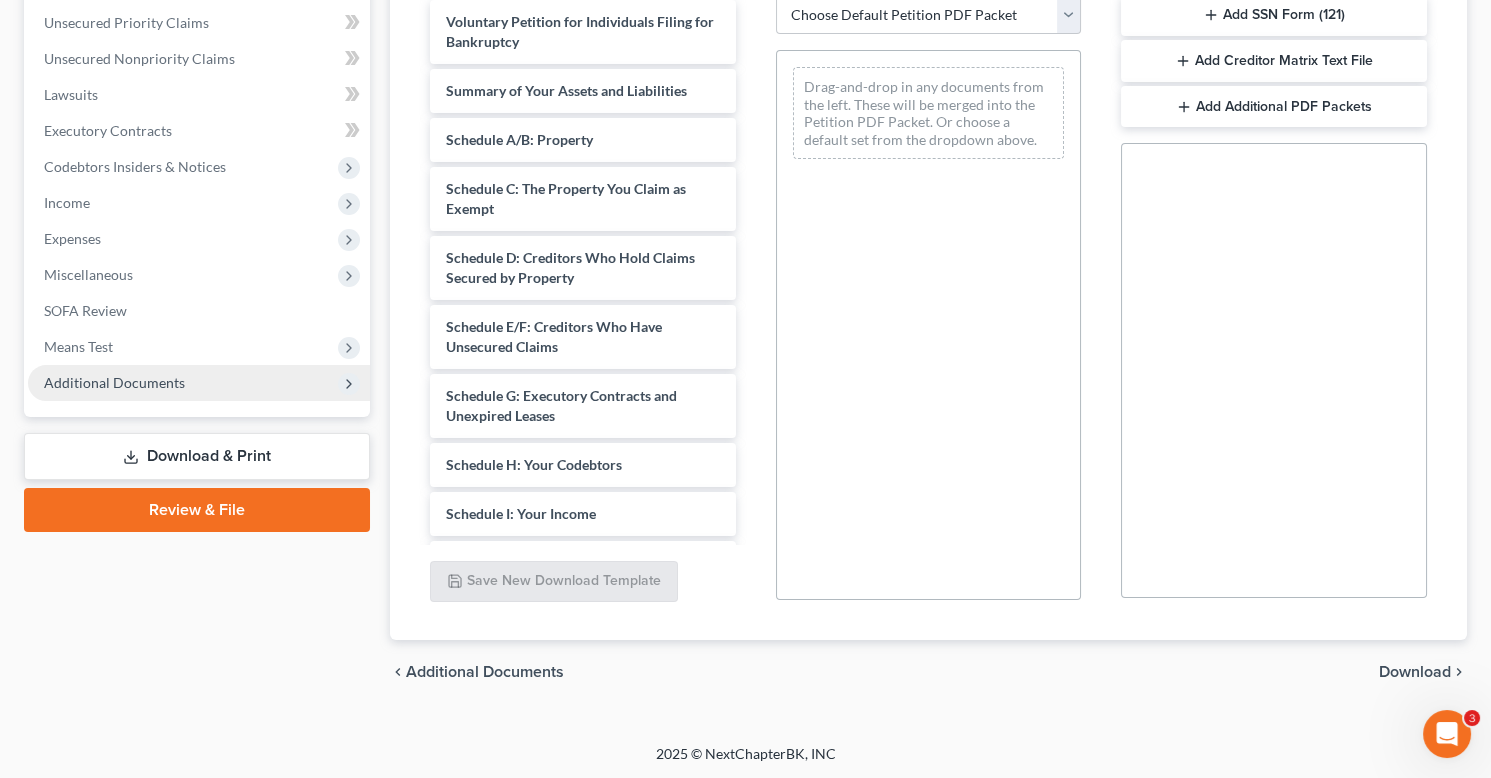 click on "Additional Documents" at bounding box center [199, 383] 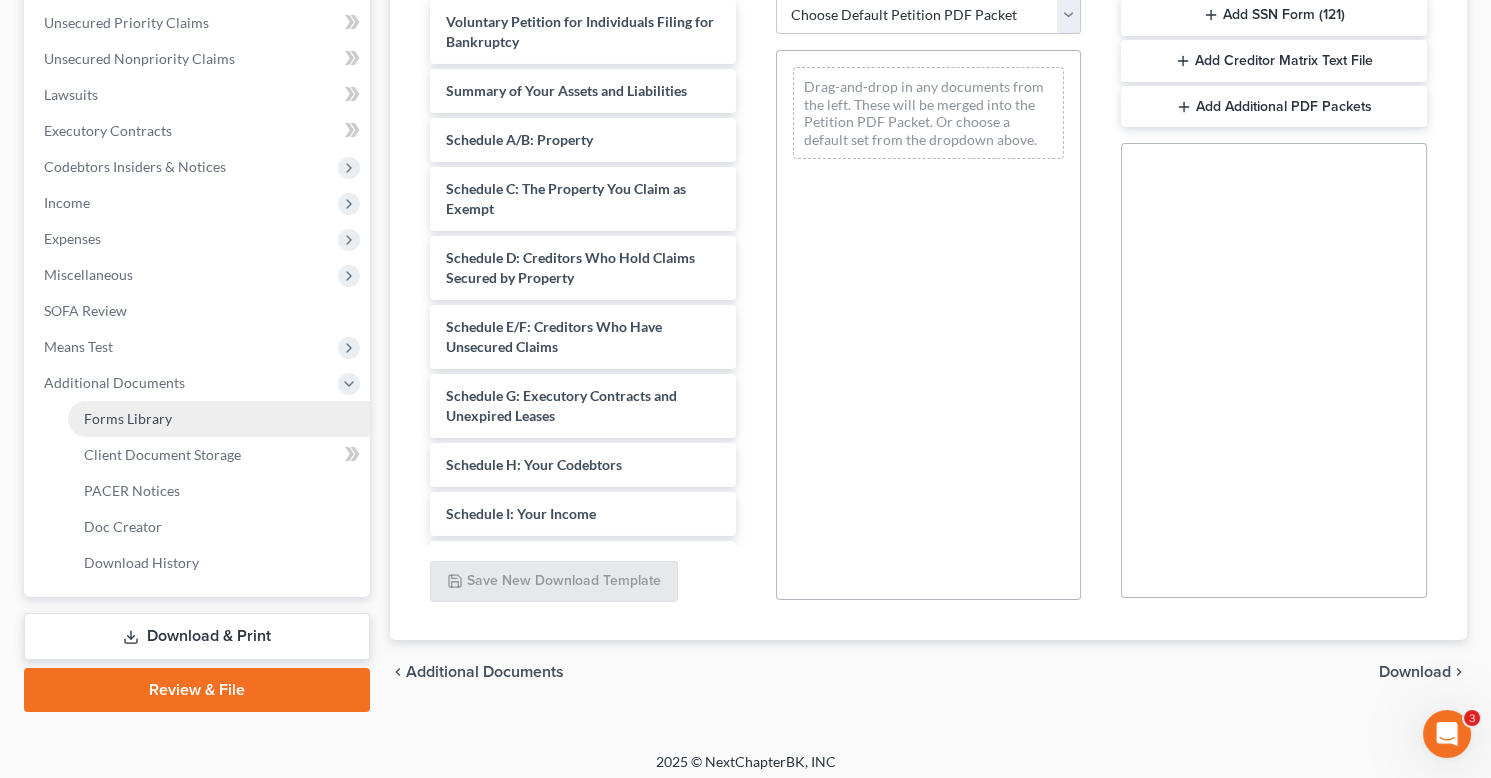 click on "Forms Library" at bounding box center (219, 419) 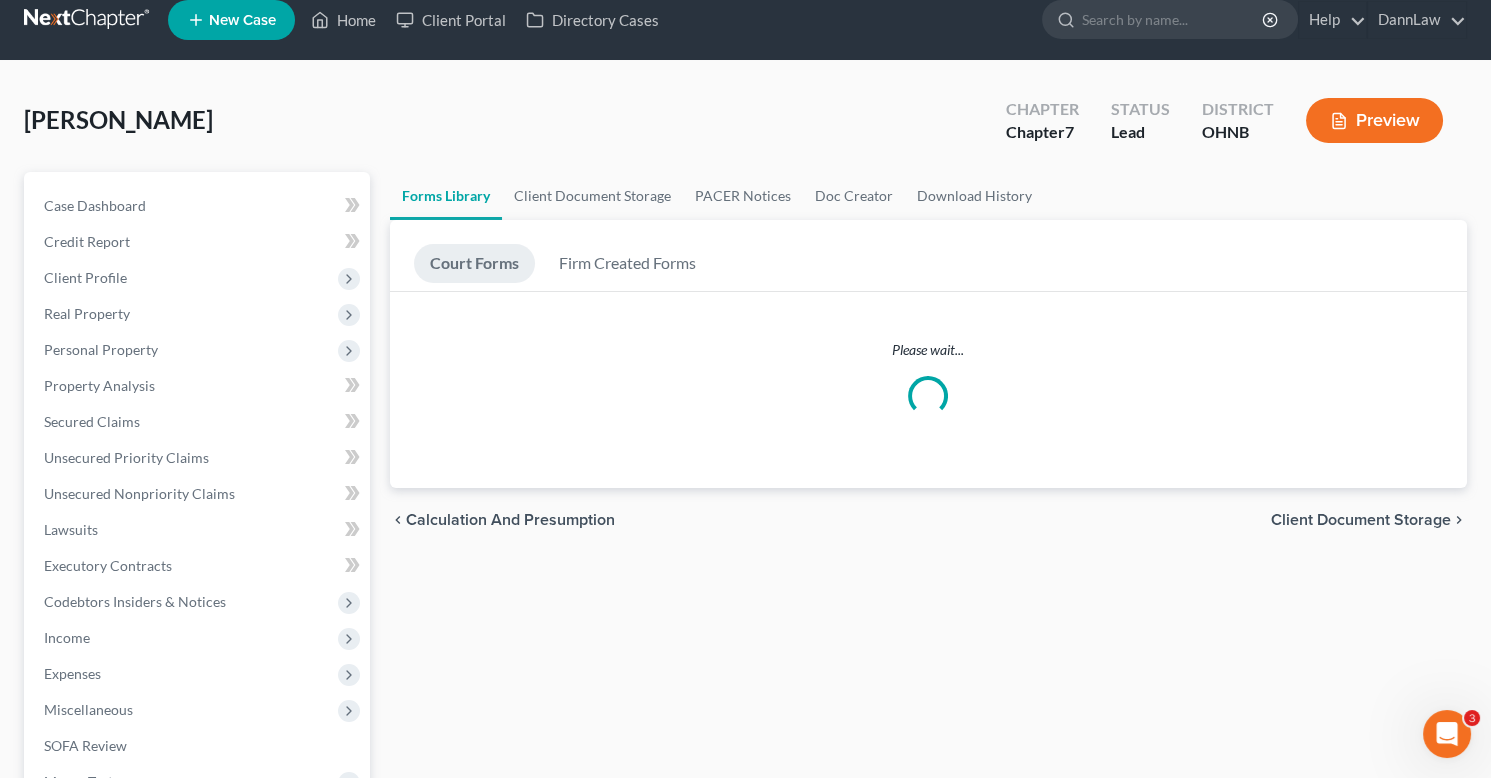 scroll, scrollTop: 0, scrollLeft: 0, axis: both 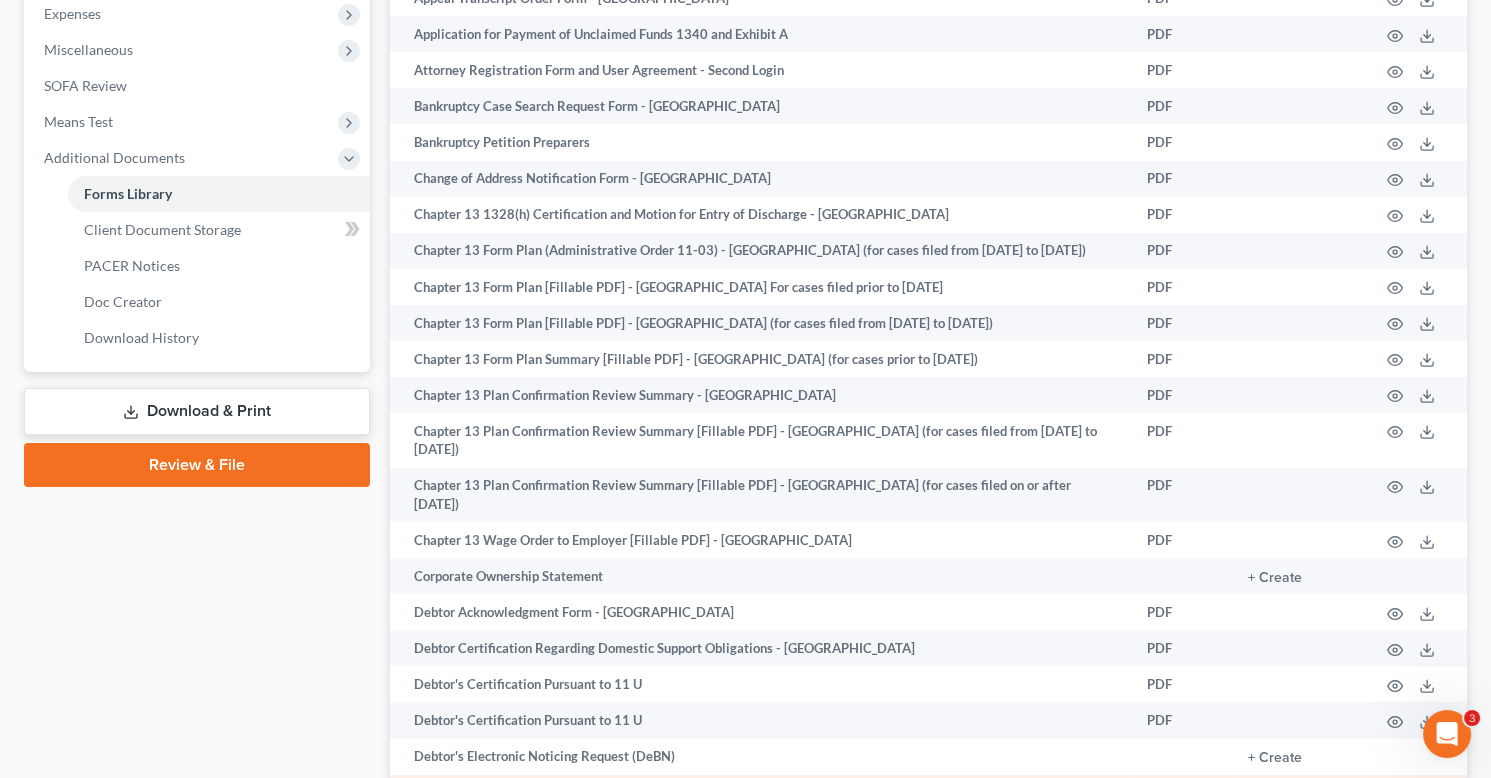 click at bounding box center (1297, 793) 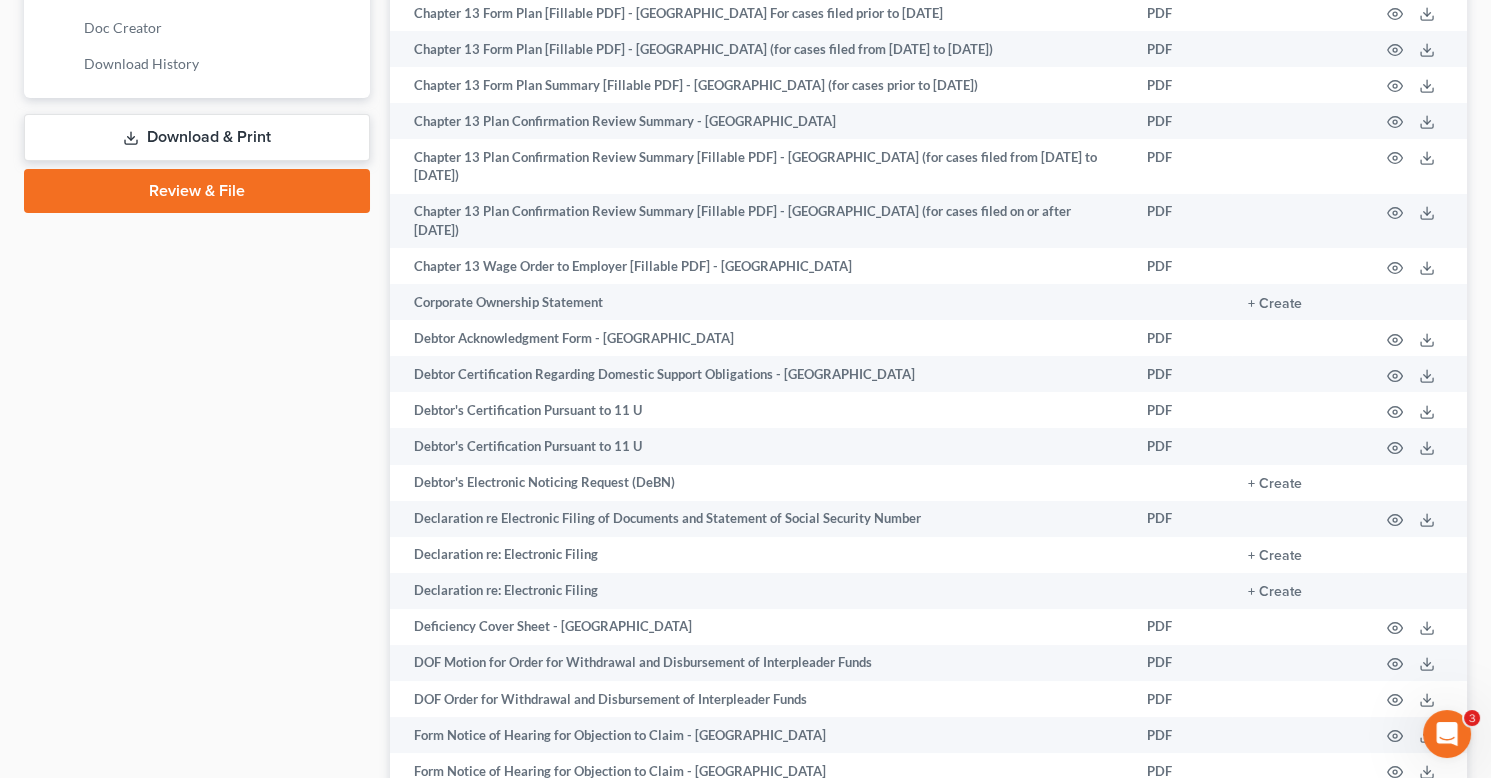 scroll, scrollTop: 972, scrollLeft: 0, axis: vertical 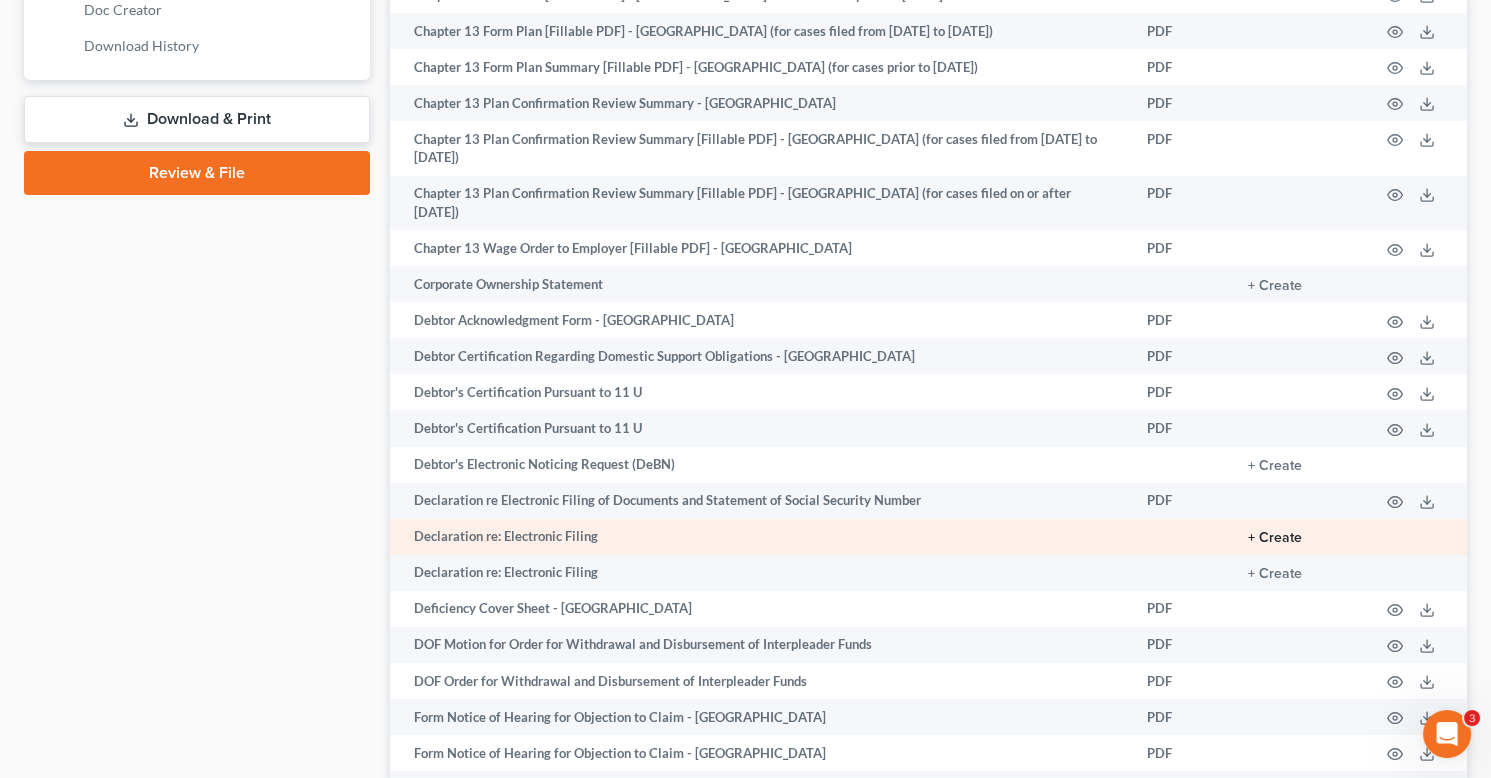 click on "+ Create" at bounding box center (1275, 538) 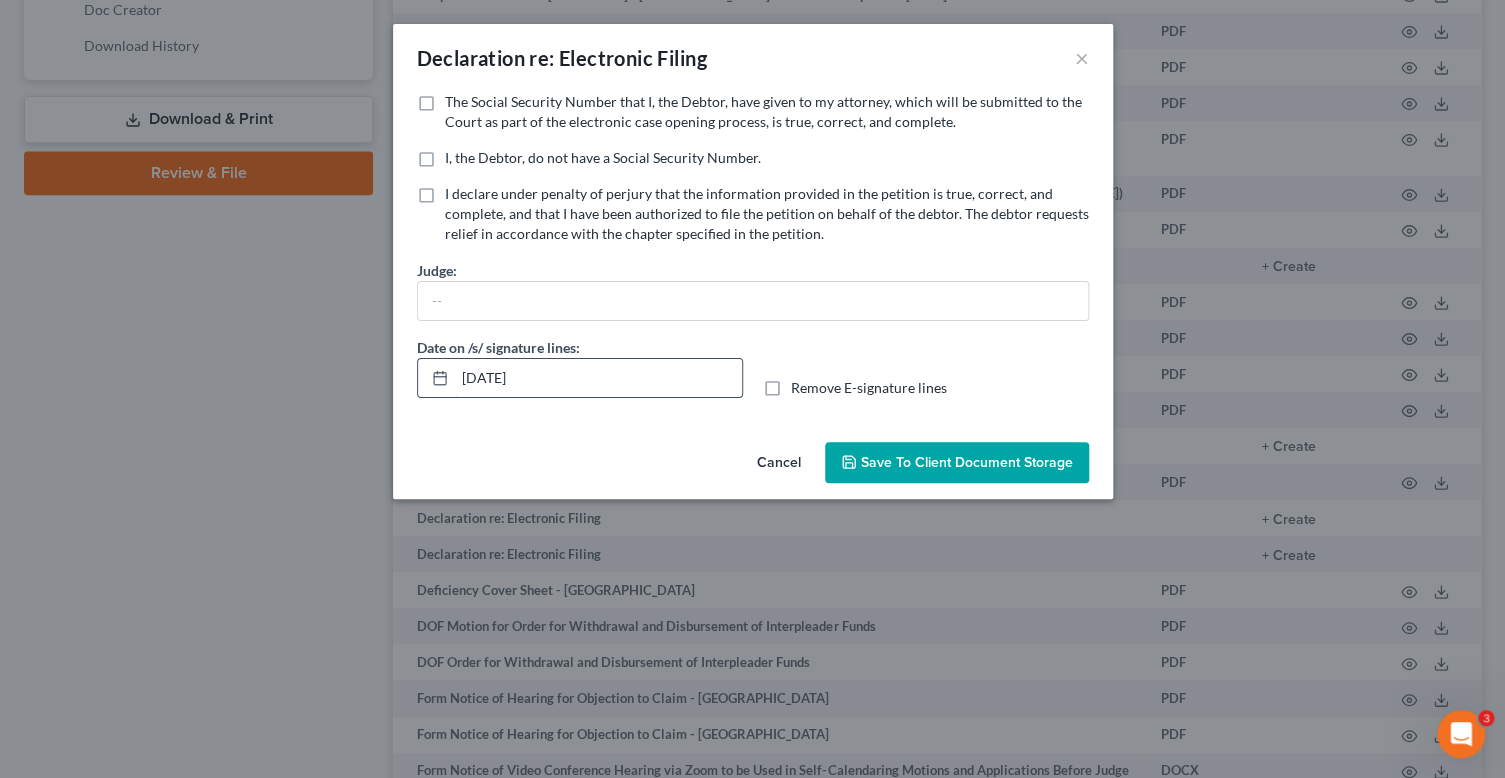 click on "[DATE]" at bounding box center [598, 378] 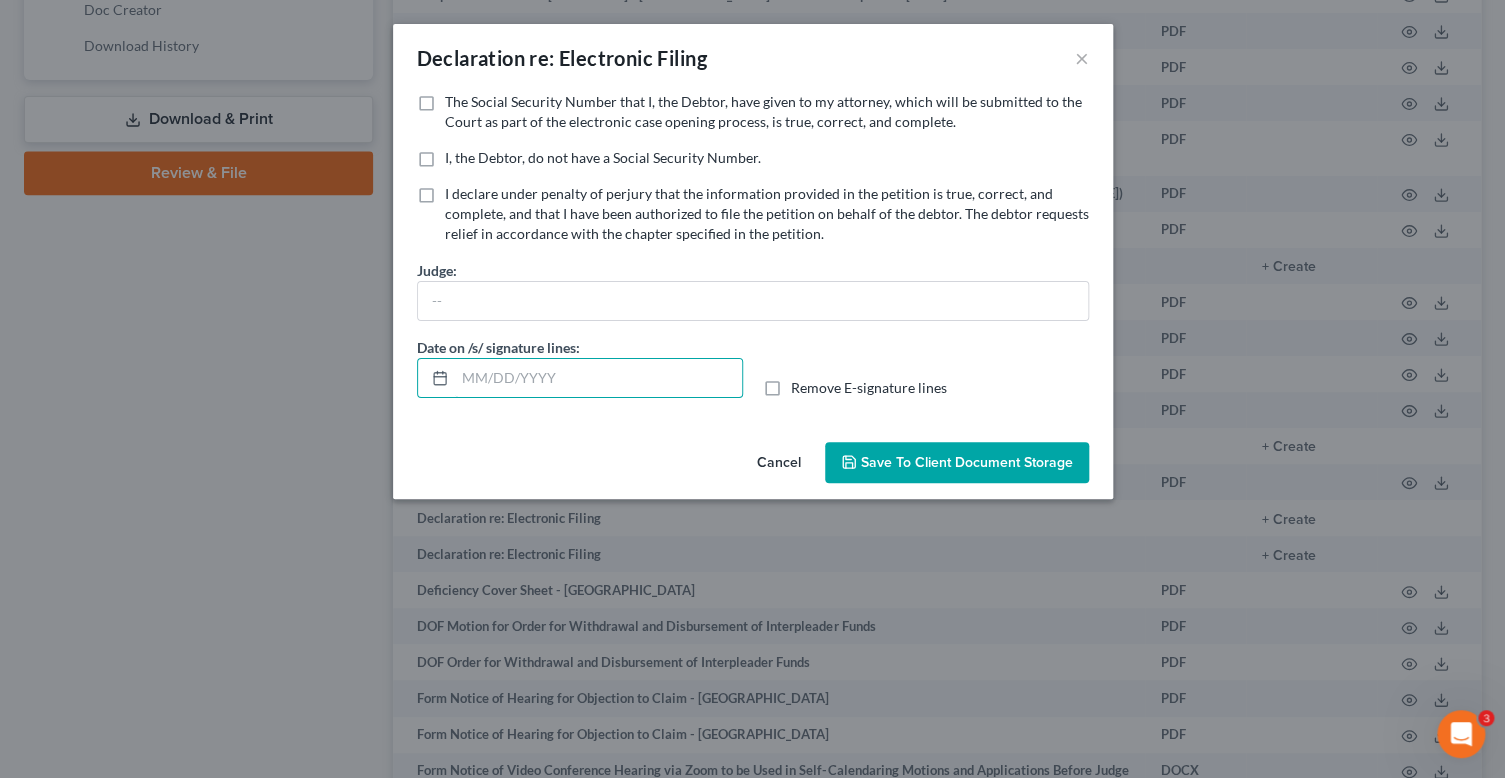 type 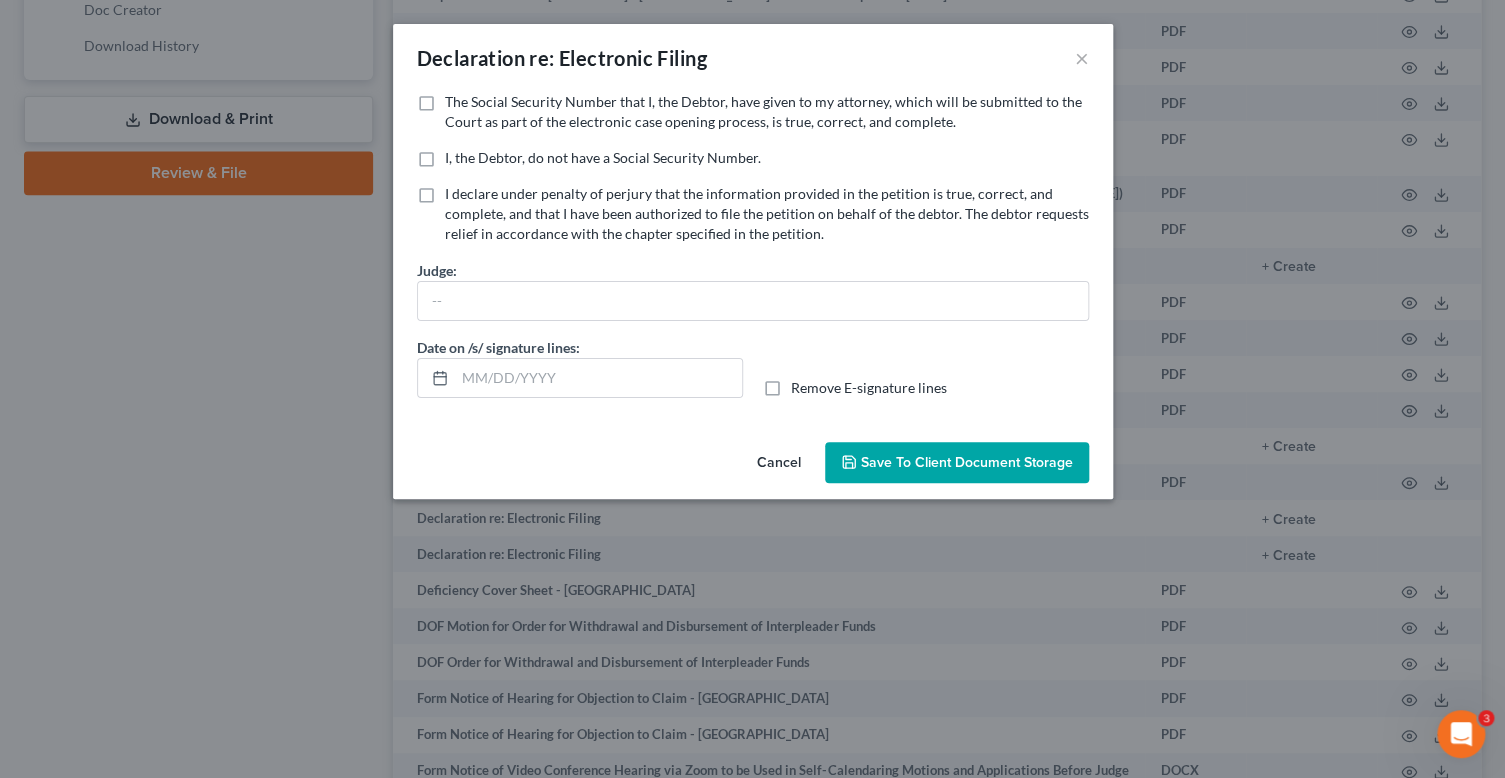 click on "Remove E-signature lines" at bounding box center [869, 388] 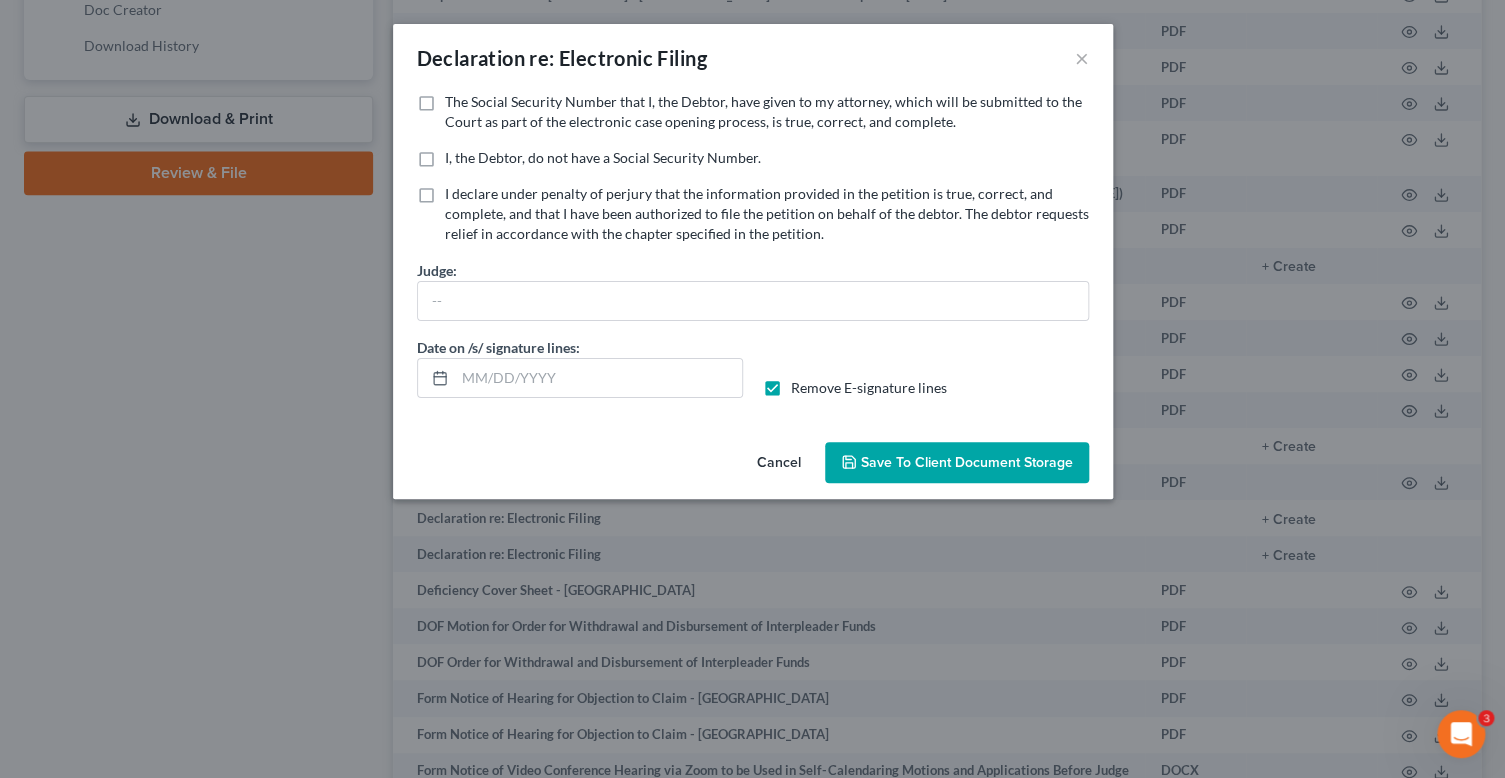 click on "The Social Security Number that I, the Debtor, have given to my attorney, which will be submitted to the Court as part of the electronic case opening process, is true, correct, and complete." at bounding box center (767, 112) 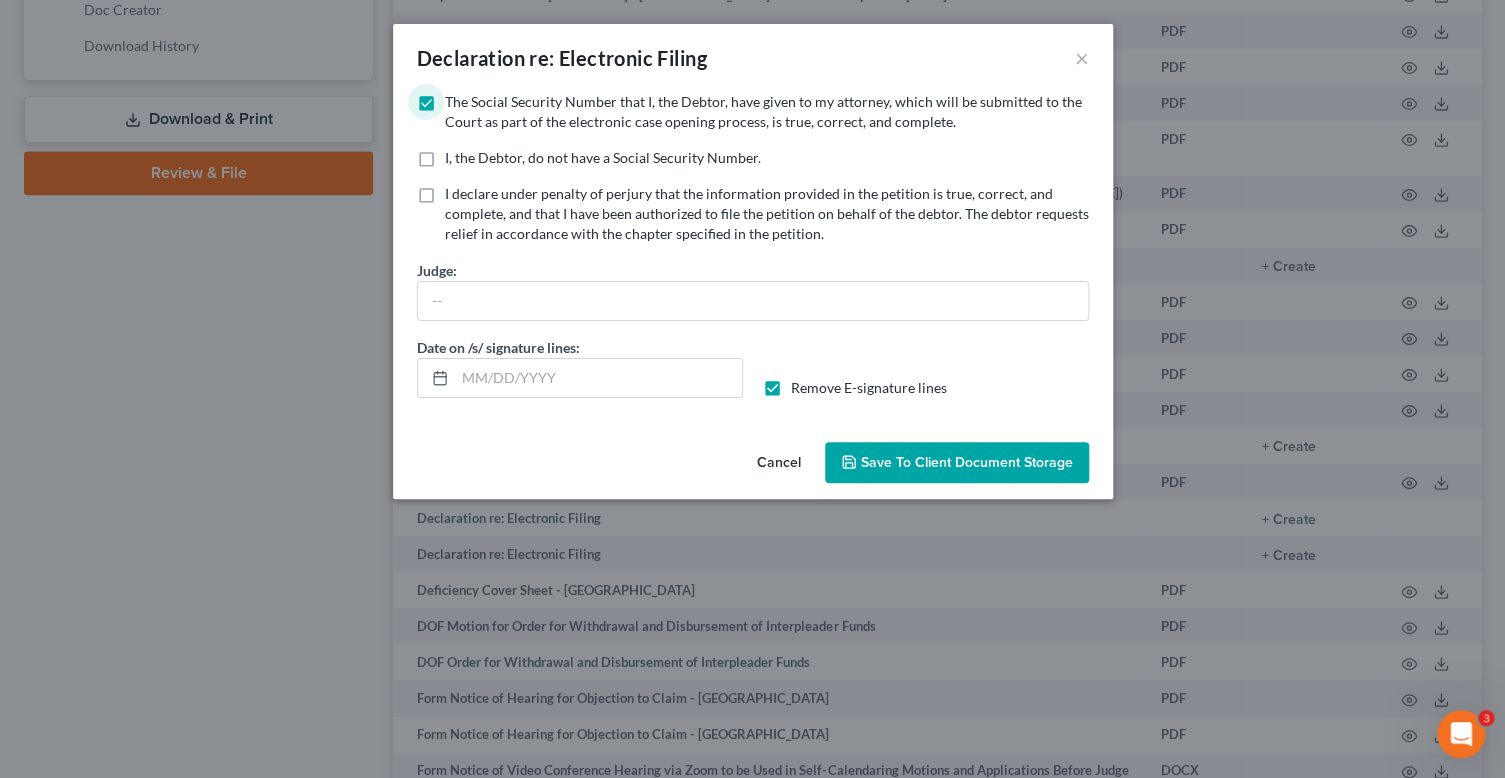 click on "Save to Client Document Storage" at bounding box center [967, 462] 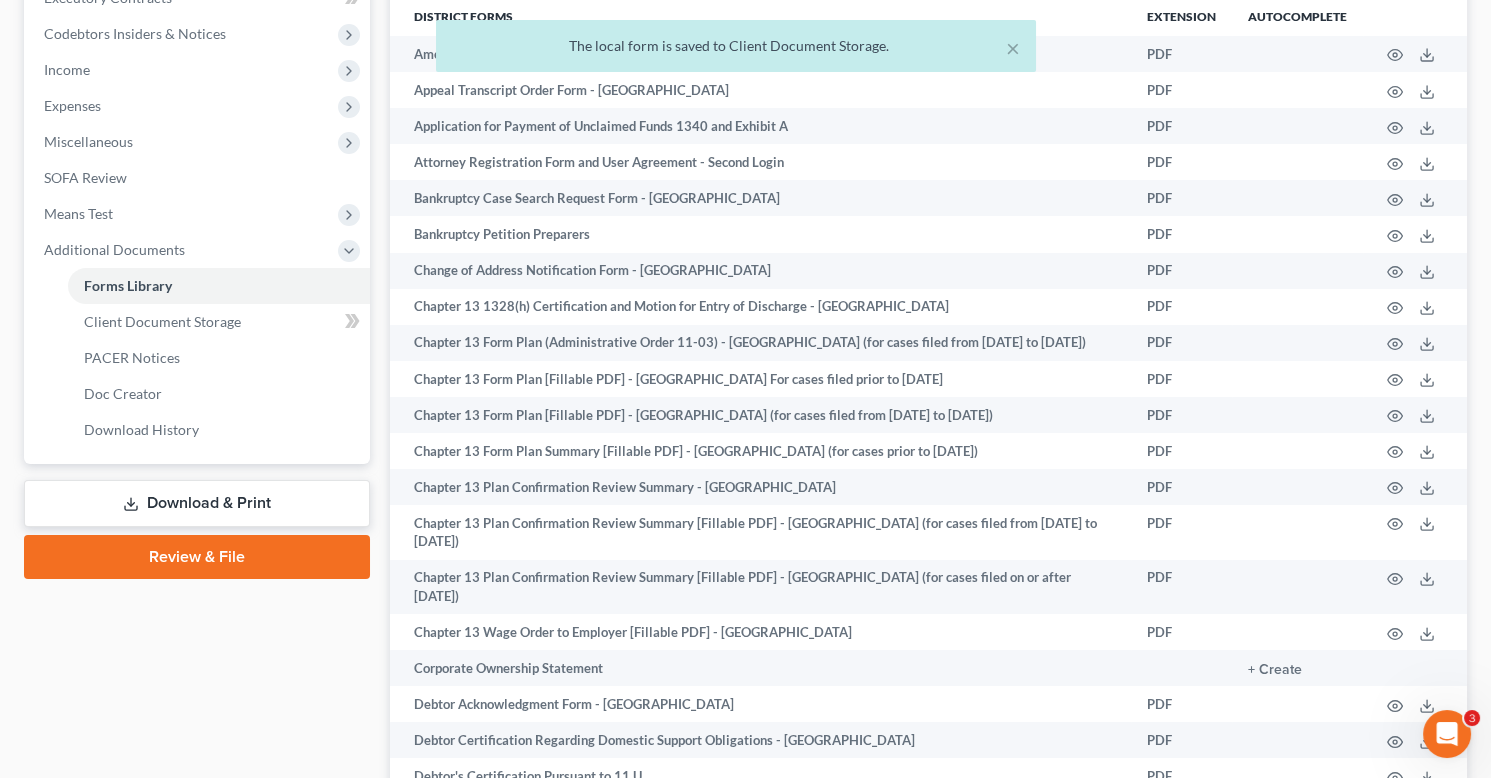scroll, scrollTop: 572, scrollLeft: 0, axis: vertical 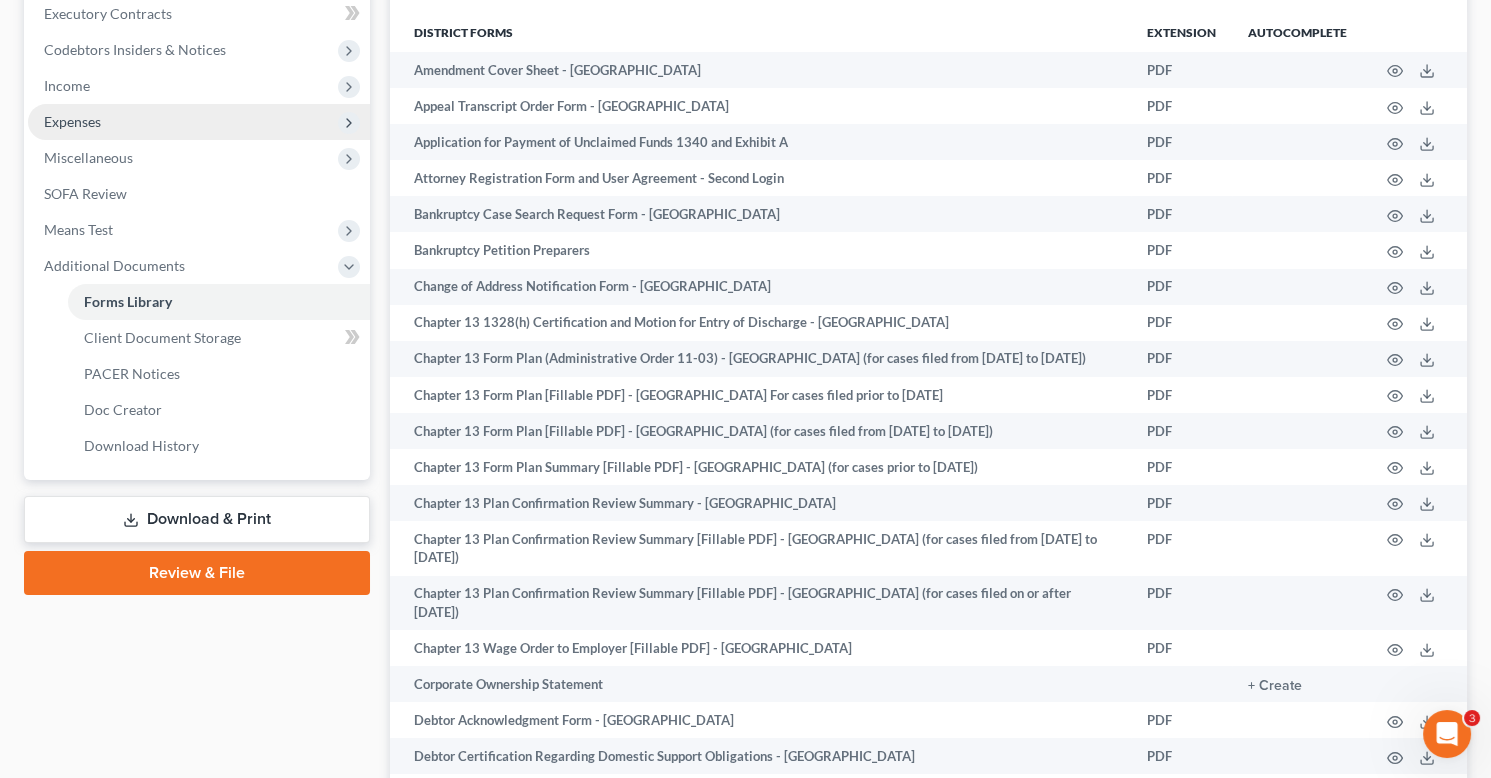 click on "Expenses" at bounding box center (199, 122) 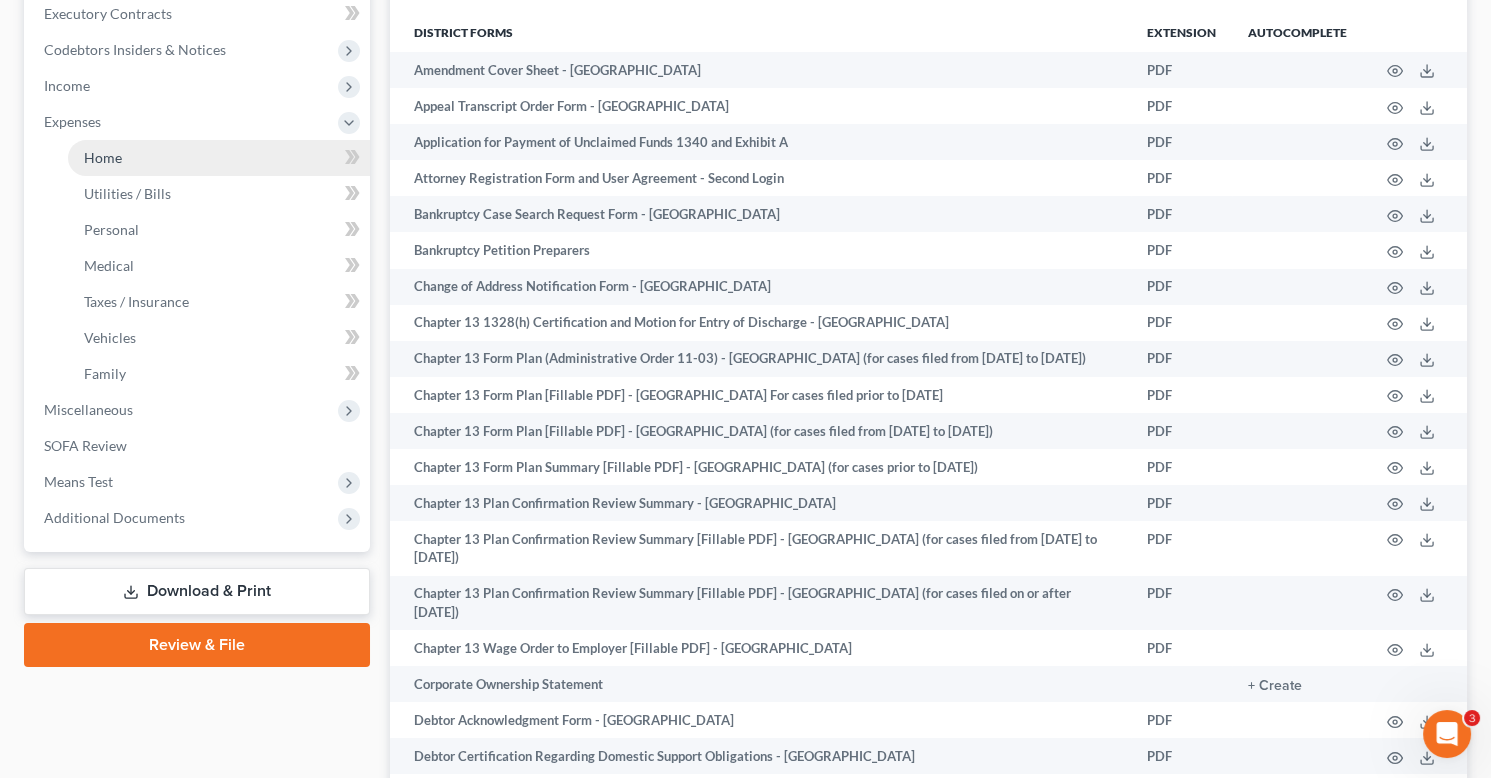 click on "Home" at bounding box center [219, 158] 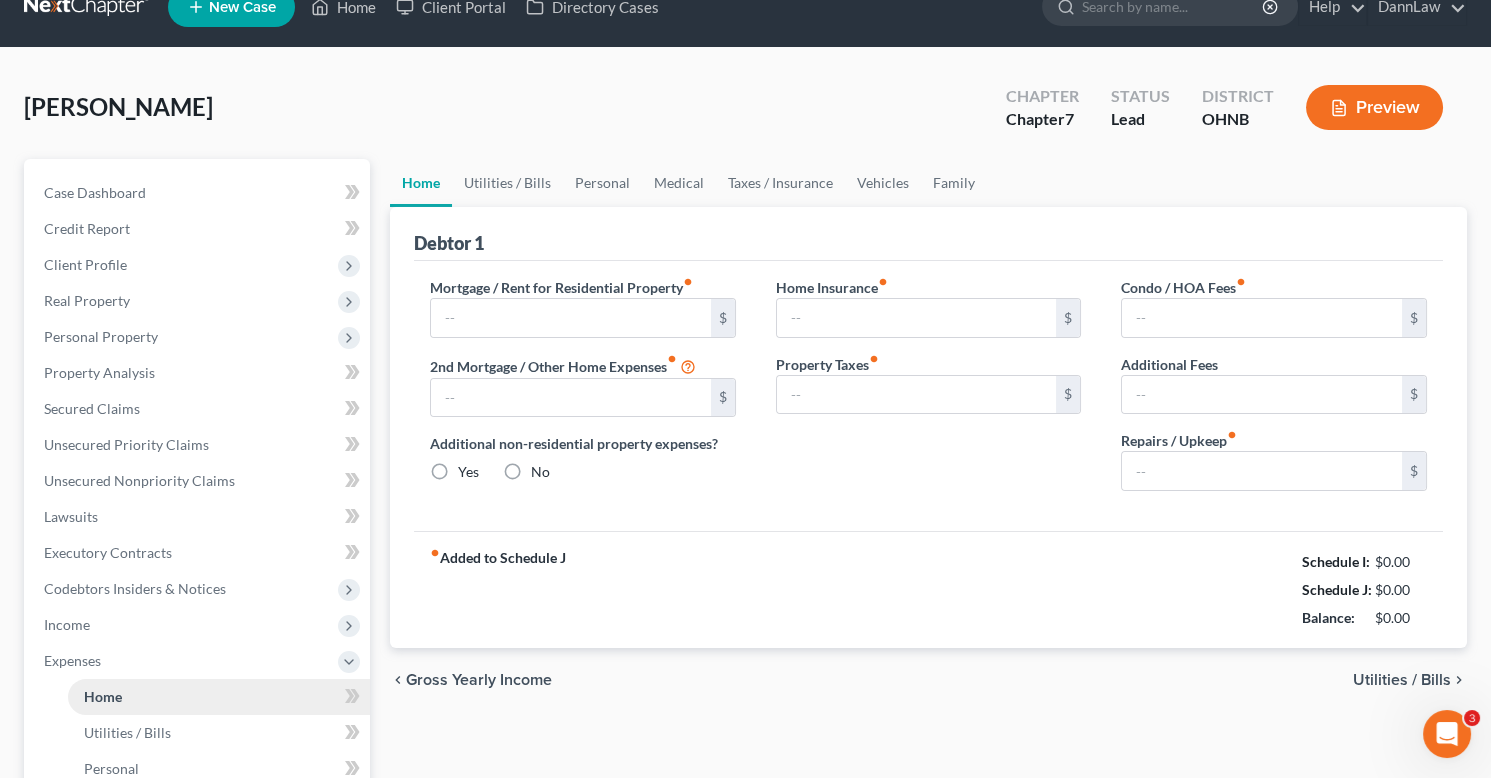scroll, scrollTop: 0, scrollLeft: 0, axis: both 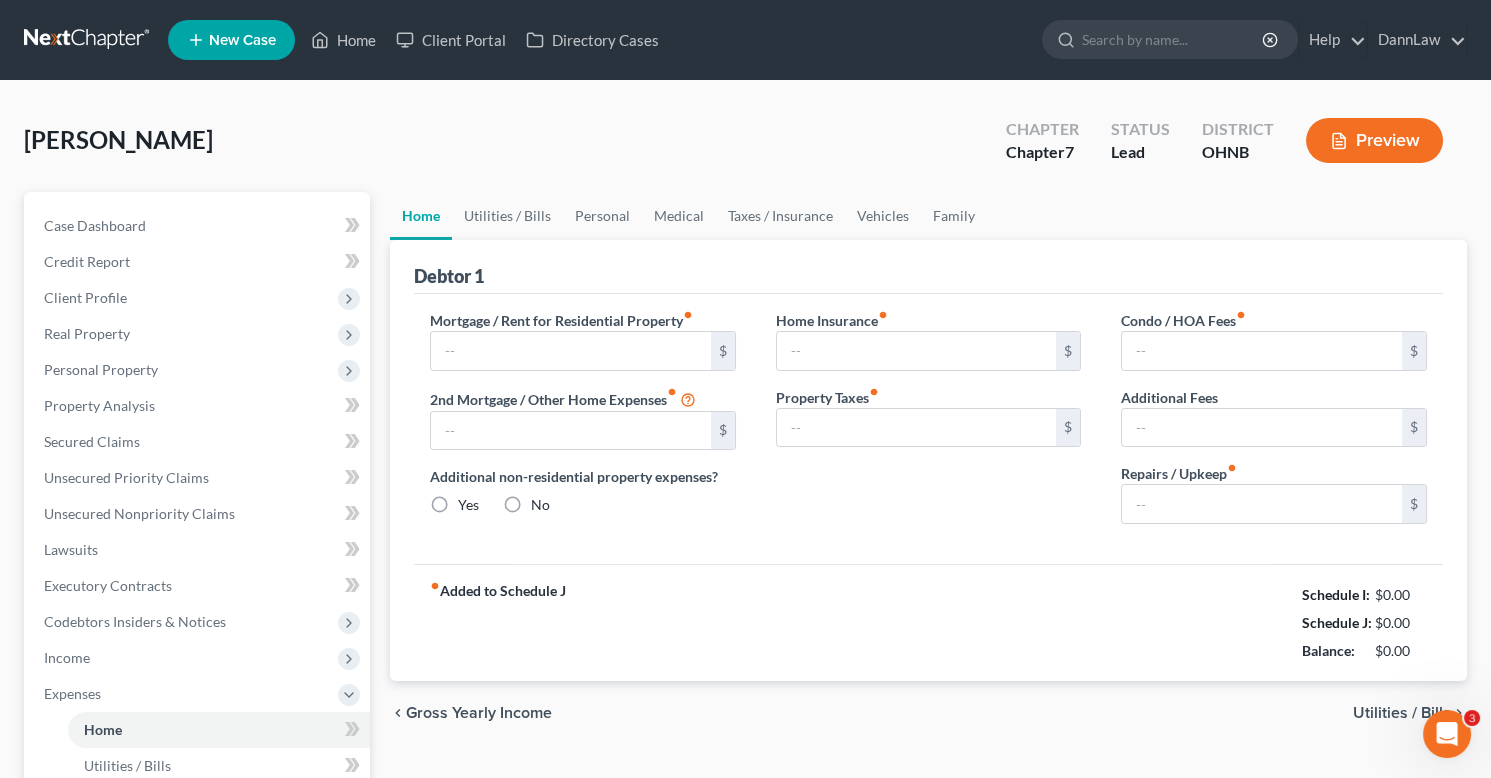 type on "800.00" 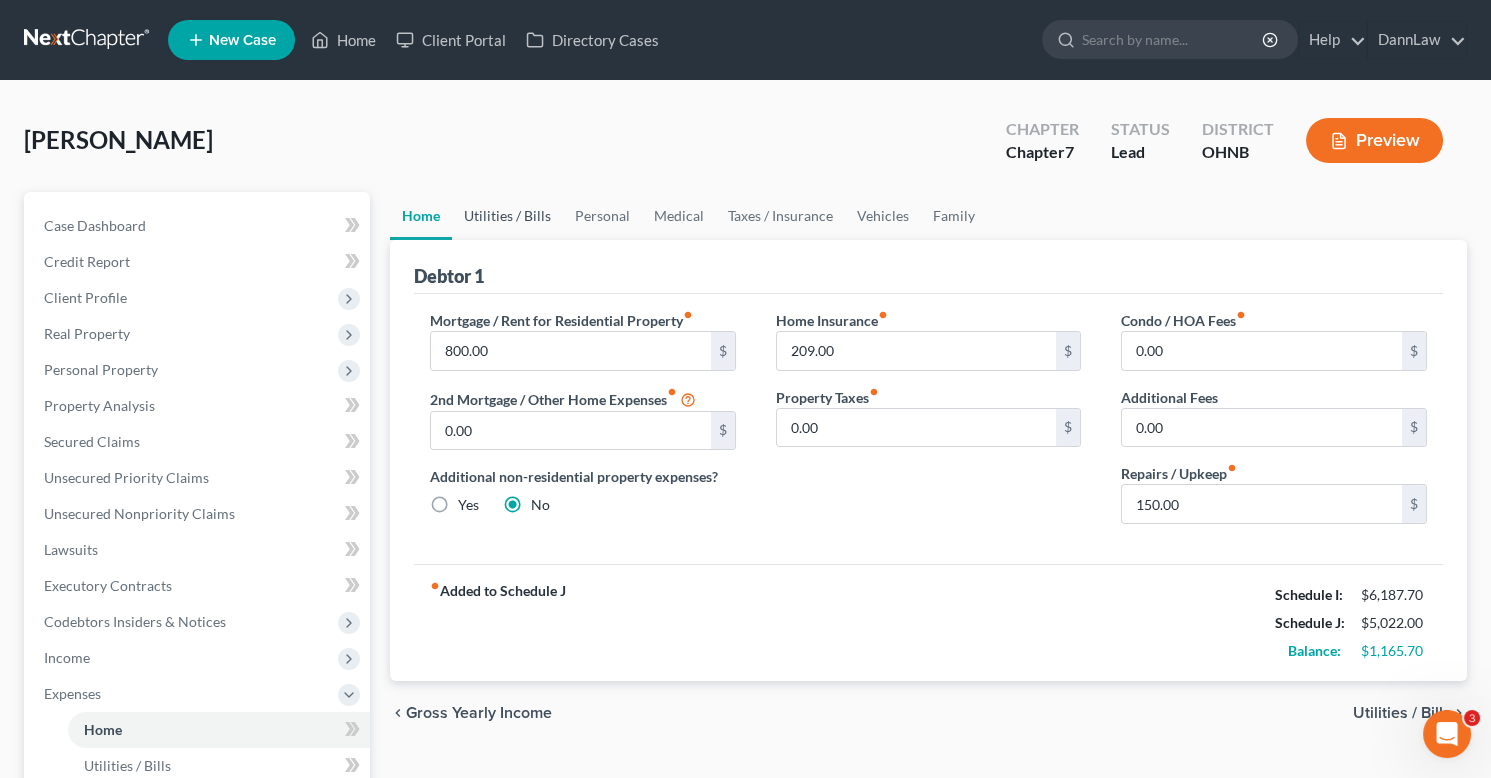 click on "Utilities / Bills" at bounding box center (507, 216) 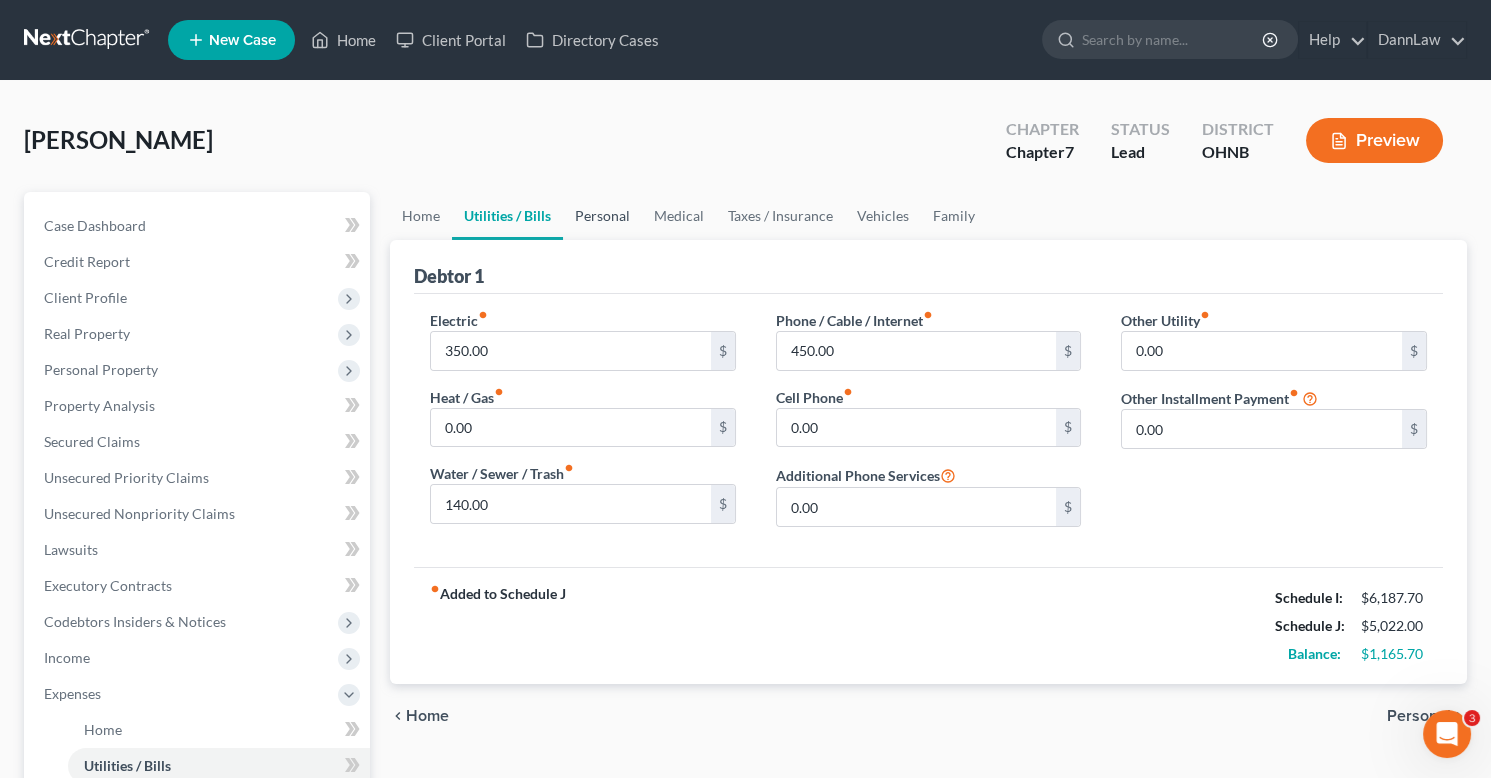 click on "Personal" at bounding box center (602, 216) 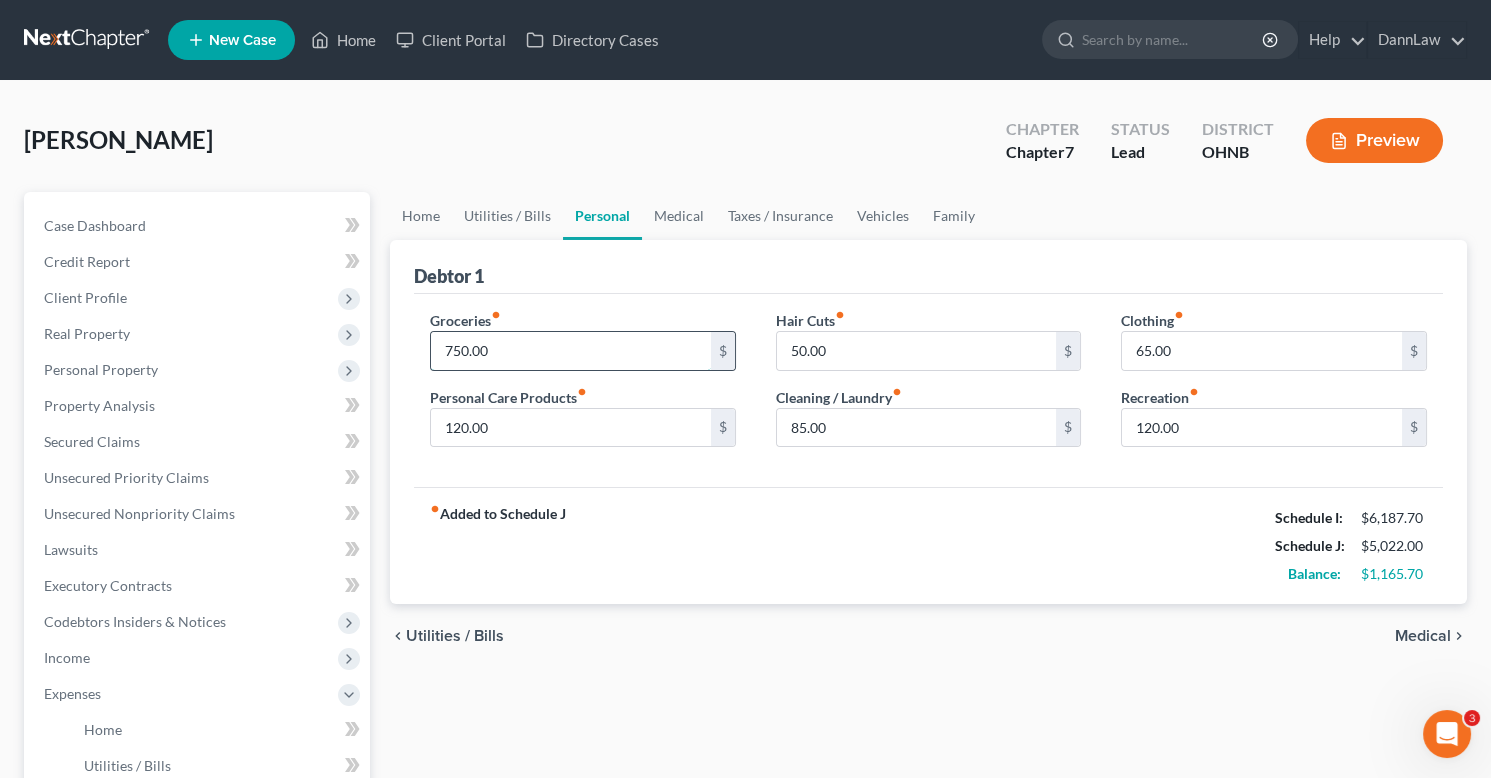 click on "750.00" at bounding box center (571, 351) 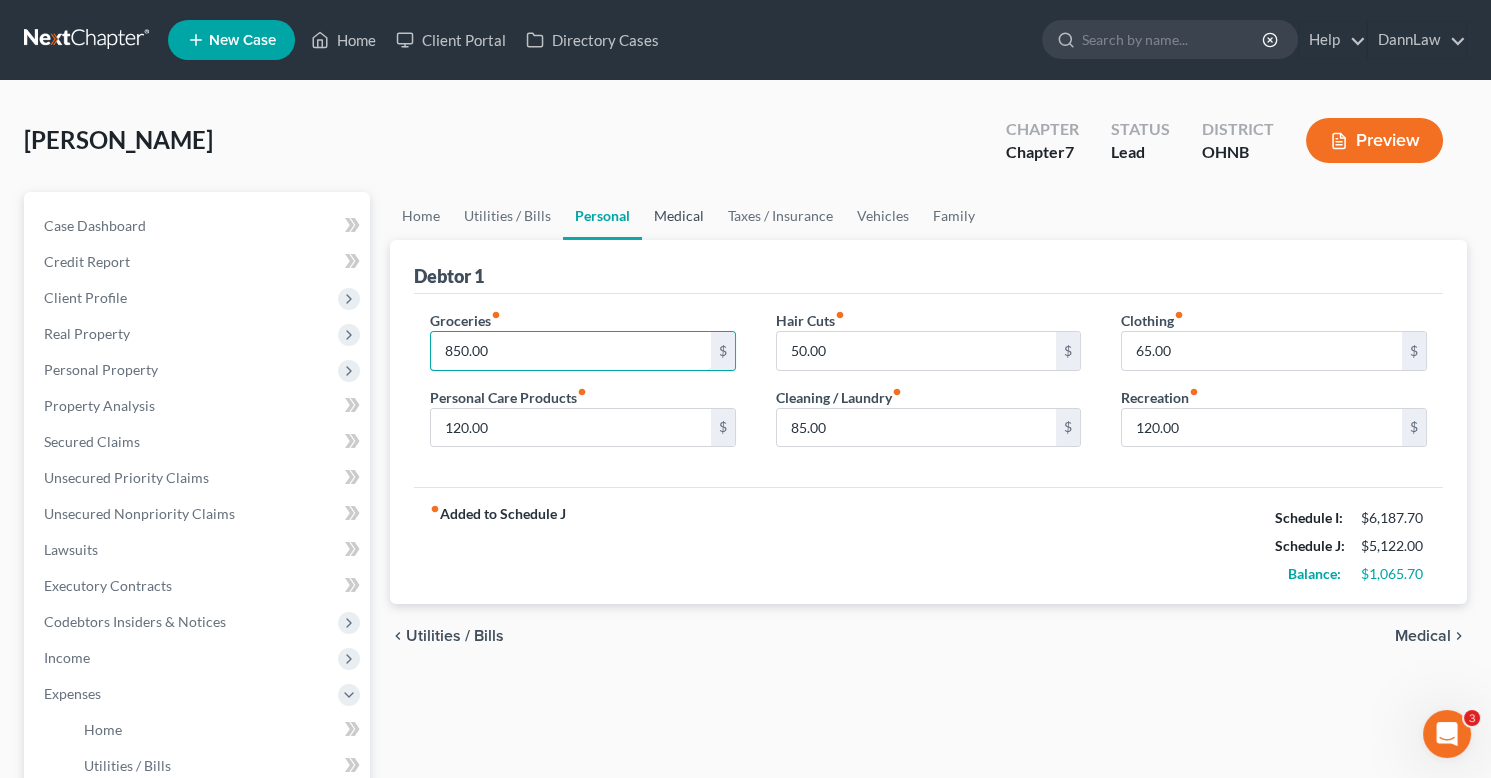 type on "850.00" 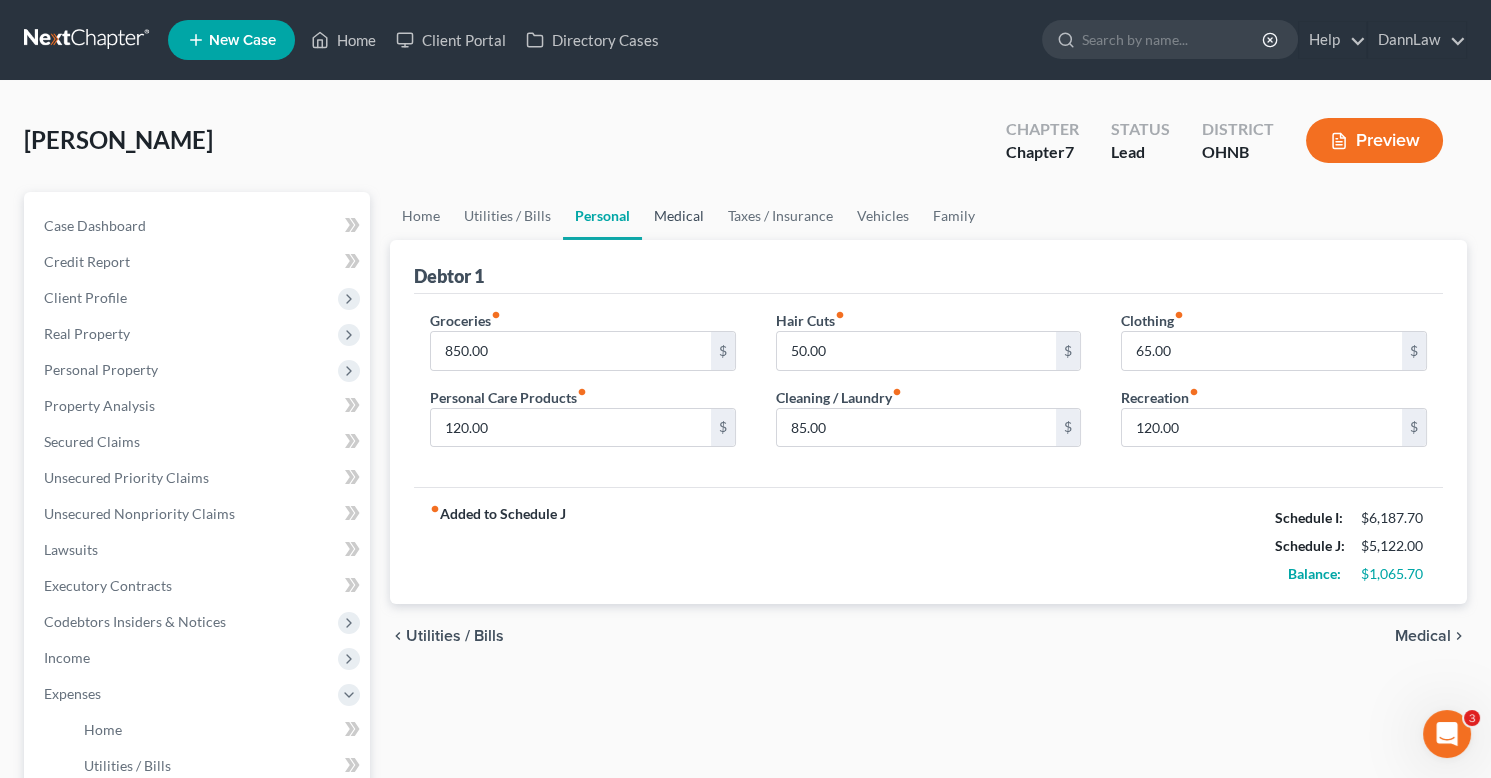 click on "Medical" at bounding box center [679, 216] 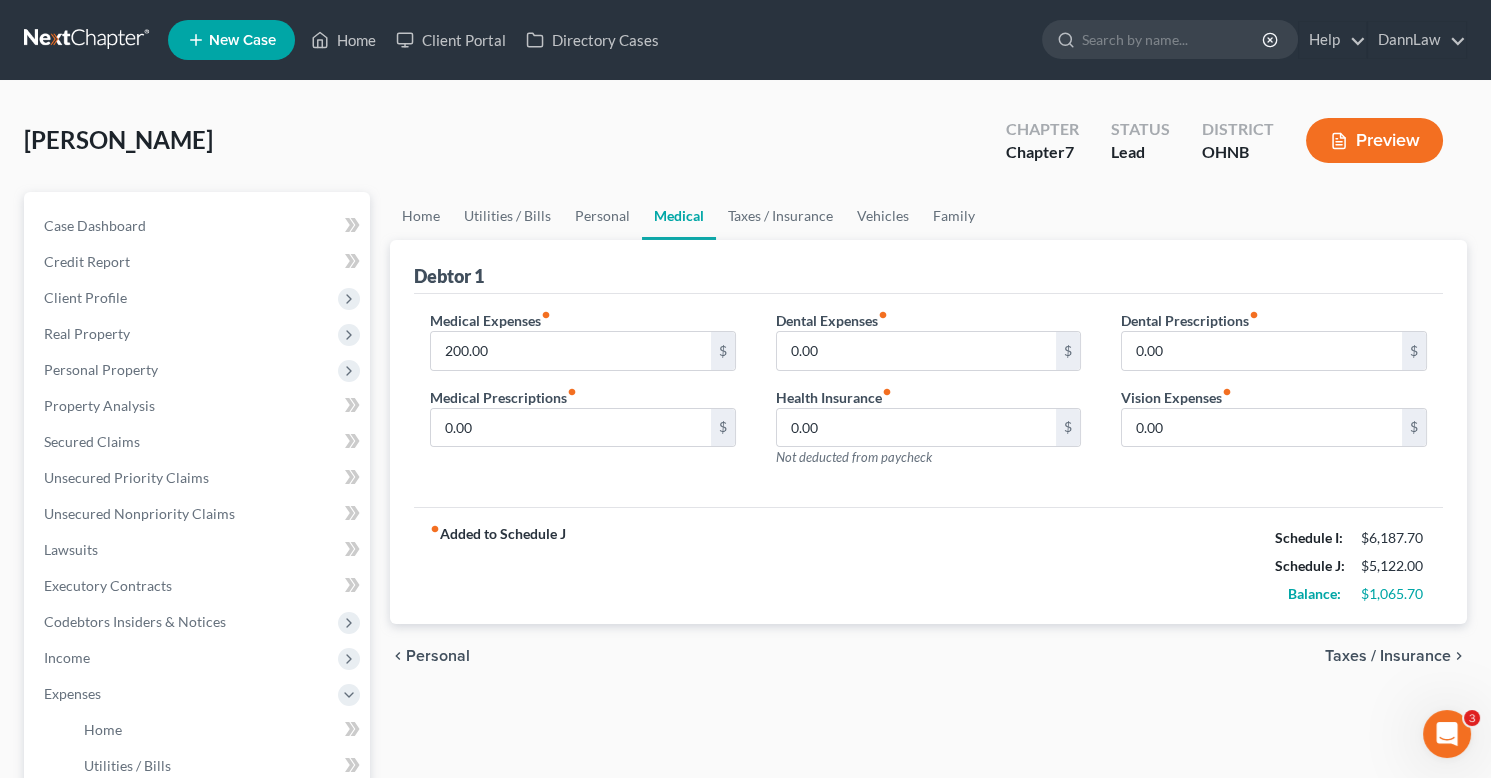 click on "Medical" at bounding box center (679, 216) 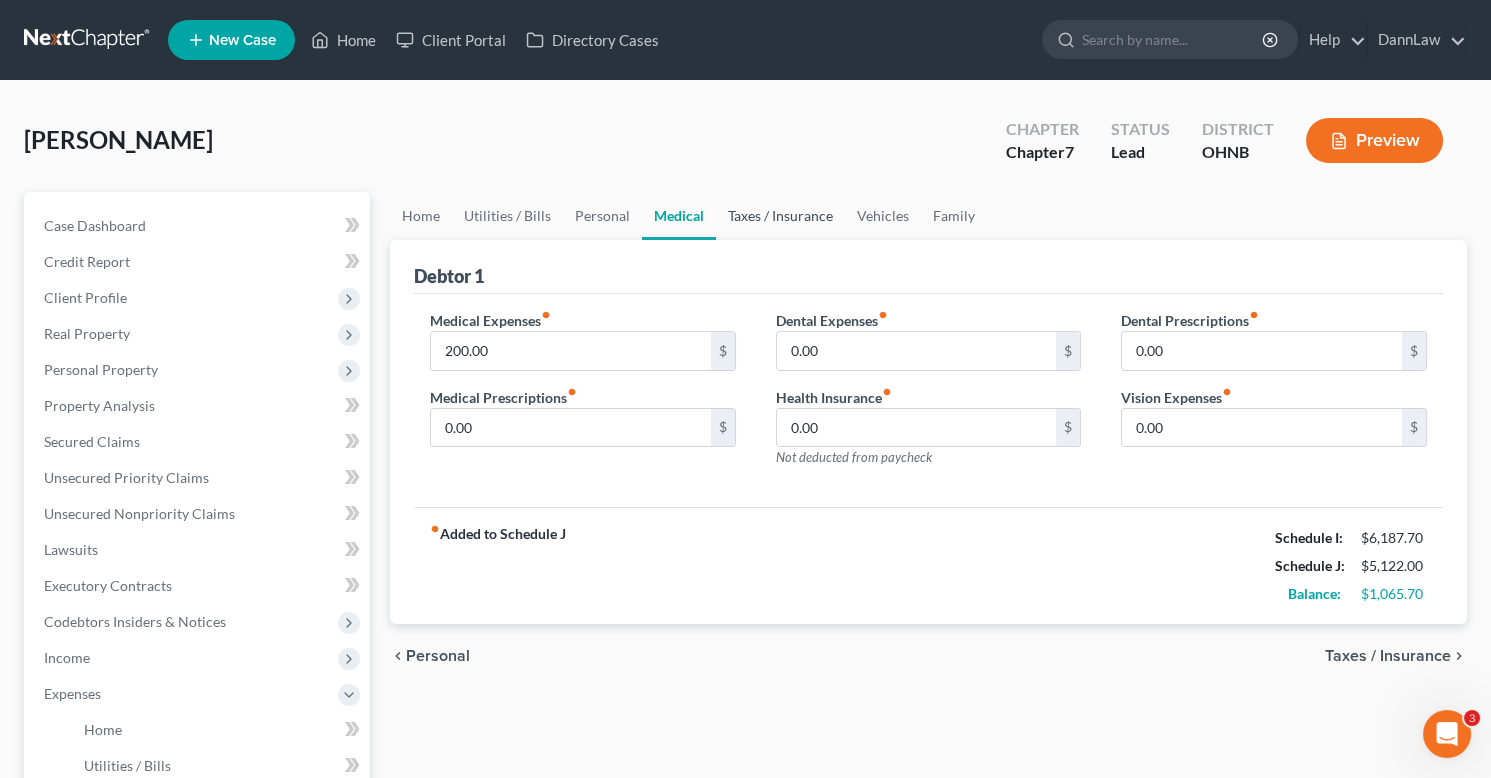 click on "Taxes / Insurance" at bounding box center (780, 216) 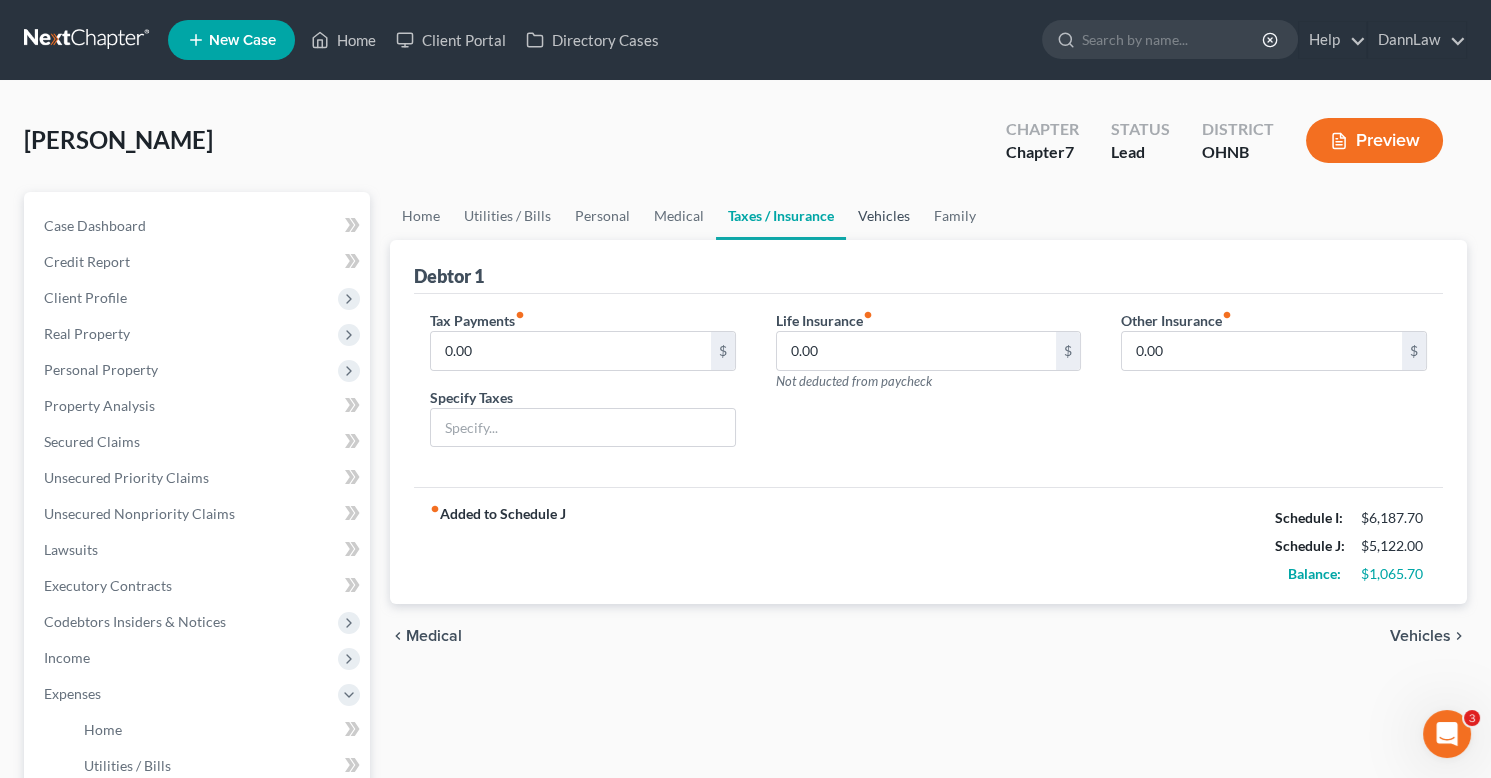 click on "Vehicles" at bounding box center (884, 216) 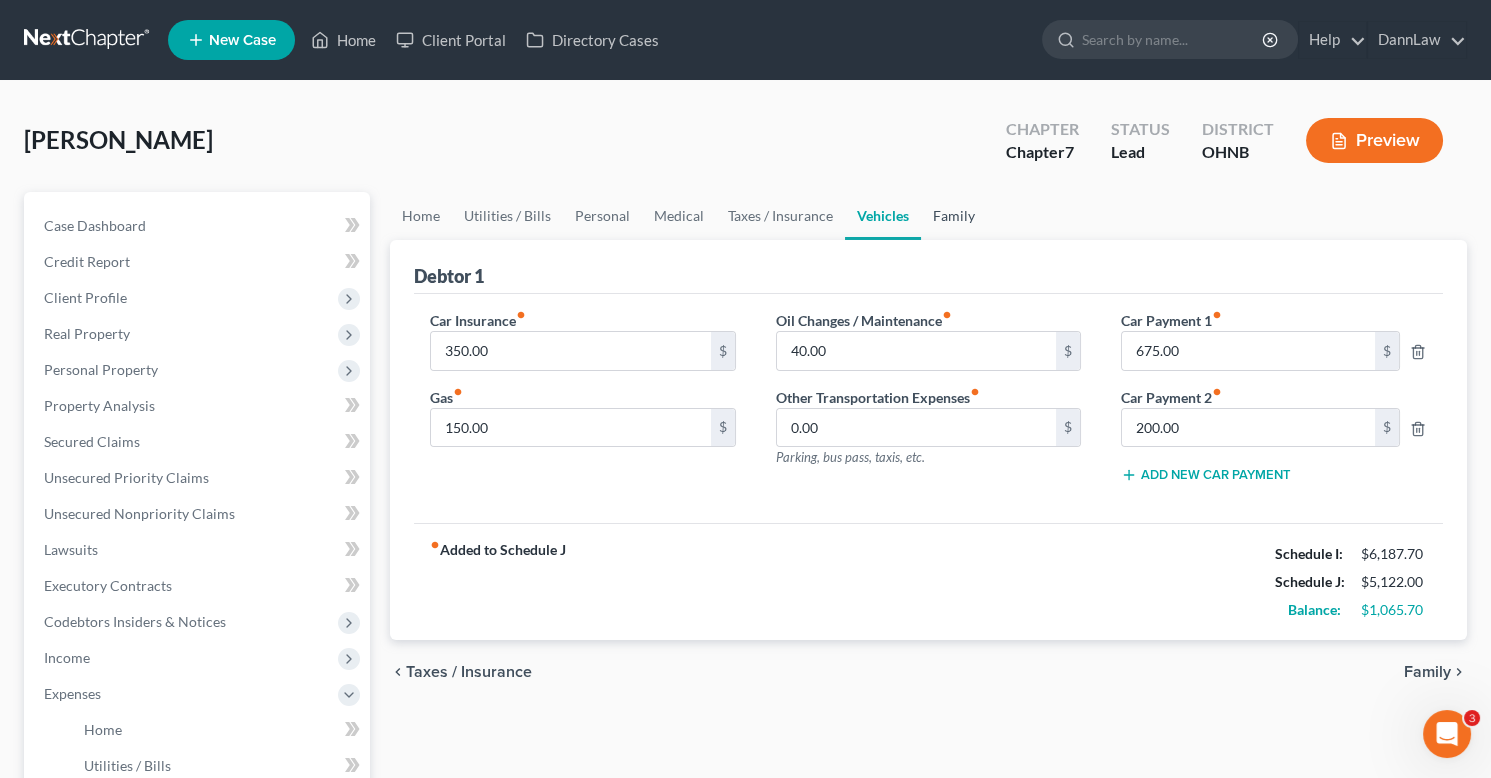 click on "Family" at bounding box center (954, 216) 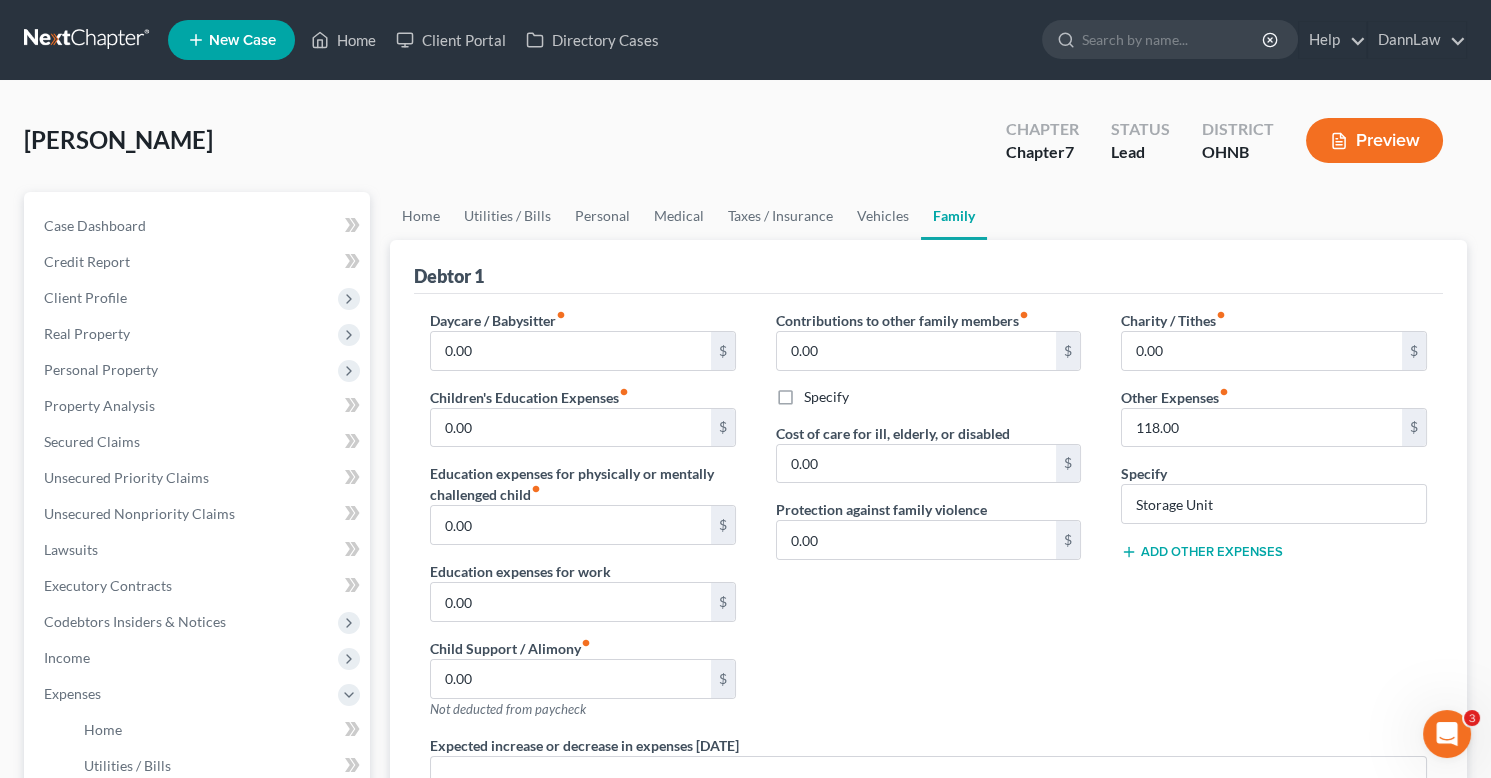 click on "[PERSON_NAME] Upgraded Chapter Chapter  7 Status Lead District [GEOGRAPHIC_DATA] Preview" at bounding box center (745, 148) 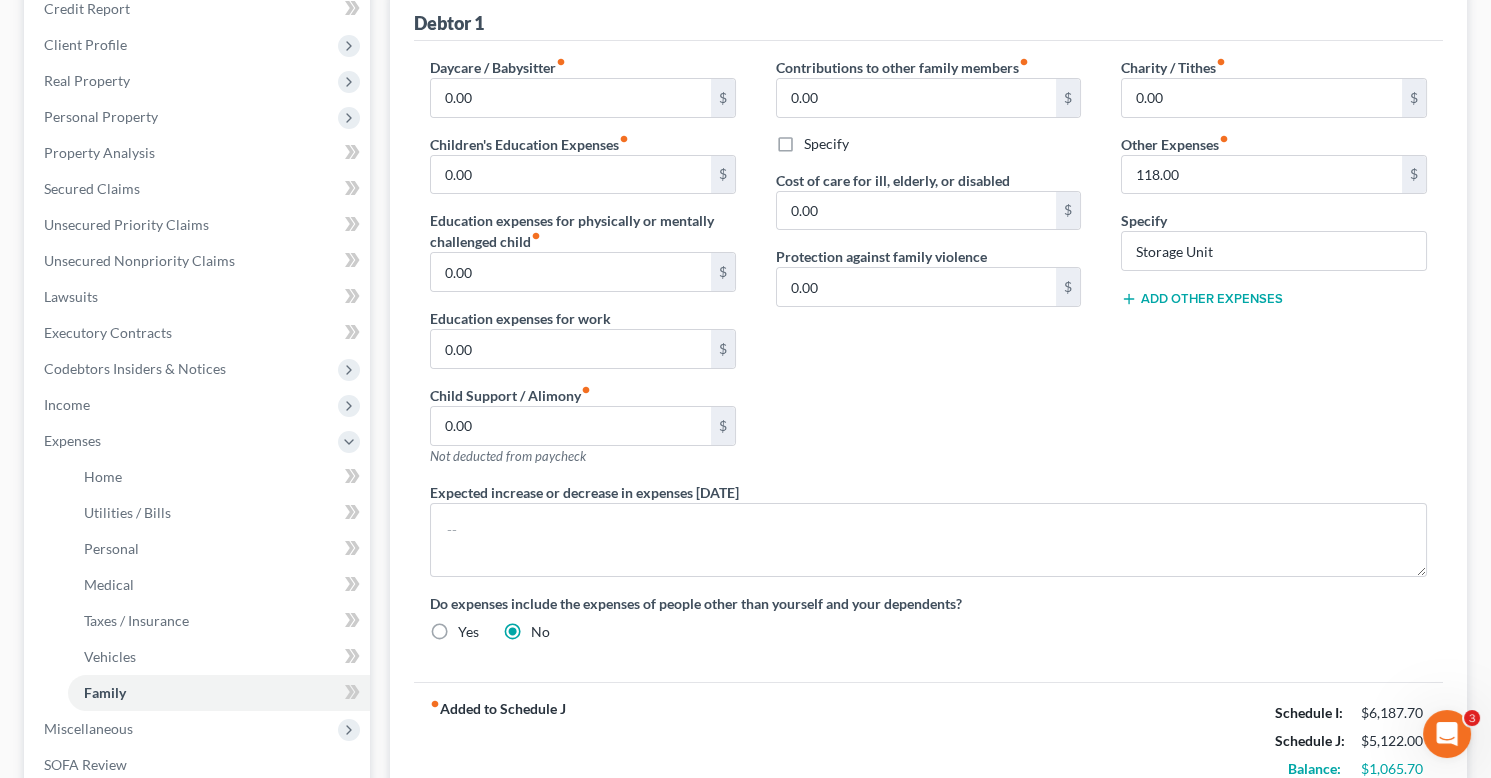 scroll, scrollTop: 472, scrollLeft: 0, axis: vertical 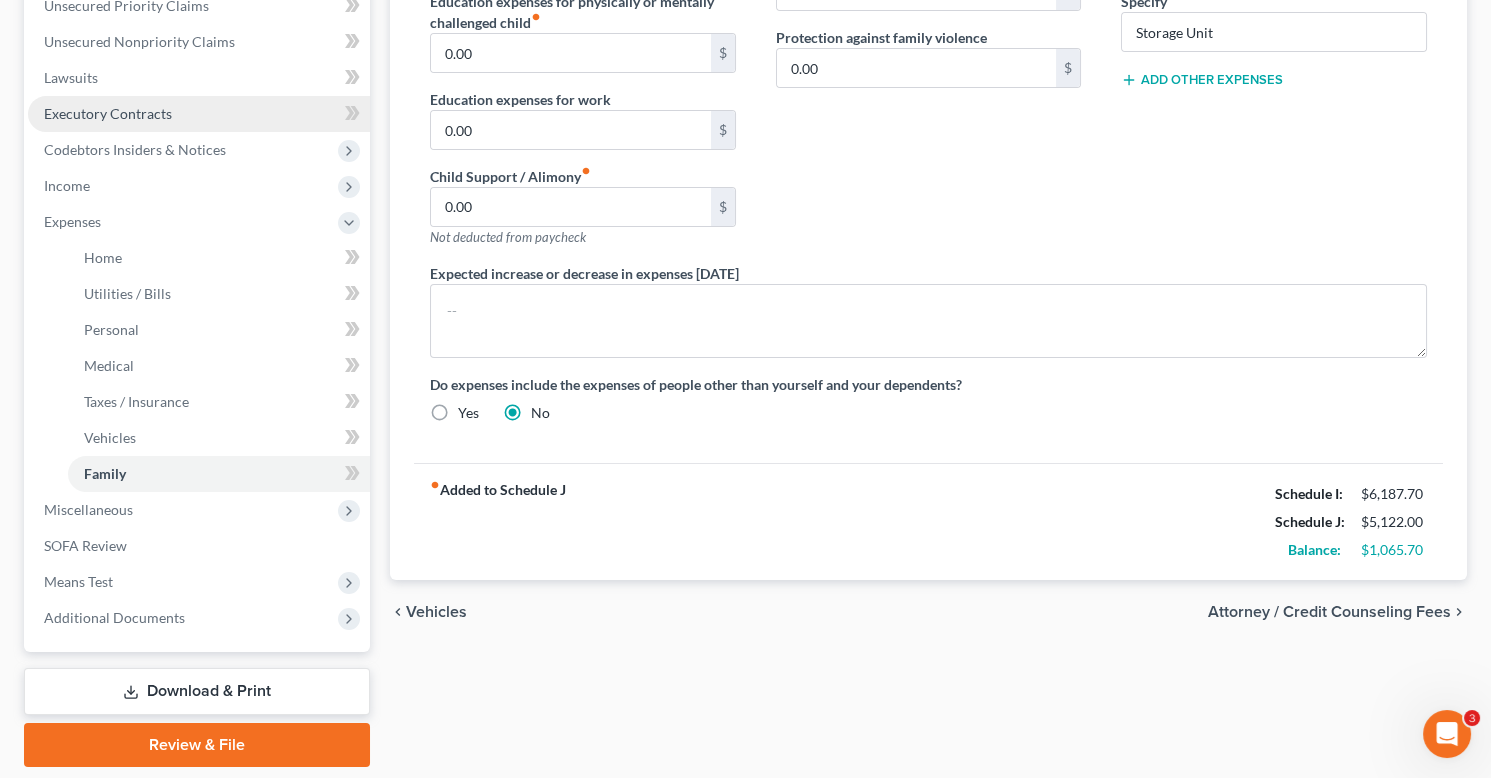 click on "Executory Contracts" at bounding box center (108, 113) 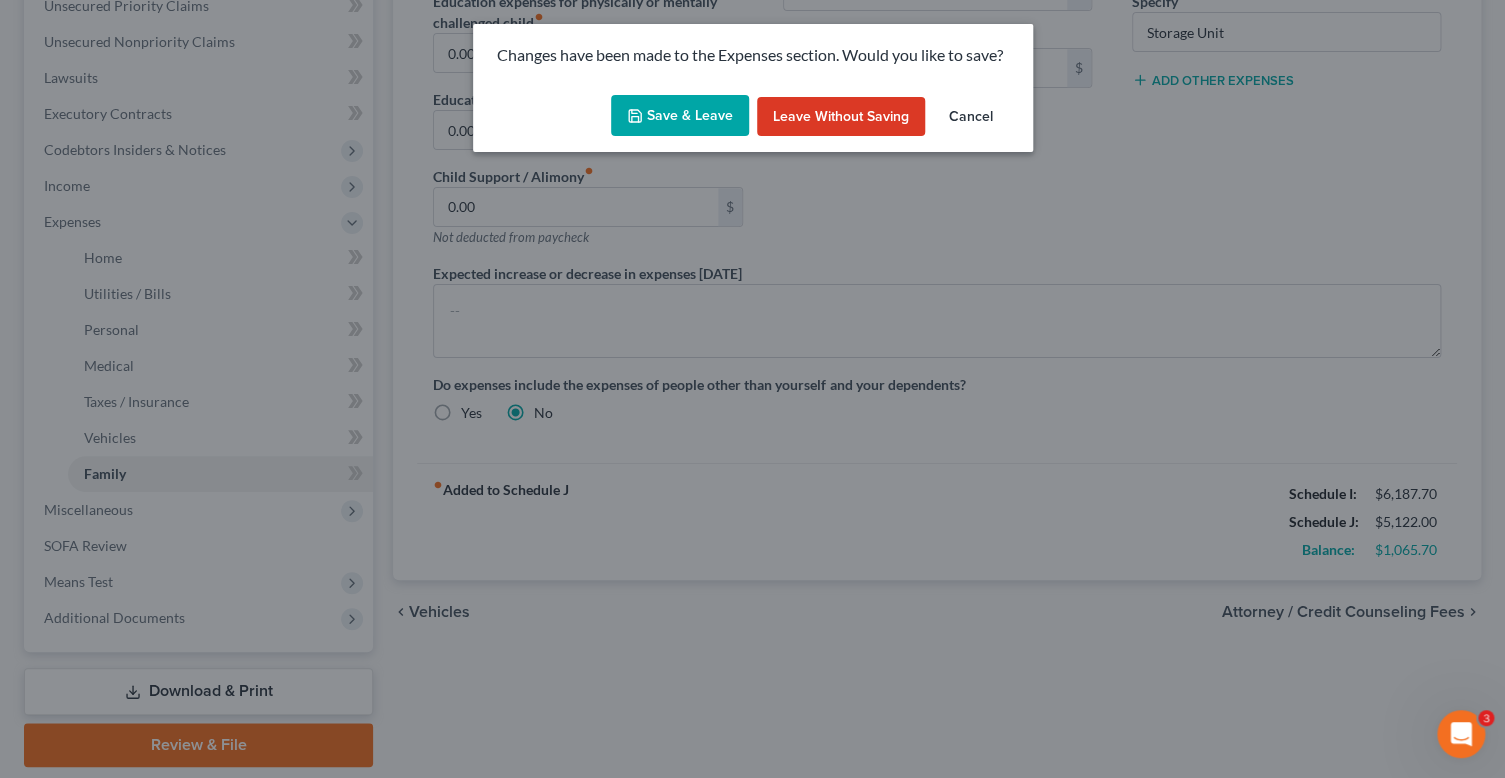 click on "Save & Leave" at bounding box center (680, 116) 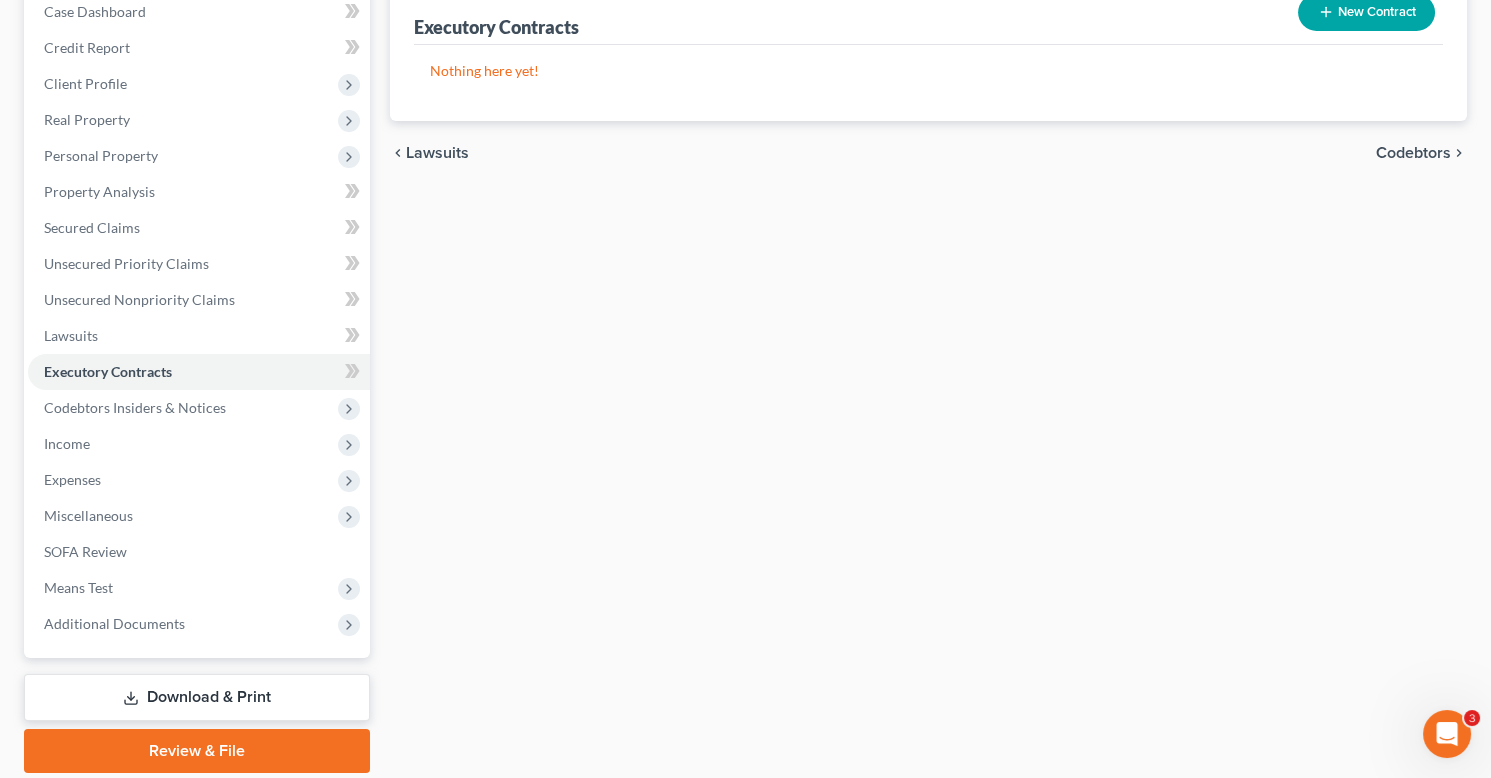 scroll, scrollTop: 0, scrollLeft: 0, axis: both 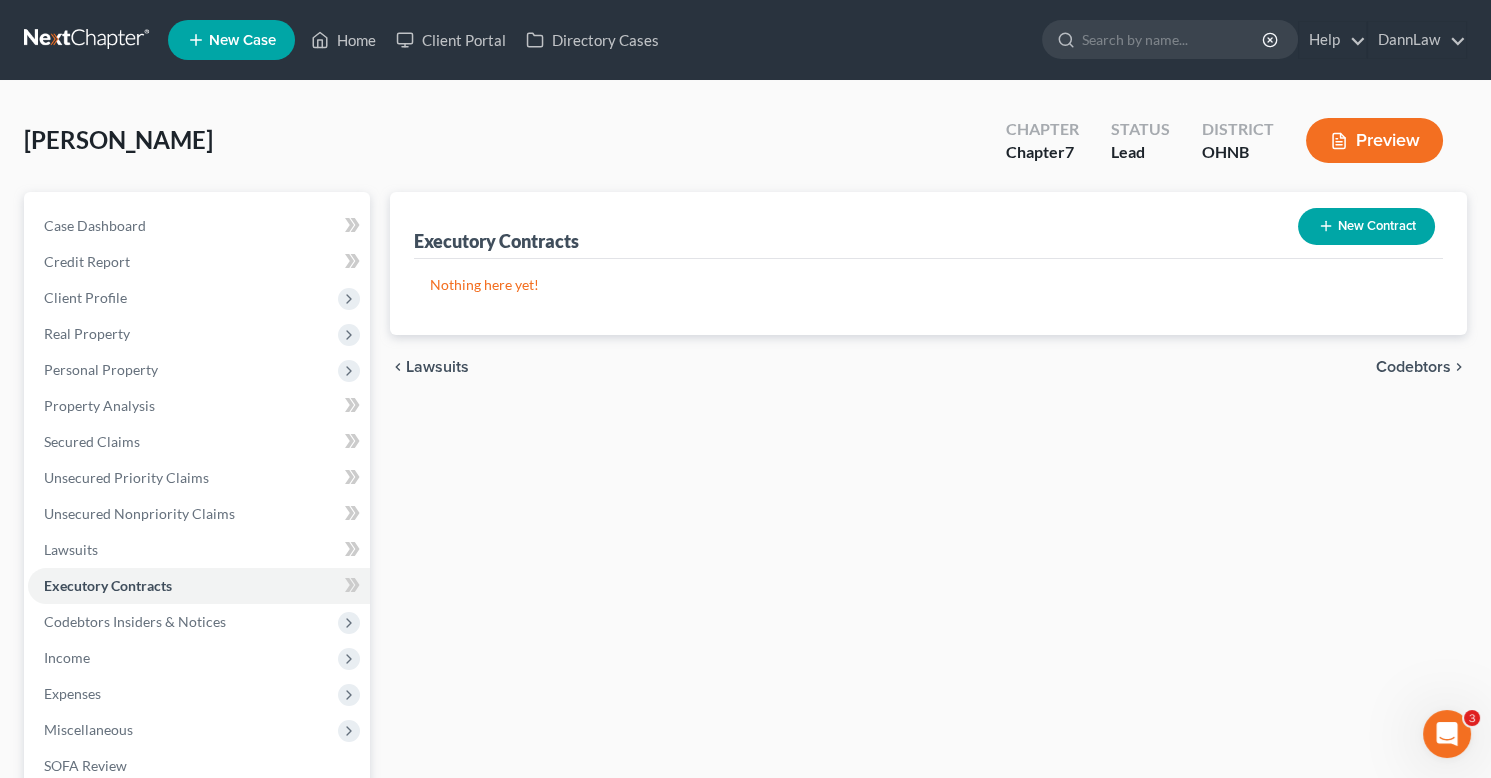 click on "New Contract" at bounding box center [1366, 226] 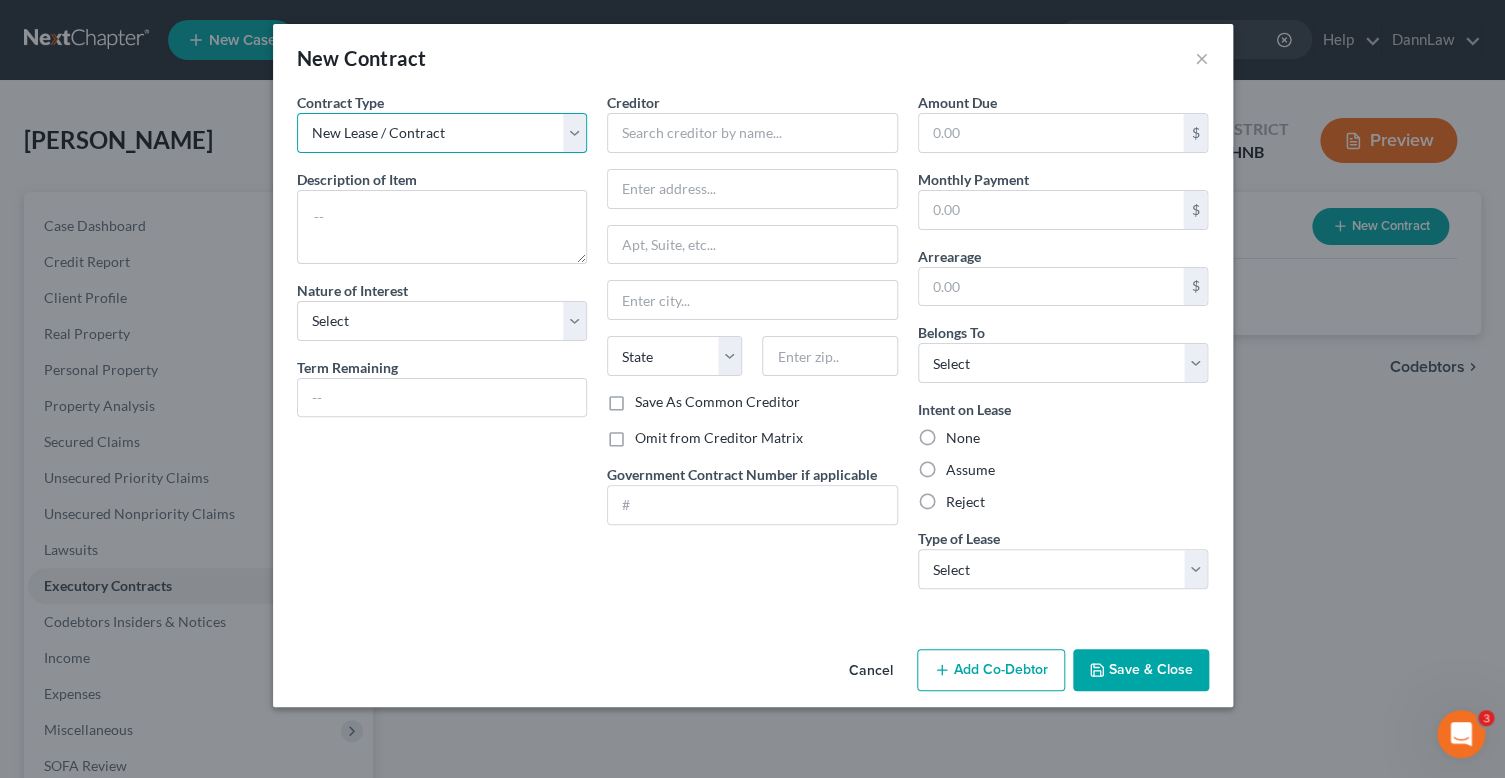click on "New Lease / Contract New Timeshare" at bounding box center (442, 133) 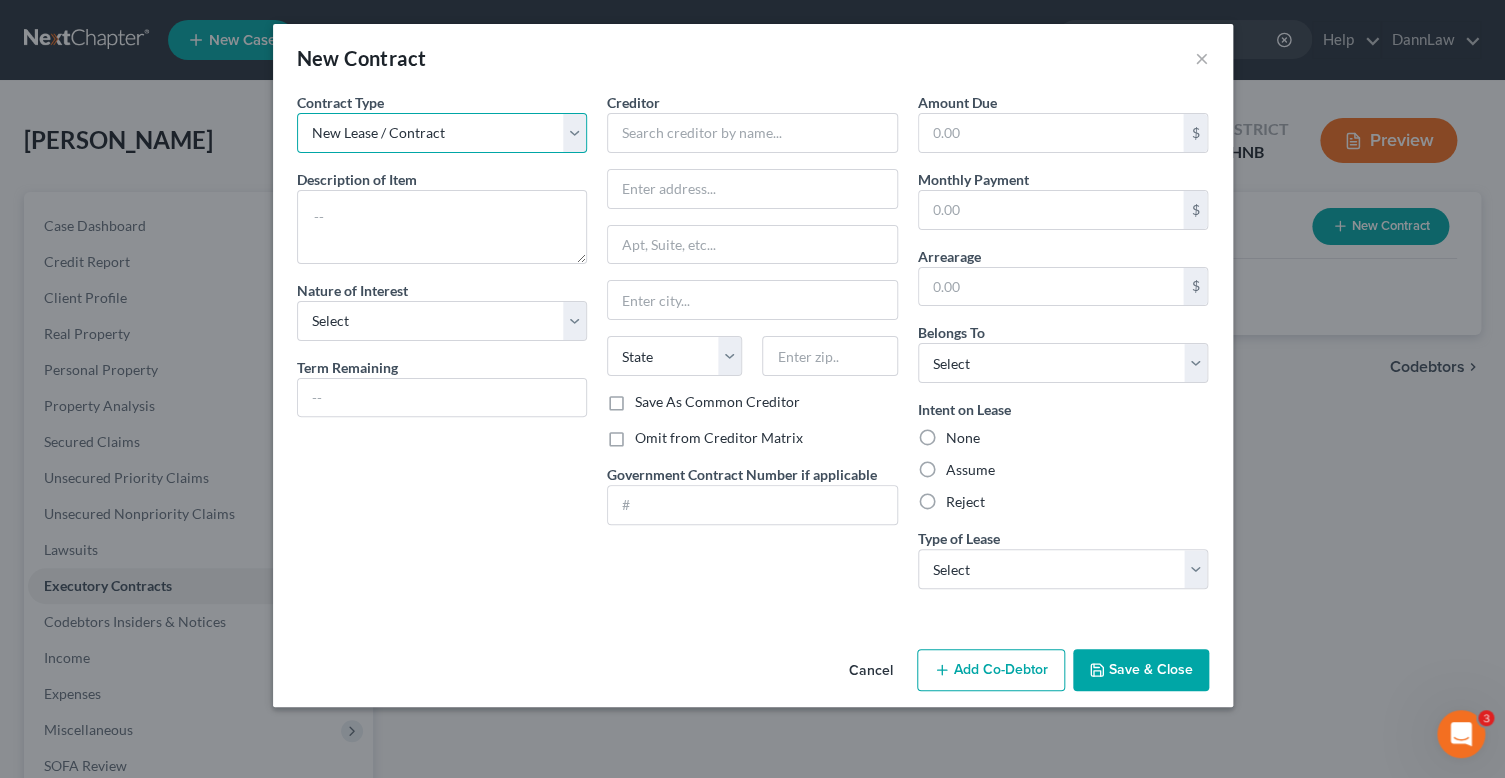 click on "New Lease / Contract New Timeshare" at bounding box center [442, 133] 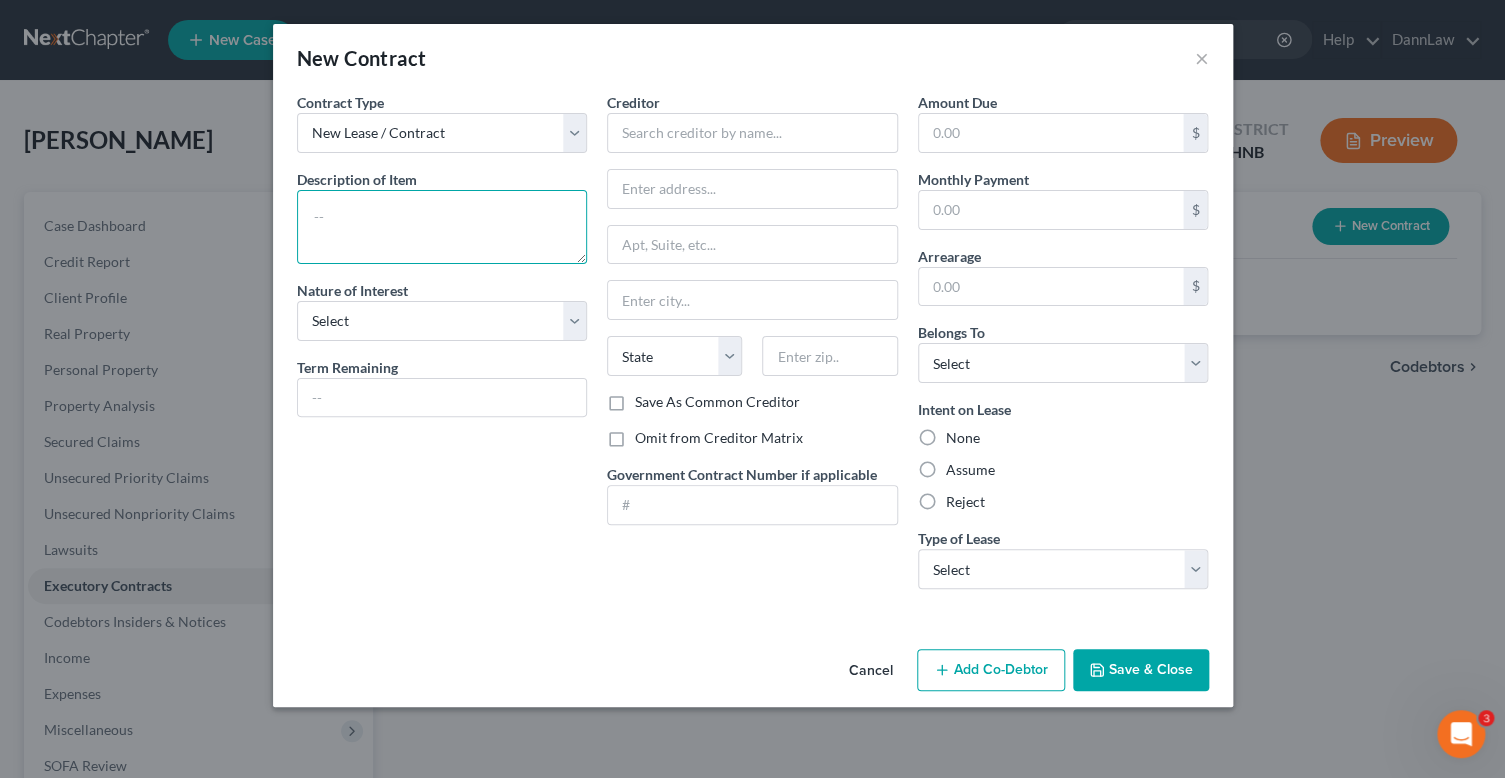 click at bounding box center [442, 227] 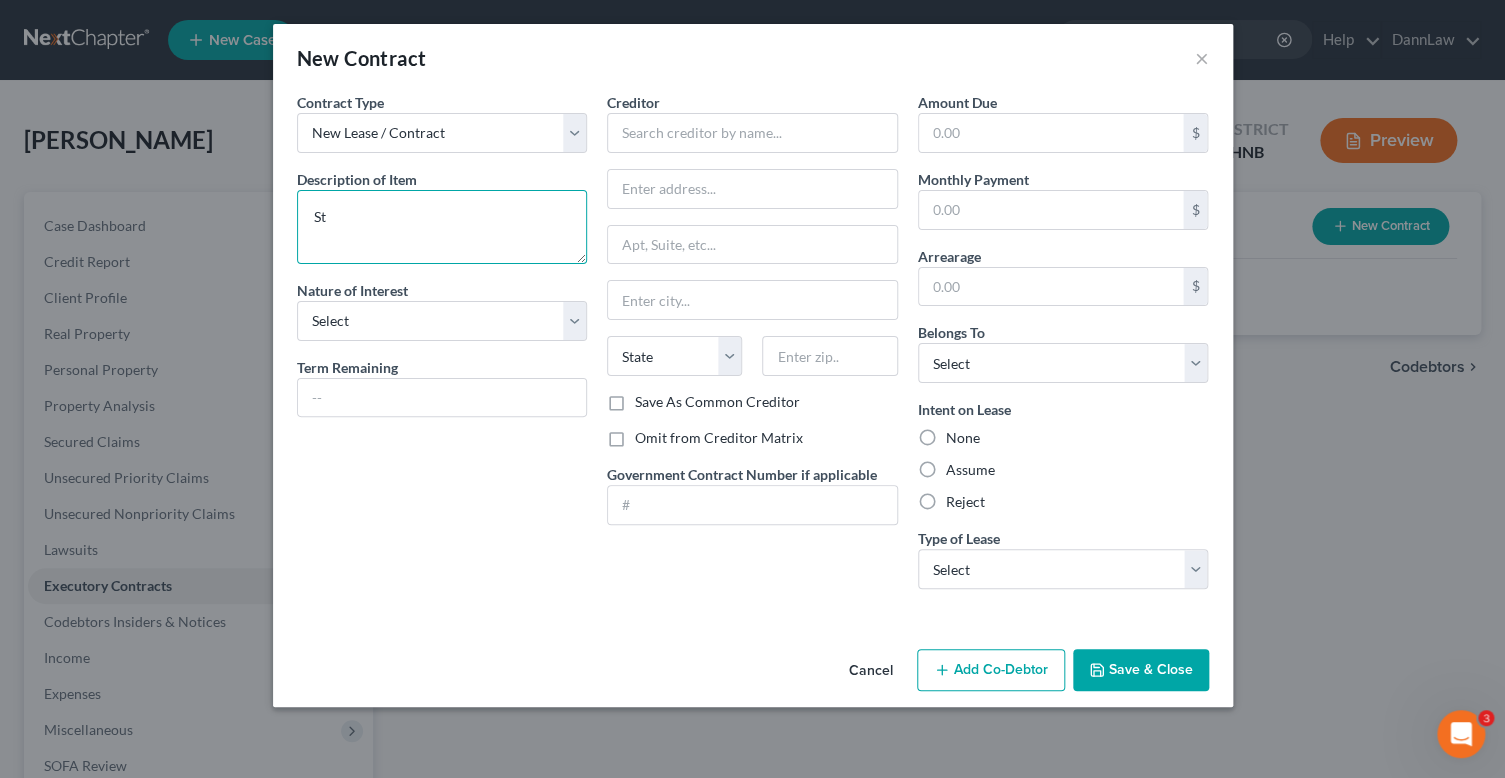 type on "S" 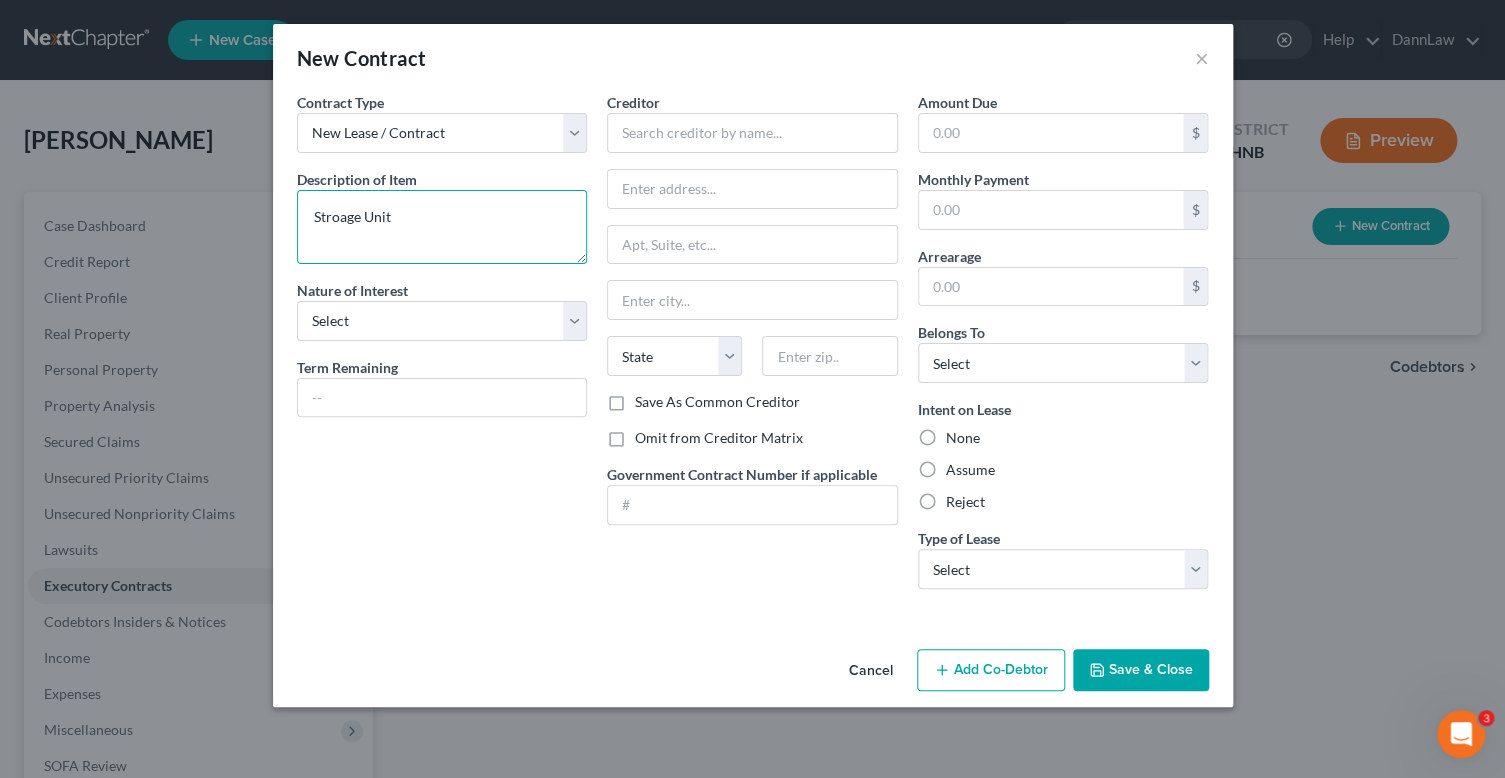 type on "Stroage Unit" 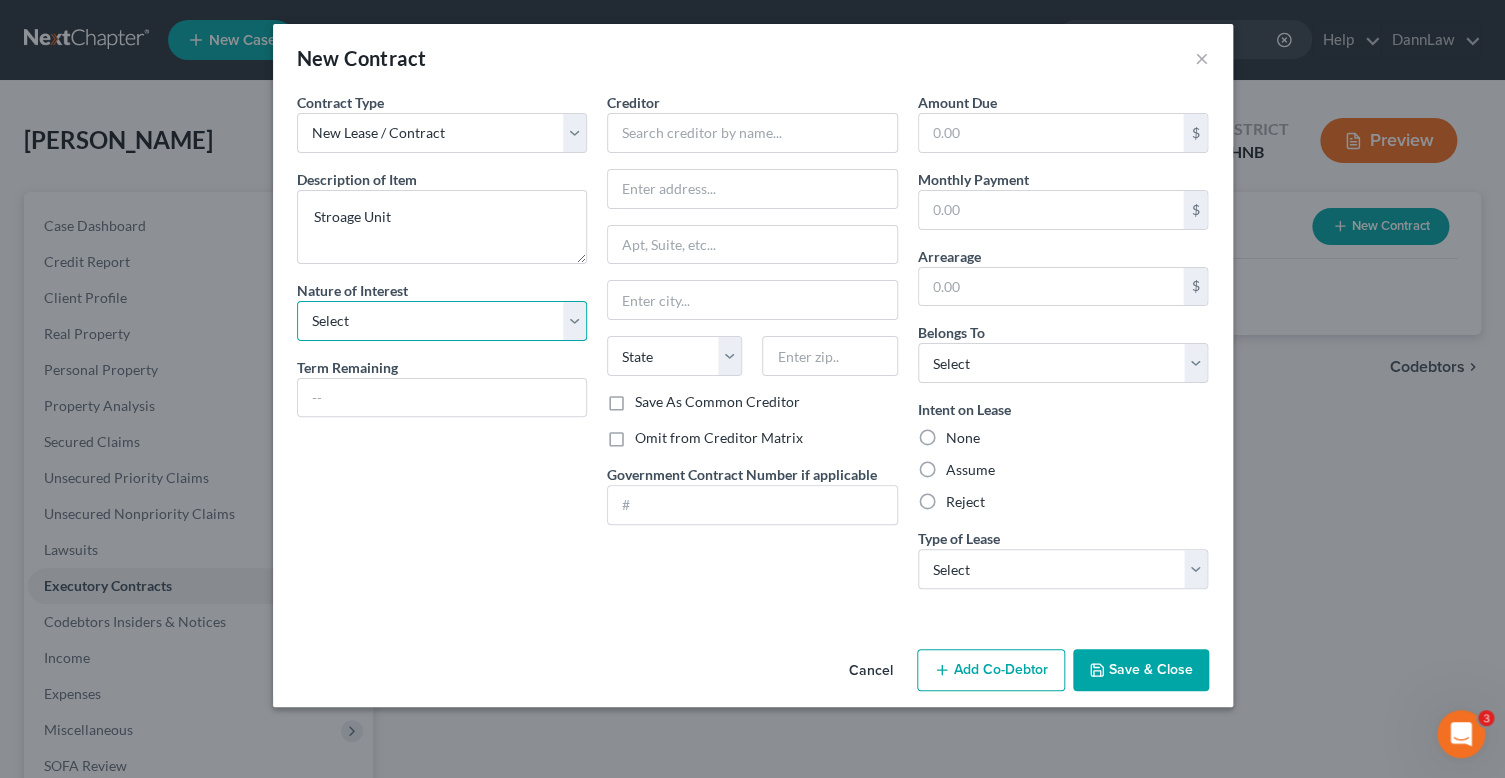 click on "Select Purchaser Agent Lessor Lessee" at bounding box center [442, 321] 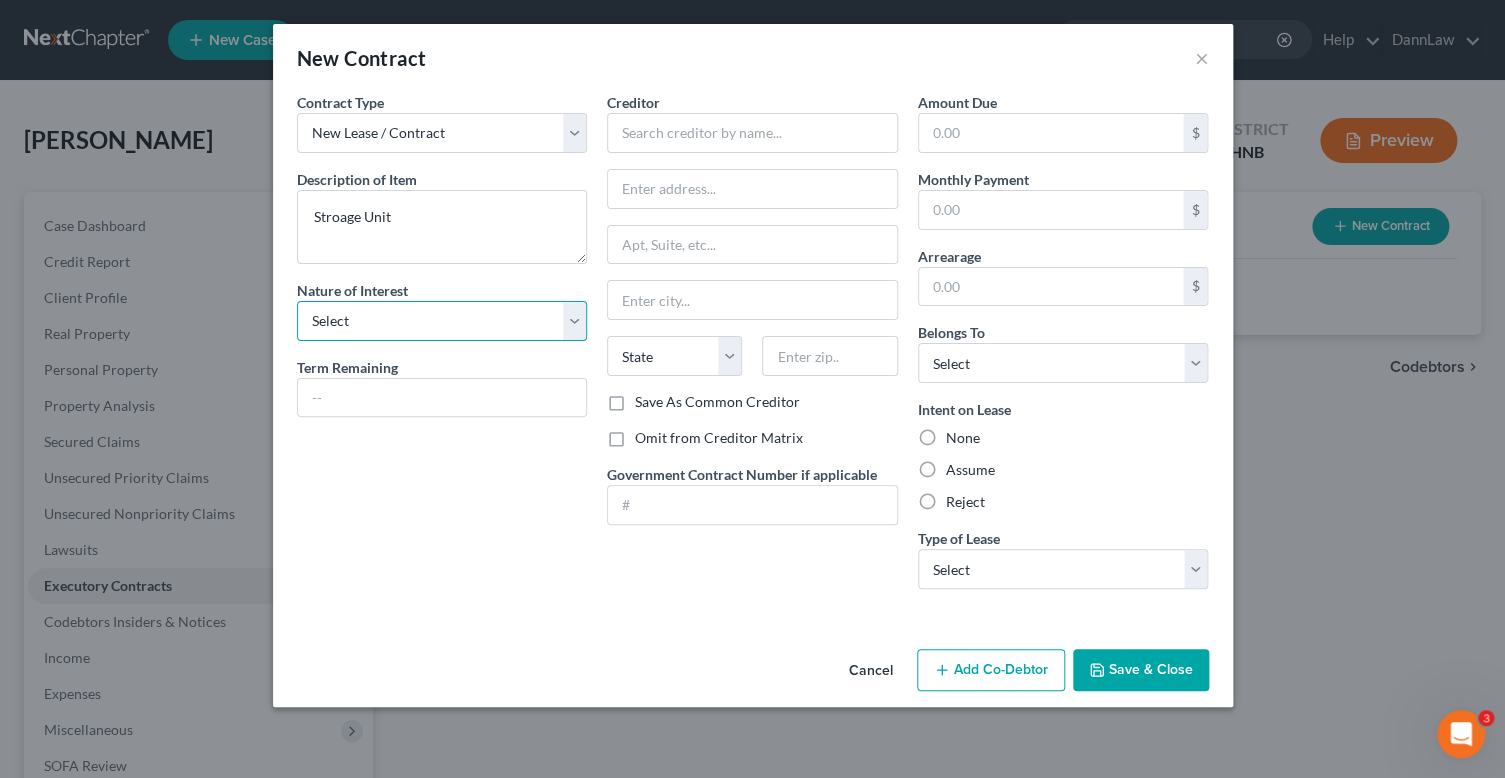 select on "3" 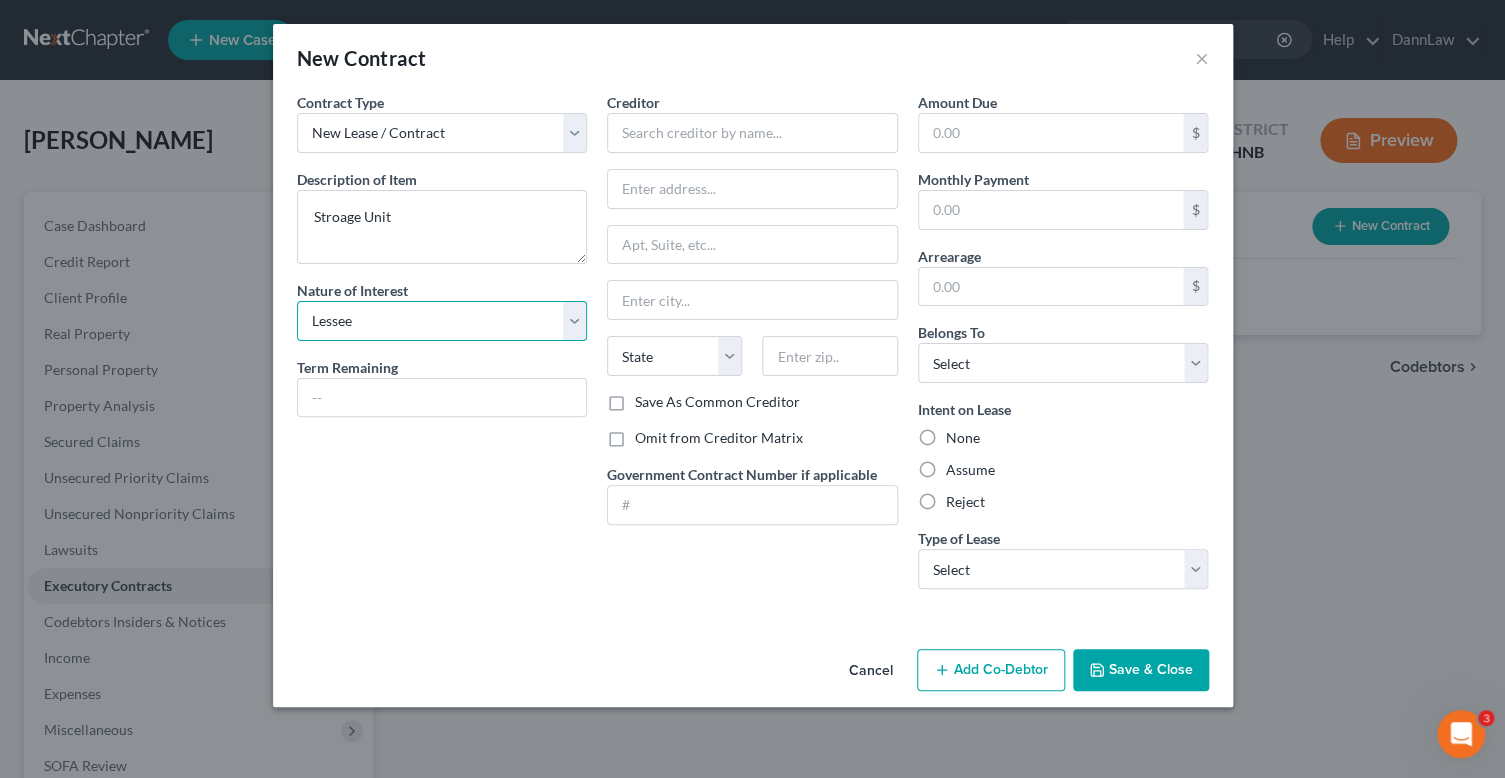 click on "Select Purchaser Agent Lessor Lessee" at bounding box center (442, 321) 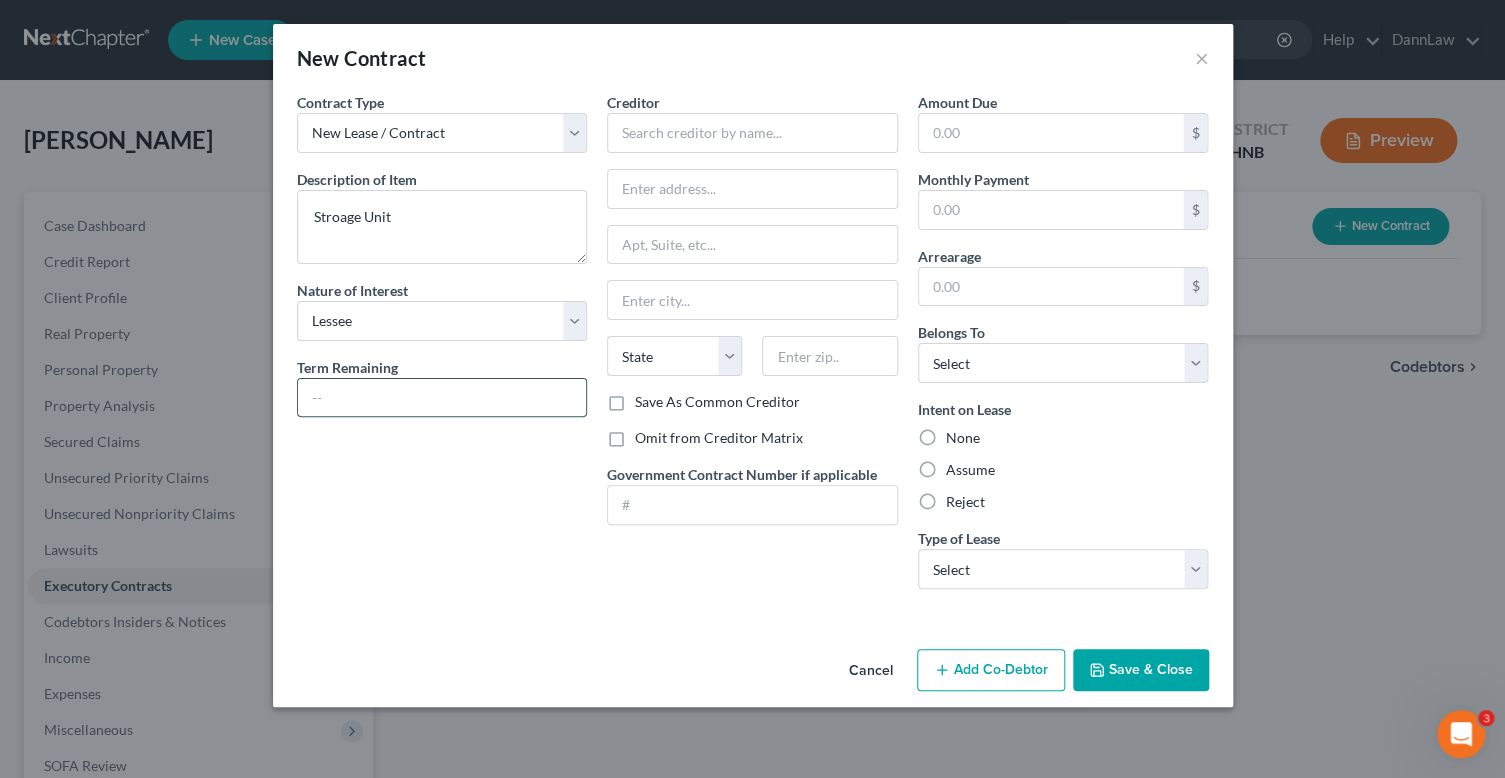 click at bounding box center [442, 398] 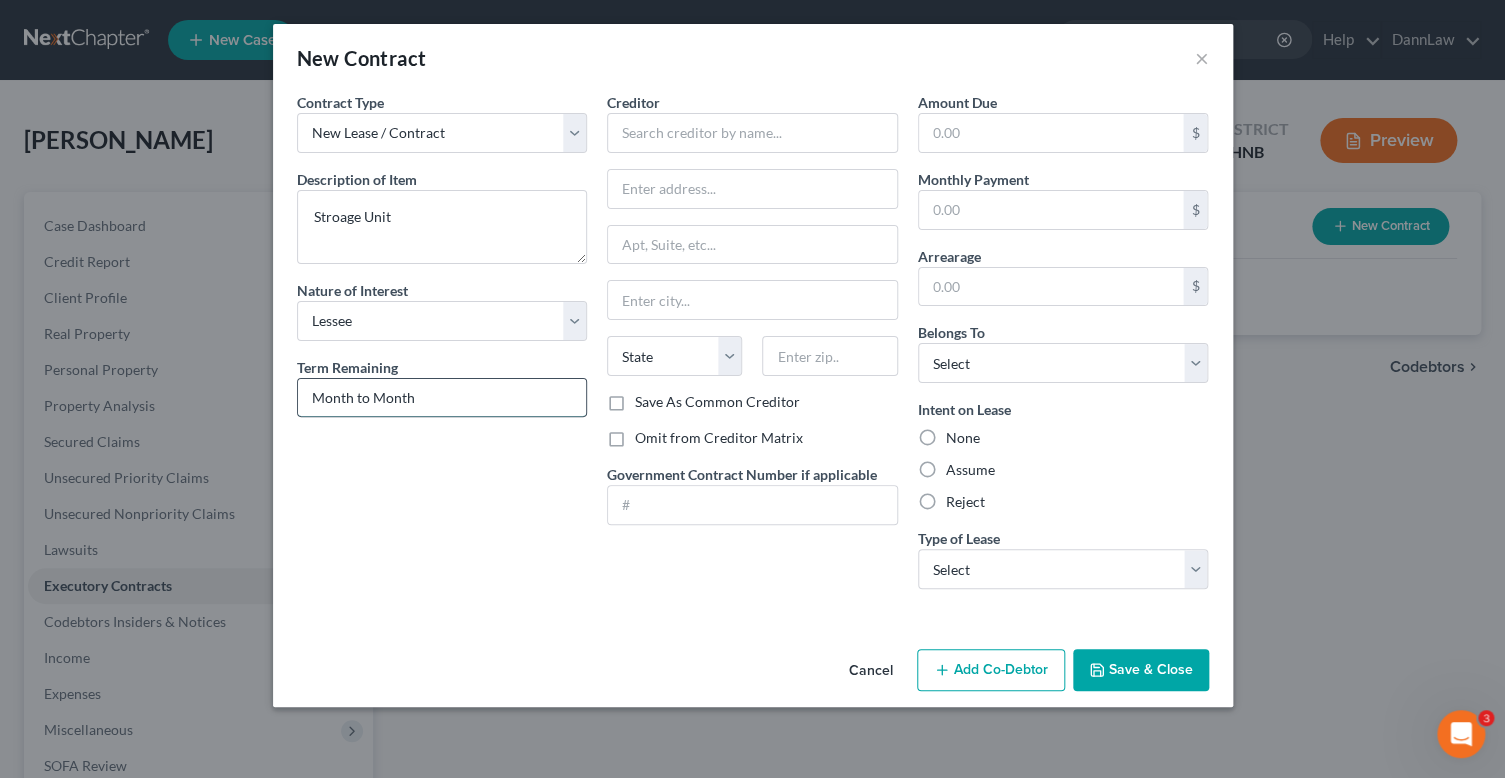type on "Month to Month" 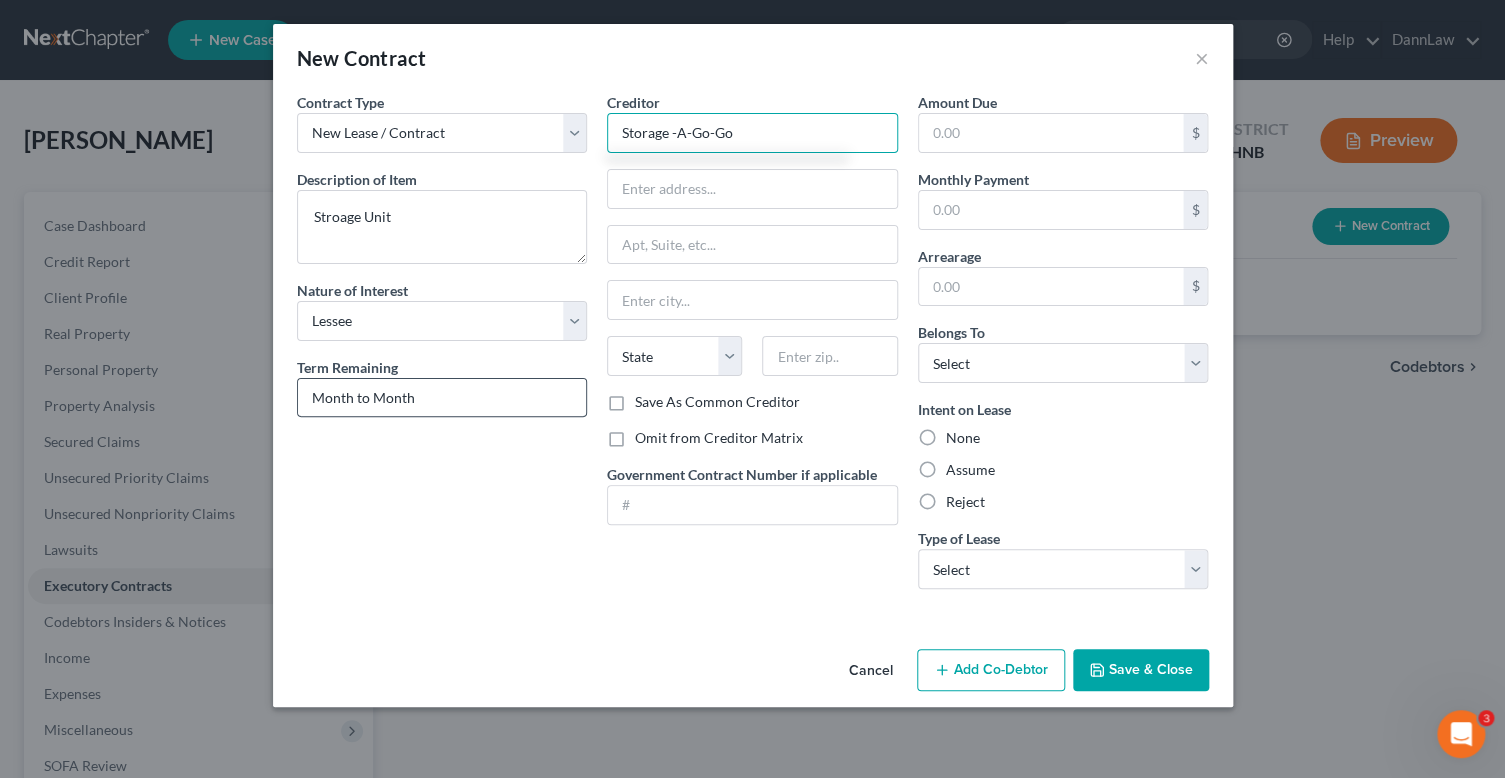 type on "Storage -A-Go-Go" 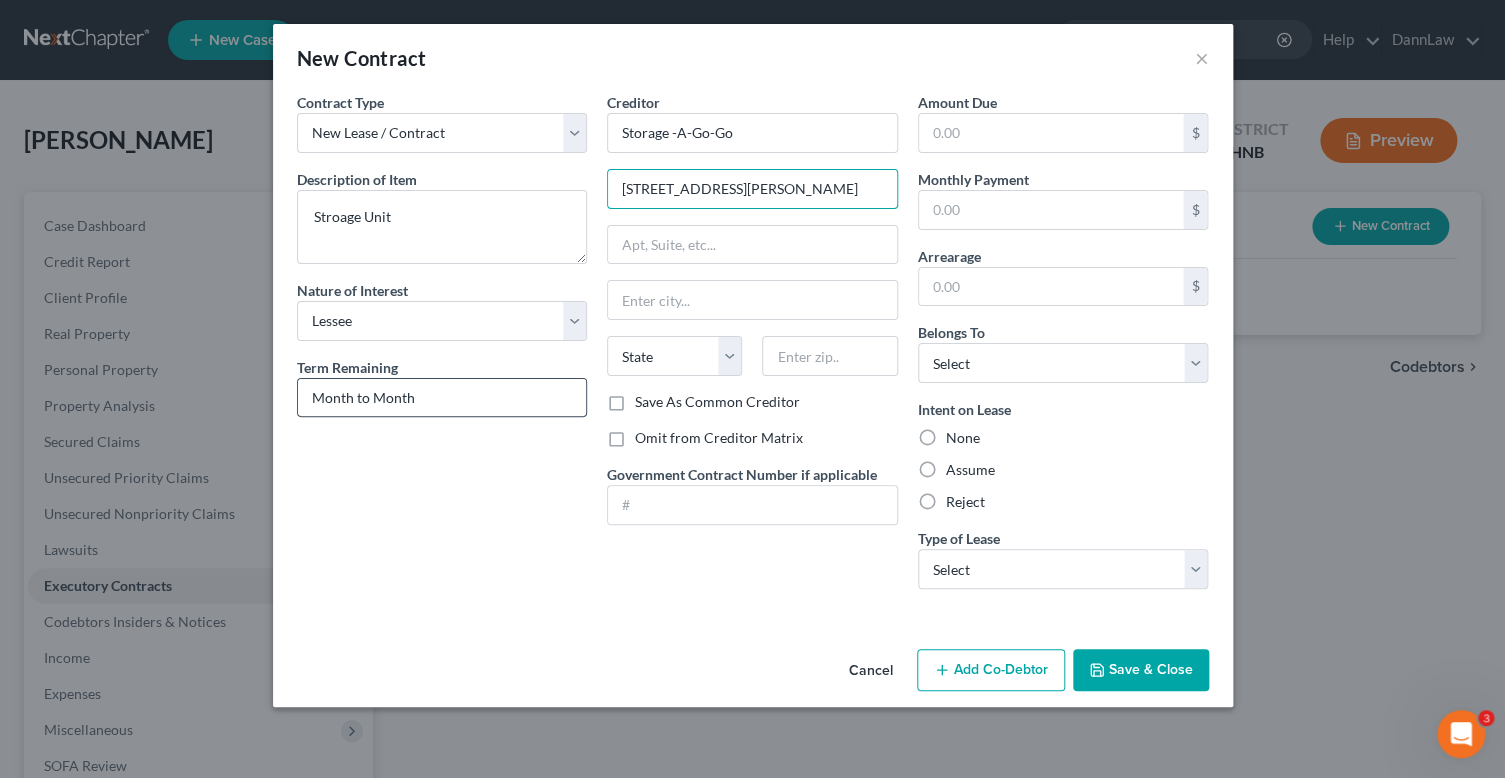 type on "[STREET_ADDRESS][PERSON_NAME]" 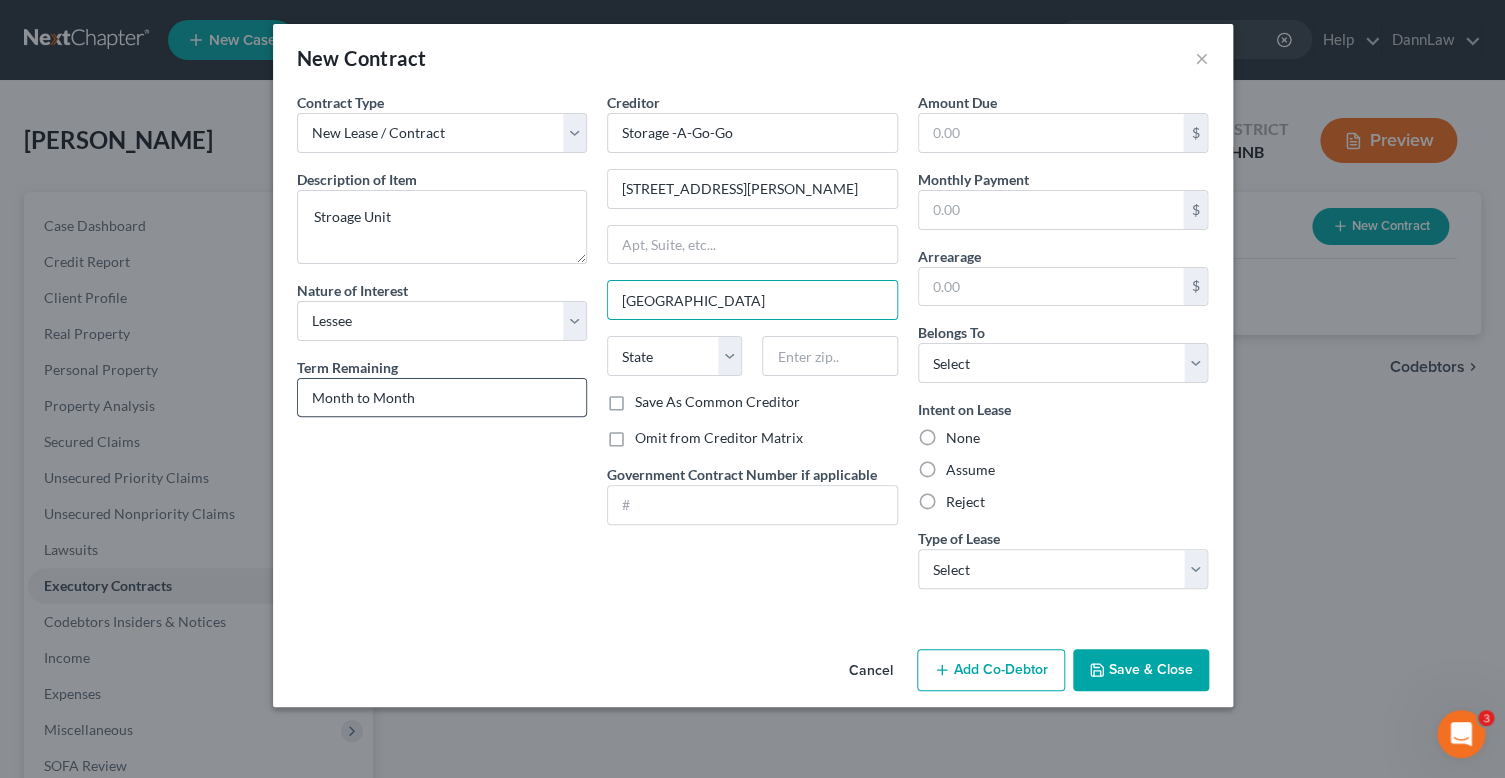 type on "[GEOGRAPHIC_DATA]" 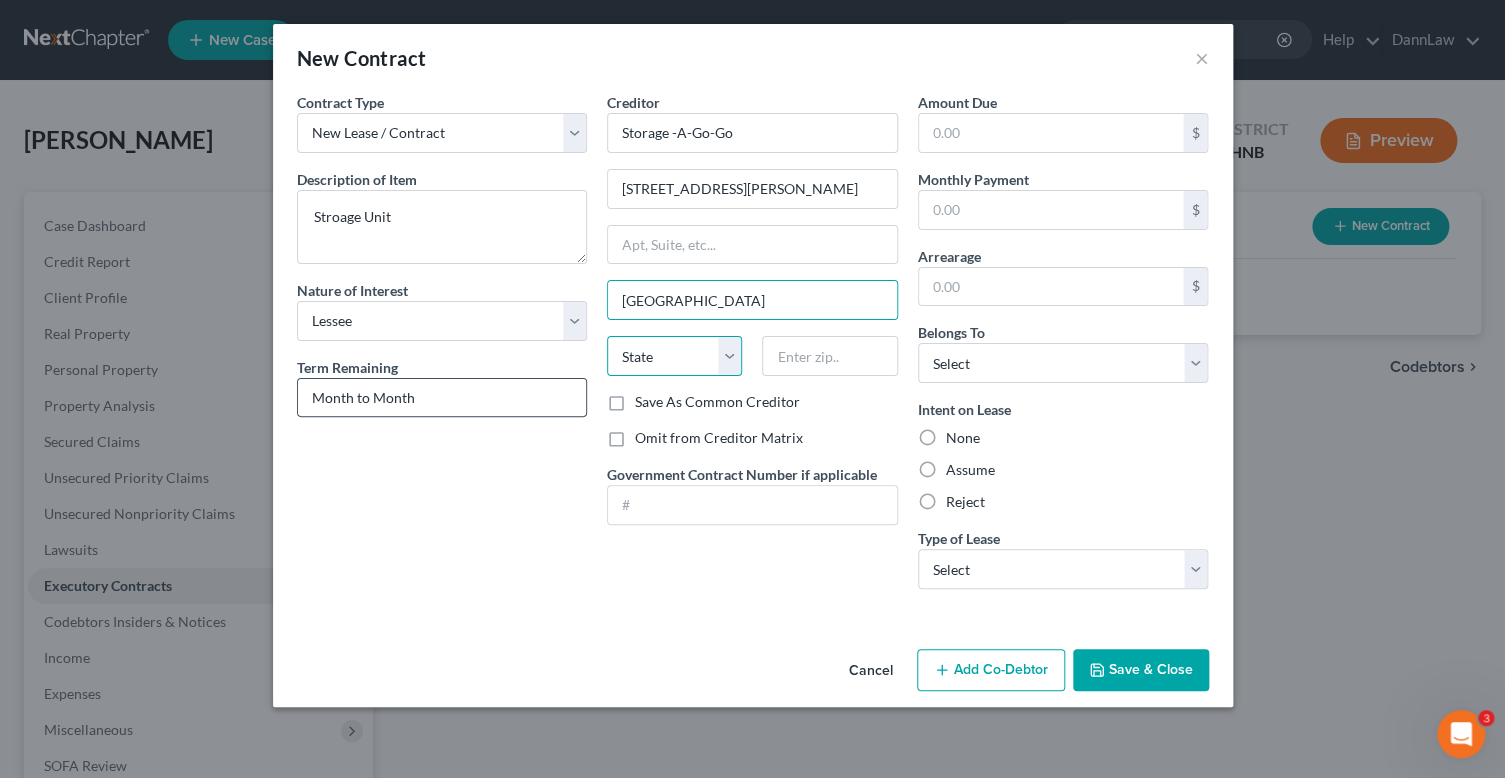 select on "36" 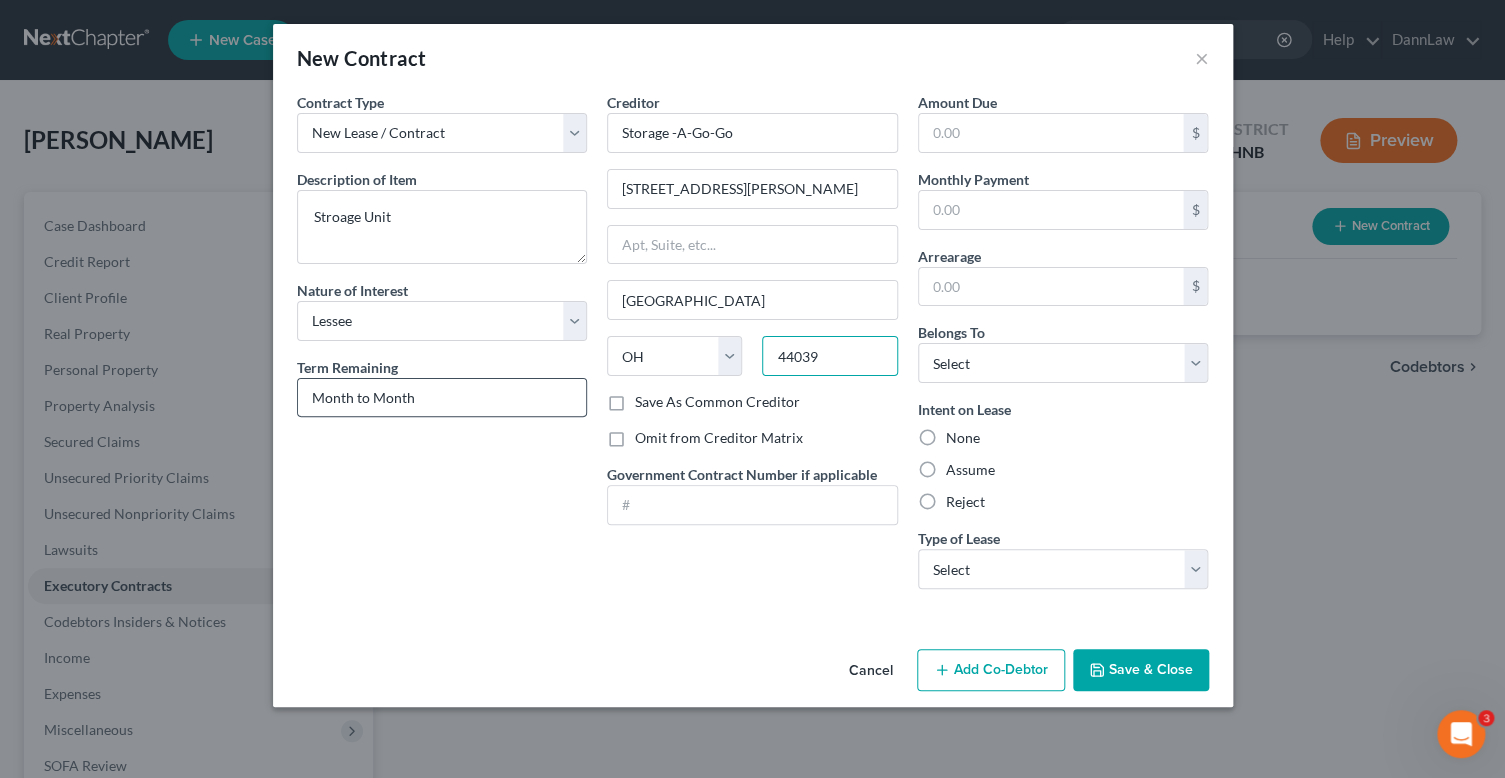 type on "44039" 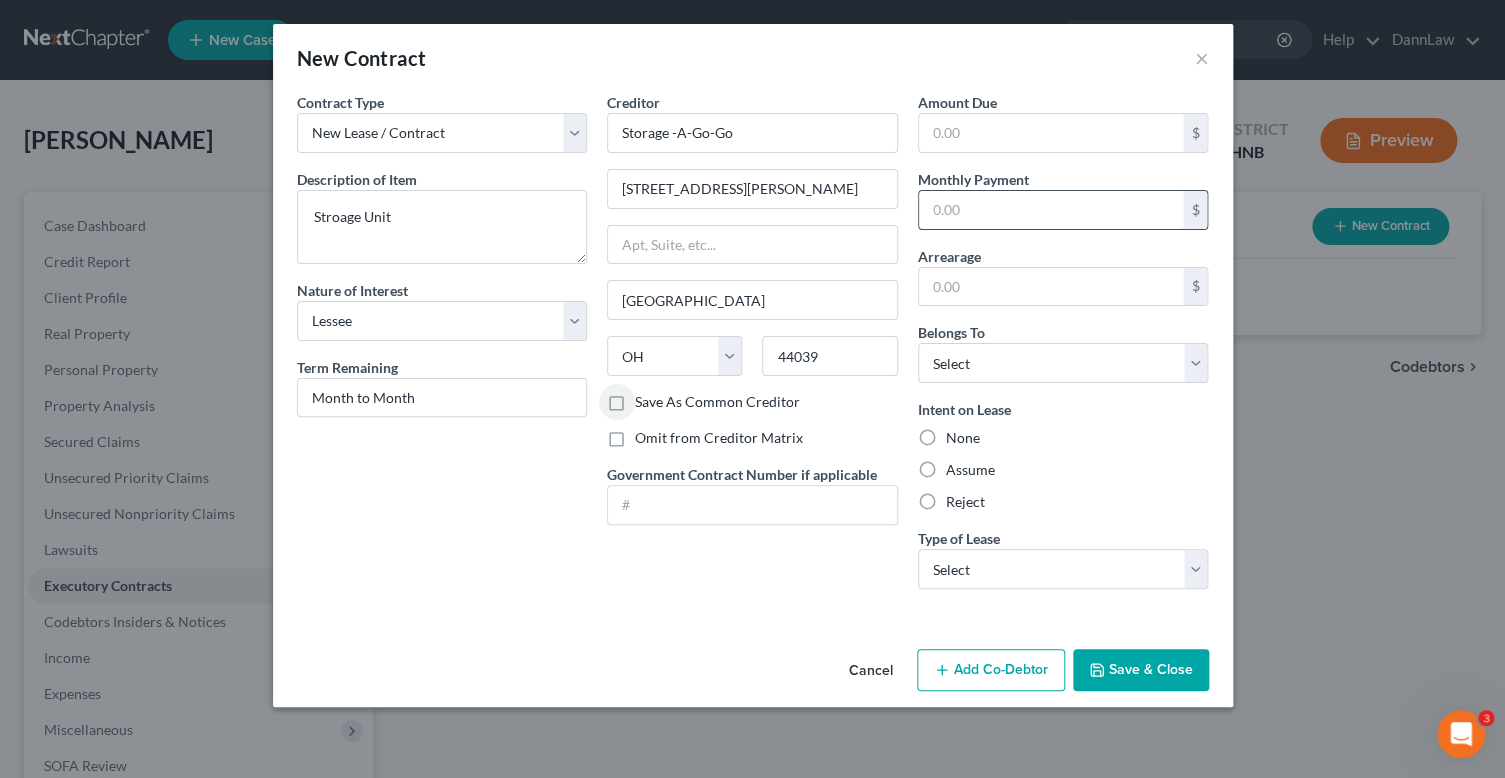 click at bounding box center [1051, 210] 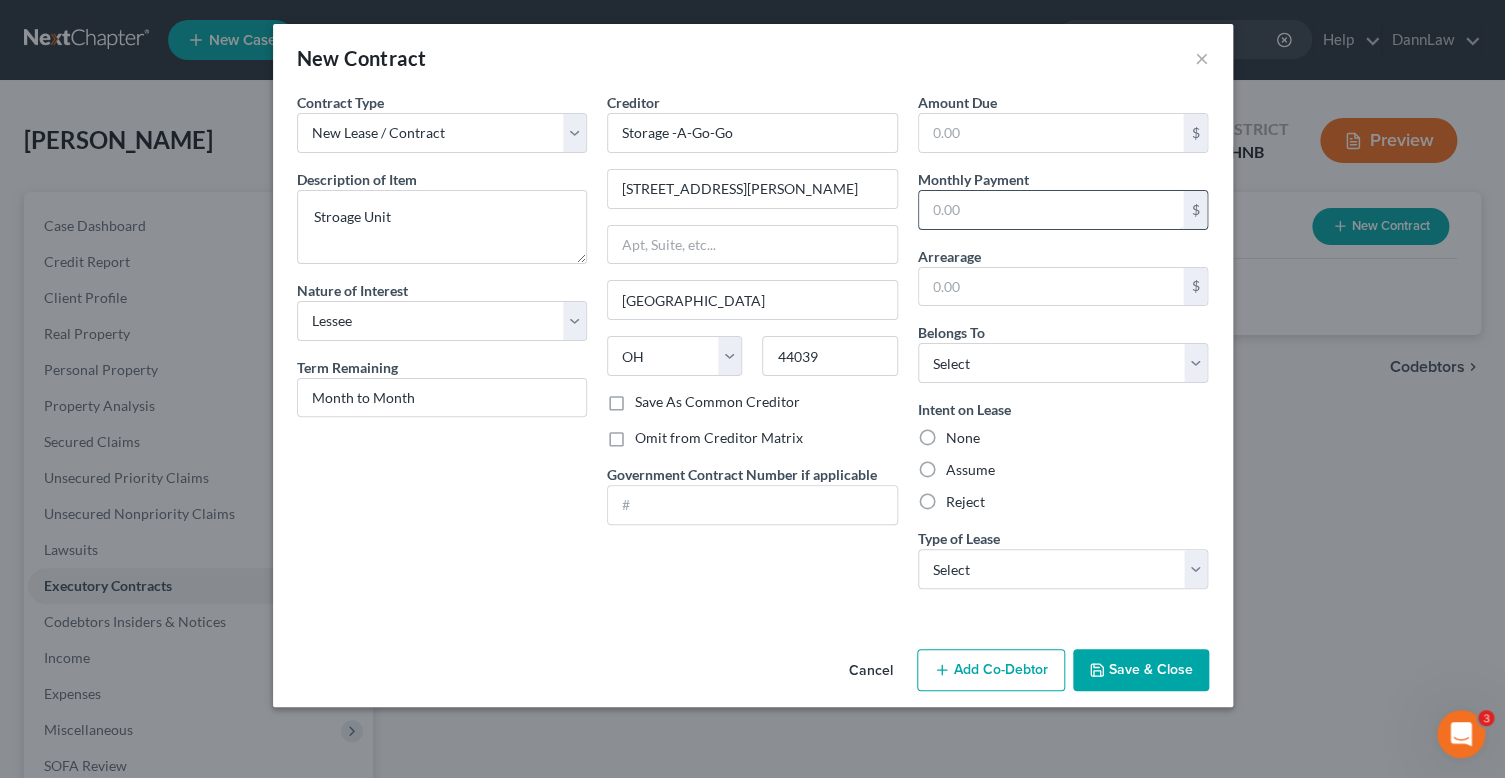 click at bounding box center (1051, 210) 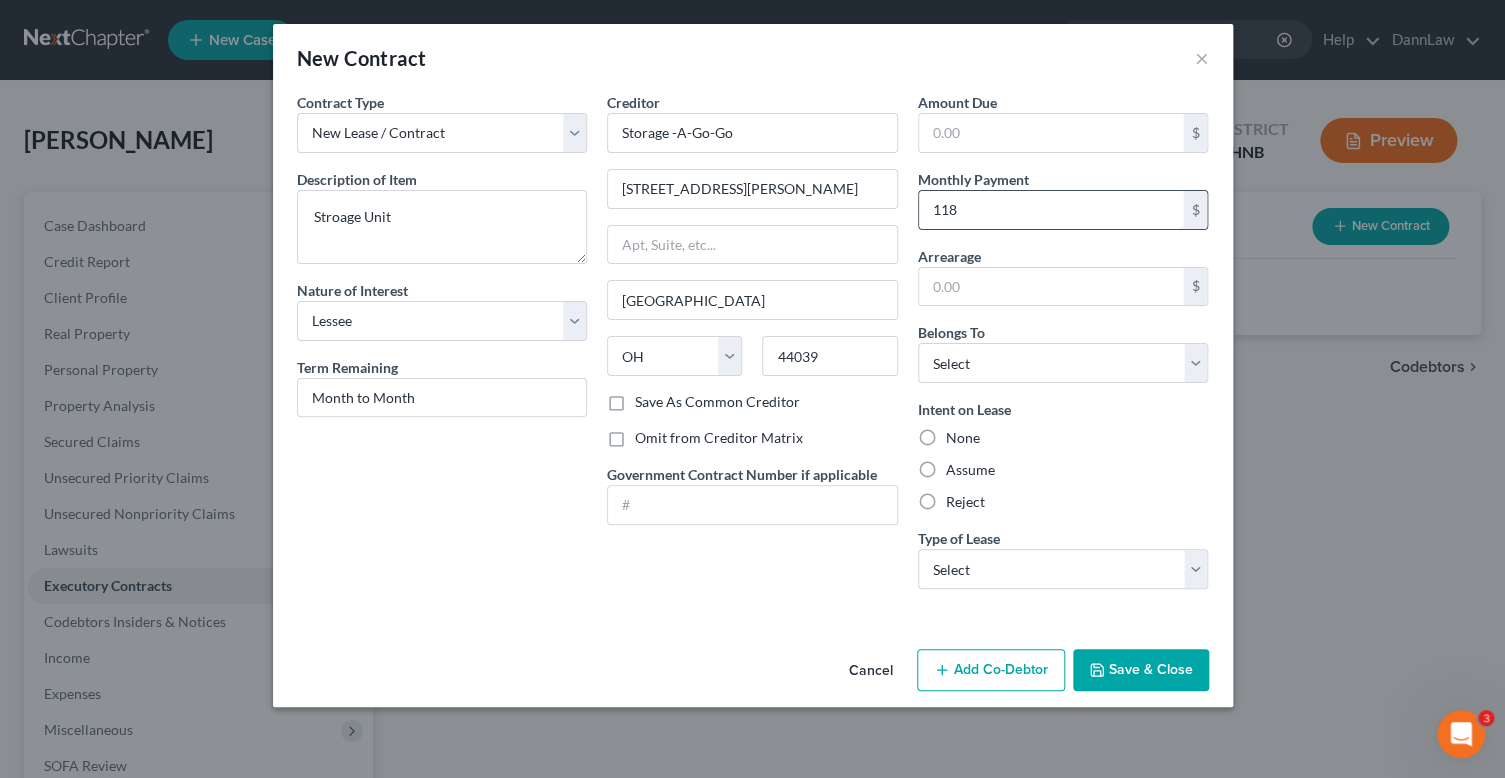 type on "118" 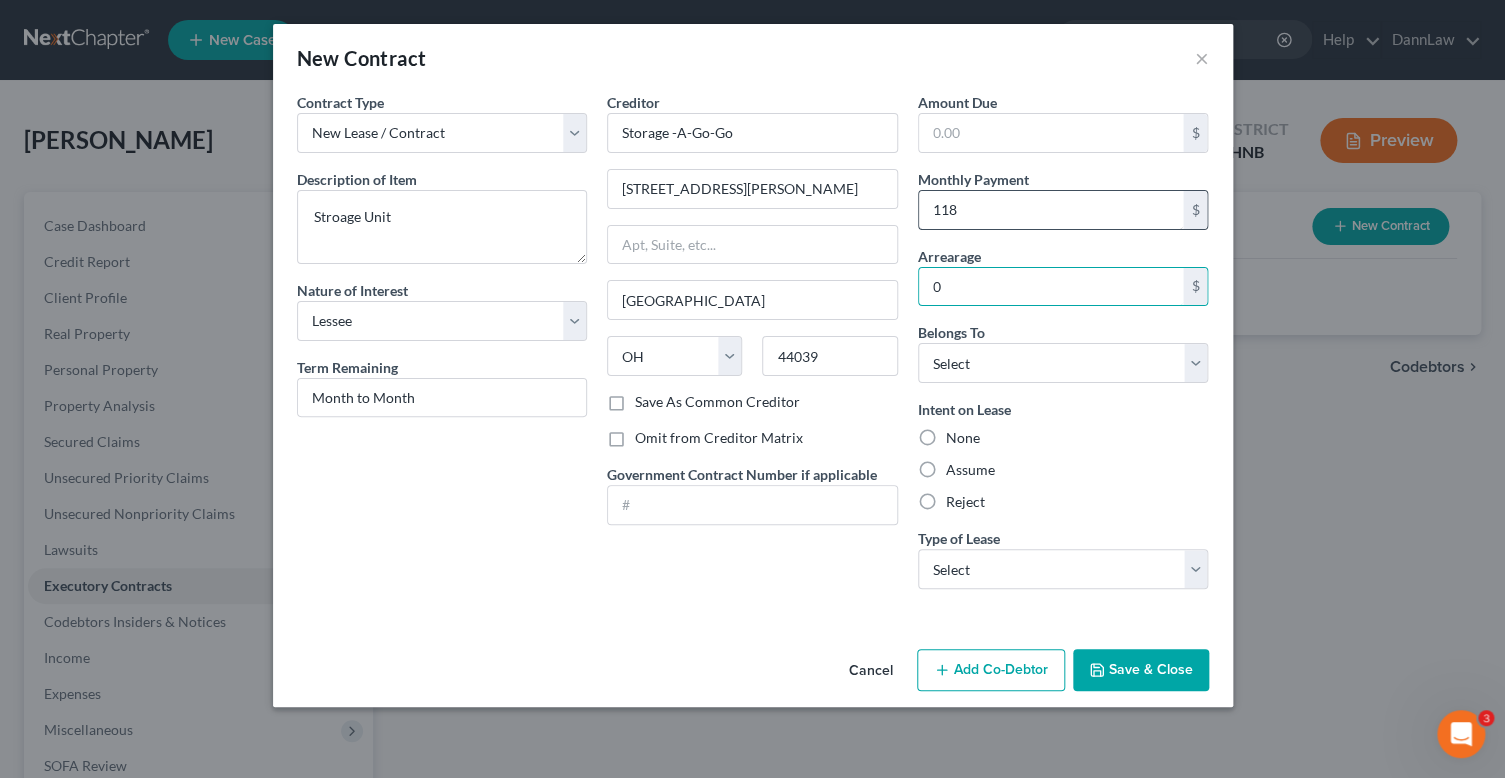 type on "0" 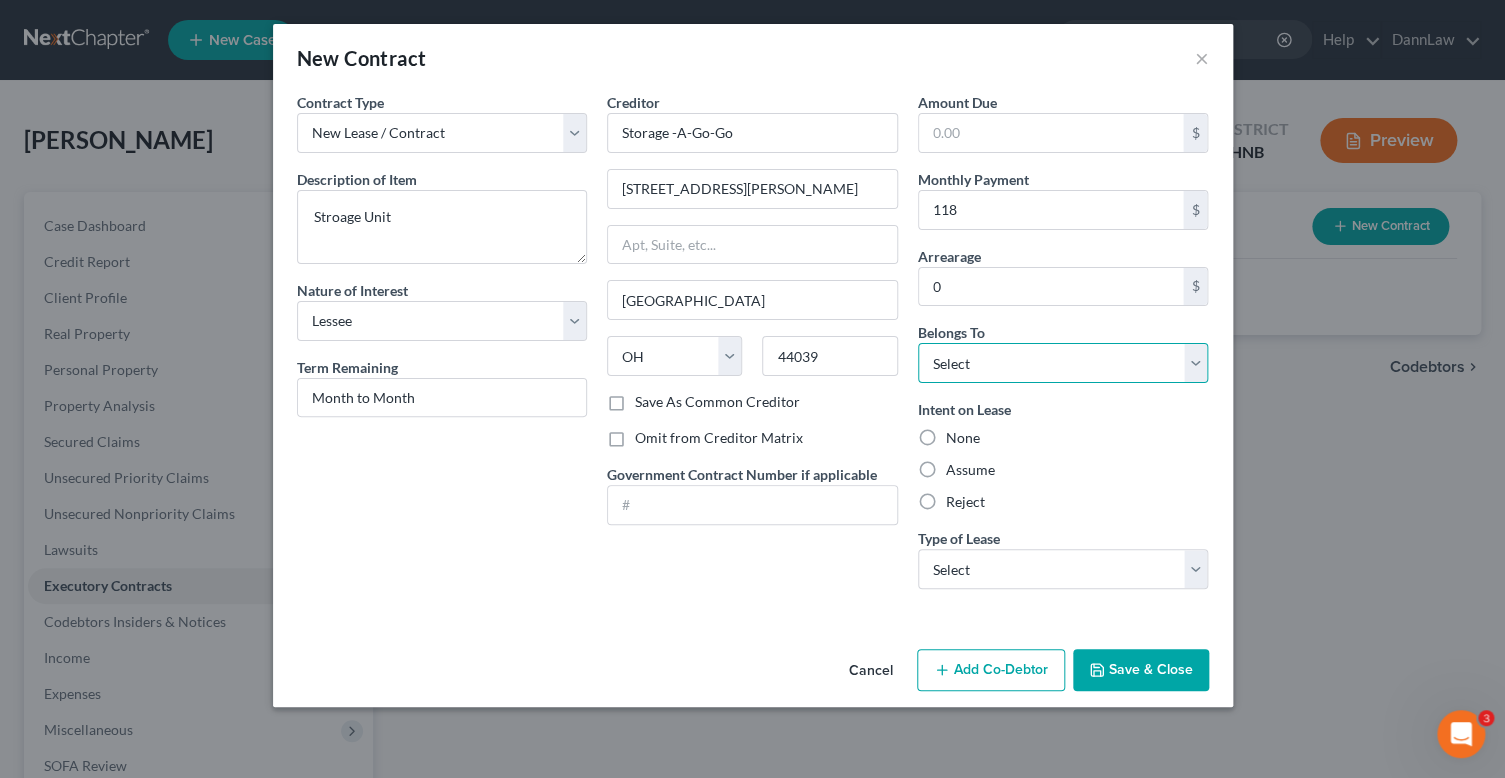 click on "Select Debtor 1 Only Debtor 2 Only Debtor 1 And Debtor 2 Only At Least One Of The Debtors And Another Community Property" at bounding box center [1063, 363] 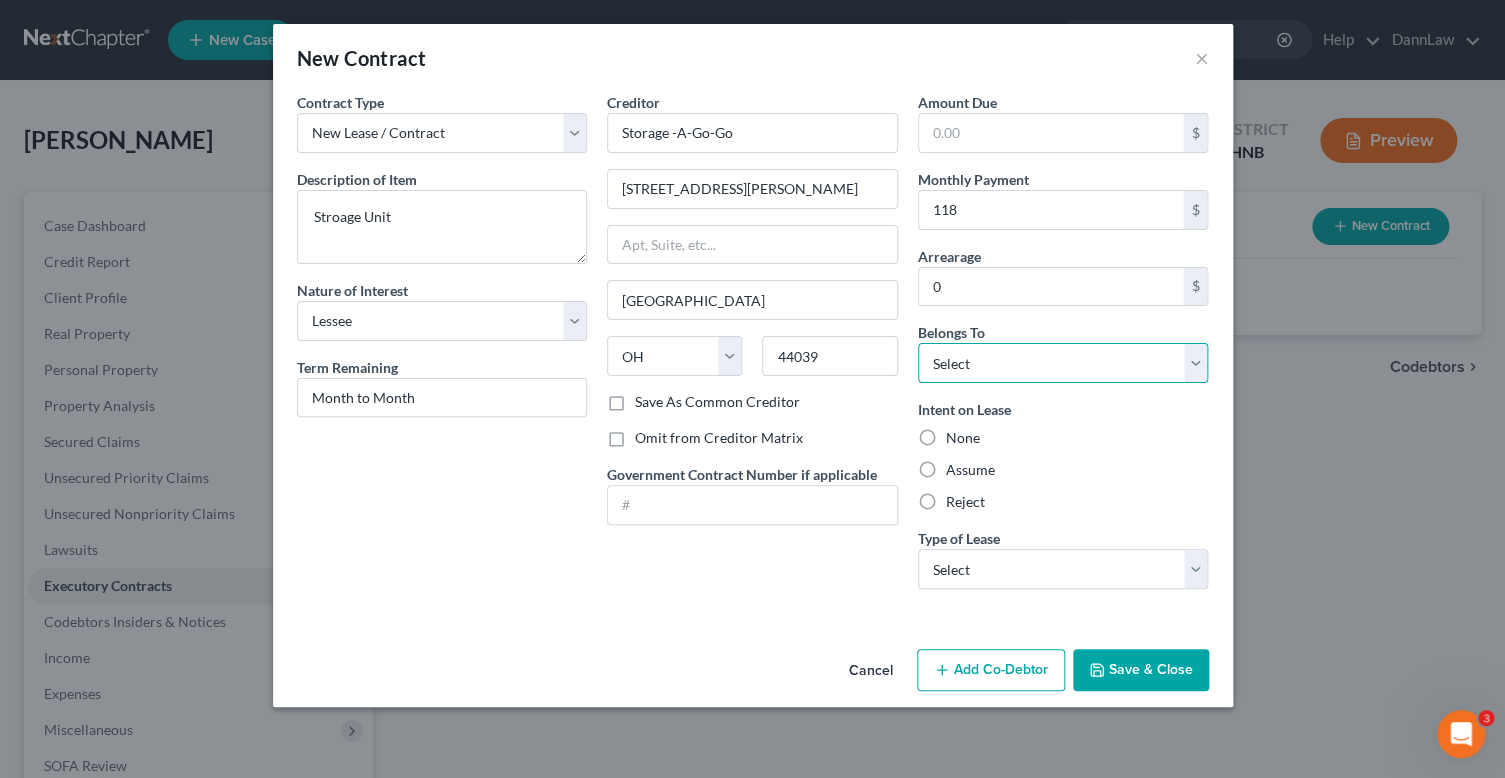 select on "0" 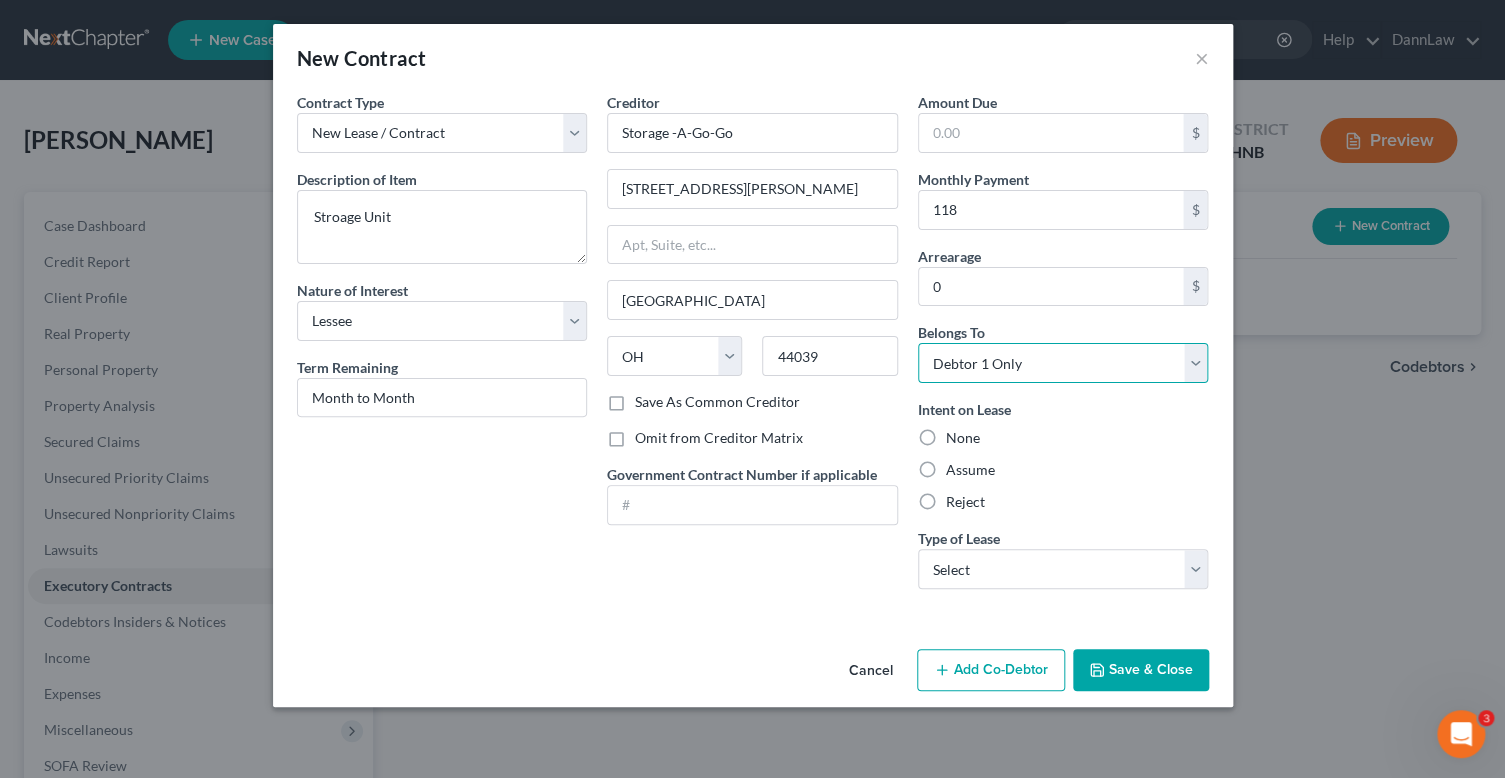 click on "Select Debtor 1 Only Debtor 2 Only Debtor 1 And Debtor 2 Only At Least One Of The Debtors And Another Community Property" at bounding box center [1063, 363] 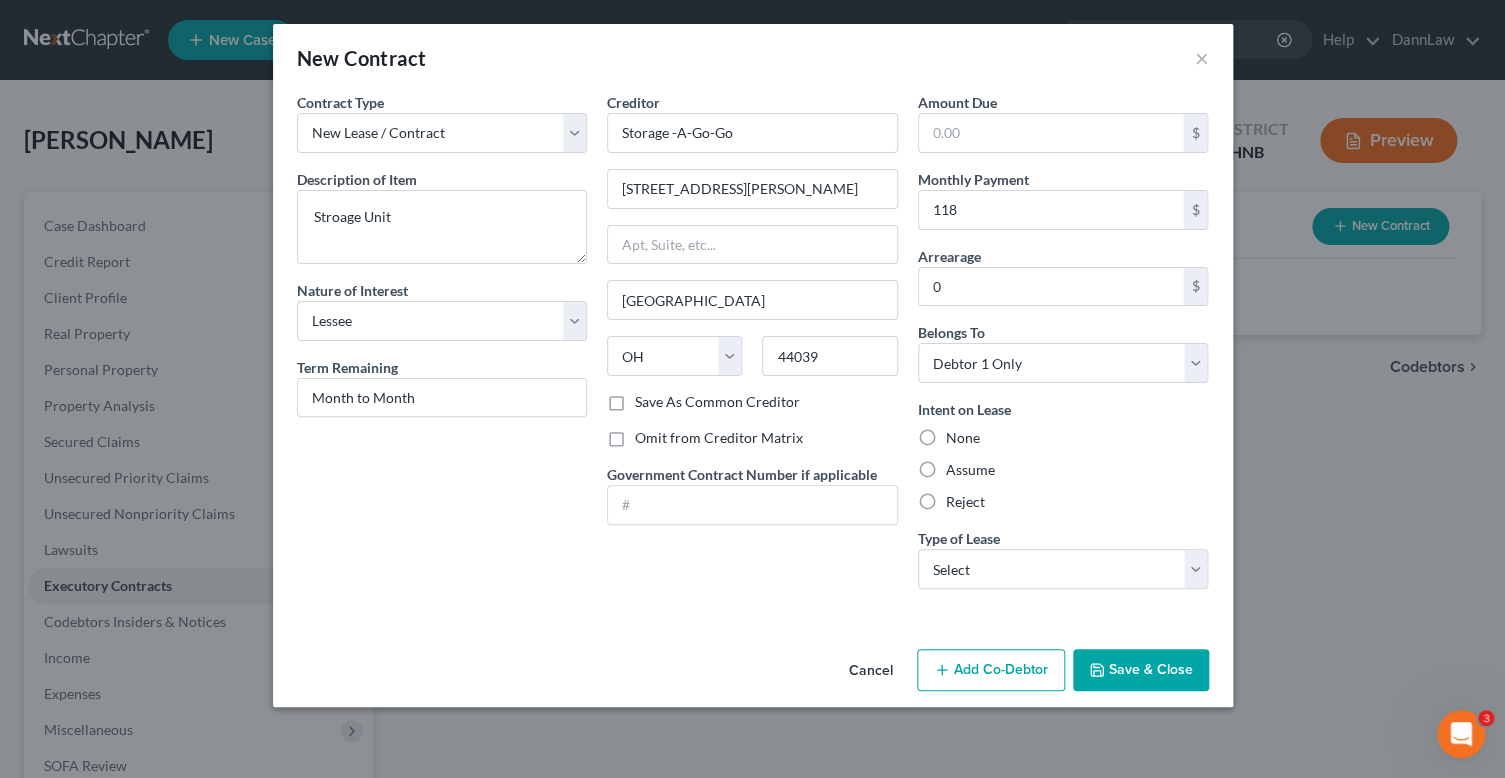 click on "None" at bounding box center [963, 438] 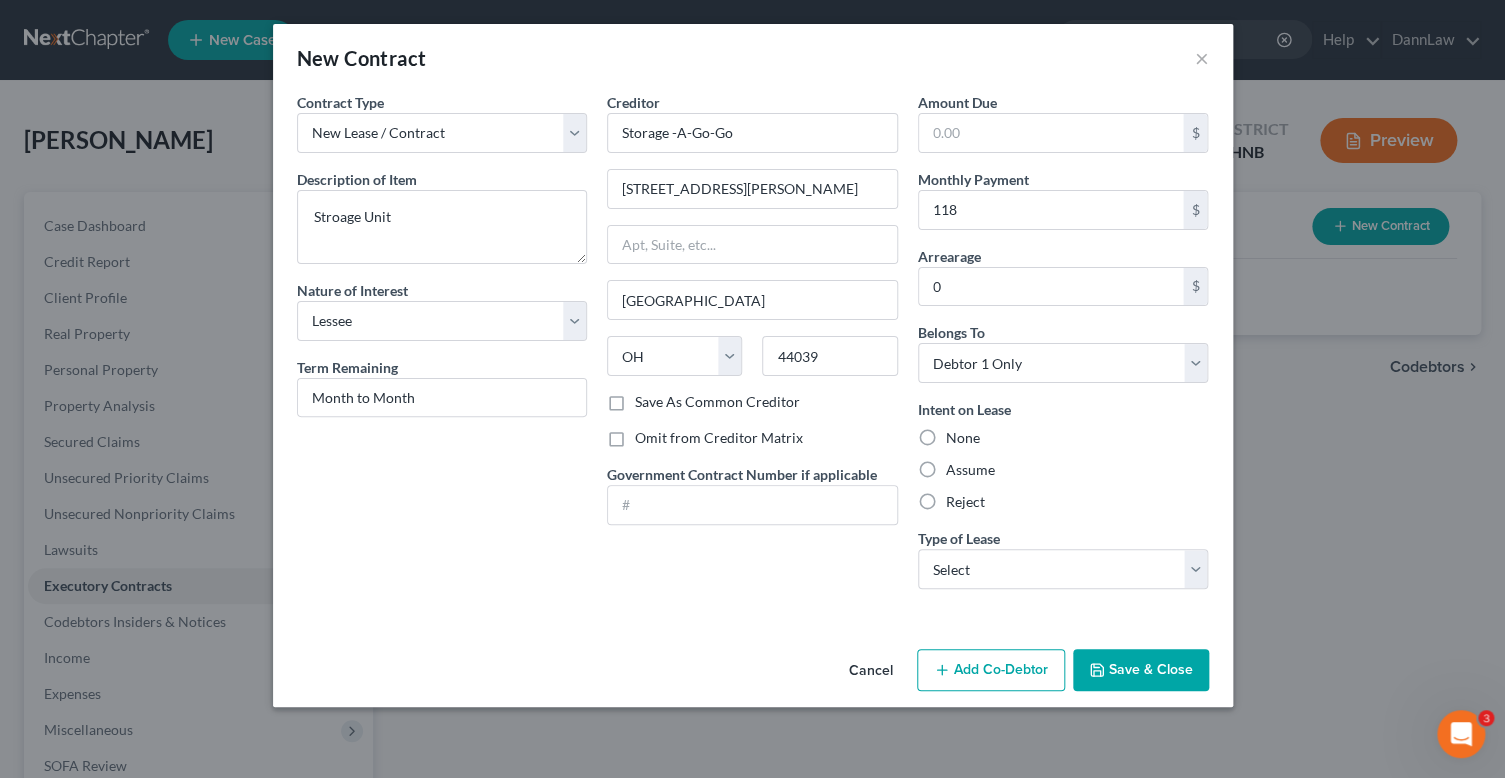 click on "None" at bounding box center [960, 434] 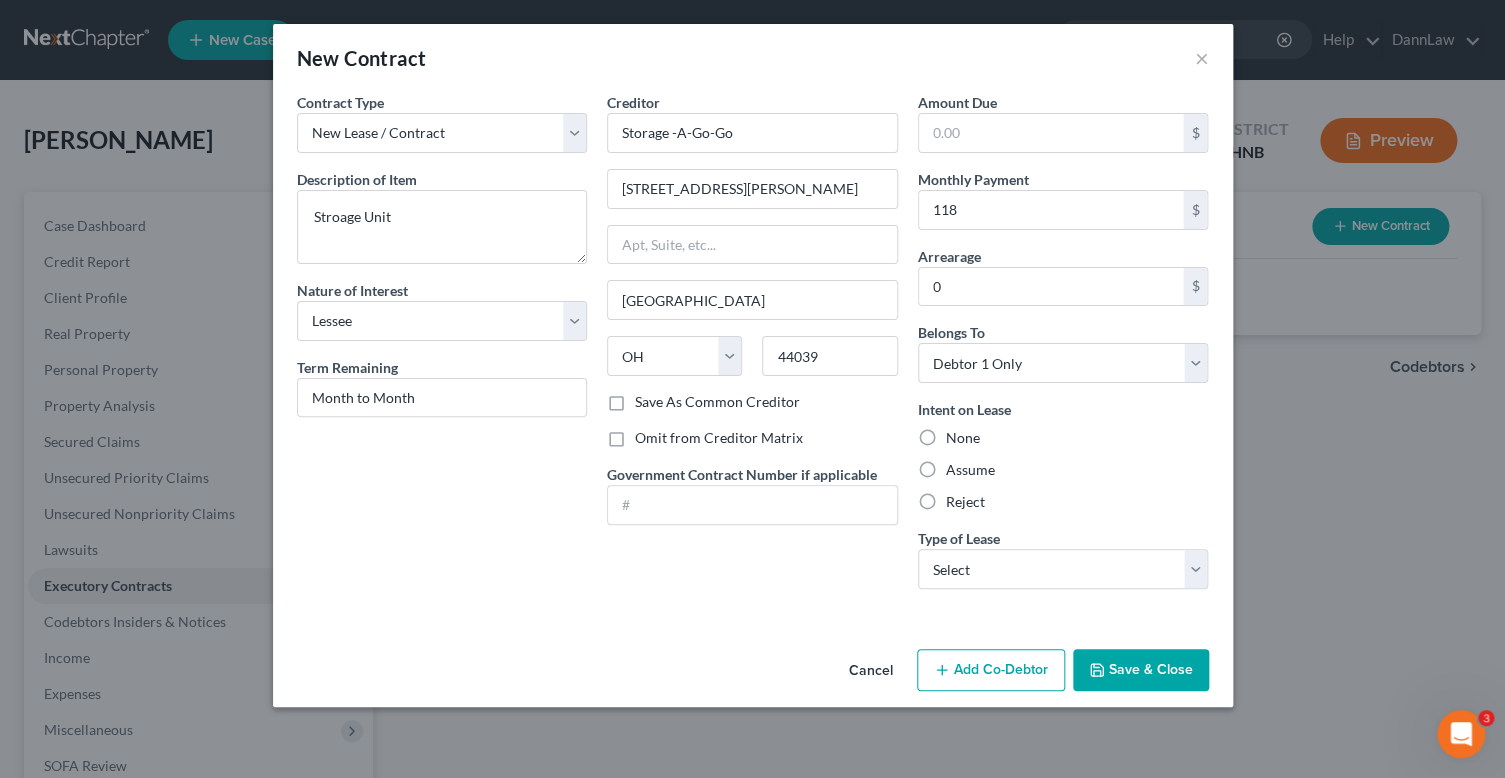 radio on "true" 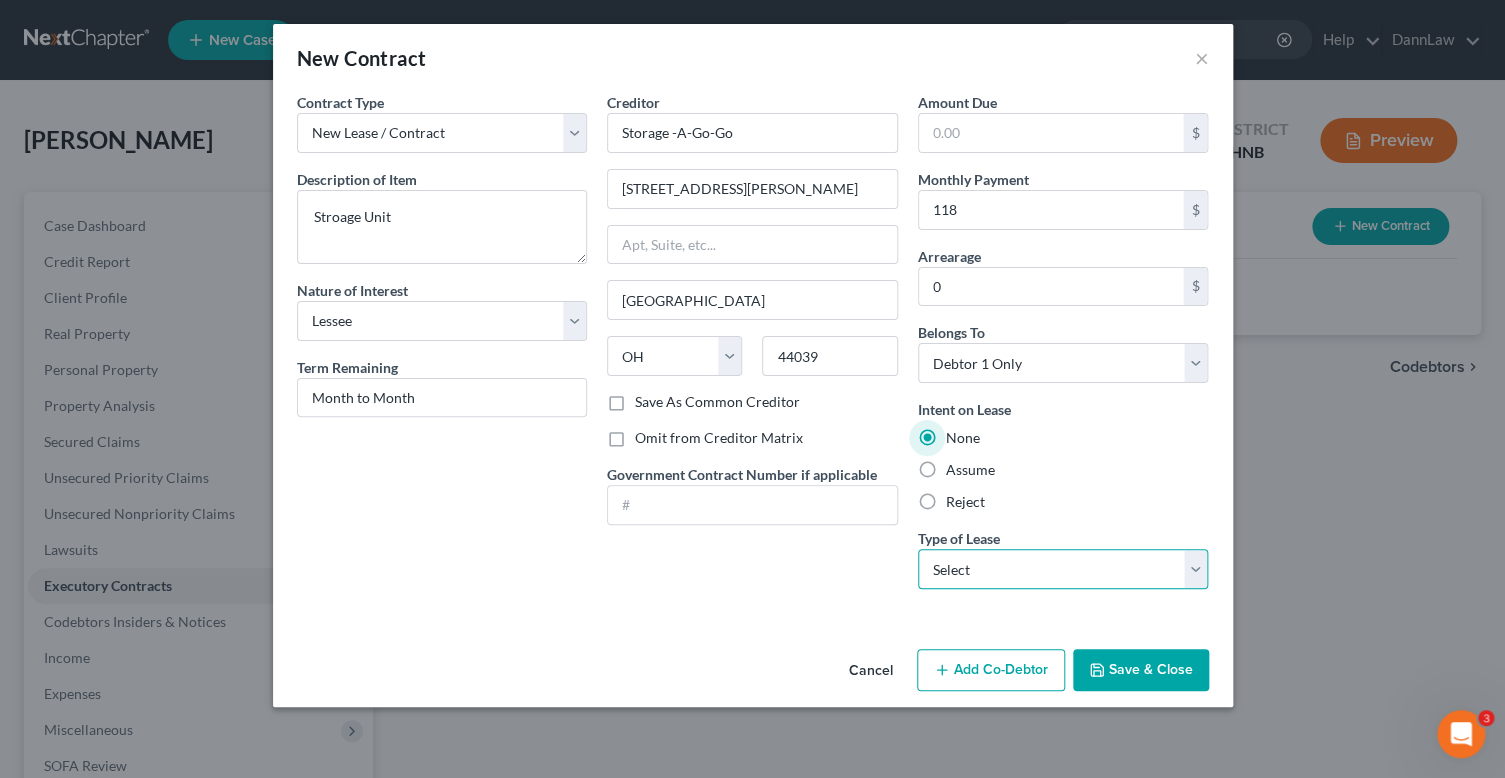 click on "Select Real Estate Car Other" at bounding box center [1063, 569] 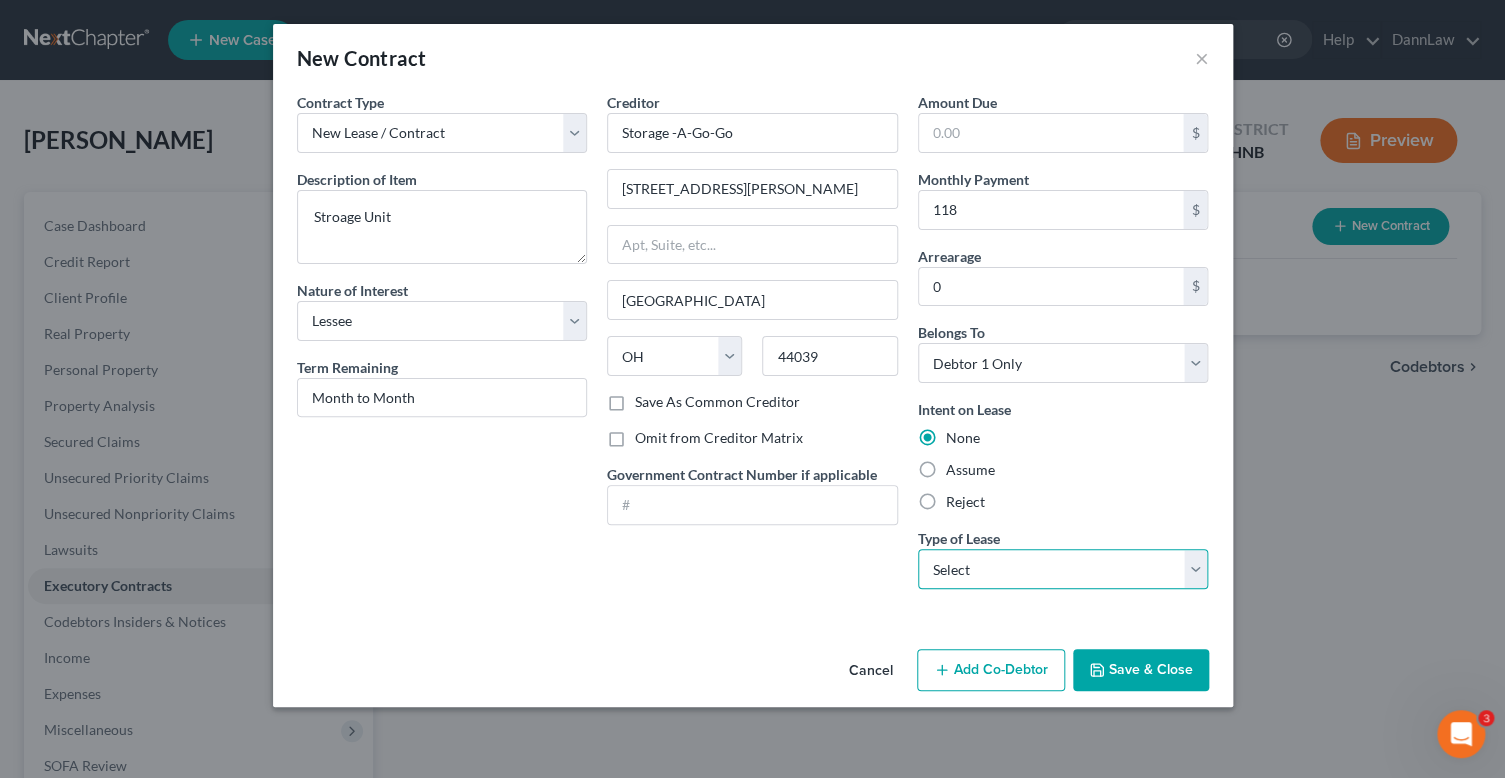 select on "2" 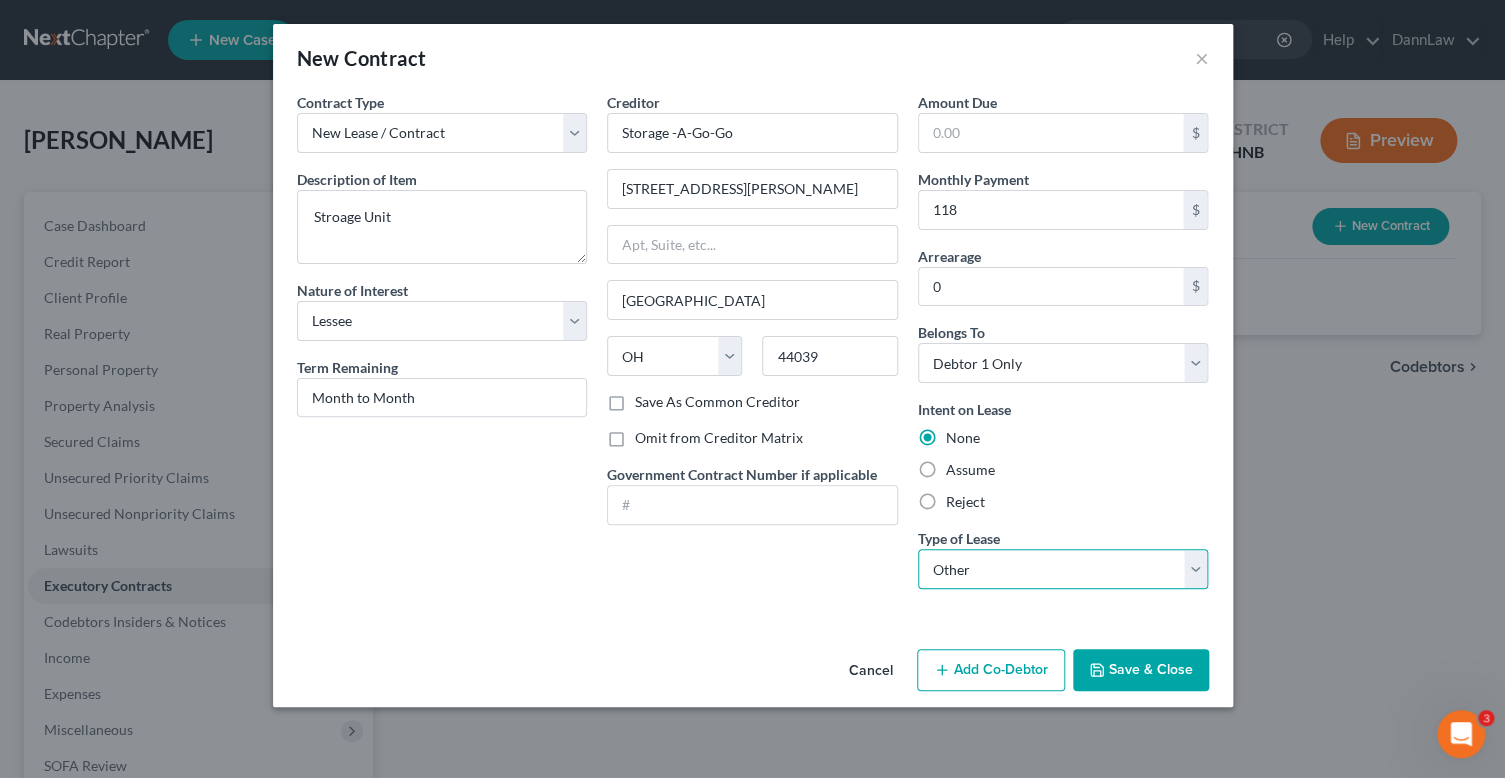 click on "Select Real Estate Car Other" at bounding box center [1063, 569] 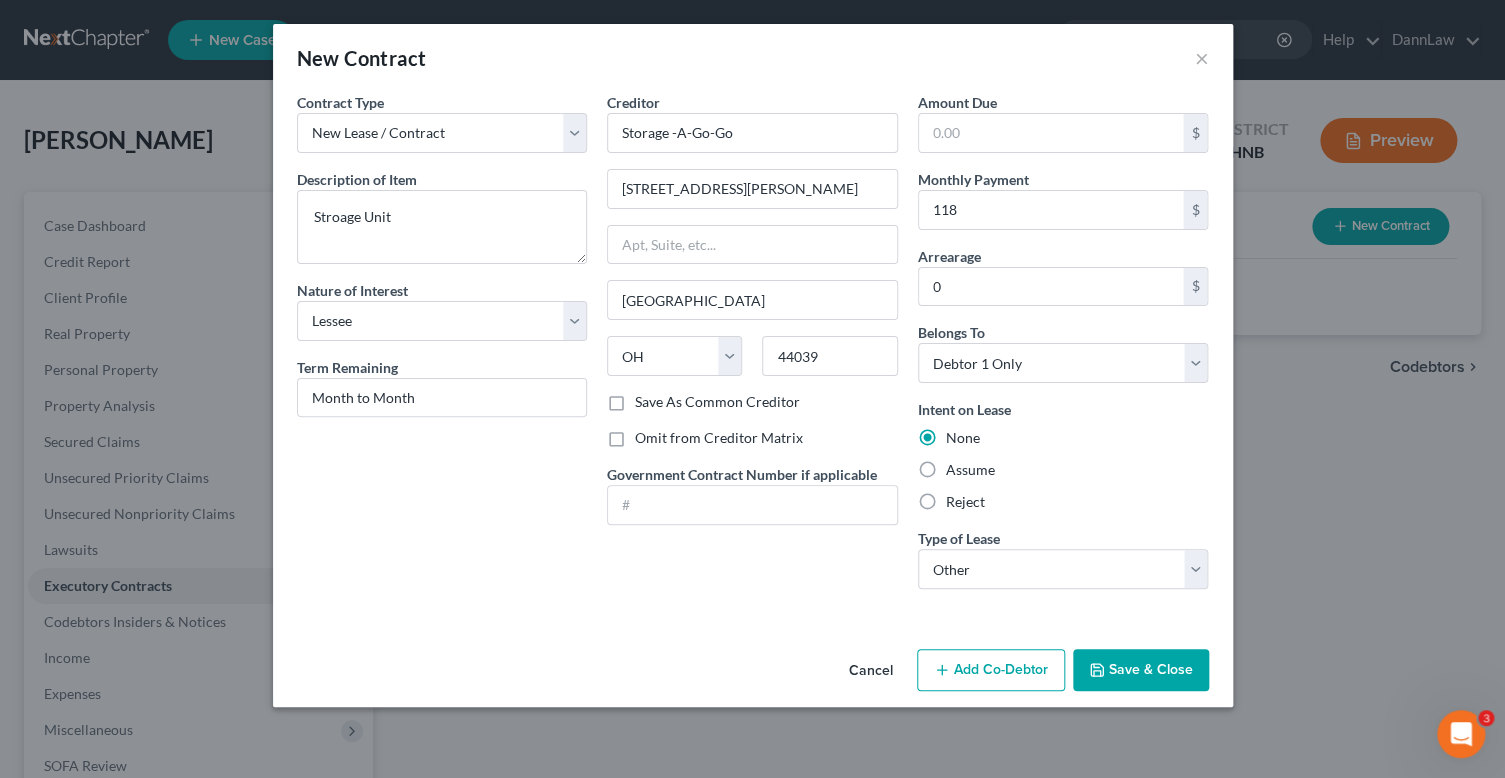 click on "Save & Close" at bounding box center [1141, 670] 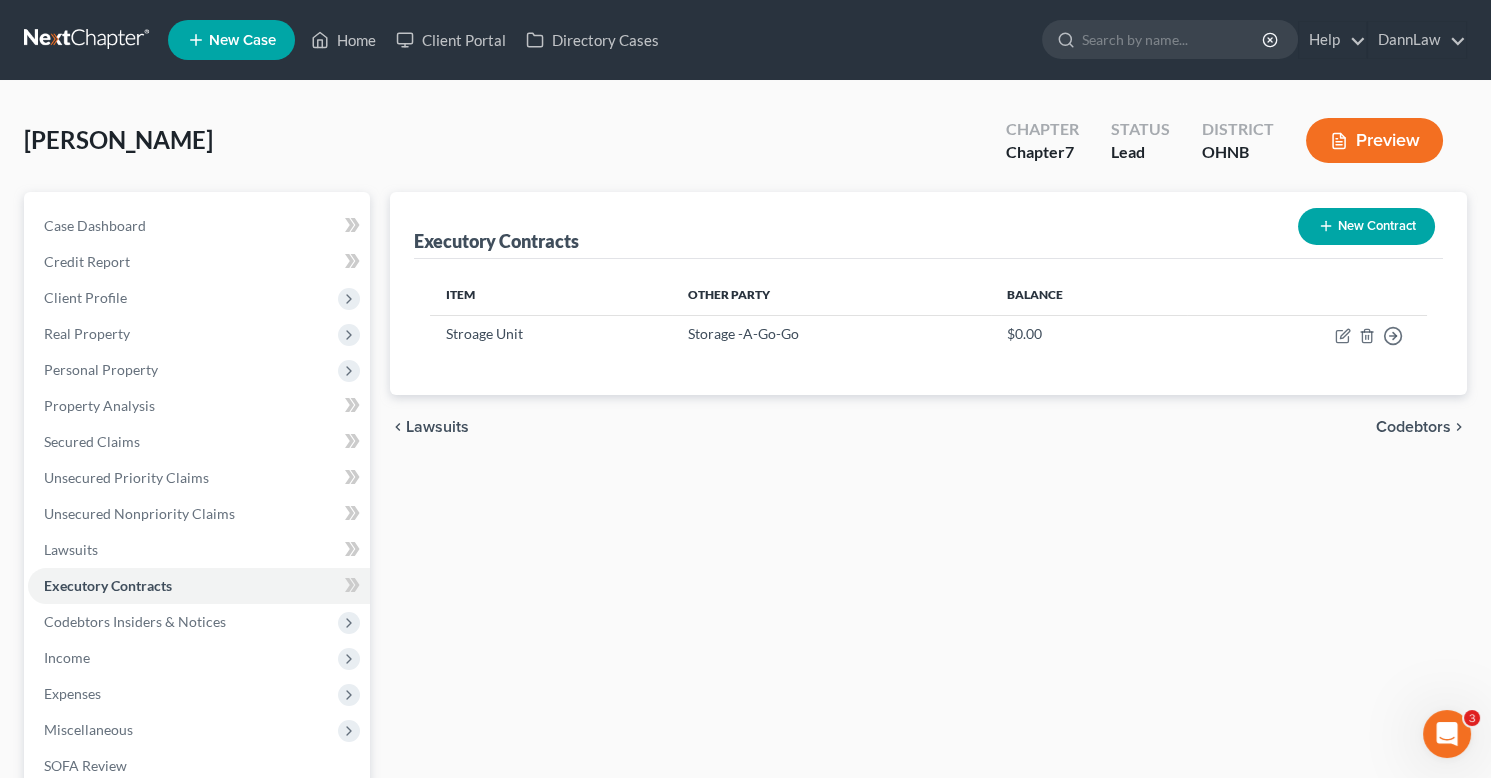 click on "Executory Contracts New Contract
Item Other Party Balance Stroage Unit Storage -A-Go-Go $0.00 Move to D Move to E Move to F Move to Notice Only
chevron_left
Lawsuits
Codebtors
chevron_right" at bounding box center (928, 589) 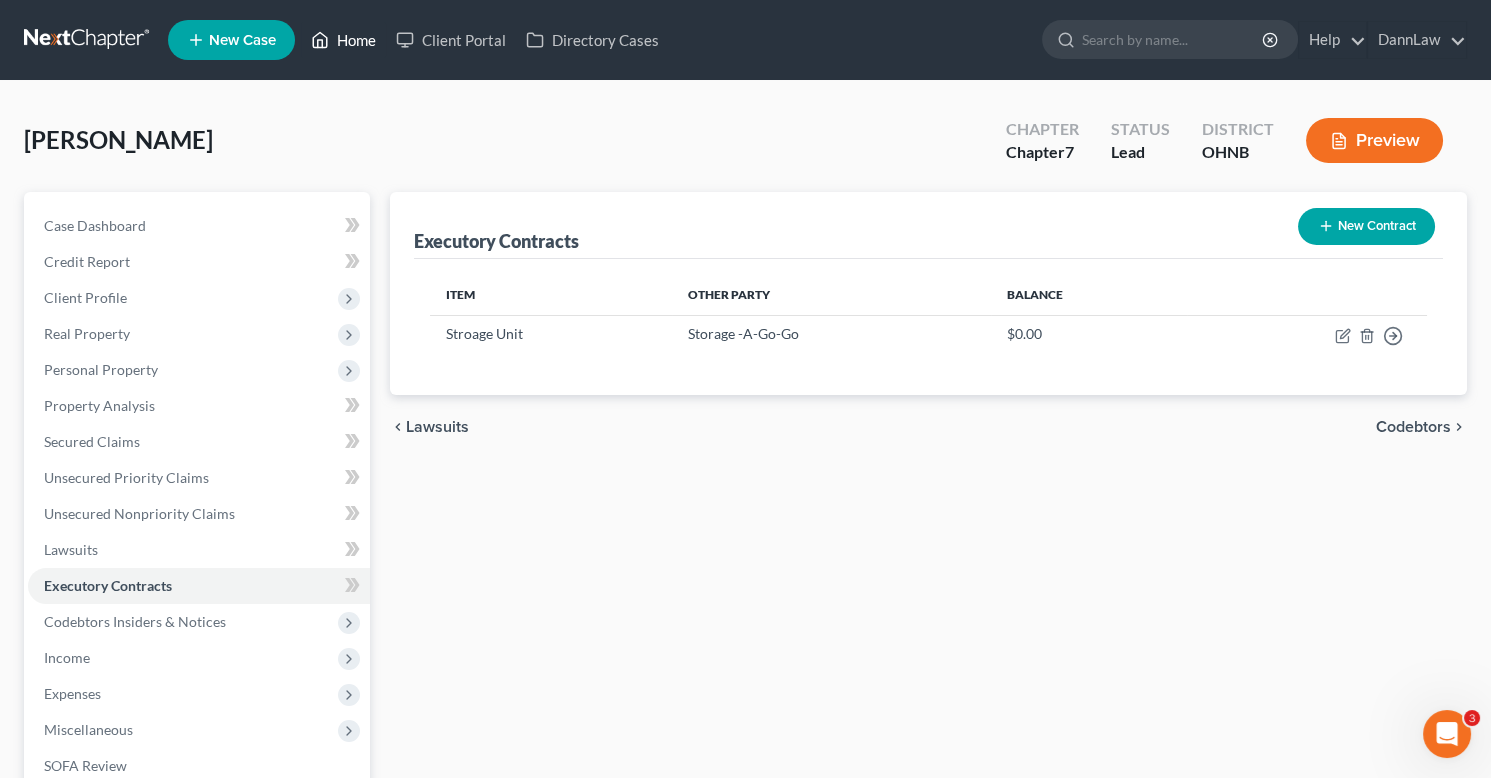 click on "Home" at bounding box center (343, 40) 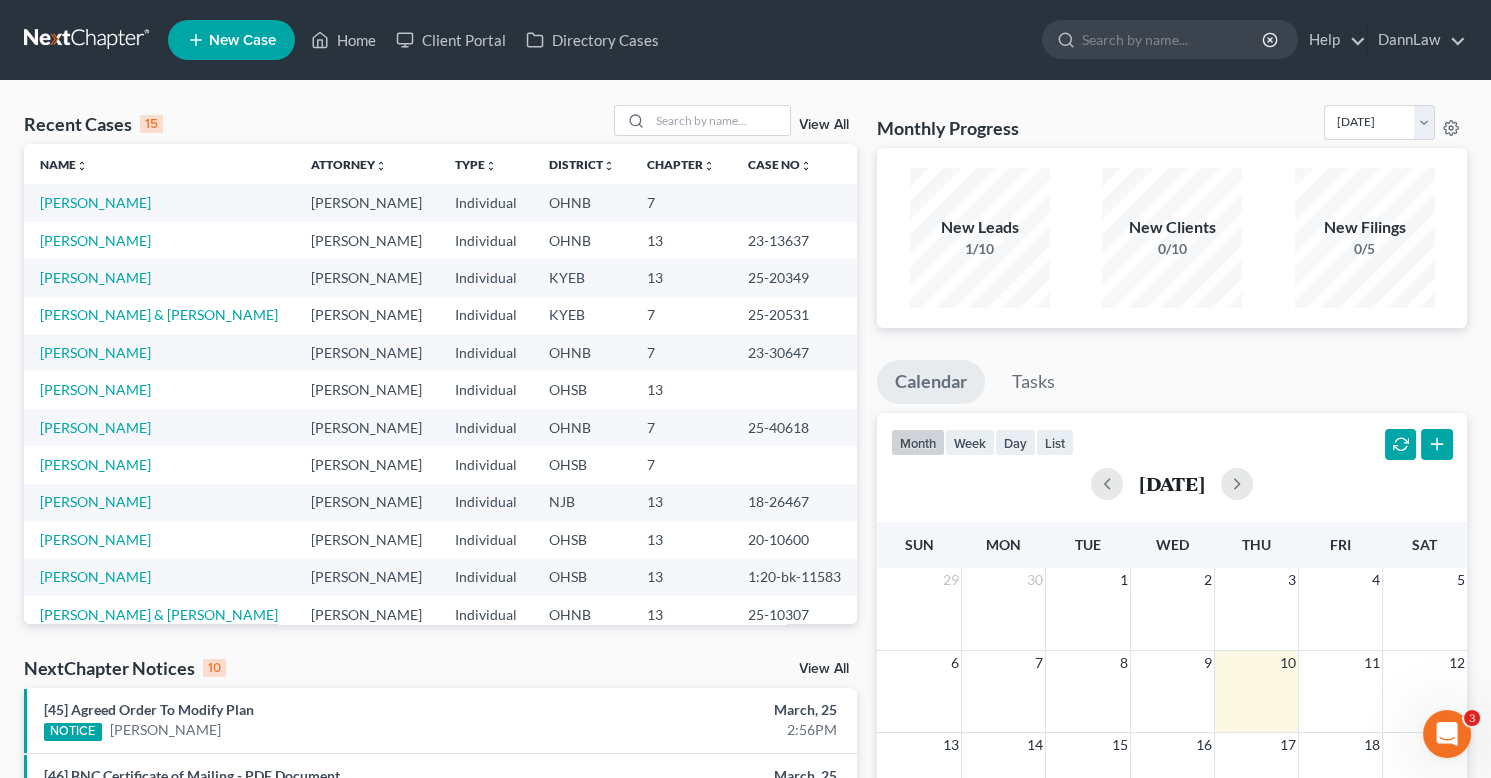 click on "New Case" at bounding box center (242, 40) 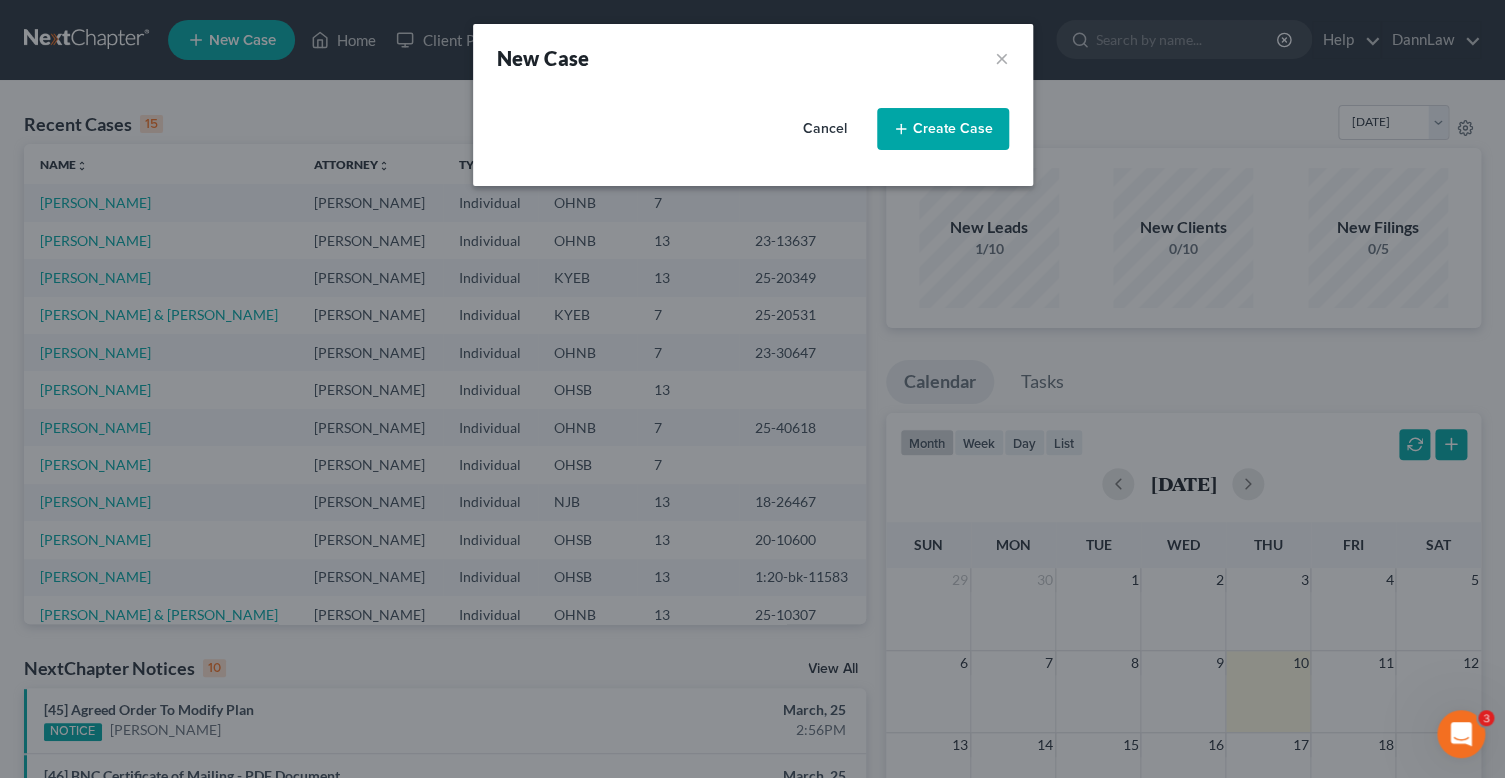 select on "61" 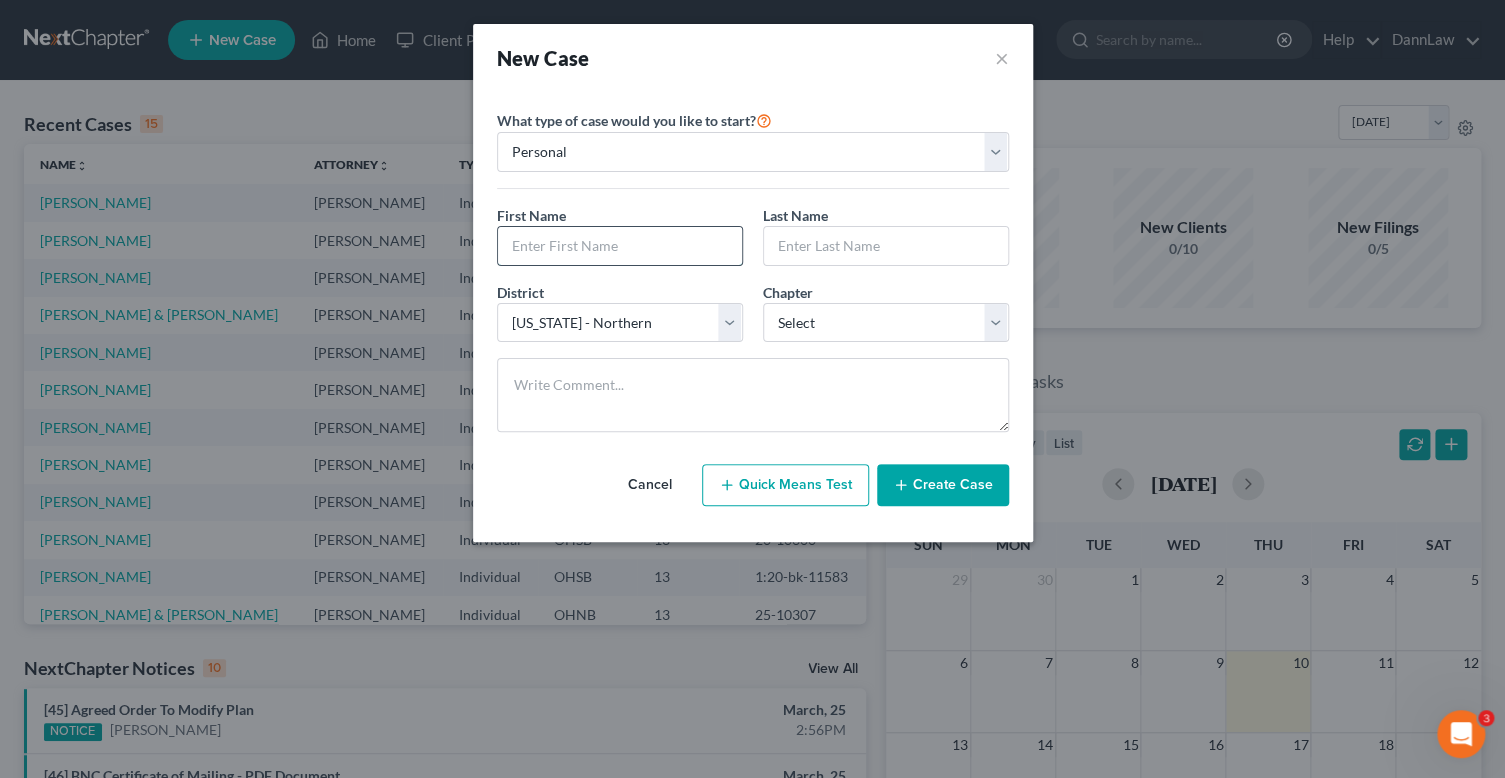 click at bounding box center (620, 246) 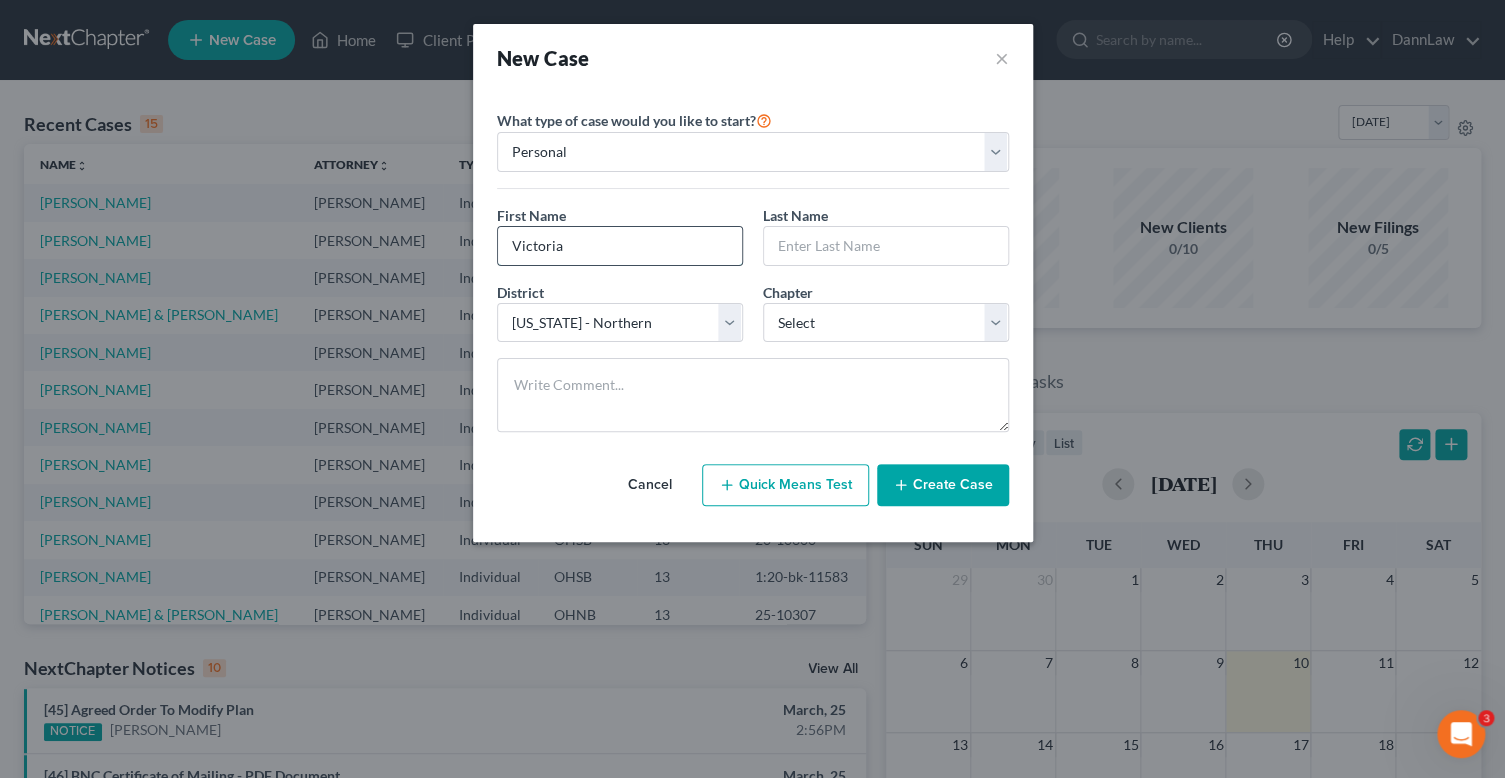 type on "Victoria" 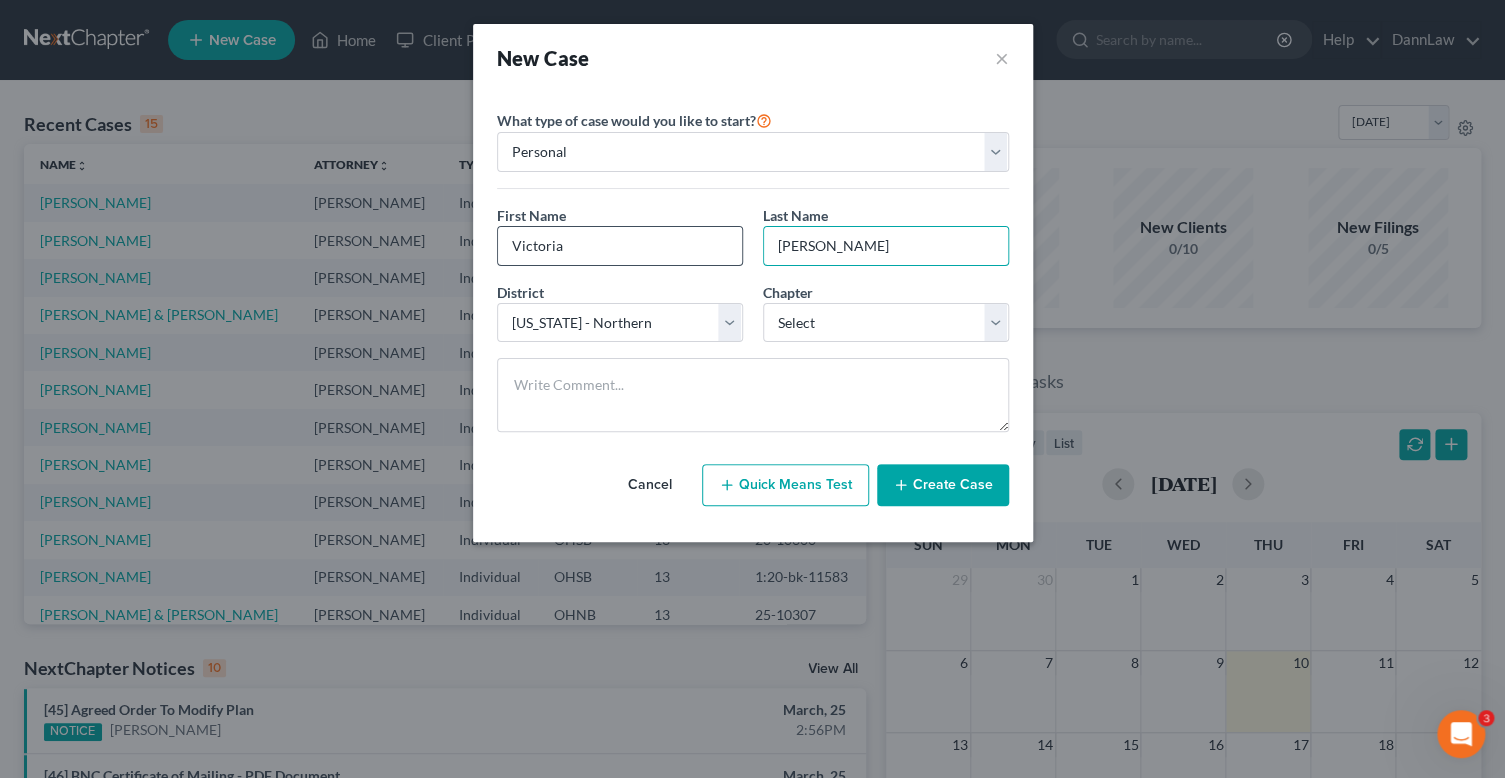 type on "[PERSON_NAME]" 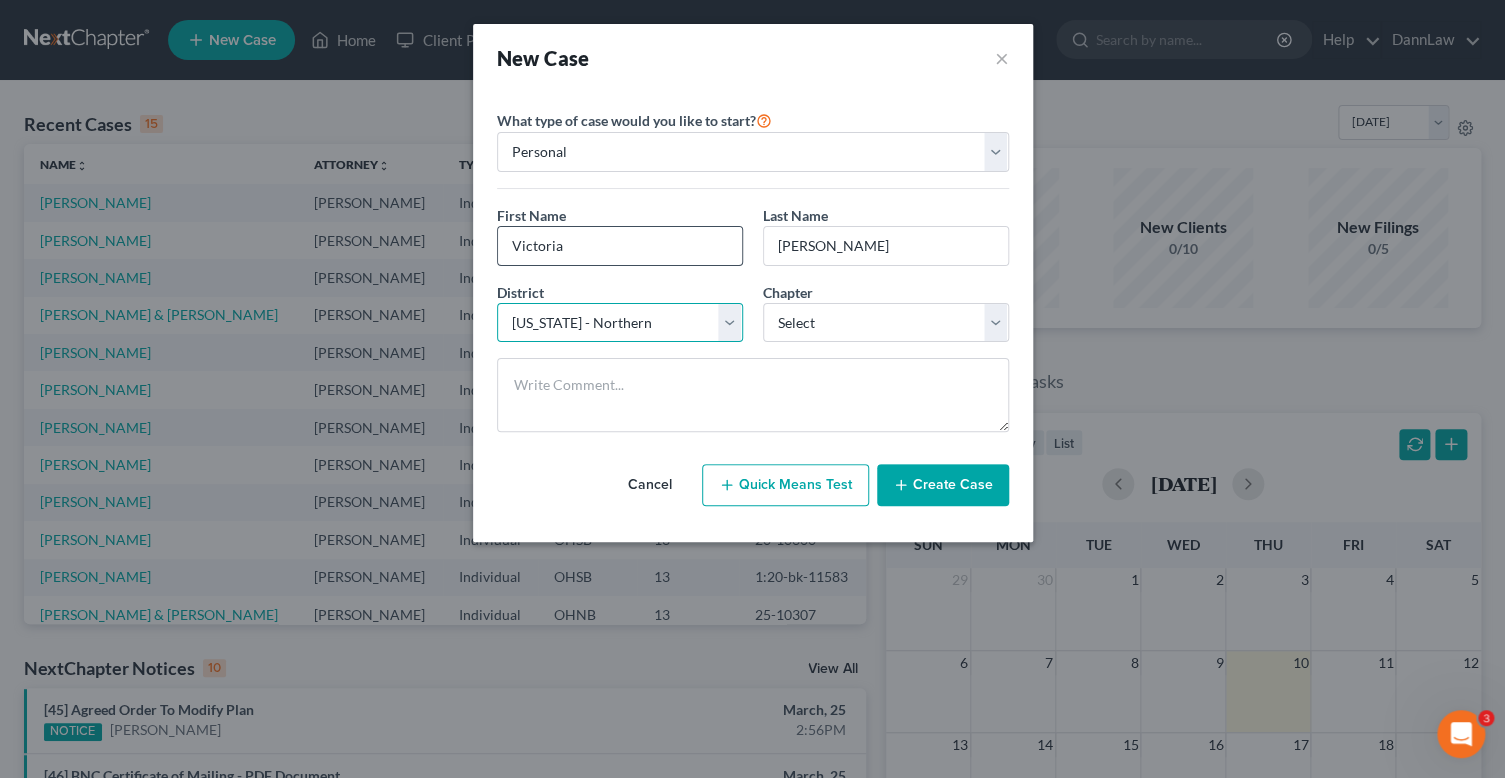 select on "62" 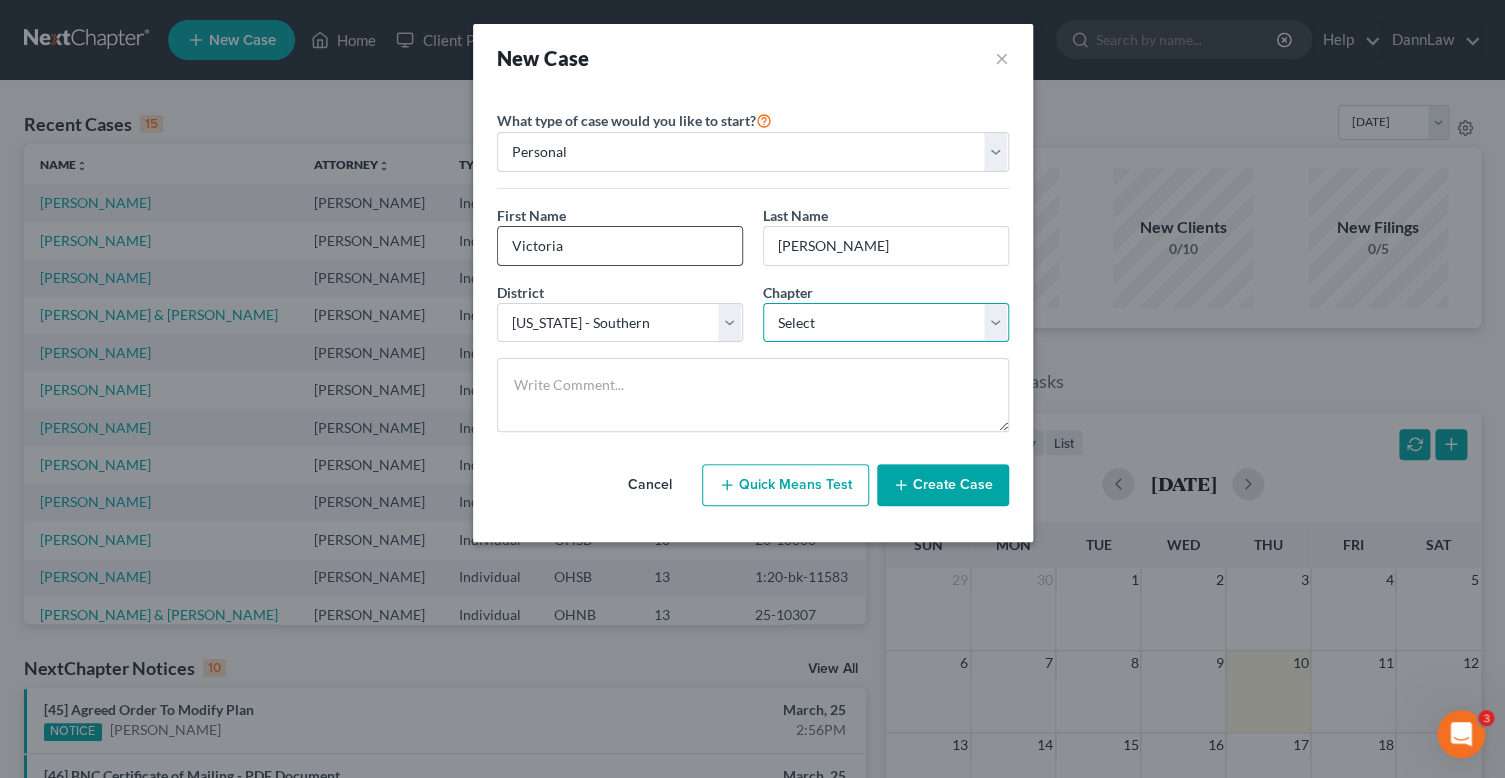 select on "0" 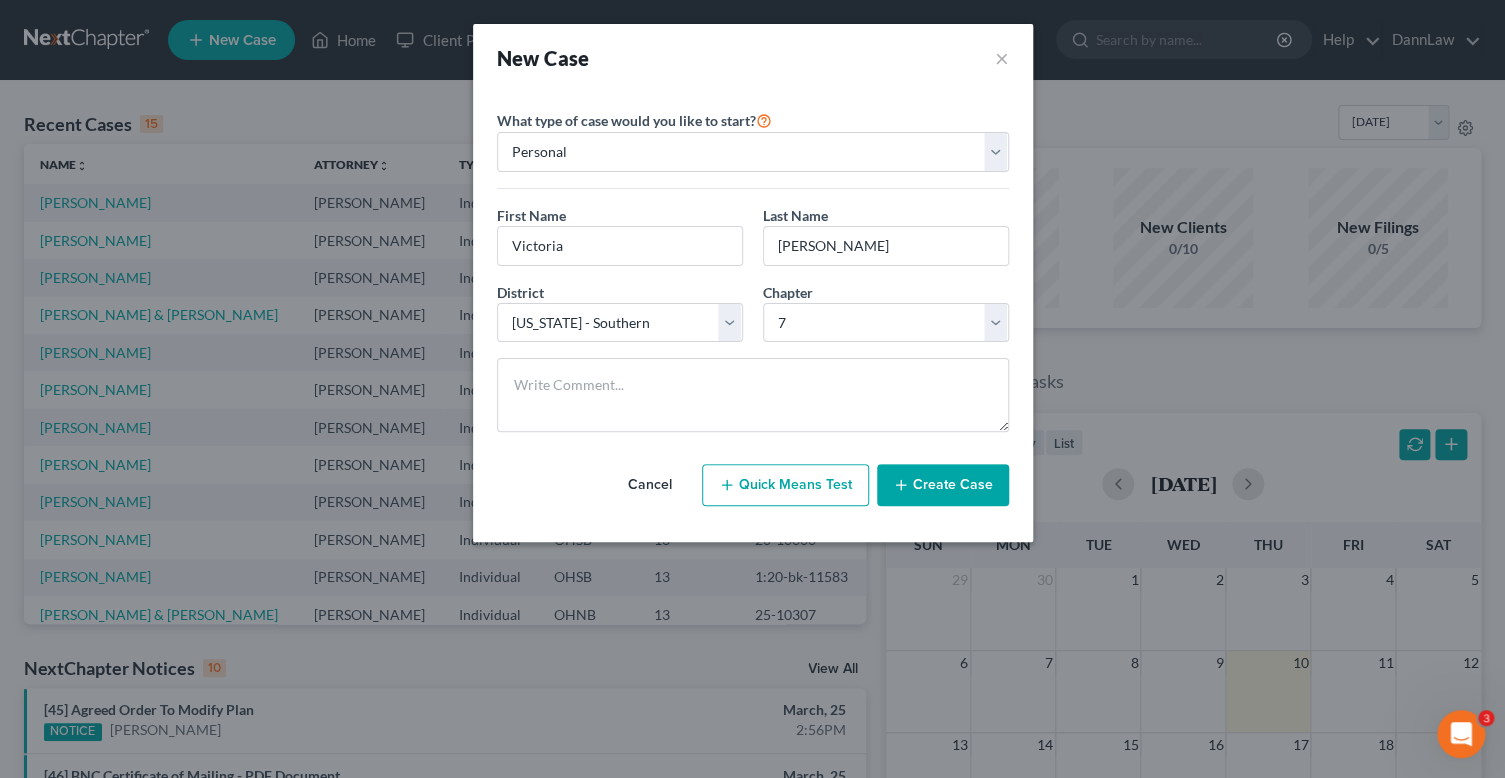 click on "Create Case" at bounding box center [943, 485] 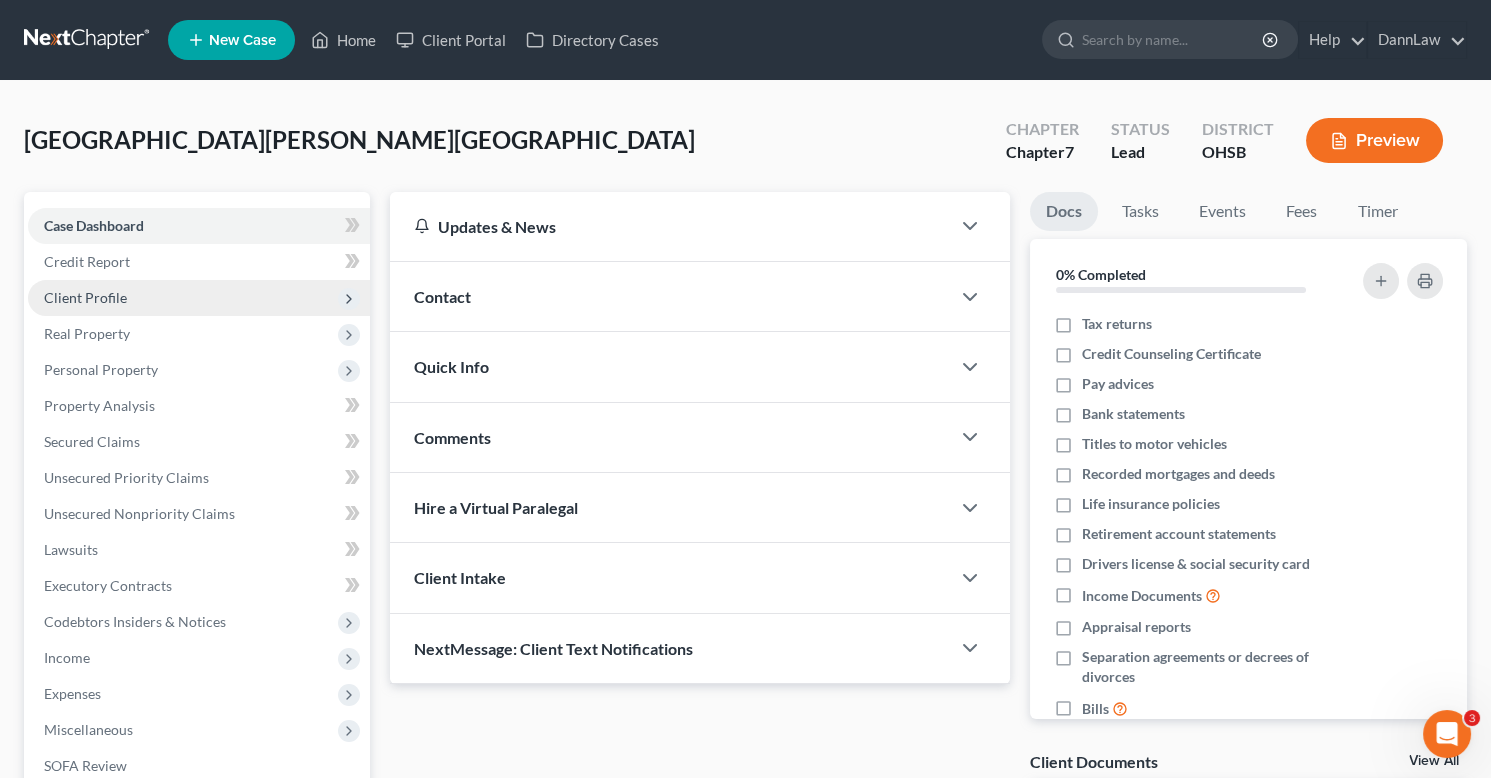 click on "Client Profile" at bounding box center [199, 298] 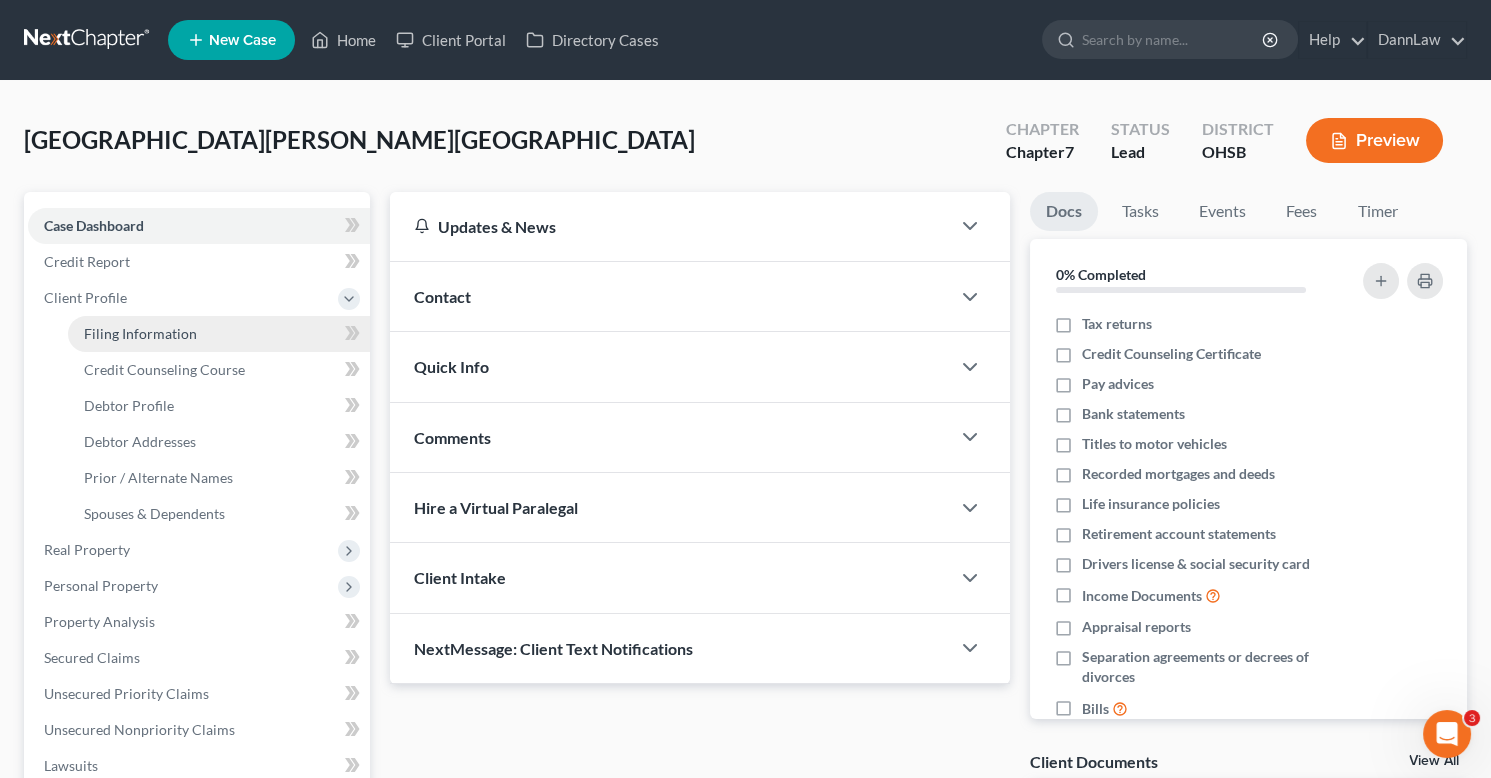 click on "Filing Information" at bounding box center (140, 333) 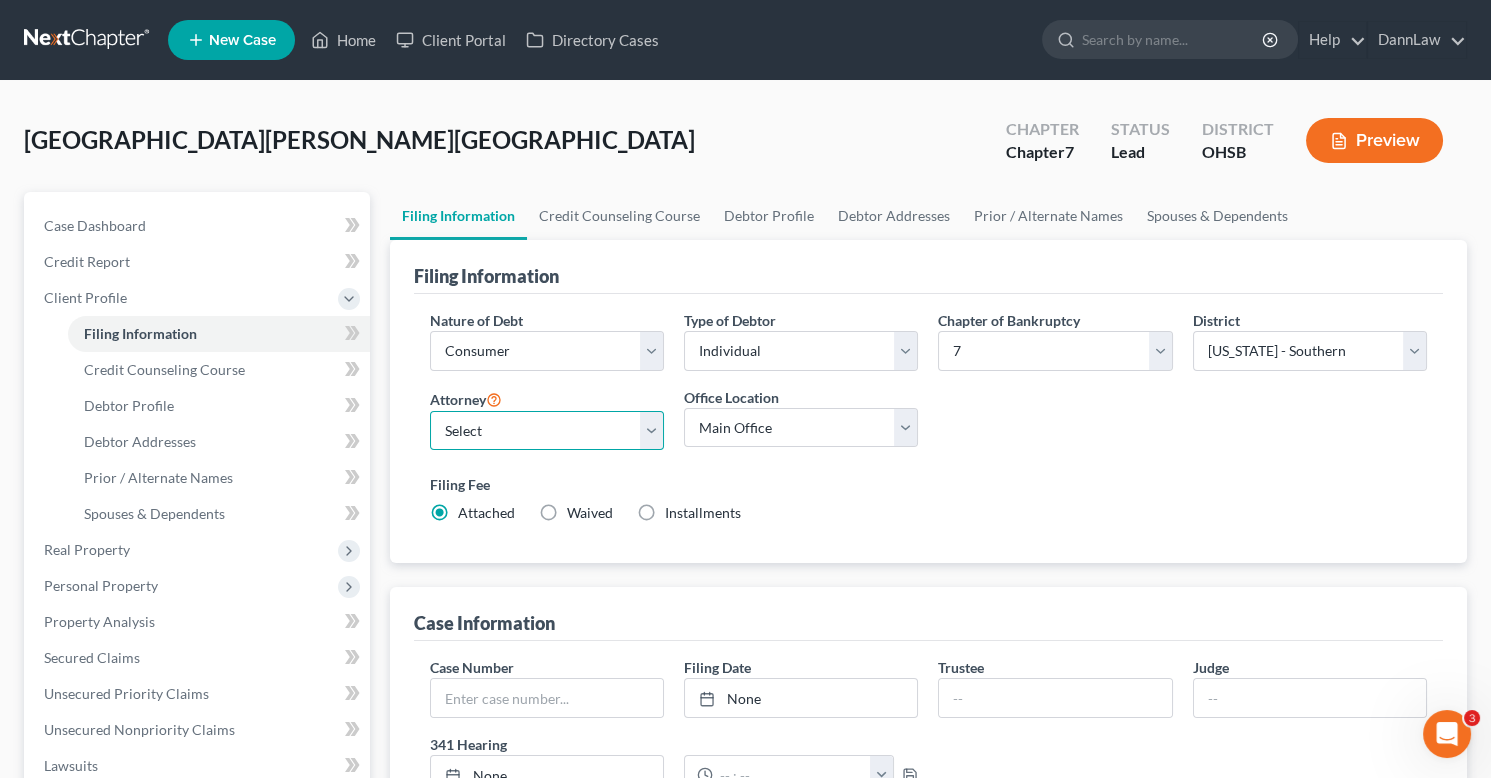 click on "Select [PERSON_NAME] - OHSB [PERSON_NAME] - KYEB [PERSON_NAME] - OHNB [PERSON_NAME] [PERSON_NAME] - NJB [PERSON_NAME] - NYSB [PERSON_NAME] - OHNB [PERSON_NAME] - OHSB" at bounding box center (547, 431) 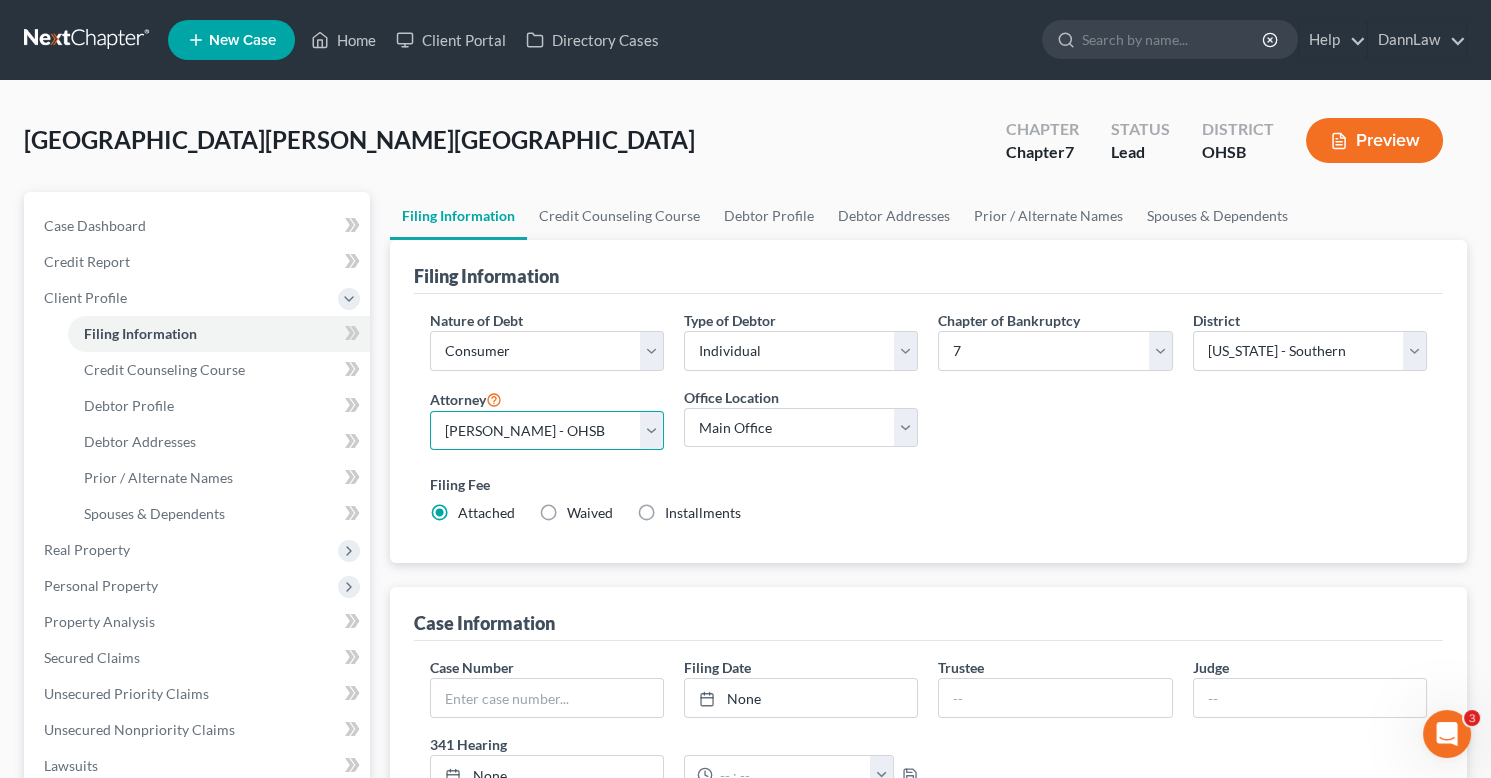click on "Select [PERSON_NAME] - OHSB [PERSON_NAME] - KYEB [PERSON_NAME] - OHNB [PERSON_NAME] [PERSON_NAME] - NJB [PERSON_NAME] - NYSB [PERSON_NAME] - OHNB [PERSON_NAME] - OHSB" at bounding box center (547, 431) 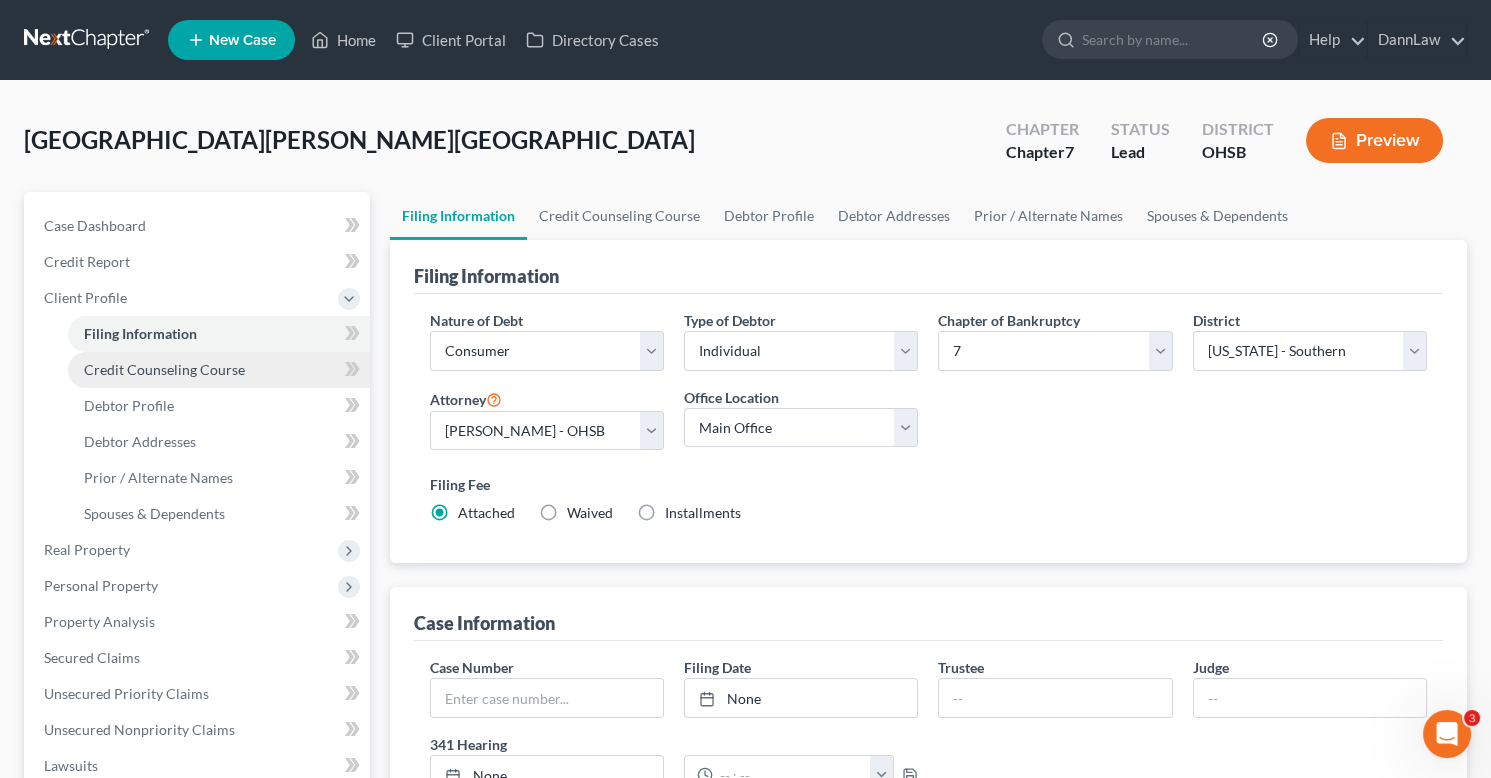 click on "Credit Counseling Course" at bounding box center (219, 370) 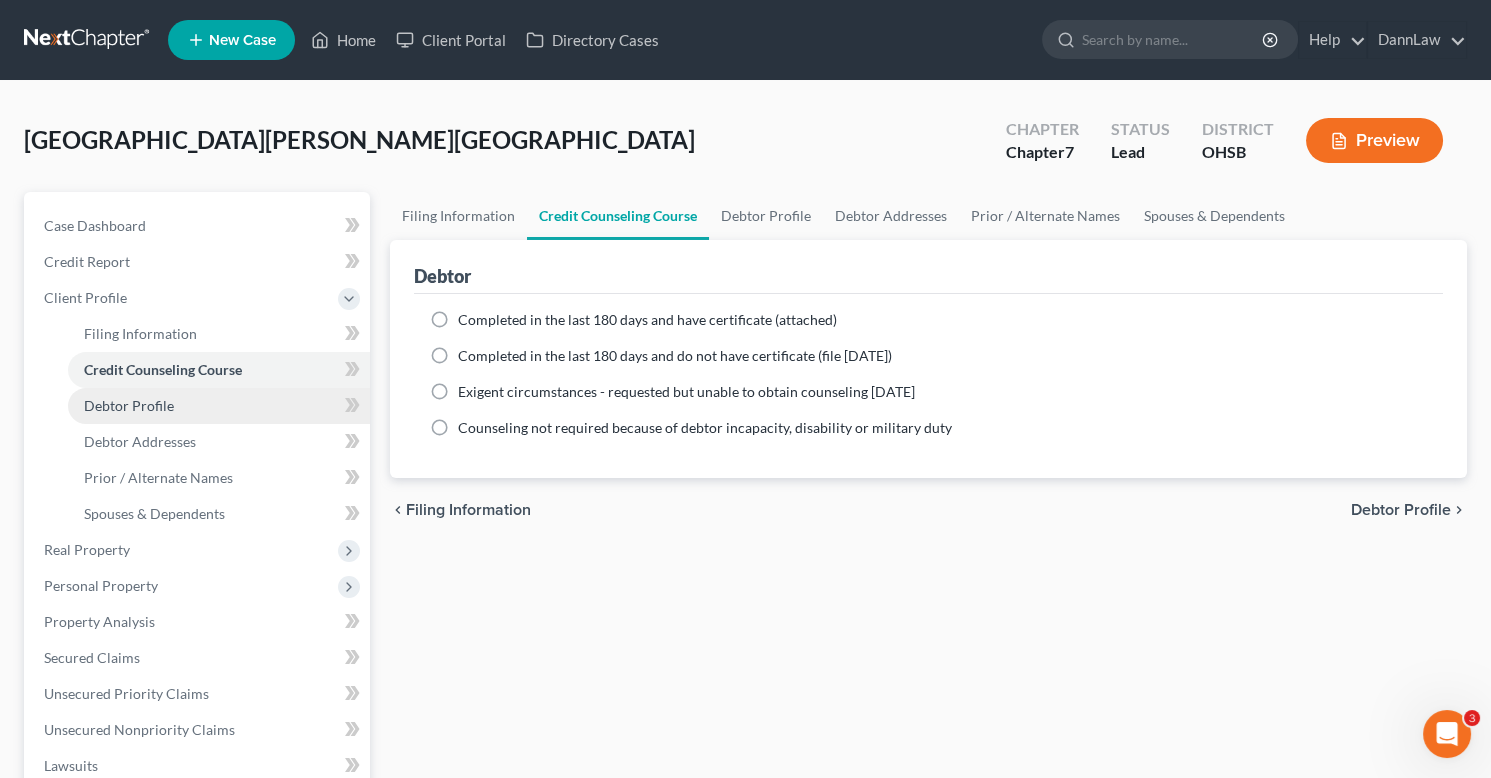 click on "Debtor Profile" at bounding box center [129, 405] 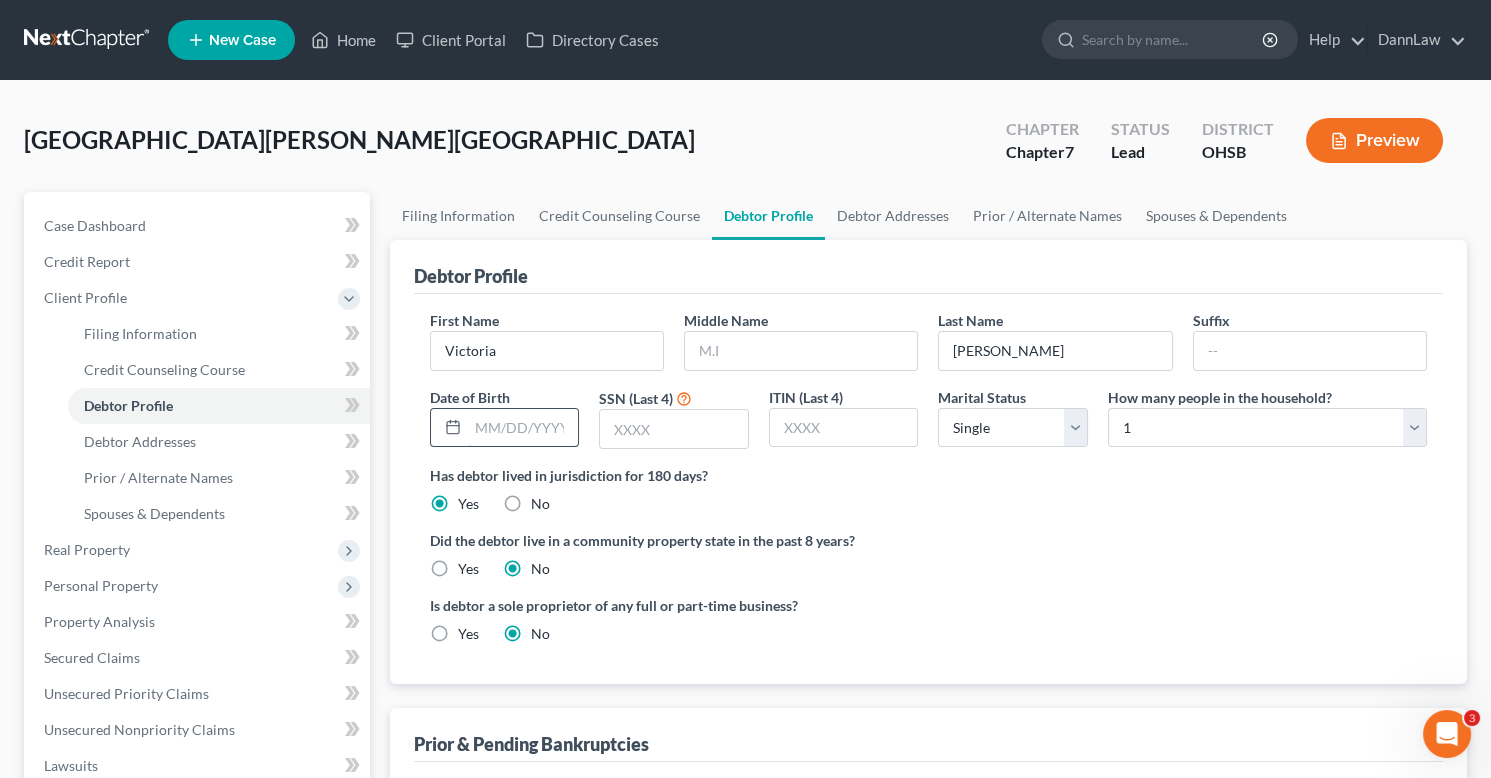 click at bounding box center (523, 428) 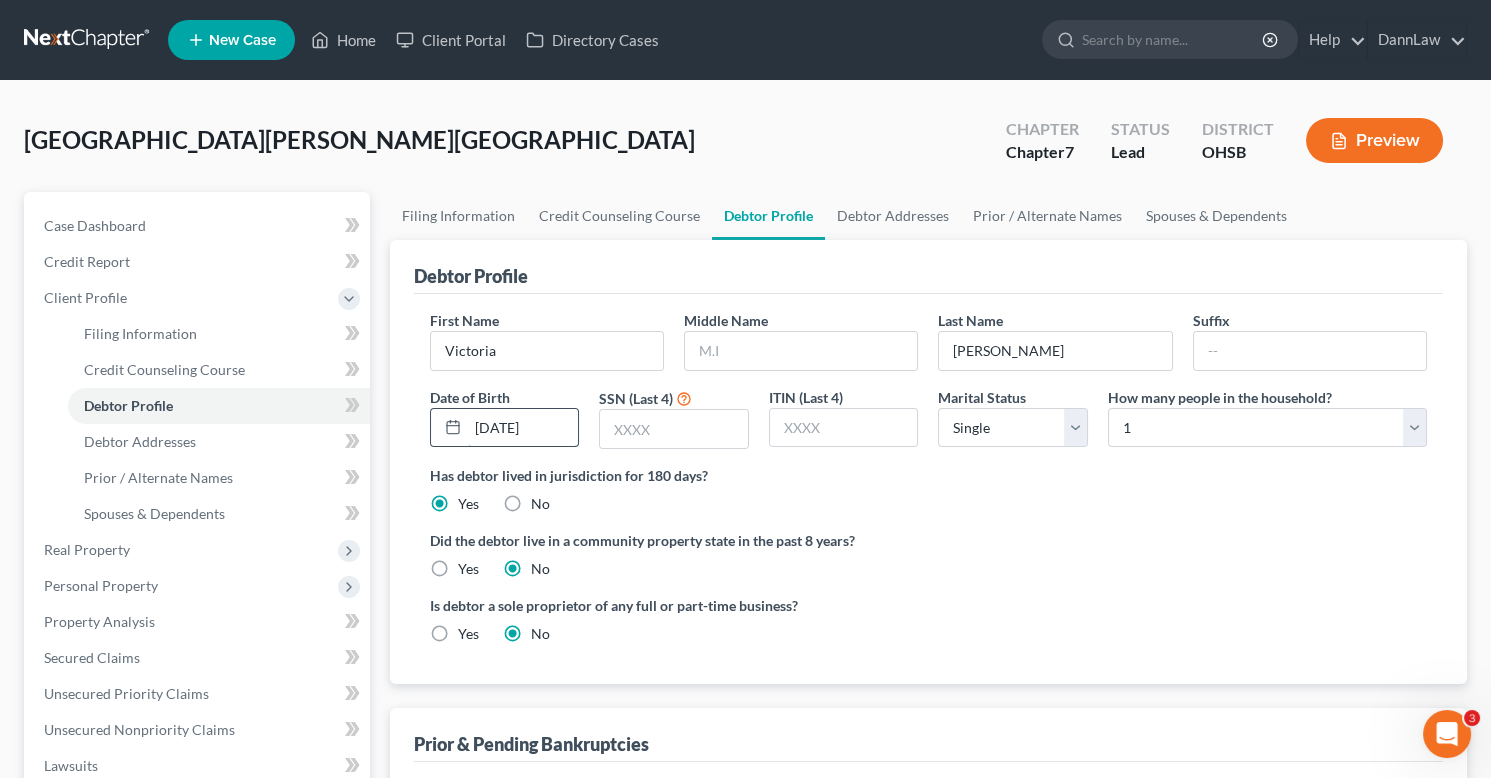 type on "[DATE]" 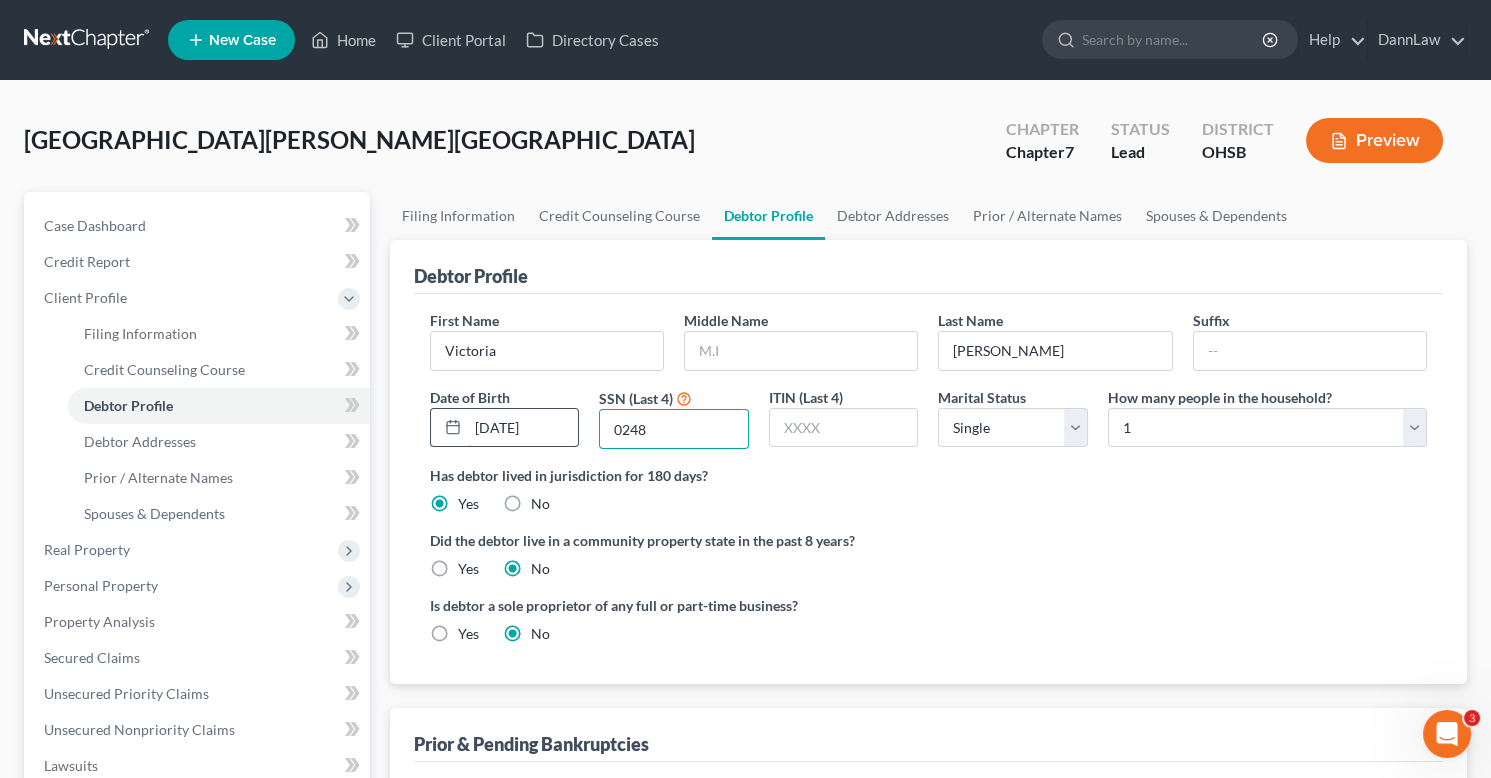 type on "0248" 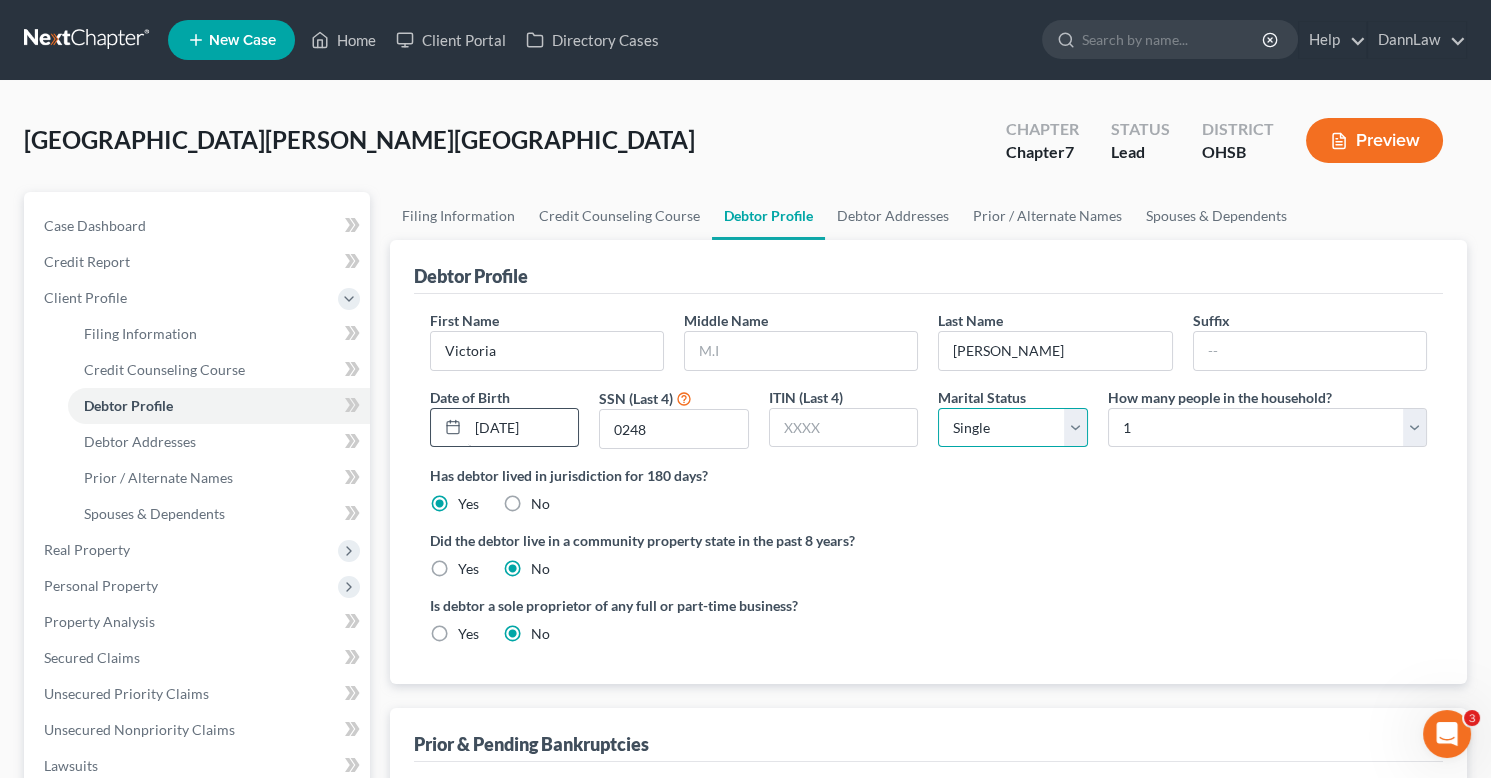 select on "1" 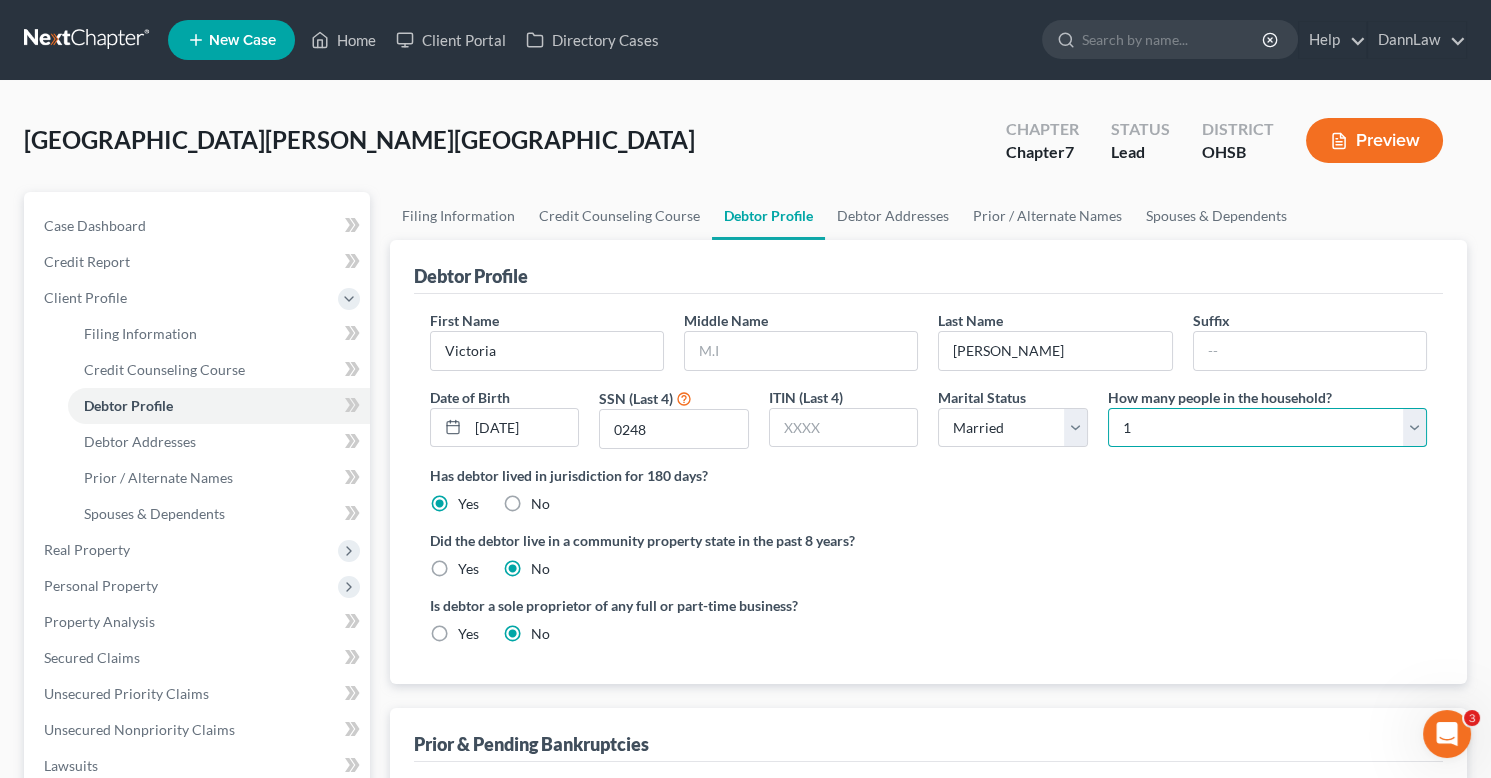 click on "Select 1 2 3 4 5 6 7 8 9 10 11 12 13 14 15 16 17 18 19 20" at bounding box center [1267, 428] 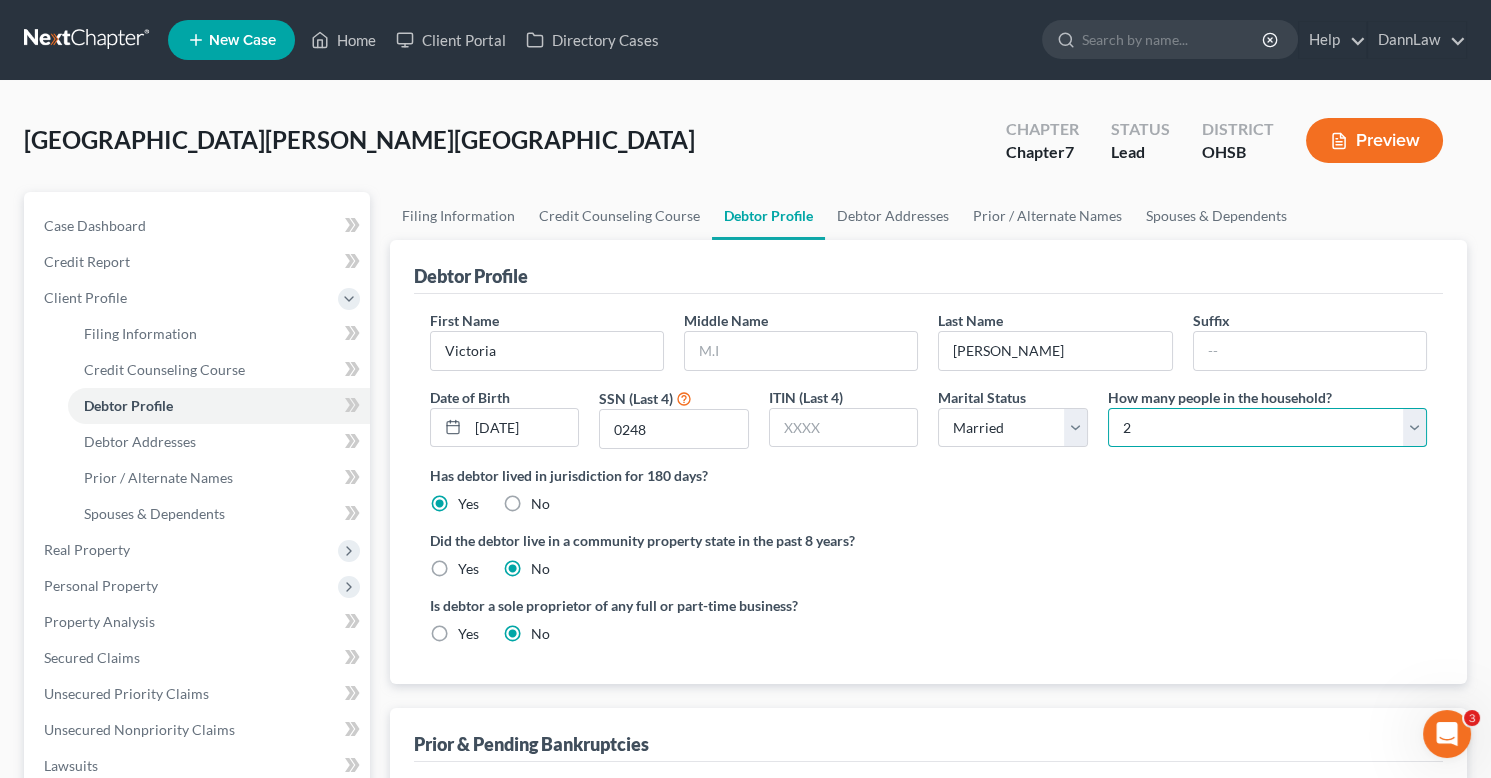 click on "Select 1 2 3 4 5 6 7 8 9 10 11 12 13 14 15 16 17 18 19 20" at bounding box center (1267, 428) 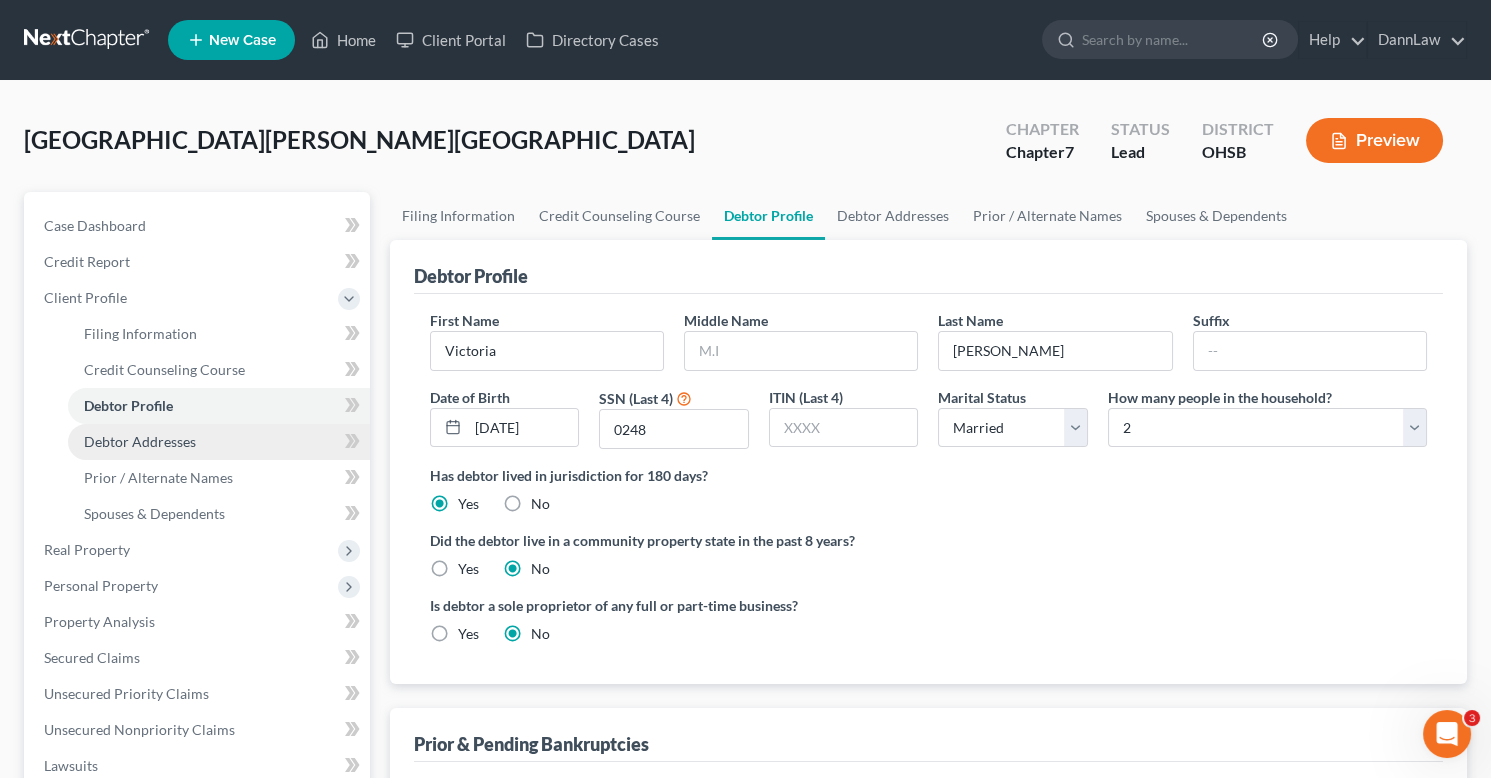 click on "Debtor Addresses" at bounding box center (219, 442) 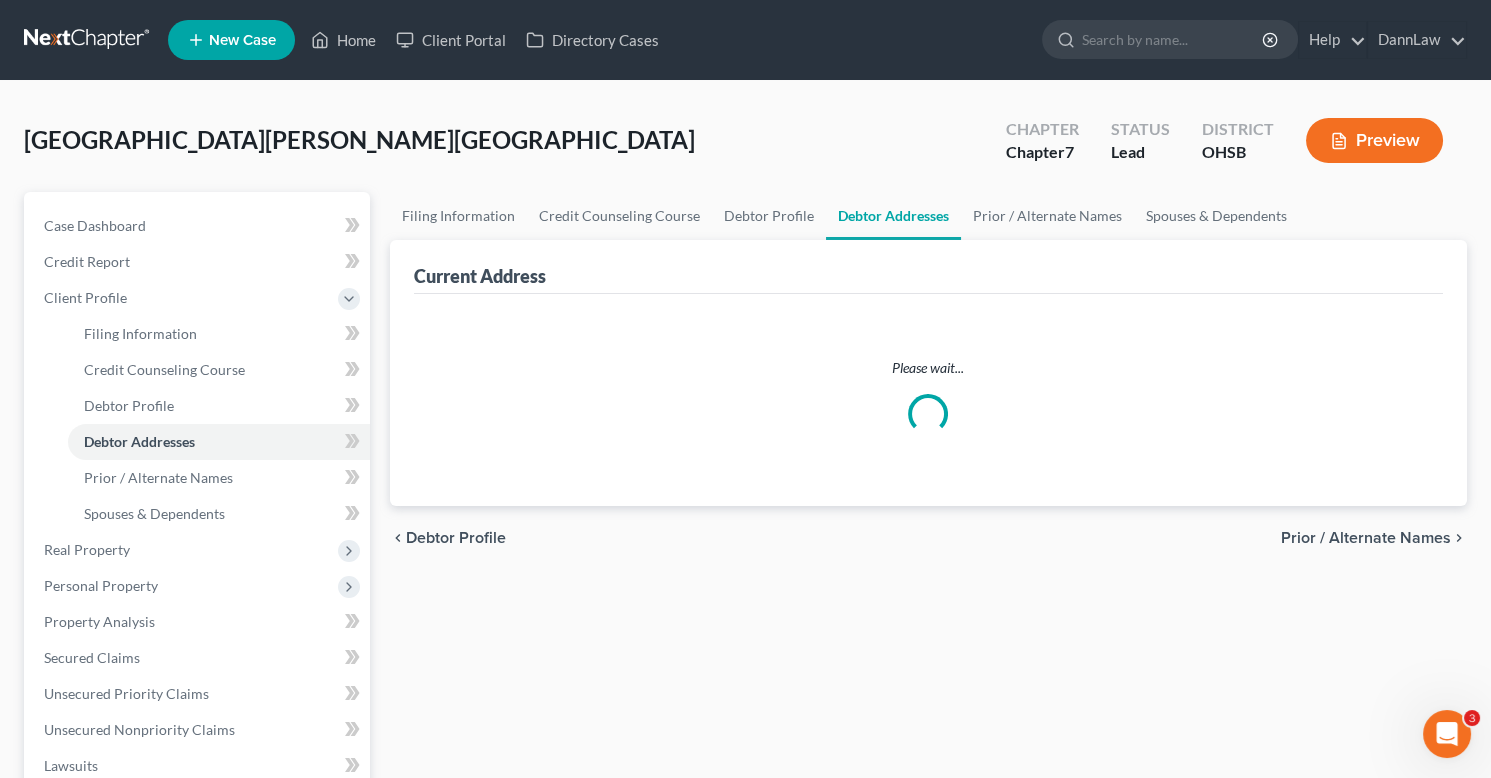 select on "0" 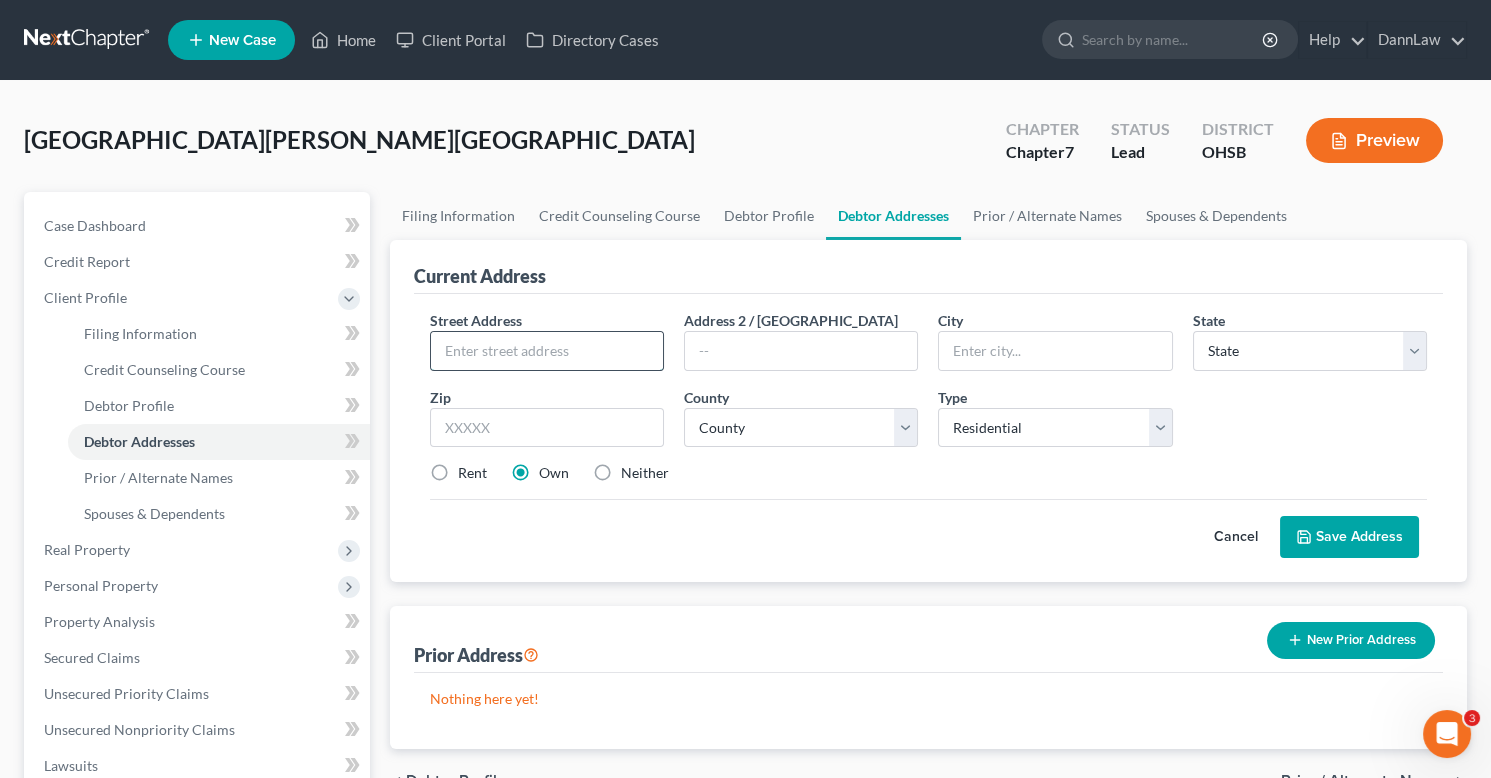 click at bounding box center [547, 351] 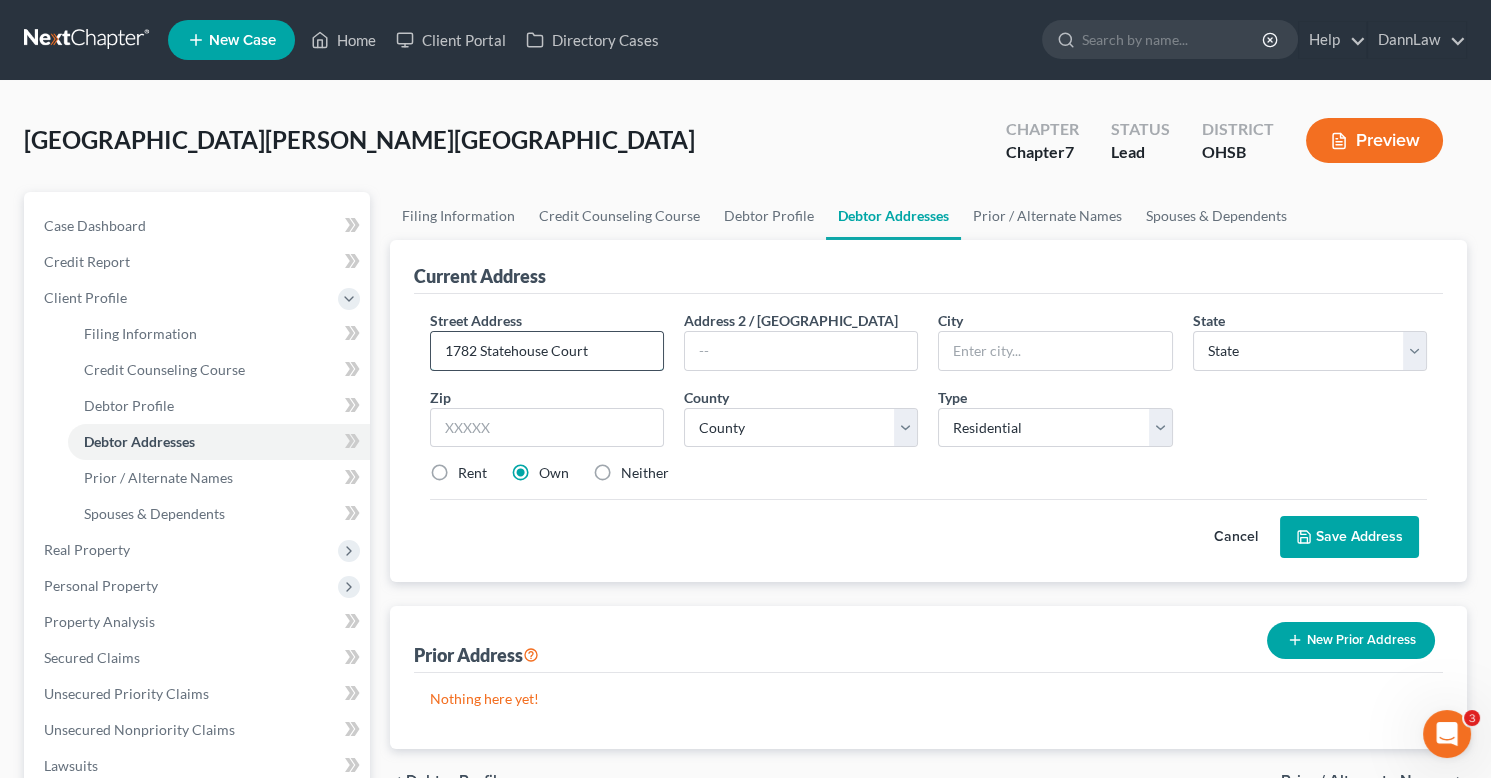 type on "1782 Statehouse Court" 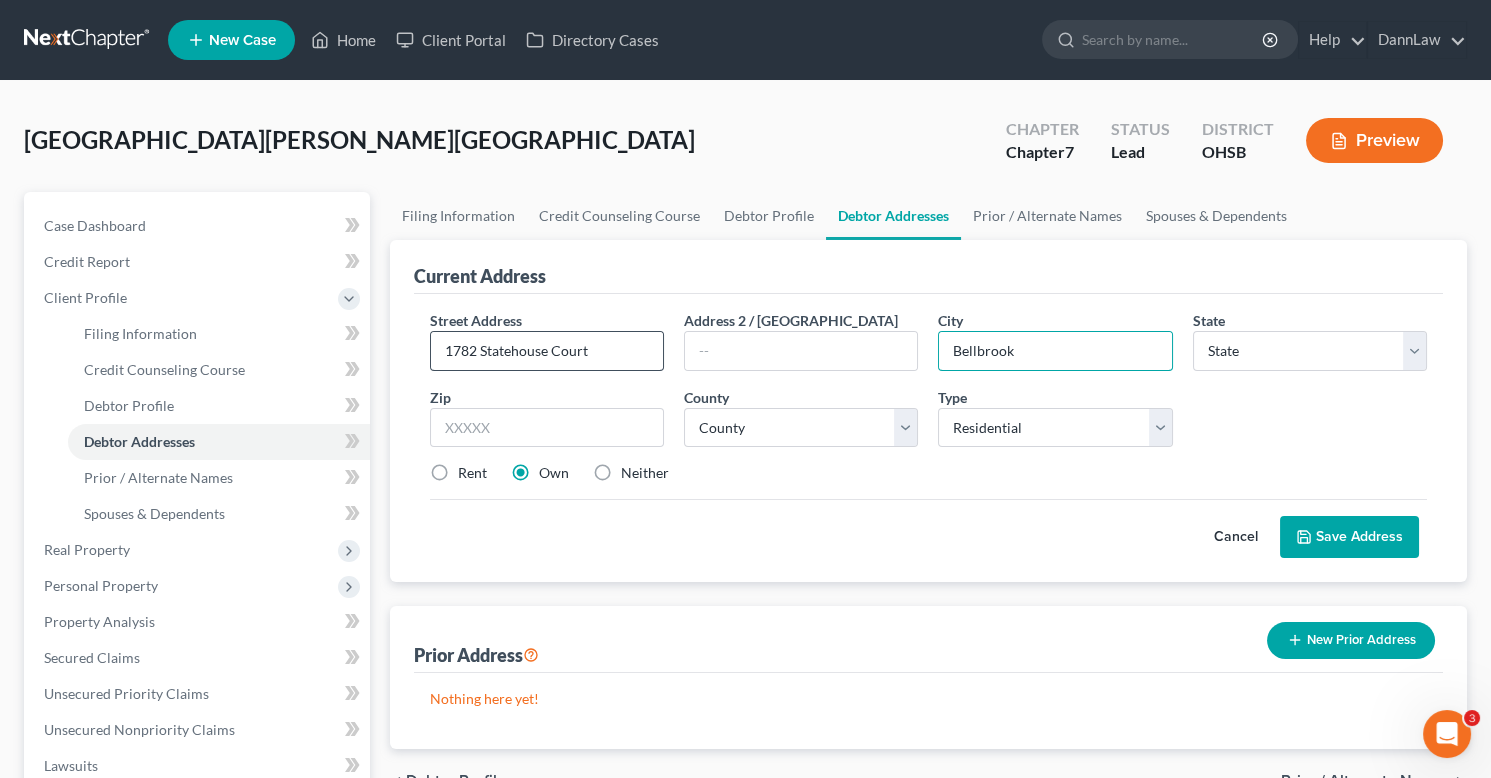 type on "Bellbrook" 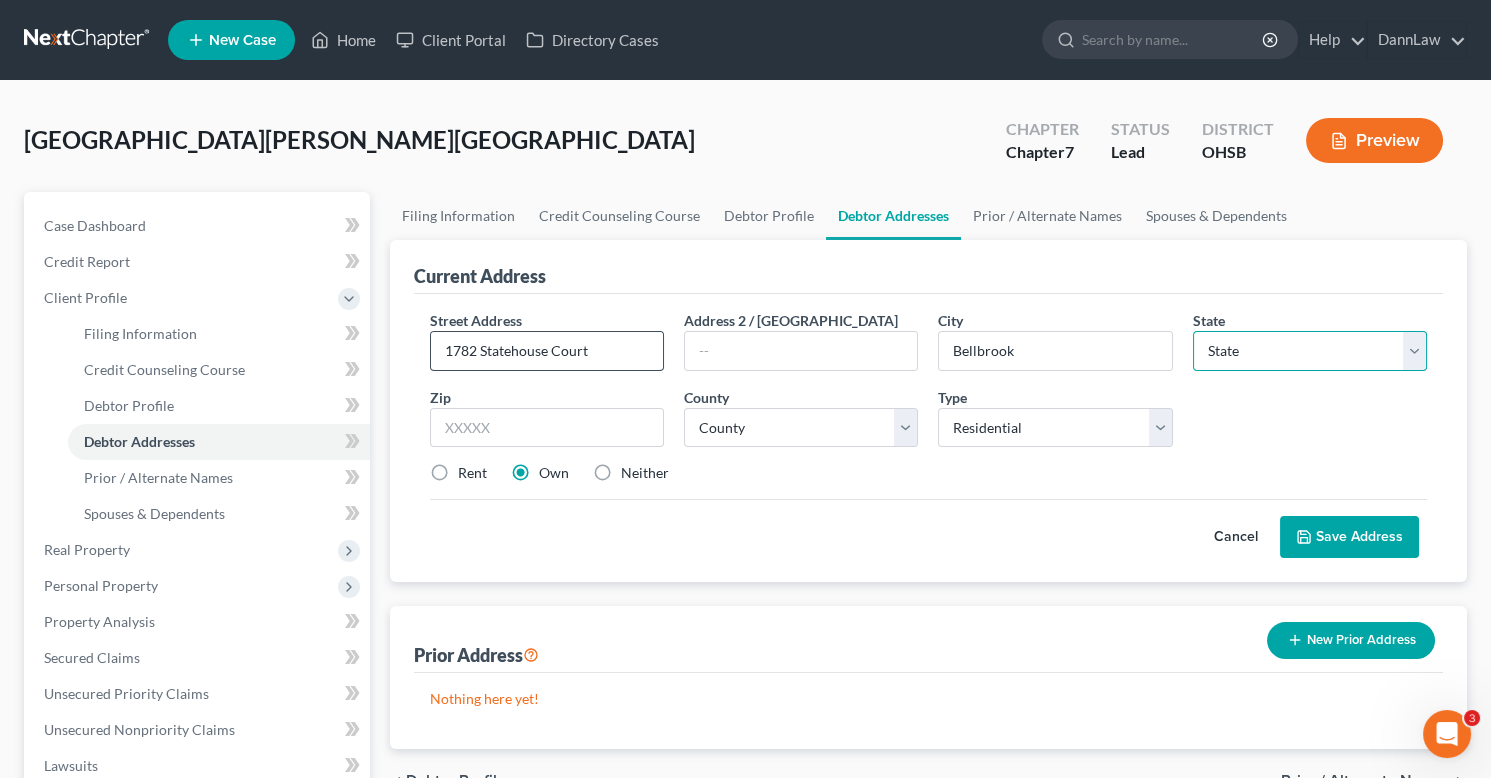 select on "36" 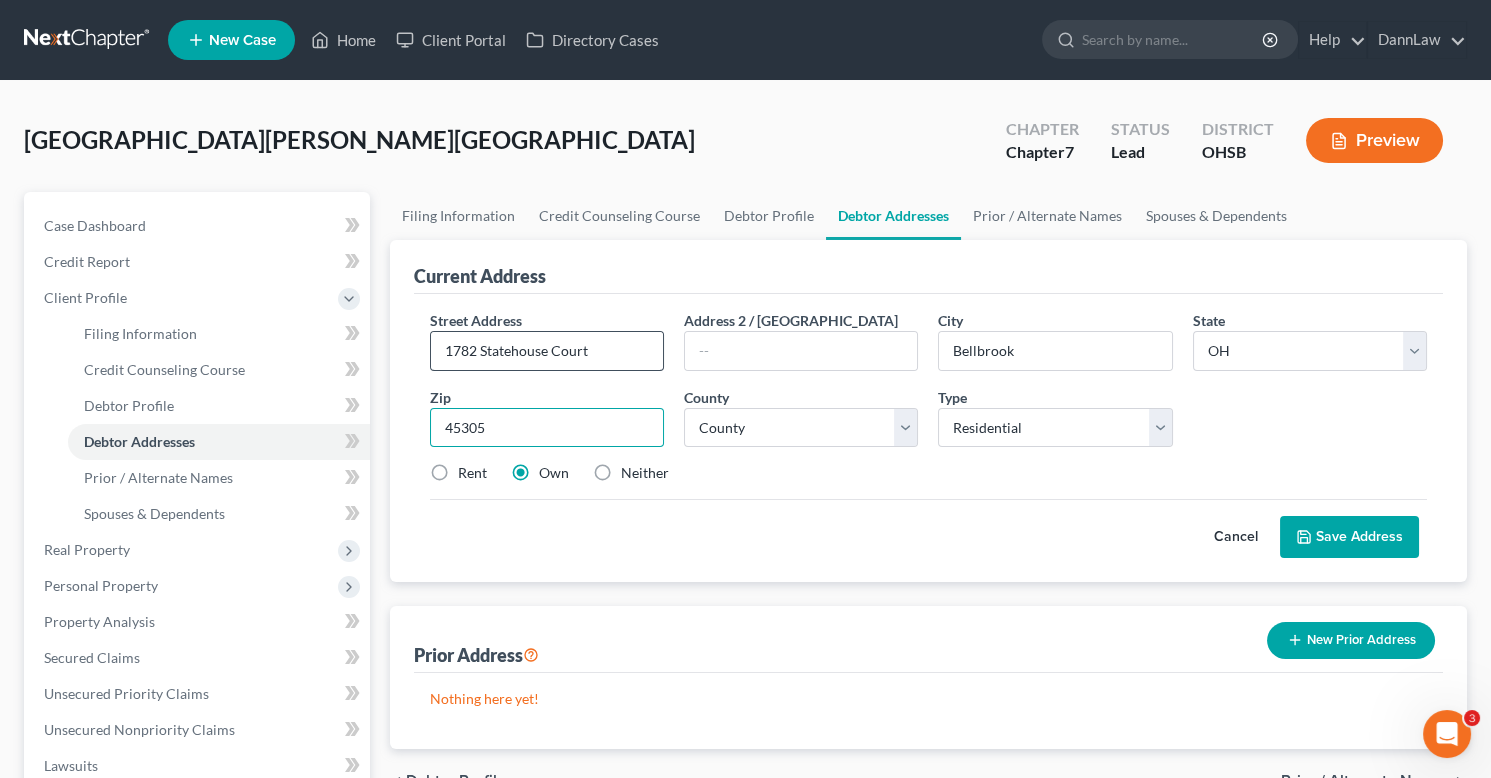 type on "45305" 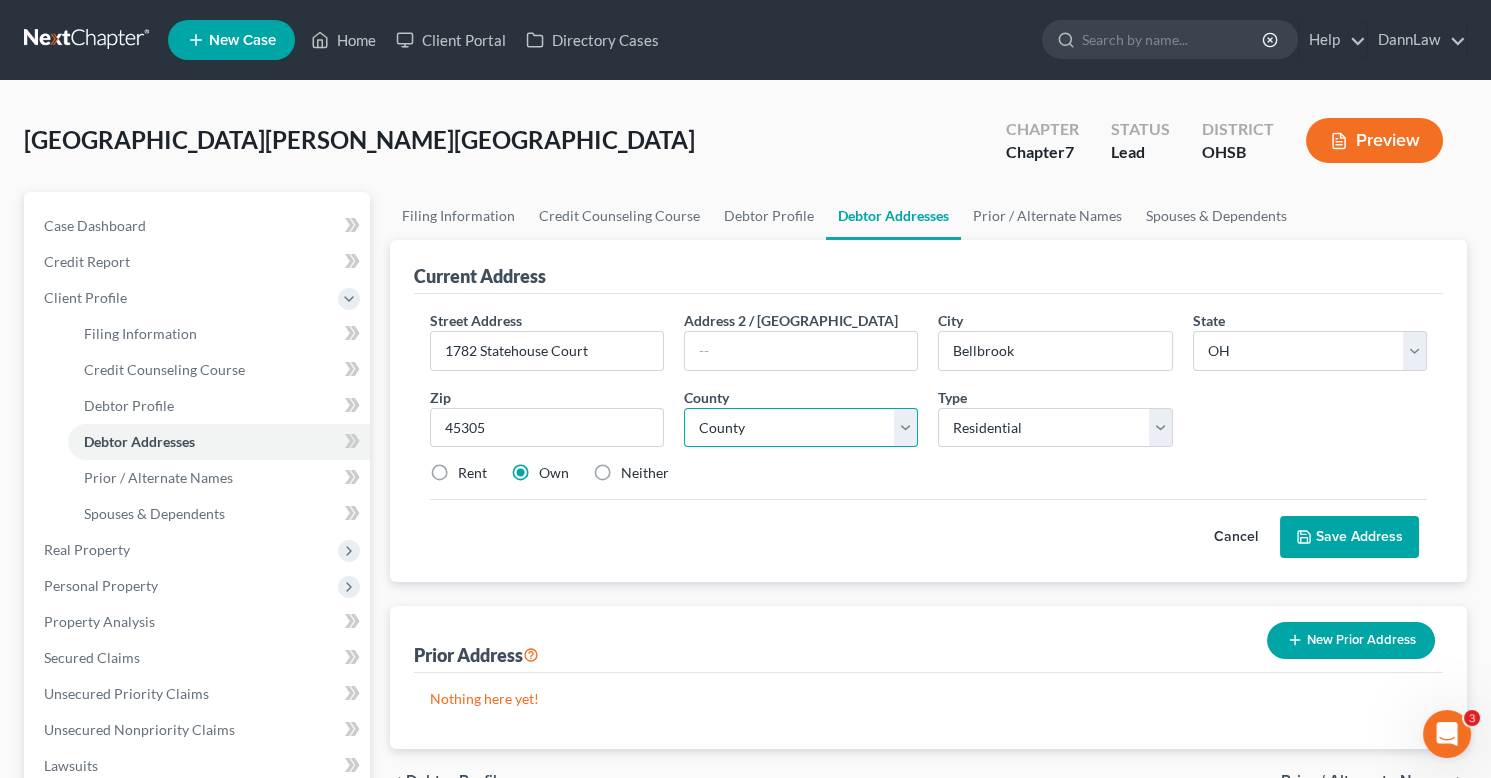 click on "County [GEOGRAPHIC_DATA] [GEOGRAPHIC_DATA] [GEOGRAPHIC_DATA] [GEOGRAPHIC_DATA] [GEOGRAPHIC_DATA] [GEOGRAPHIC_DATA] [GEOGRAPHIC_DATA] [GEOGRAPHIC_DATA] [GEOGRAPHIC_DATA] [GEOGRAPHIC_DATA] [GEOGRAPHIC_DATA] [GEOGRAPHIC_DATA] [GEOGRAPHIC_DATA] [GEOGRAPHIC_DATA] [GEOGRAPHIC_DATA] [GEOGRAPHIC_DATA] [GEOGRAPHIC_DATA] [GEOGRAPHIC_DATA] [GEOGRAPHIC_DATA] [GEOGRAPHIC_DATA] [US_STATE][GEOGRAPHIC_DATA] [GEOGRAPHIC_DATA] [GEOGRAPHIC_DATA] [GEOGRAPHIC_DATA] [GEOGRAPHIC_DATA] [GEOGRAPHIC_DATA] [GEOGRAPHIC_DATA] [GEOGRAPHIC_DATA] [GEOGRAPHIC_DATA] [GEOGRAPHIC_DATA] [GEOGRAPHIC_DATA] [GEOGRAPHIC_DATA] [GEOGRAPHIC_DATA] [GEOGRAPHIC_DATA] [GEOGRAPHIC_DATA] [GEOGRAPHIC_DATA] [GEOGRAPHIC_DATA] [GEOGRAPHIC_DATA] [GEOGRAPHIC_DATA] [GEOGRAPHIC_DATA] [GEOGRAPHIC_DATA] [GEOGRAPHIC_DATA] [GEOGRAPHIC_DATA] [GEOGRAPHIC_DATA] [GEOGRAPHIC_DATA] [GEOGRAPHIC_DATA] [GEOGRAPHIC_DATA] [GEOGRAPHIC_DATA] [GEOGRAPHIC_DATA] [GEOGRAPHIC_DATA] [GEOGRAPHIC_DATA] [GEOGRAPHIC_DATA] [GEOGRAPHIC_DATA] [GEOGRAPHIC_DATA] [GEOGRAPHIC_DATA] [GEOGRAPHIC_DATA] [GEOGRAPHIC_DATA] [GEOGRAPHIC_DATA] [GEOGRAPHIC_DATA] [GEOGRAPHIC_DATA] [GEOGRAPHIC_DATA] [GEOGRAPHIC_DATA] [GEOGRAPHIC_DATA] [GEOGRAPHIC_DATA] [GEOGRAPHIC_DATA] [GEOGRAPHIC_DATA] [GEOGRAPHIC_DATA] [GEOGRAPHIC_DATA] [GEOGRAPHIC_DATA]" at bounding box center (801, 428) 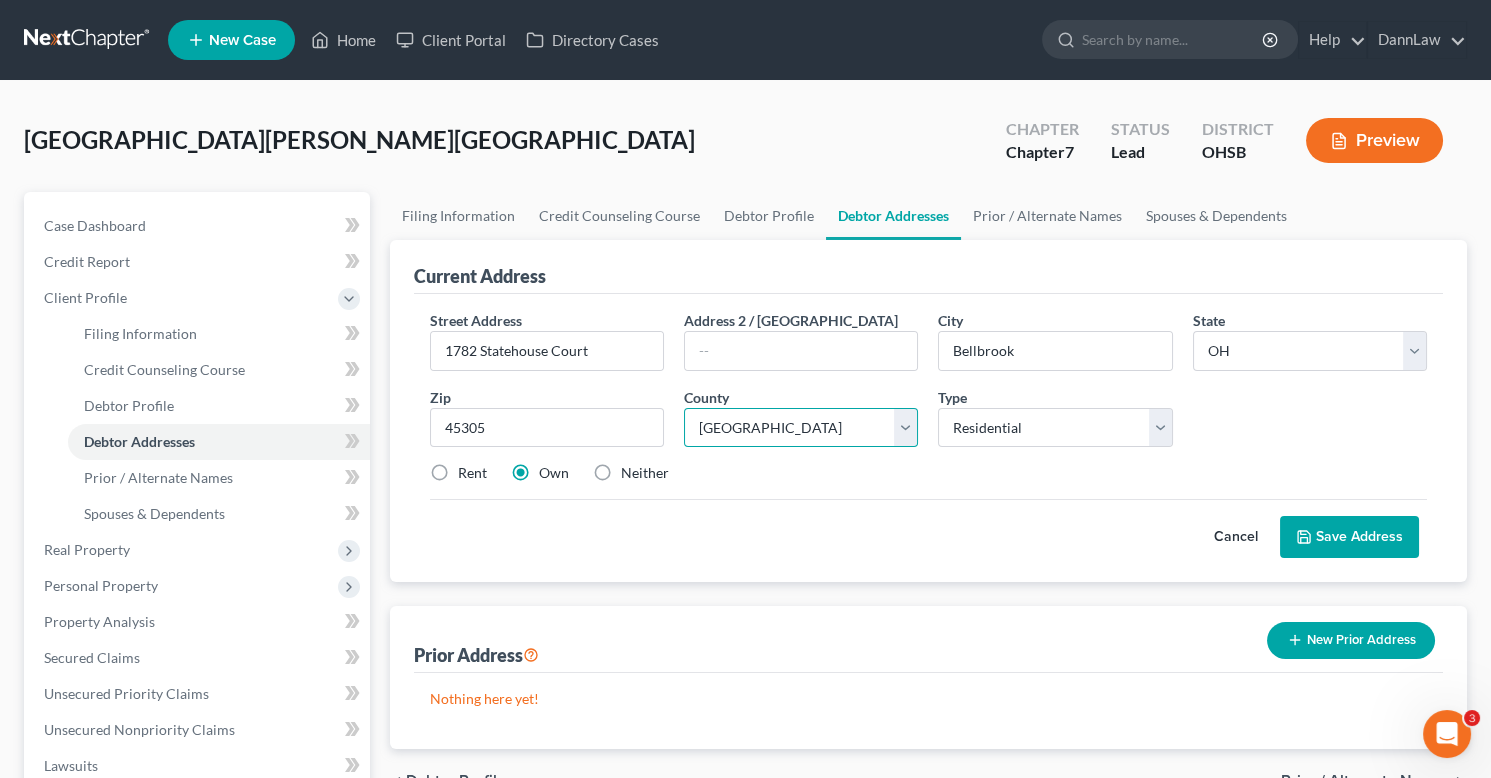 click on "County [GEOGRAPHIC_DATA] [GEOGRAPHIC_DATA] [GEOGRAPHIC_DATA] [GEOGRAPHIC_DATA] [GEOGRAPHIC_DATA] [GEOGRAPHIC_DATA] [GEOGRAPHIC_DATA] [GEOGRAPHIC_DATA] [GEOGRAPHIC_DATA] [GEOGRAPHIC_DATA] [GEOGRAPHIC_DATA] [GEOGRAPHIC_DATA] [GEOGRAPHIC_DATA] [GEOGRAPHIC_DATA] [GEOGRAPHIC_DATA] [GEOGRAPHIC_DATA] [GEOGRAPHIC_DATA] [GEOGRAPHIC_DATA] [GEOGRAPHIC_DATA] [GEOGRAPHIC_DATA] [US_STATE][GEOGRAPHIC_DATA] [GEOGRAPHIC_DATA] [GEOGRAPHIC_DATA] [GEOGRAPHIC_DATA] [GEOGRAPHIC_DATA] [GEOGRAPHIC_DATA] [GEOGRAPHIC_DATA] [GEOGRAPHIC_DATA] [GEOGRAPHIC_DATA] [GEOGRAPHIC_DATA] [GEOGRAPHIC_DATA] [GEOGRAPHIC_DATA] [GEOGRAPHIC_DATA] [GEOGRAPHIC_DATA] [GEOGRAPHIC_DATA] [GEOGRAPHIC_DATA] [GEOGRAPHIC_DATA] [GEOGRAPHIC_DATA] [GEOGRAPHIC_DATA] [GEOGRAPHIC_DATA] [GEOGRAPHIC_DATA] [GEOGRAPHIC_DATA] [GEOGRAPHIC_DATA] [GEOGRAPHIC_DATA] [GEOGRAPHIC_DATA] [GEOGRAPHIC_DATA] [GEOGRAPHIC_DATA] [GEOGRAPHIC_DATA] [GEOGRAPHIC_DATA] [GEOGRAPHIC_DATA] [GEOGRAPHIC_DATA] [GEOGRAPHIC_DATA] [GEOGRAPHIC_DATA] [GEOGRAPHIC_DATA] [GEOGRAPHIC_DATA] [GEOGRAPHIC_DATA] [GEOGRAPHIC_DATA] [GEOGRAPHIC_DATA] [GEOGRAPHIC_DATA] [GEOGRAPHIC_DATA] [GEOGRAPHIC_DATA] [GEOGRAPHIC_DATA] [GEOGRAPHIC_DATA] [GEOGRAPHIC_DATA] [GEOGRAPHIC_DATA] [GEOGRAPHIC_DATA] [GEOGRAPHIC_DATA] [GEOGRAPHIC_DATA] [GEOGRAPHIC_DATA]" at bounding box center (801, 428) 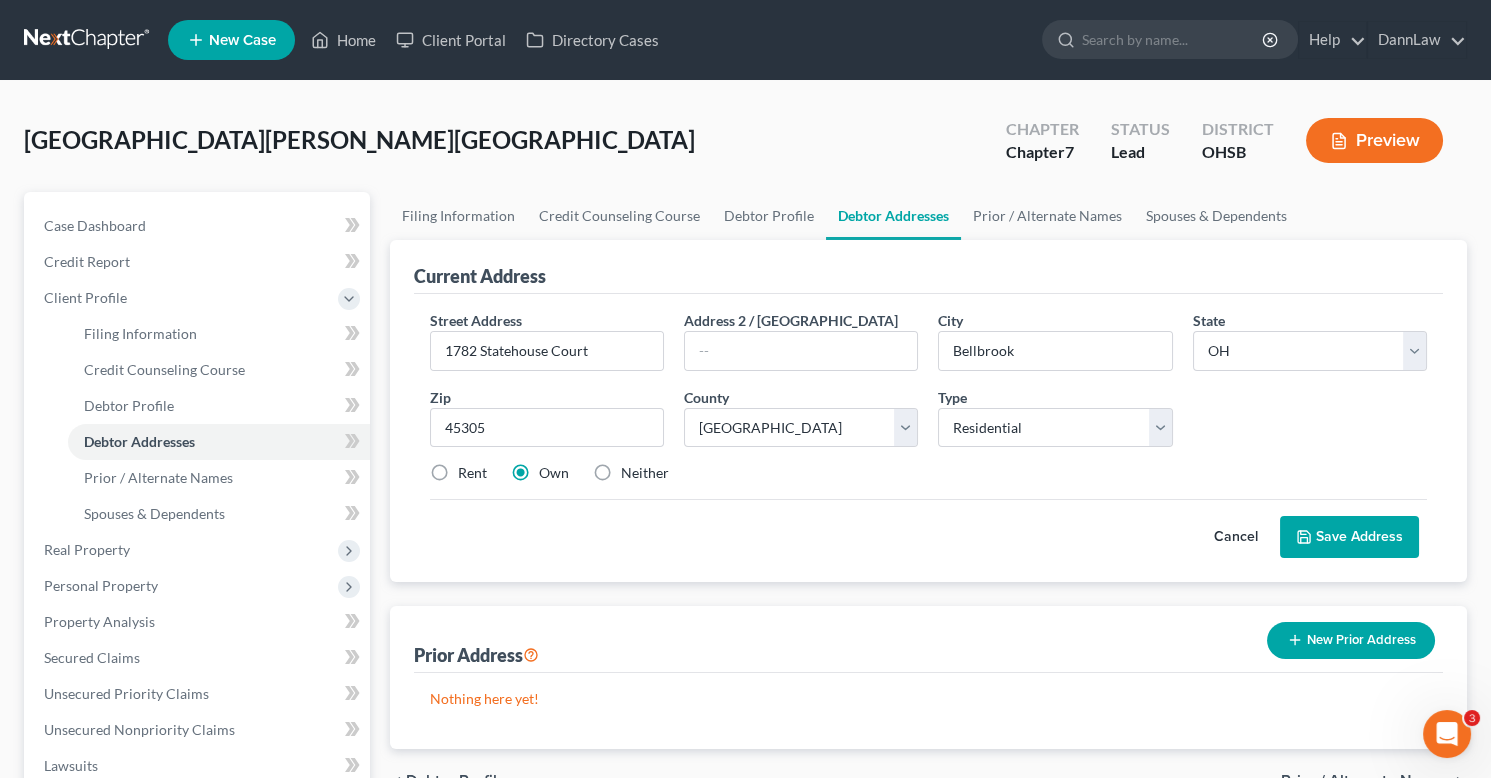 click on "Save Address" at bounding box center (1349, 537) 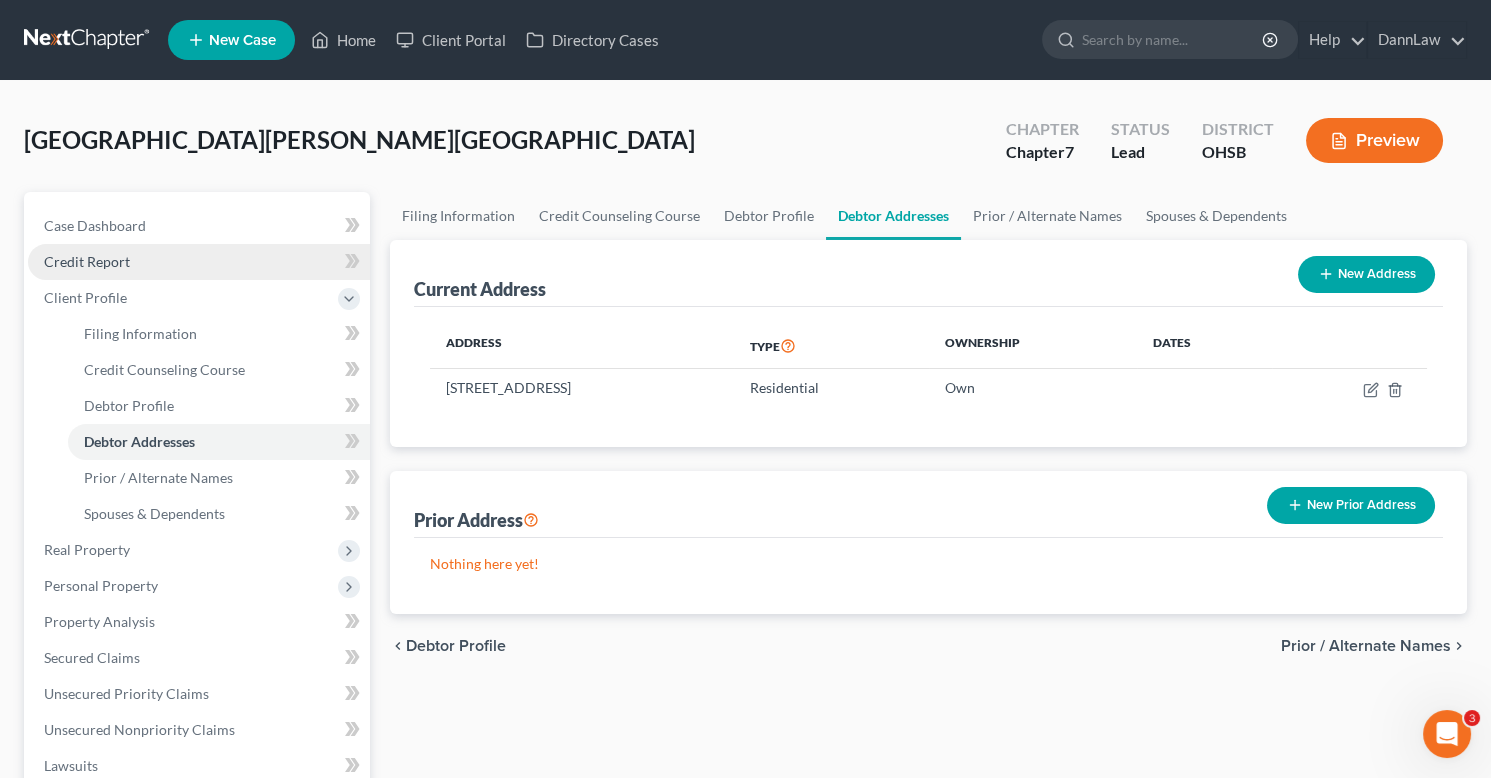 click on "Credit Report" at bounding box center (199, 262) 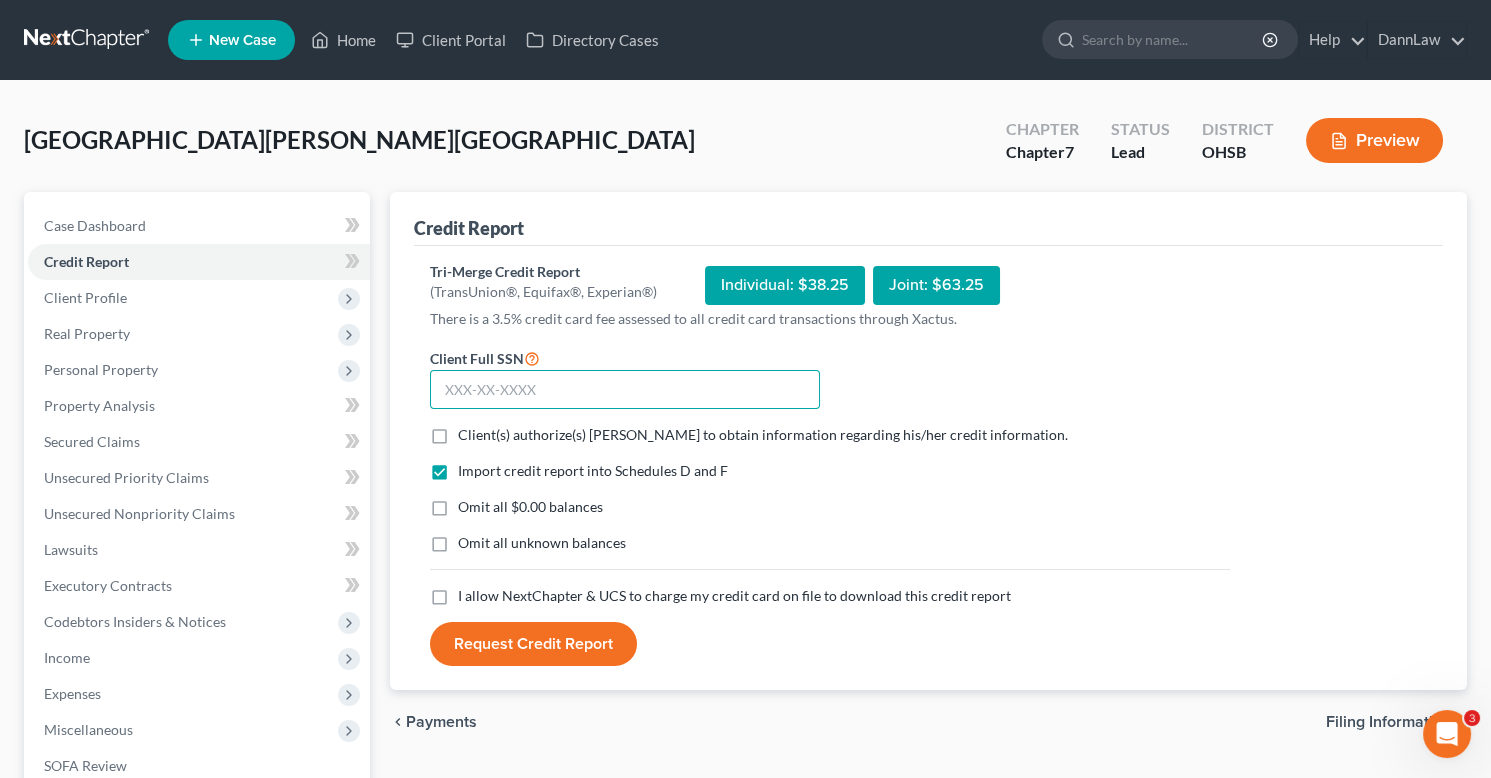 click at bounding box center (625, 390) 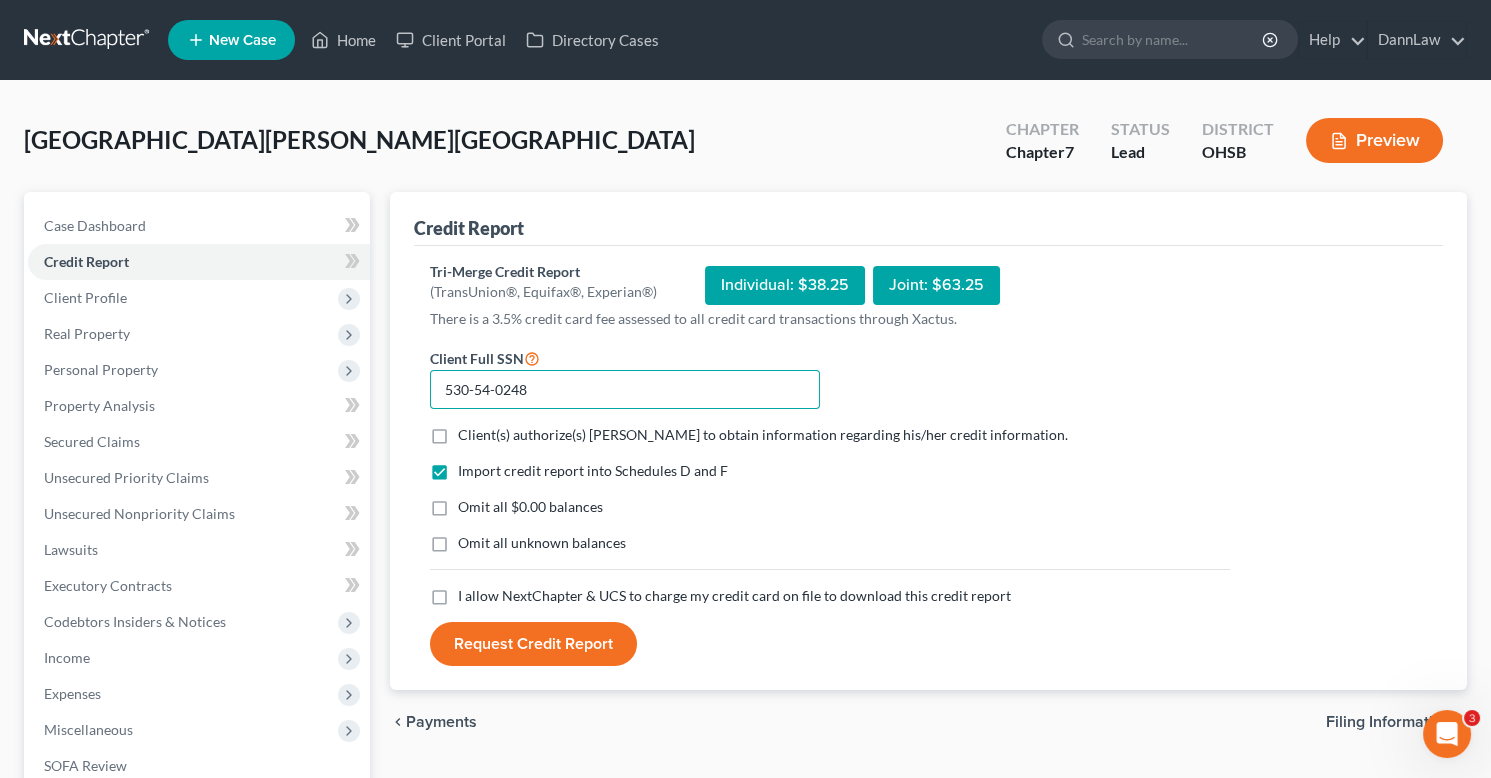 type on "530-54-0248" 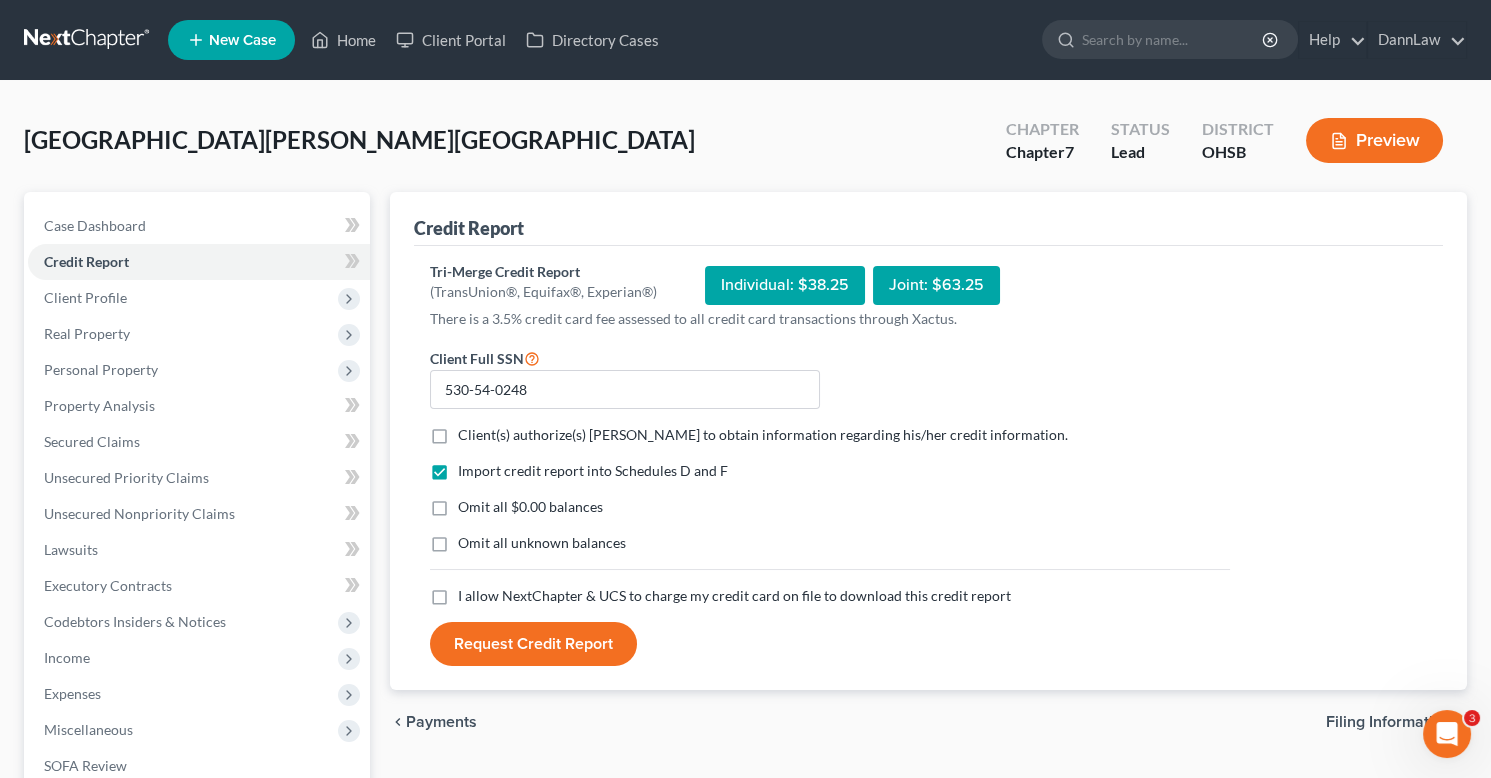 click on "Client(s) authorize(s) [PERSON_NAME] to obtain information regarding his/her credit information.
*" at bounding box center (763, 435) 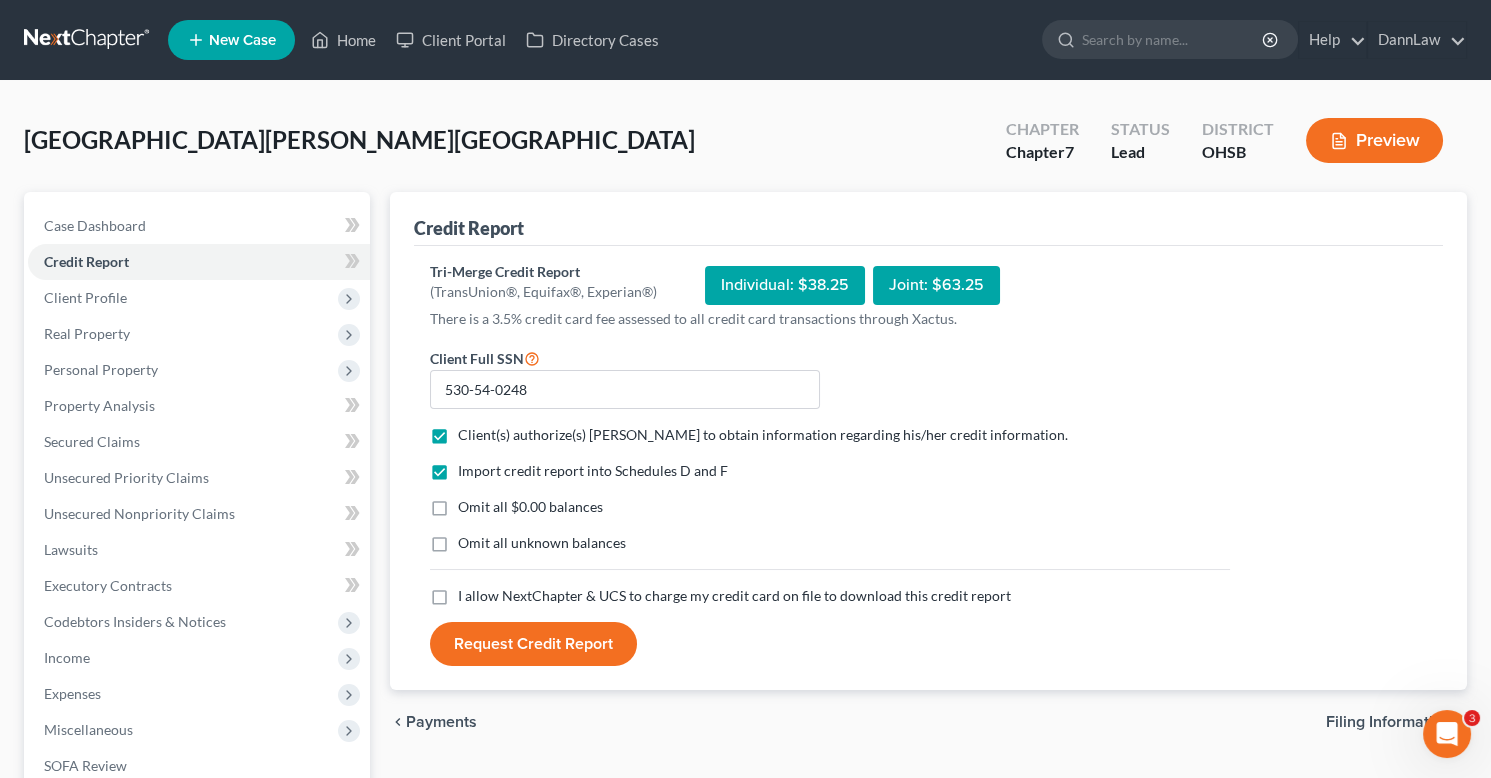 click on "I allow NextChapter & UCS to charge my credit card on file to download this credit report
*" at bounding box center (734, 596) 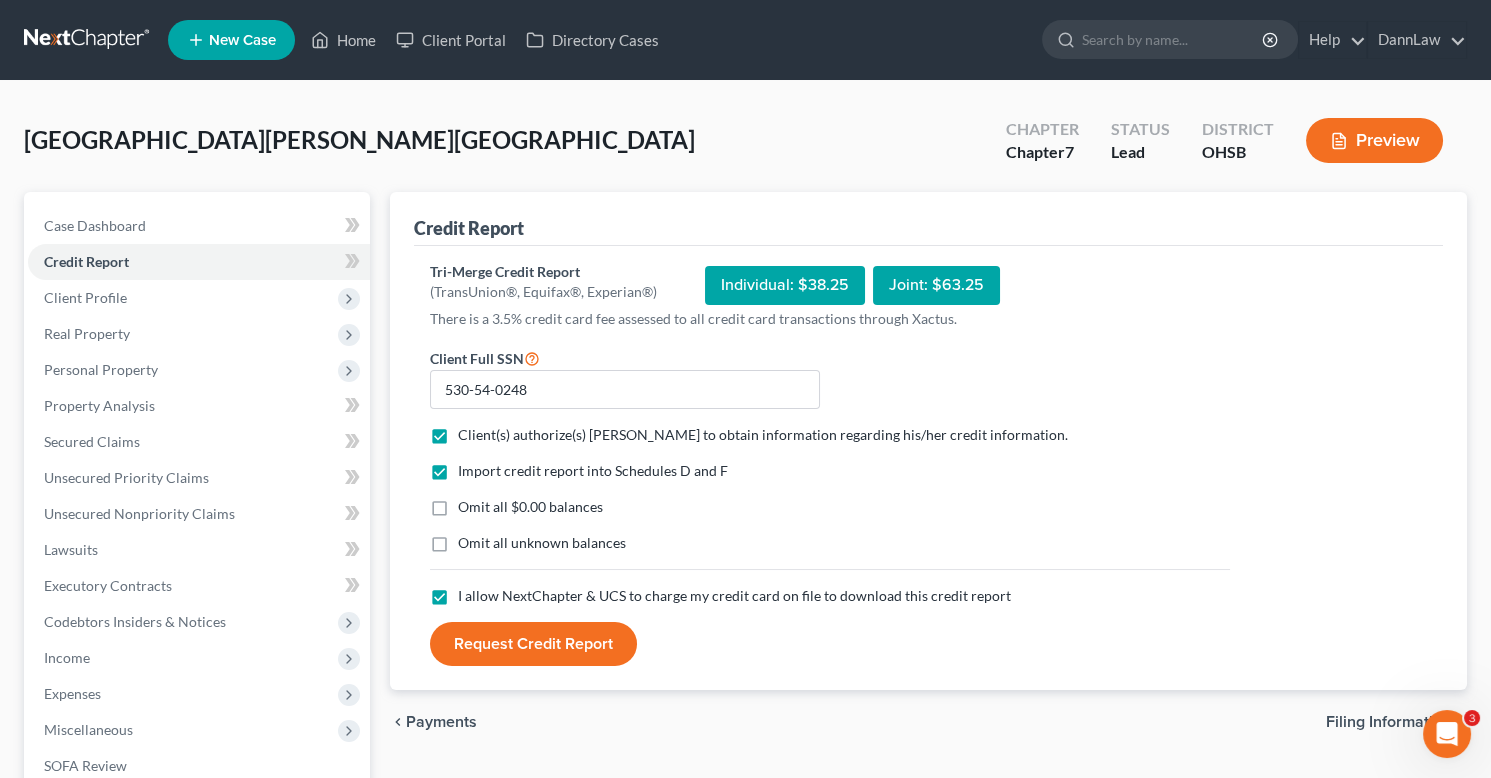 click on "Request Credit Report" at bounding box center [533, 644] 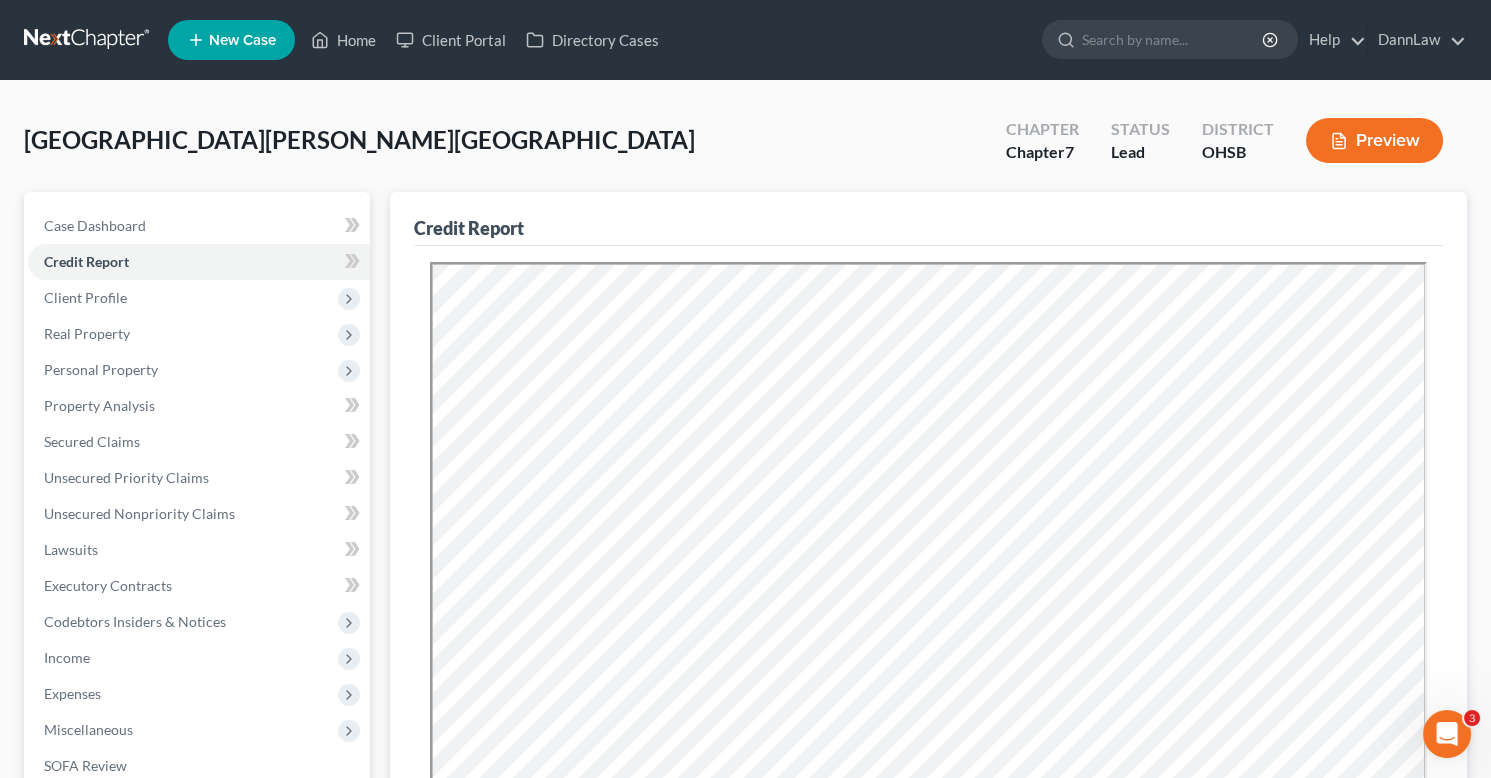scroll, scrollTop: 0, scrollLeft: 0, axis: both 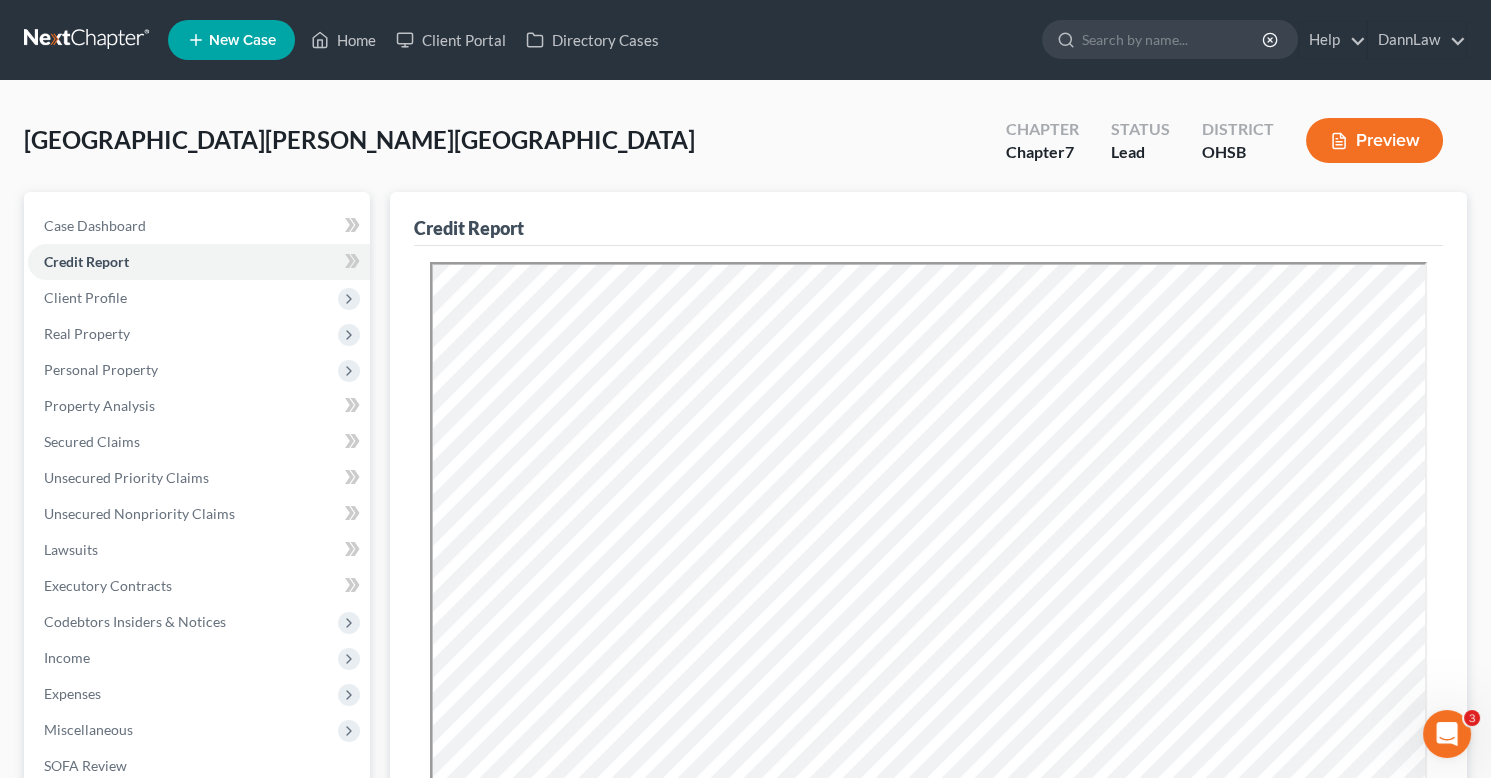 click on "[GEOGRAPHIC_DATA][PERSON_NAME][GEOGRAPHIC_DATA] Upgraded Chapter Chapter  7 Status Lead District [GEOGRAPHIC_DATA] Preview" at bounding box center (745, 148) 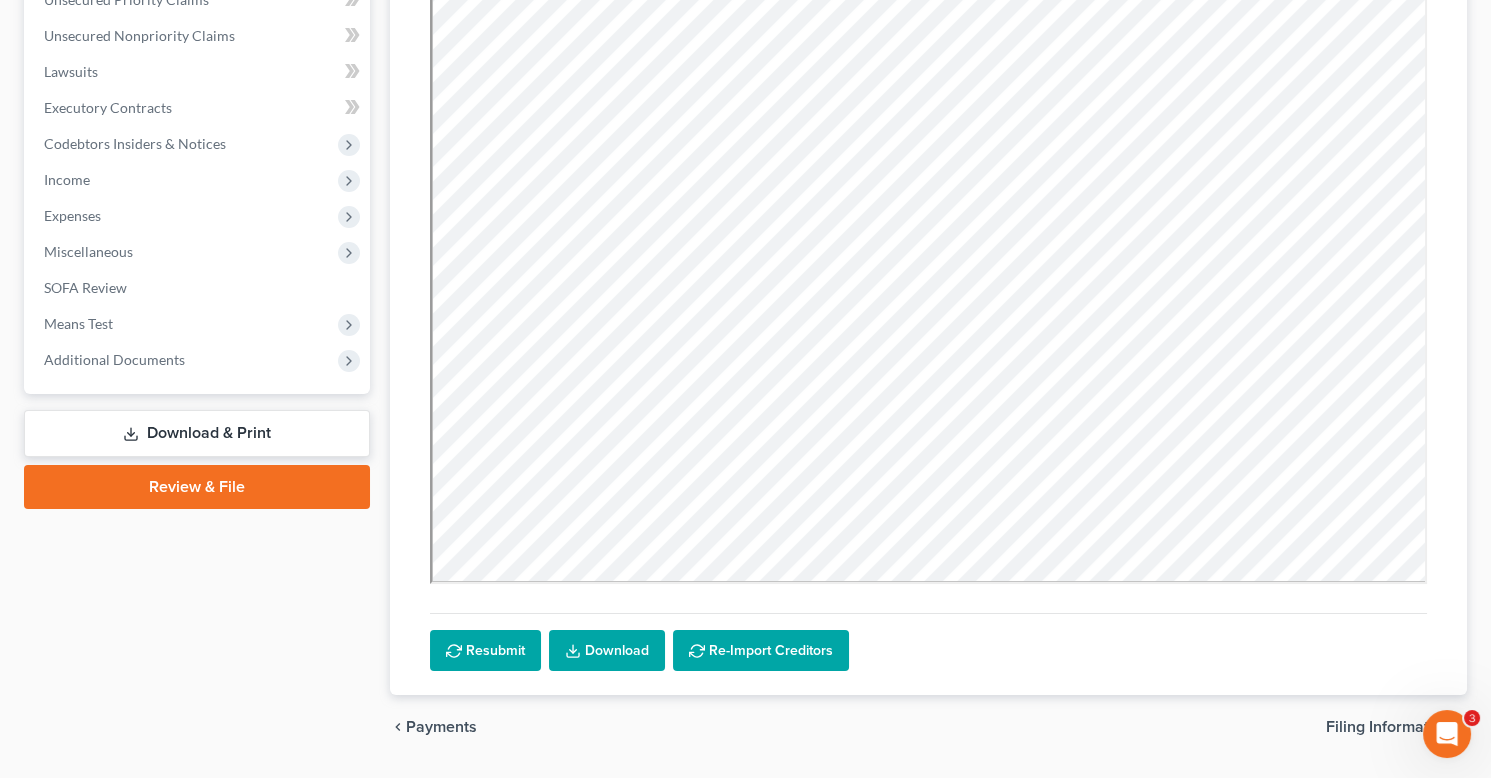 scroll, scrollTop: 532, scrollLeft: 0, axis: vertical 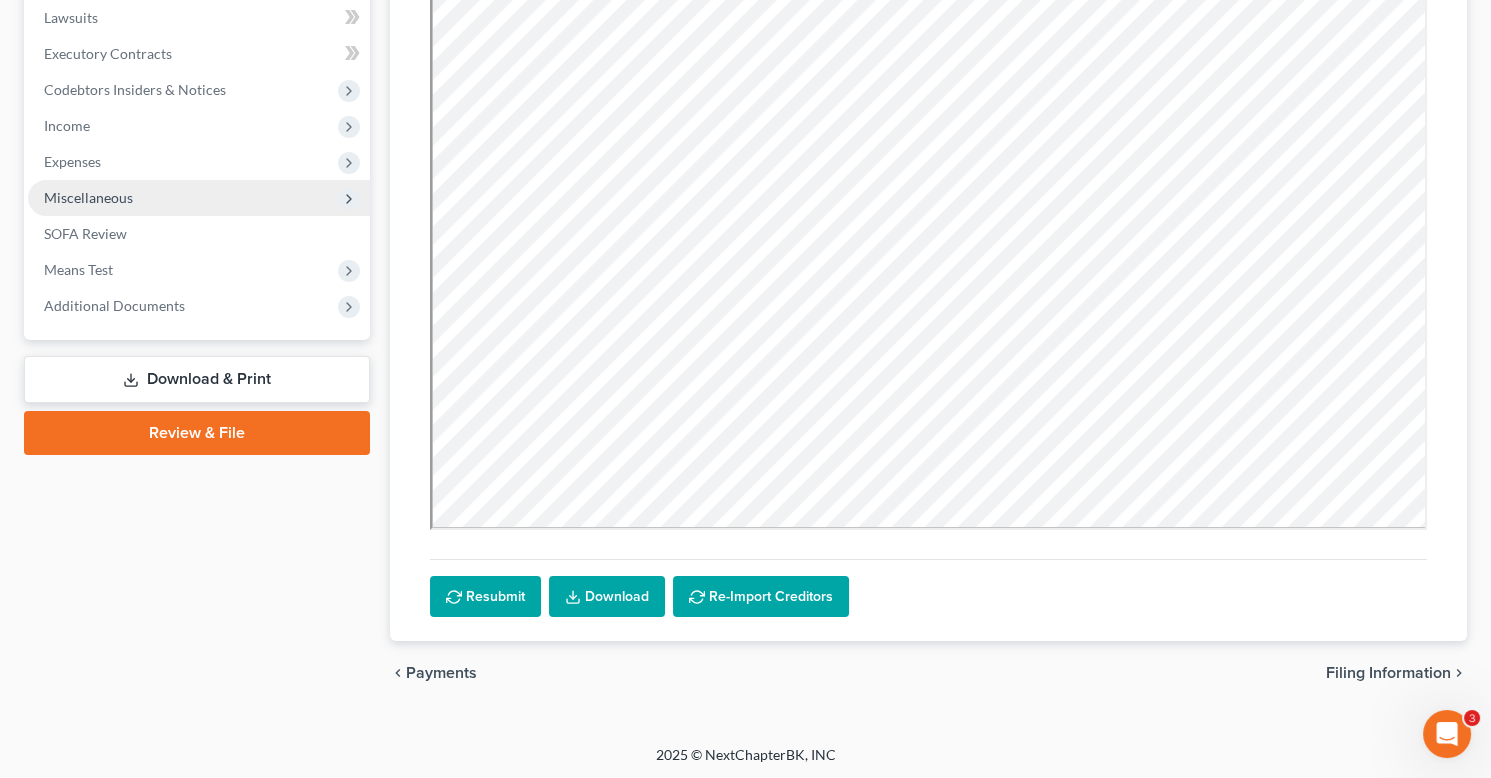 click on "Miscellaneous" at bounding box center [199, 198] 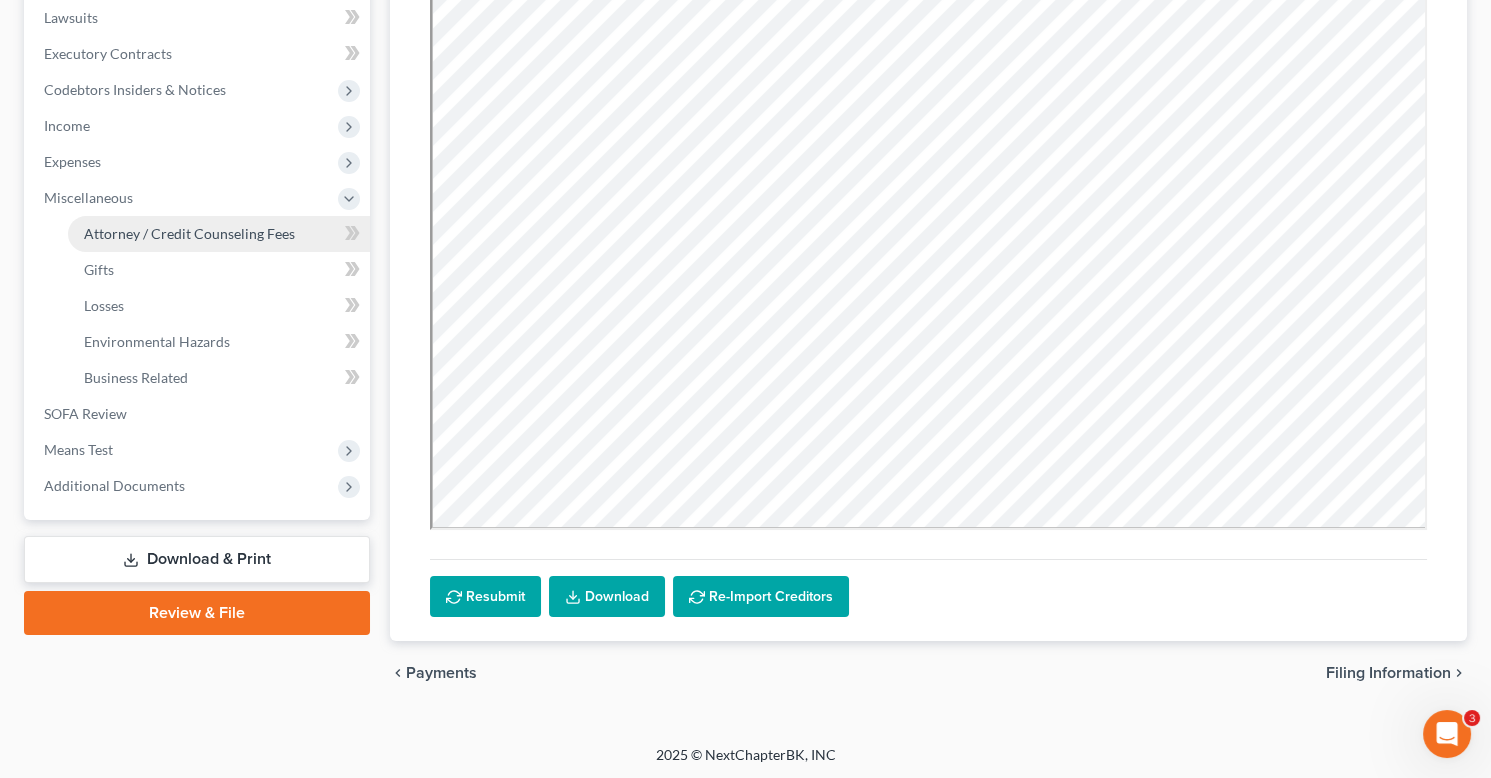 click on "Attorney / Credit Counseling Fees" at bounding box center (189, 233) 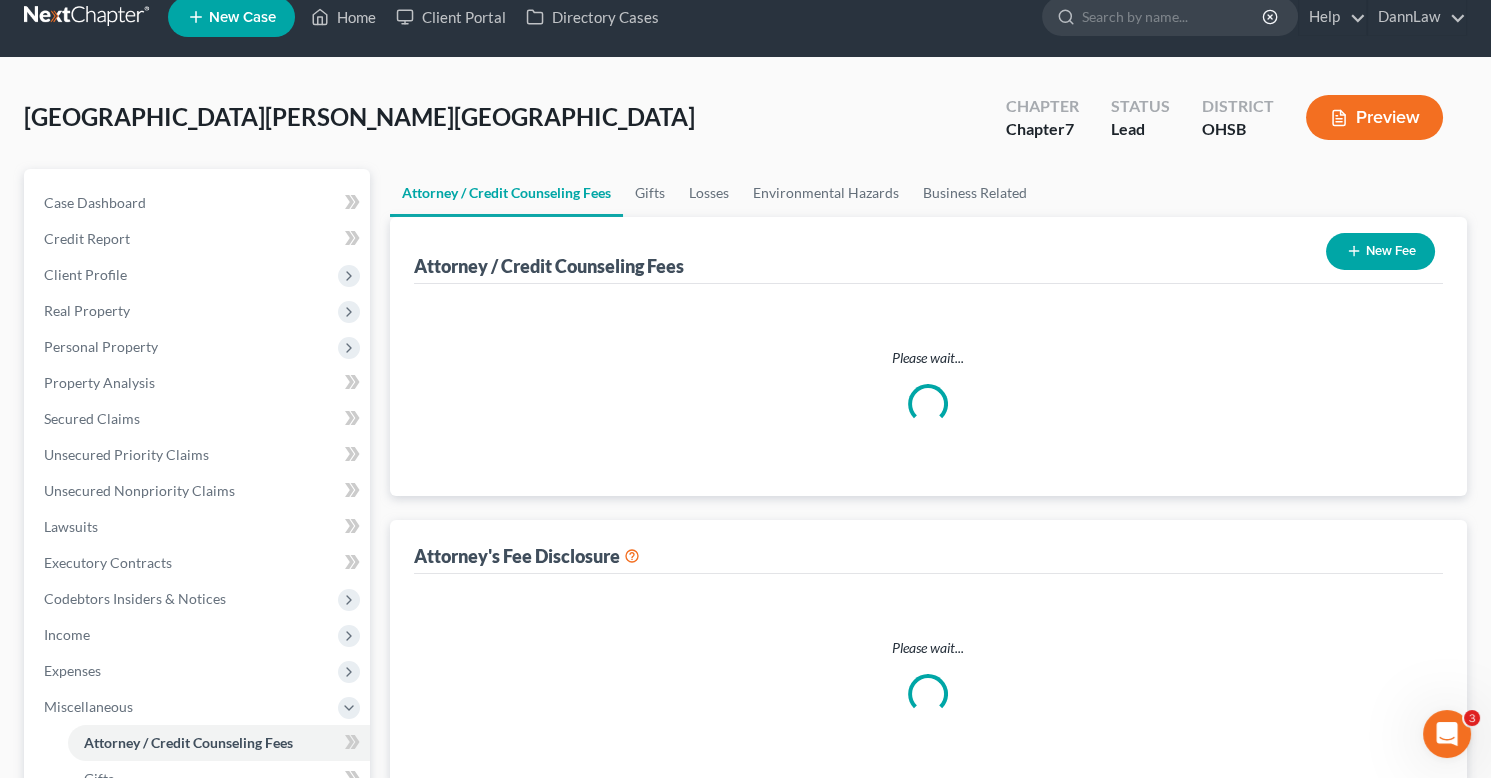 scroll, scrollTop: 0, scrollLeft: 0, axis: both 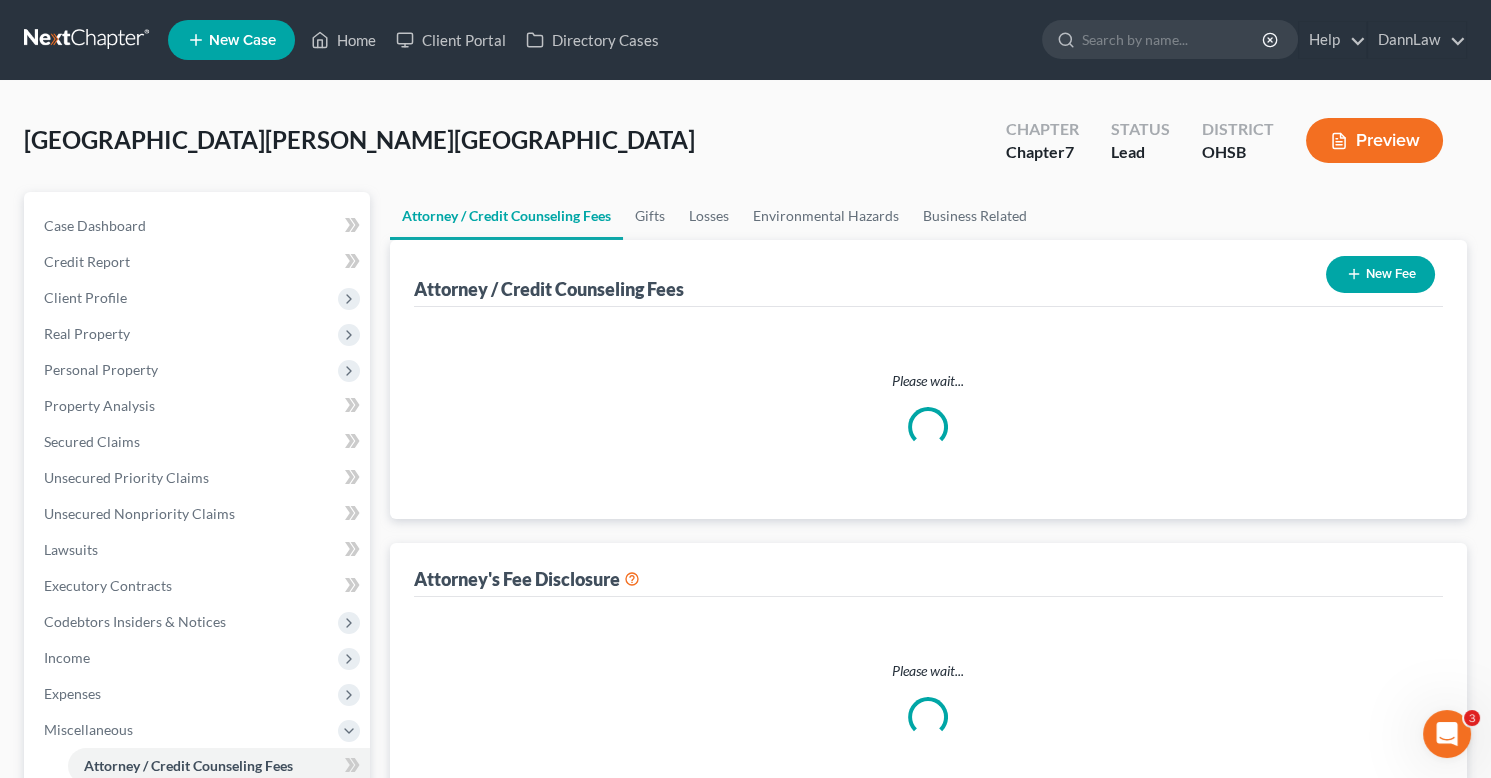 click on "New Fee" at bounding box center [1380, 274] 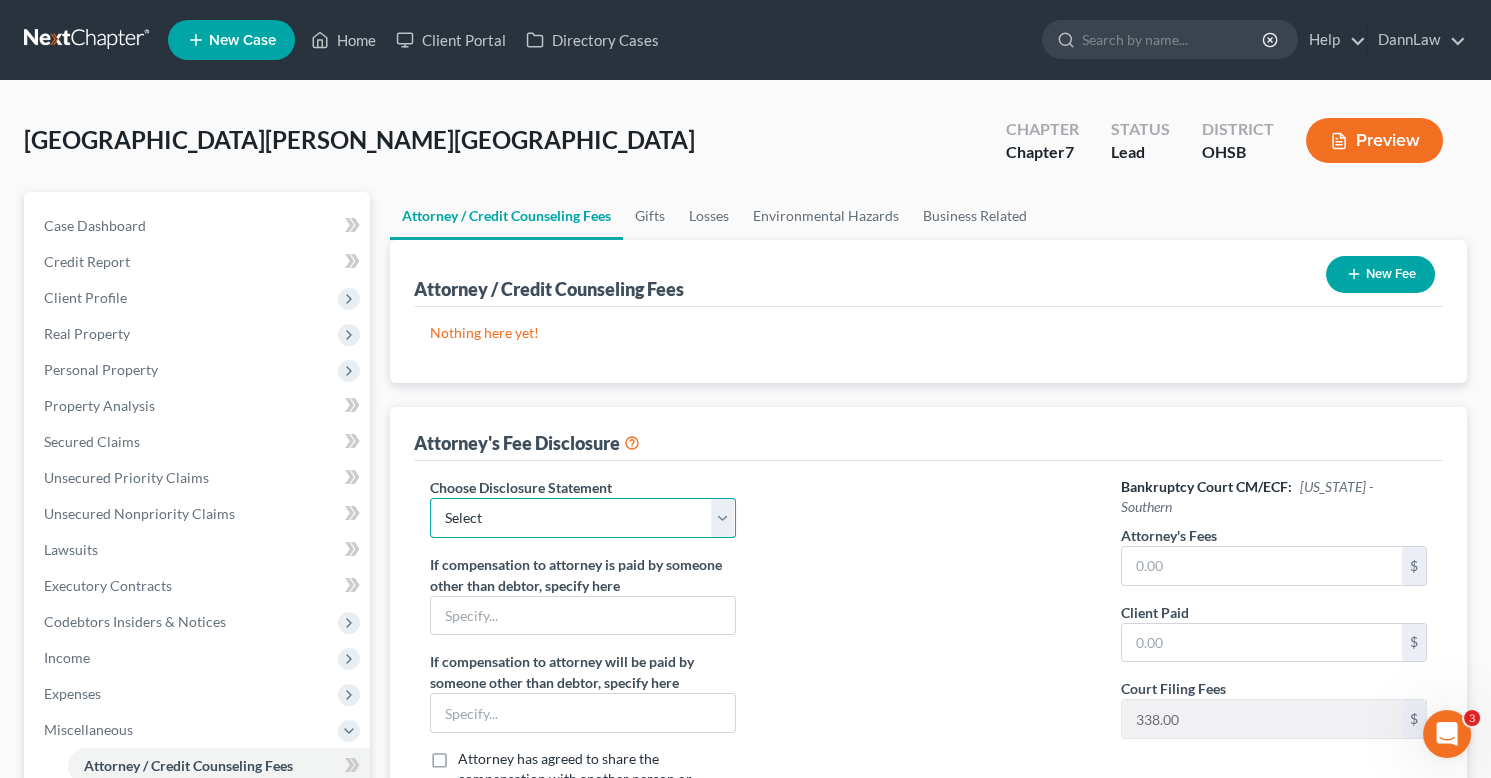 click on "Select Chapter 7 Disclosure Northern District of [US_STATE] OPT-OUT HOURLY [MEDICAL_DATA] Chapter 13 Disclosure Opt In" at bounding box center [583, 518] 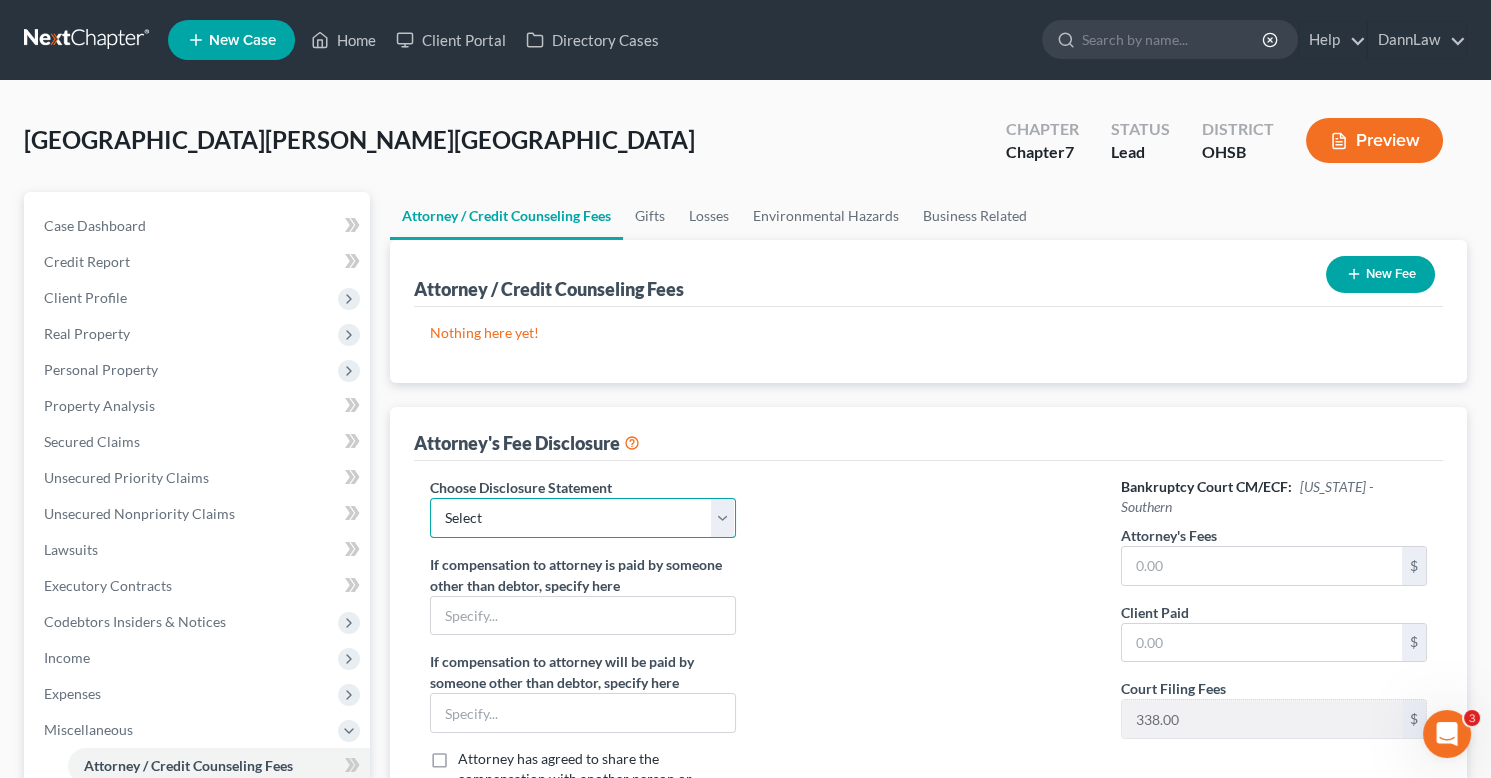 select on "0" 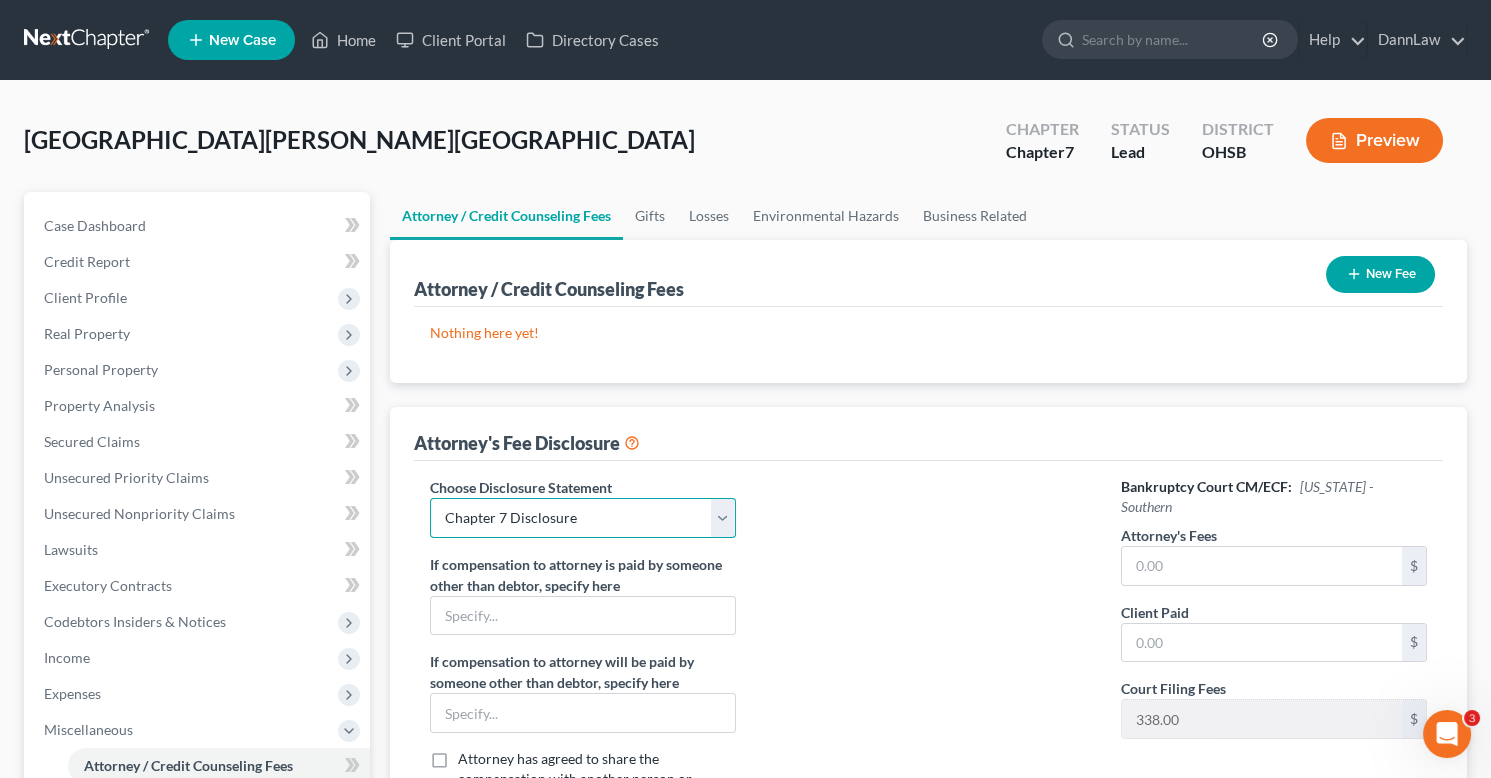 click on "Select Chapter 7 Disclosure Northern District of [US_STATE] OPT-OUT HOURLY [MEDICAL_DATA] Chapter 13 Disclosure Opt In" at bounding box center (583, 518) 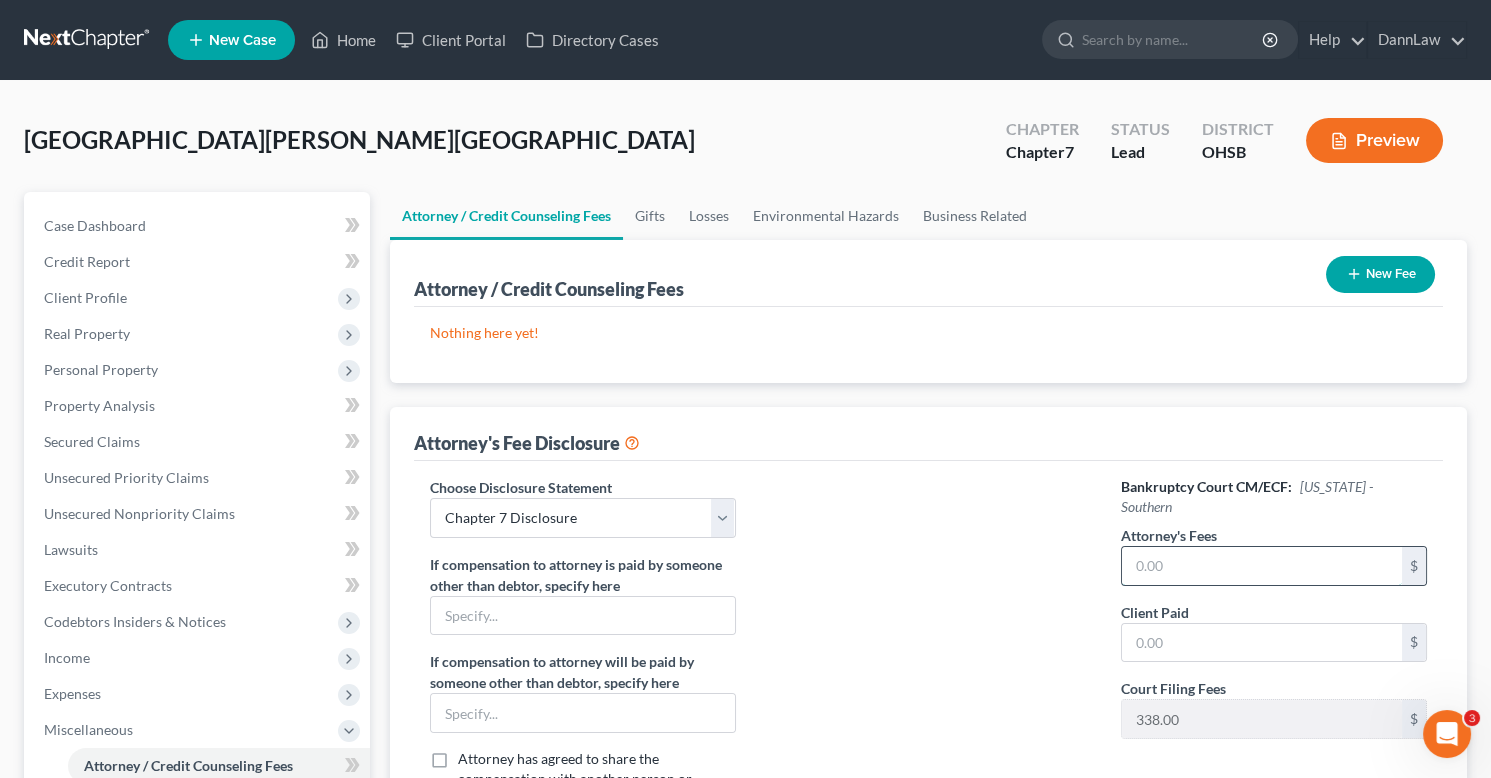 click at bounding box center (1262, 566) 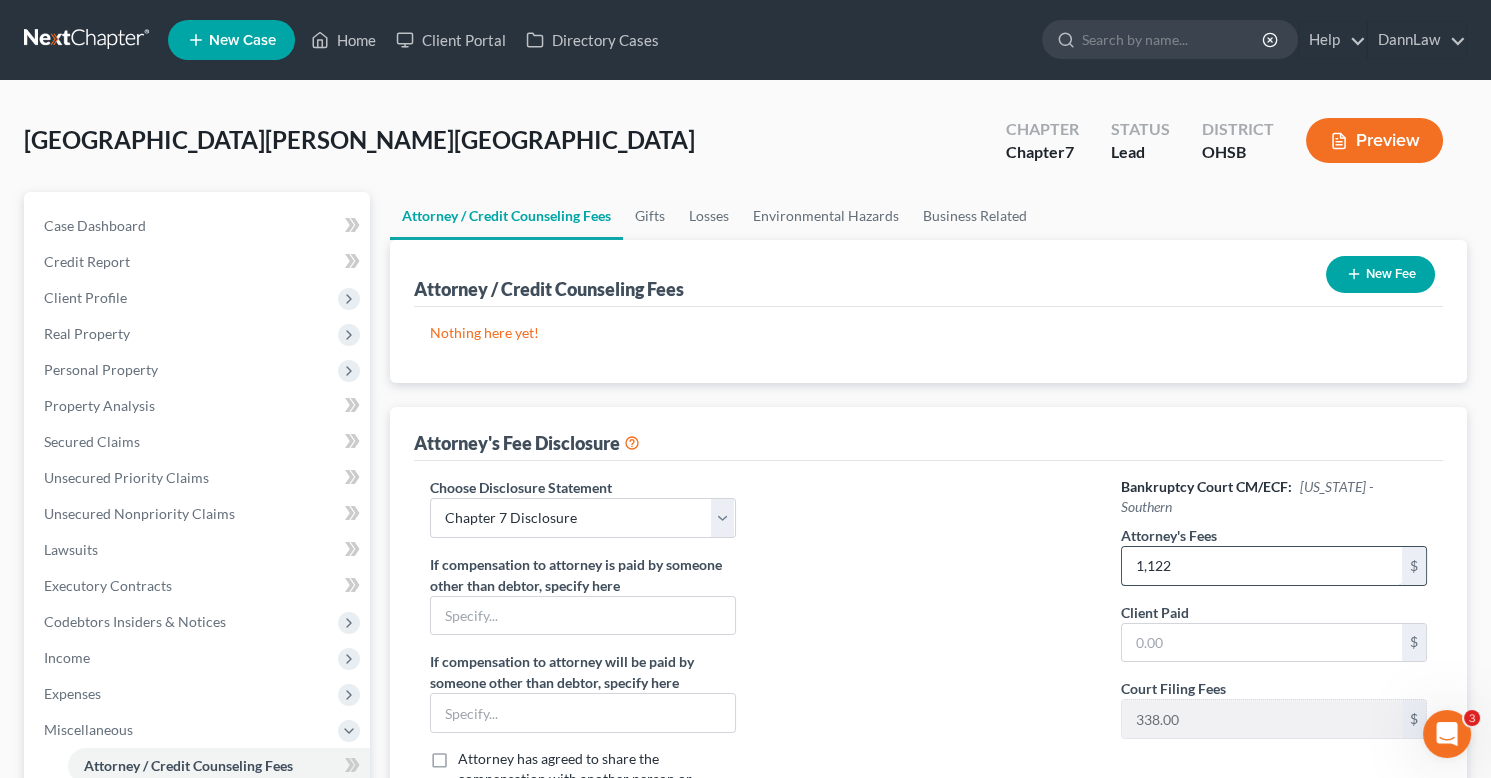 type on "1,122" 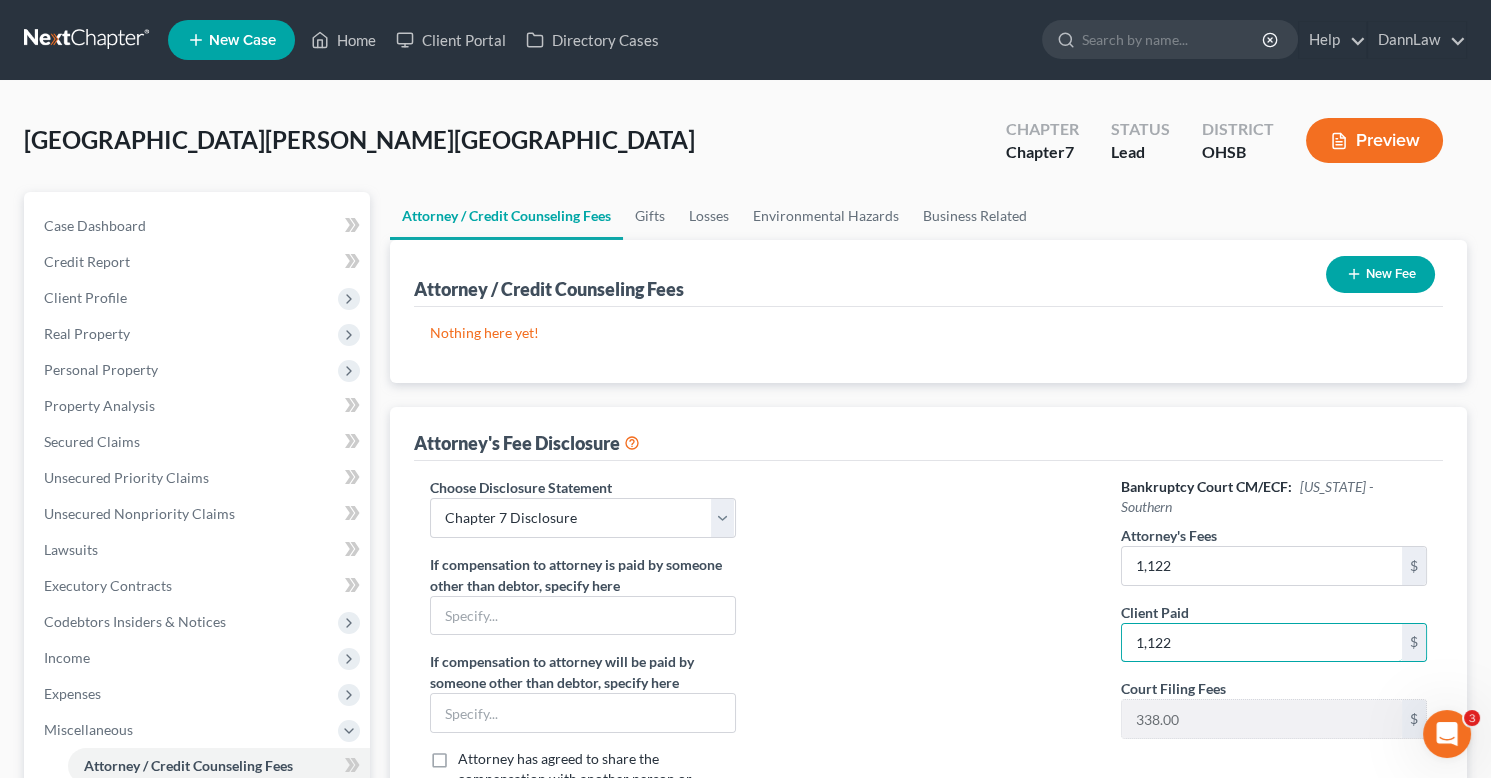 type on "1,122" 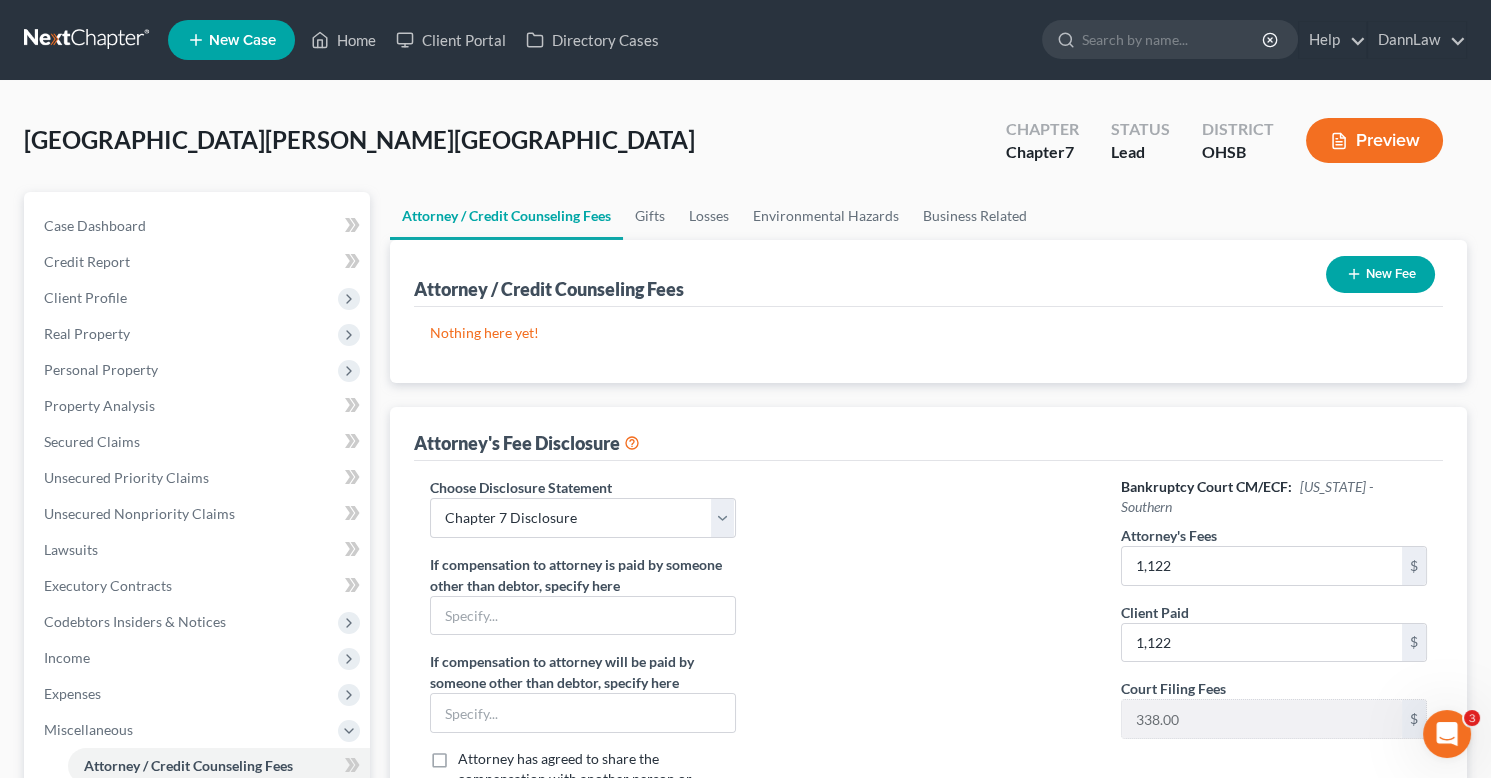 click on "New Fee" at bounding box center [1380, 274] 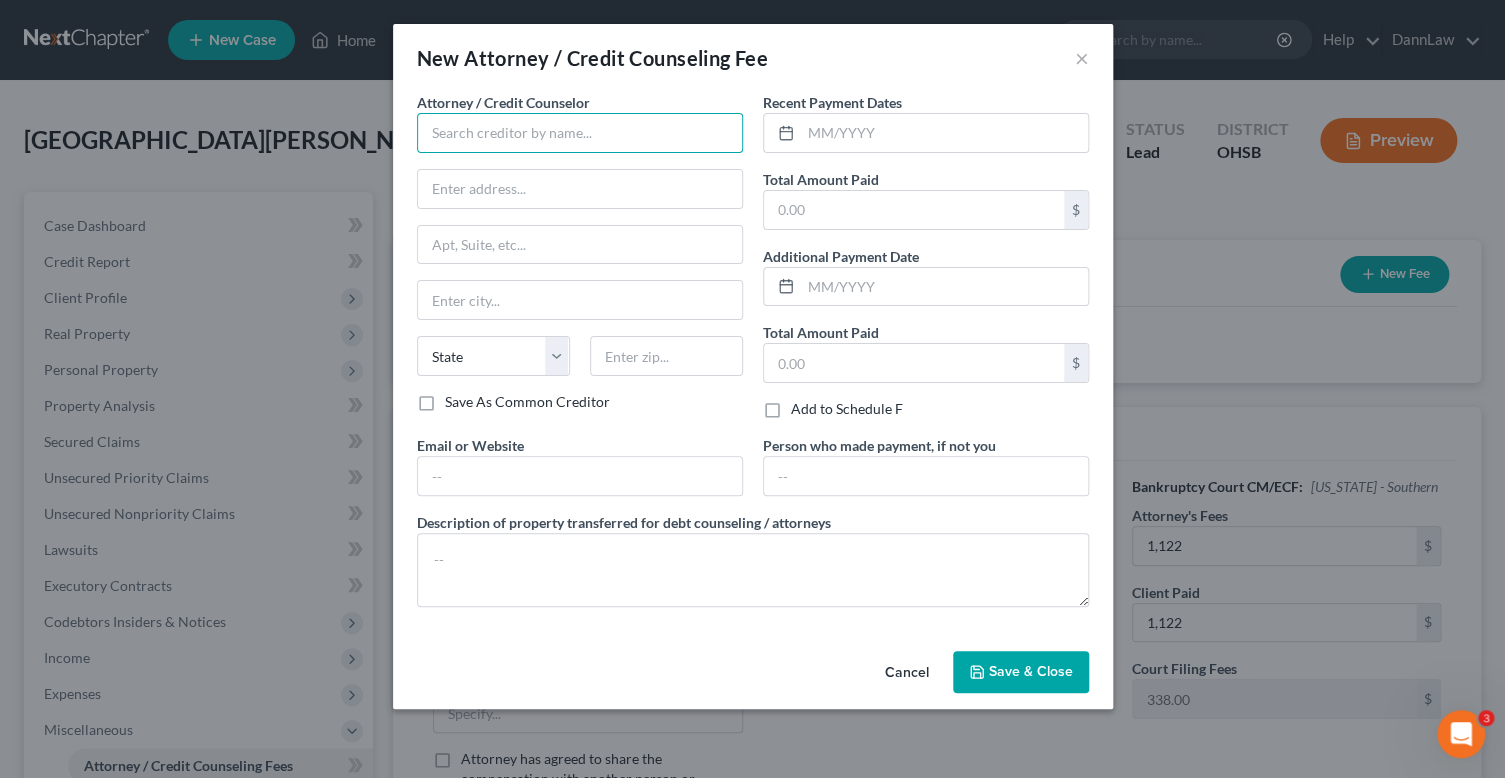click at bounding box center (580, 133) 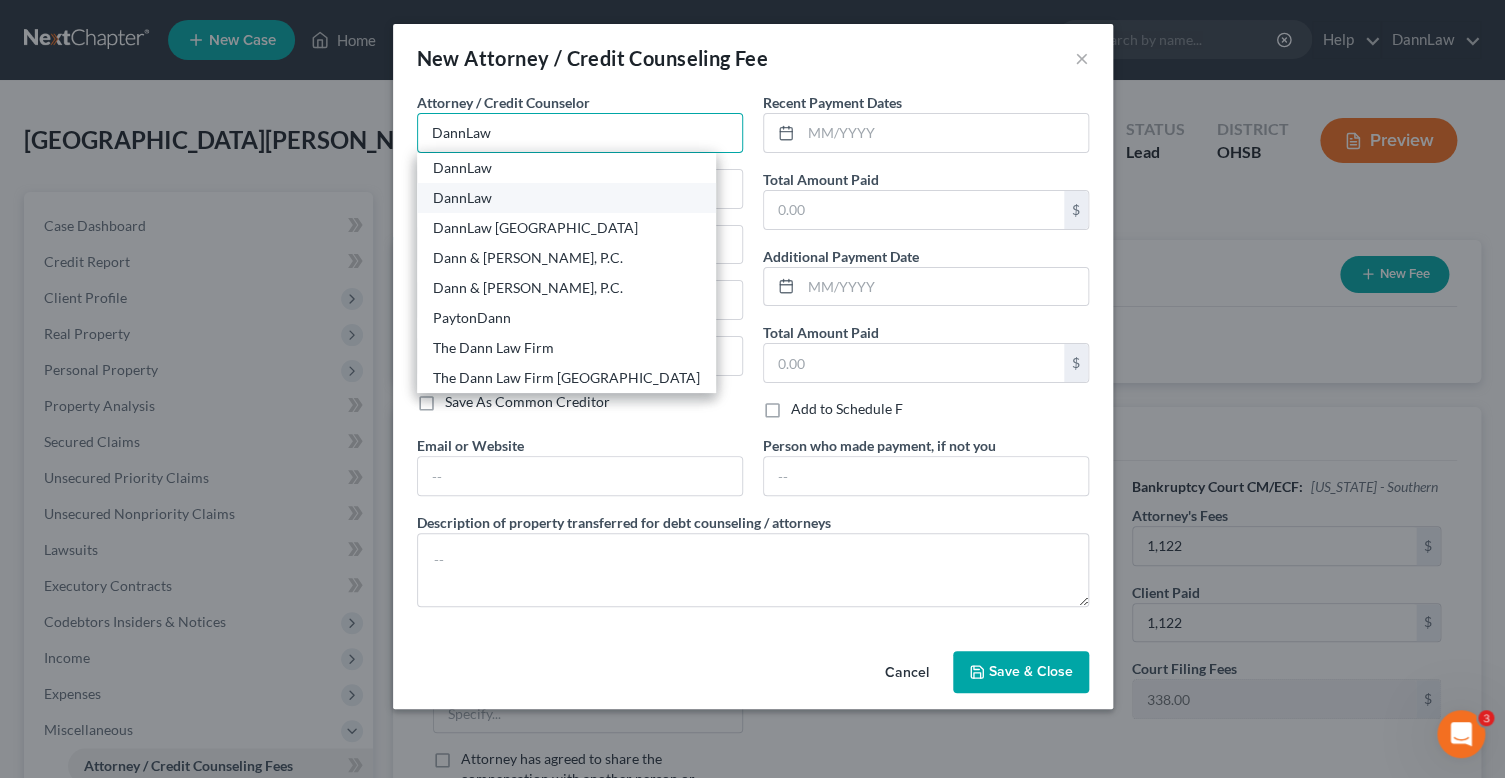type on "DannLaw" 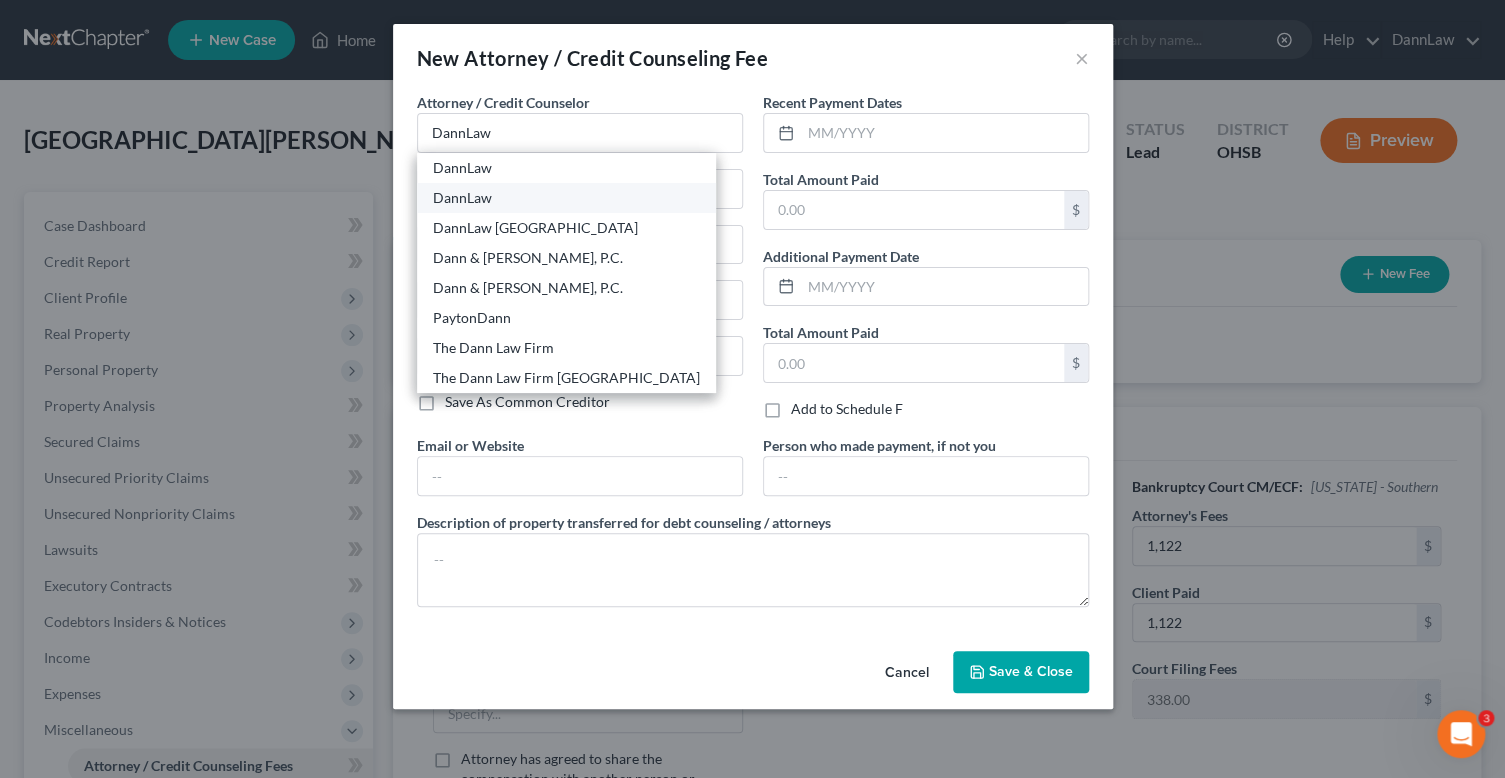 click on "DannLaw" at bounding box center (566, 198) 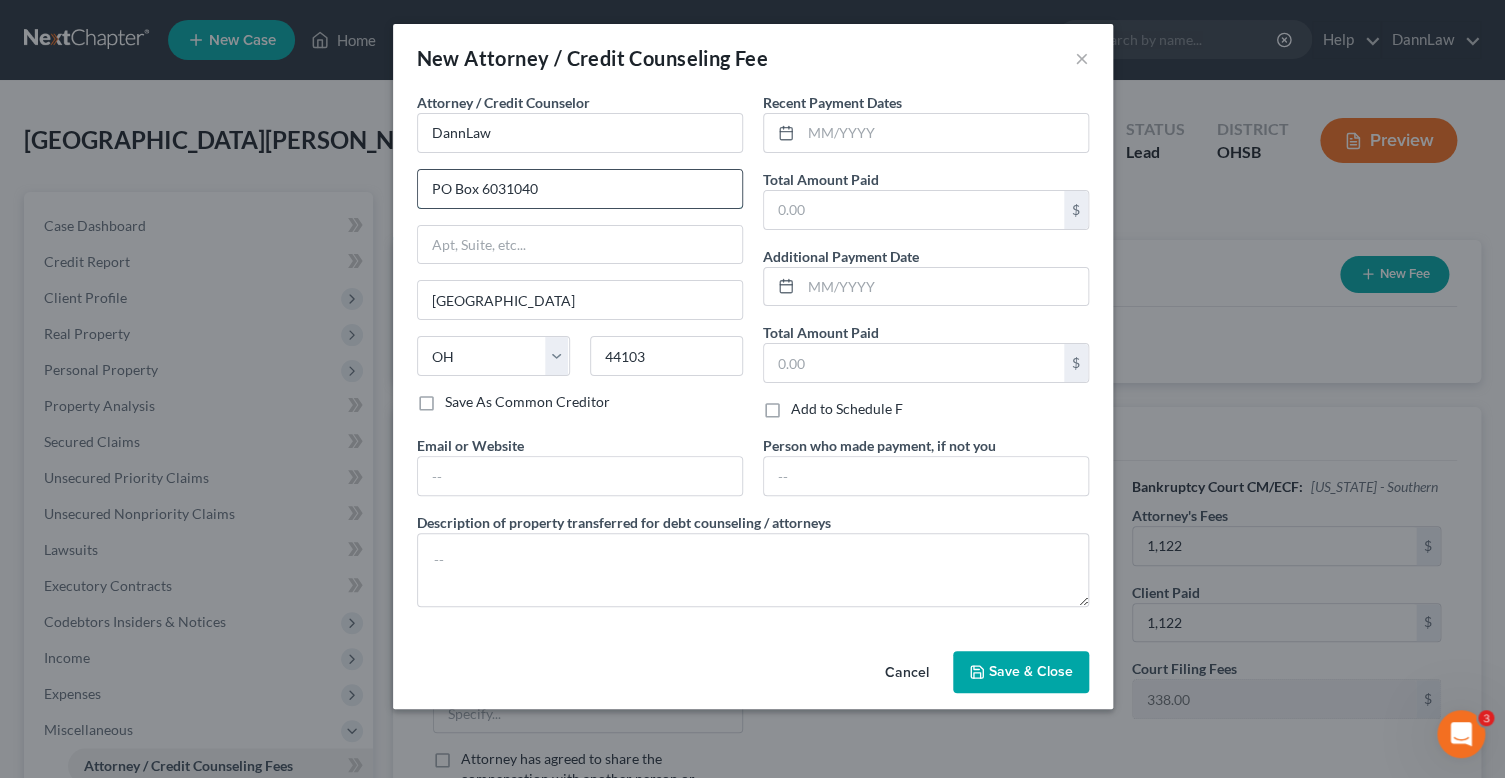 click on "PO Box 6031040" at bounding box center [580, 189] 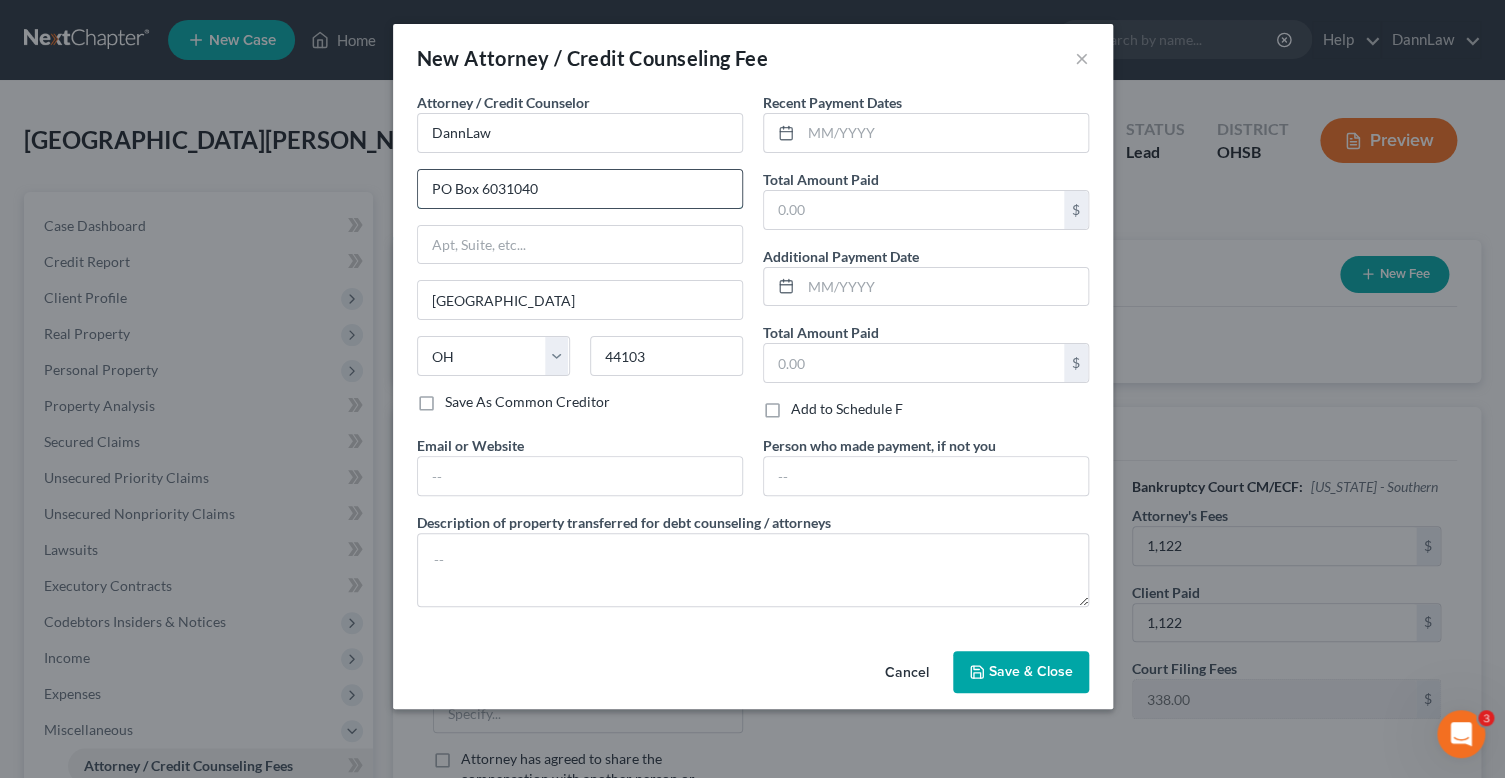 type on "5" 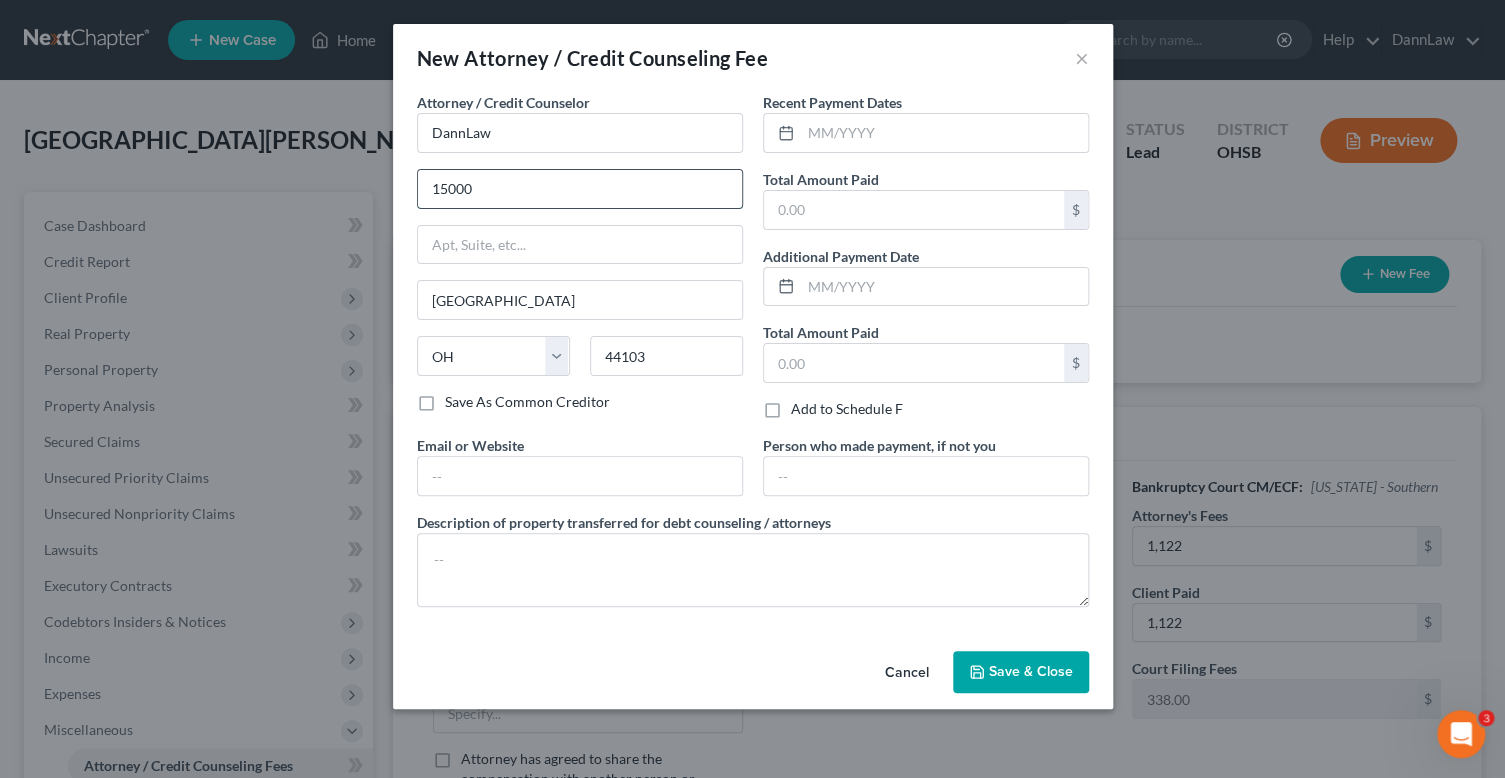 type on "[STREET_ADDRESS]" 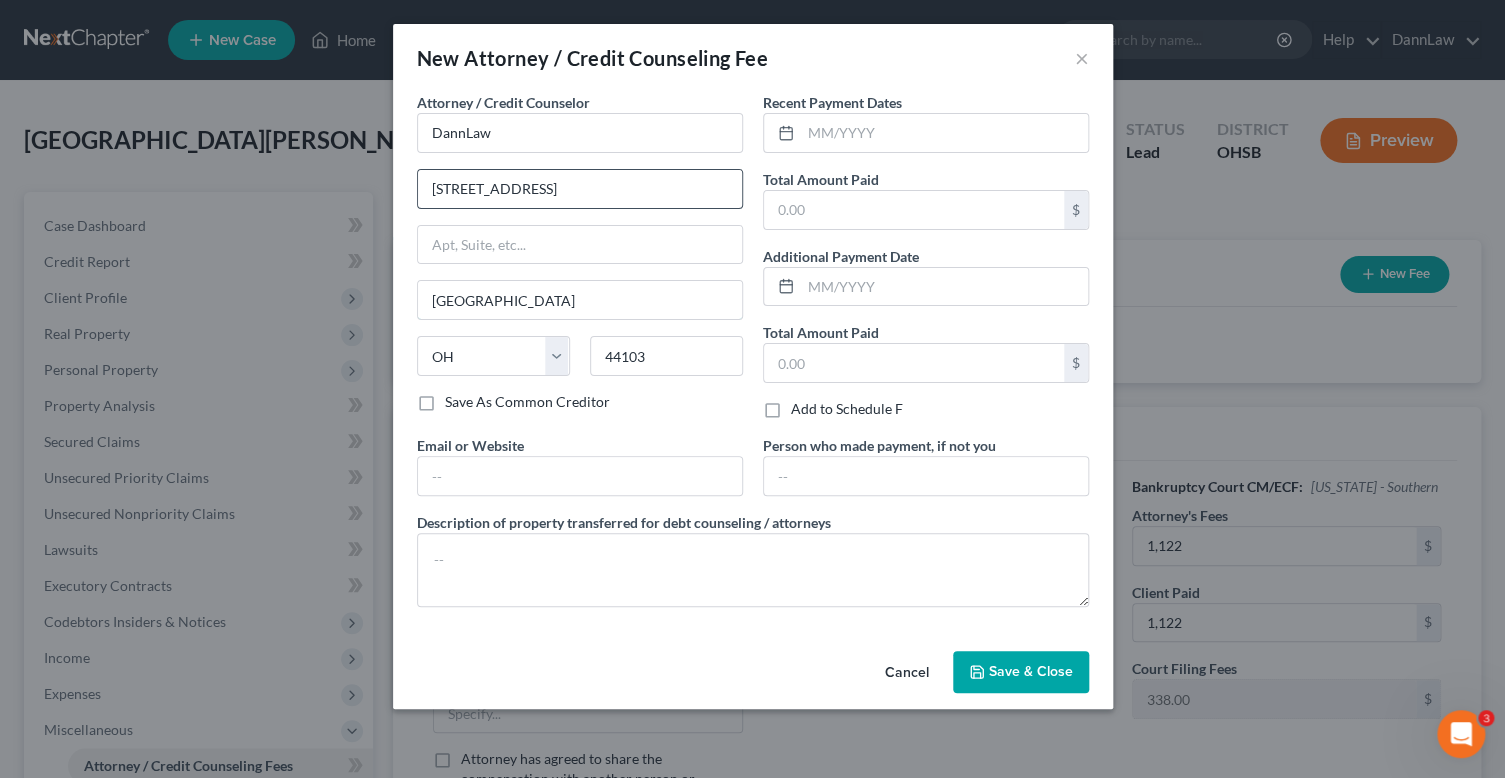 type on "Lakewood" 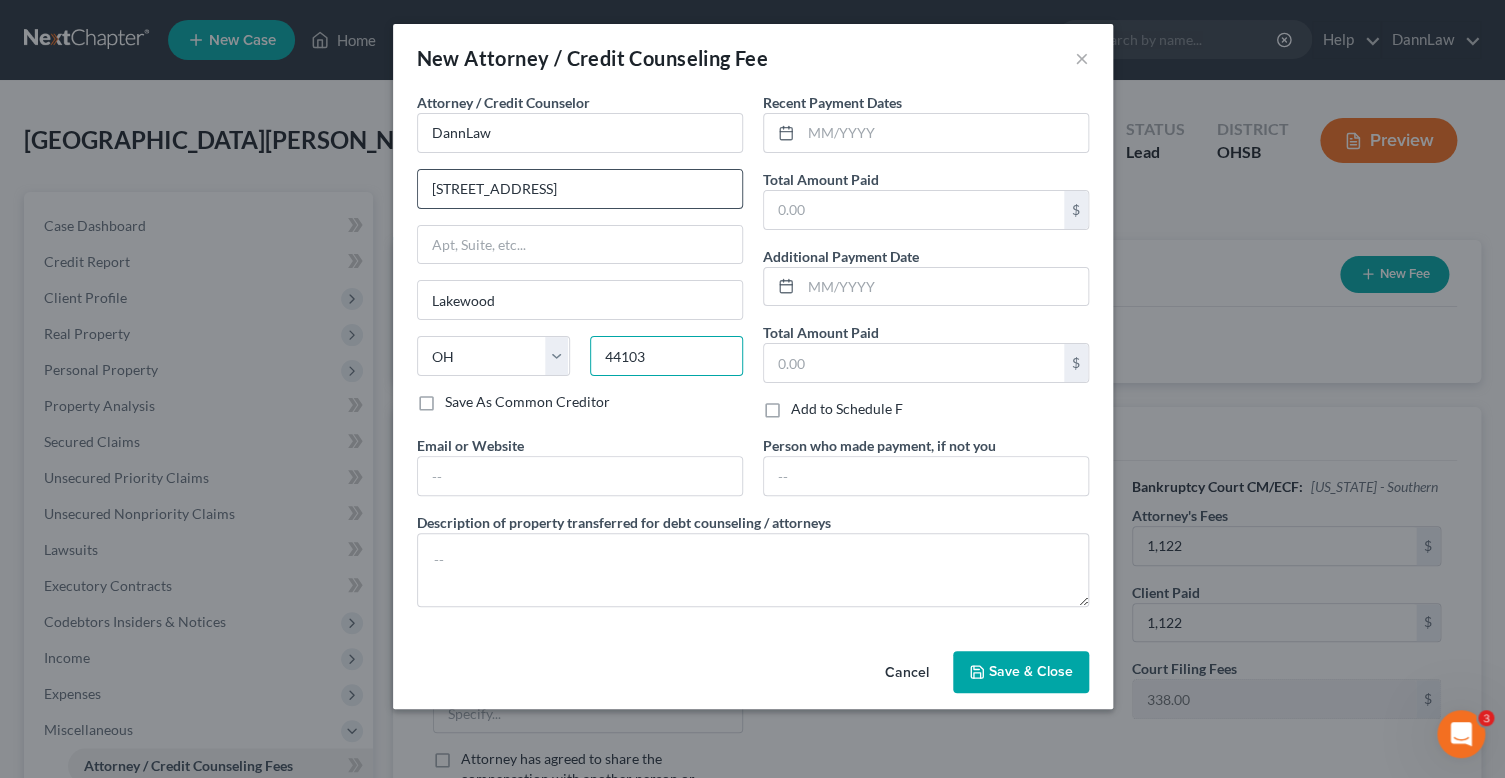 type on "44107" 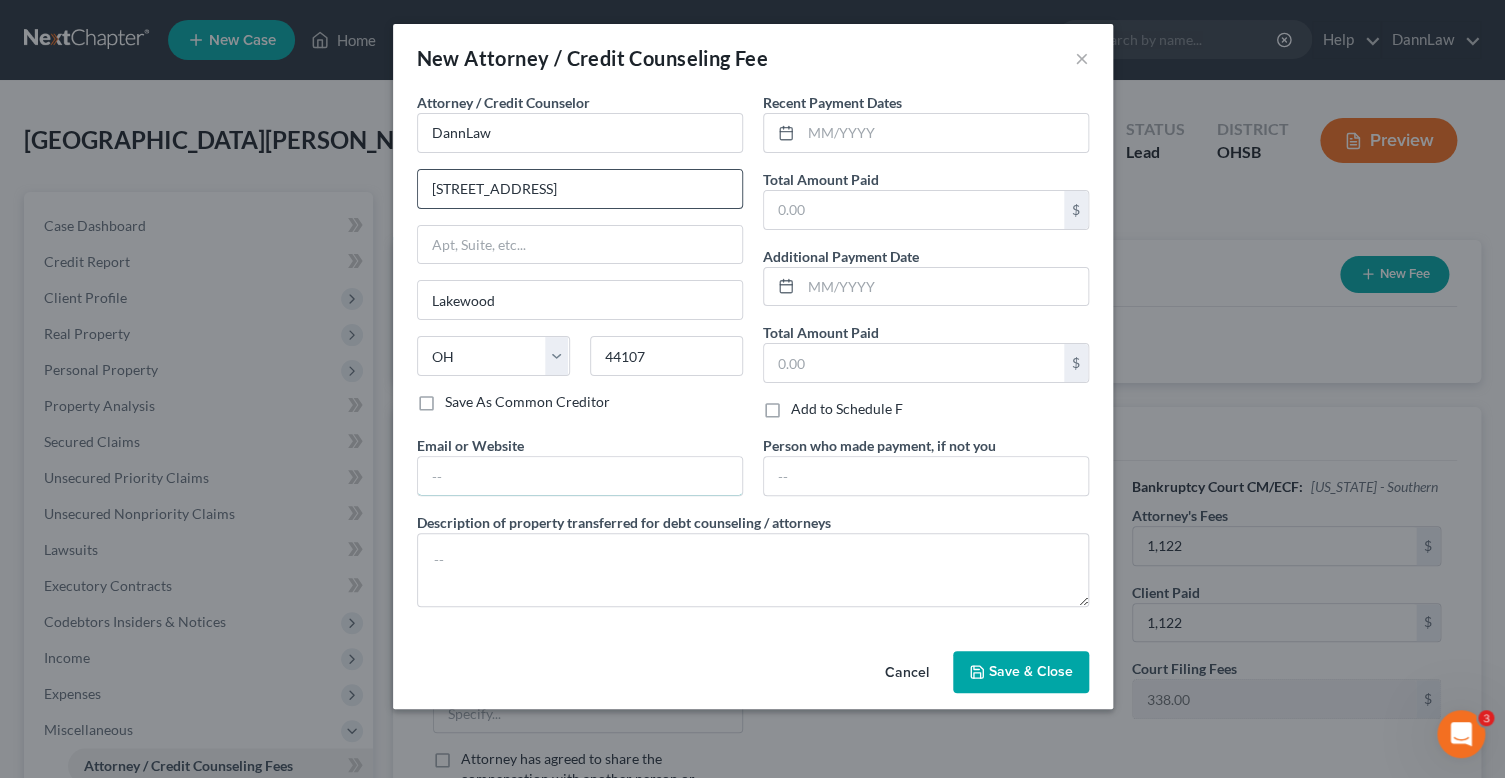 type on "[EMAIL_ADDRESS][DOMAIN_NAME]" 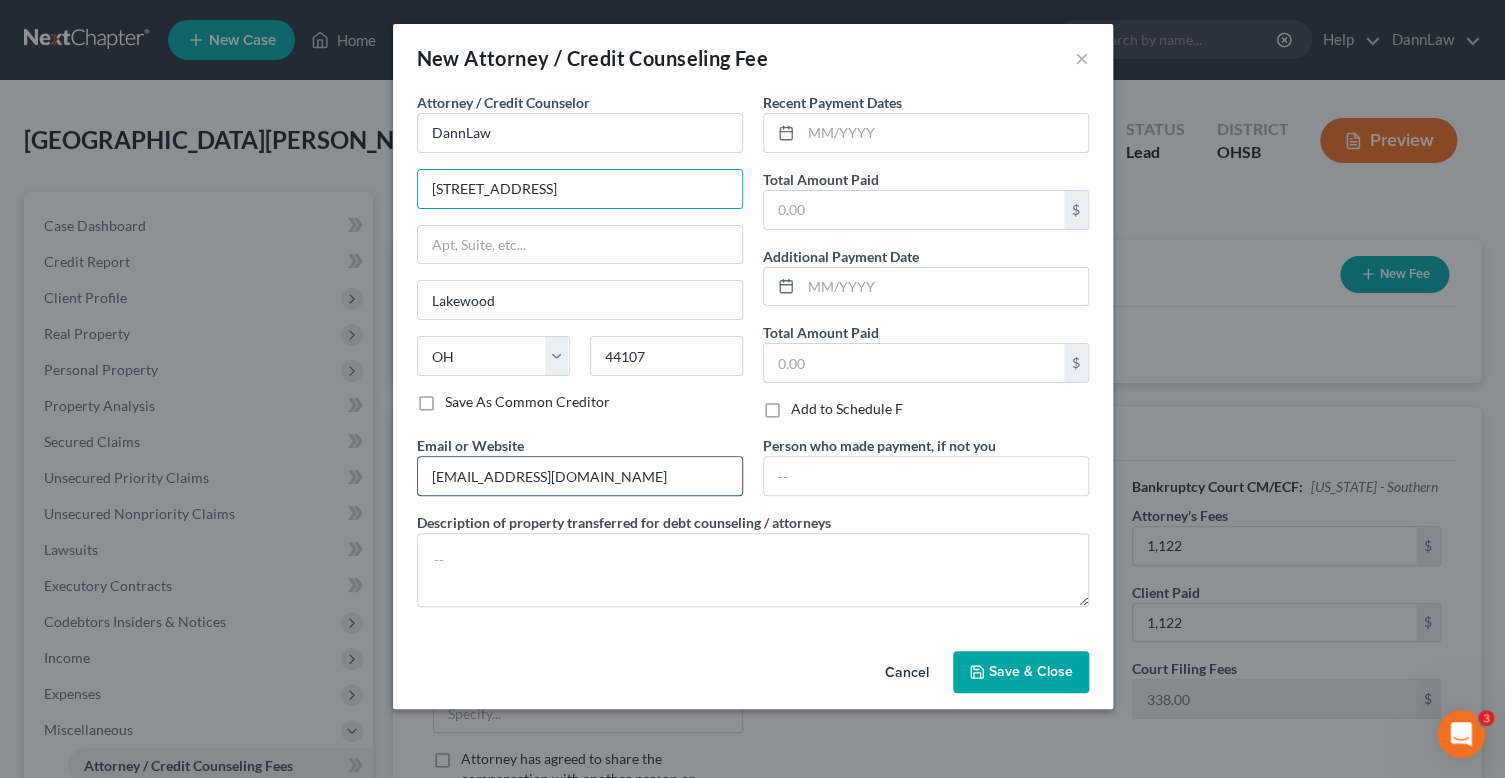 click on "[EMAIL_ADDRESS][DOMAIN_NAME]" at bounding box center [580, 476] 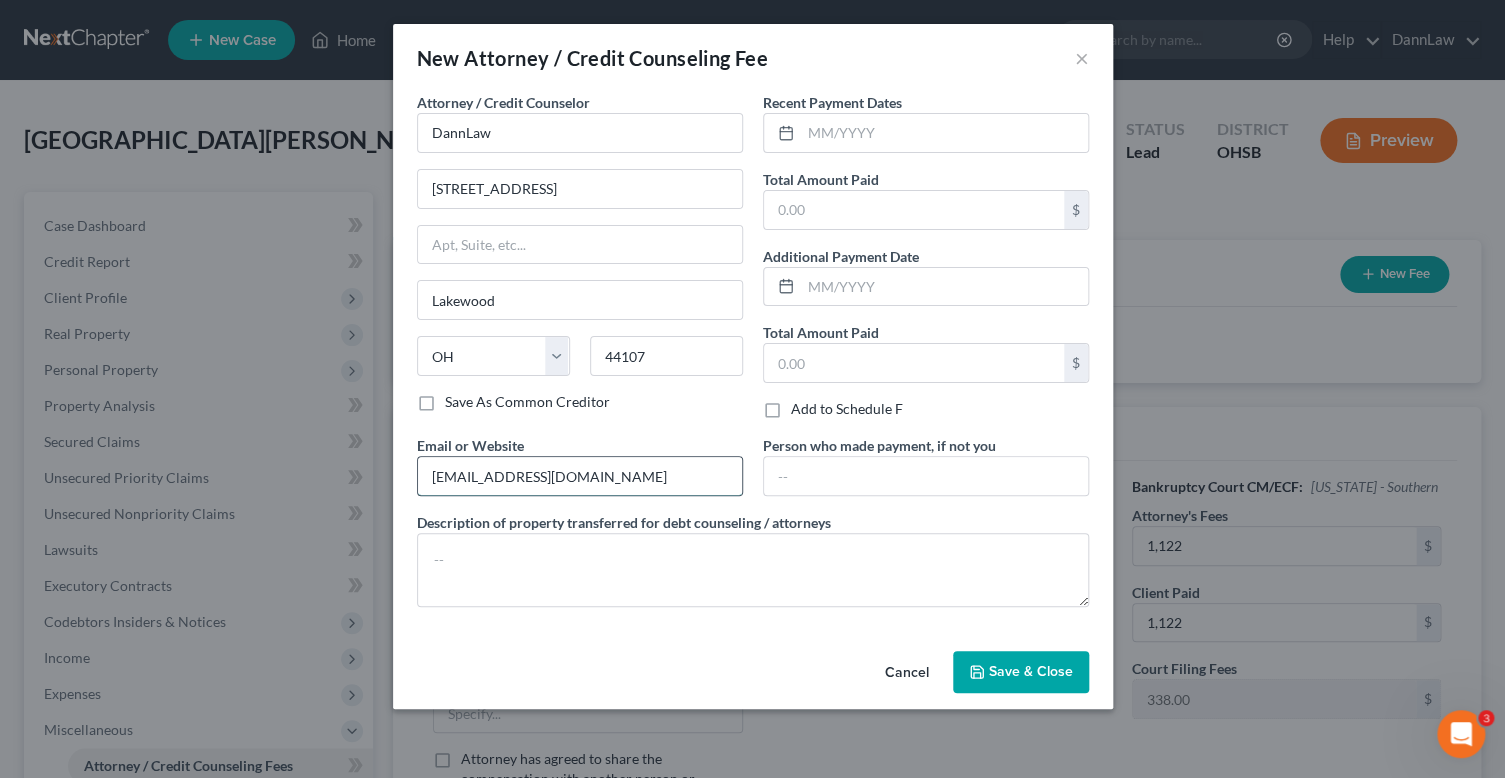 click on "[EMAIL_ADDRESS][DOMAIN_NAME]" at bounding box center (580, 476) 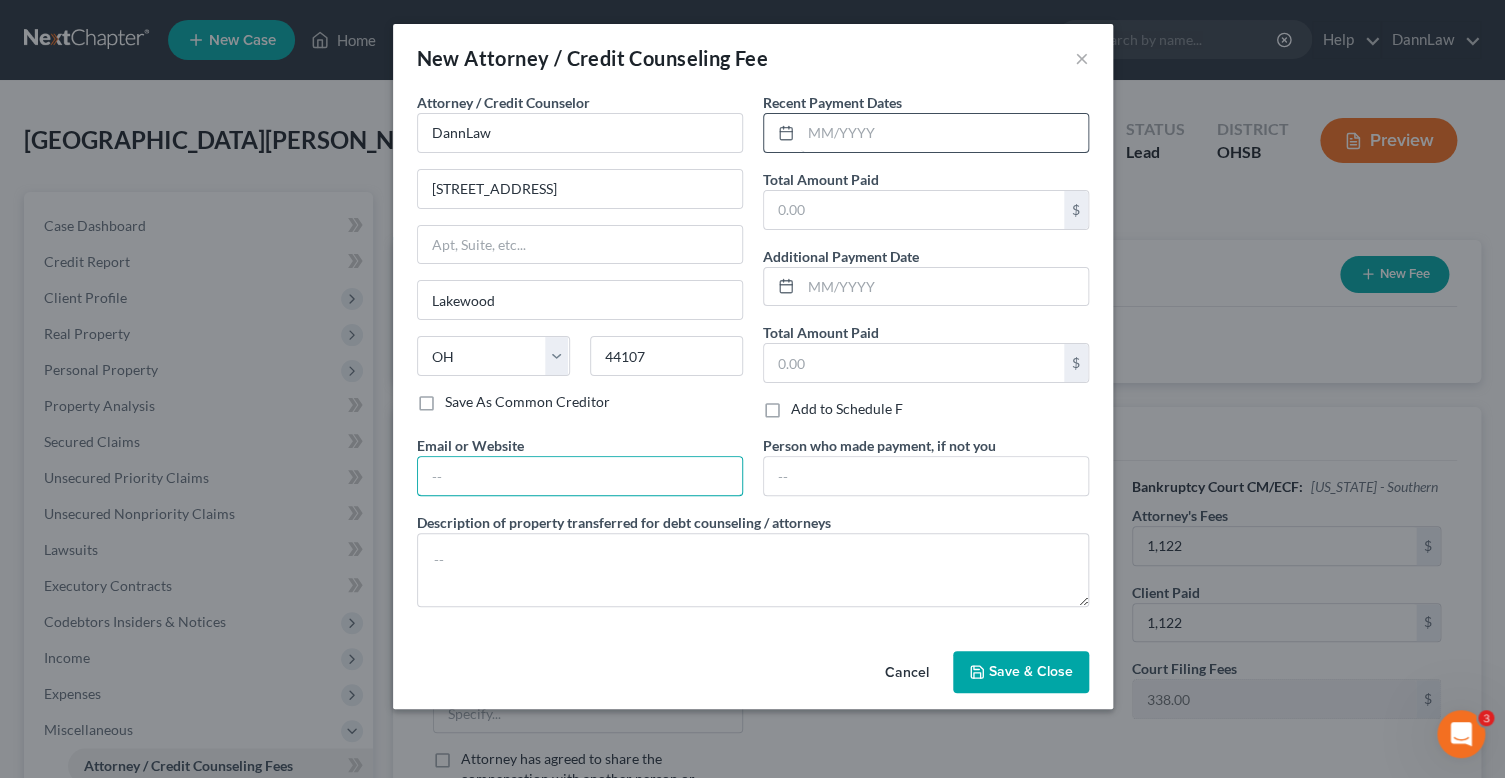 type 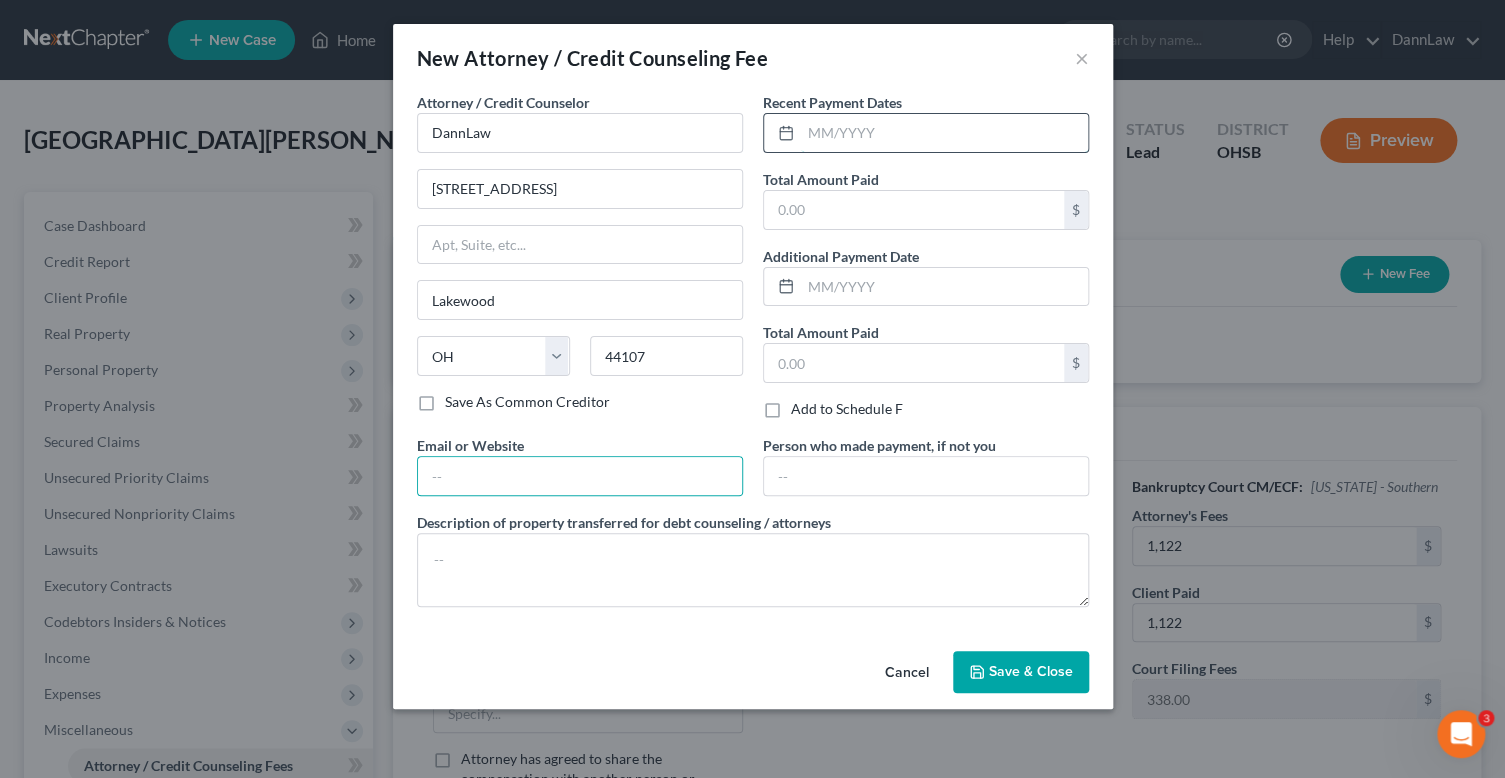 click at bounding box center [944, 133] 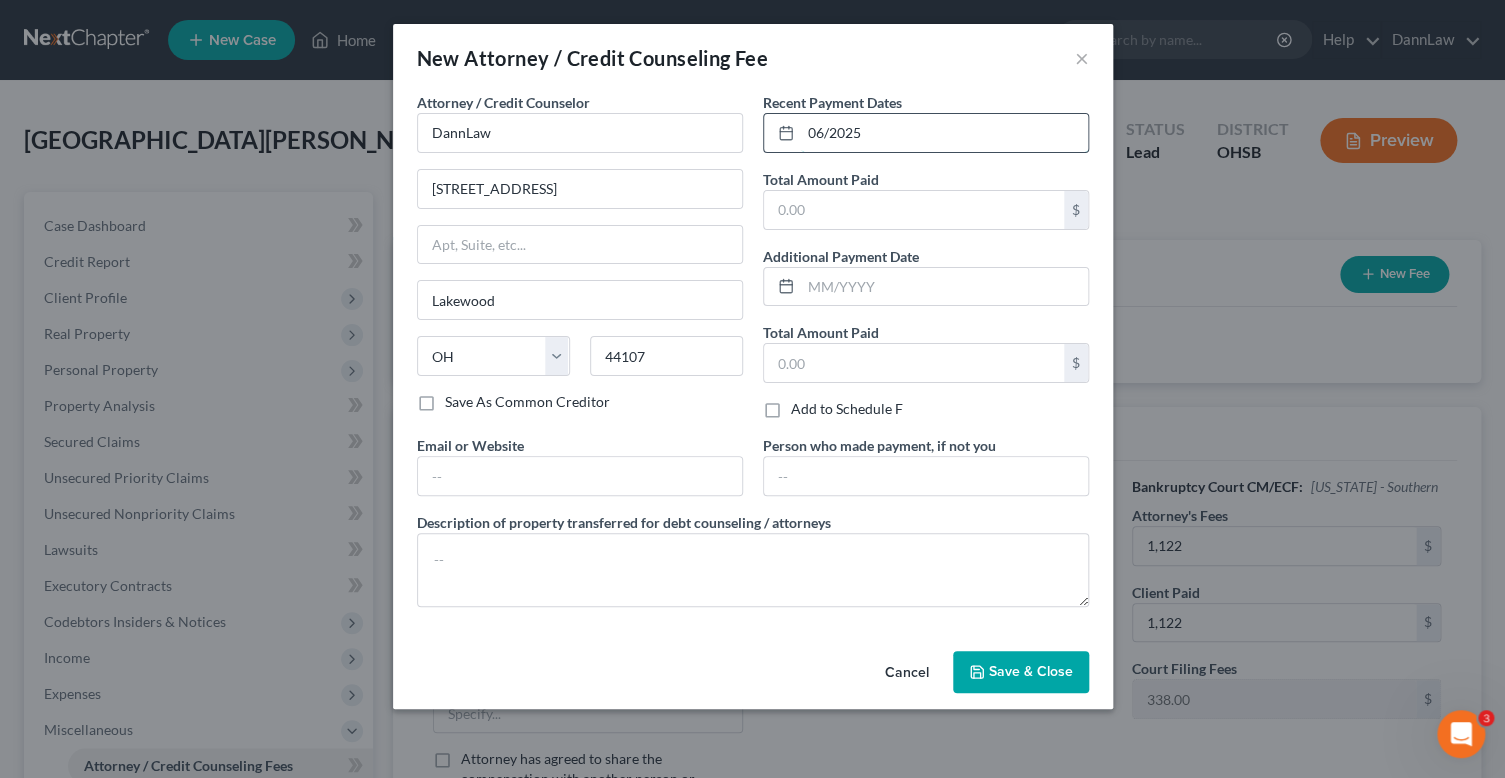 type on "06/2025" 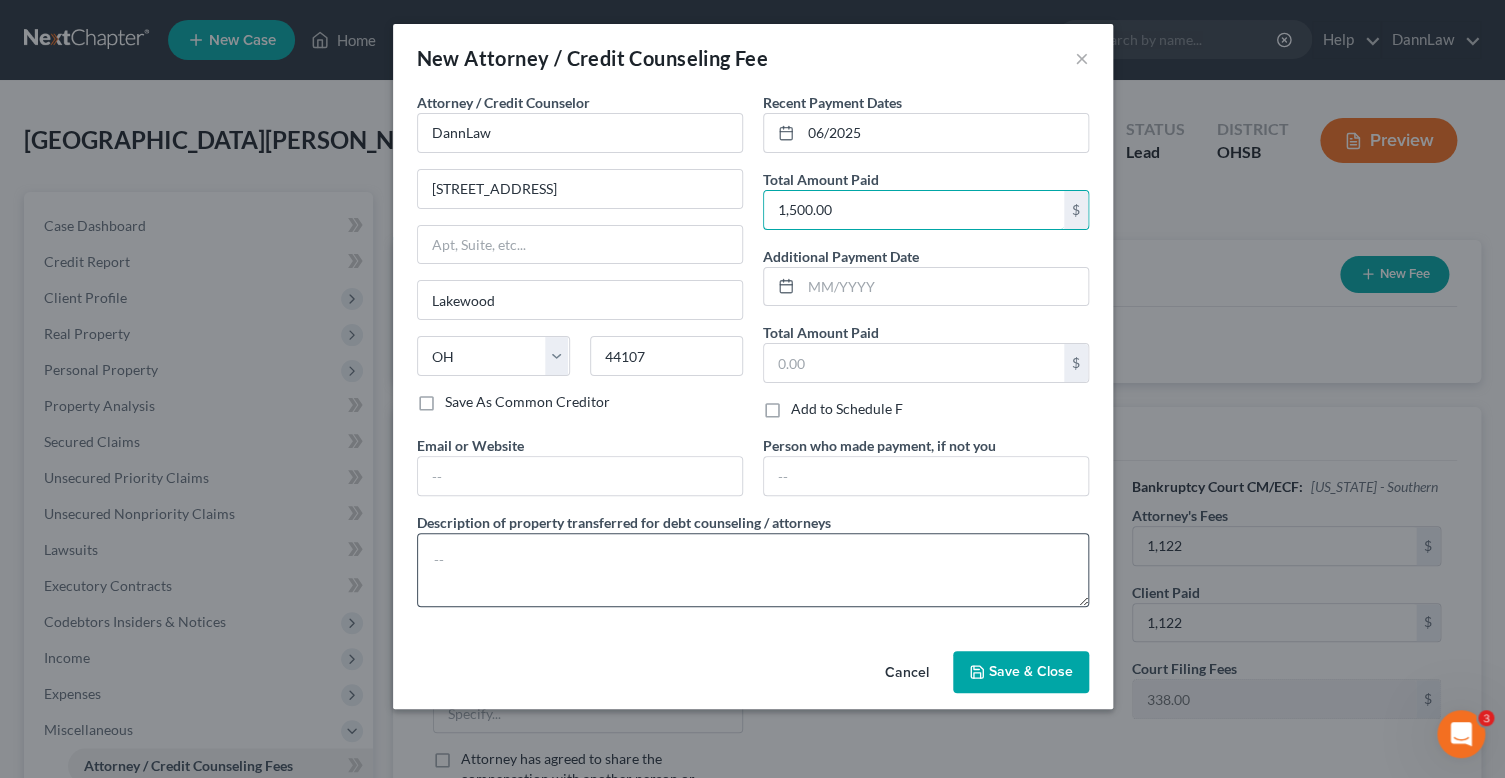 type on "1,500.00" 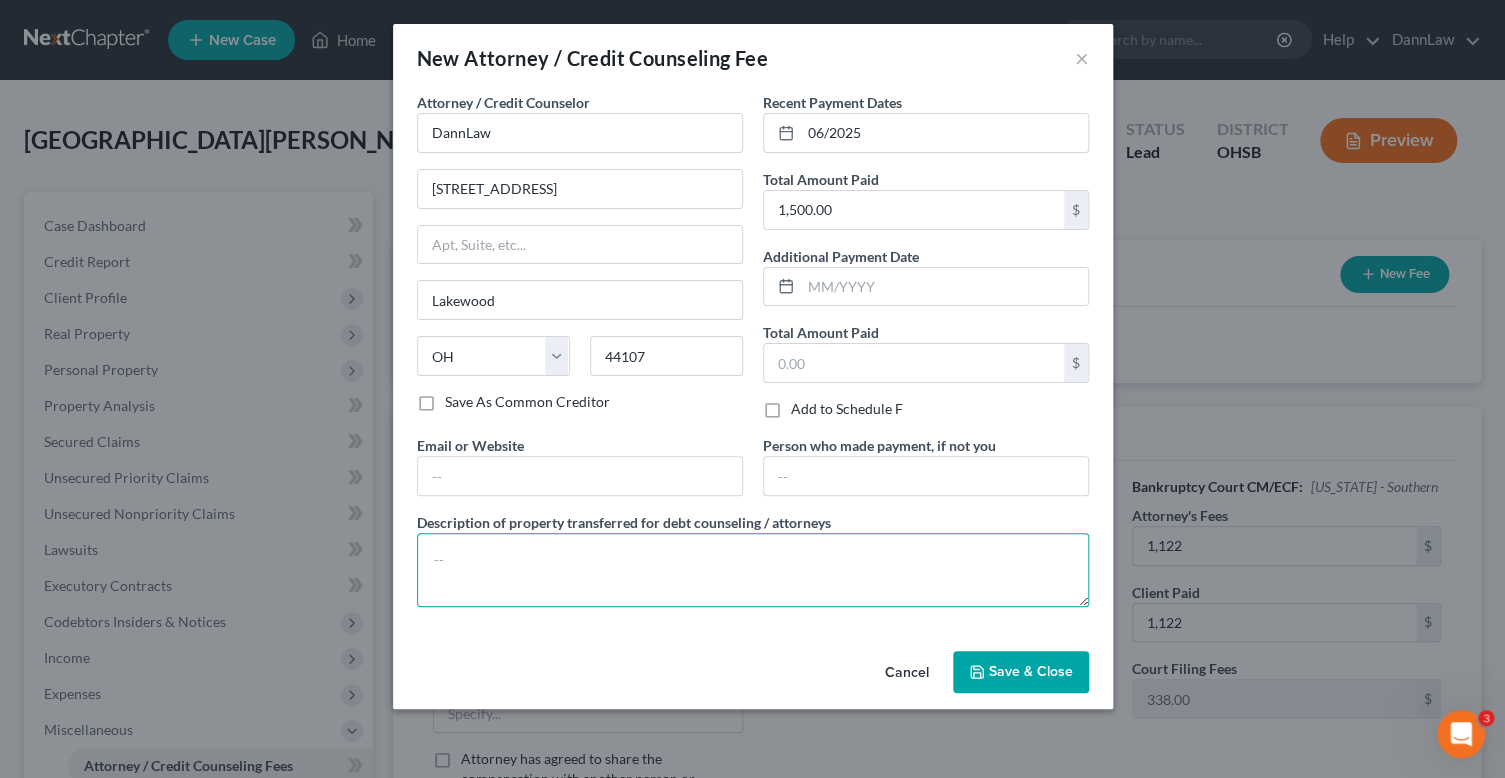 click at bounding box center [753, 570] 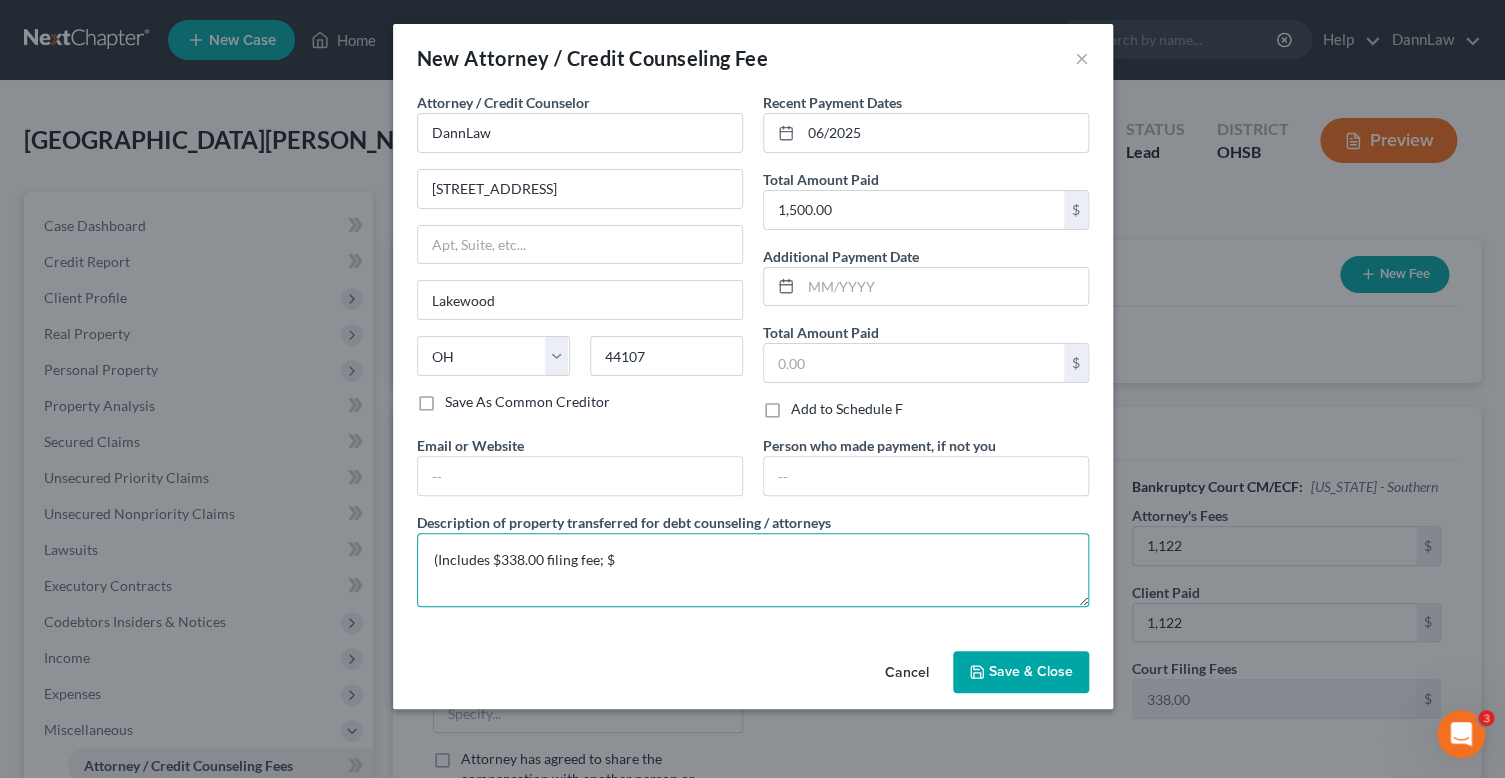 click on "(Includes $338.00 filing fee; $" at bounding box center (753, 570) 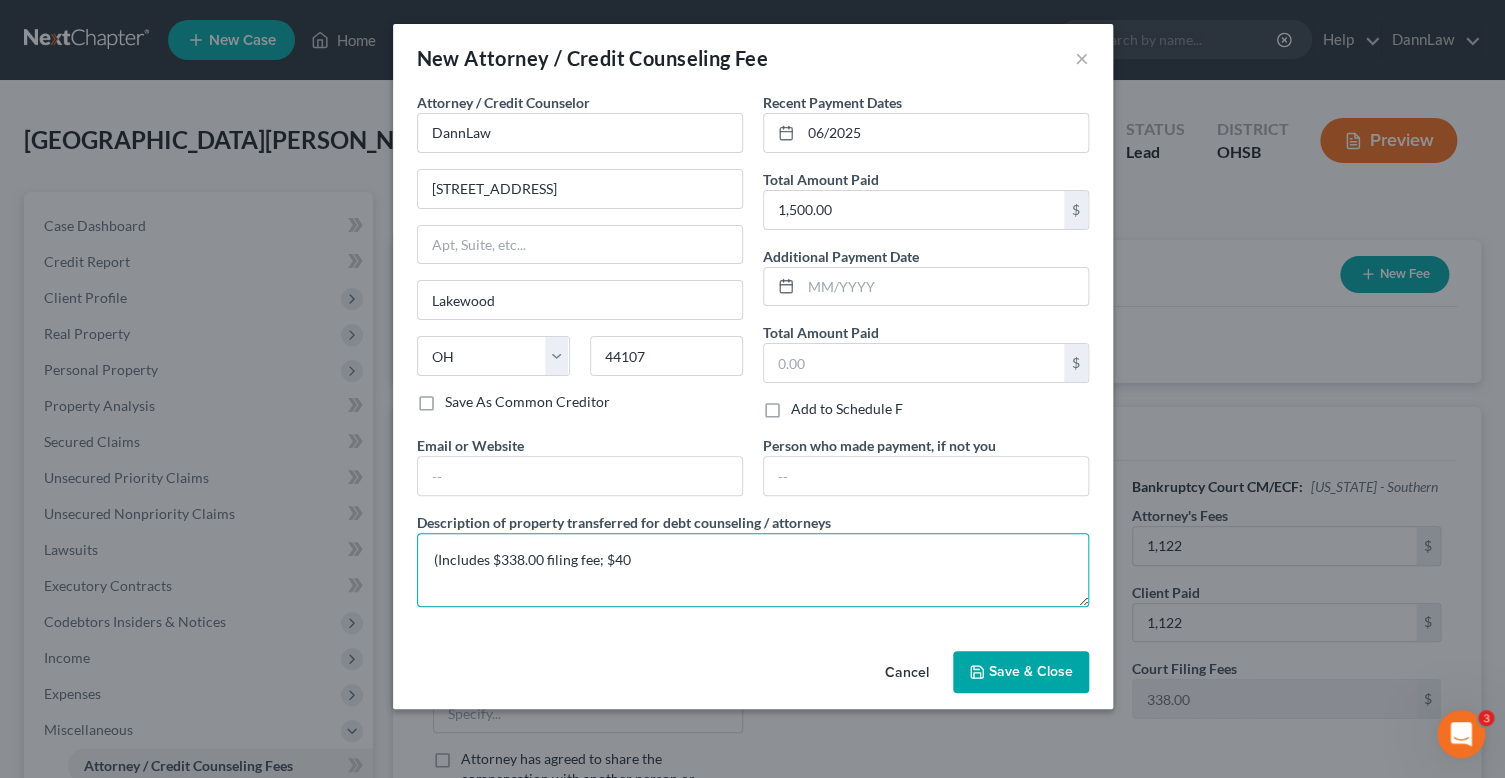 click on "(Includes $338.00 filing fee; $40" at bounding box center (753, 570) 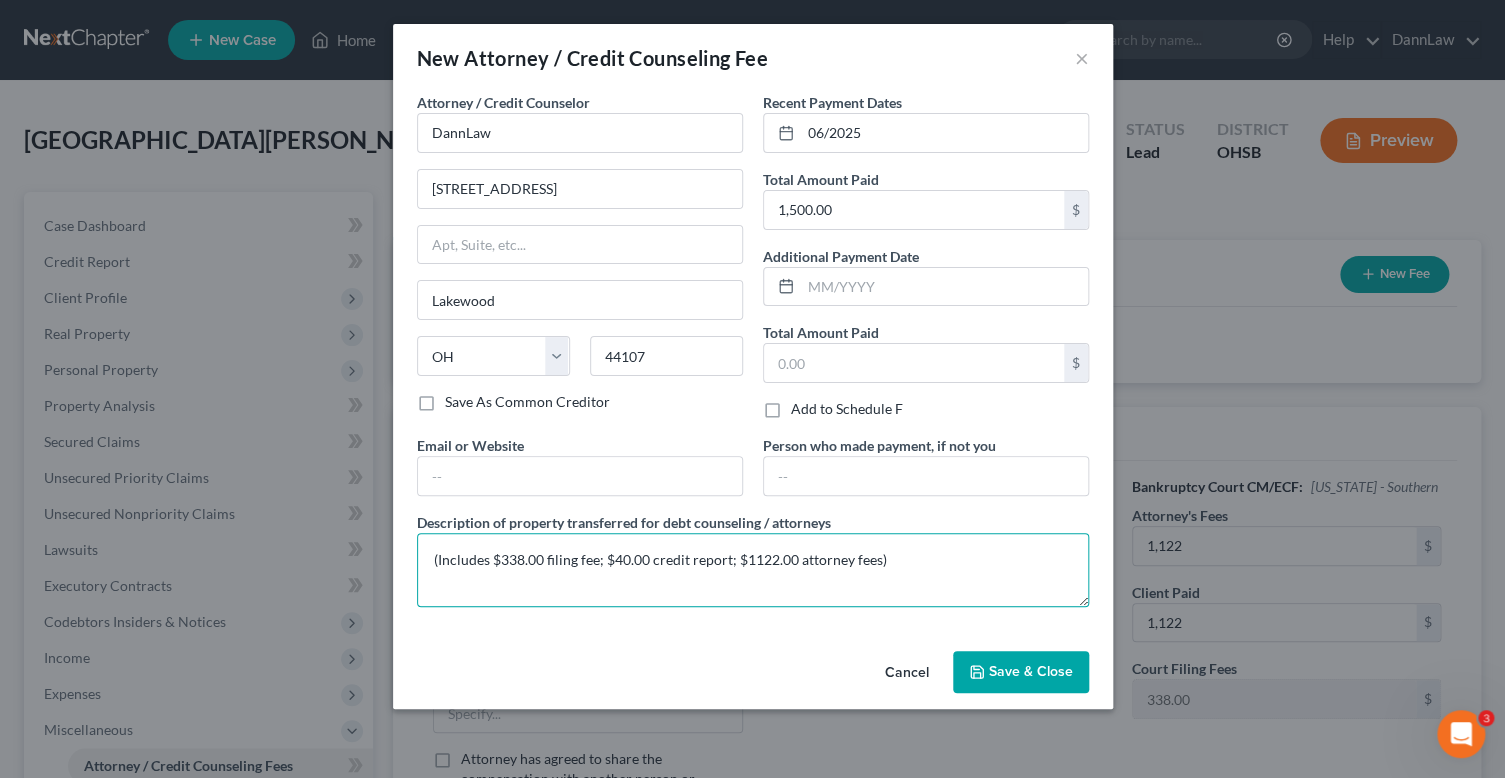 type on "(Includes $338.00 filing fee; $40.00 credit report; $1122.00 attorney fees)" 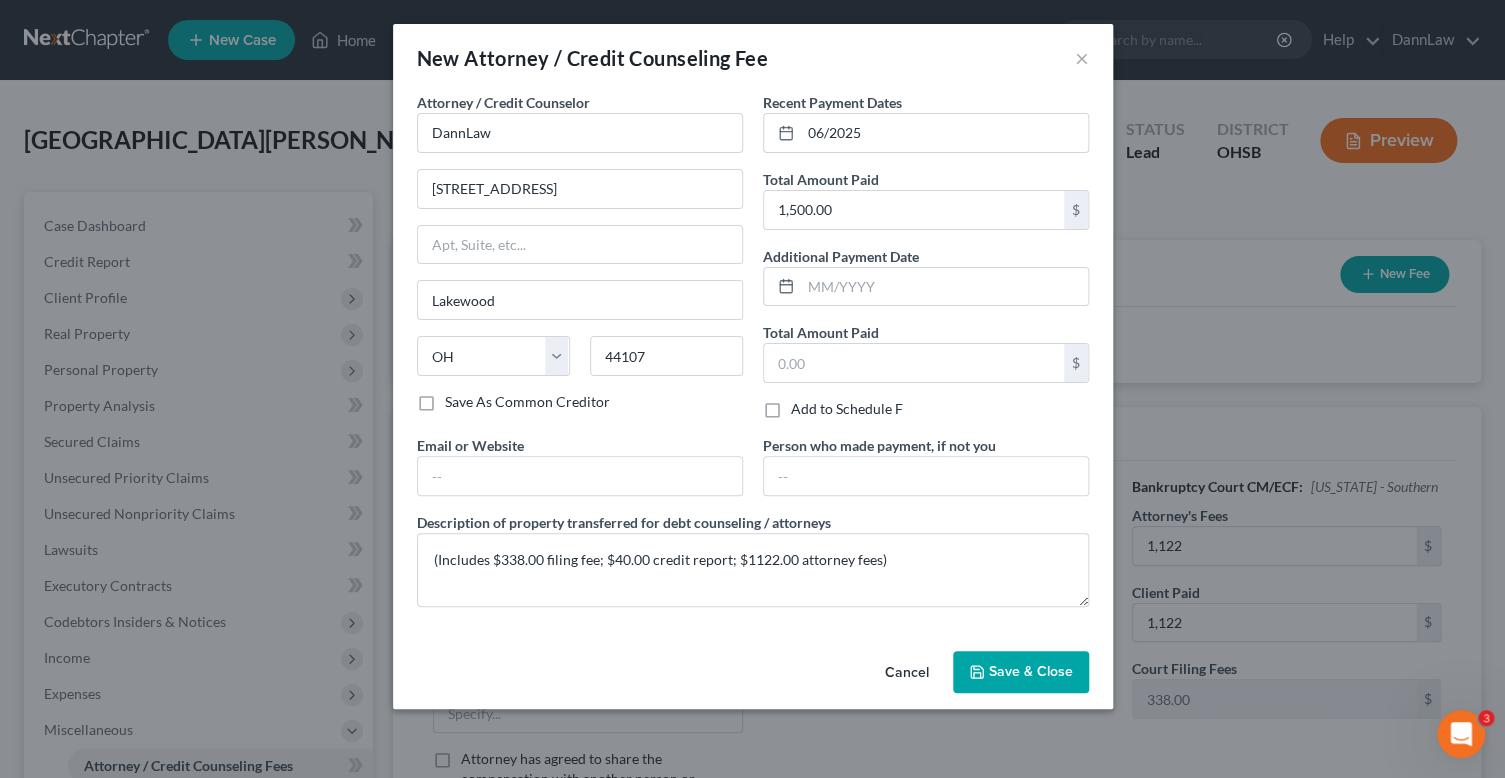 click on "Save & Close" at bounding box center (1021, 672) 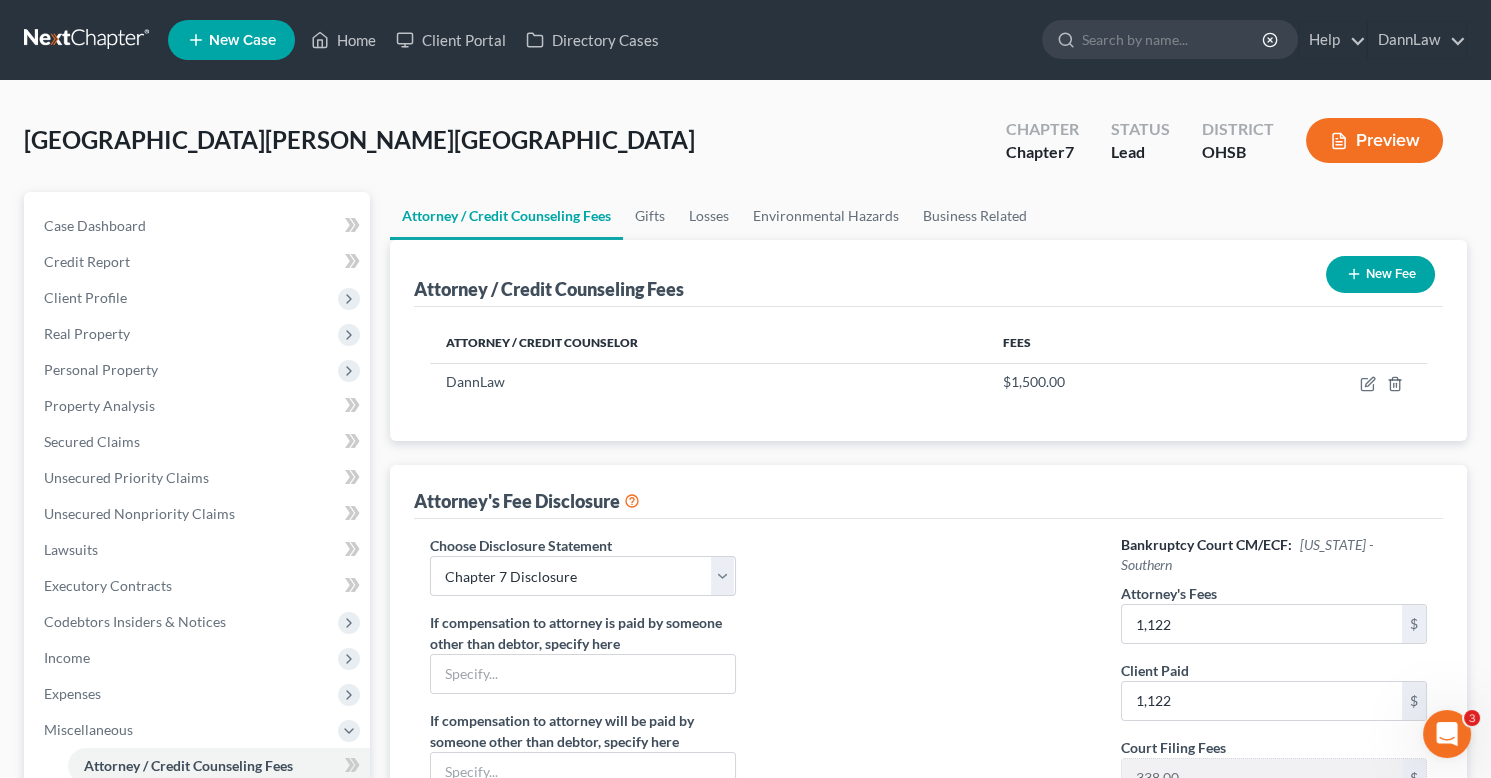 click on "[GEOGRAPHIC_DATA][PERSON_NAME][GEOGRAPHIC_DATA] Upgraded Chapter Chapter  7 Status Lead District [GEOGRAPHIC_DATA] Preview" at bounding box center [745, 148] 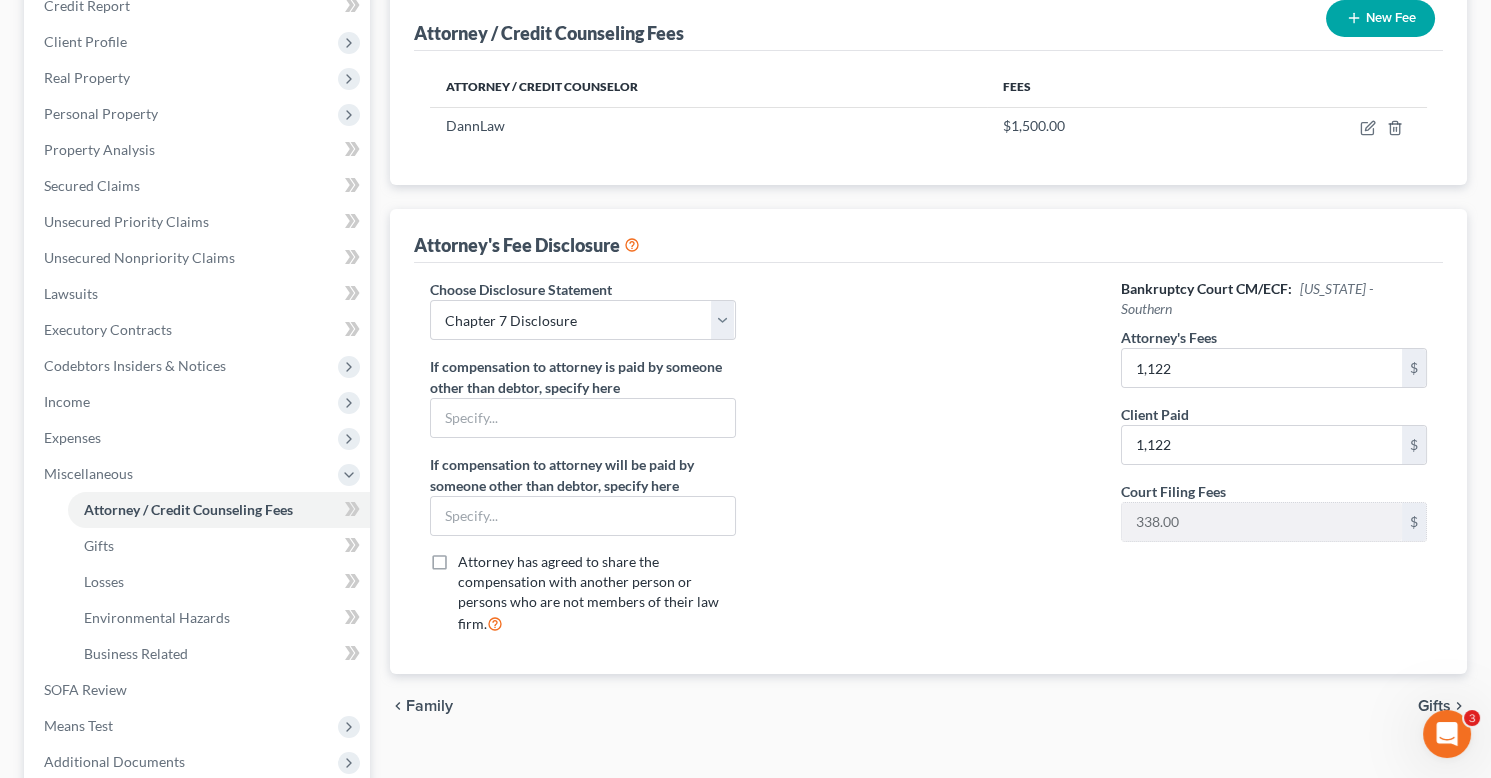 scroll, scrollTop: 462, scrollLeft: 0, axis: vertical 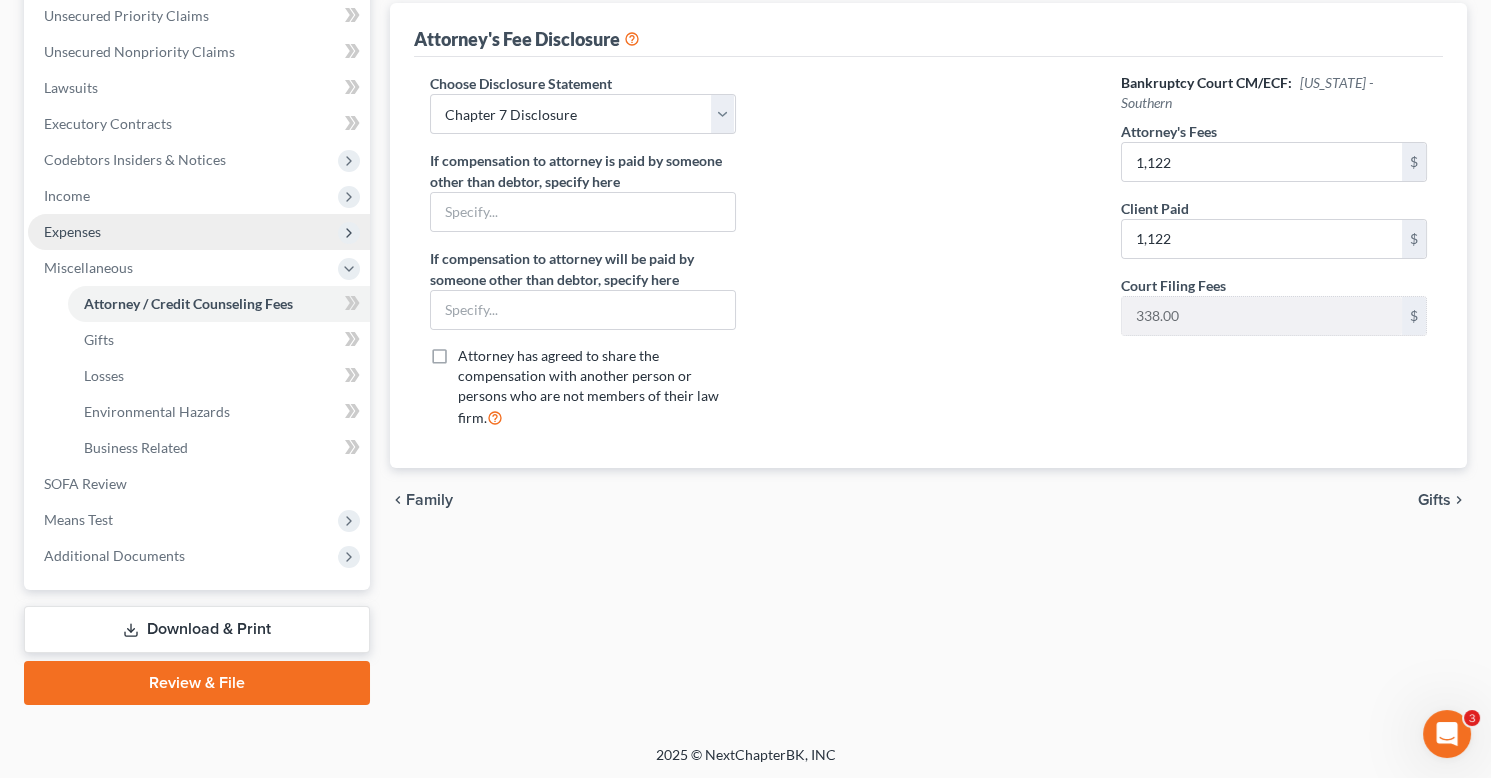 click on "Expenses" at bounding box center (199, 232) 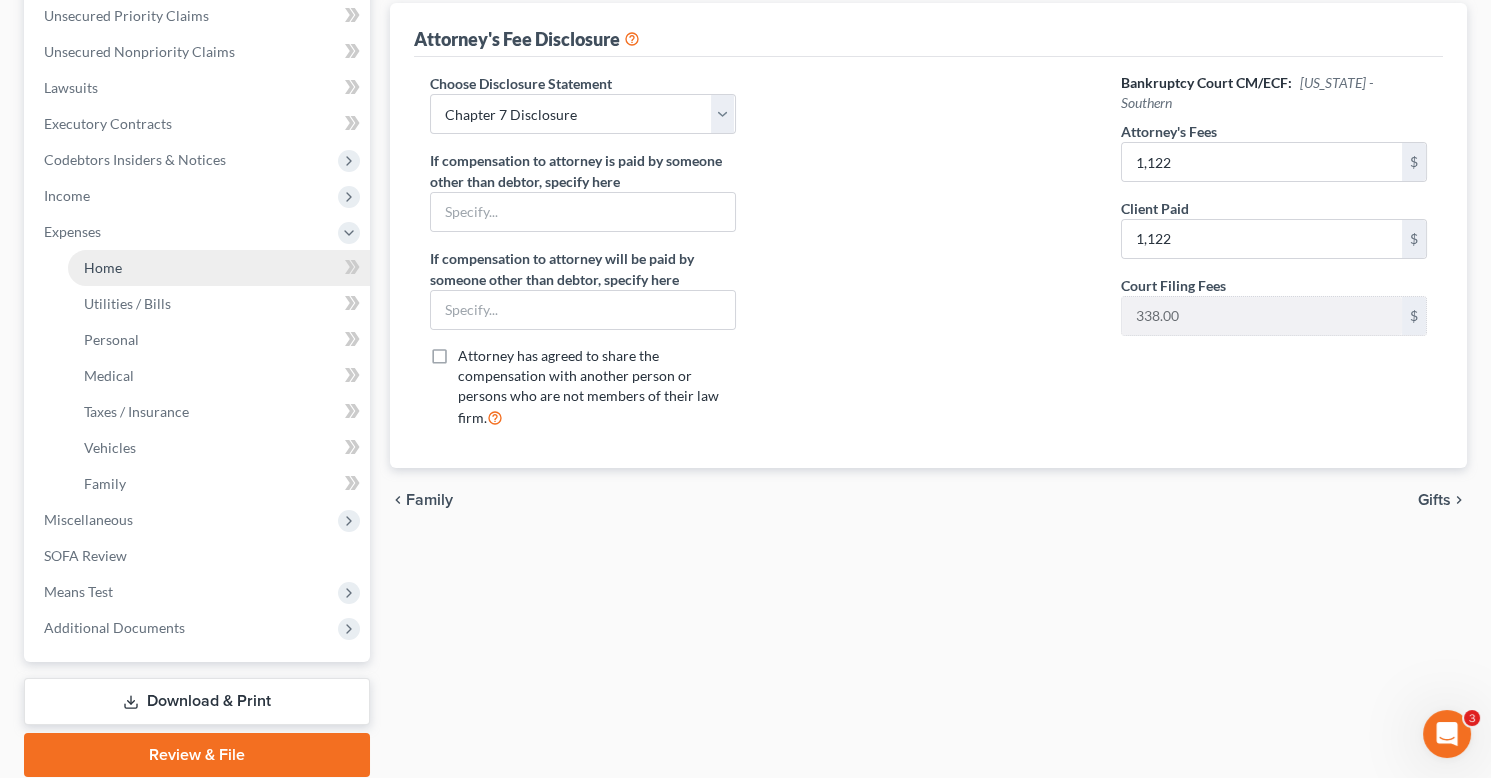 click on "Home" at bounding box center (219, 268) 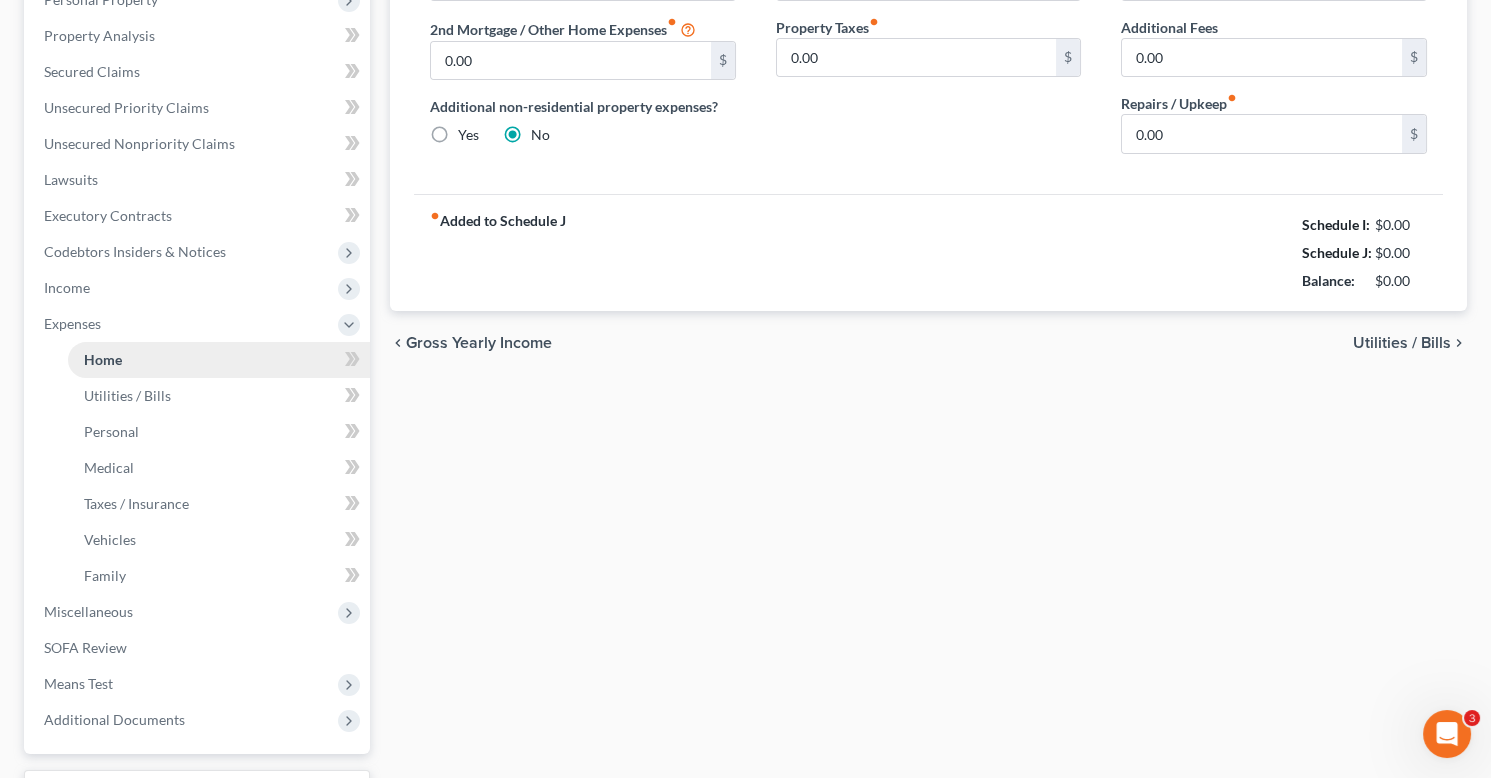scroll, scrollTop: 171, scrollLeft: 0, axis: vertical 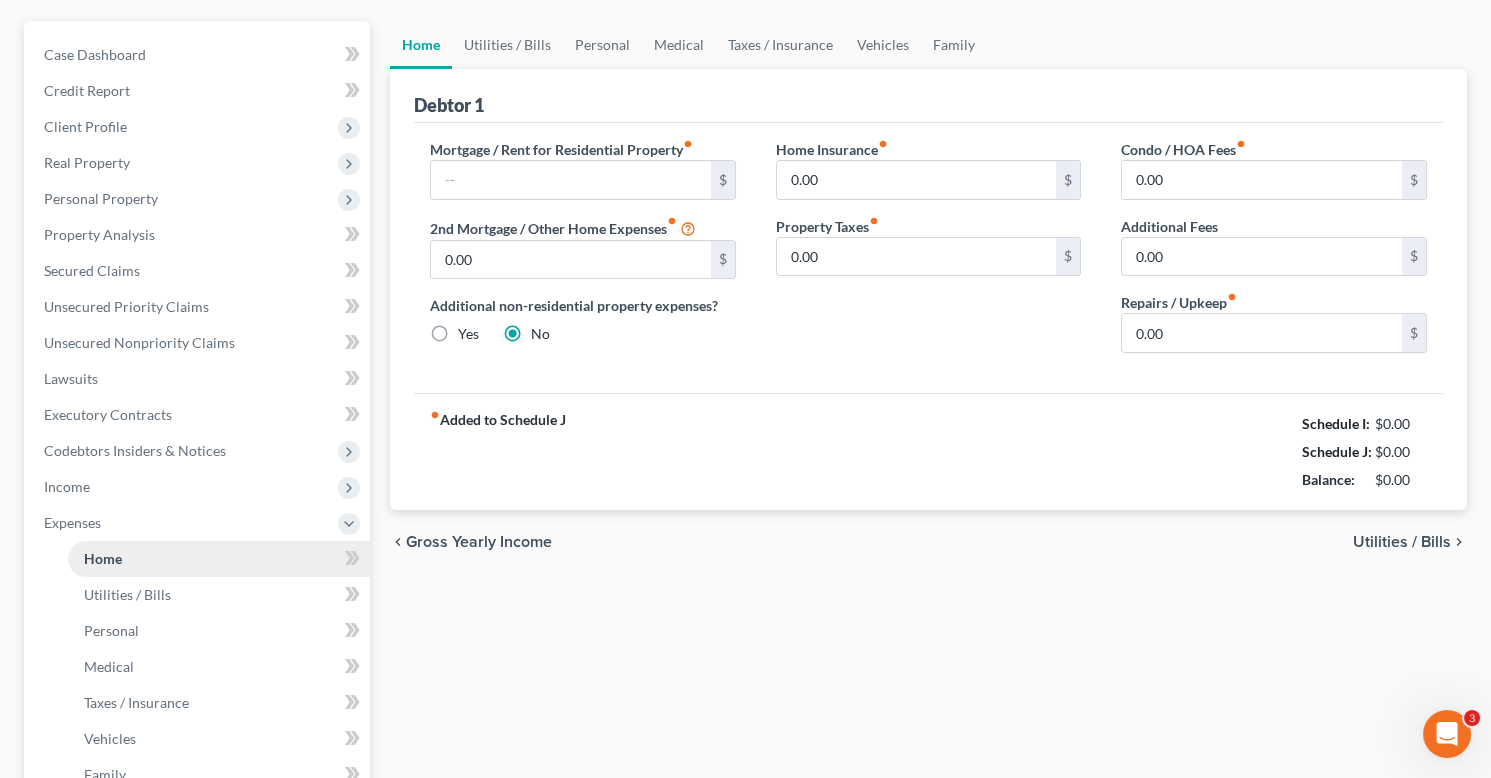 click on "Case Dashboard
Payments
Invoices
Payments
Payments
Credit Report
Client Profile" at bounding box center (199, 487) 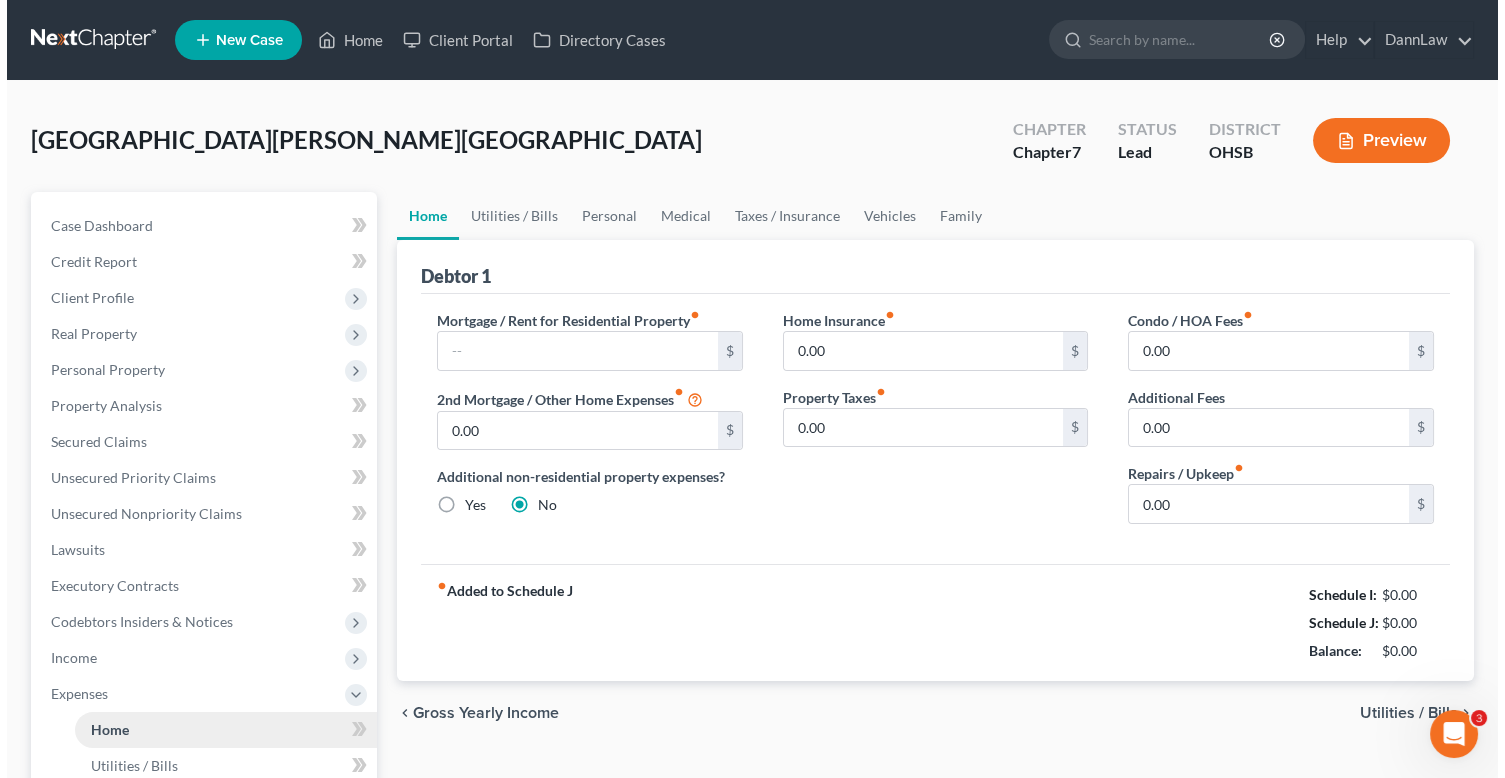 scroll, scrollTop: 0, scrollLeft: 0, axis: both 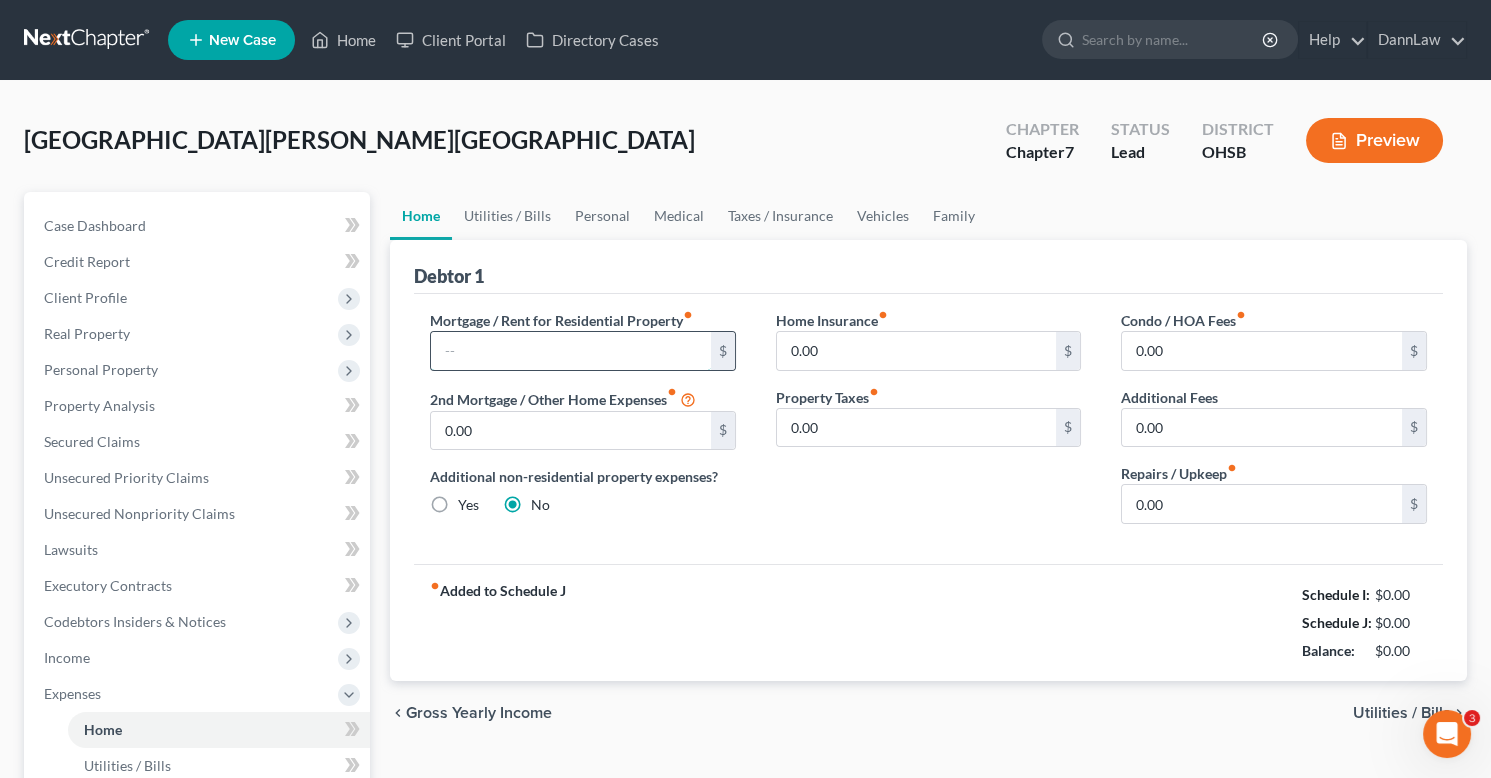 click at bounding box center [571, 351] 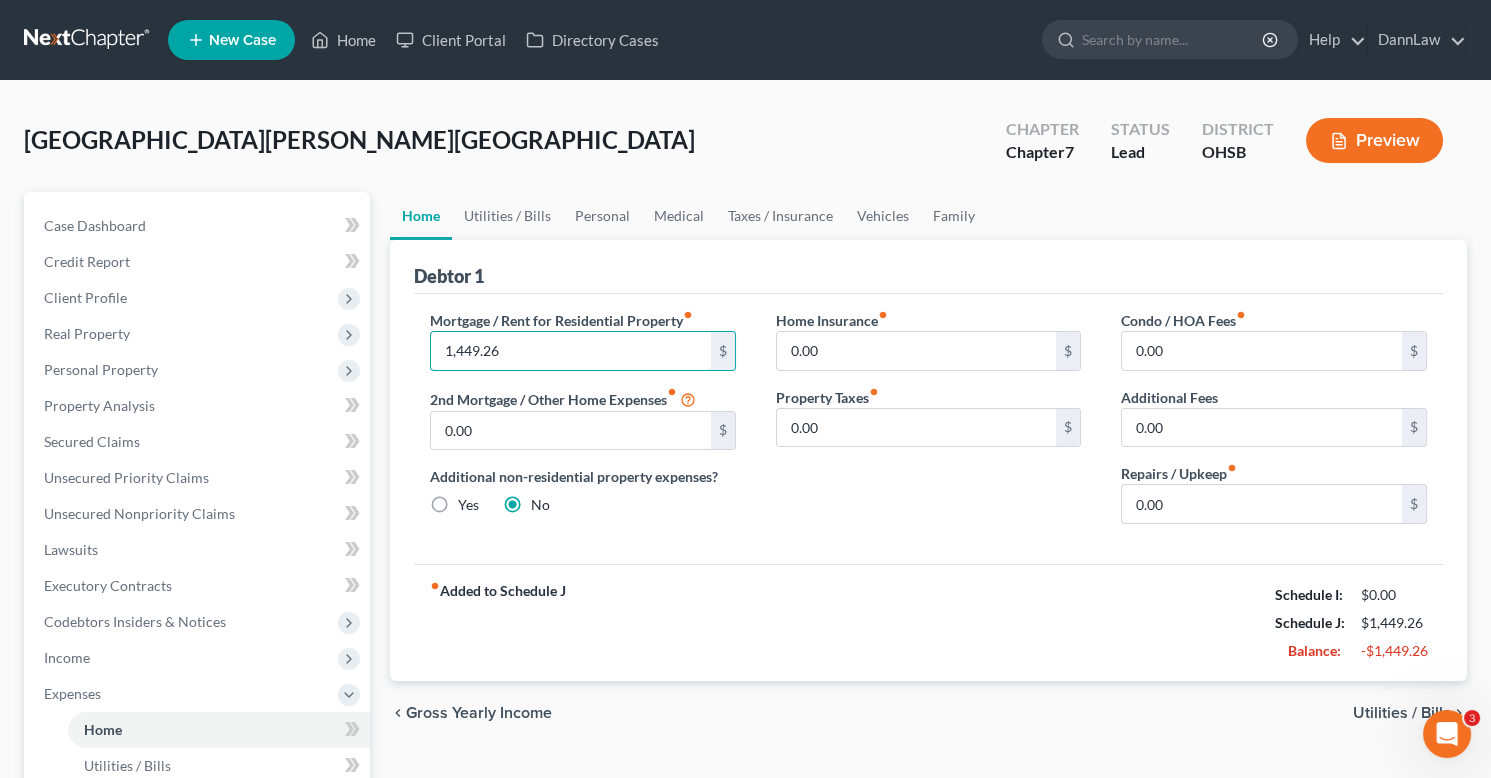 type on "1,449.26" 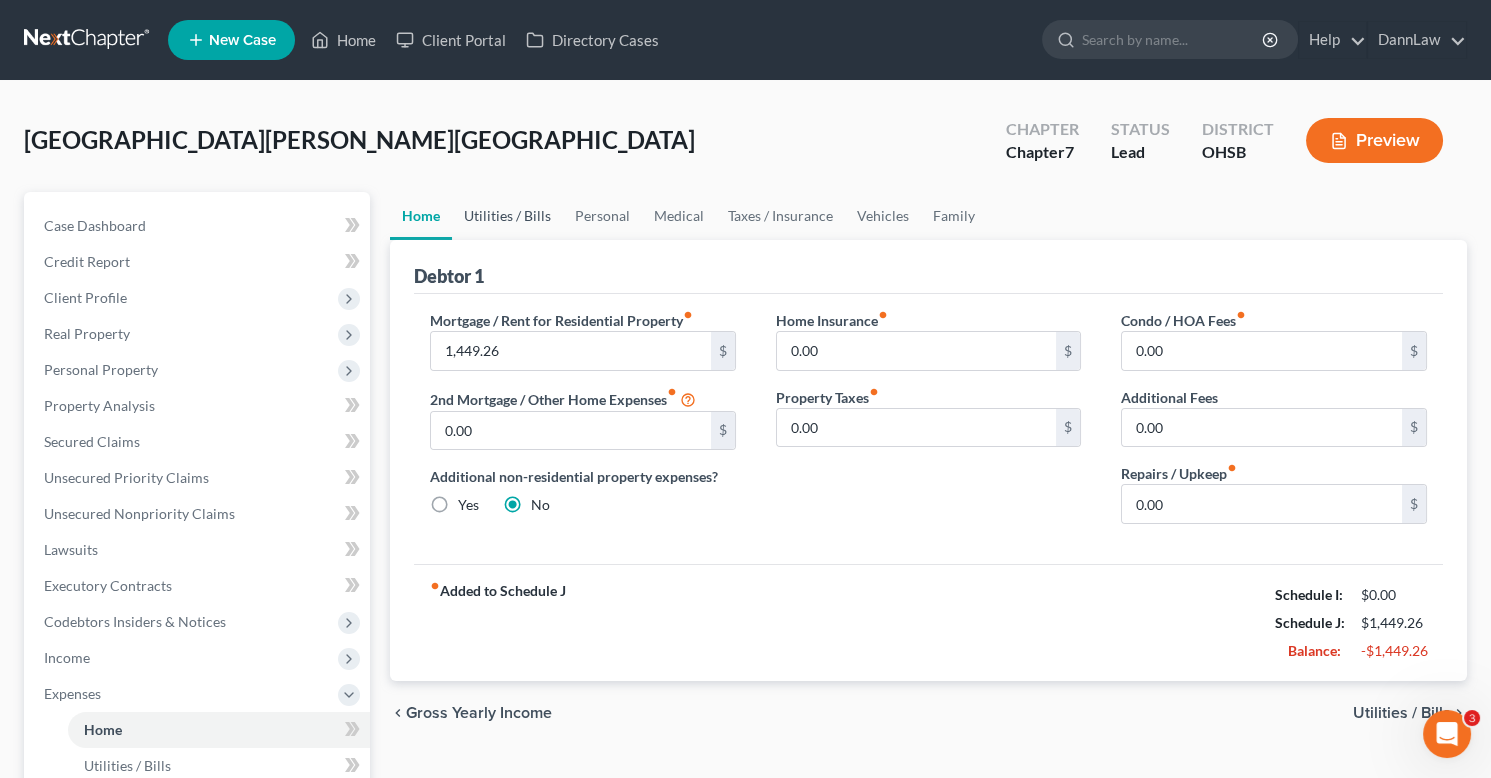 click on "Utilities / Bills" at bounding box center [507, 216] 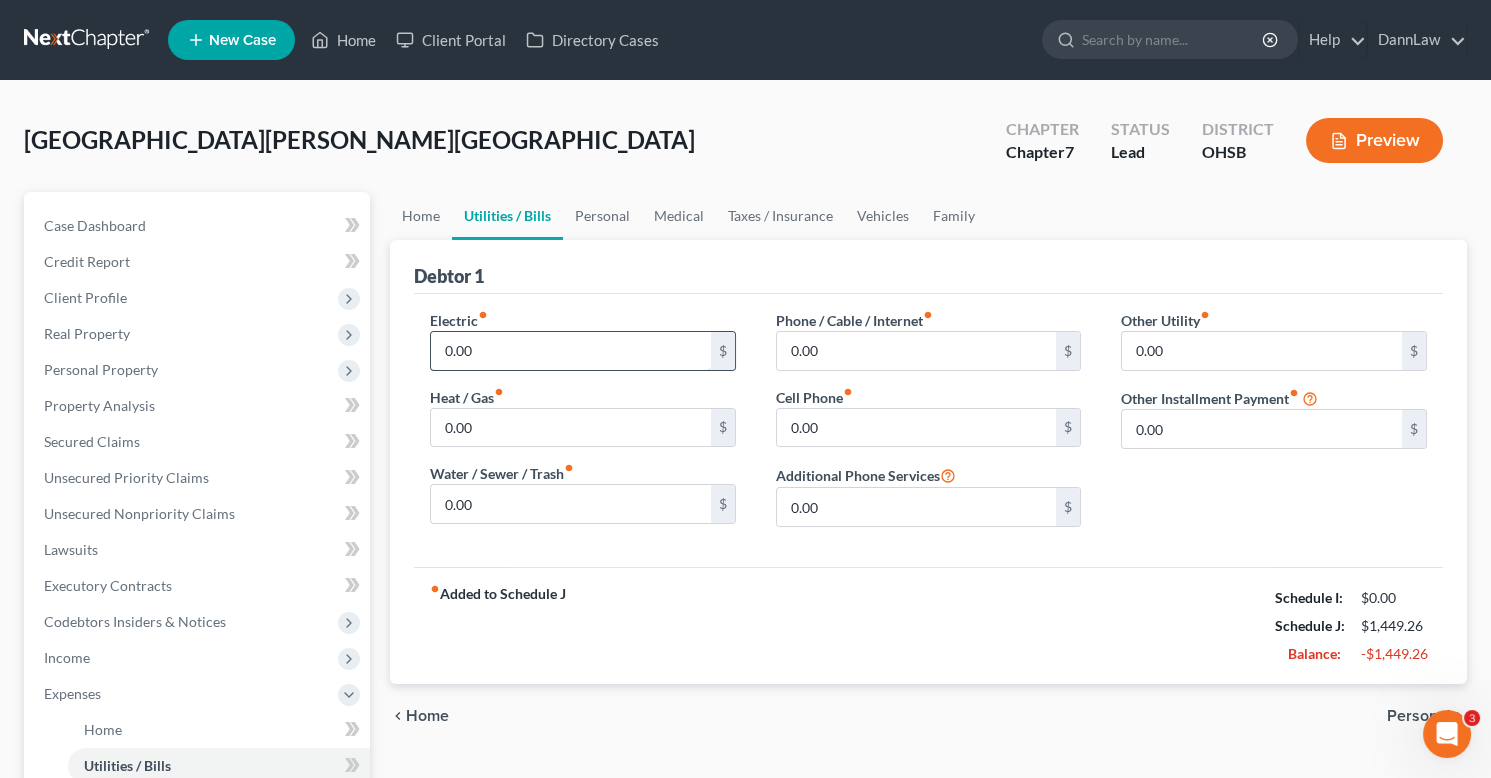 click on "0.00" at bounding box center (571, 351) 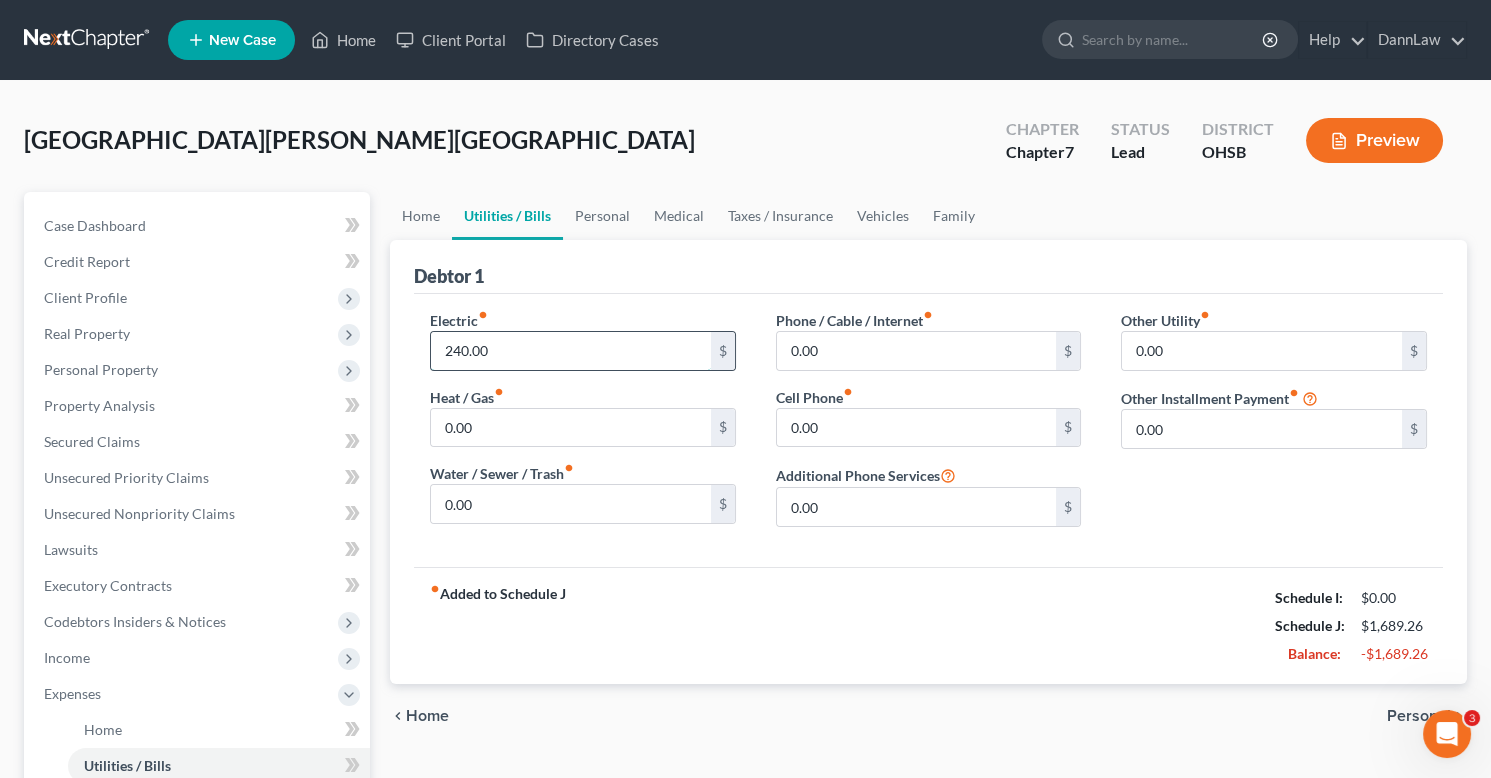 type on "240.00" 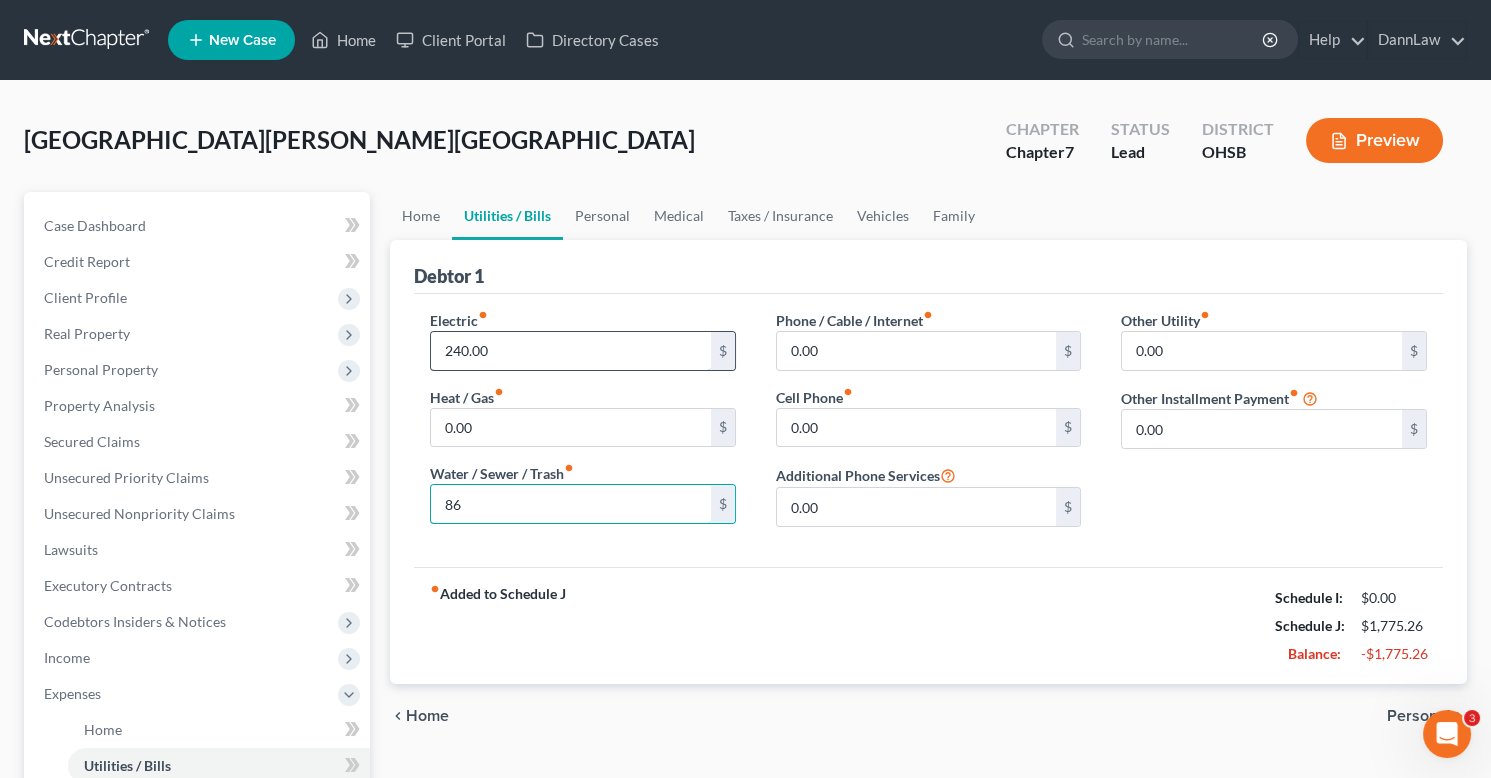 type on "86" 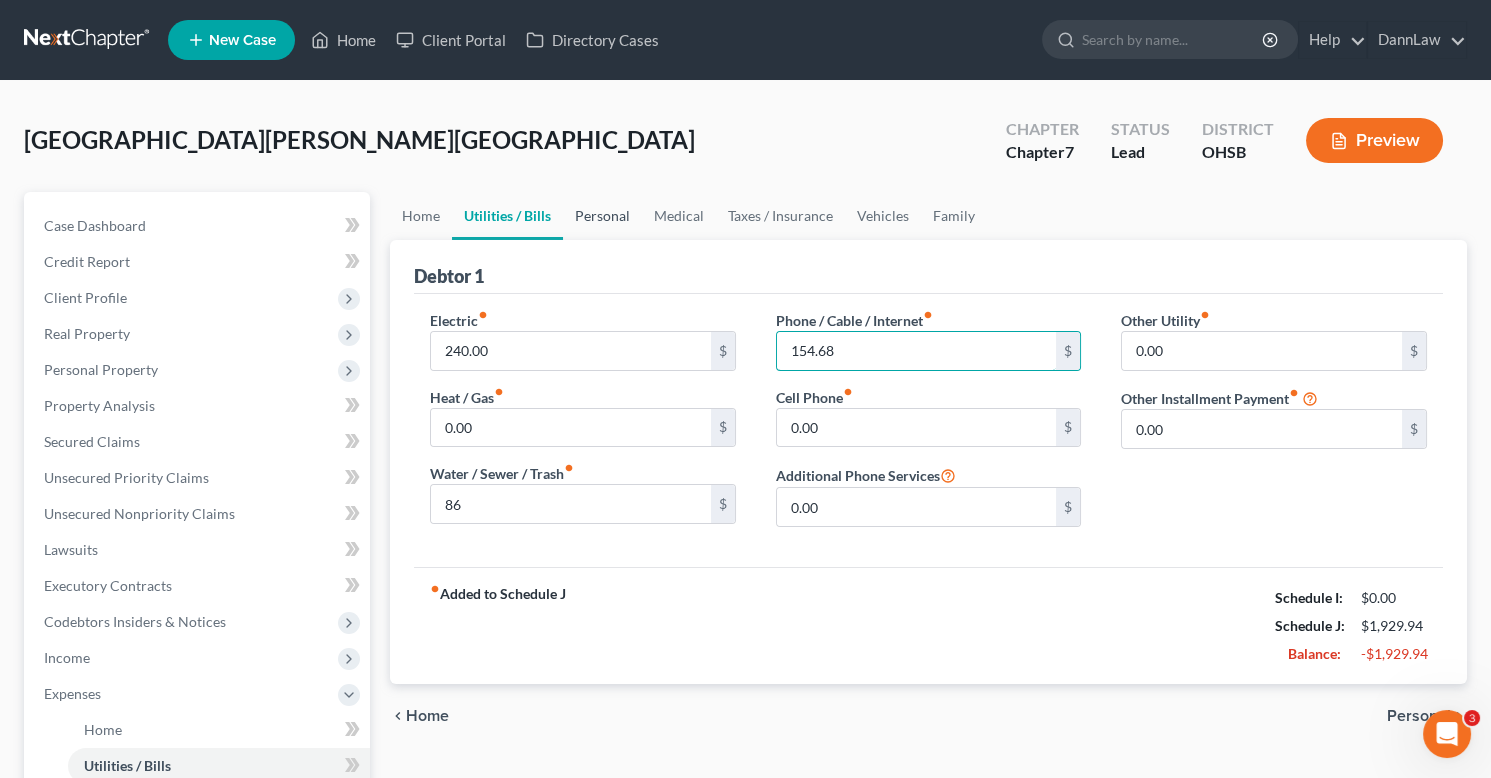 type on "154.68" 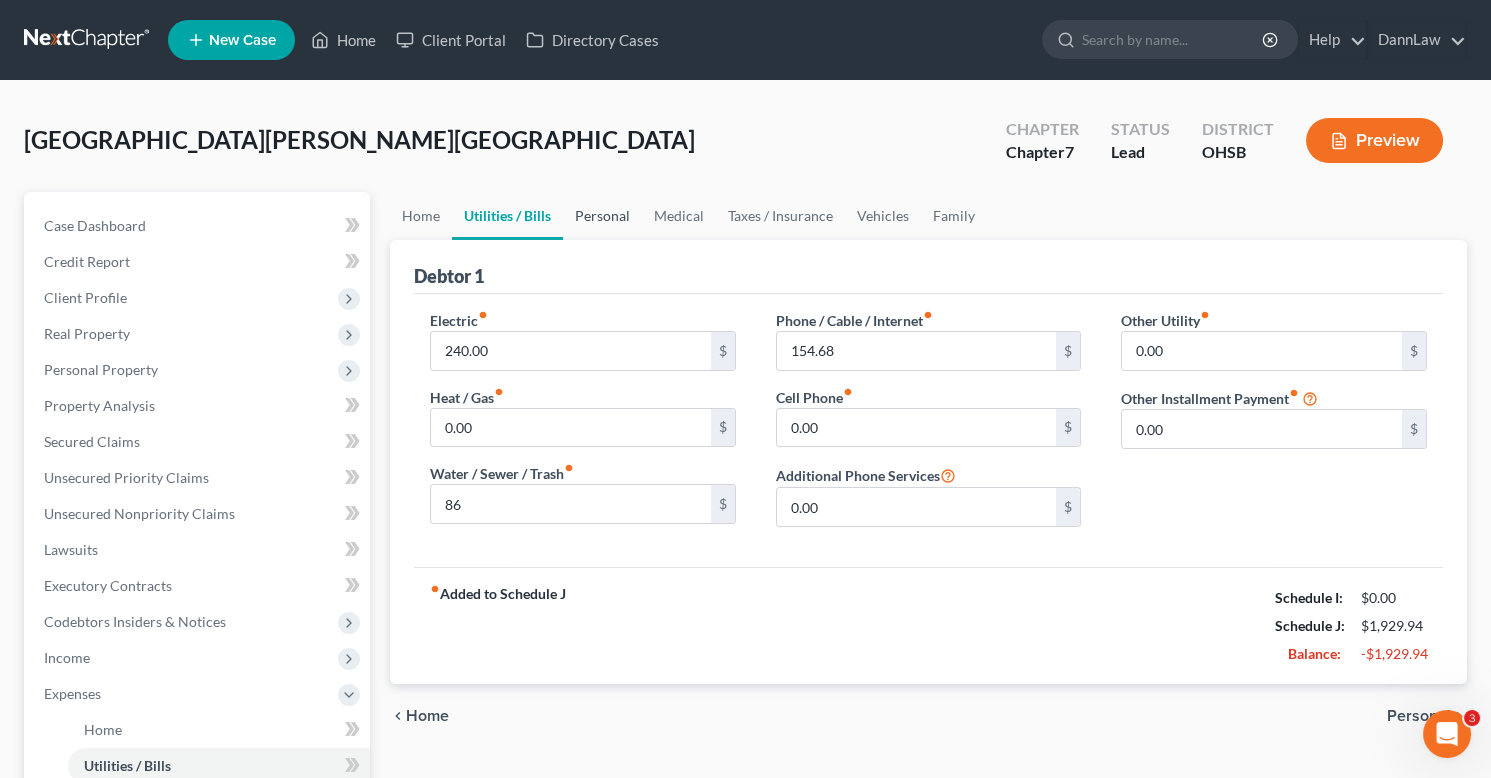 click on "Personal" at bounding box center [602, 216] 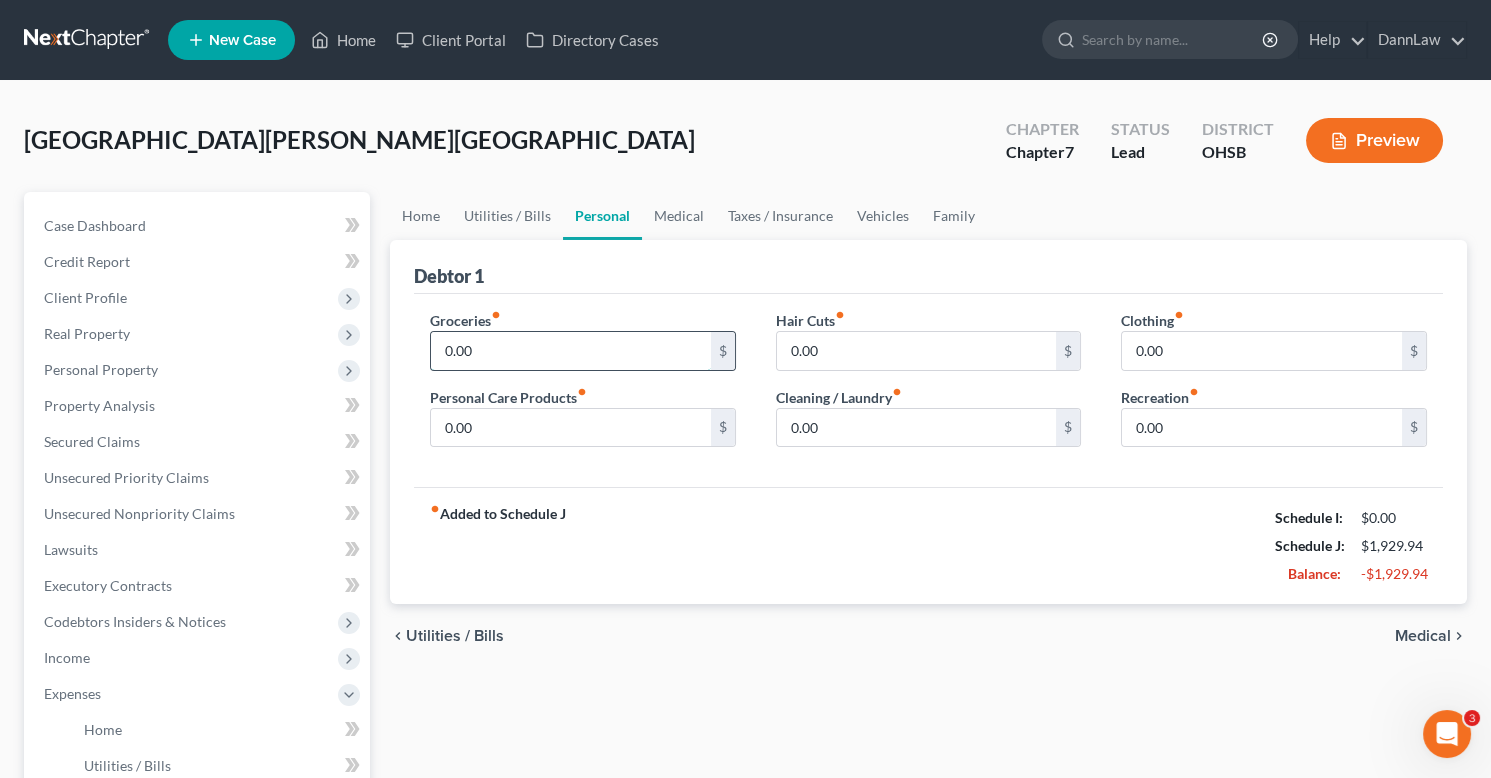 click on "0.00" at bounding box center (571, 351) 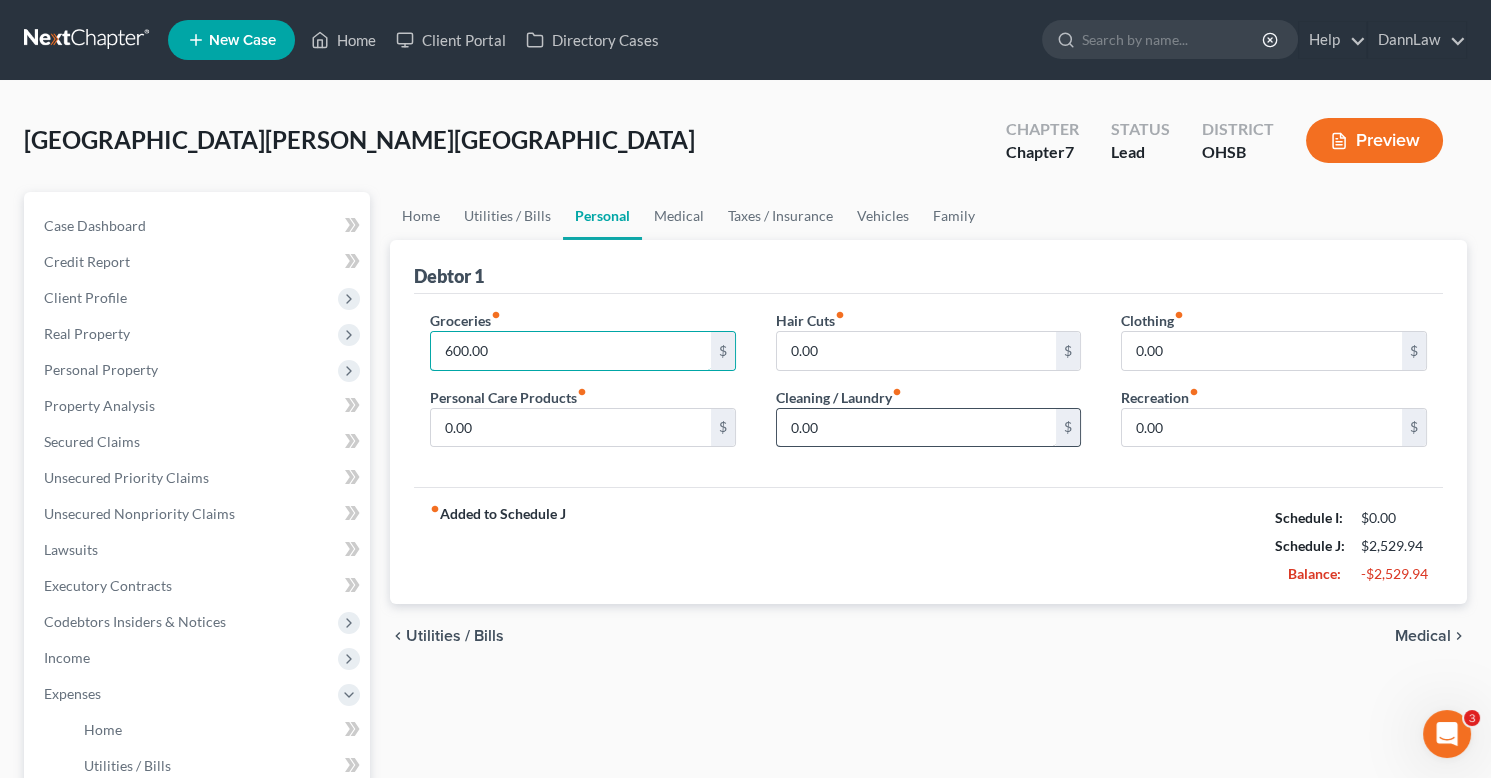 type on "600.00" 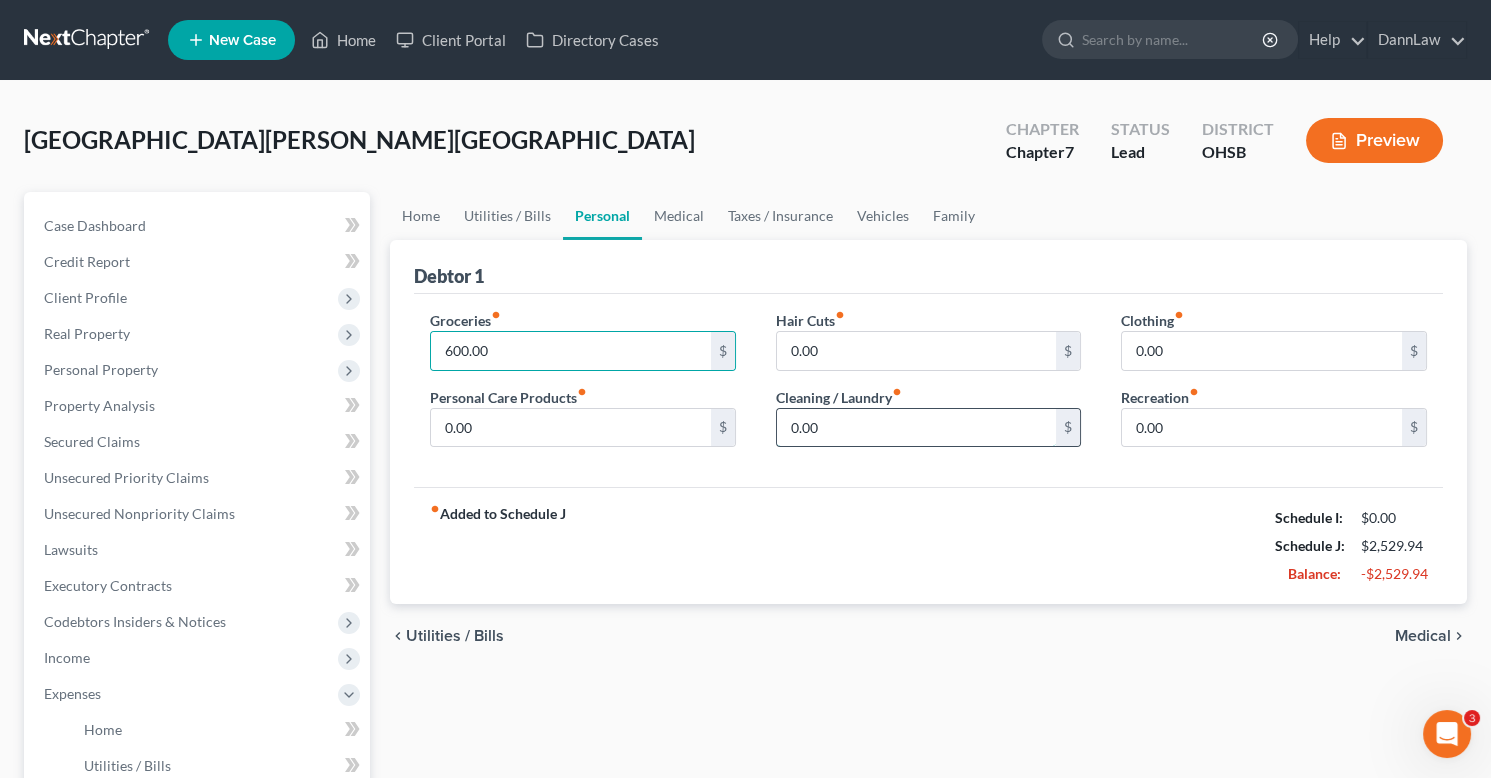 click on "0.00" at bounding box center [917, 428] 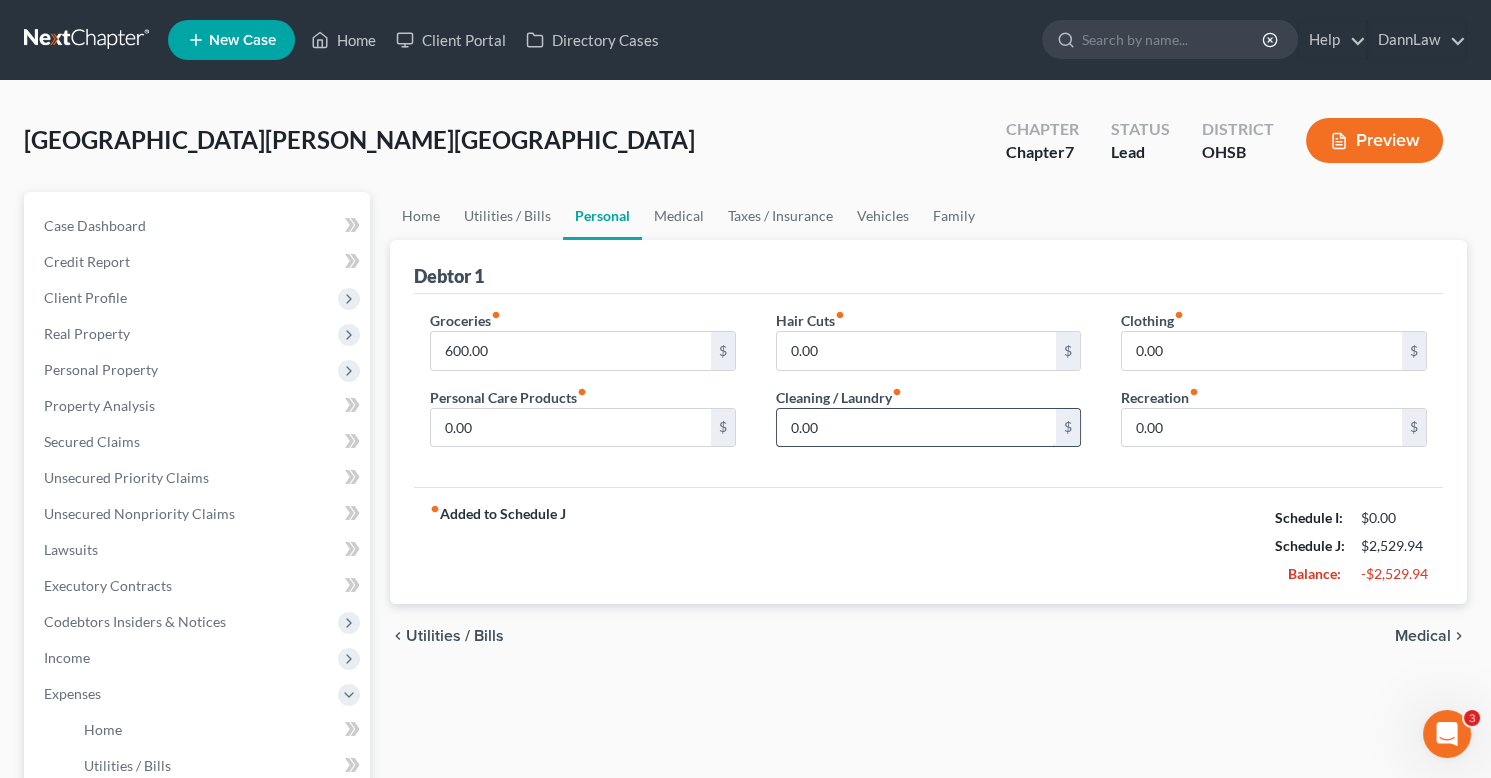 click on "0.00" at bounding box center [917, 428] 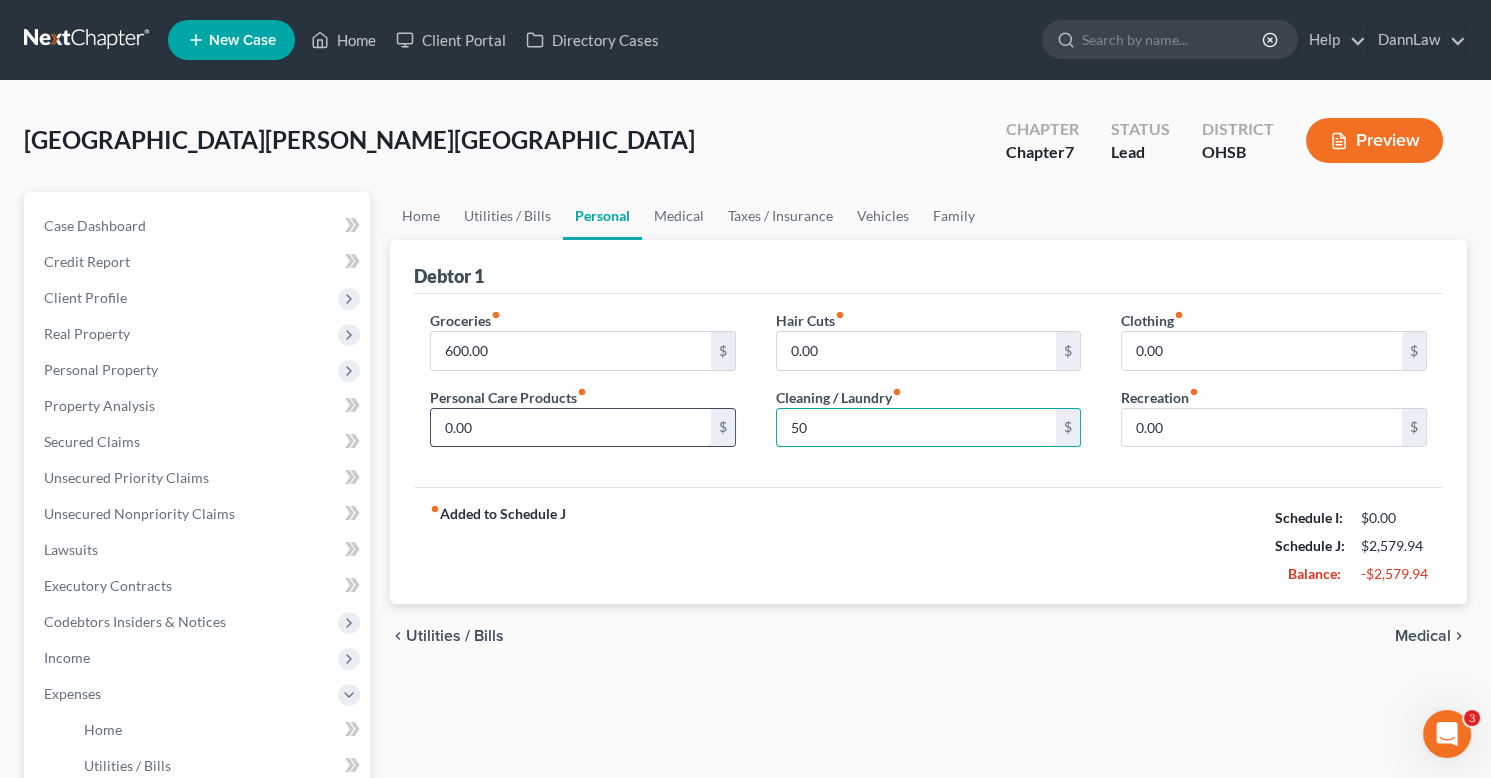 type on "50" 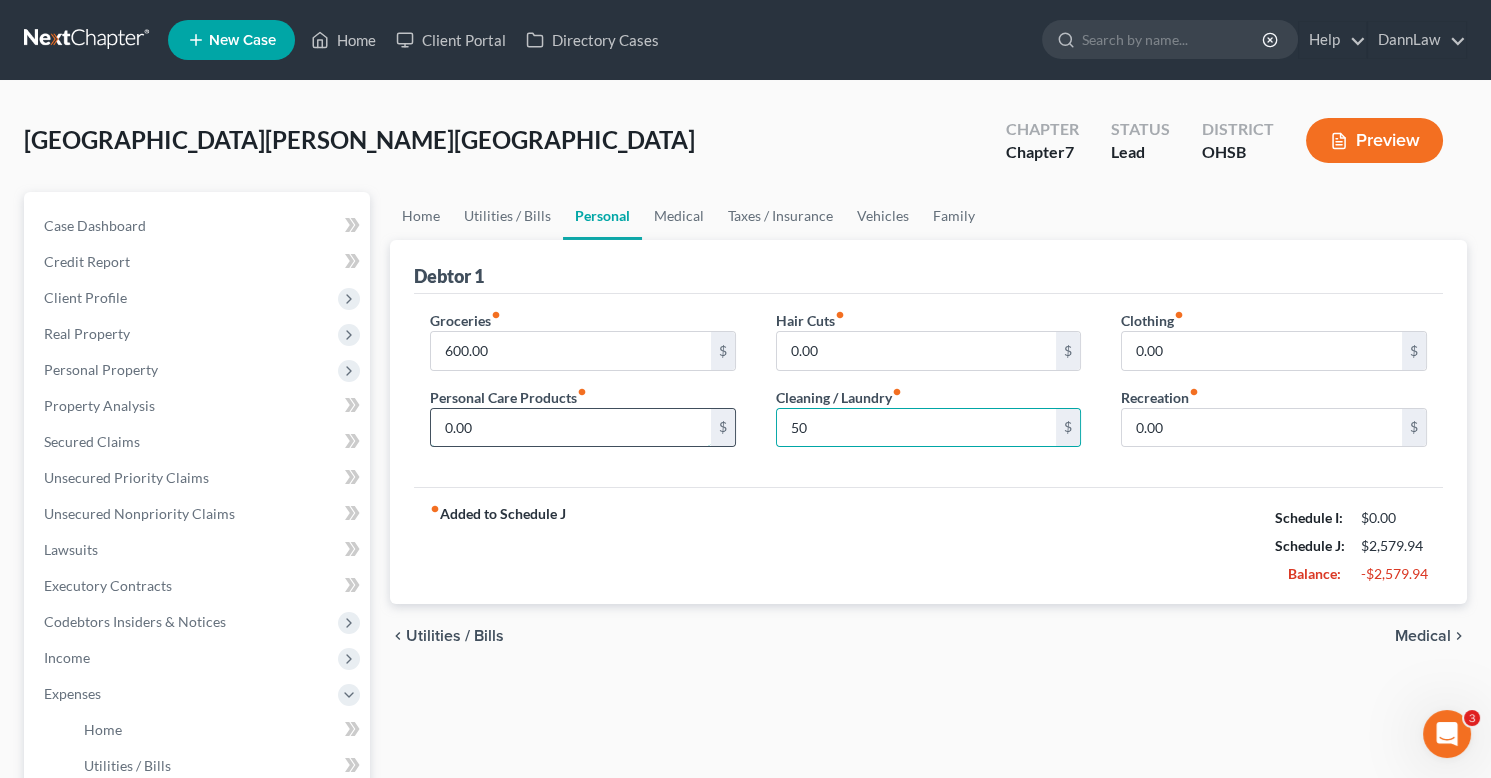 click on "0.00" at bounding box center [571, 428] 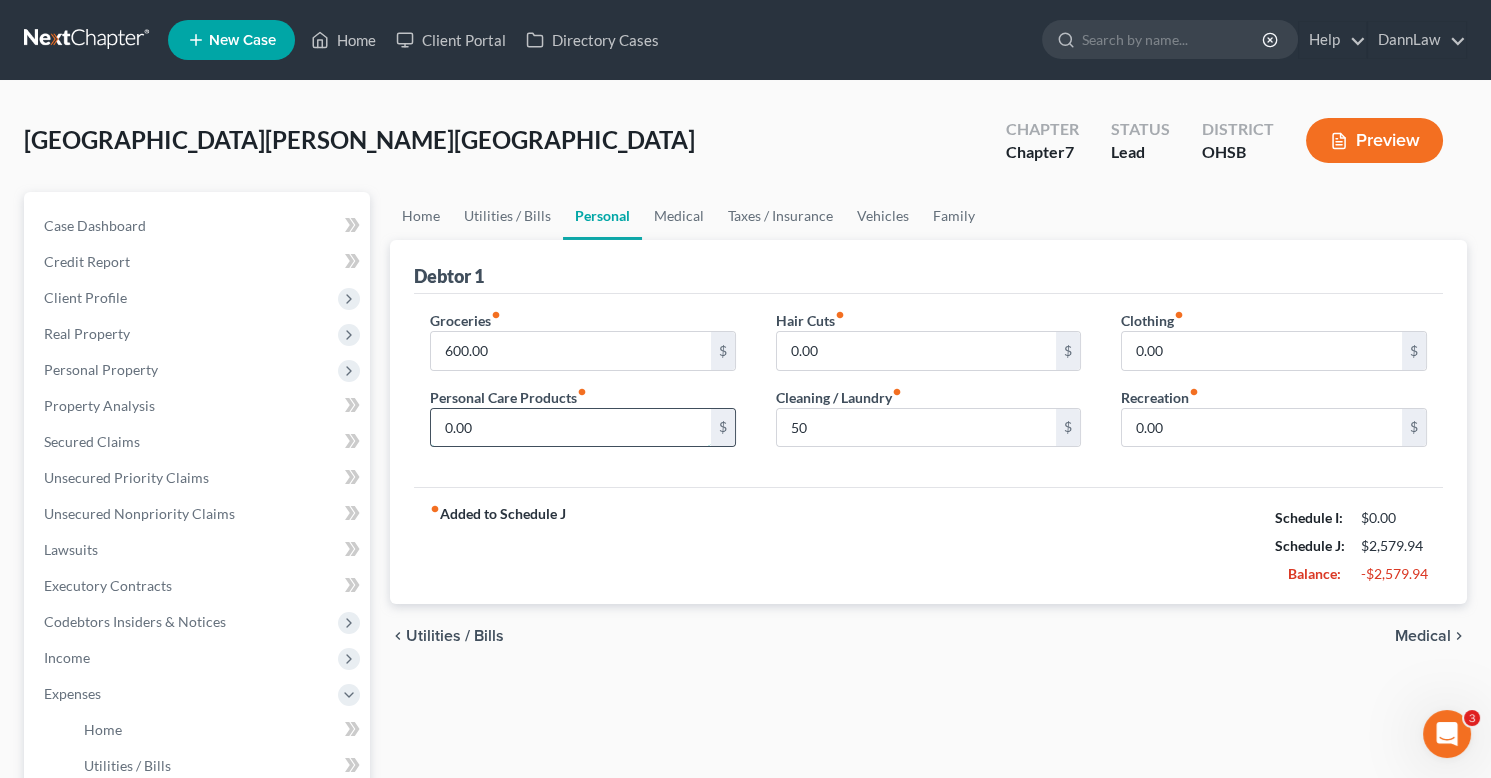 click on "0.00" at bounding box center (571, 428) 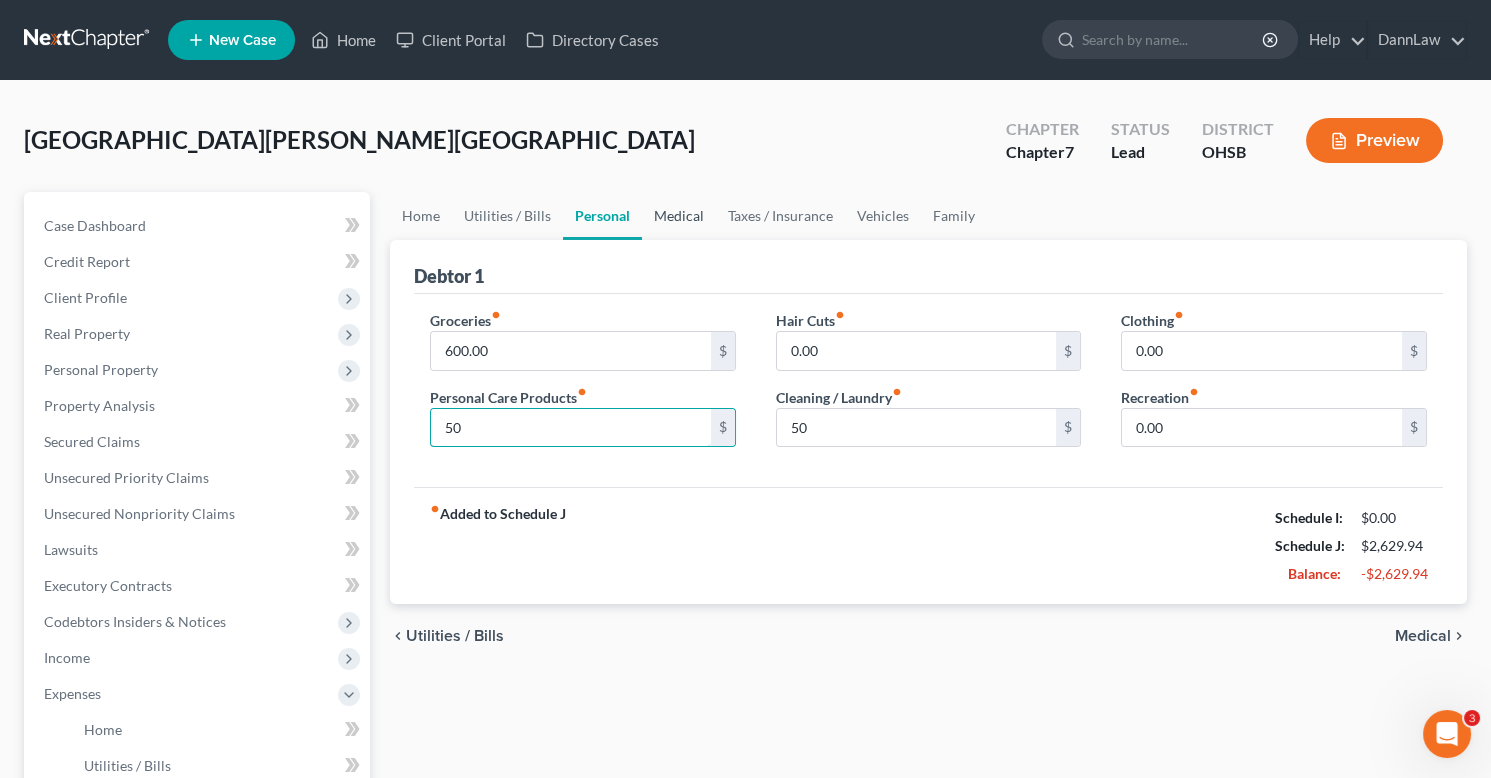 type on "50" 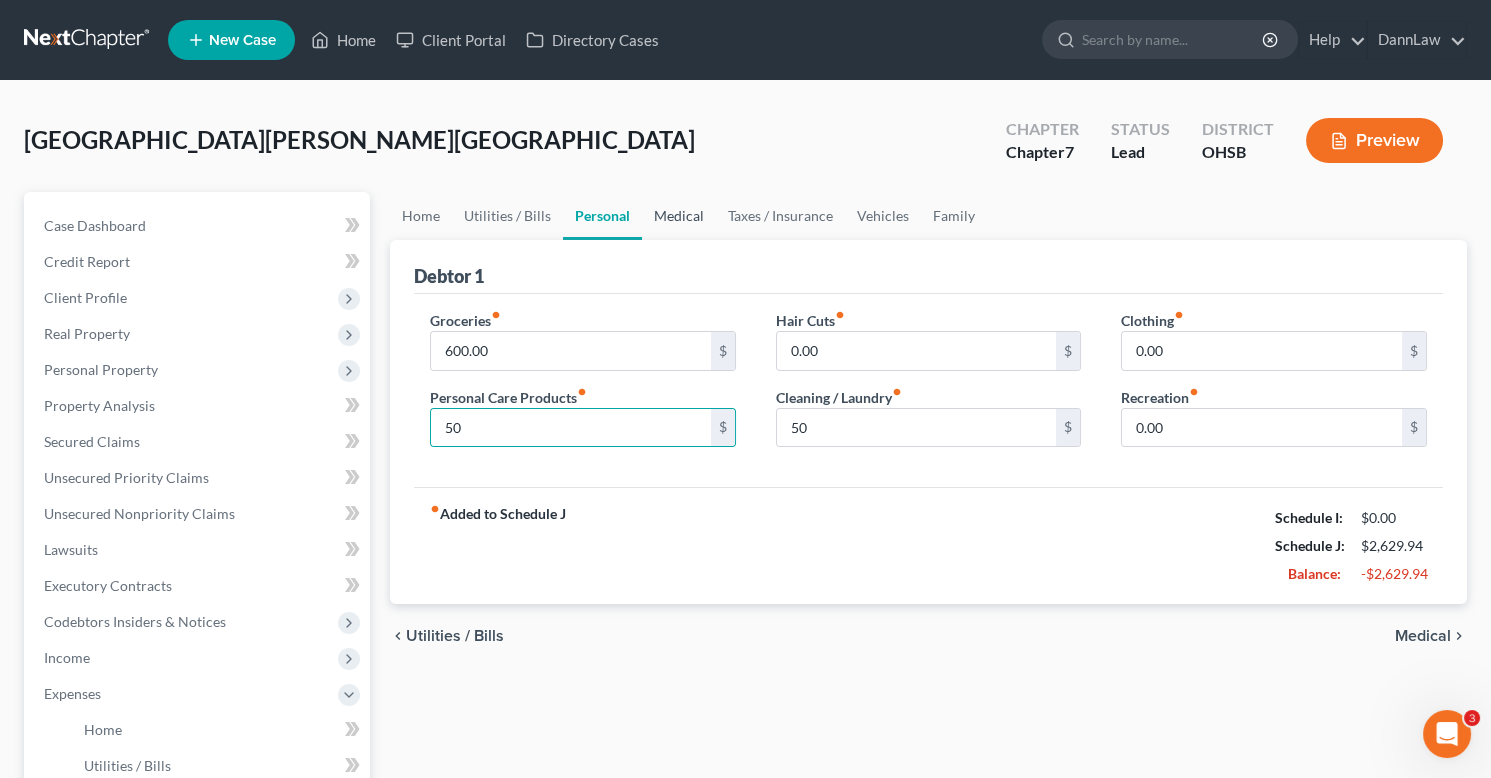 click on "Medical" at bounding box center (679, 216) 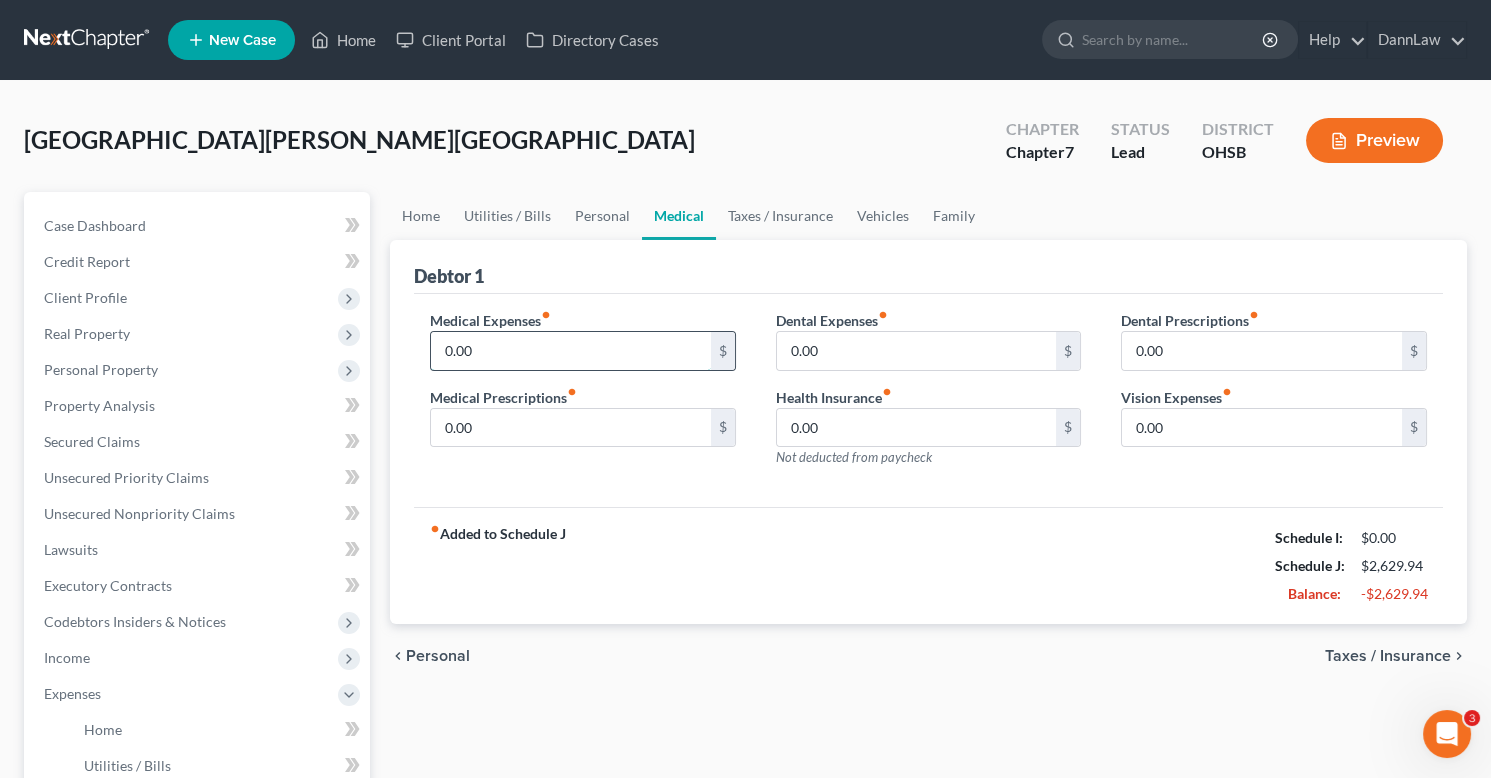 click on "0.00" at bounding box center [571, 351] 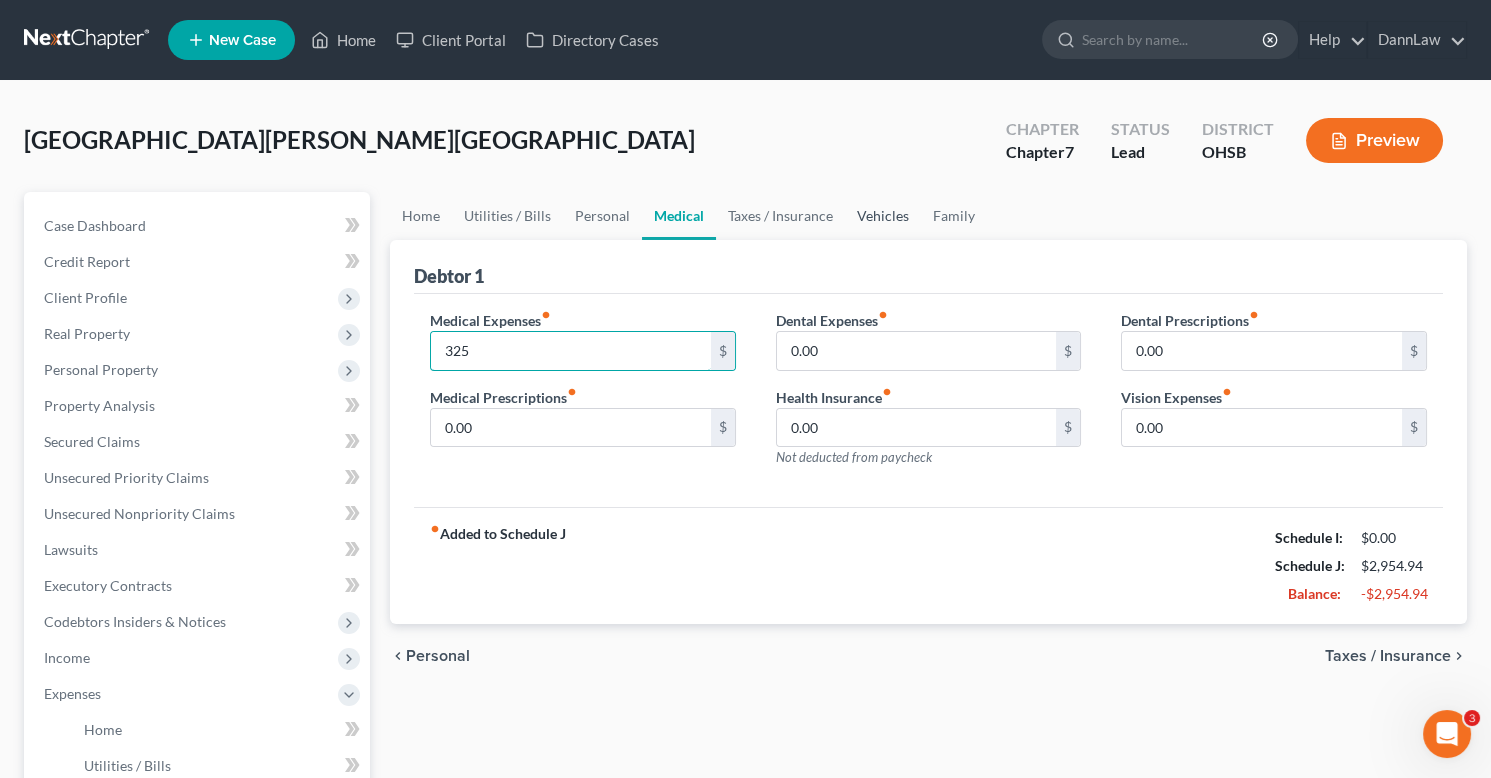 type on "325" 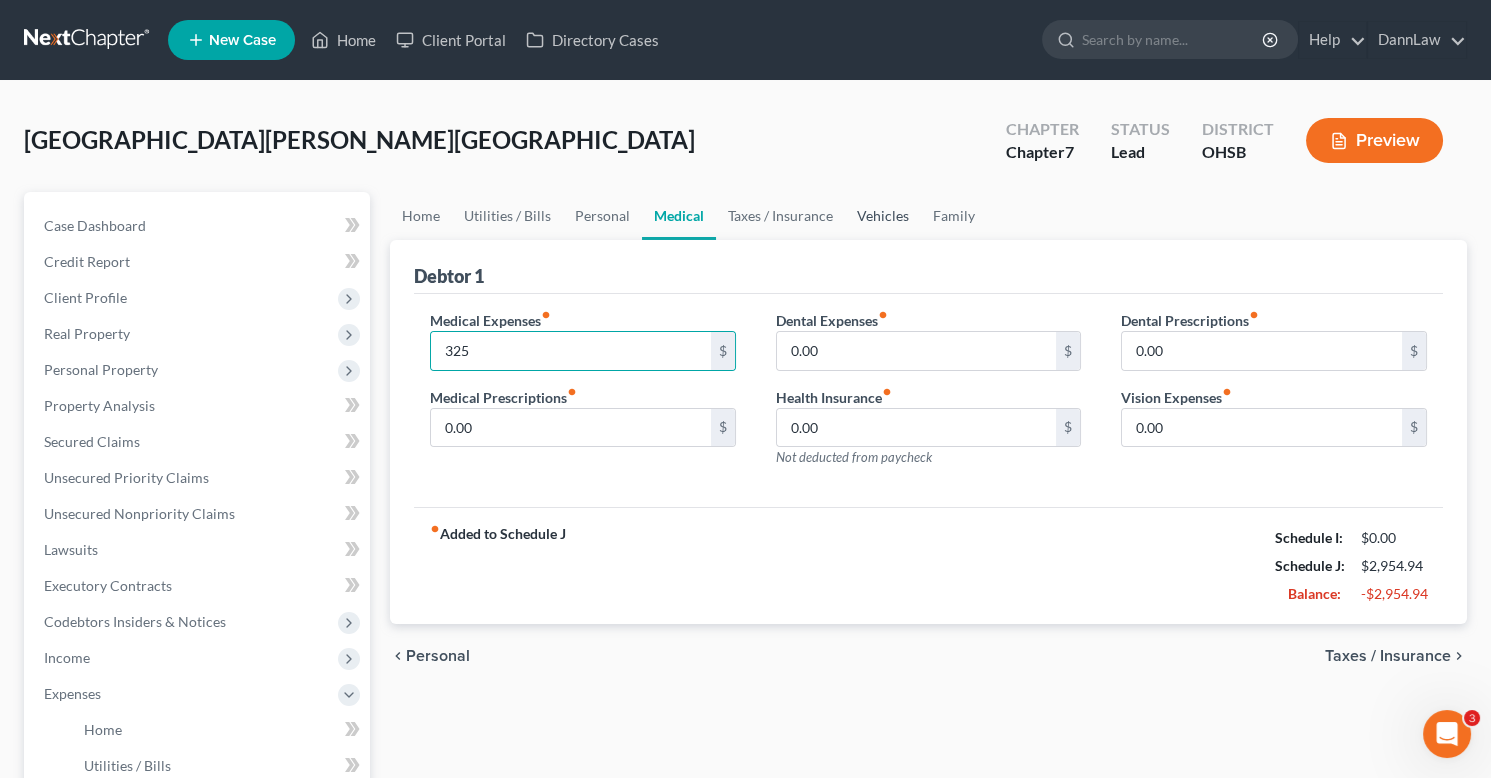 click on "Vehicles" at bounding box center (883, 216) 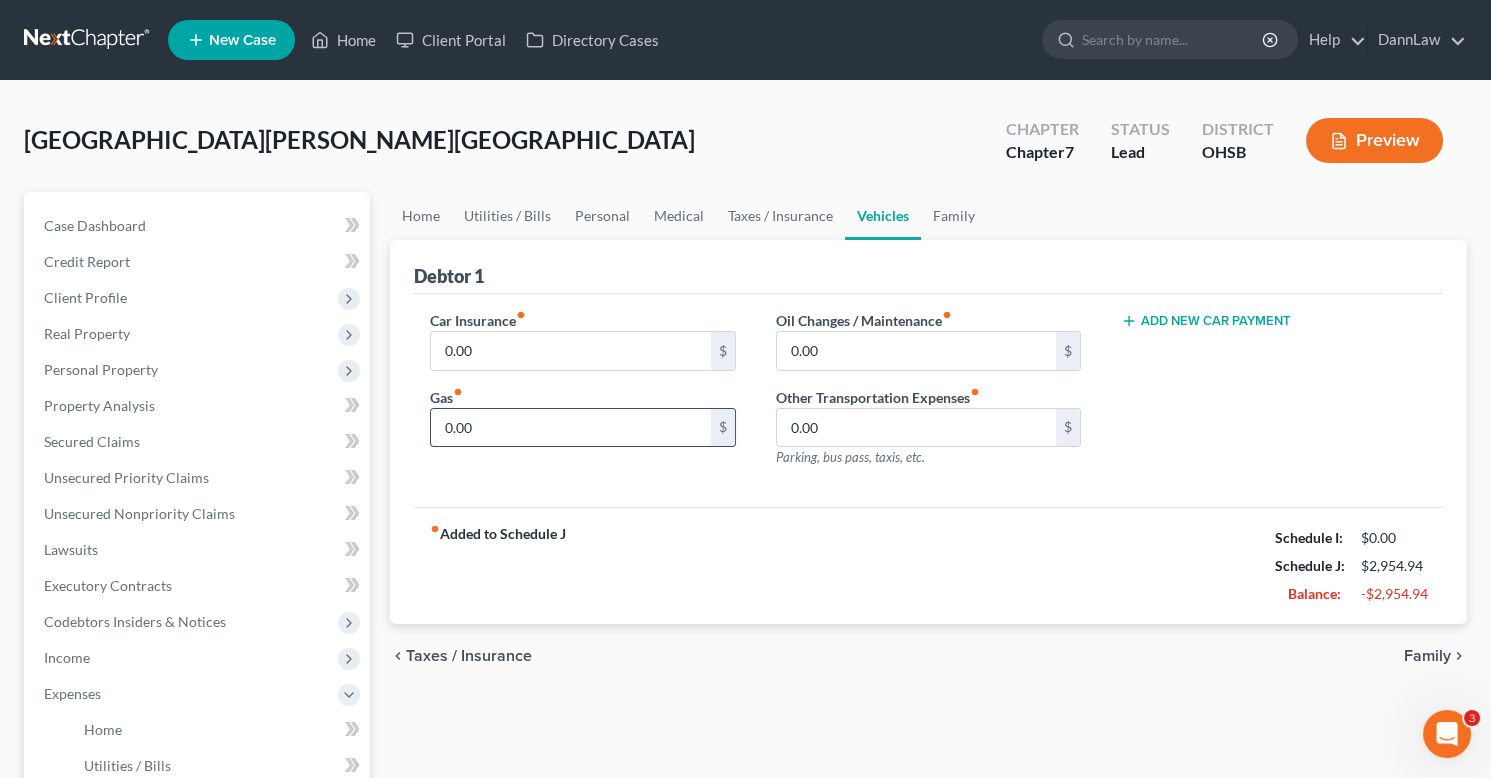 click on "0.00" at bounding box center [571, 428] 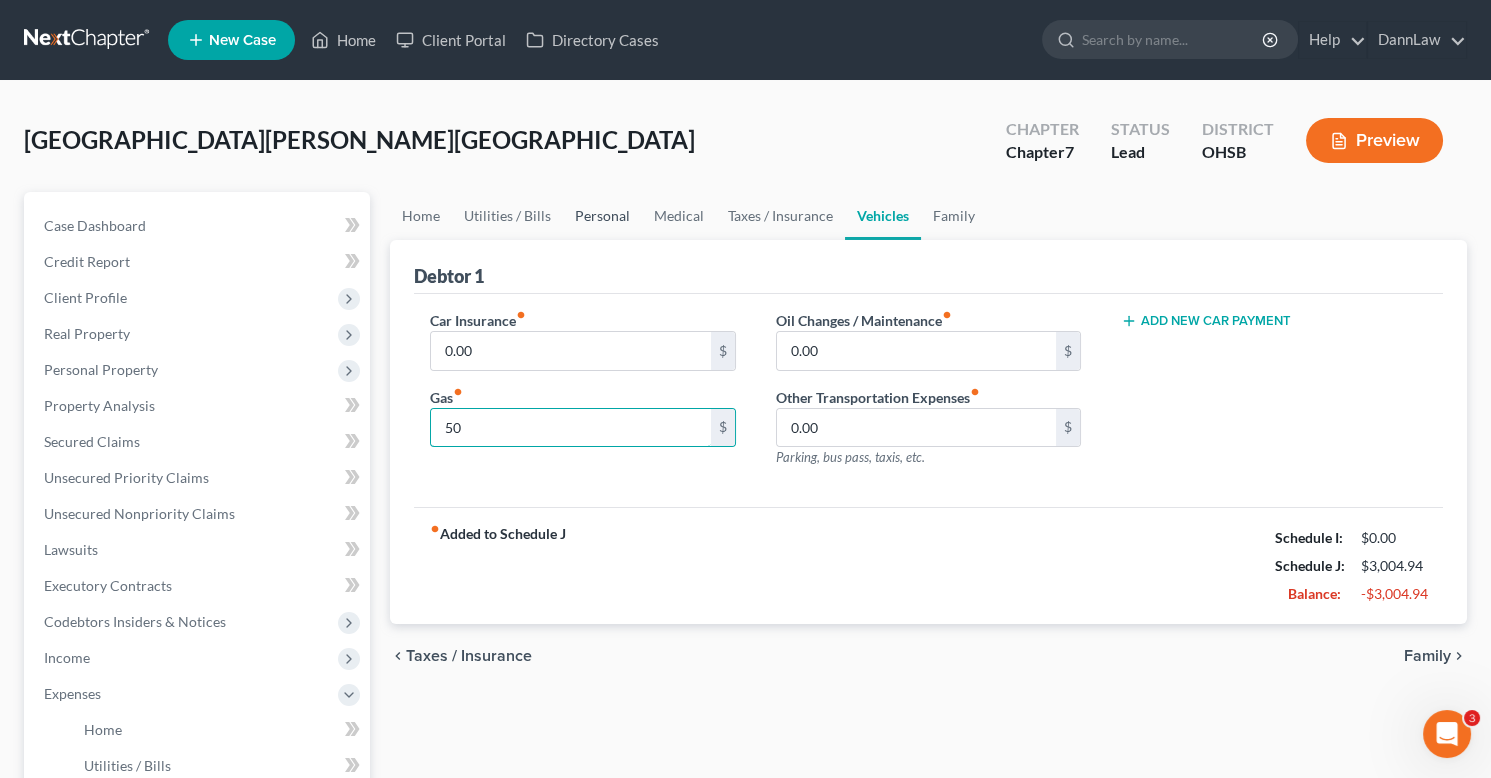 type on "50" 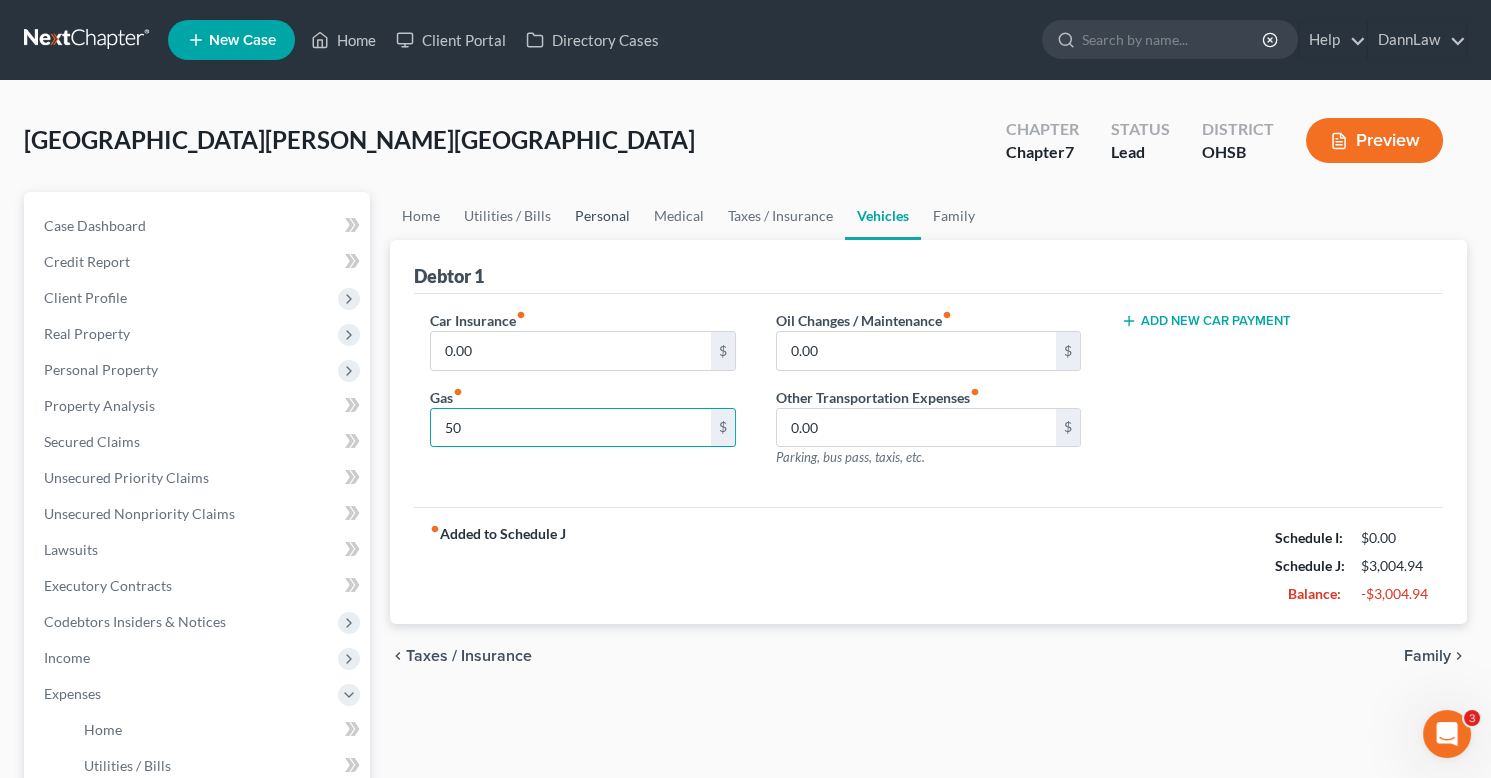 click on "Personal" at bounding box center (602, 216) 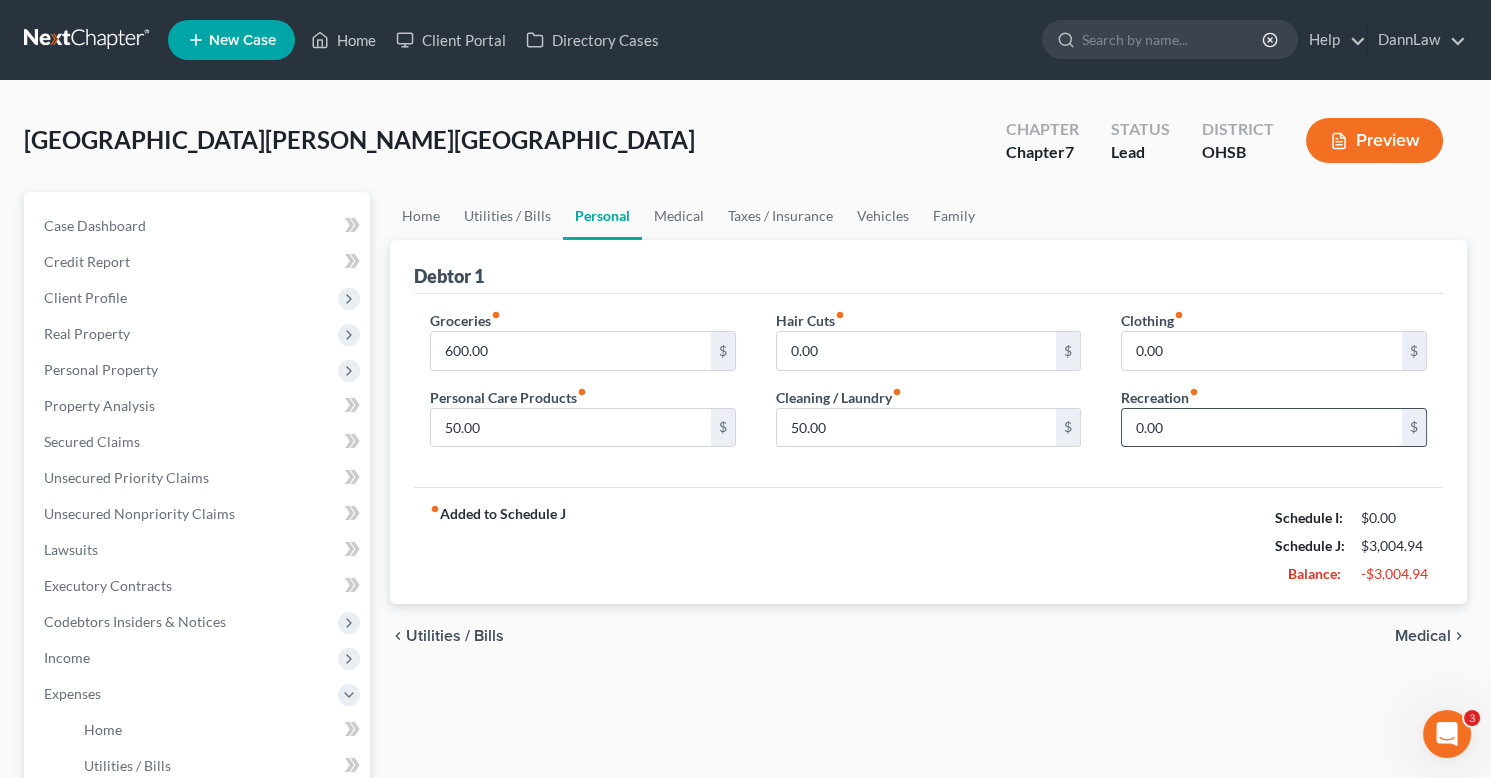 click on "0.00" at bounding box center (1262, 428) 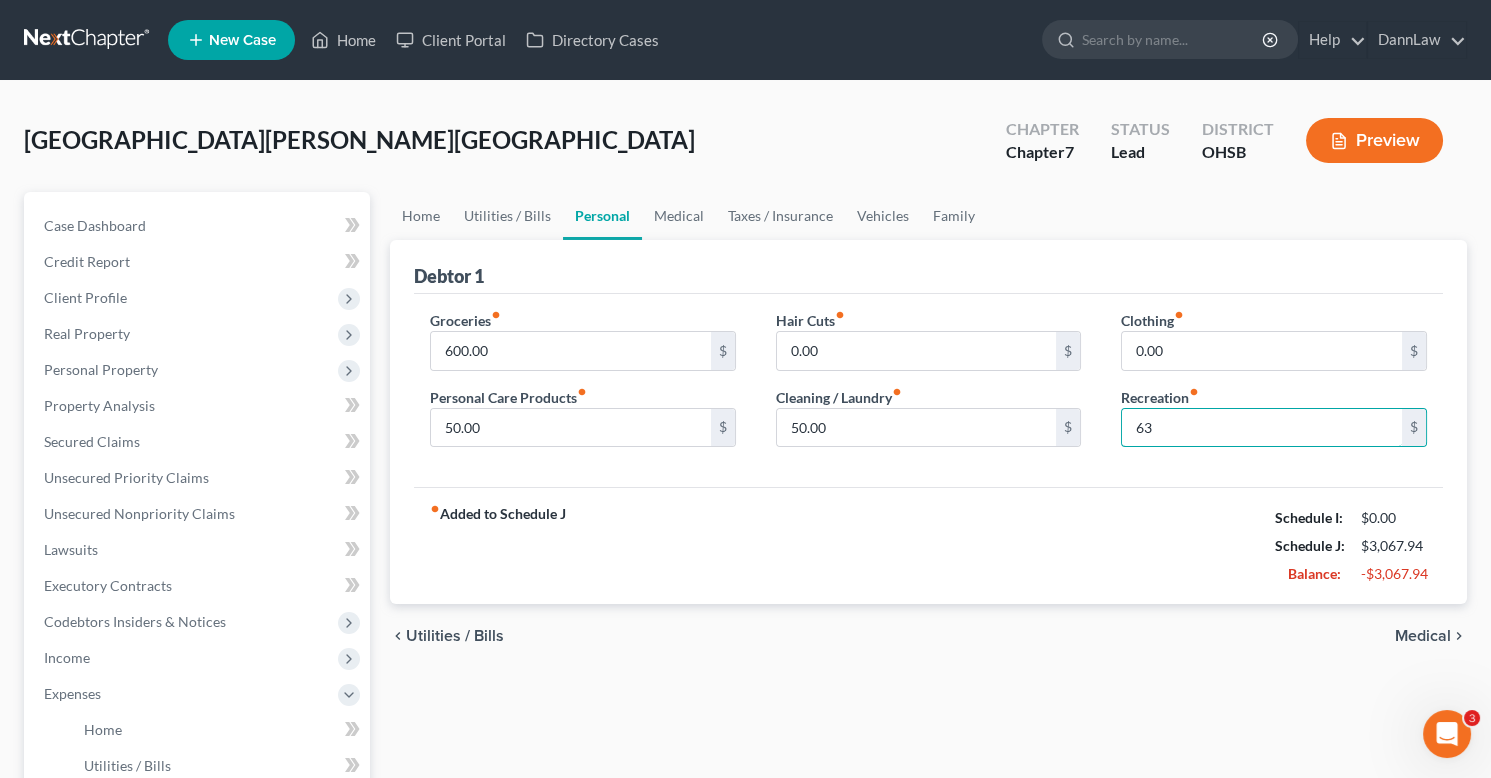 type on "63" 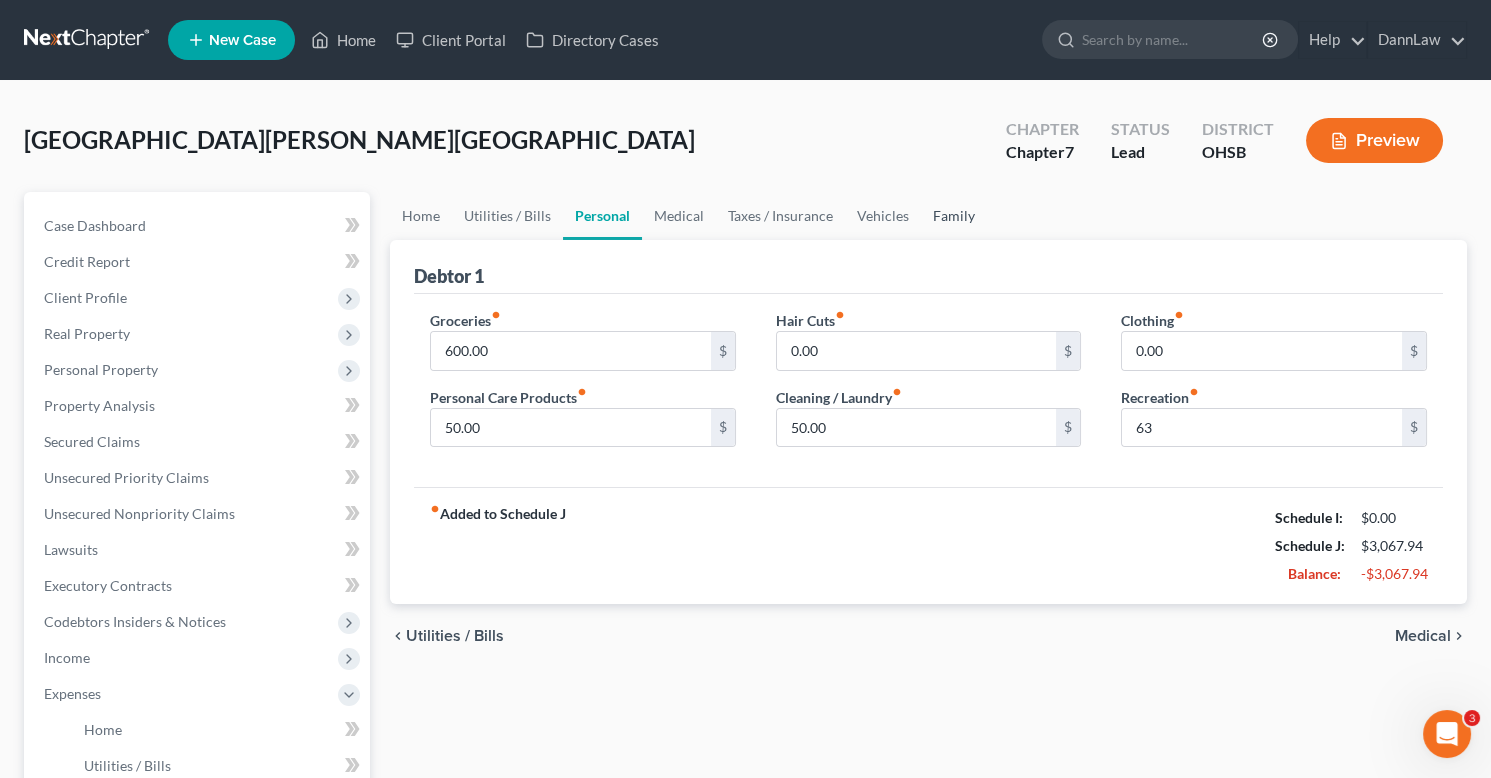 click on "Family" at bounding box center [954, 216] 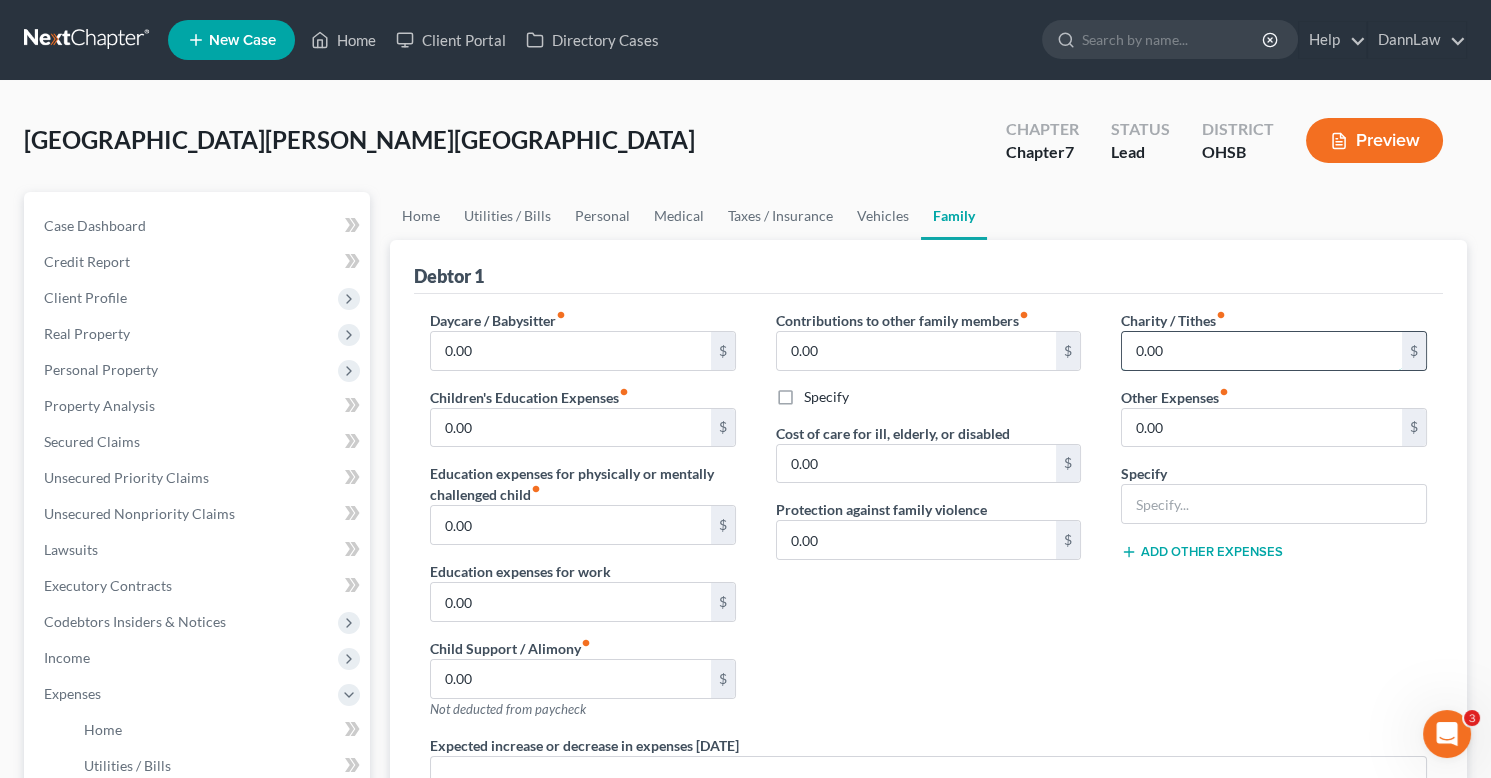 click on "0.00" at bounding box center (1262, 351) 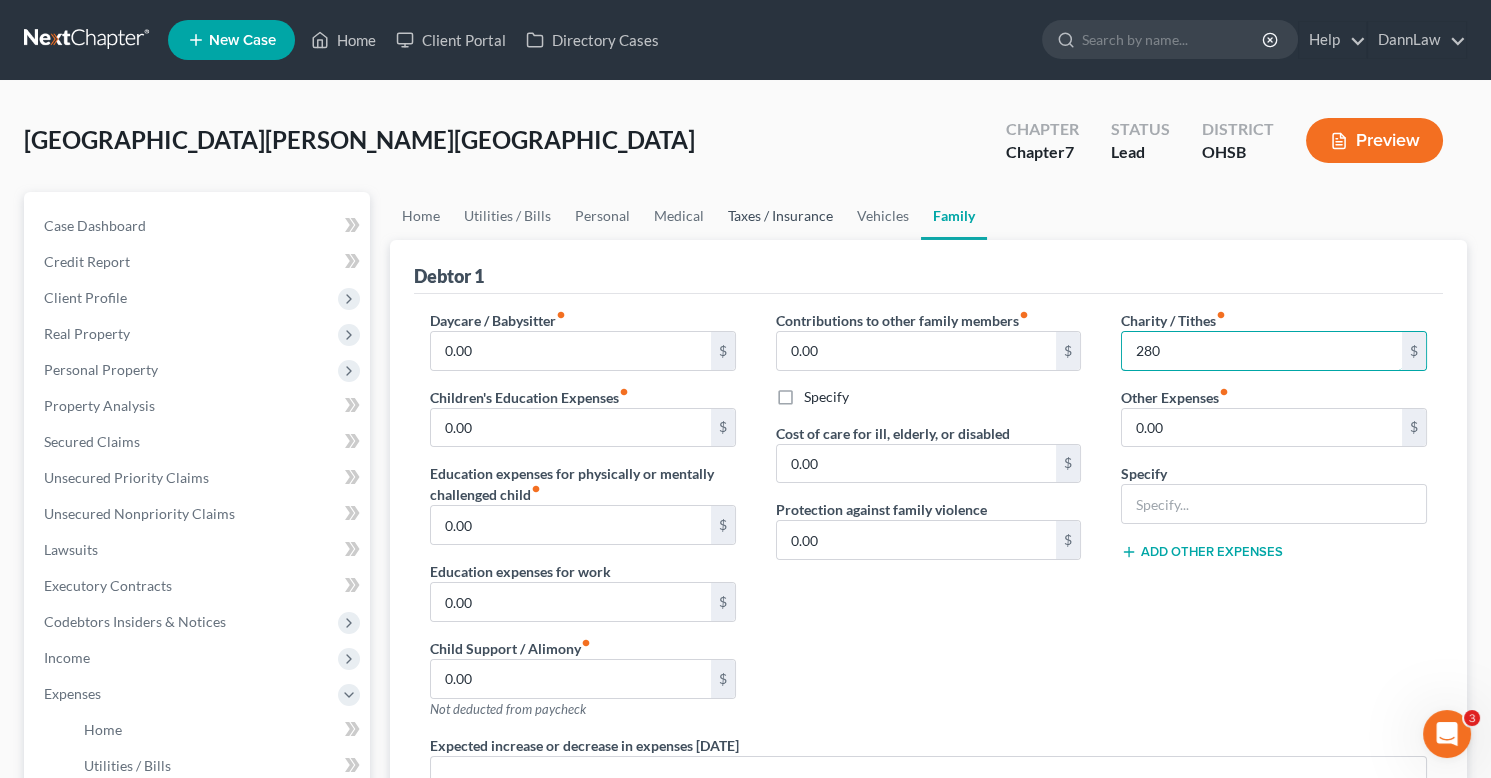 type on "280" 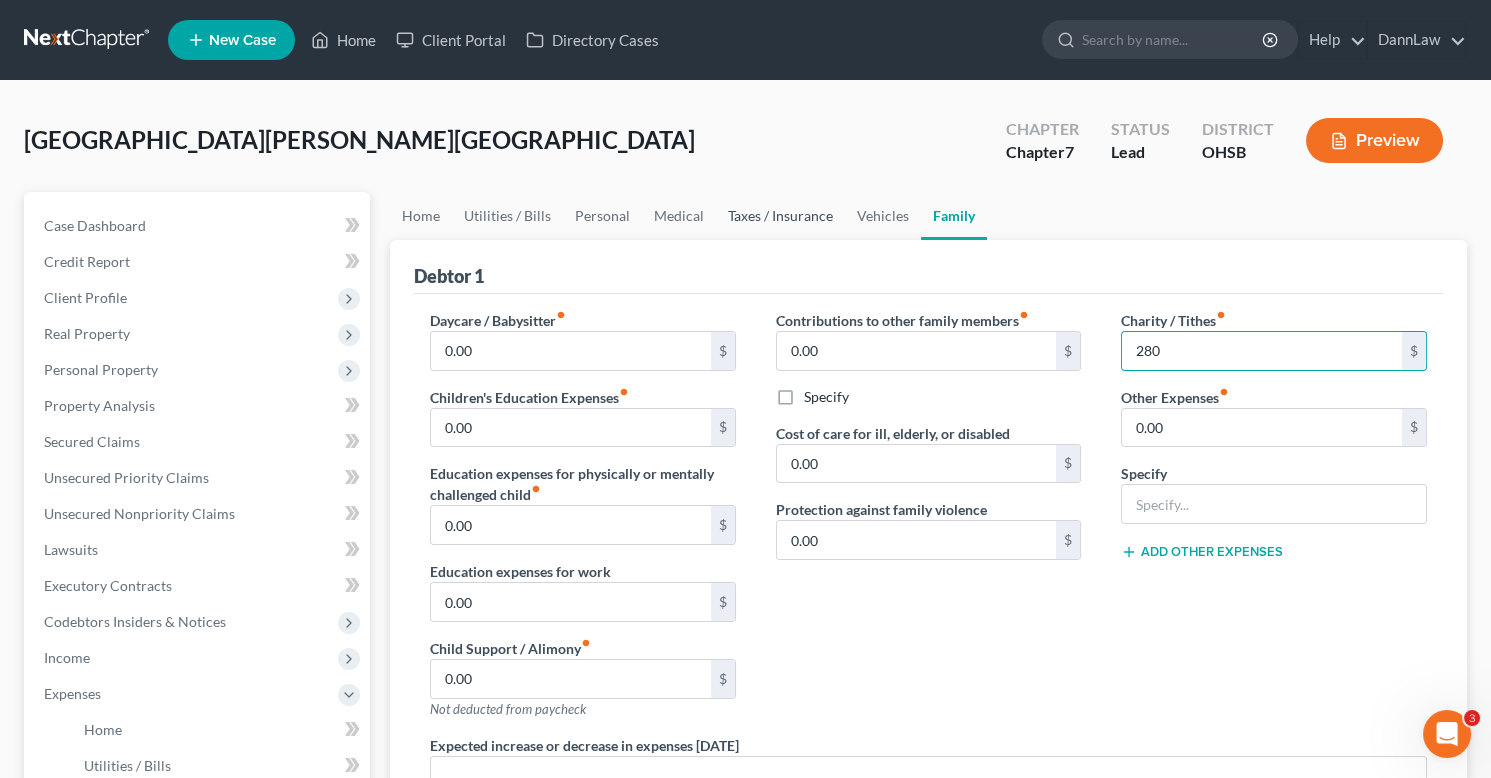 click on "Taxes / Insurance" at bounding box center (780, 216) 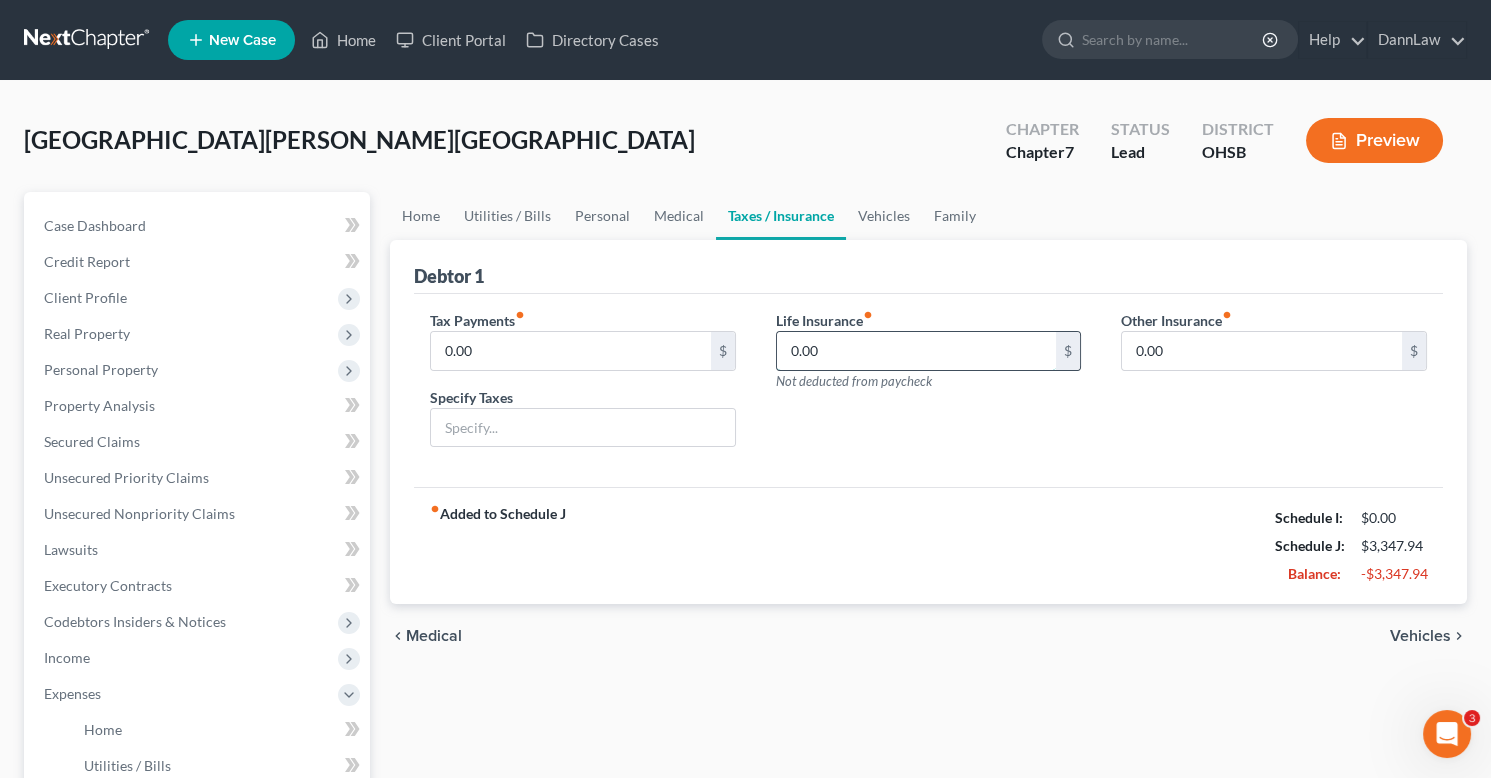 click on "0.00" at bounding box center [917, 351] 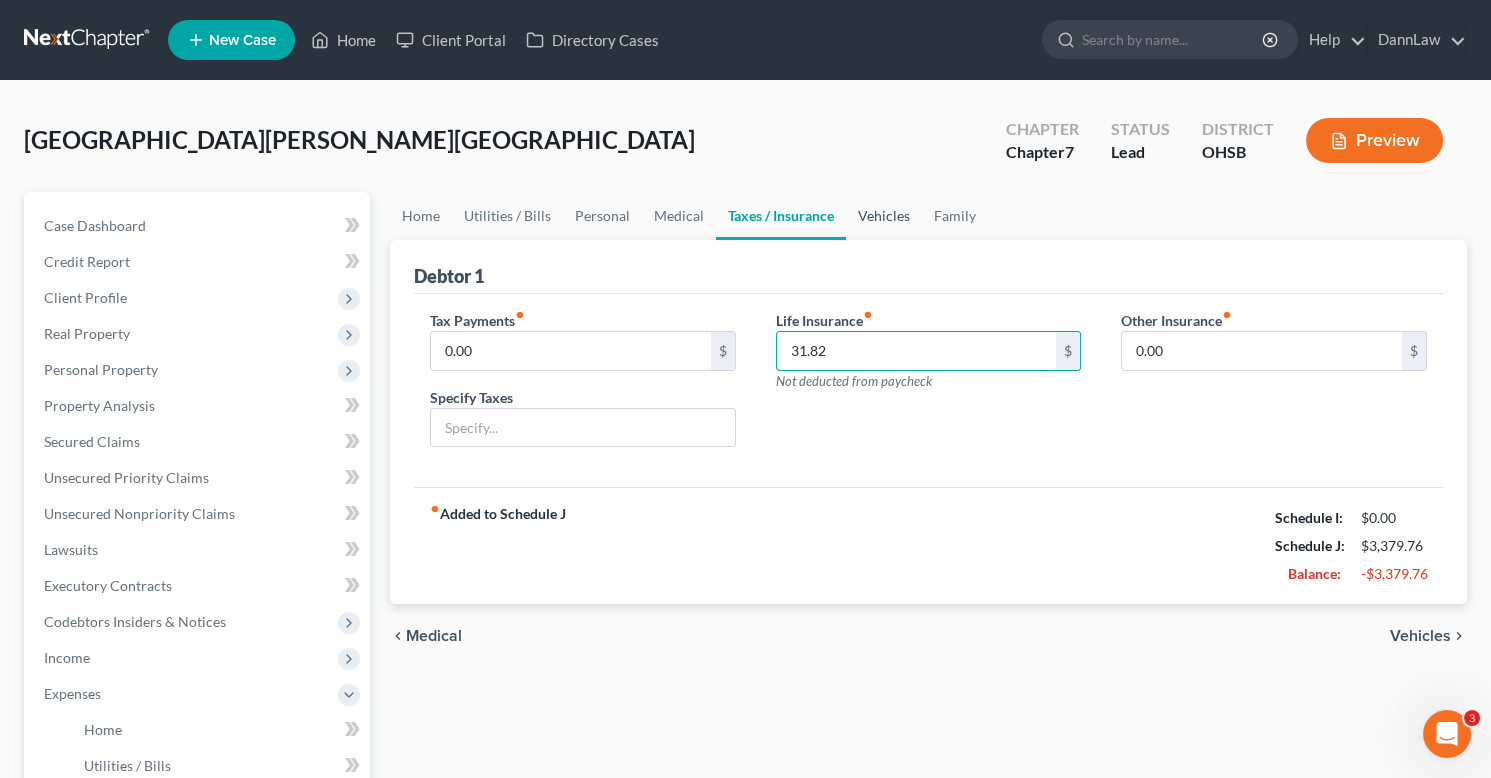 type on "31.82" 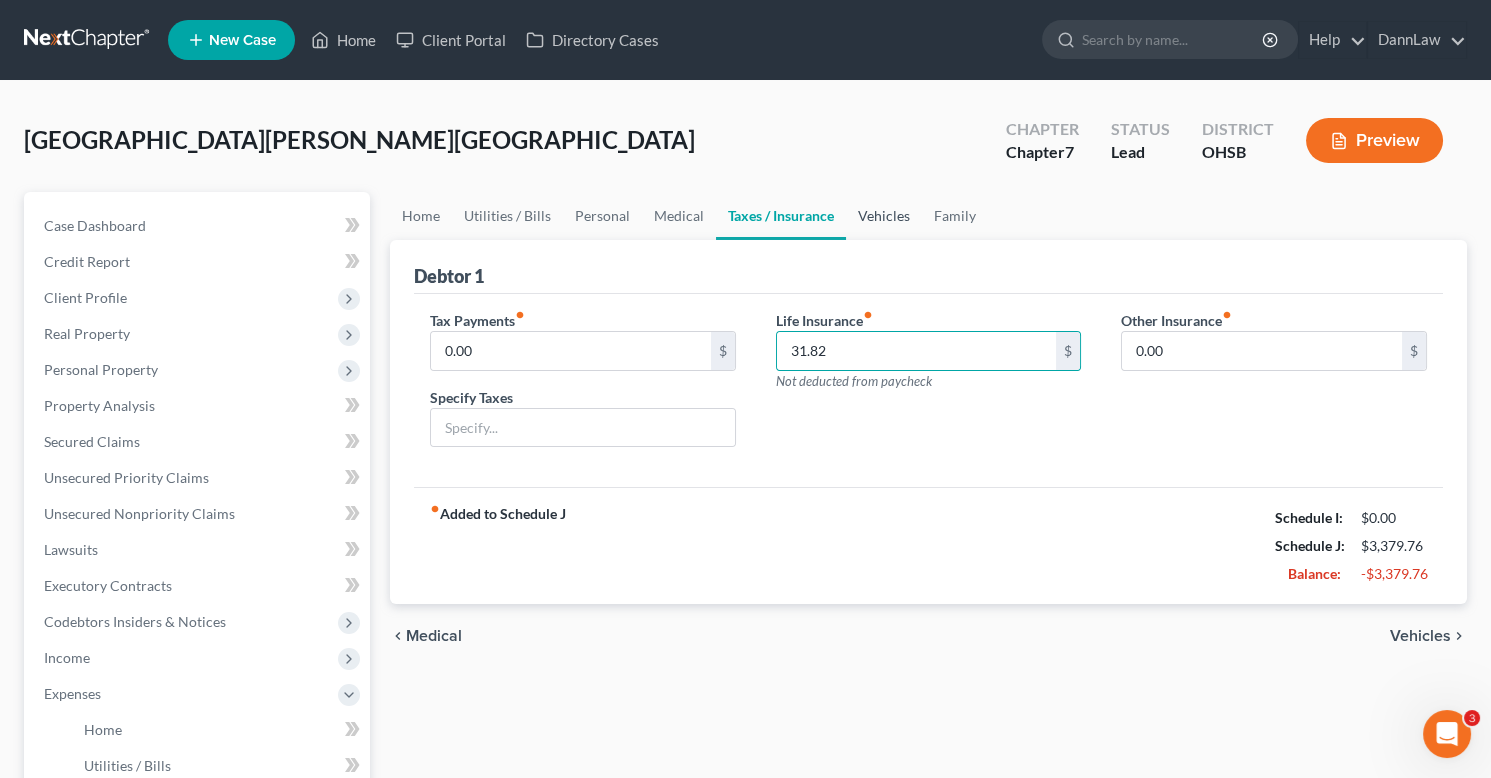 click on "Vehicles" at bounding box center (884, 216) 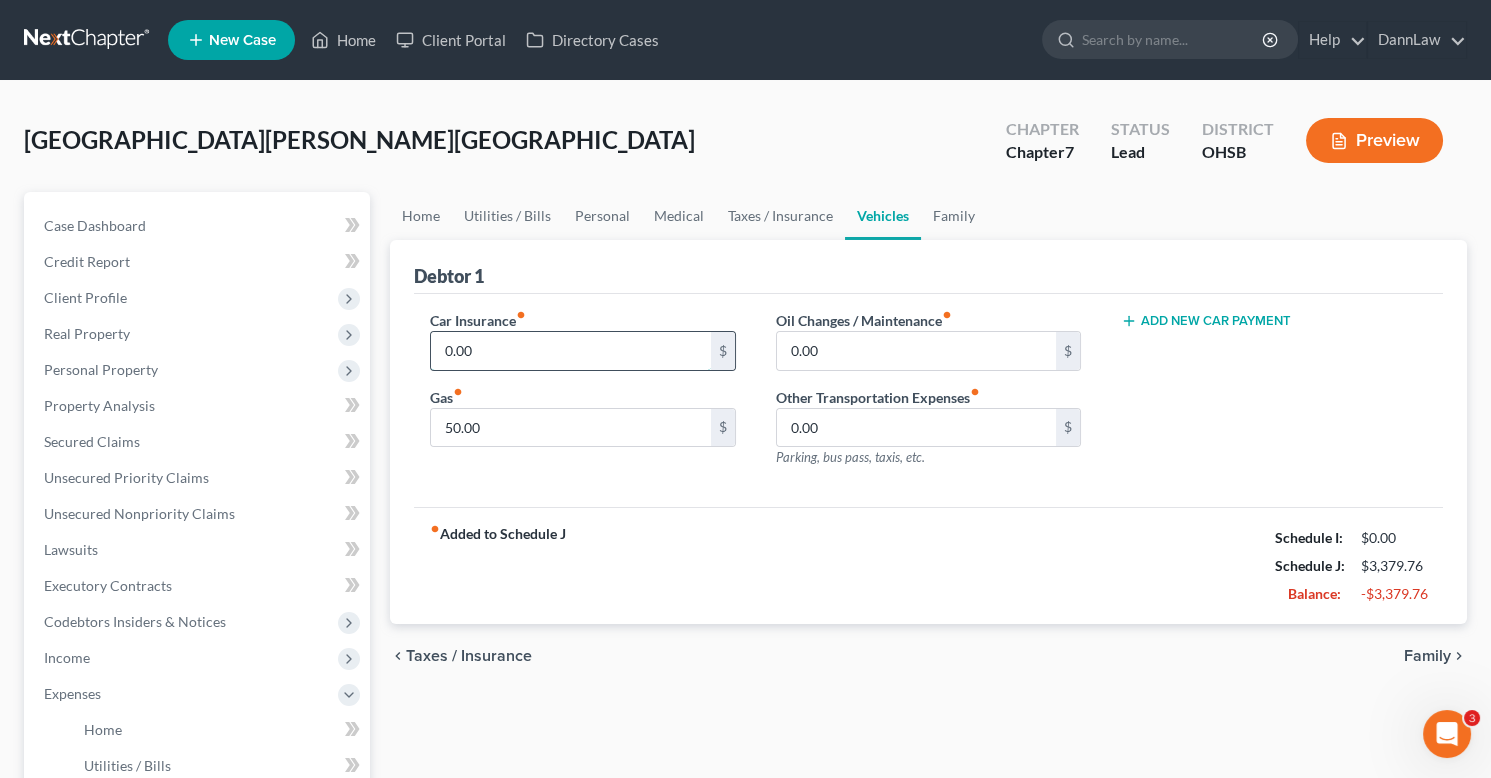 click on "0.00" at bounding box center (571, 351) 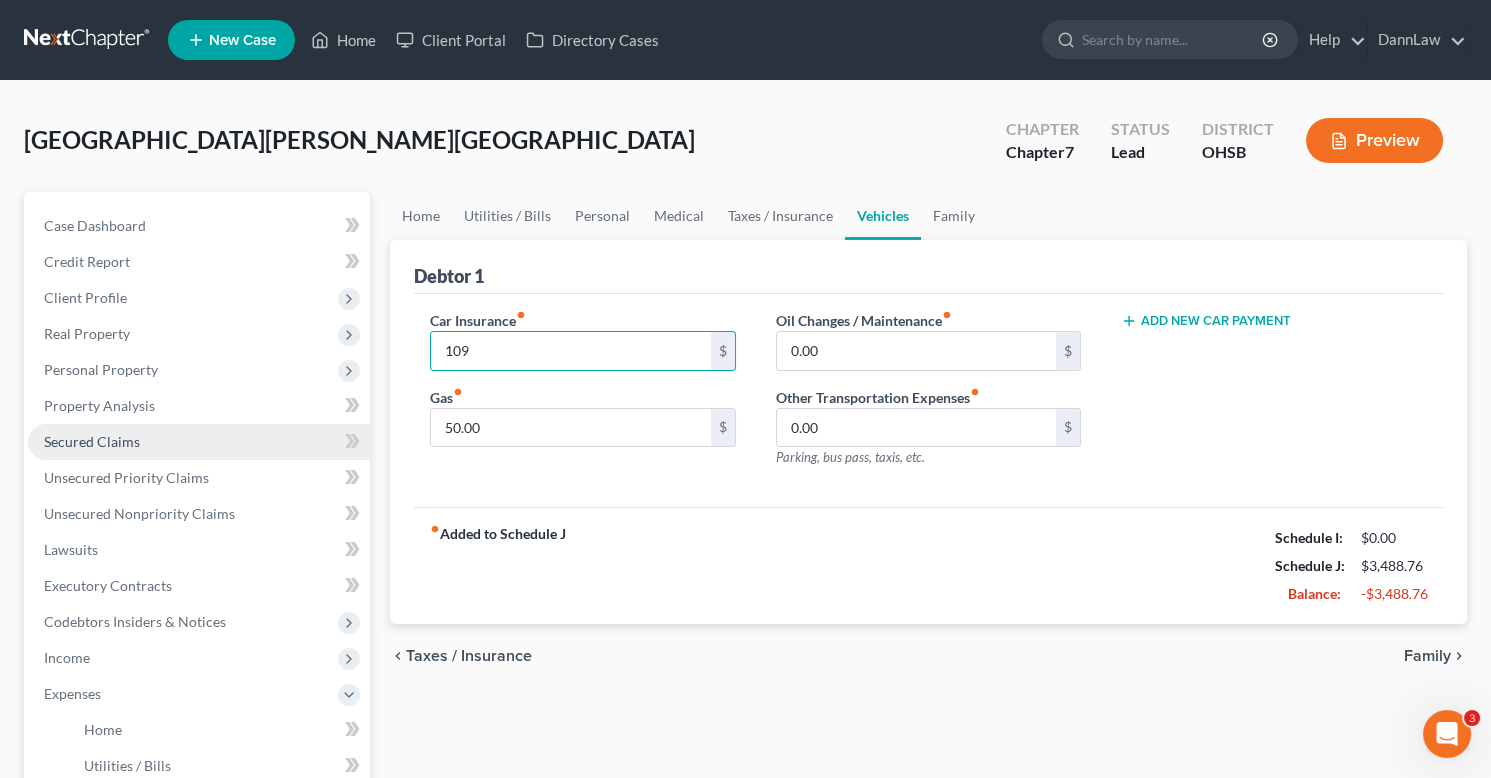 click on "Secured Claims" at bounding box center [92, 441] 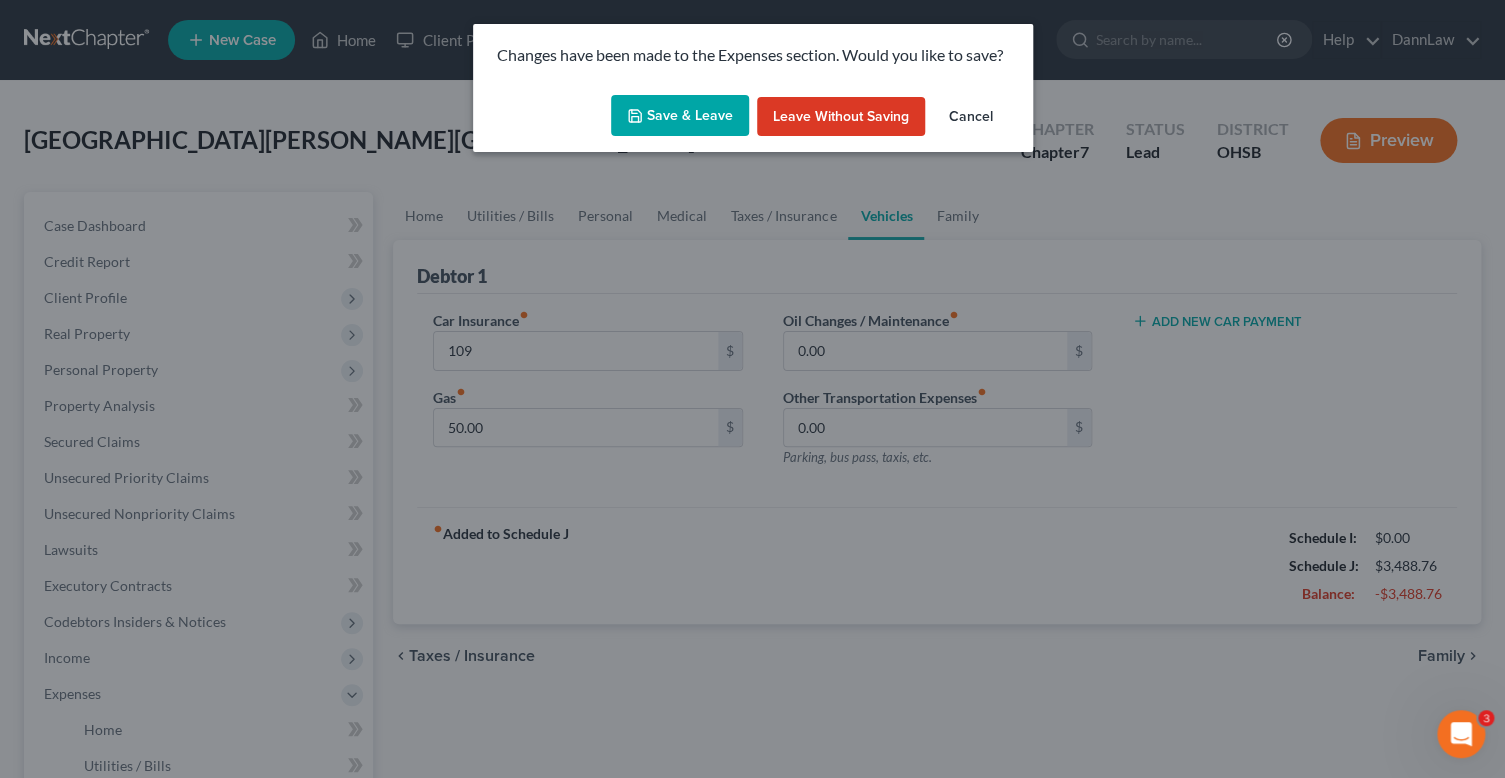 click on "Save & Leave" at bounding box center [680, 116] 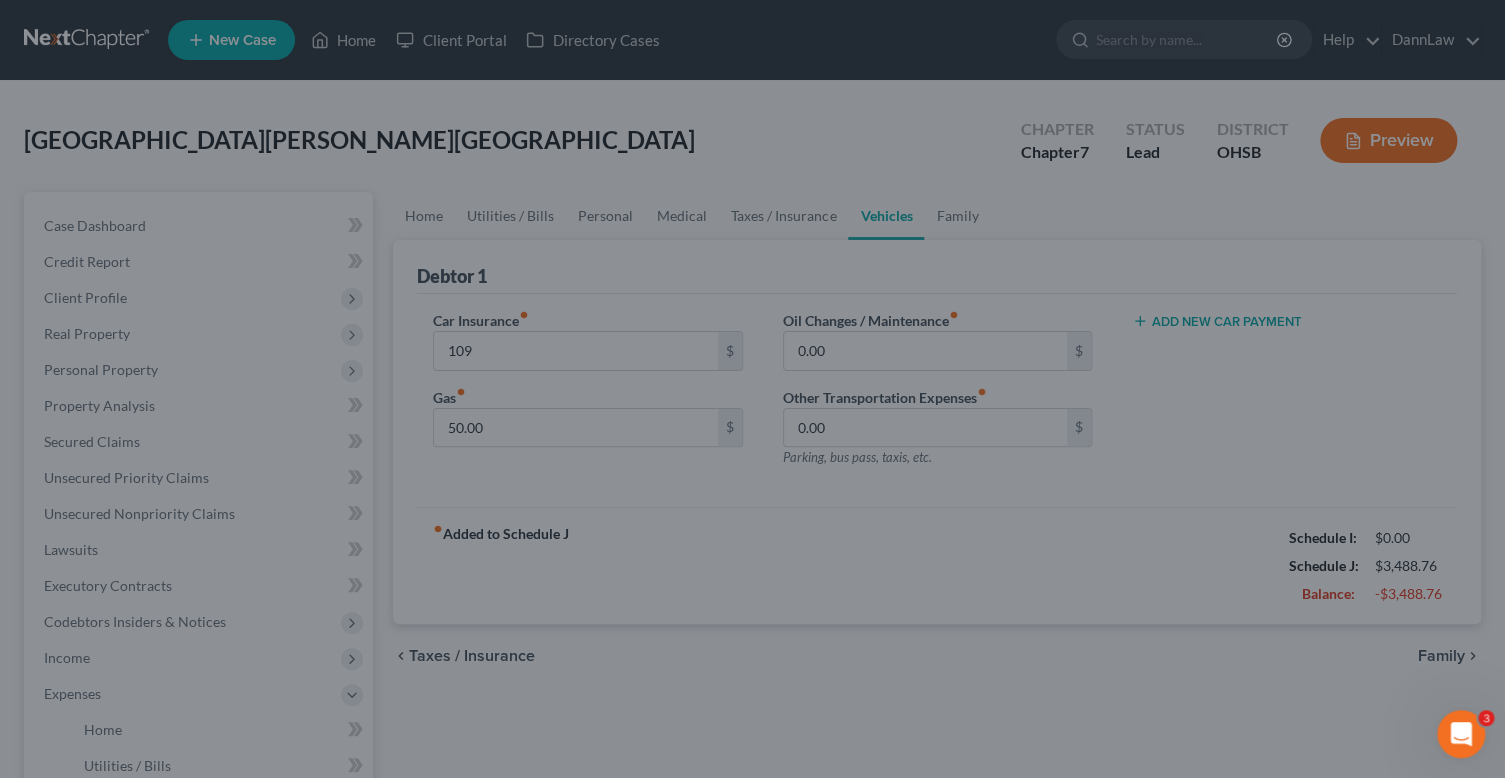 type on "109.00" 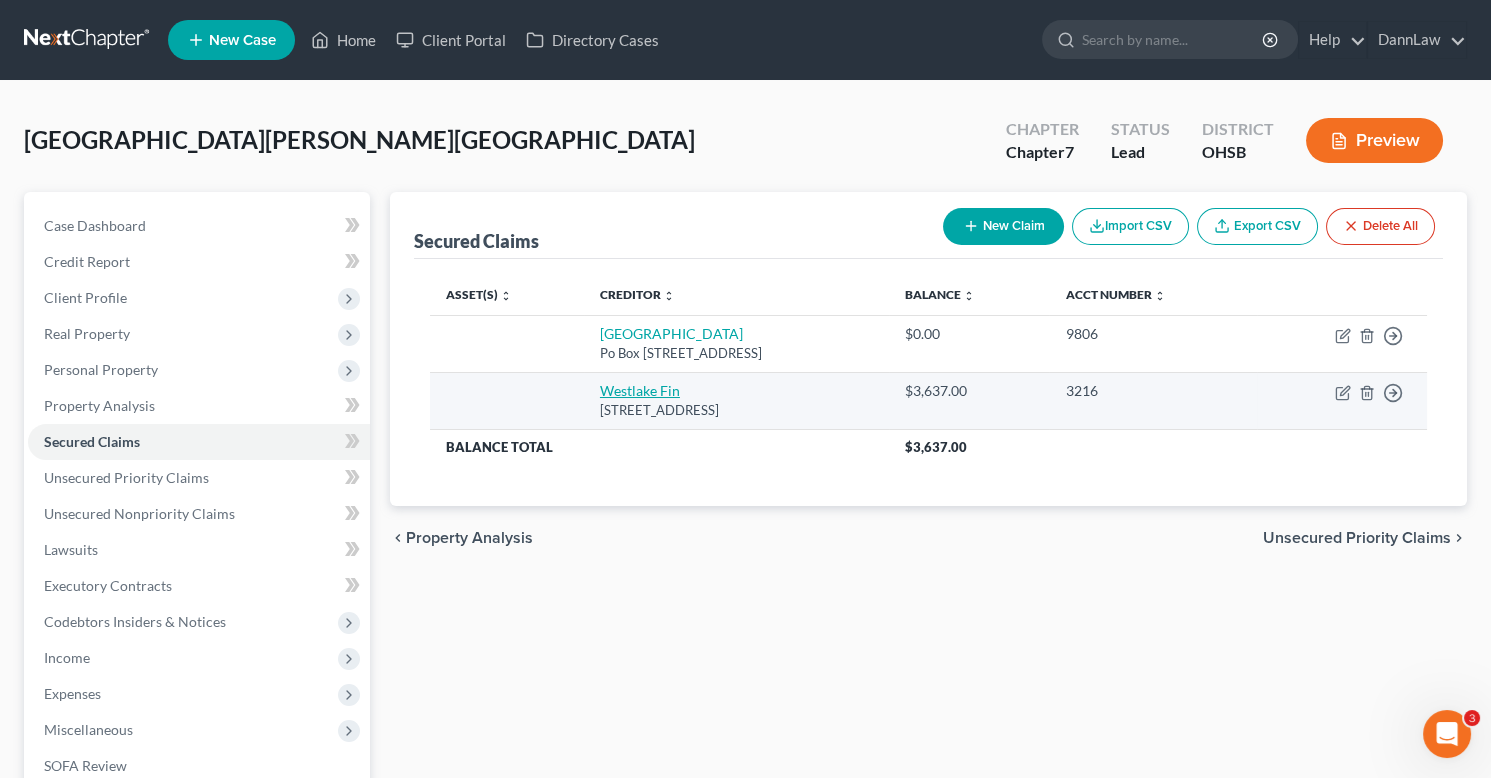 click on "Westlake Fin" at bounding box center (640, 390) 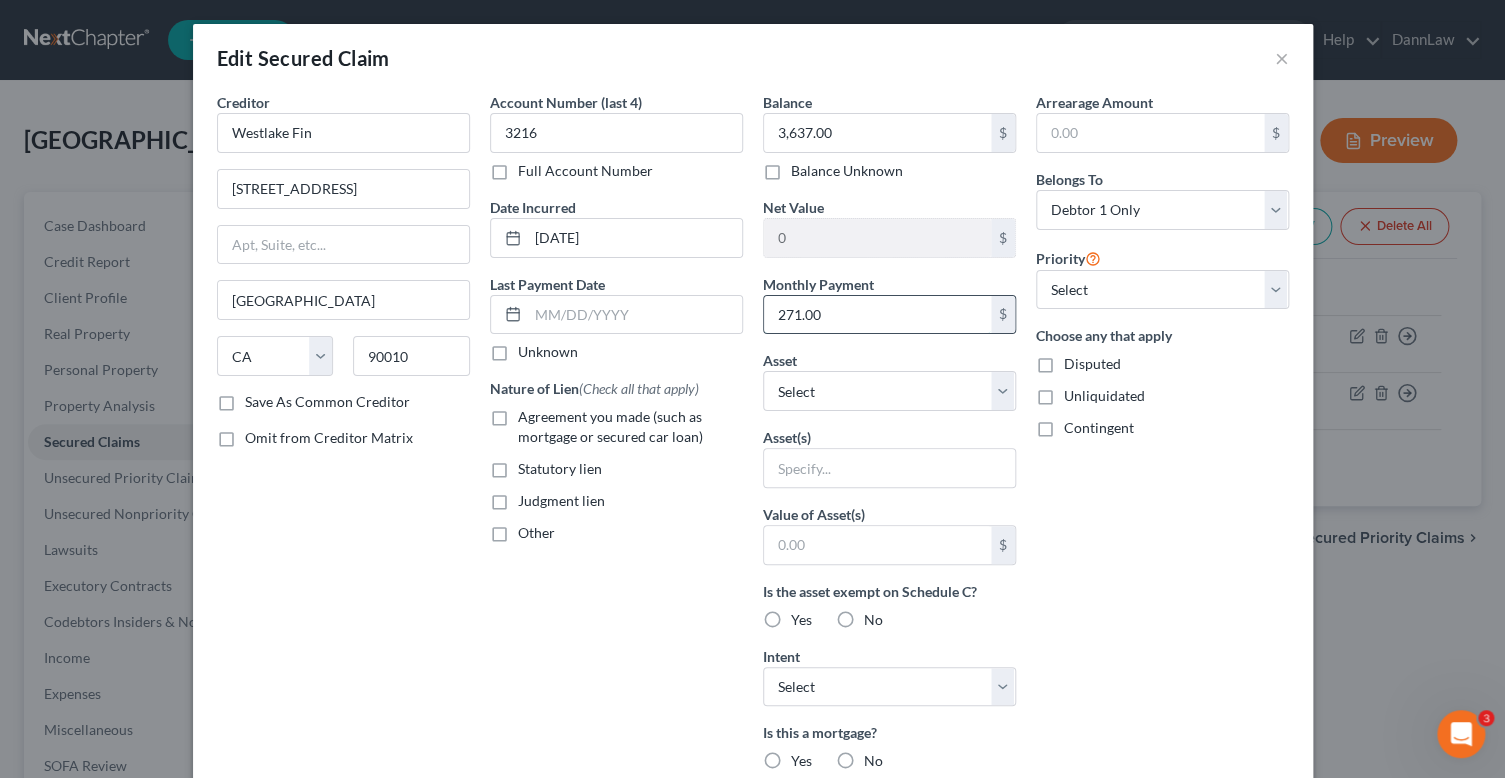 click on "271.00" at bounding box center (877, 315) 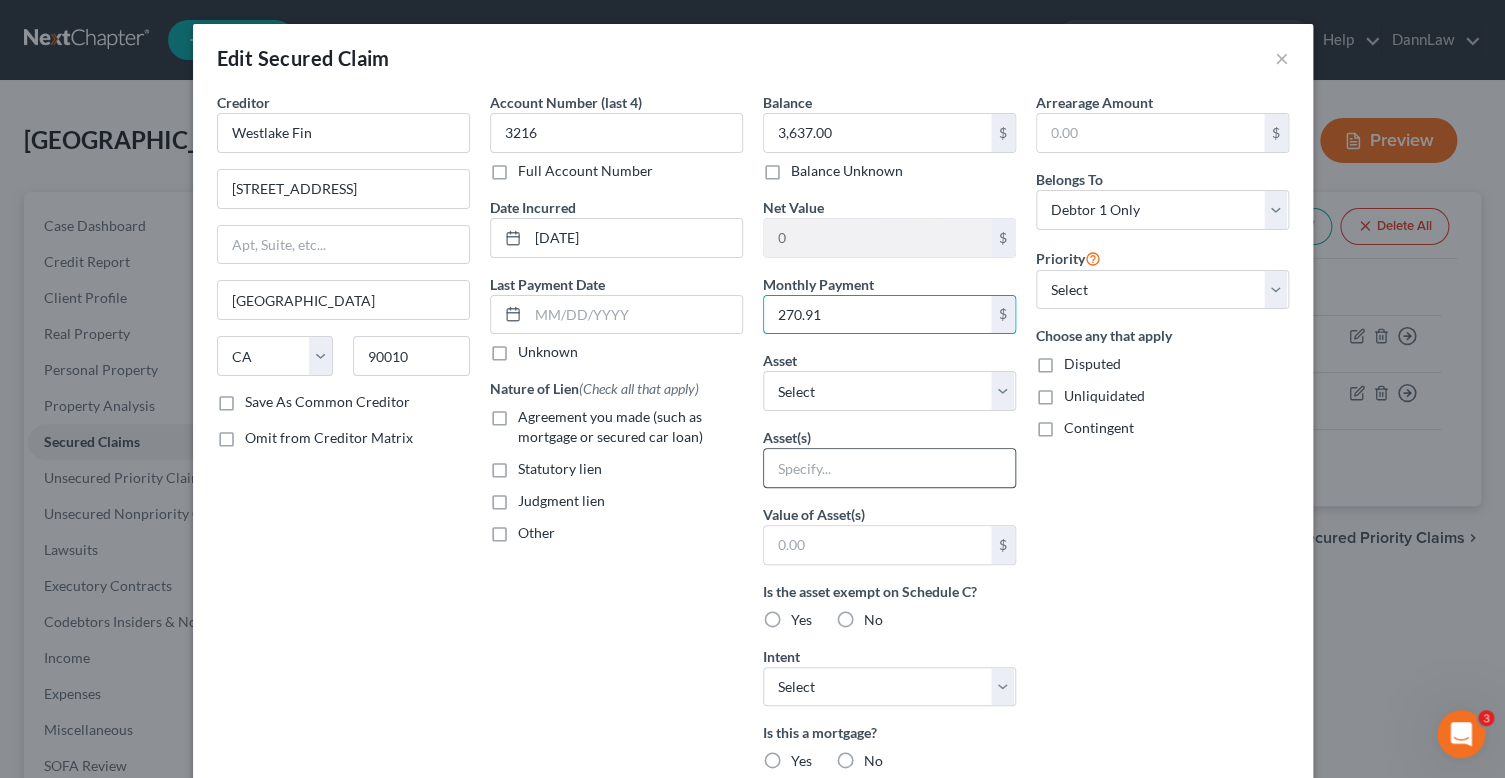type on "270.91" 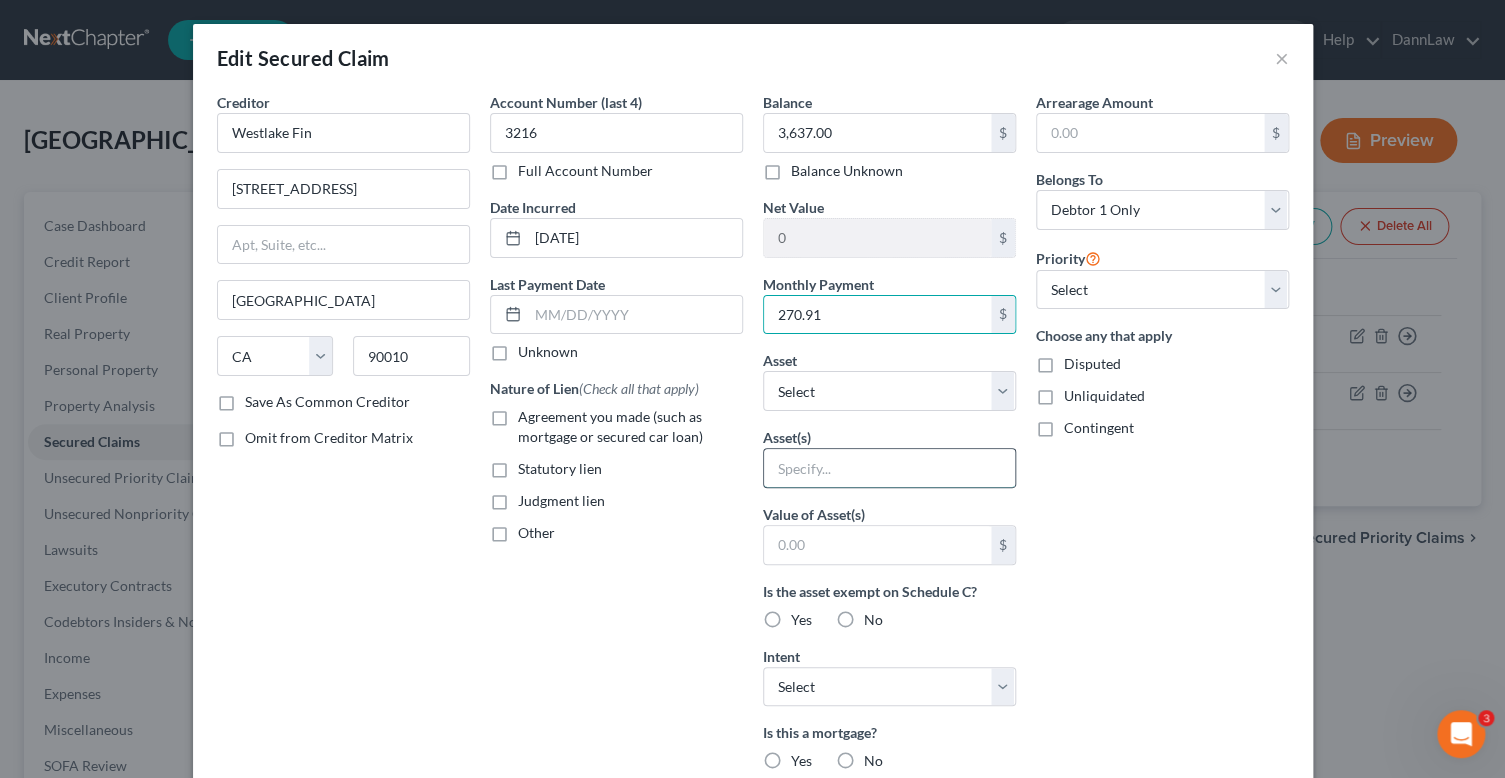 click at bounding box center (889, 468) 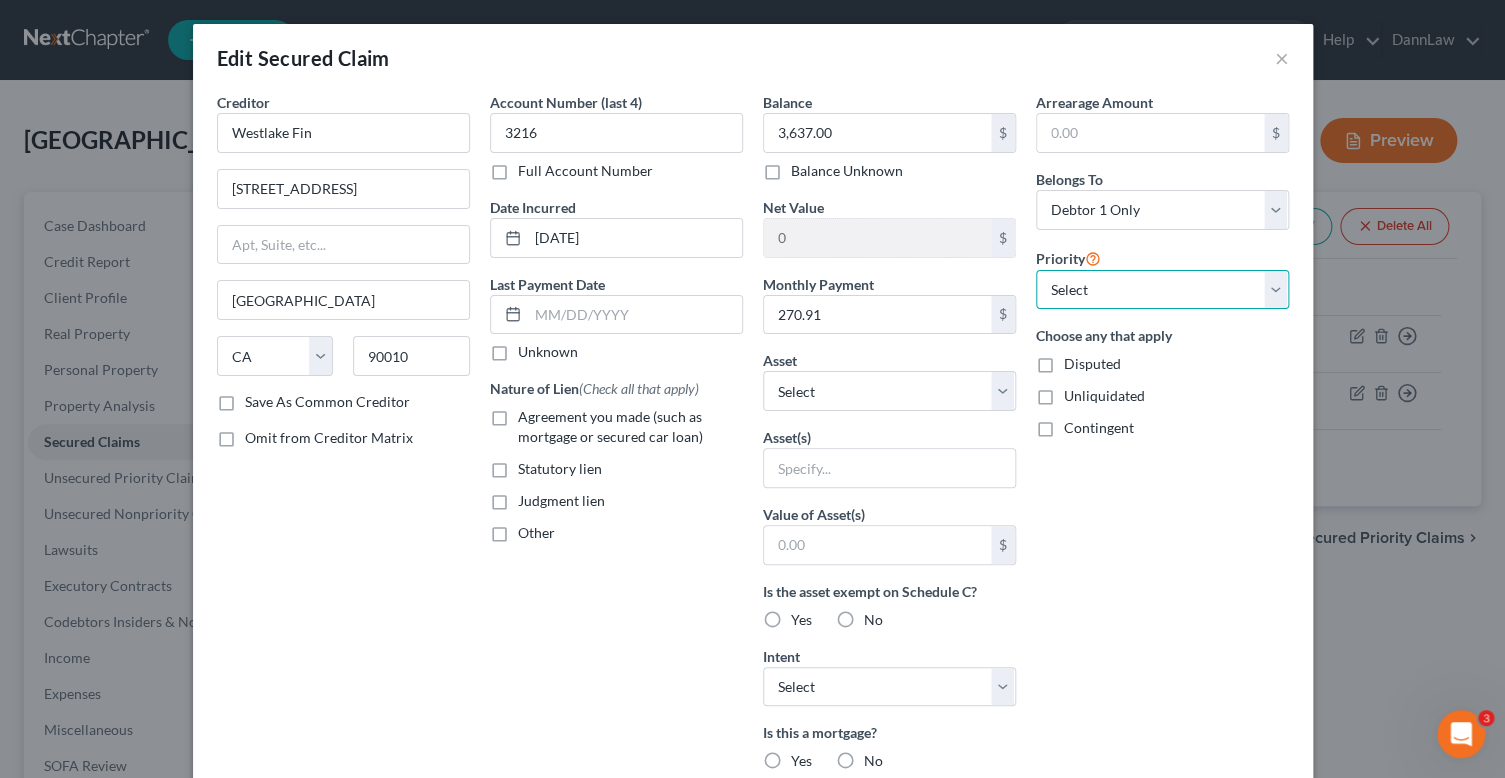 click on "Select 1st 2nd 3rd 4th 5th 6th 7th 8th 9th 10th 11th 12th 13th 14th 15th 16th 17th 18th 19th 20th 21th 22th 23th 24th 25th 26th 27th 28th 29th 30th" at bounding box center (1162, 290) 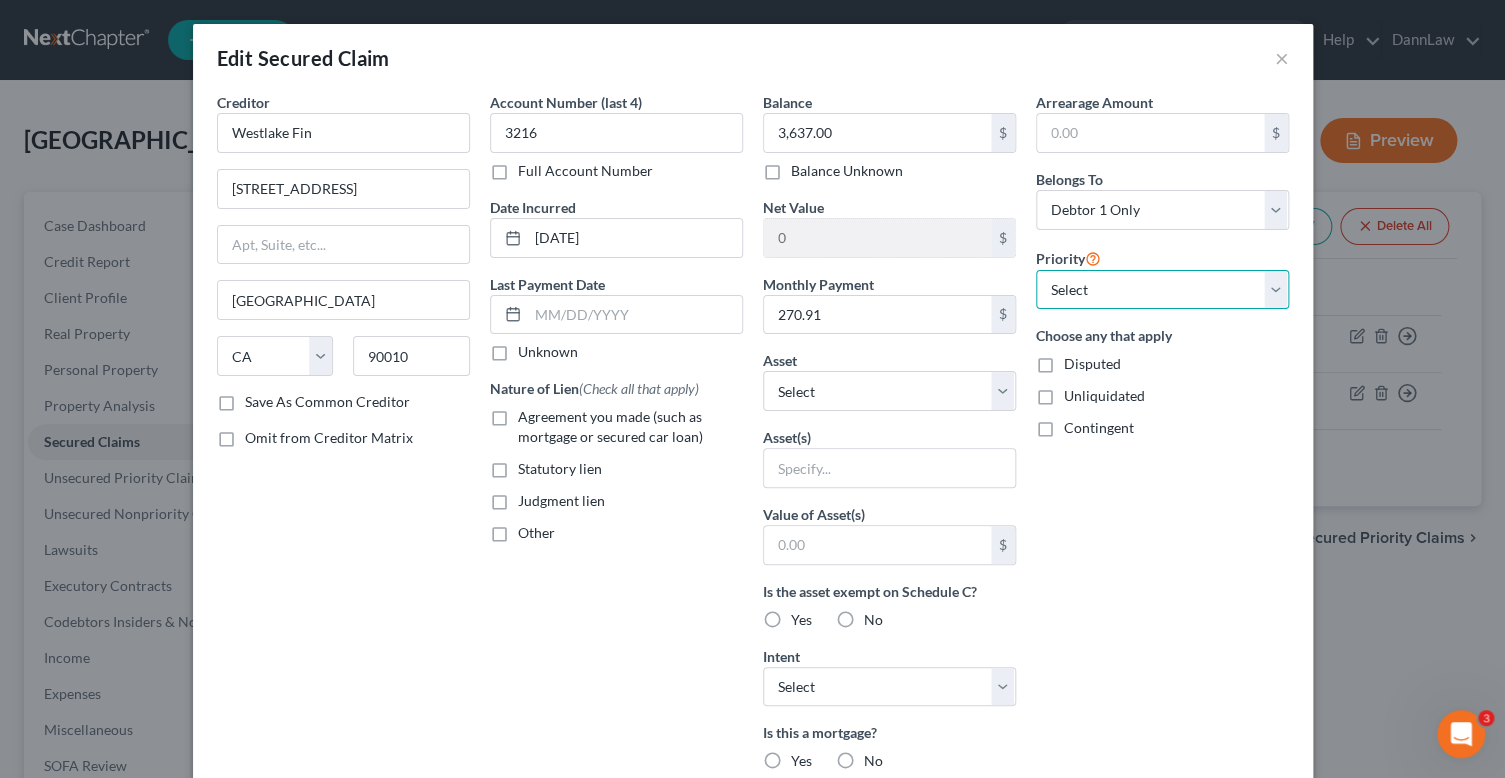 select on "0" 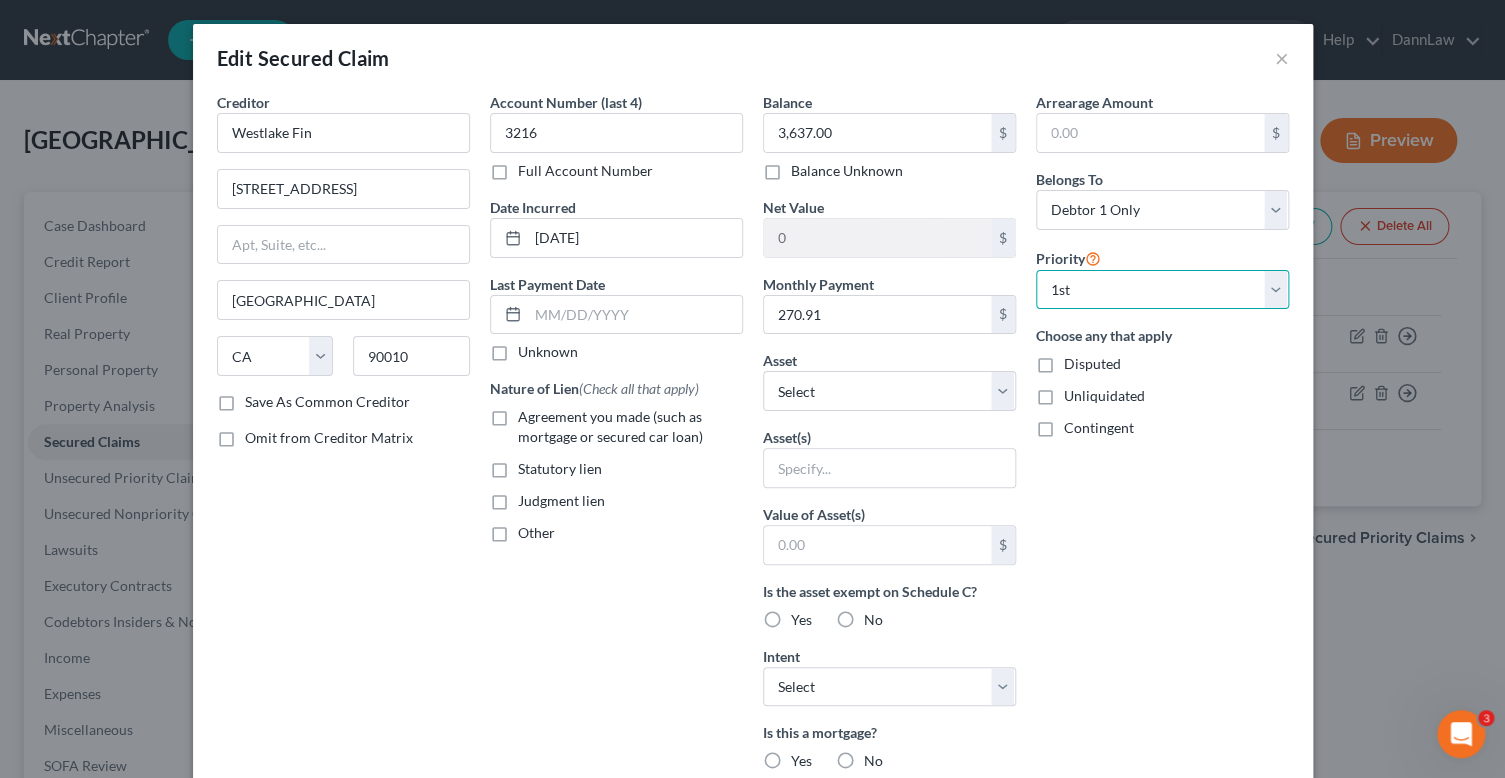 click on "Select 1st 2nd 3rd 4th 5th 6th 7th 8th 9th 10th 11th 12th 13th 14th 15th 16th 17th 18th 19th 20th 21th 22th 23th 24th 25th 26th 27th 28th 29th 30th" at bounding box center (1162, 290) 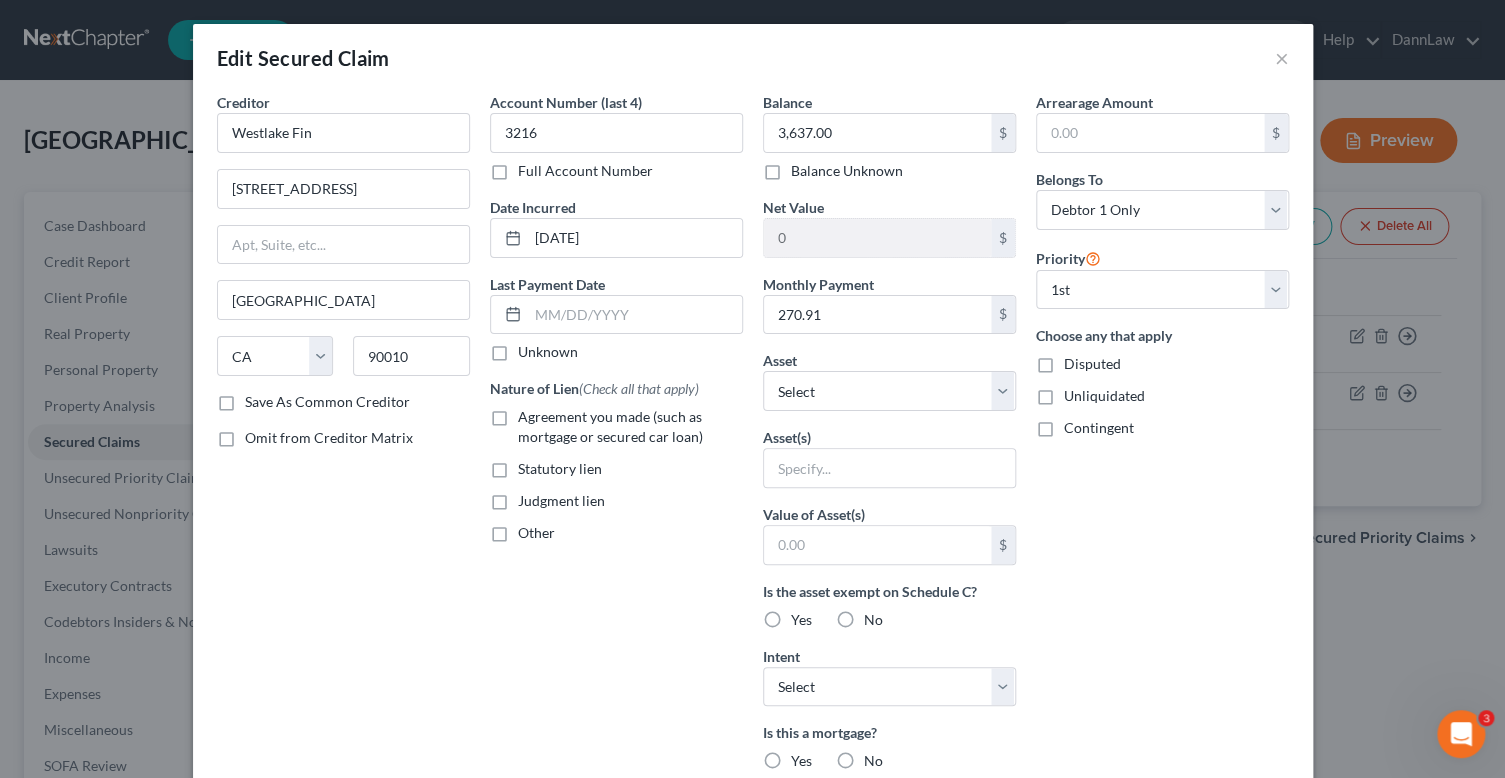 scroll, scrollTop: 388, scrollLeft: 0, axis: vertical 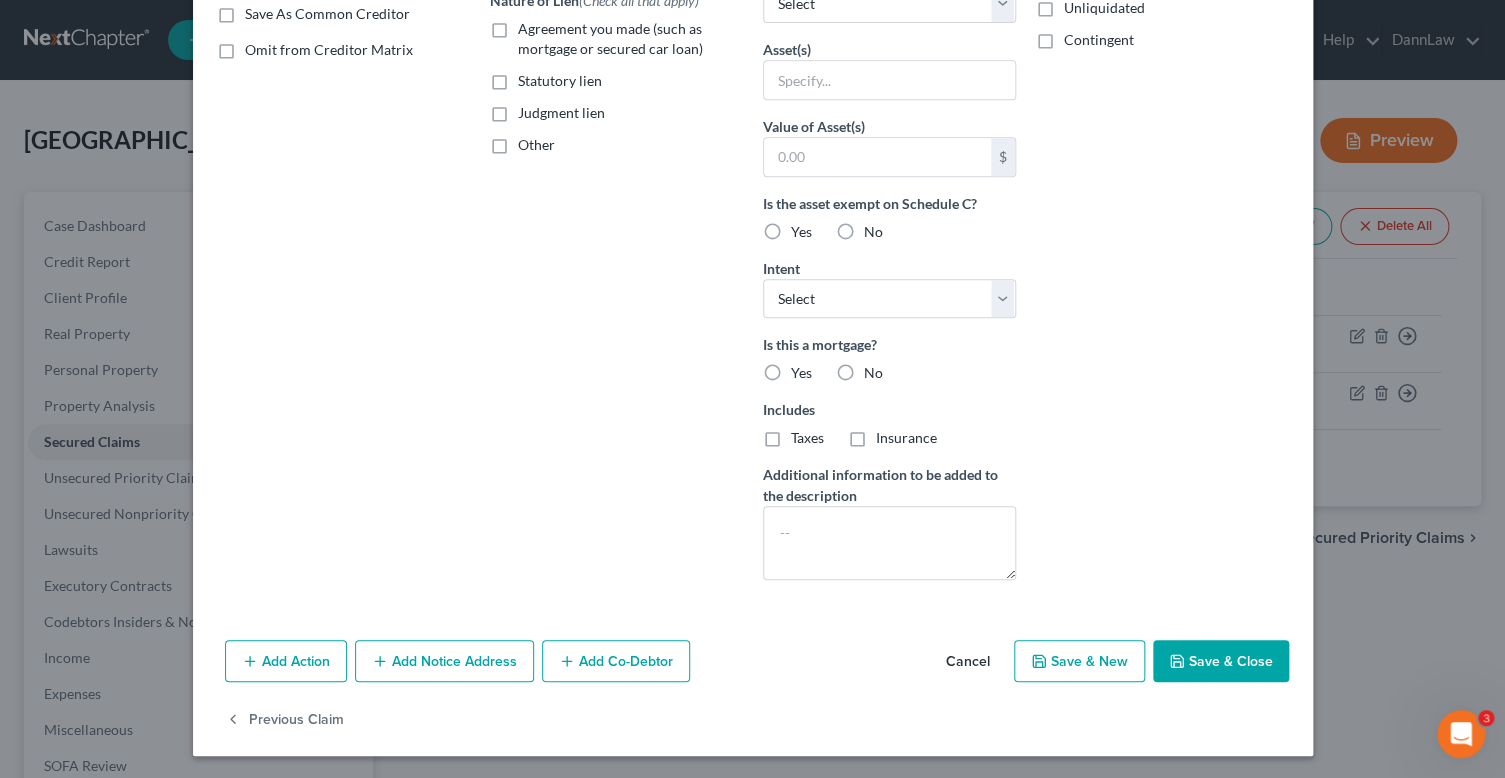 click on "No" at bounding box center (873, 373) 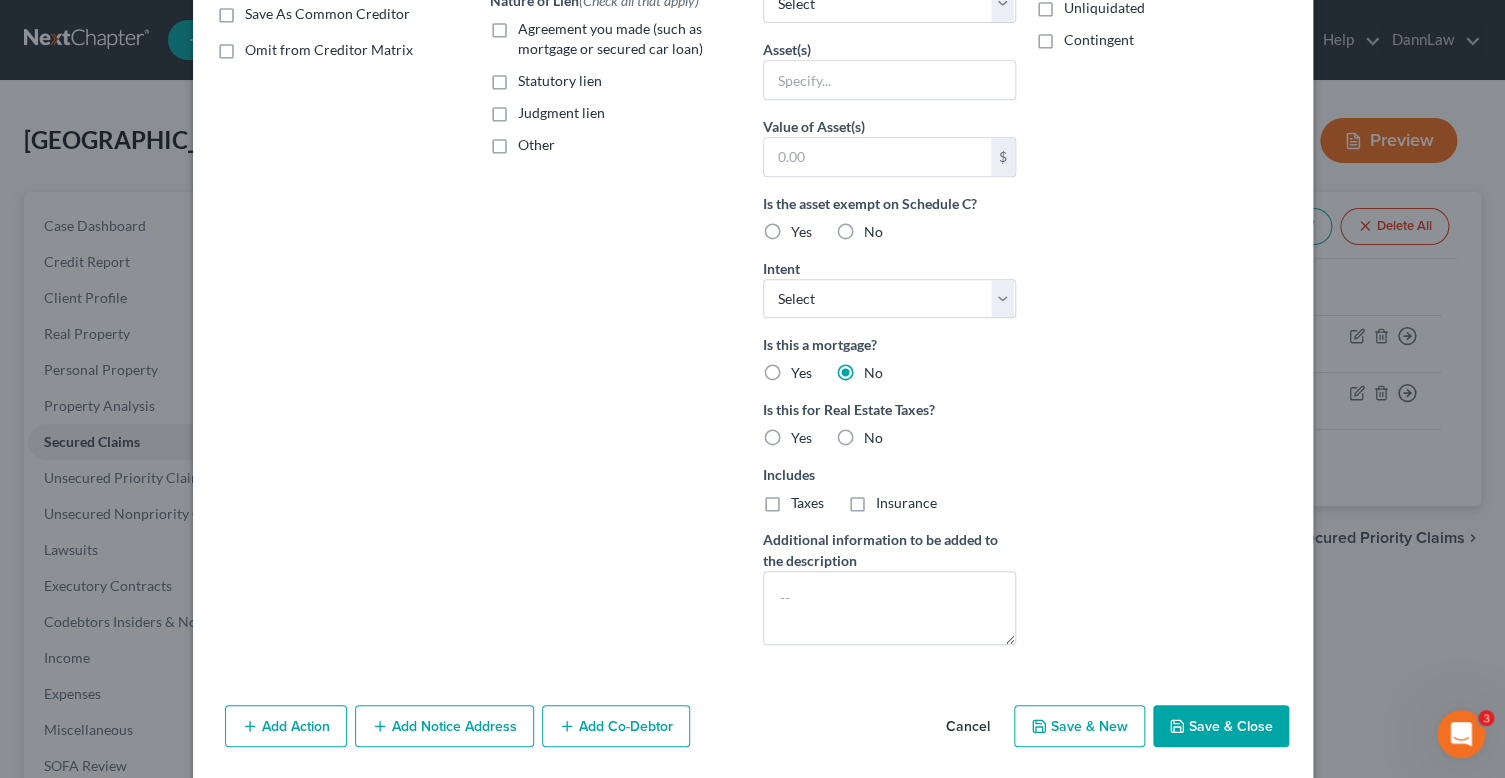 click on "No" at bounding box center [873, 438] 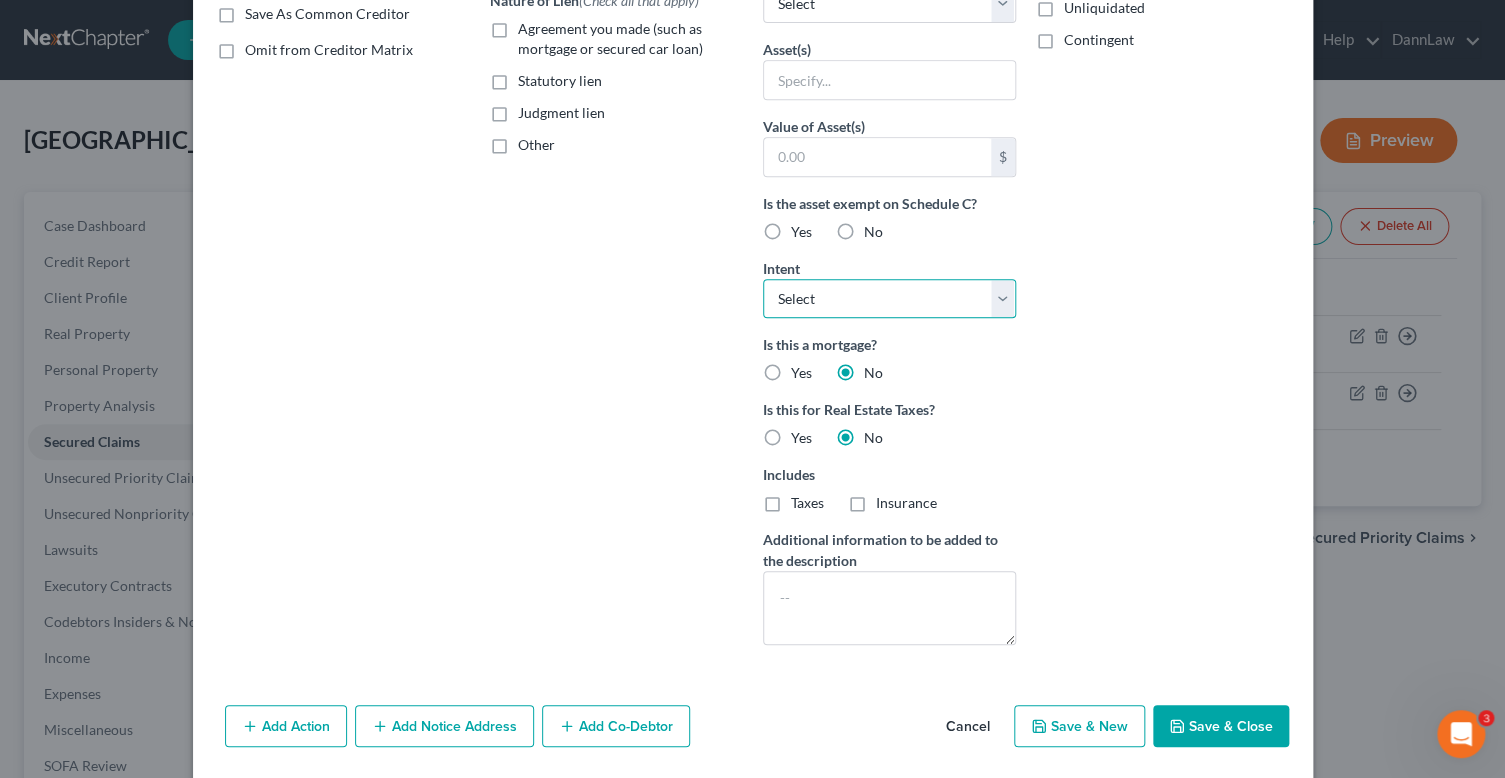 click on "Select Surrender Redeem Reaffirm Avoid Other" at bounding box center [889, 299] 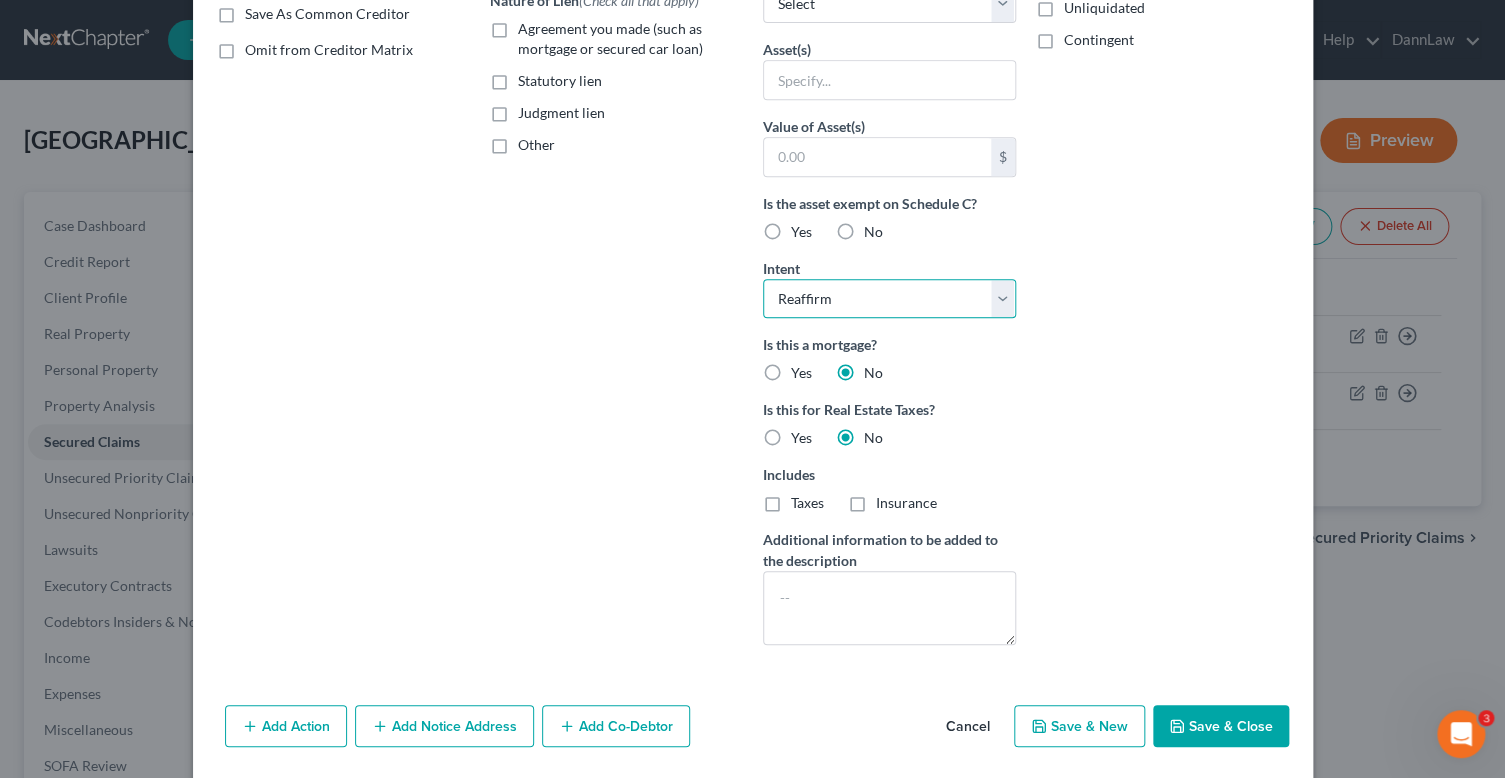 click on "Select Surrender Redeem Reaffirm Avoid Other" at bounding box center [889, 299] 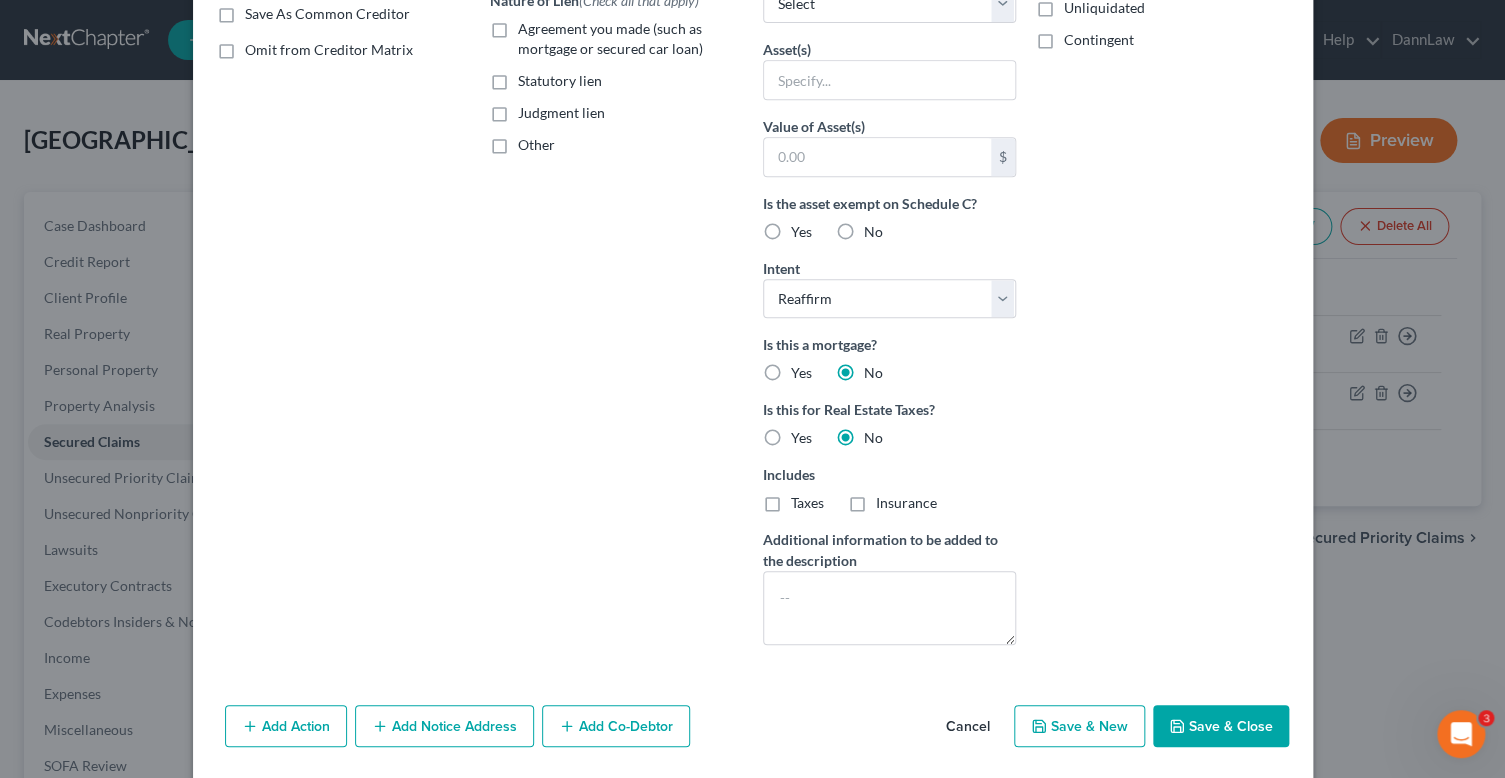 click on "Save & Close" at bounding box center [1221, 726] 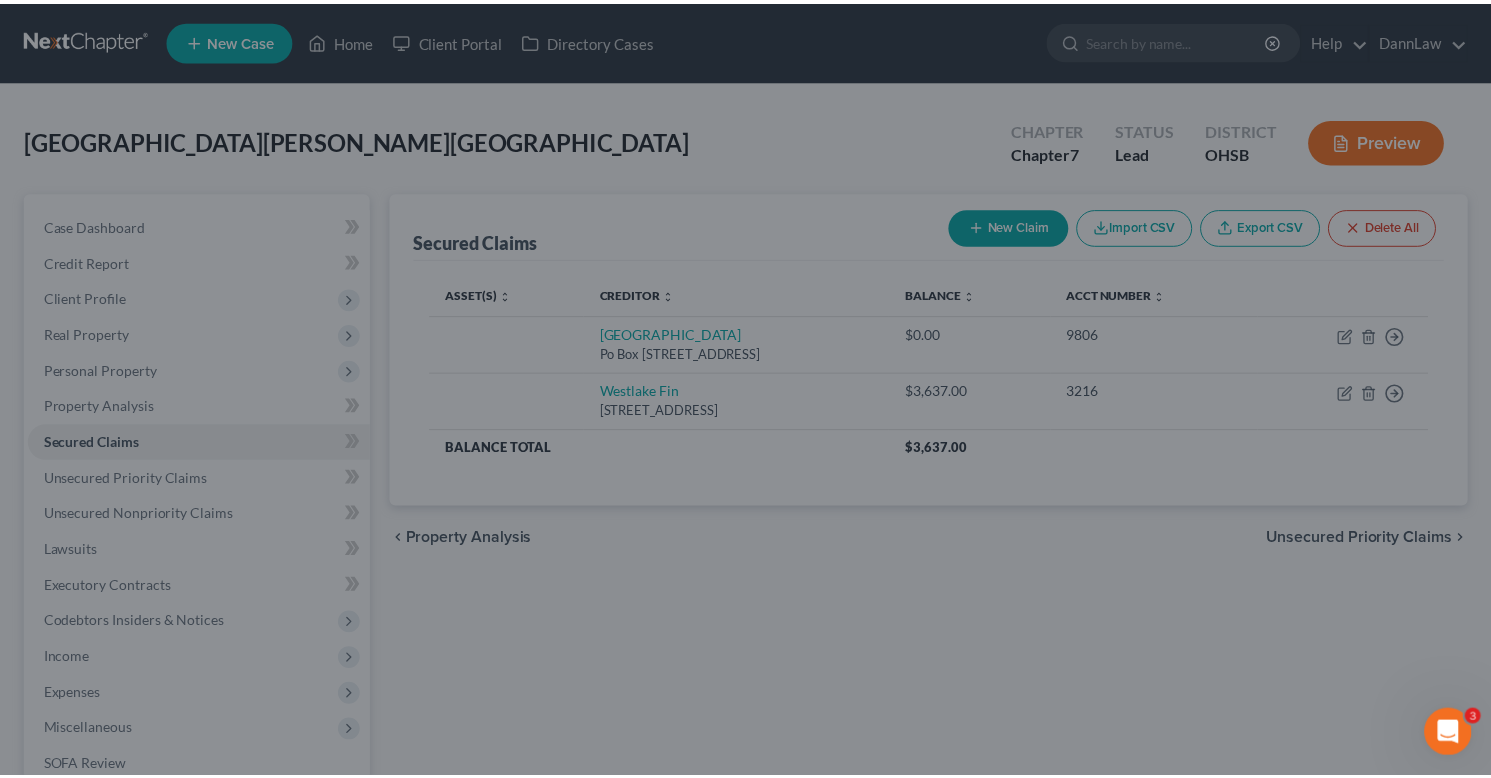 scroll, scrollTop: 234, scrollLeft: 0, axis: vertical 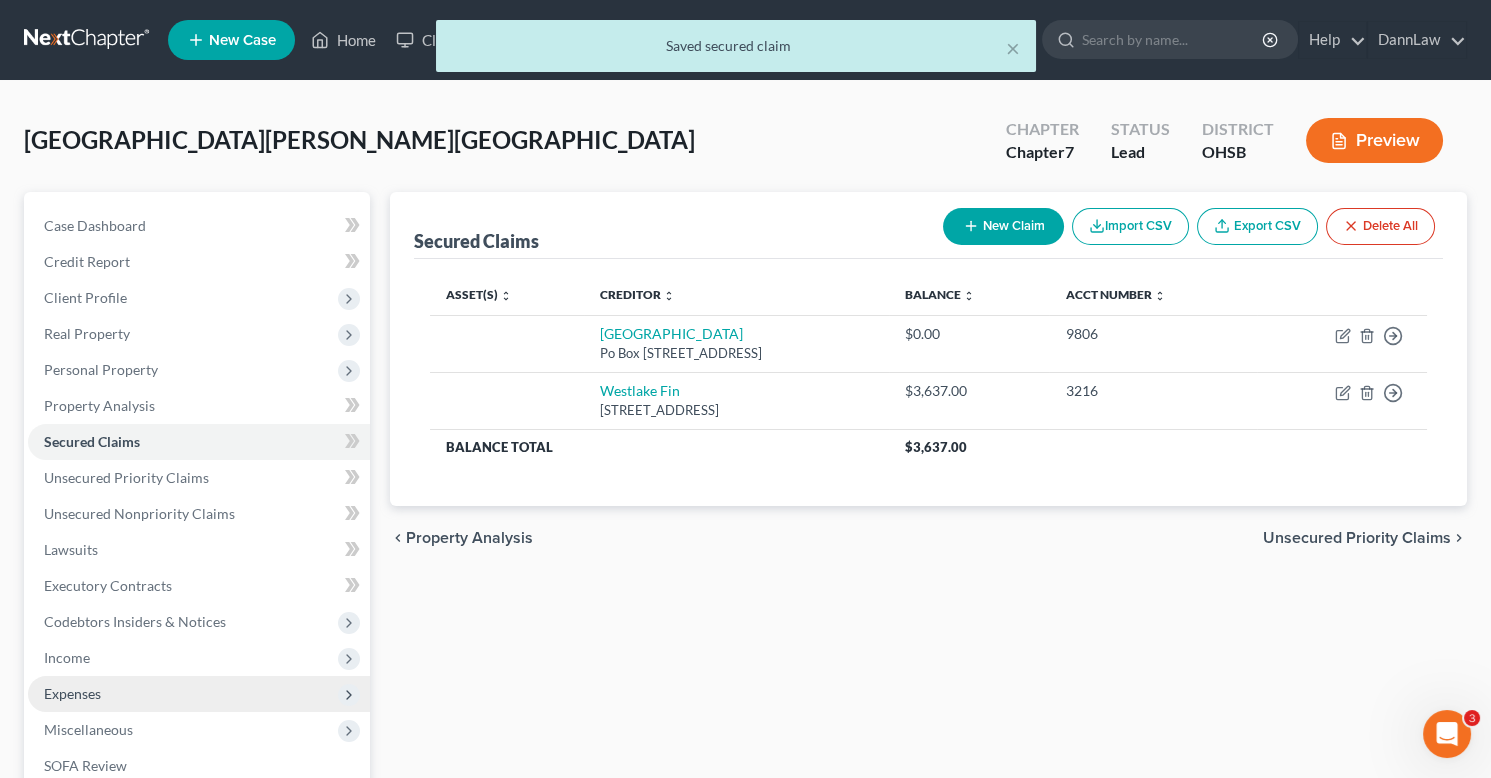 click on "Expenses" at bounding box center [199, 694] 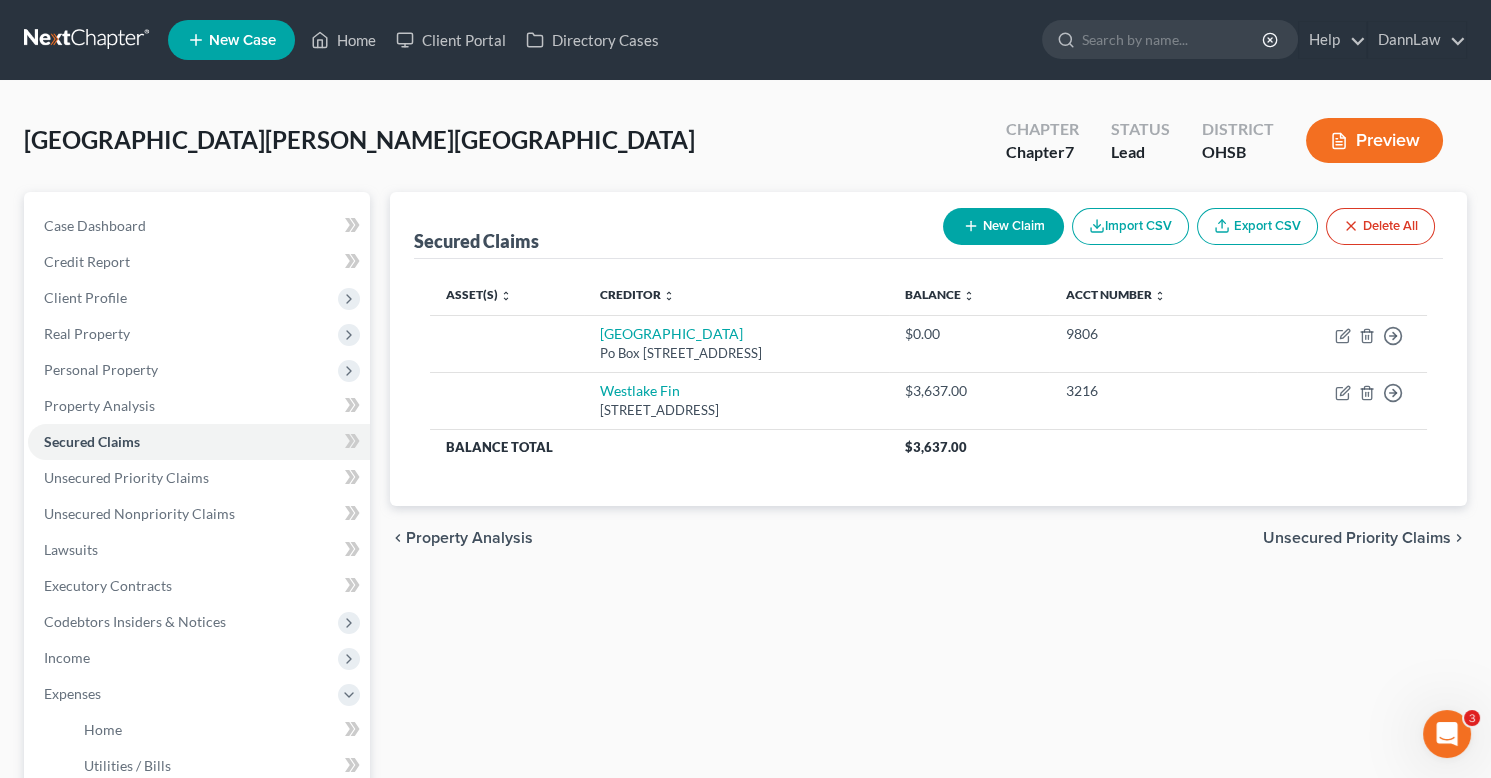 click on "Secured Claims New Claim
Import CSV
Export CSV Delete All
Asset(s)  expand_more   expand_less   unfold_more Creditor  expand_more   expand_less   unfold_more Balance  expand_more   expand_less   unfold_more Acct Number  expand_more   expand_less   unfold_more Sheffield Po Box [STREET_ADDRESS] $0.00 9806 Move to E Move to F Move to G Move to Notice Only [GEOGRAPHIC_DATA] [STREET_ADDRESS] $3,637.00 3216 Move to E Move to F Move to G Move to Notice Only Balance Total $3,637.00
Previous
1
Next
chevron_left
Property Analysis
Unsecured Priority Claims
chevron_right" at bounding box center [928, 715] 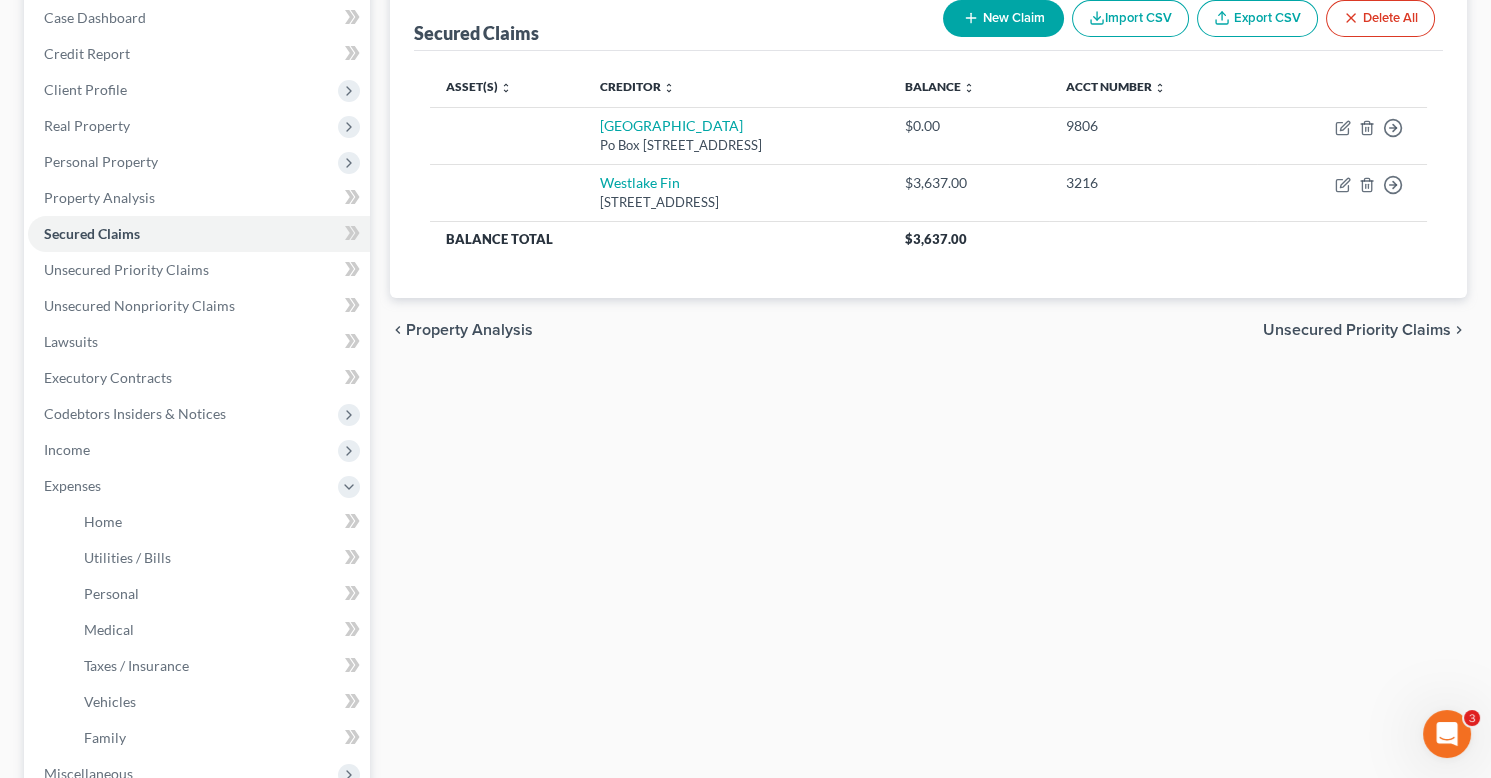 scroll, scrollTop: 290, scrollLeft: 0, axis: vertical 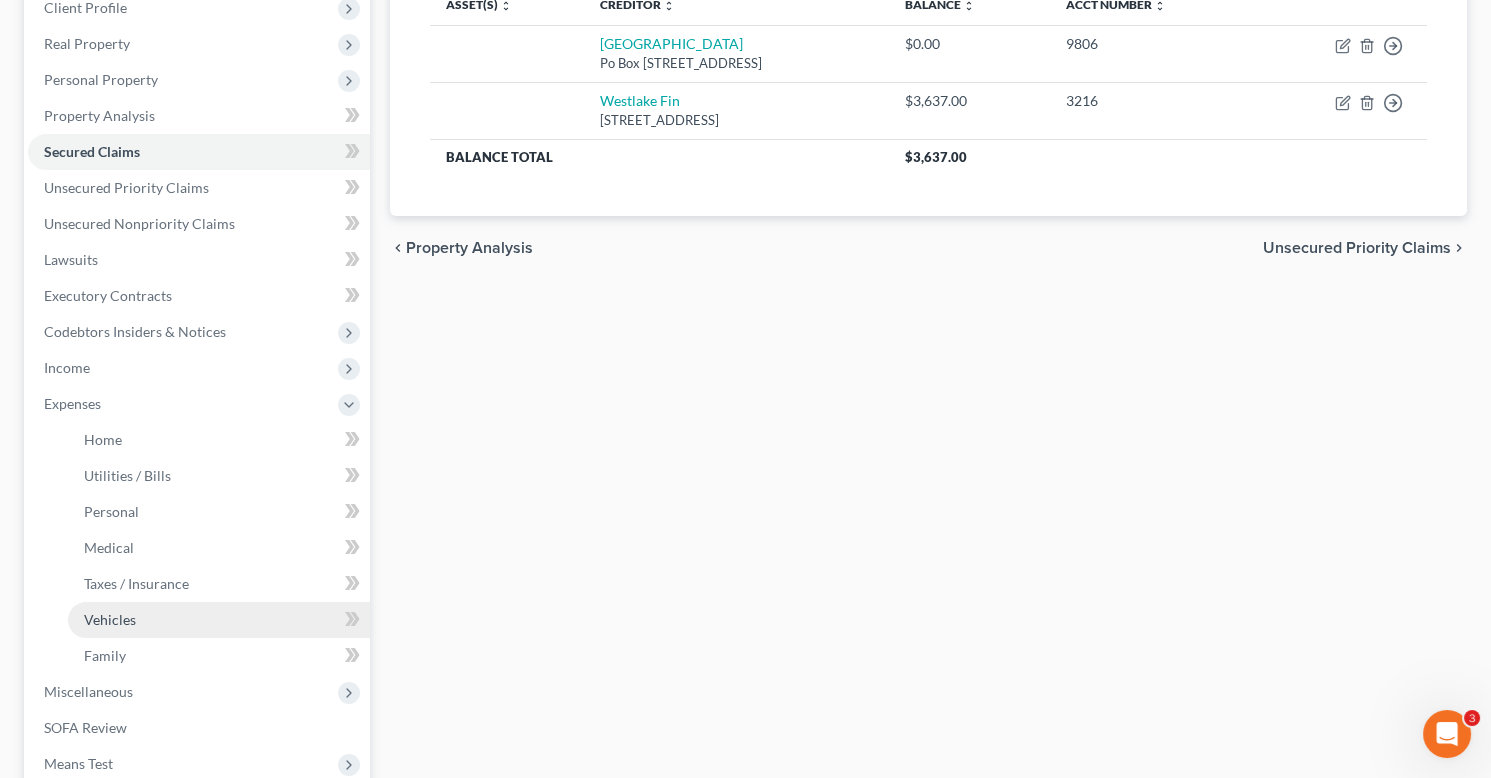 click on "Vehicles" at bounding box center [110, 619] 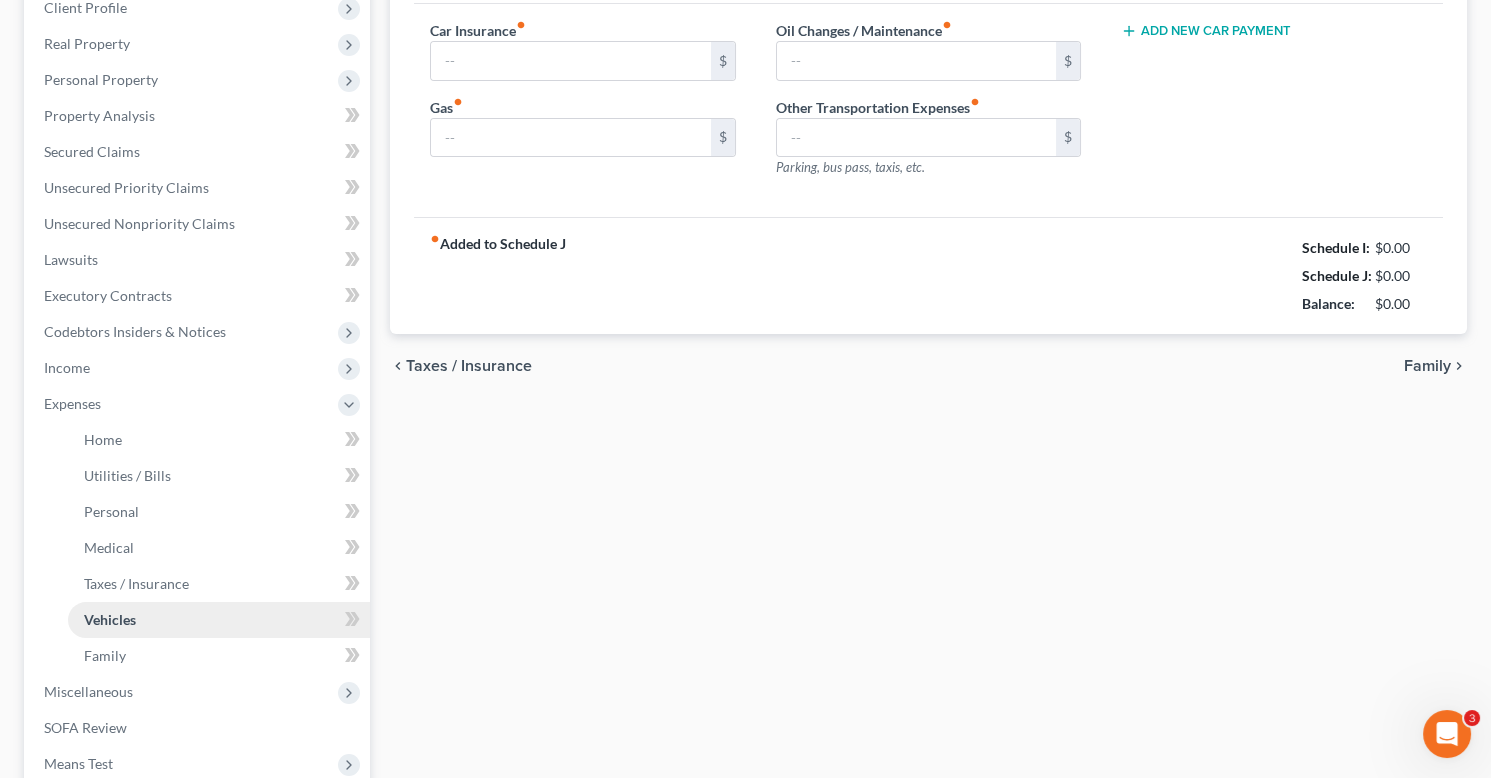 scroll, scrollTop: 65, scrollLeft: 0, axis: vertical 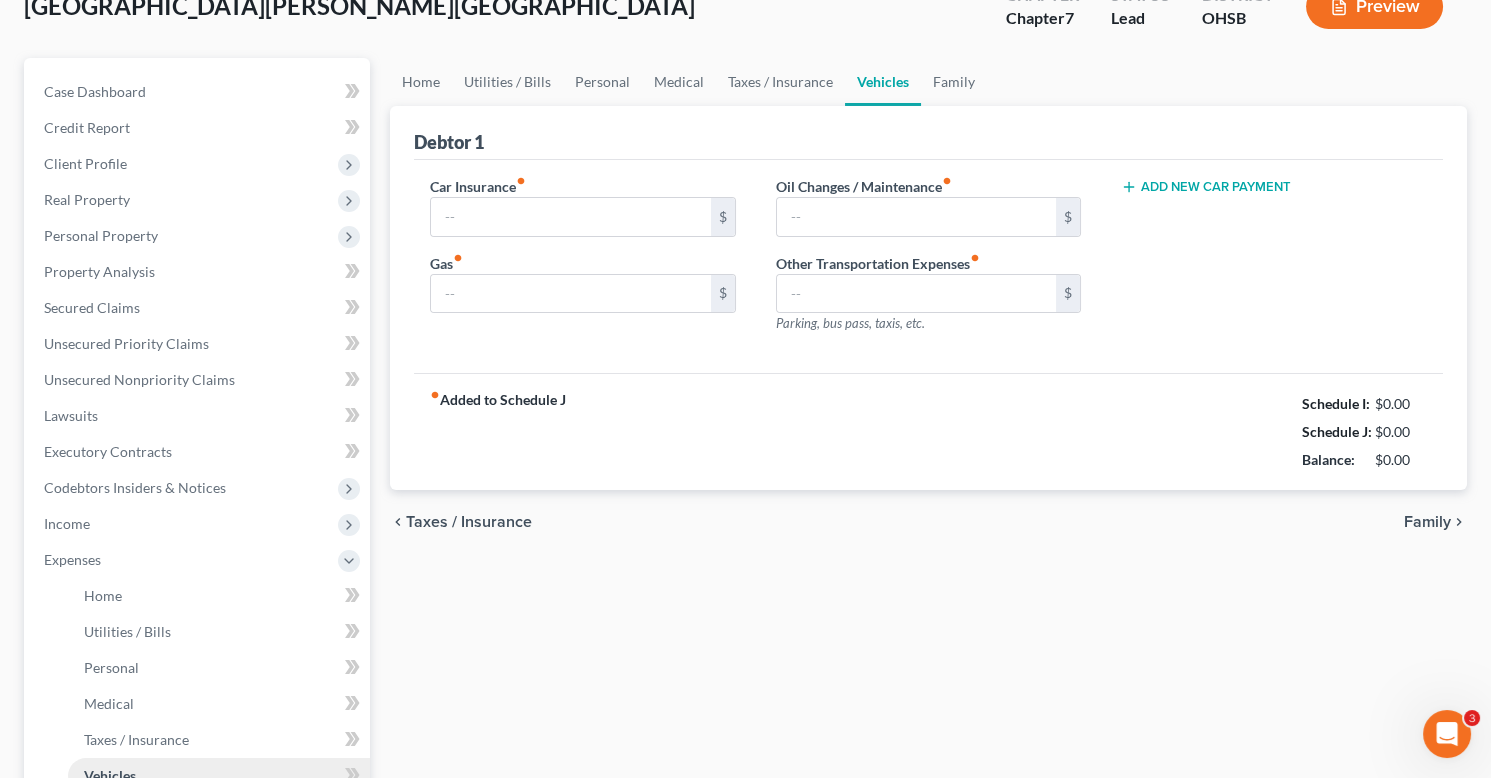 type on "109.00" 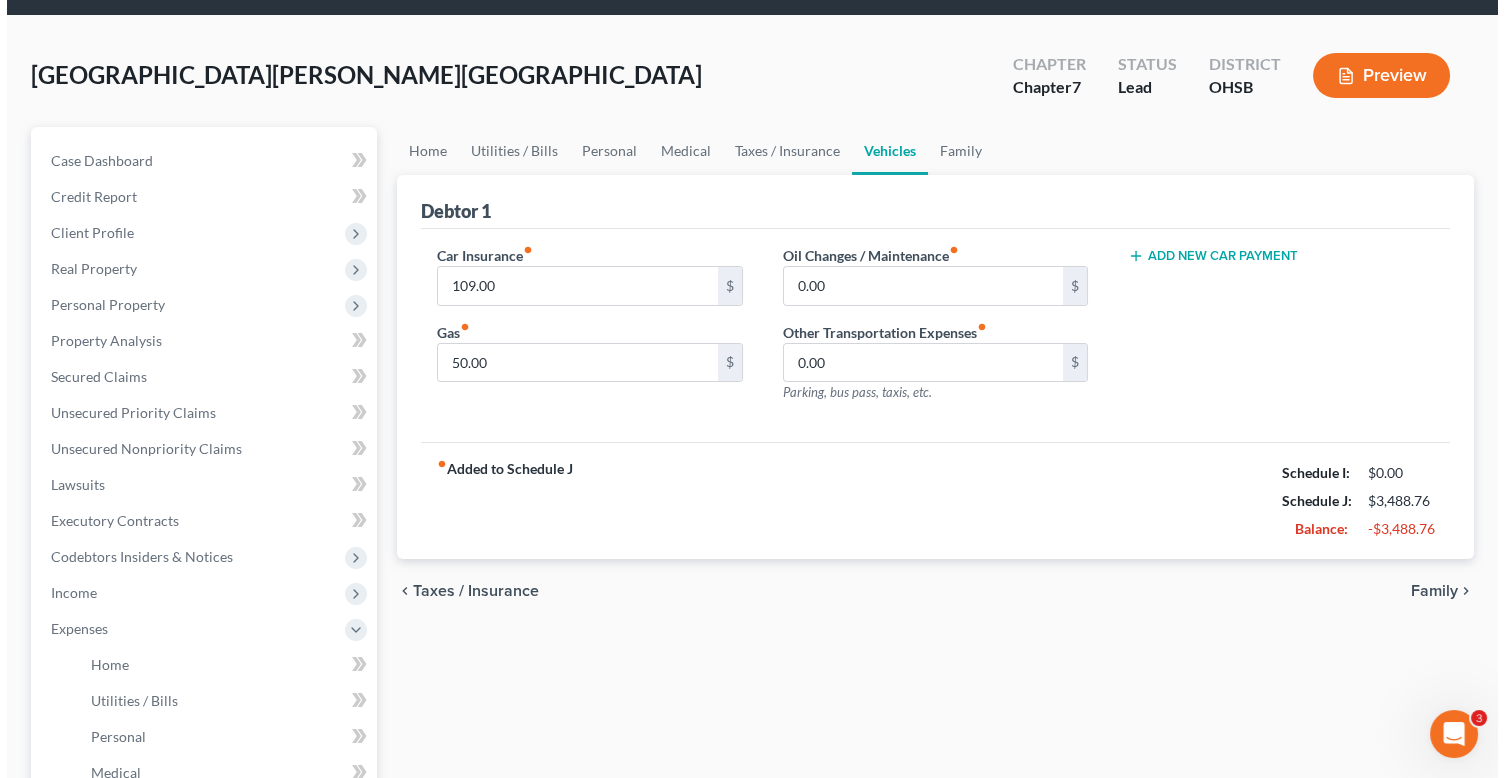 scroll, scrollTop: 0, scrollLeft: 0, axis: both 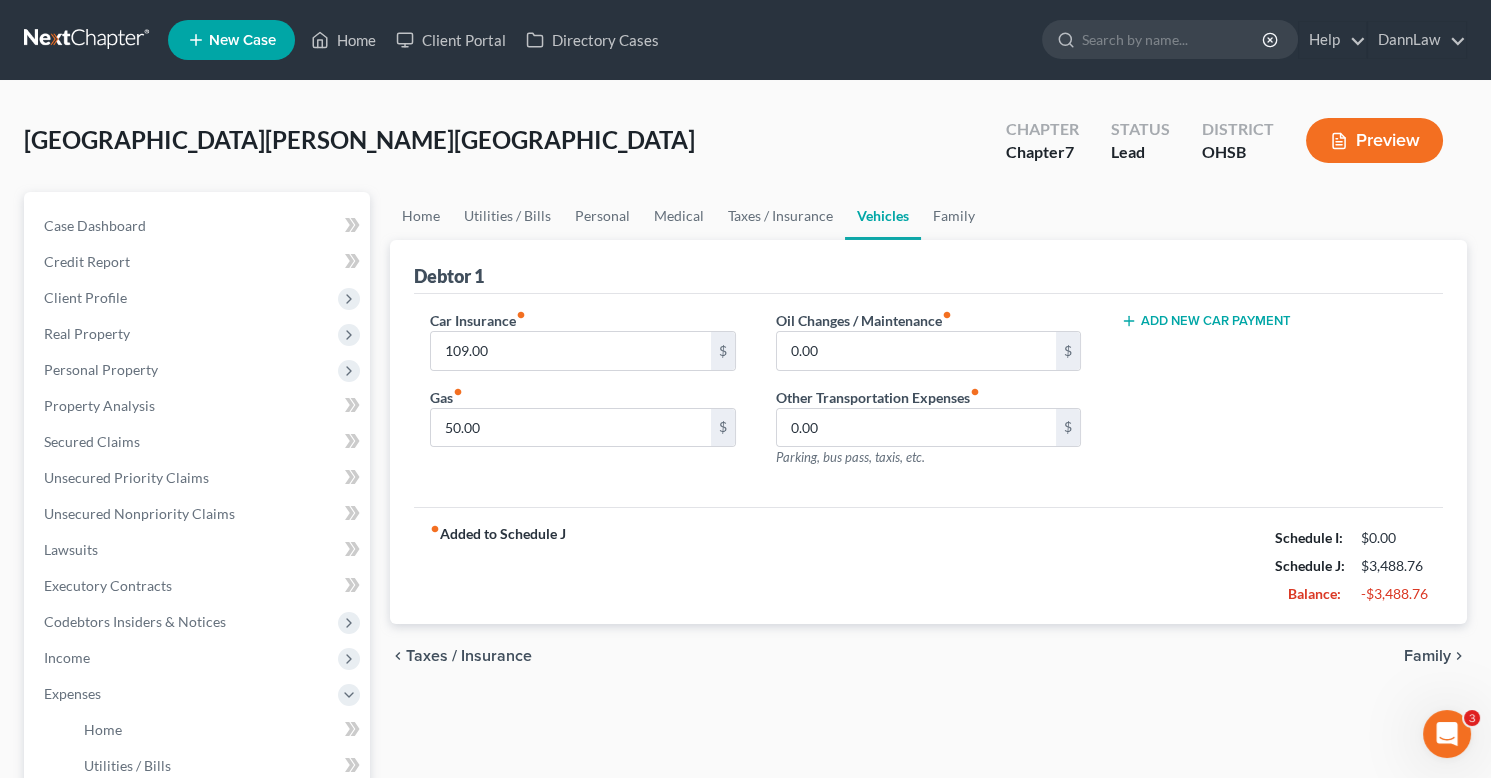 click on "Add New Car Payment" at bounding box center [1206, 321] 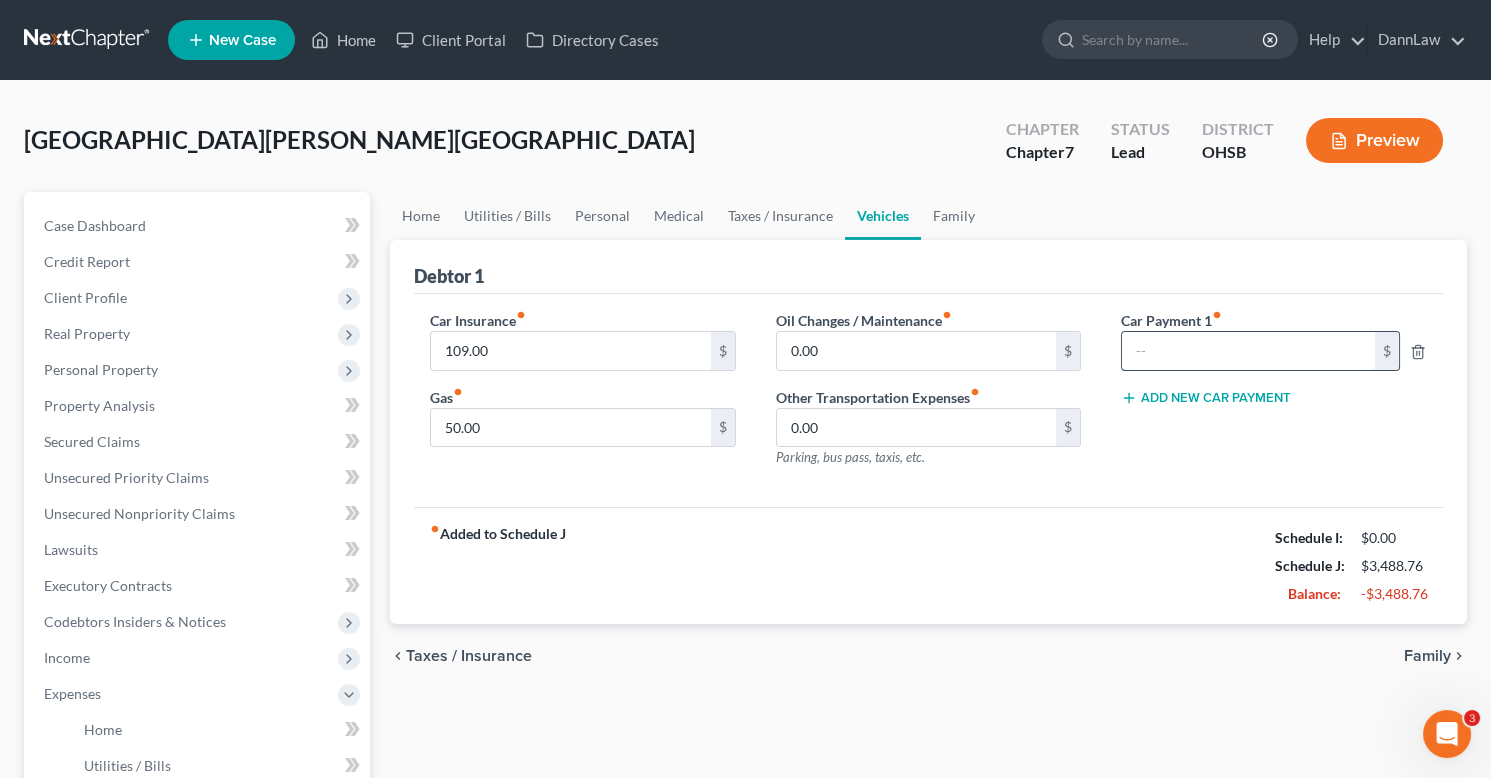 click at bounding box center (1248, 351) 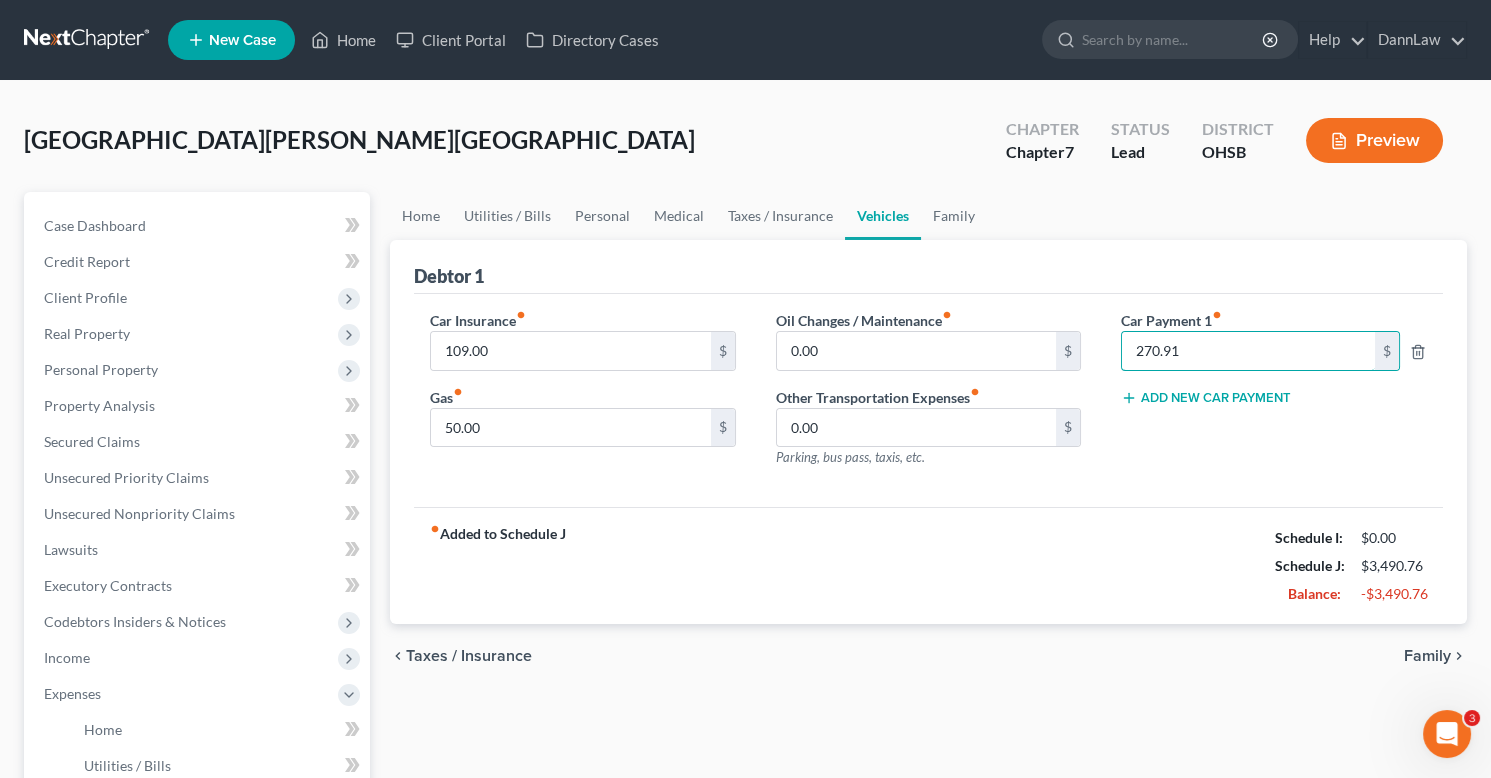 type on "270.91" 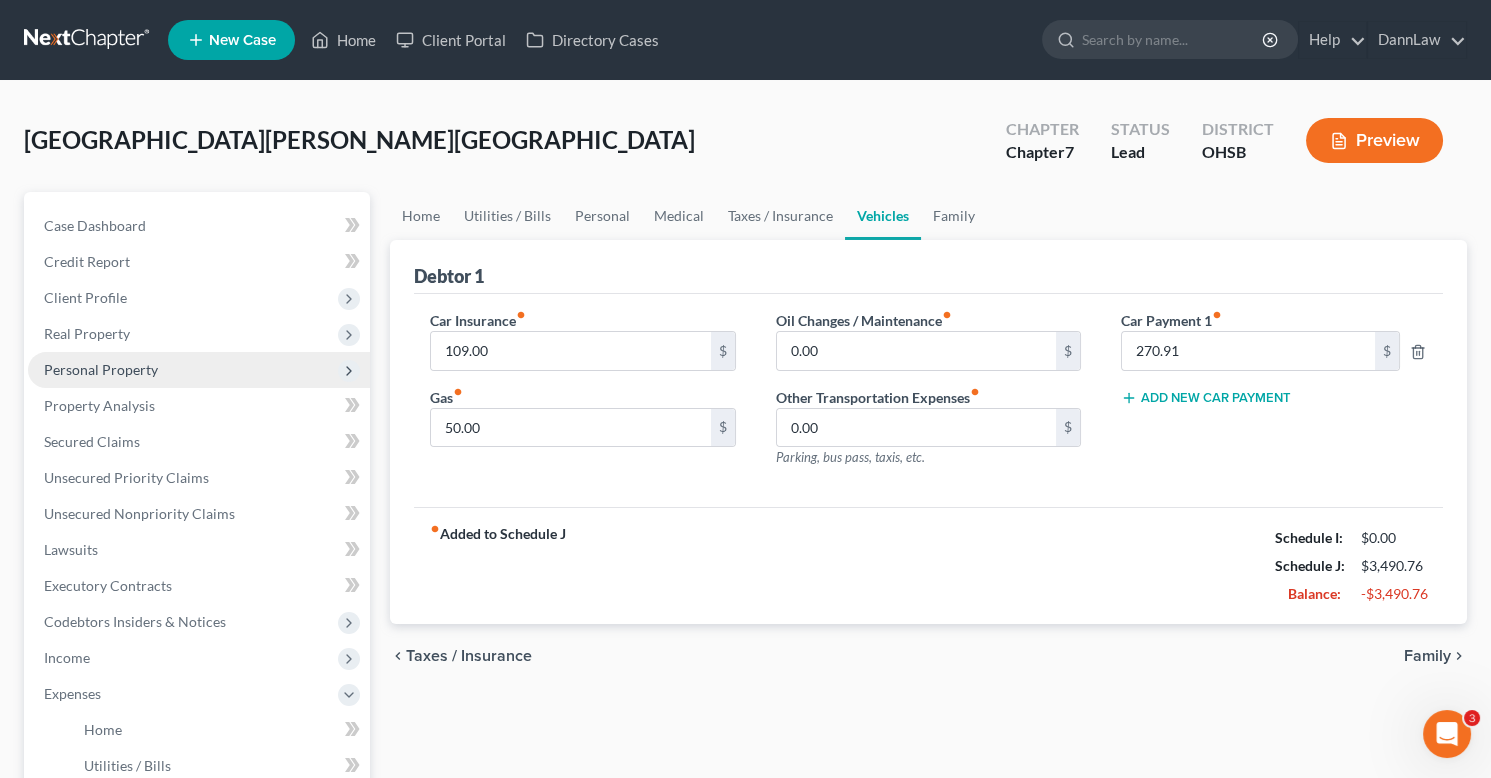 click on "Personal Property" at bounding box center (101, 369) 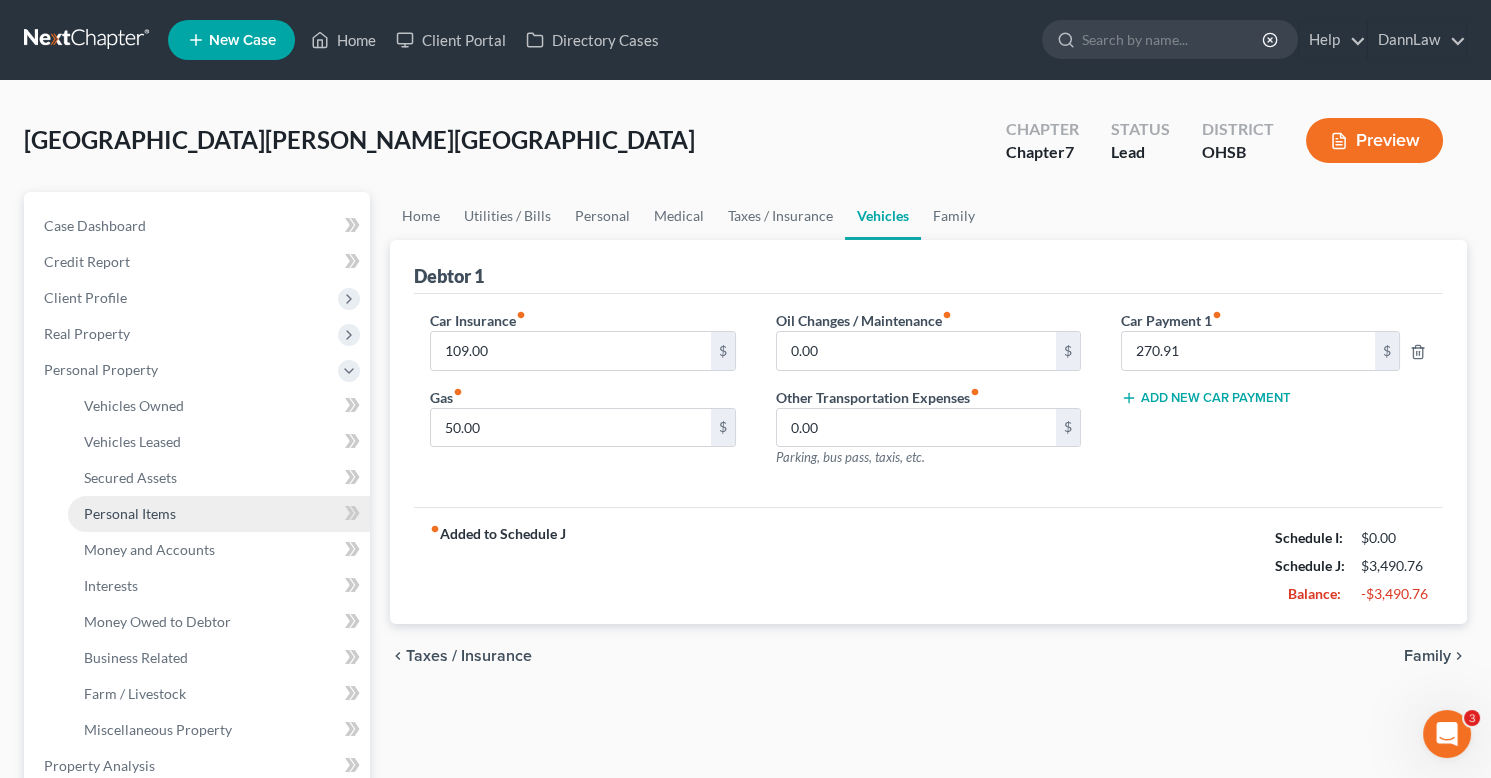 click on "Personal Items" at bounding box center [130, 513] 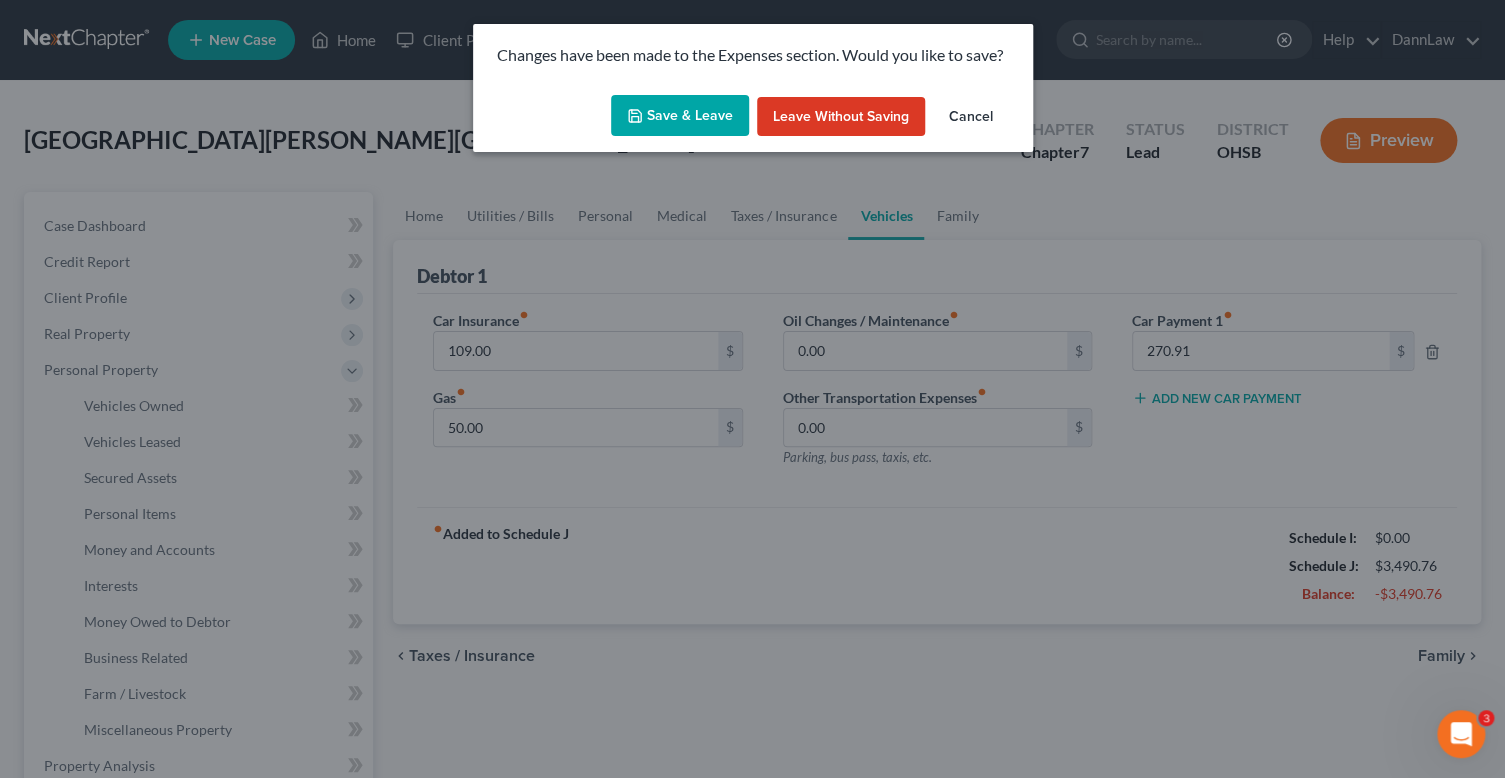 click on "Save & Leave" at bounding box center (680, 116) 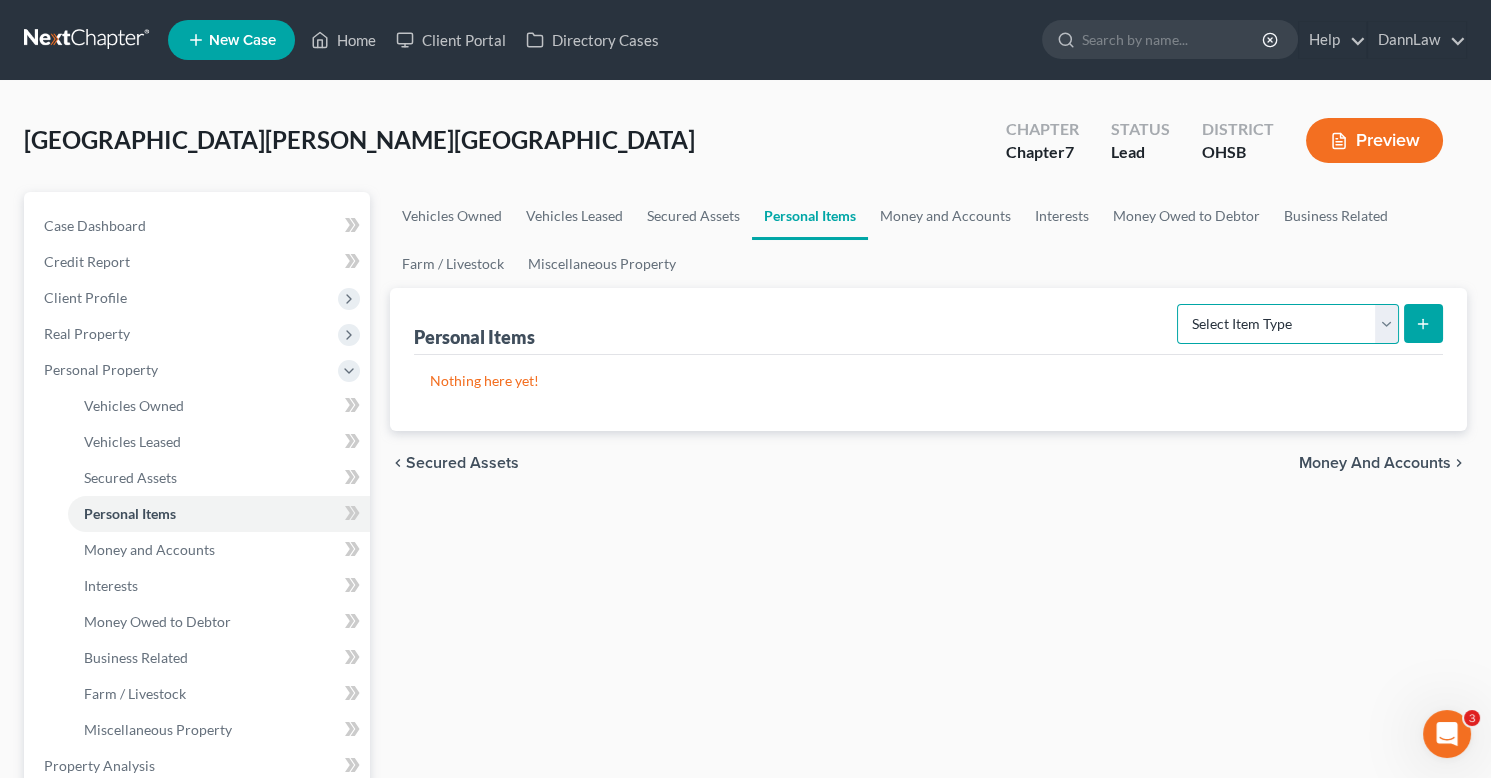 click on "Select Item Type Clothing Collectibles Of Value Electronics Firearms Household Goods Jewelry Other Pet(s) Sports & Hobby Equipment" at bounding box center [1288, 324] 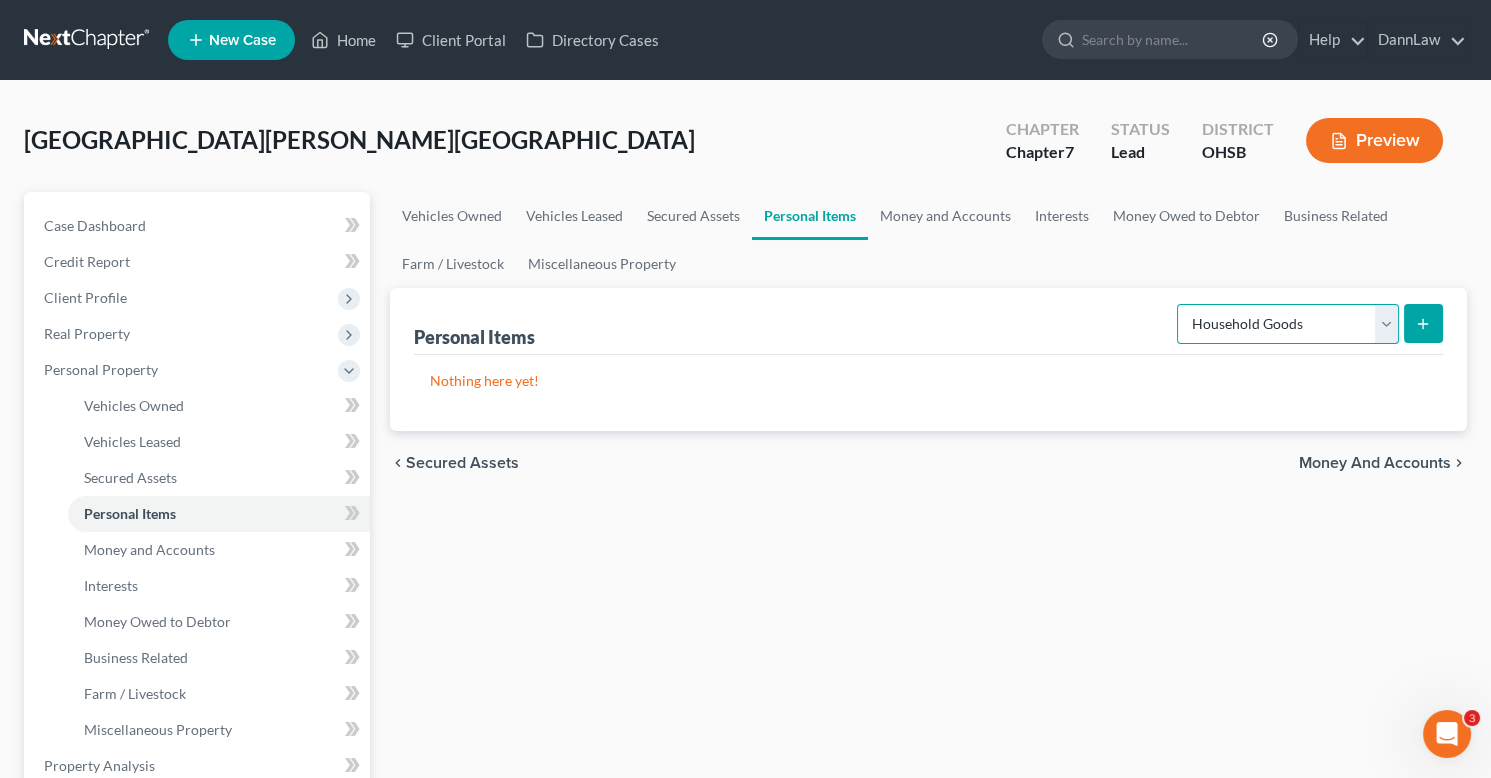 click on "Select Item Type Clothing Collectibles Of Value Electronics Firearms Household Goods Jewelry Other Pet(s) Sports & Hobby Equipment" at bounding box center [1288, 324] 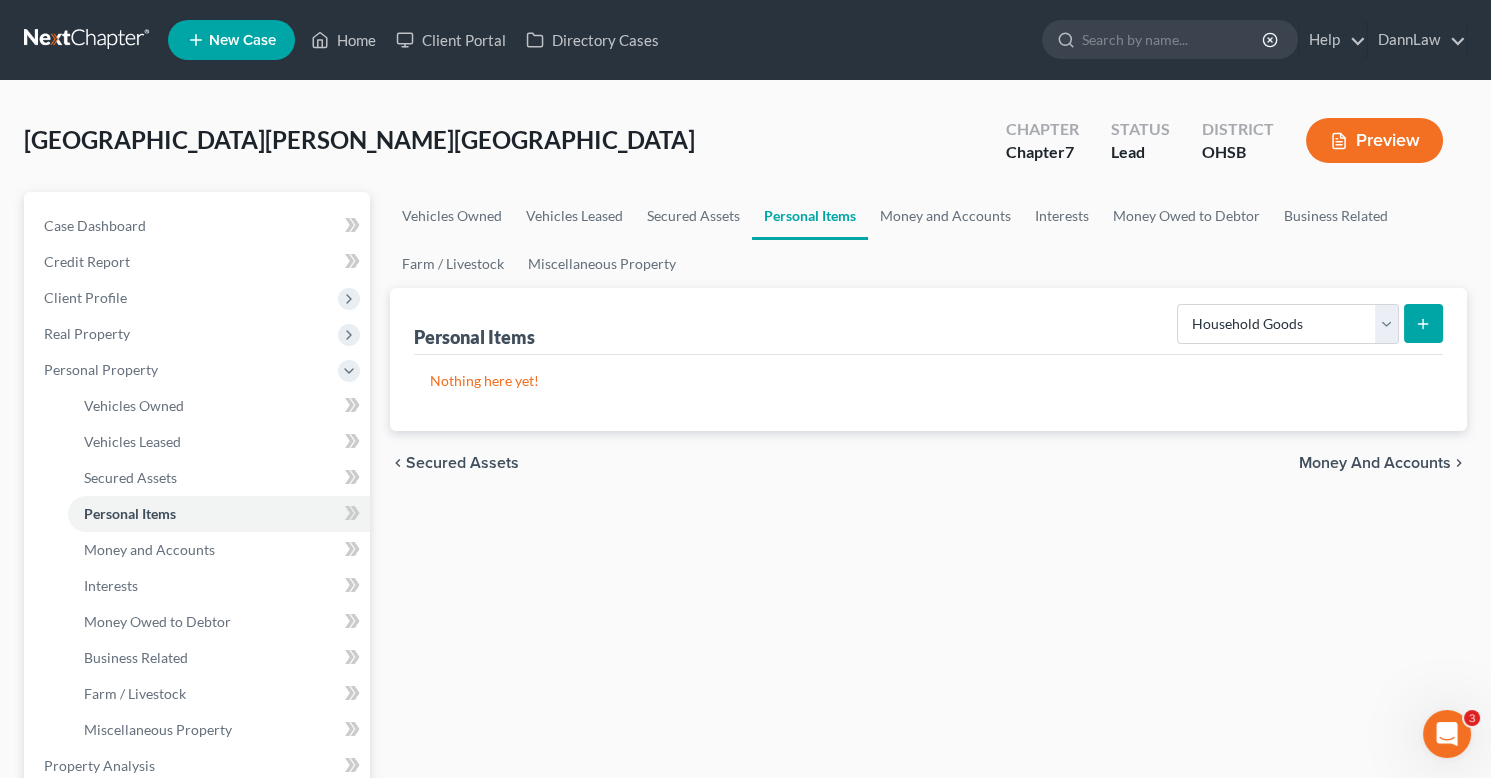 click at bounding box center (1423, 323) 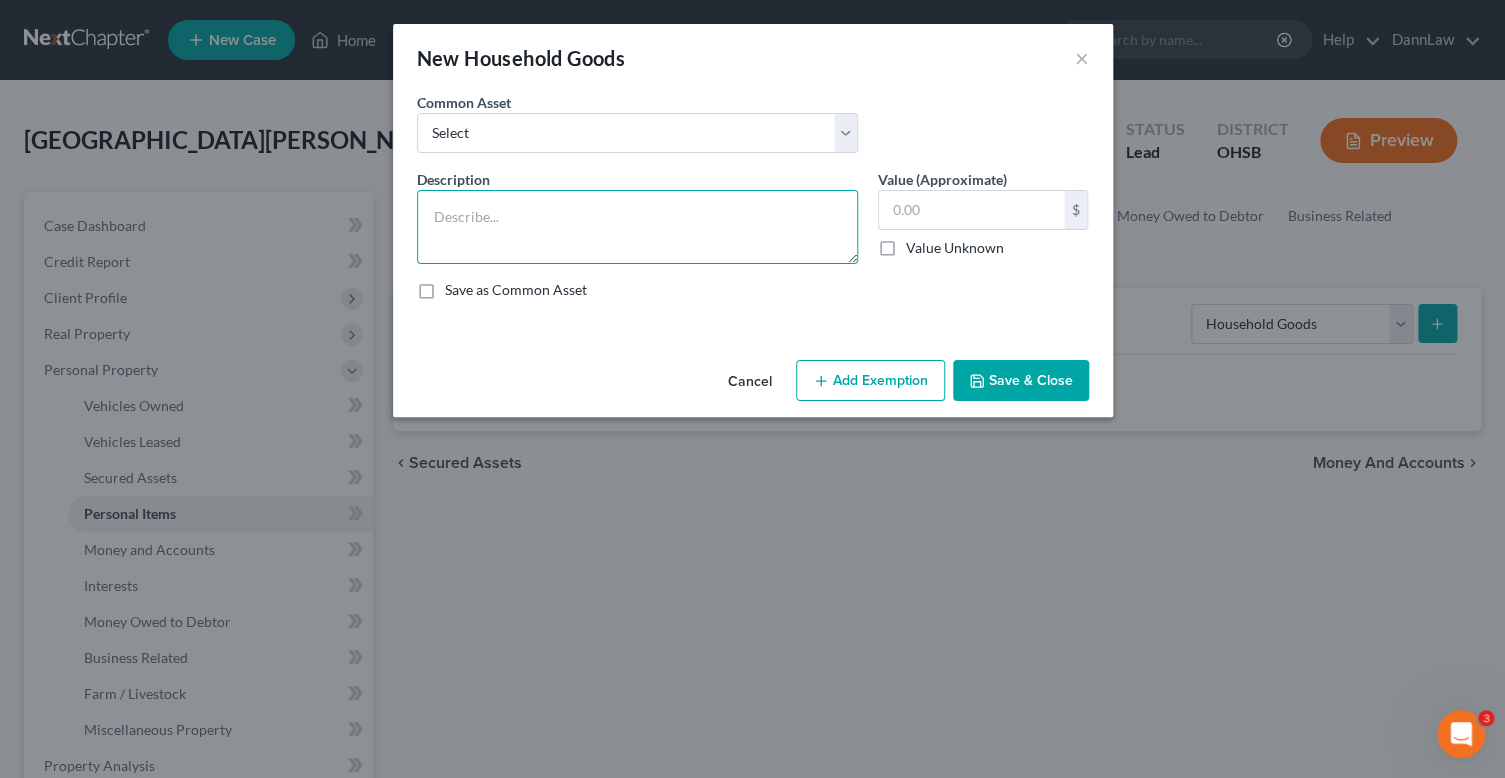 click at bounding box center (637, 227) 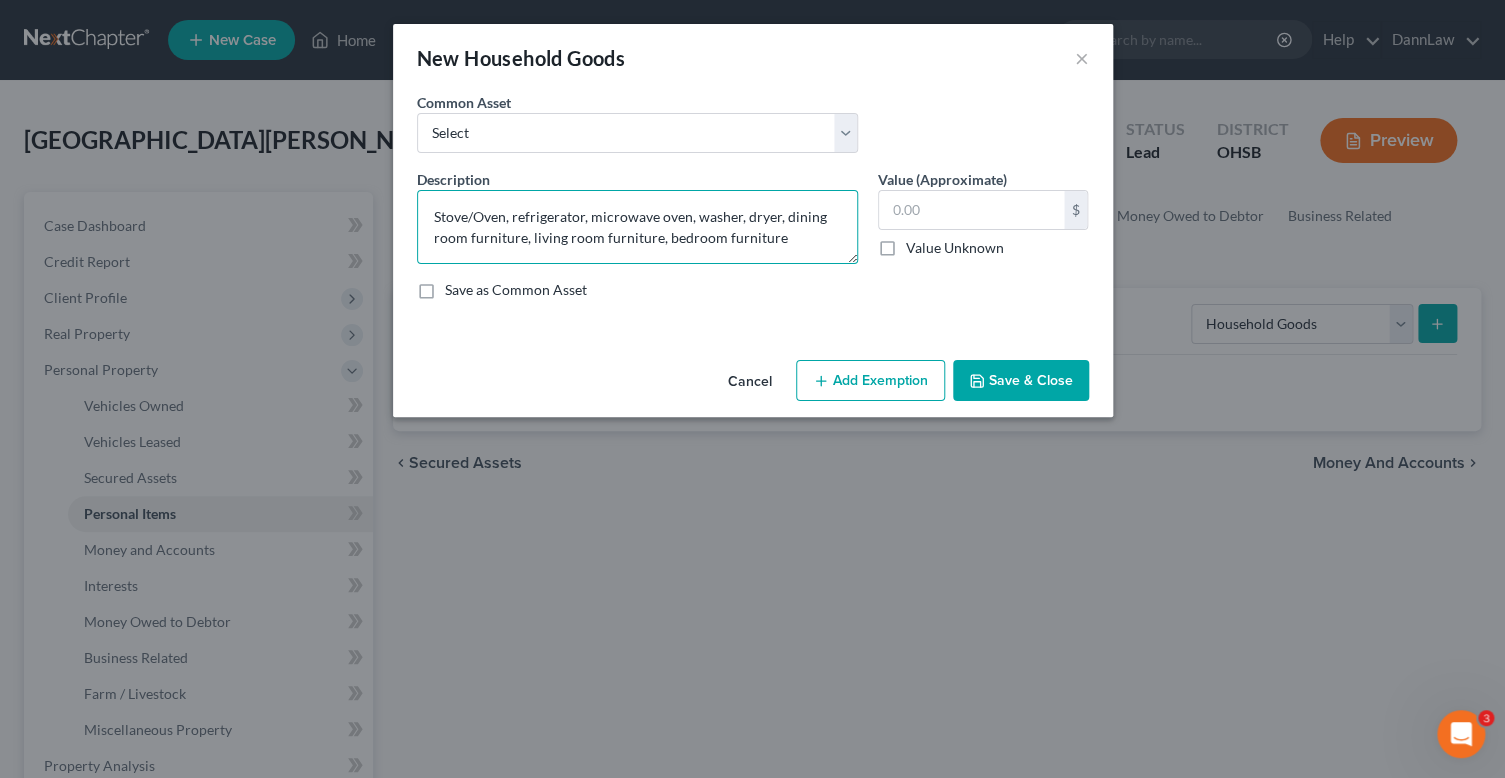type on "Stove/Oven, refrigerator, microwave oven, washer, dryer, dining room furniture, living room furniture, bedroom furniture" 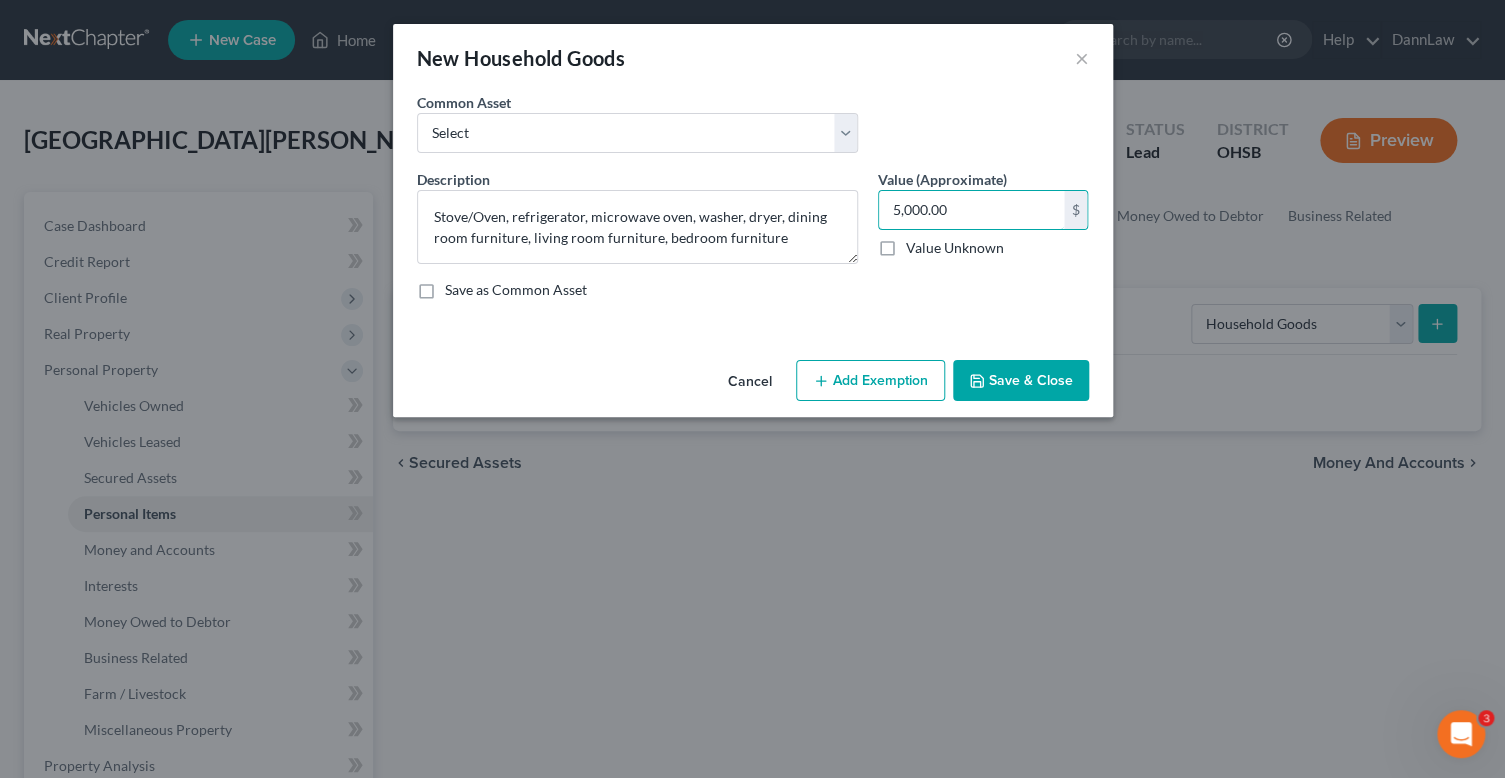 type on "5,000.00" 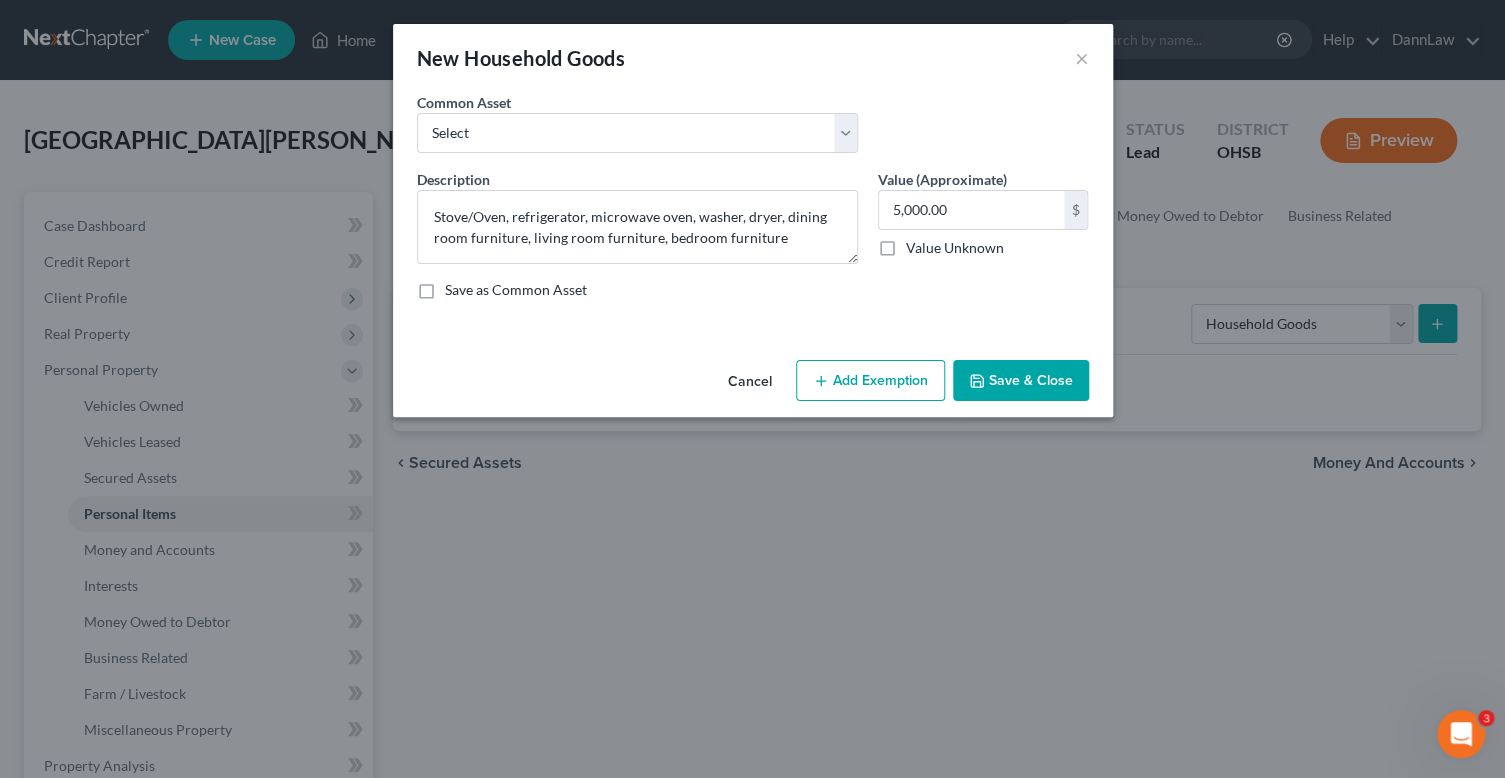 click on "Add Exemption" at bounding box center [870, 381] 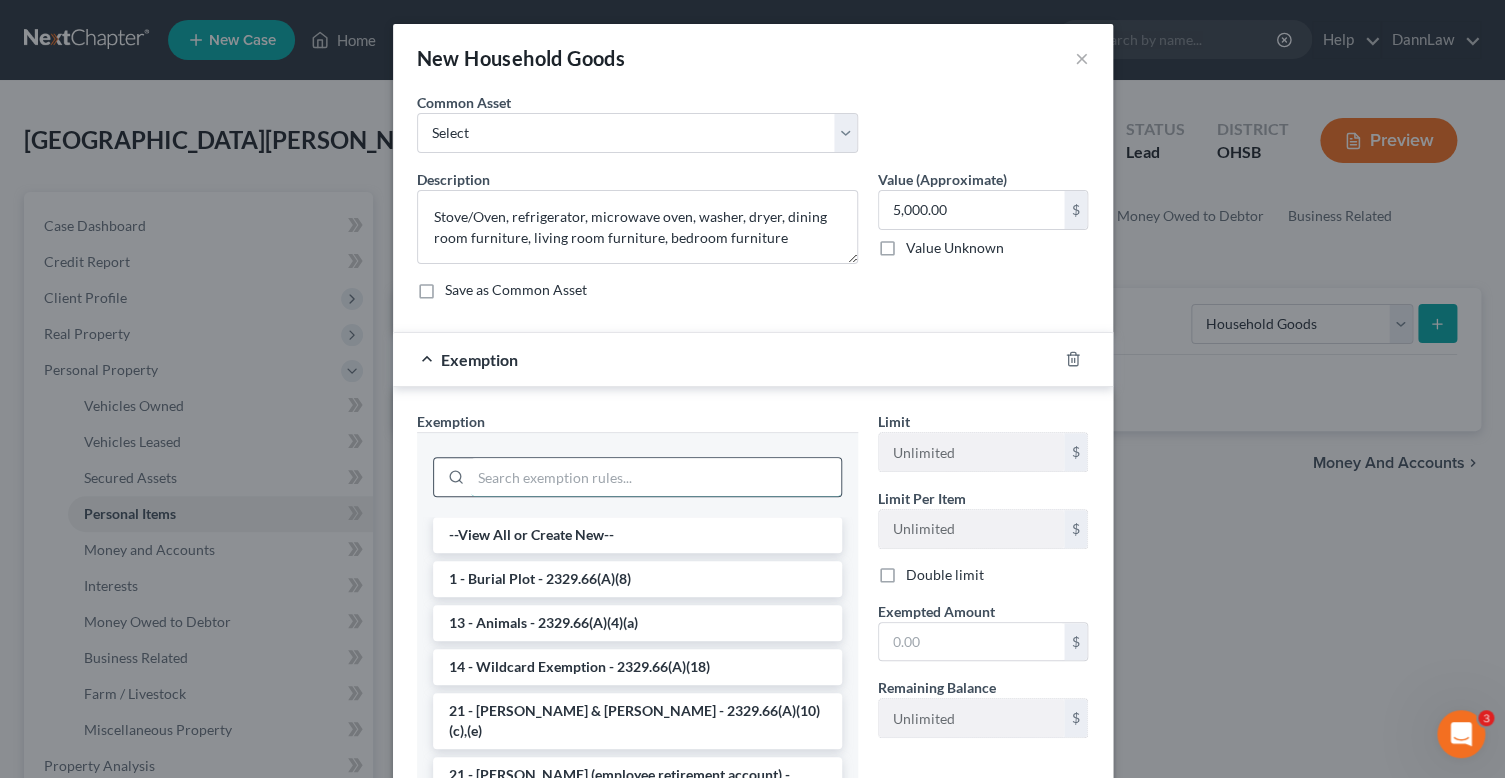 click at bounding box center (656, 477) 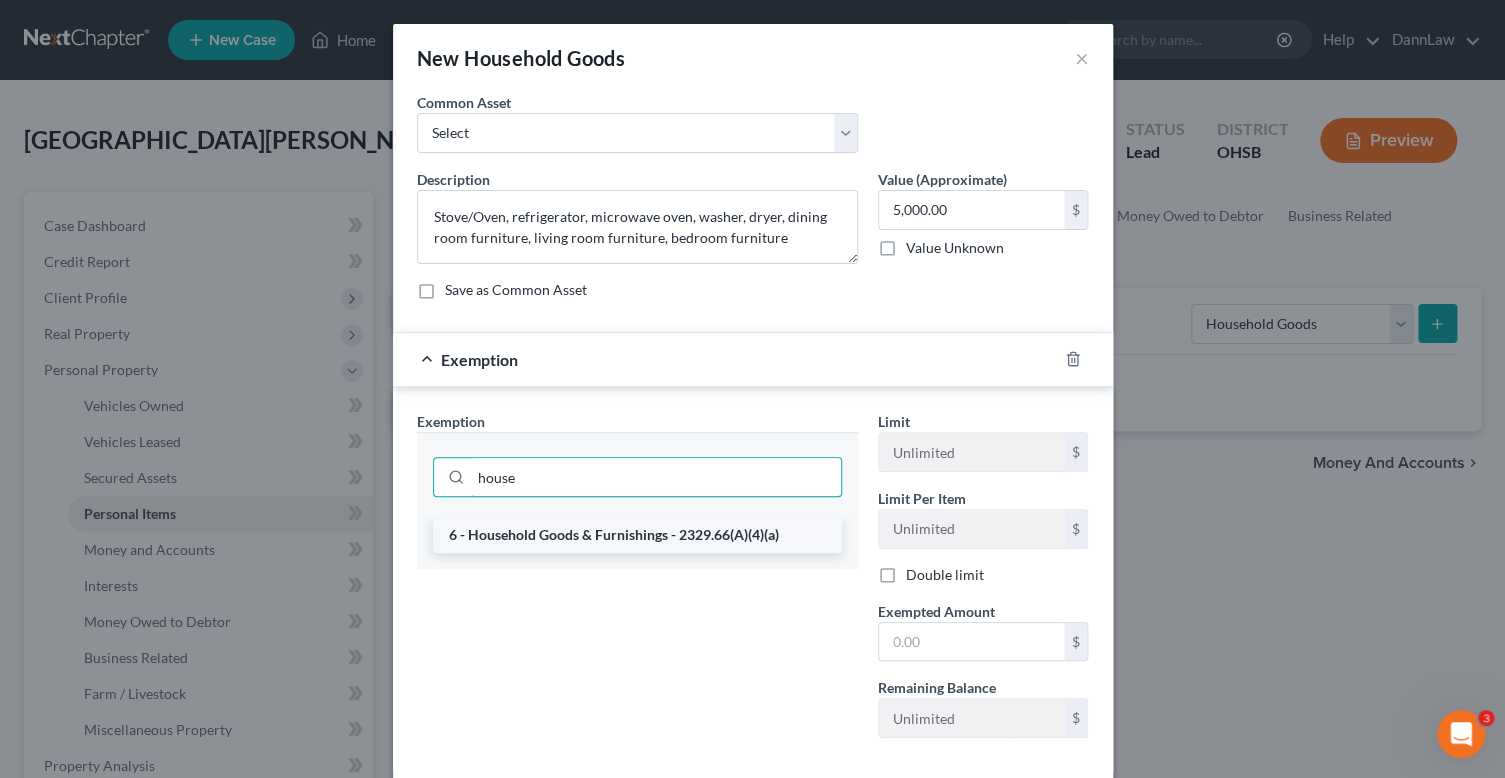 type on "house" 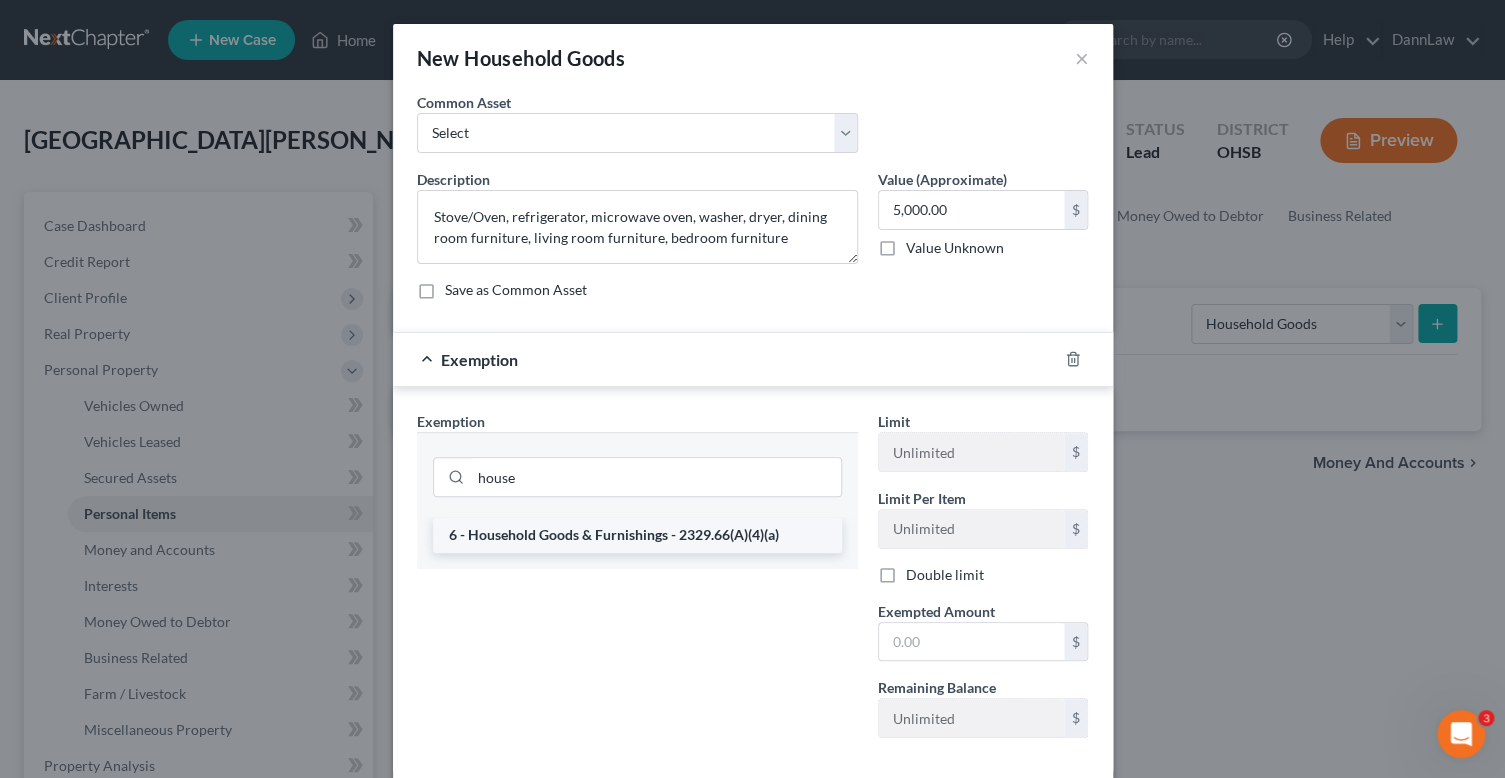 click on "6 - Household Goods & Furnishings - 2329.66(A)(4)(a)" at bounding box center [637, 535] 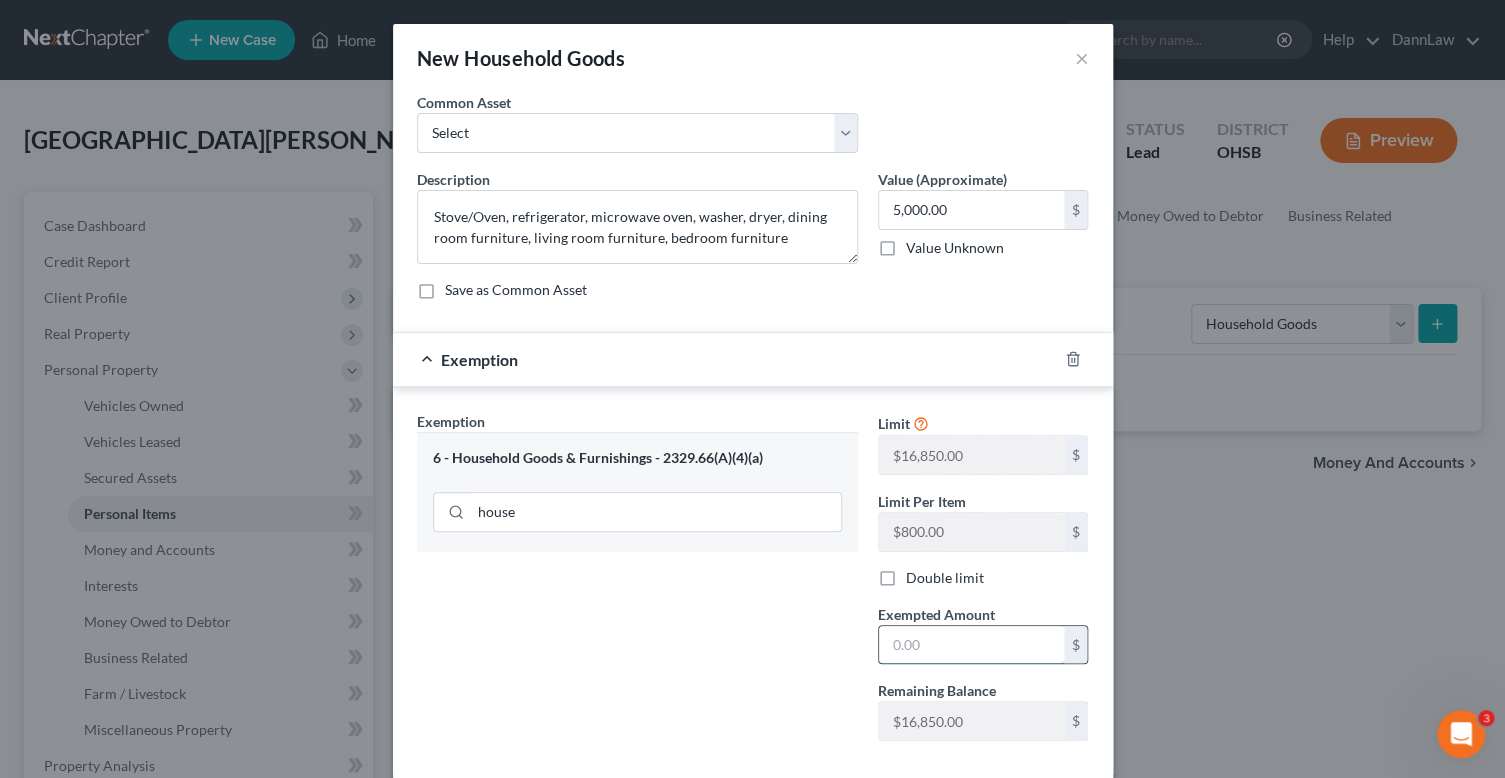 click at bounding box center (971, 645) 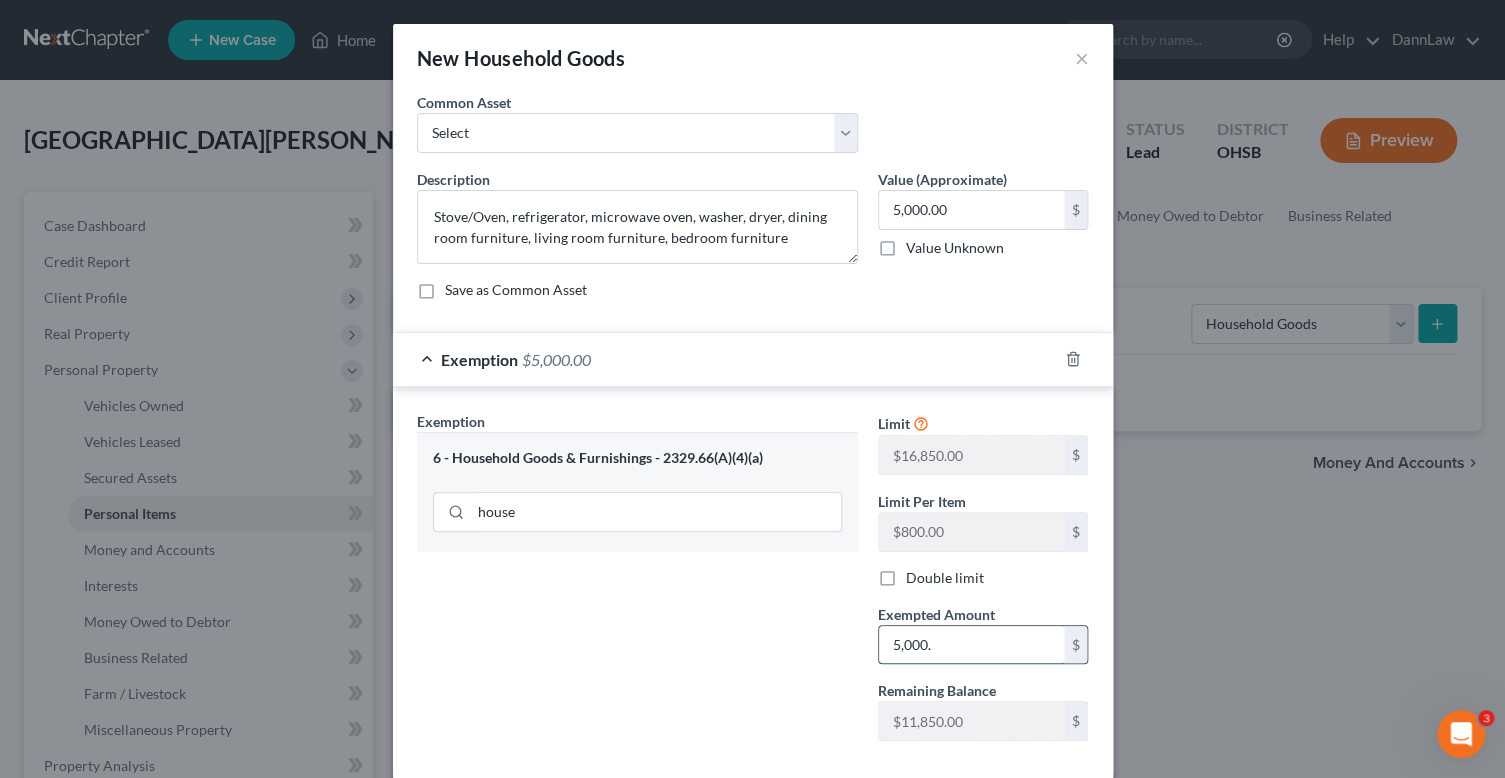 type on "5,000." 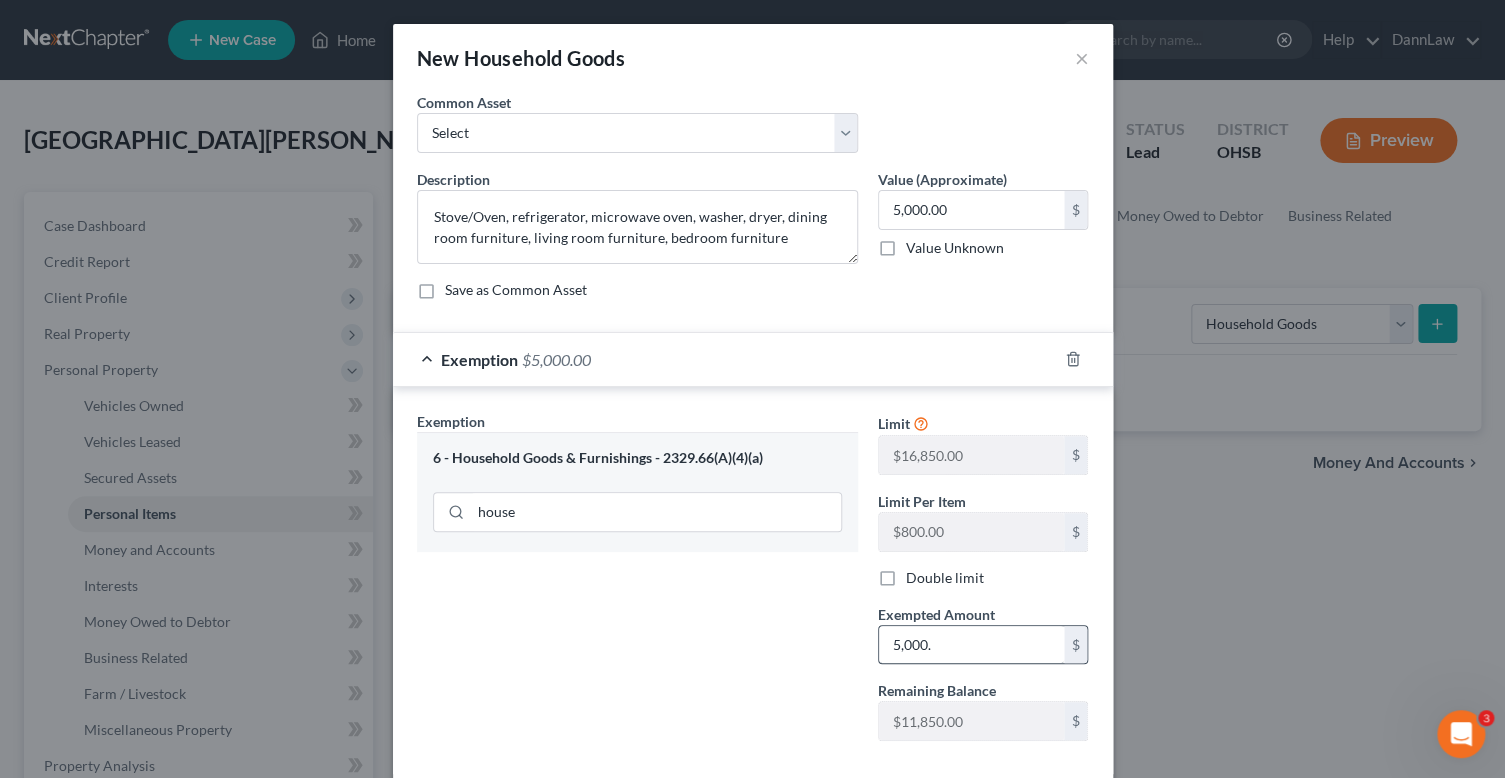 type 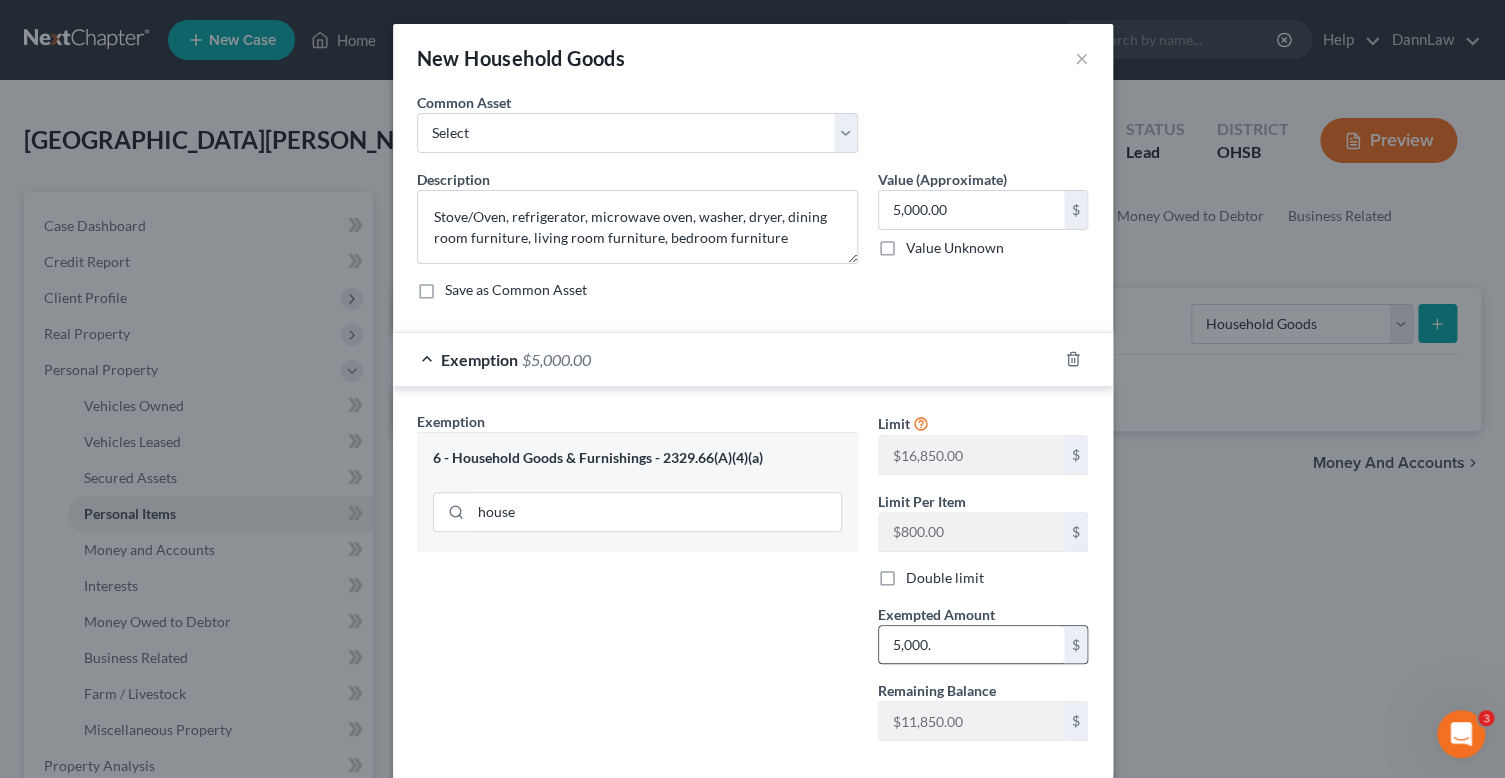 scroll, scrollTop: 104, scrollLeft: 0, axis: vertical 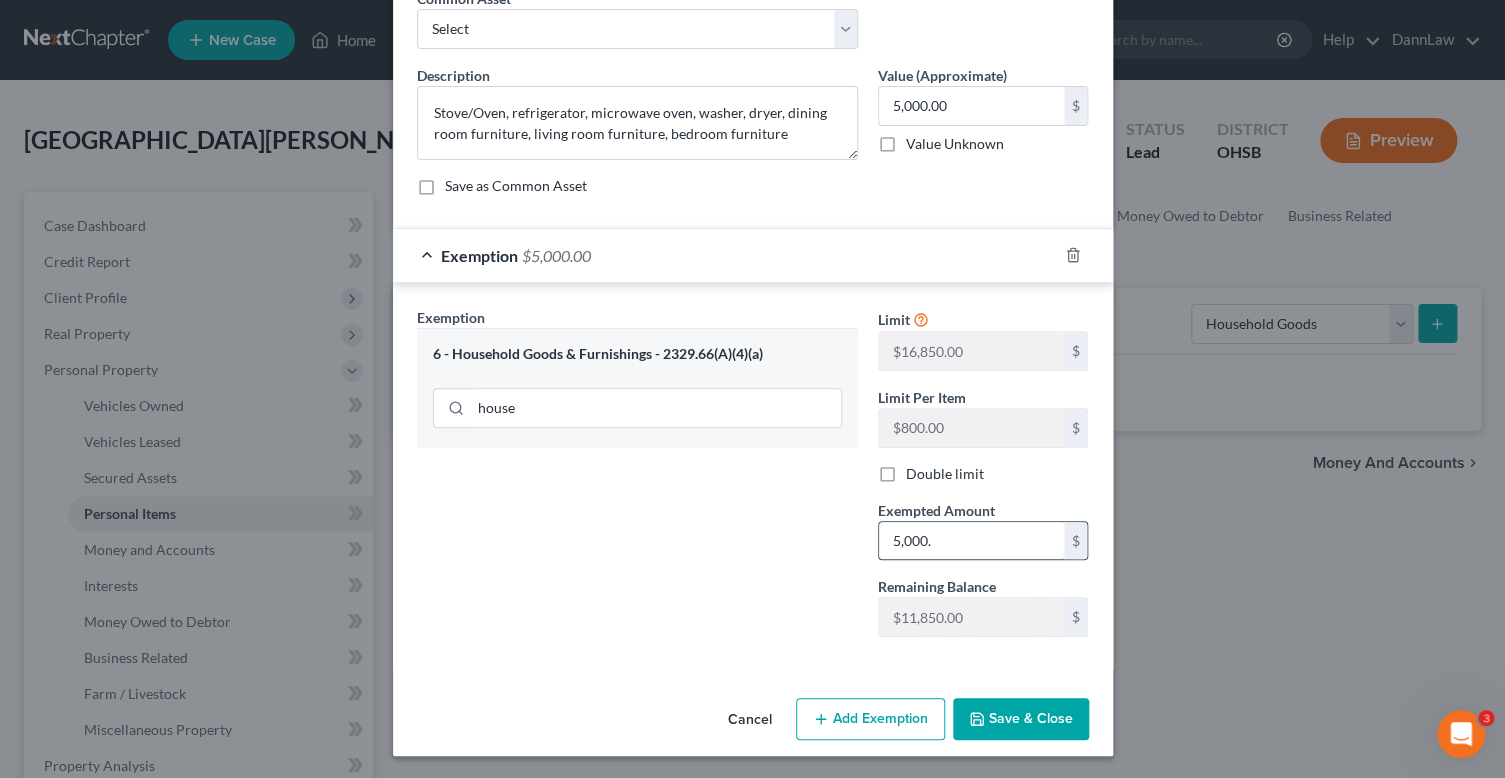 type 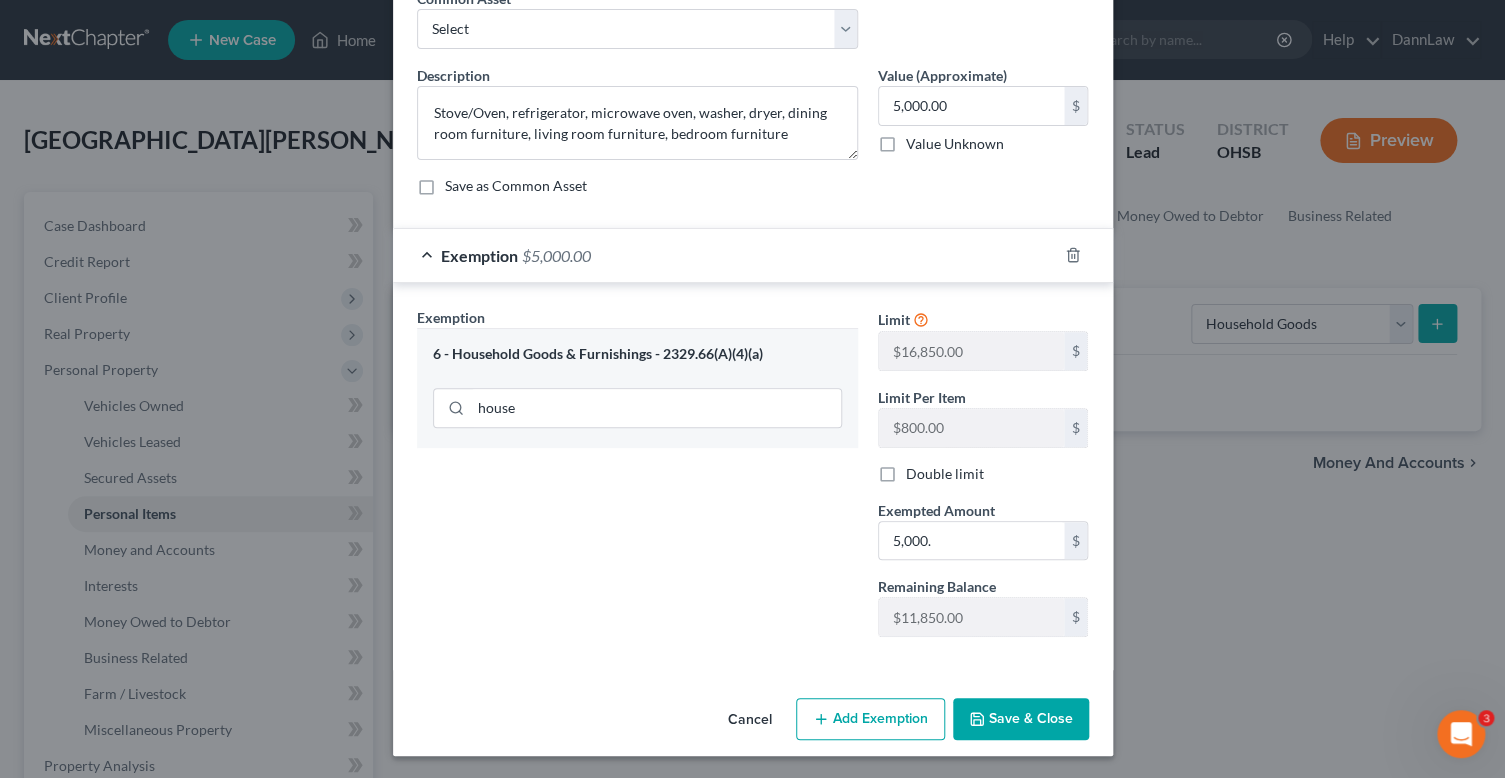 click on "Save & Close" at bounding box center [1021, 719] 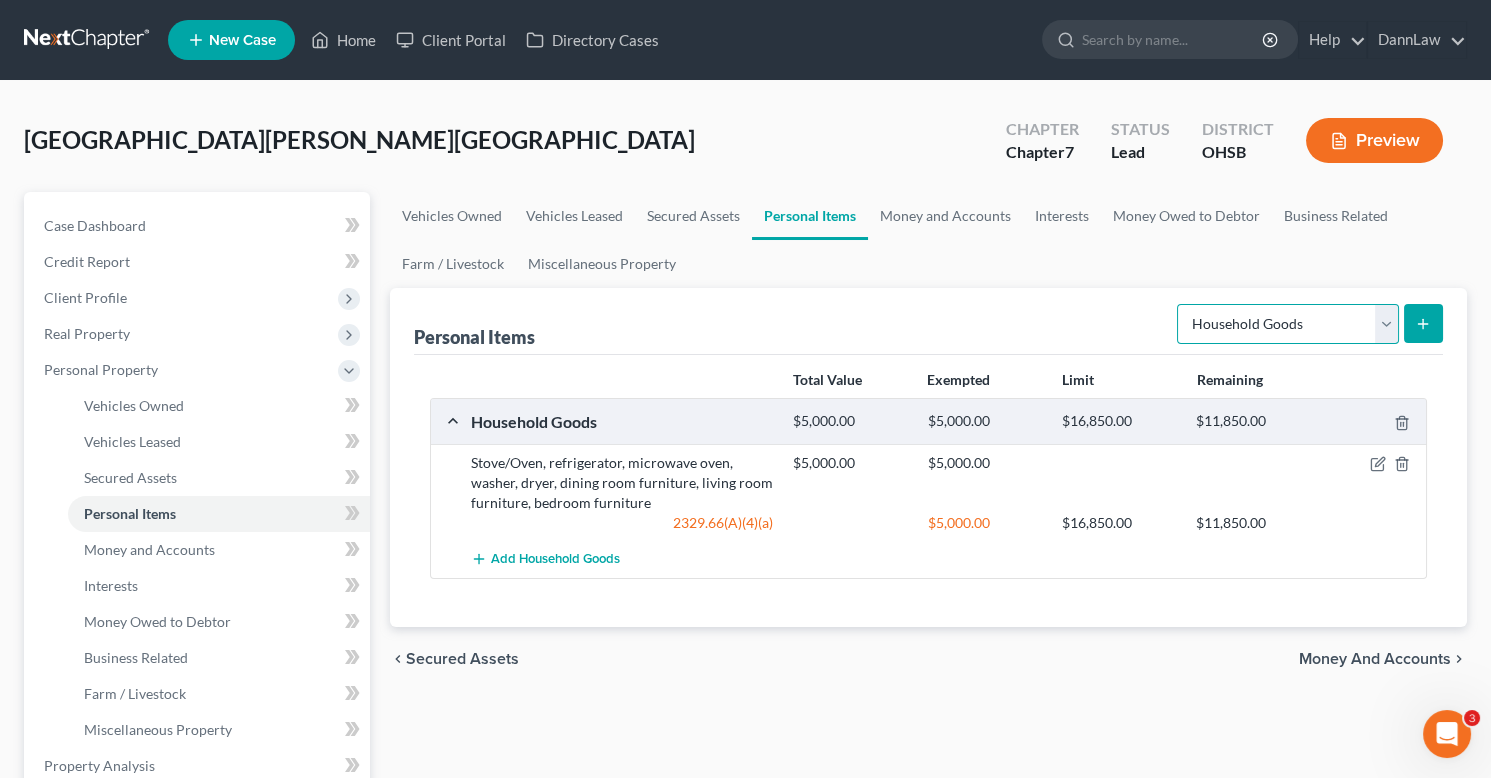 click on "Select Item Type Clothing Collectibles Of Value Electronics Firearms Household Goods Jewelry Other Pet(s) Sports & Hobby Equipment" at bounding box center (1288, 324) 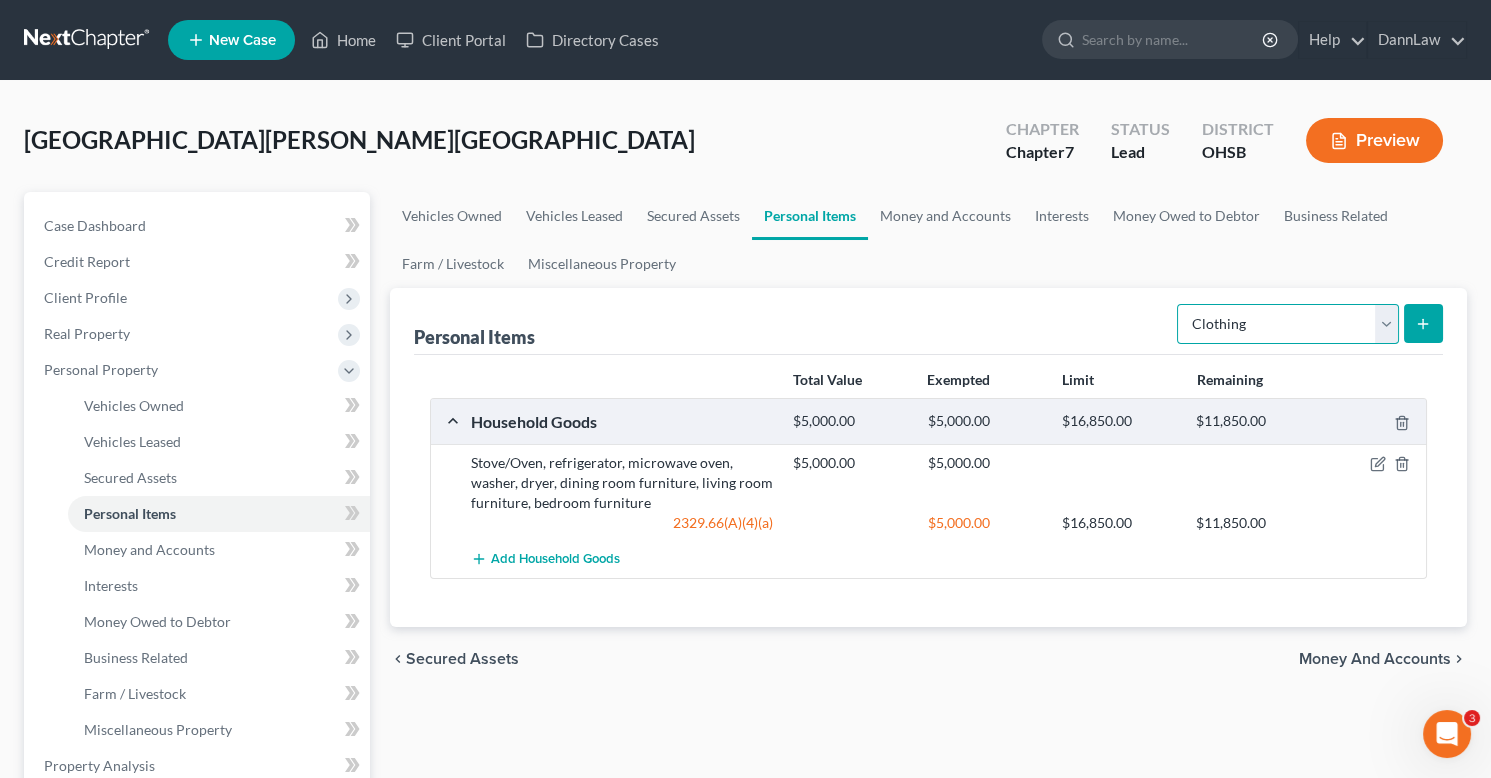 click on "Select Item Type Clothing Collectibles Of Value Electronics Firearms Household Goods Jewelry Other Pet(s) Sports & Hobby Equipment" at bounding box center [1288, 324] 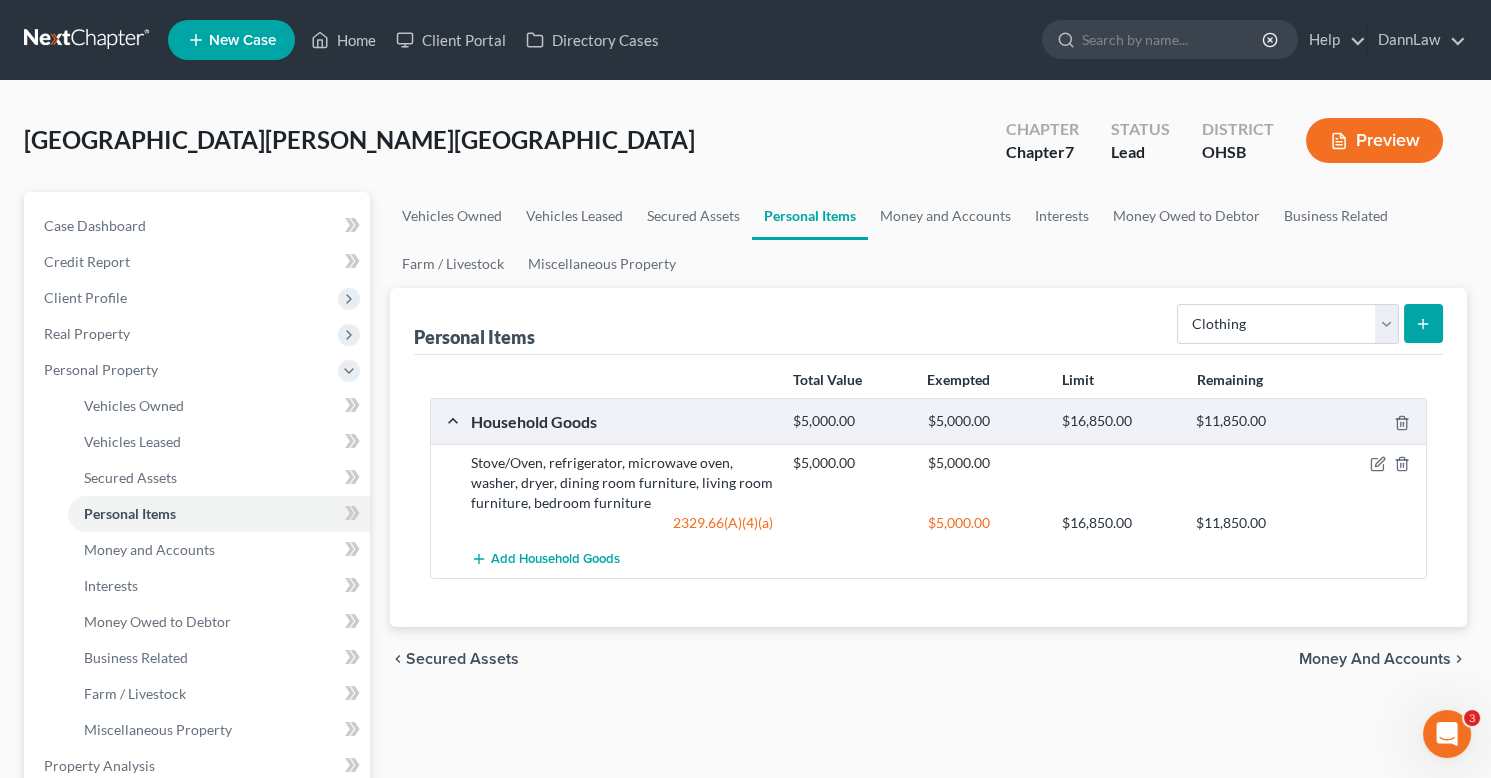click on "Personal Items Select Item Type Clothing Collectibles Of Value Electronics Firearms Household Goods Jewelry Other Pet(s) Sports & Hobby Equipment
Total Value Exempted Limit Remaining
Household Goods $5,000.00 $5,000.00 $16,850.00 $11,850.00
Stove/Oven, refrigerator, microwave oven, washer, dryer, dining room furniture, living room furniture, bedroom furniture $5,000.00 $5,000.00 2329.66(A)(4)(a) $5,000.00 $16,850.00 $11,850.00 Add Household Goods" at bounding box center [928, 457] 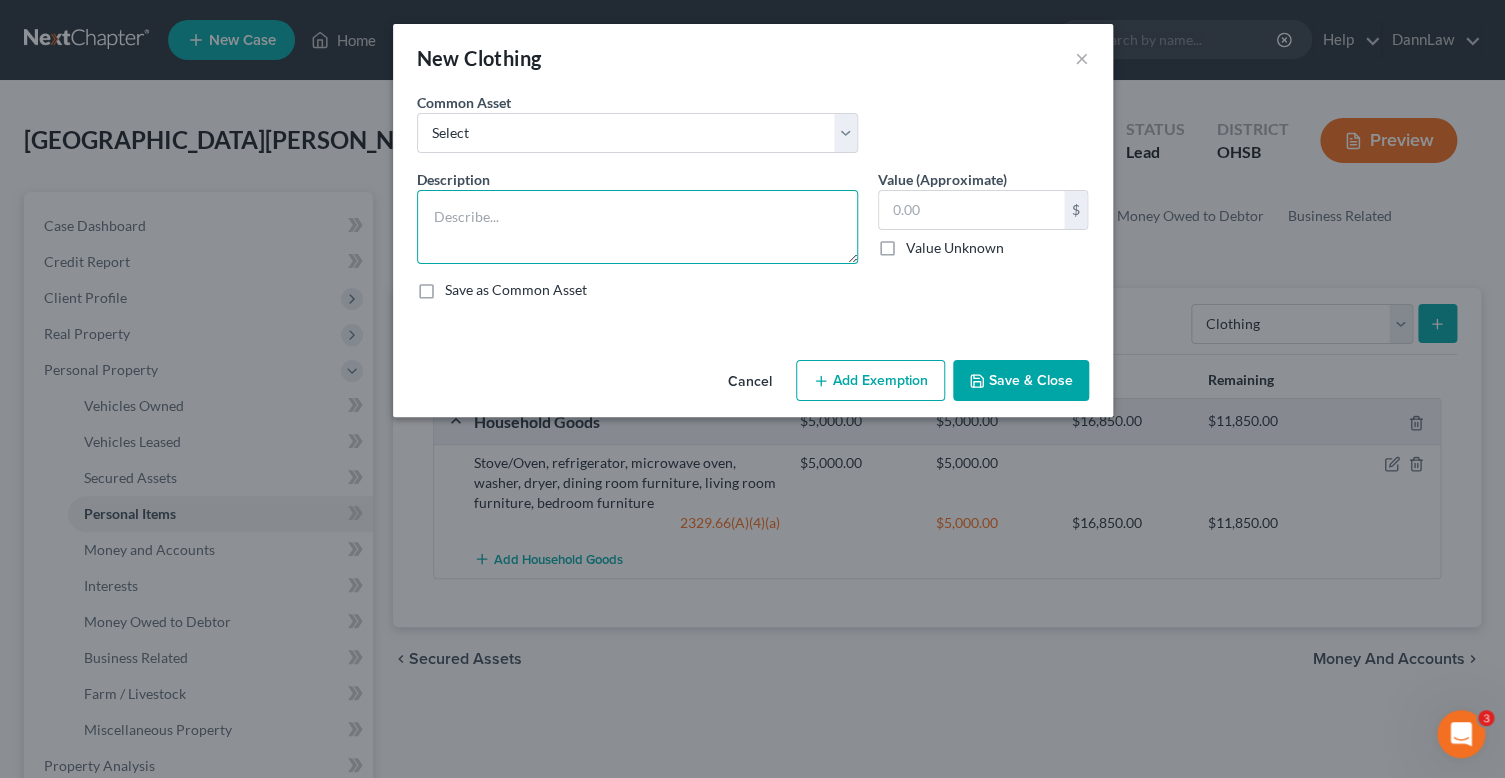 click at bounding box center [637, 227] 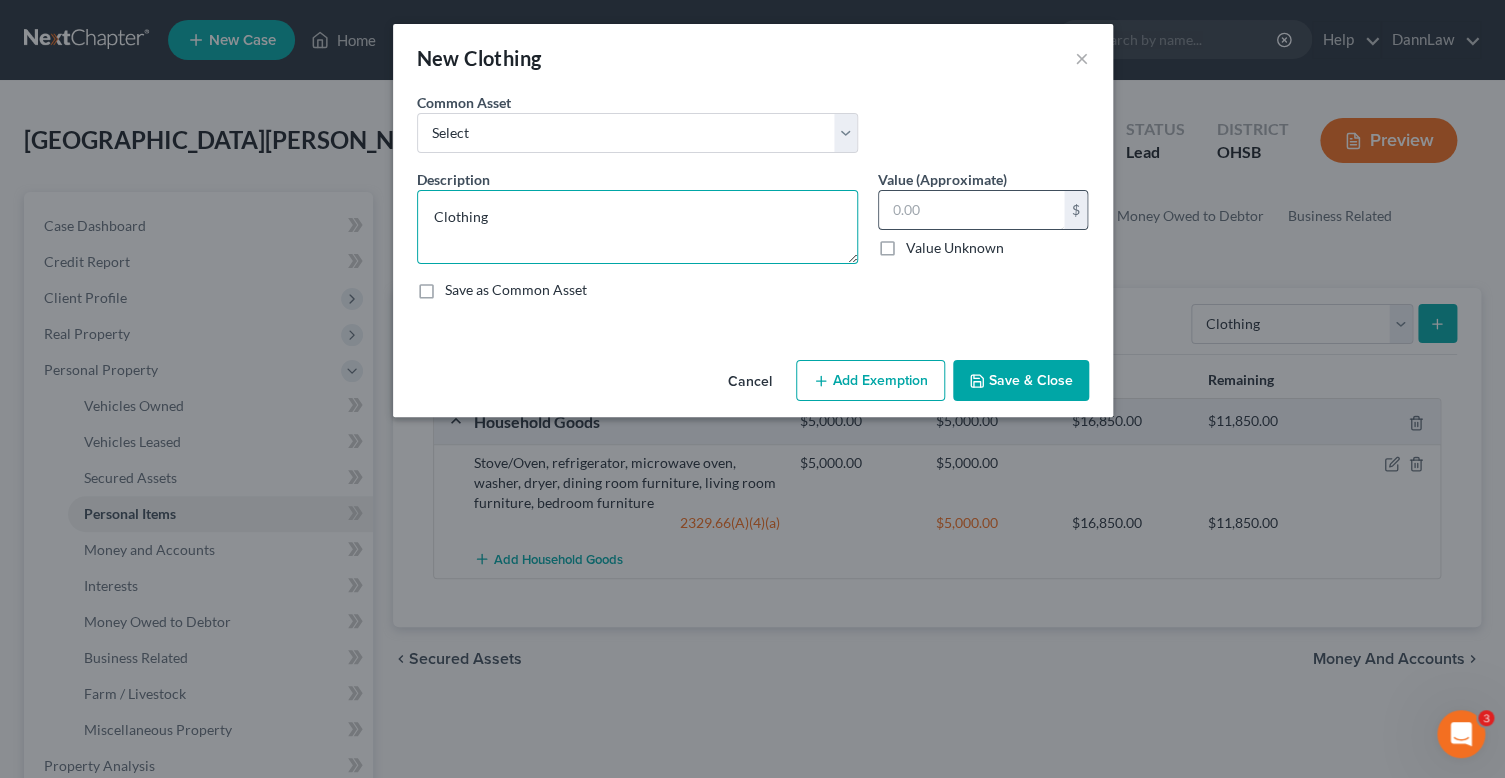 type on "Clothing" 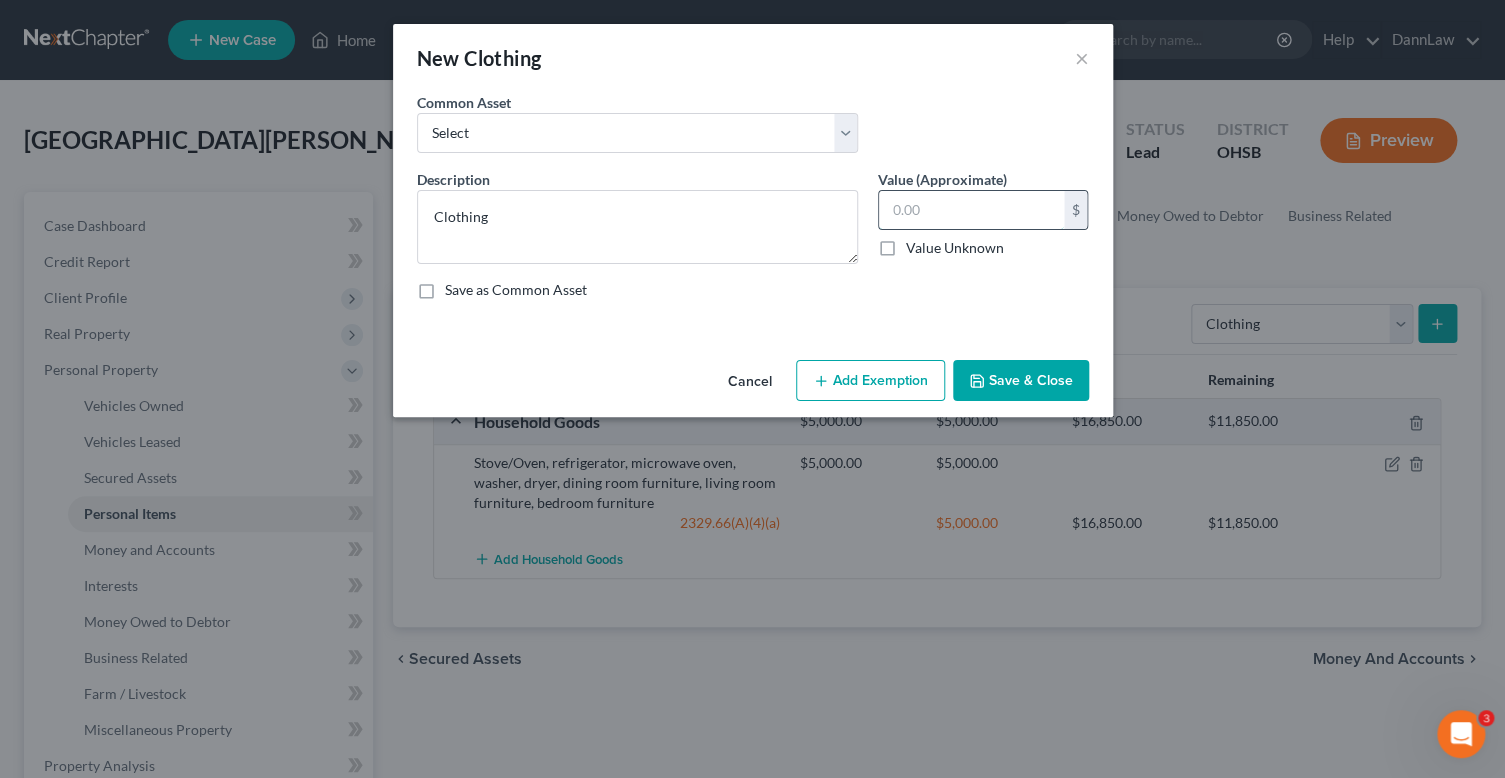 click at bounding box center (971, 210) 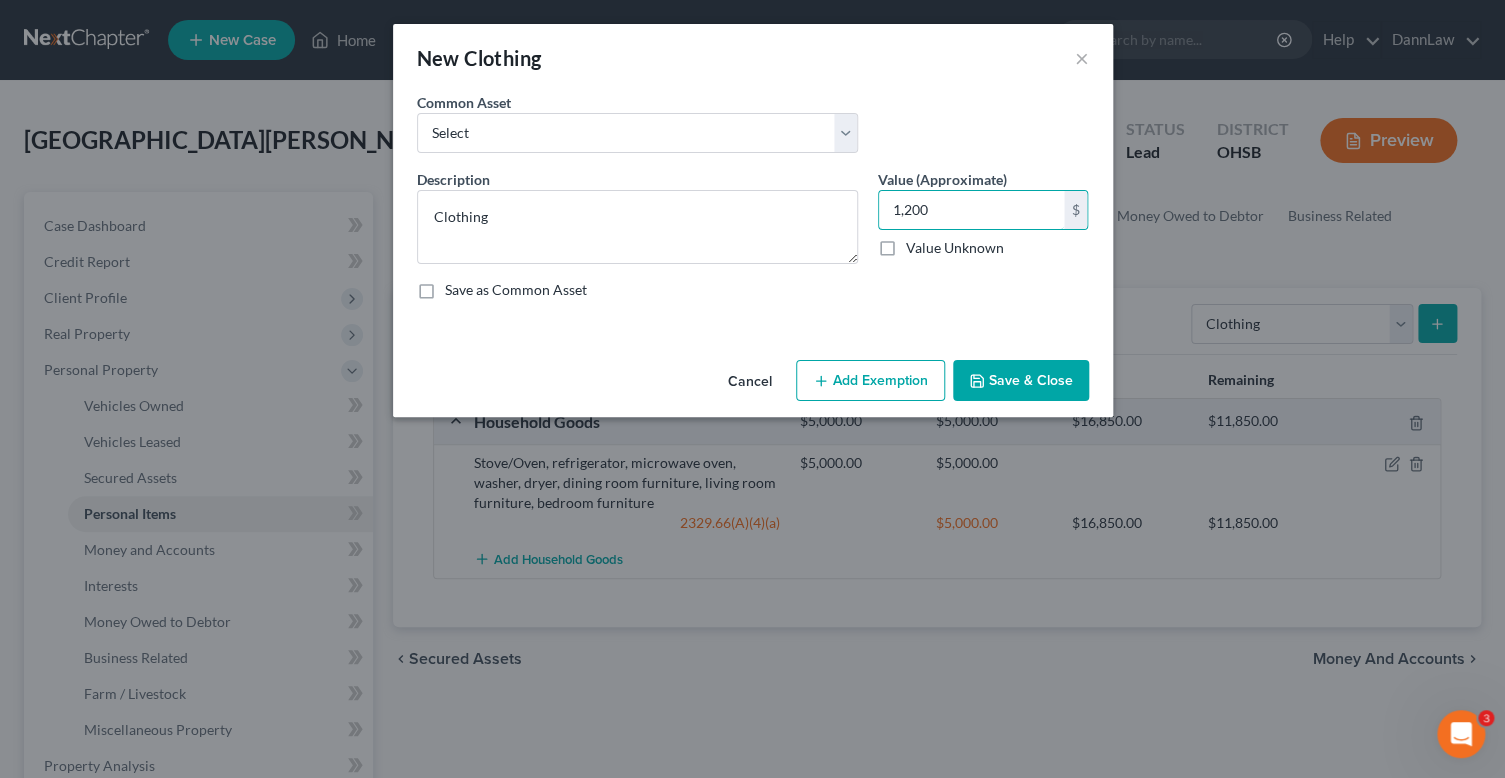 type on "1,200" 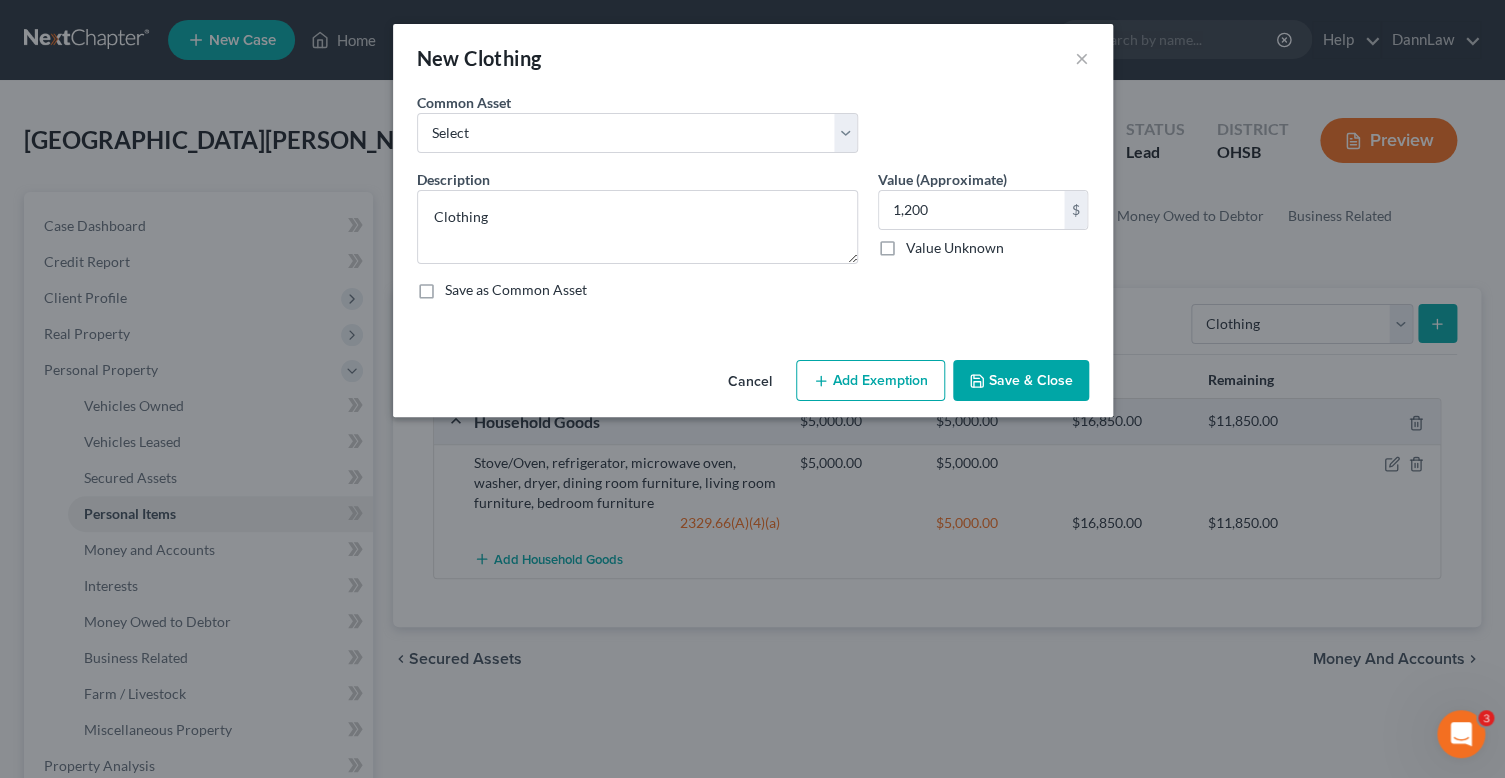 click on "Add Exemption" at bounding box center [870, 381] 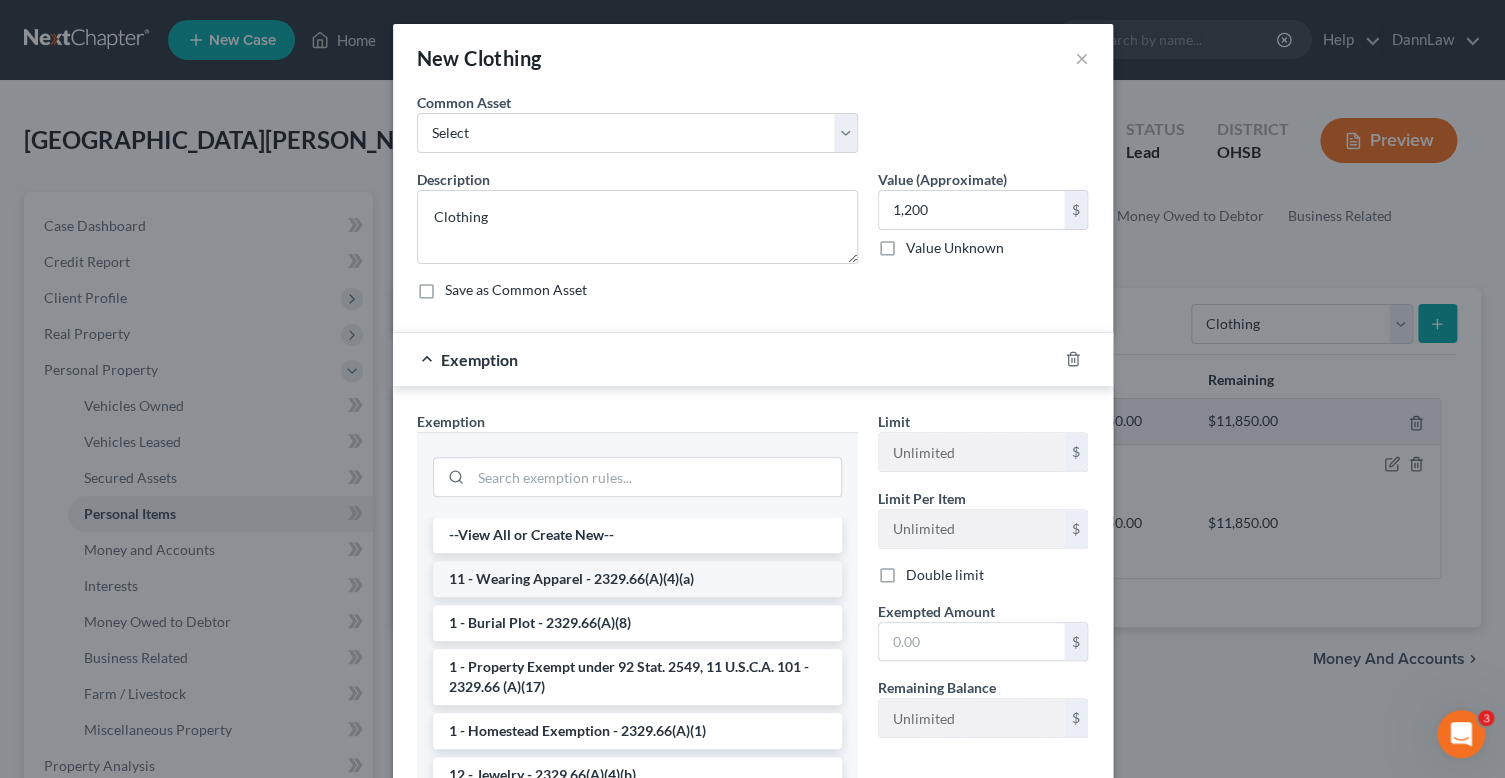 click on "11 - Wearing Apparel - 2329.66(A)(4)(a)" at bounding box center (637, 579) 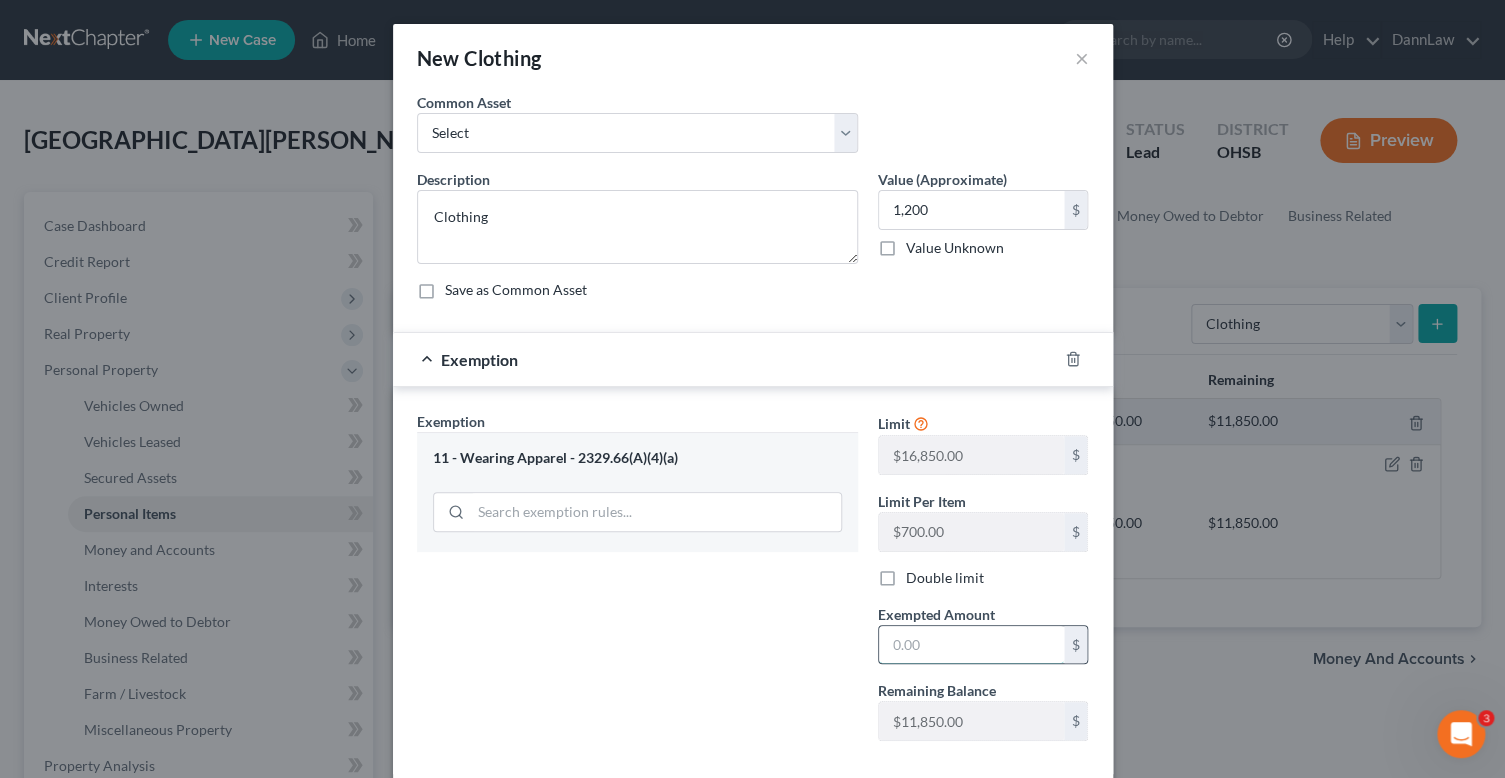 click at bounding box center (971, 645) 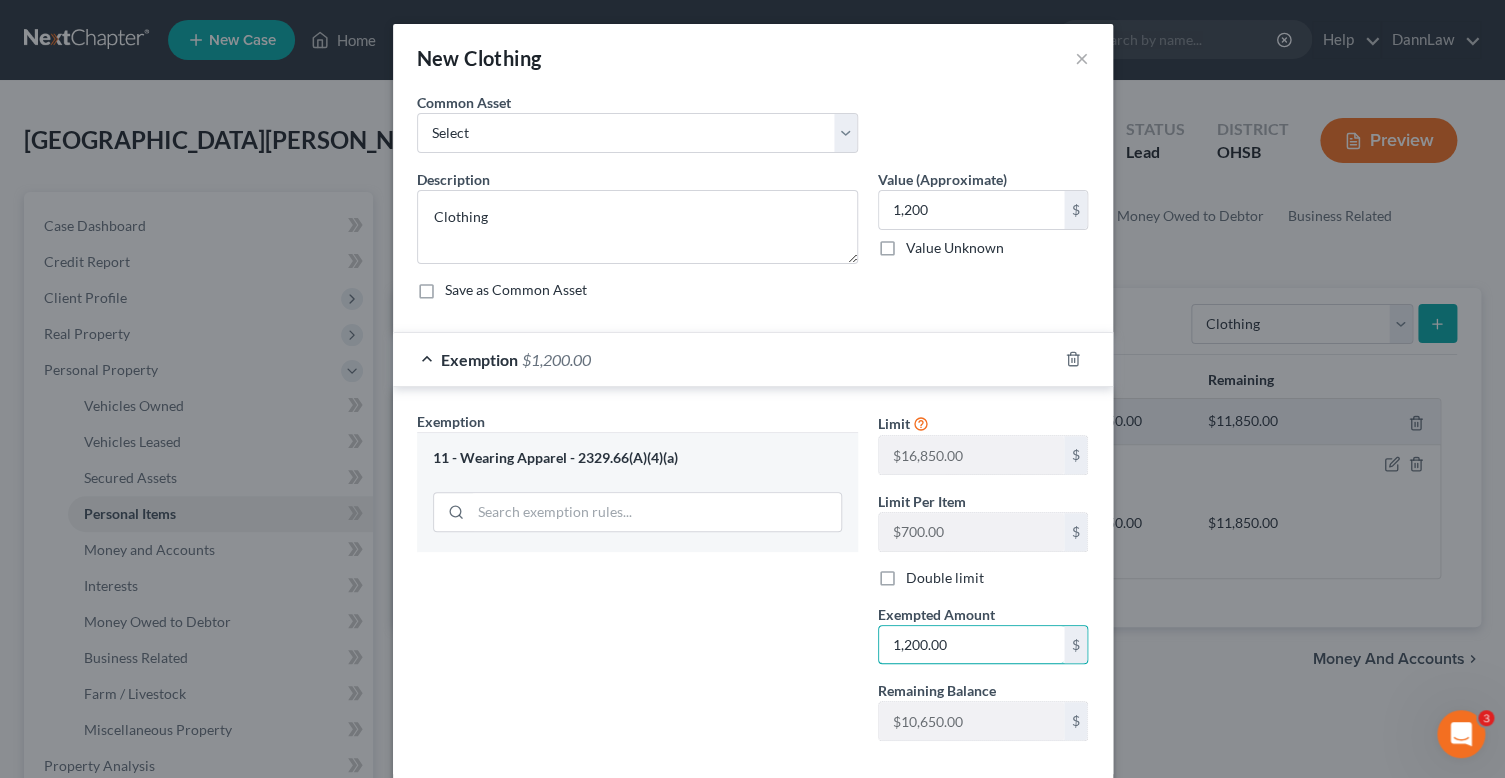 type on "1,200.00" 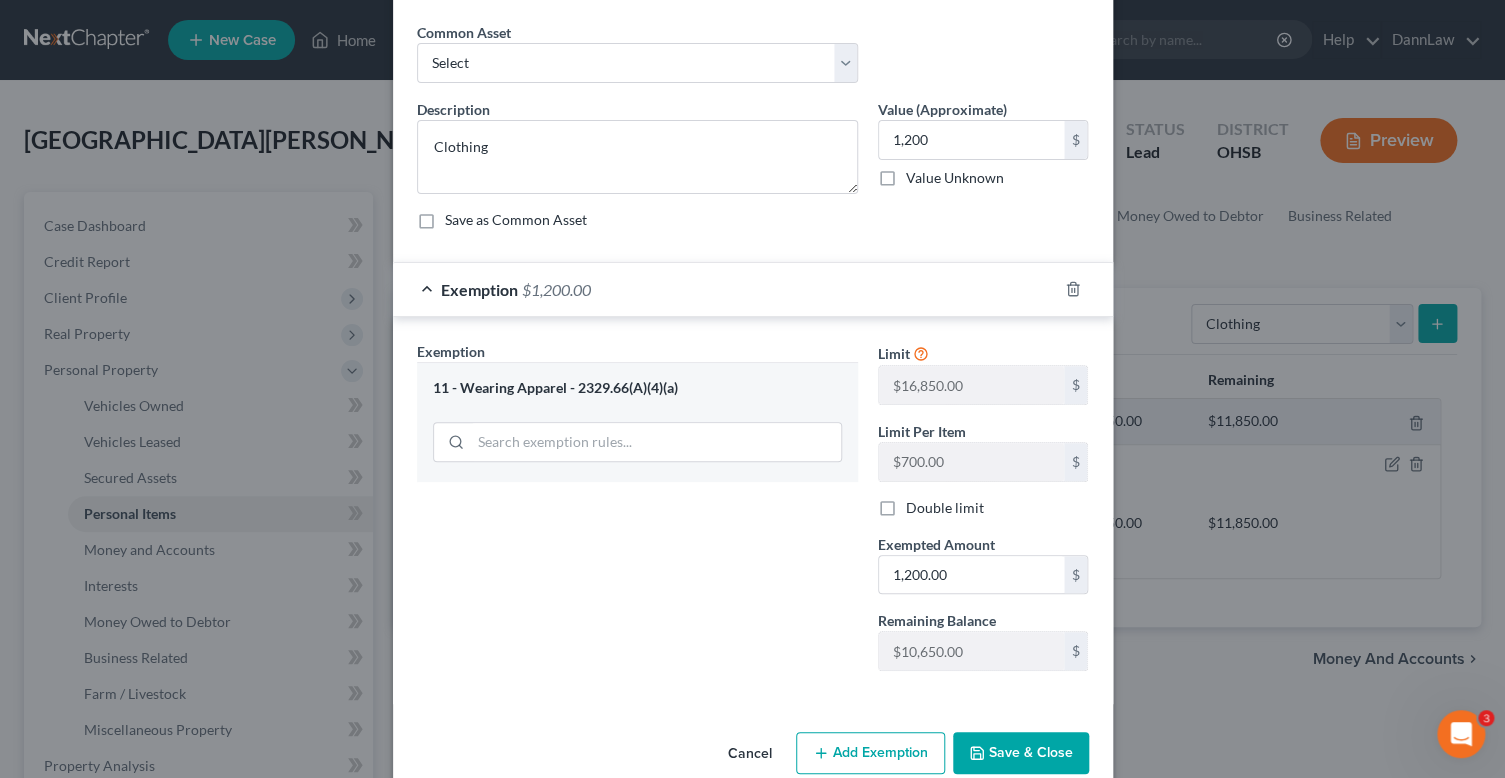 scroll, scrollTop: 104, scrollLeft: 0, axis: vertical 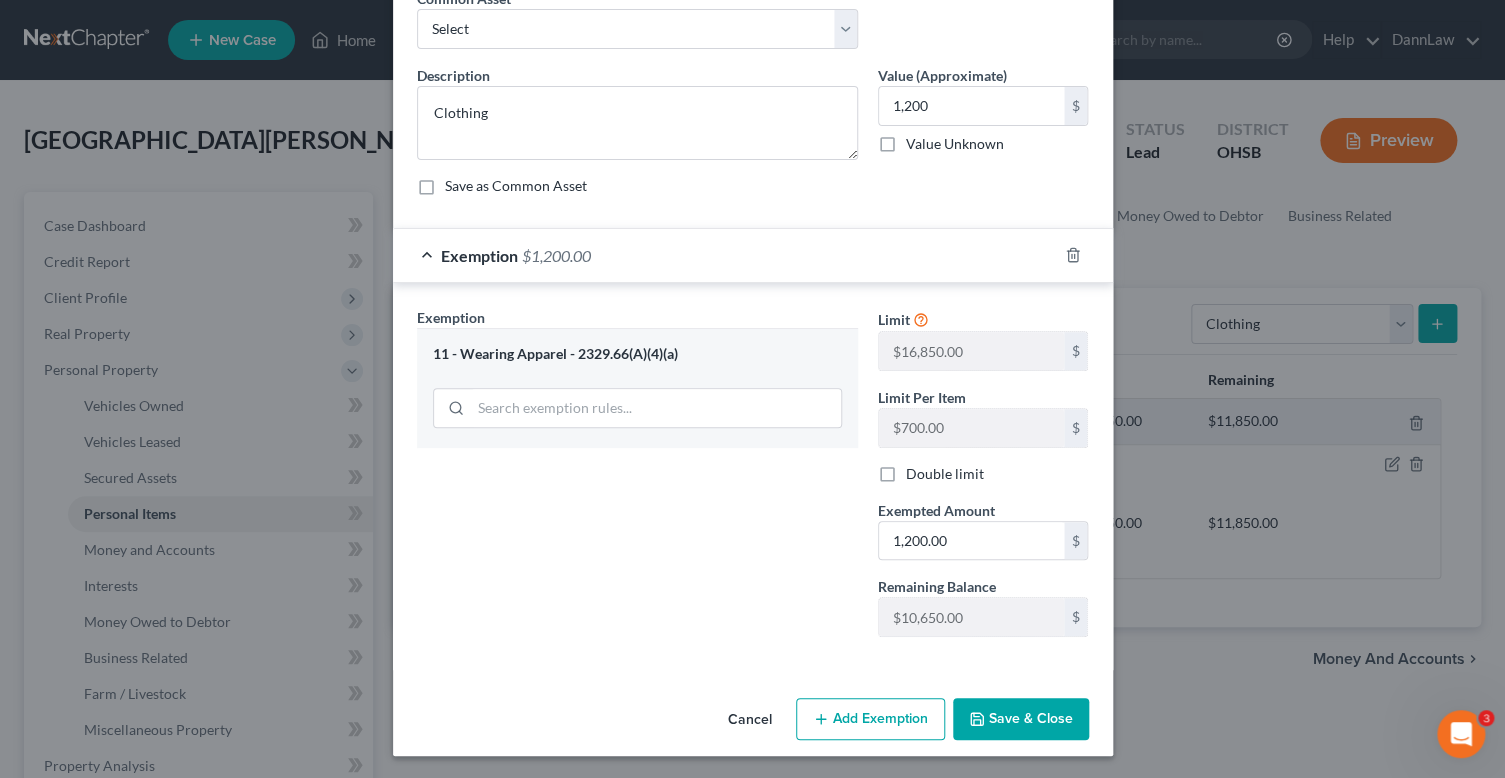 click on "Save & Close" at bounding box center (1021, 719) 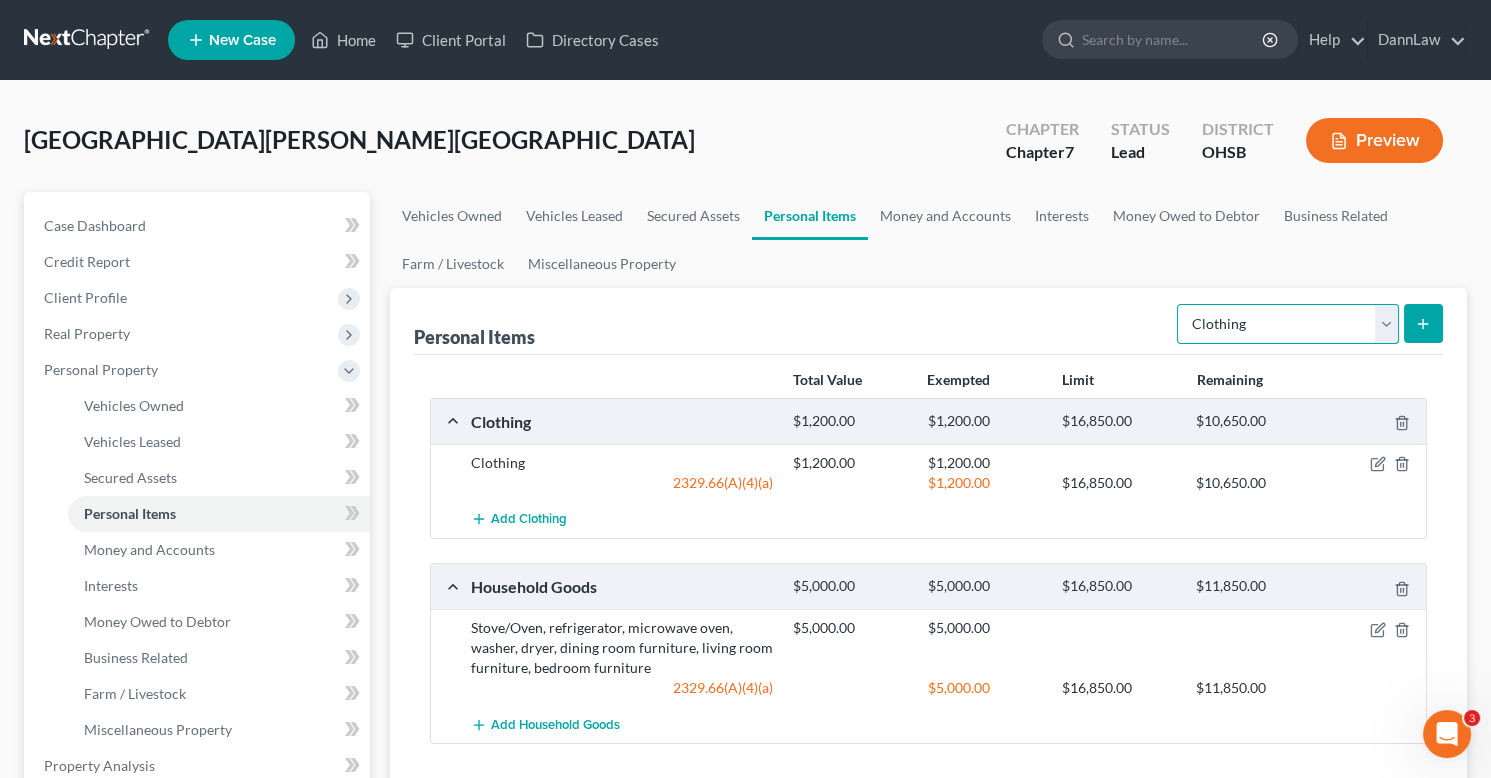 click on "Select Item Type Clothing Collectibles Of Value Electronics Firearms Household Goods Jewelry Other Pet(s) Sports & Hobby Equipment" at bounding box center [1288, 324] 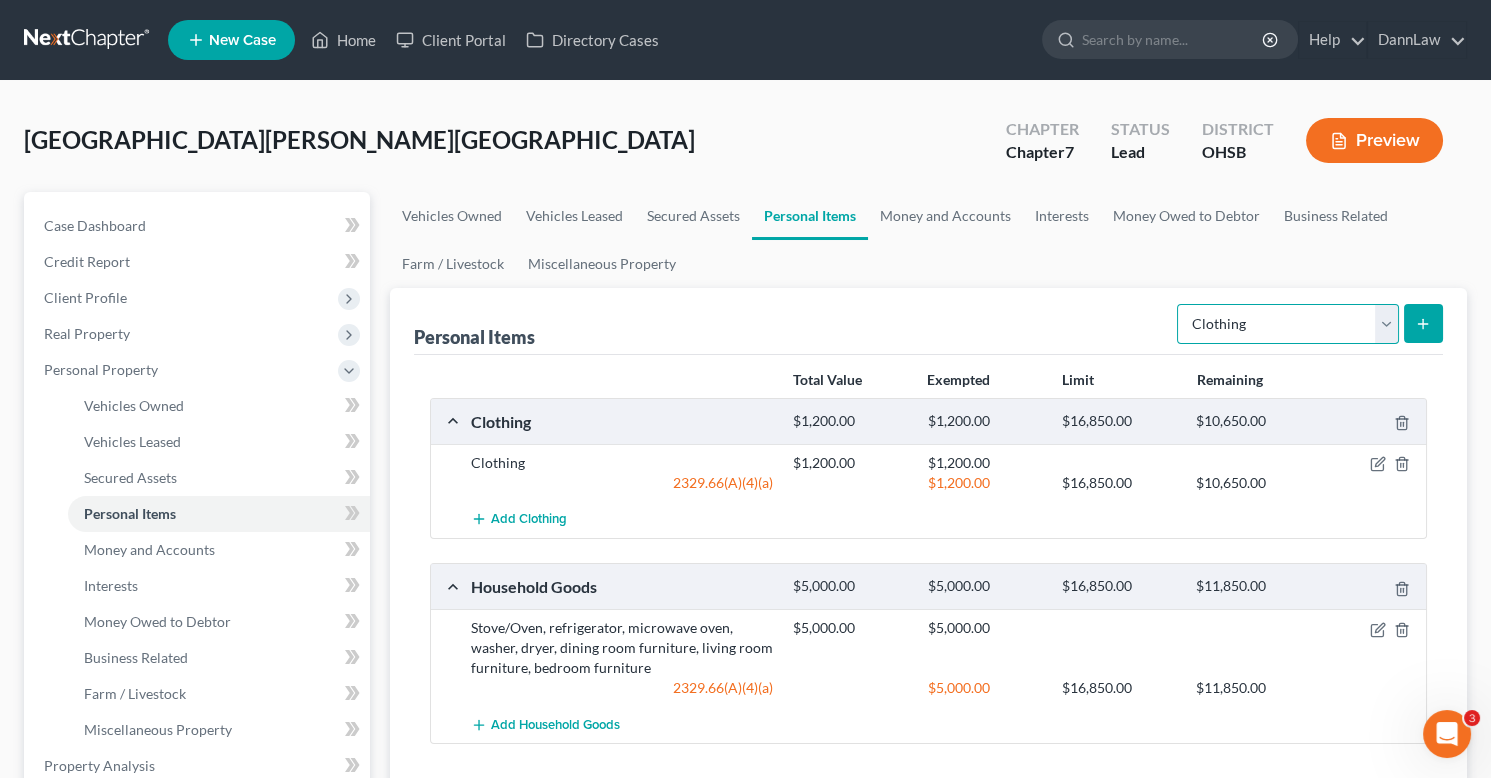 select on "electronics" 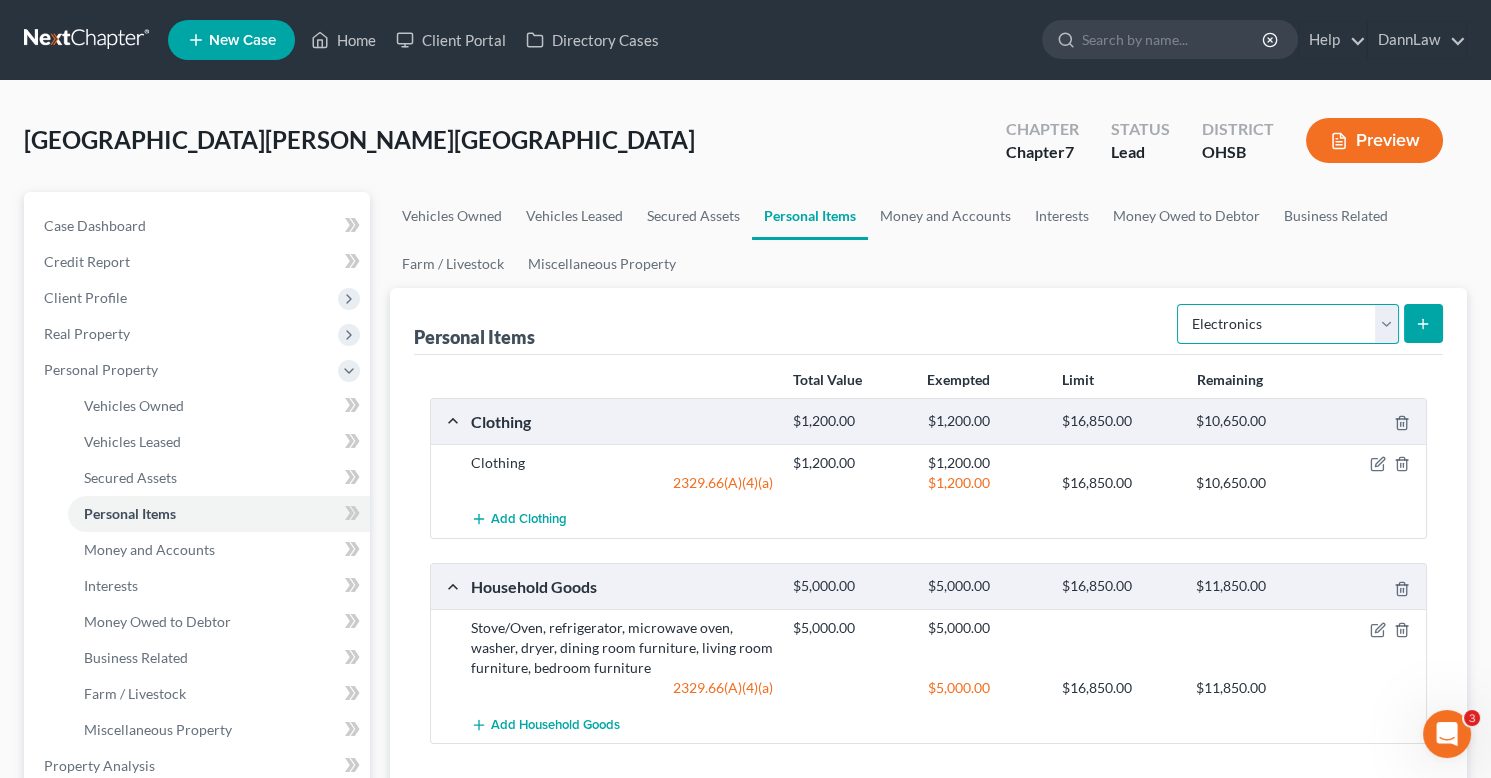 click on "Select Item Type Clothing Collectibles Of Value Electronics Firearms Household Goods Jewelry Other Pet(s) Sports & Hobby Equipment" at bounding box center [1288, 324] 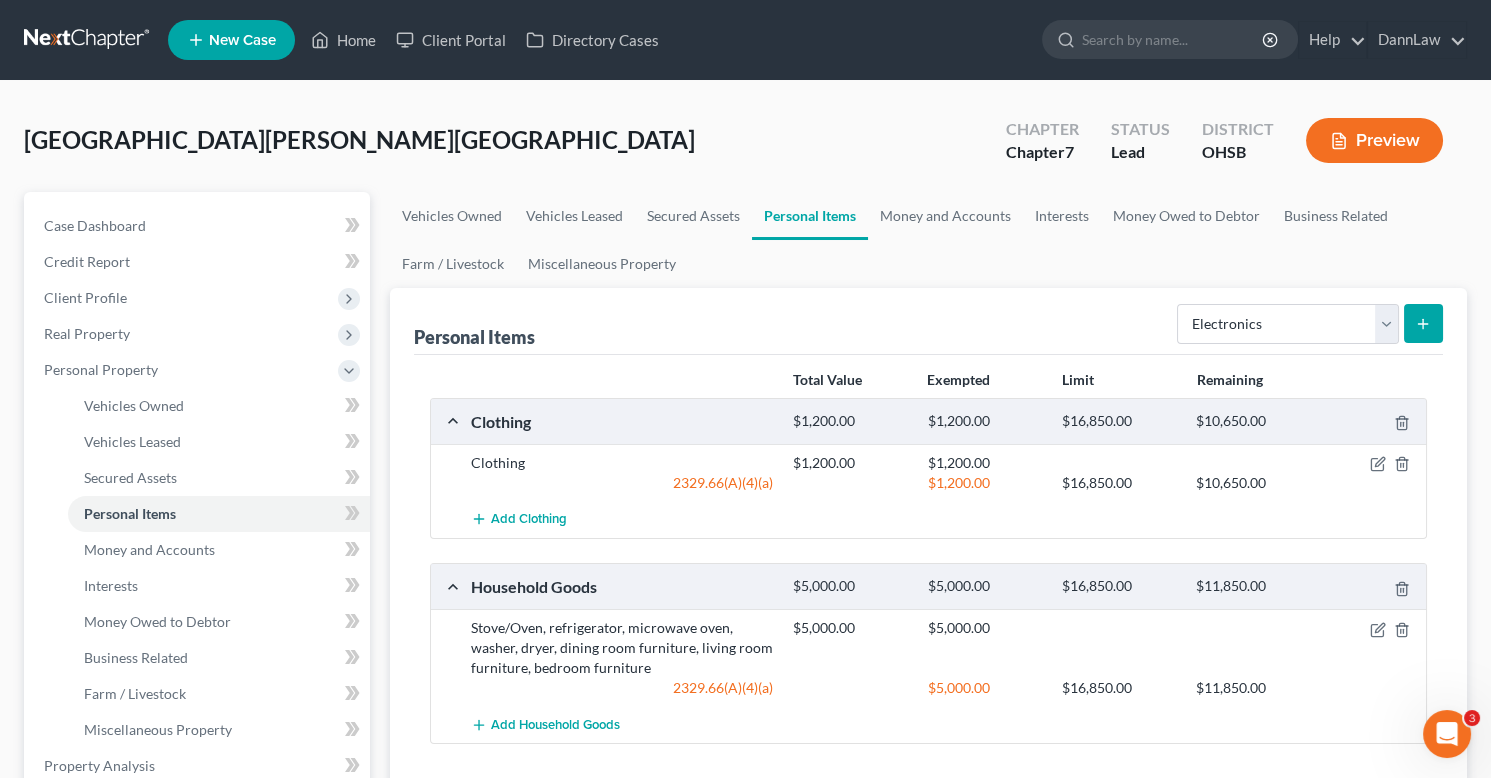click 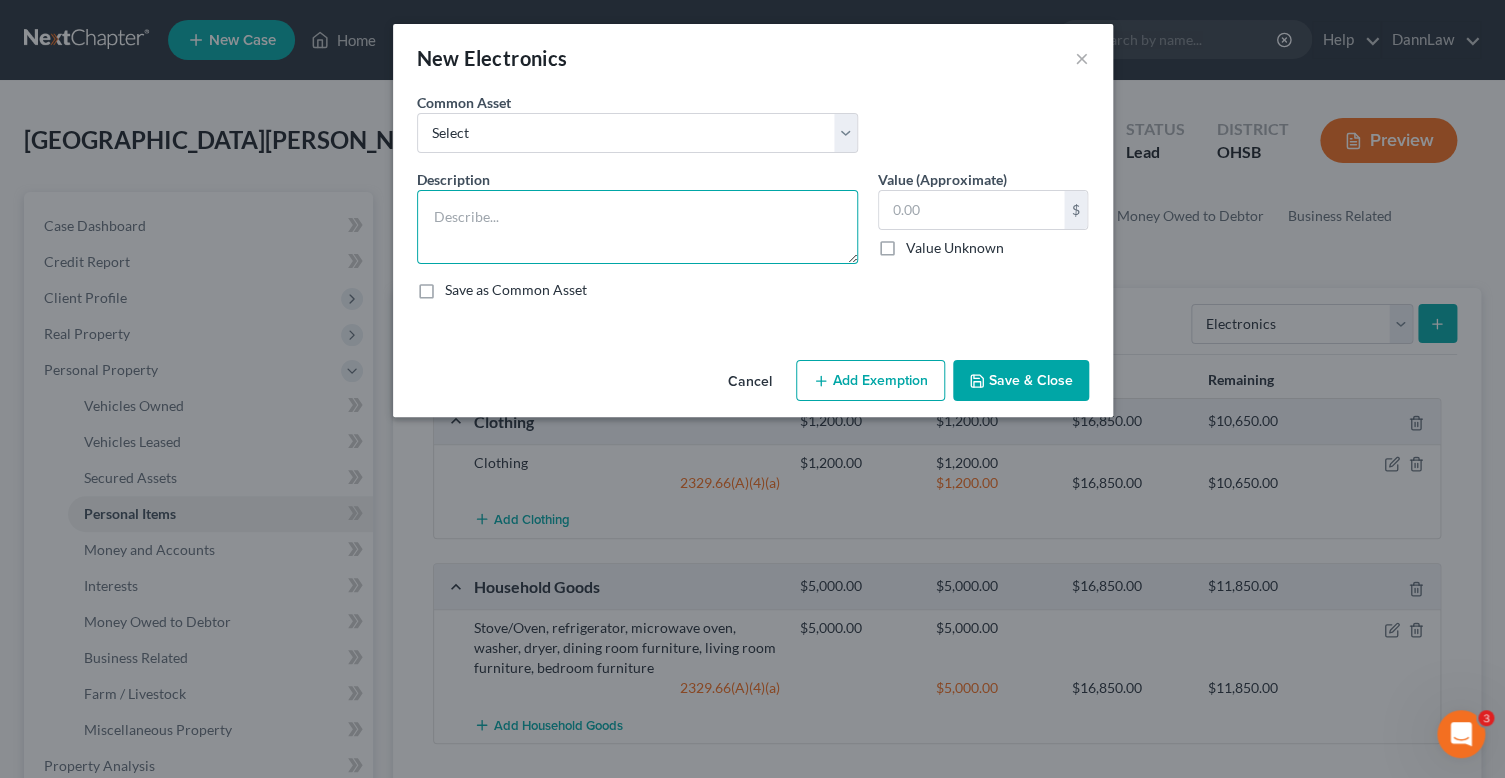 click at bounding box center (637, 227) 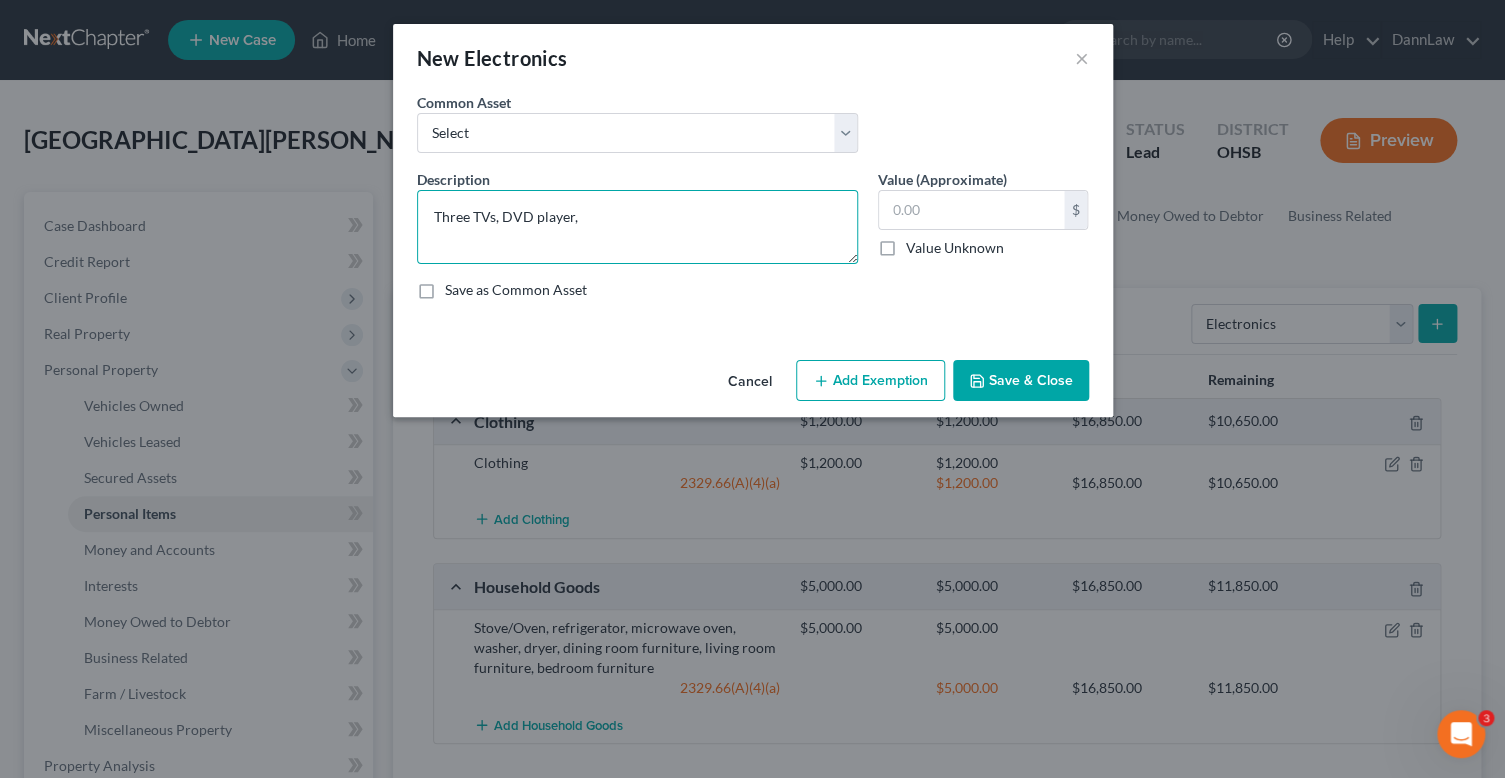 click on "Three TVs, DVD player," at bounding box center [637, 227] 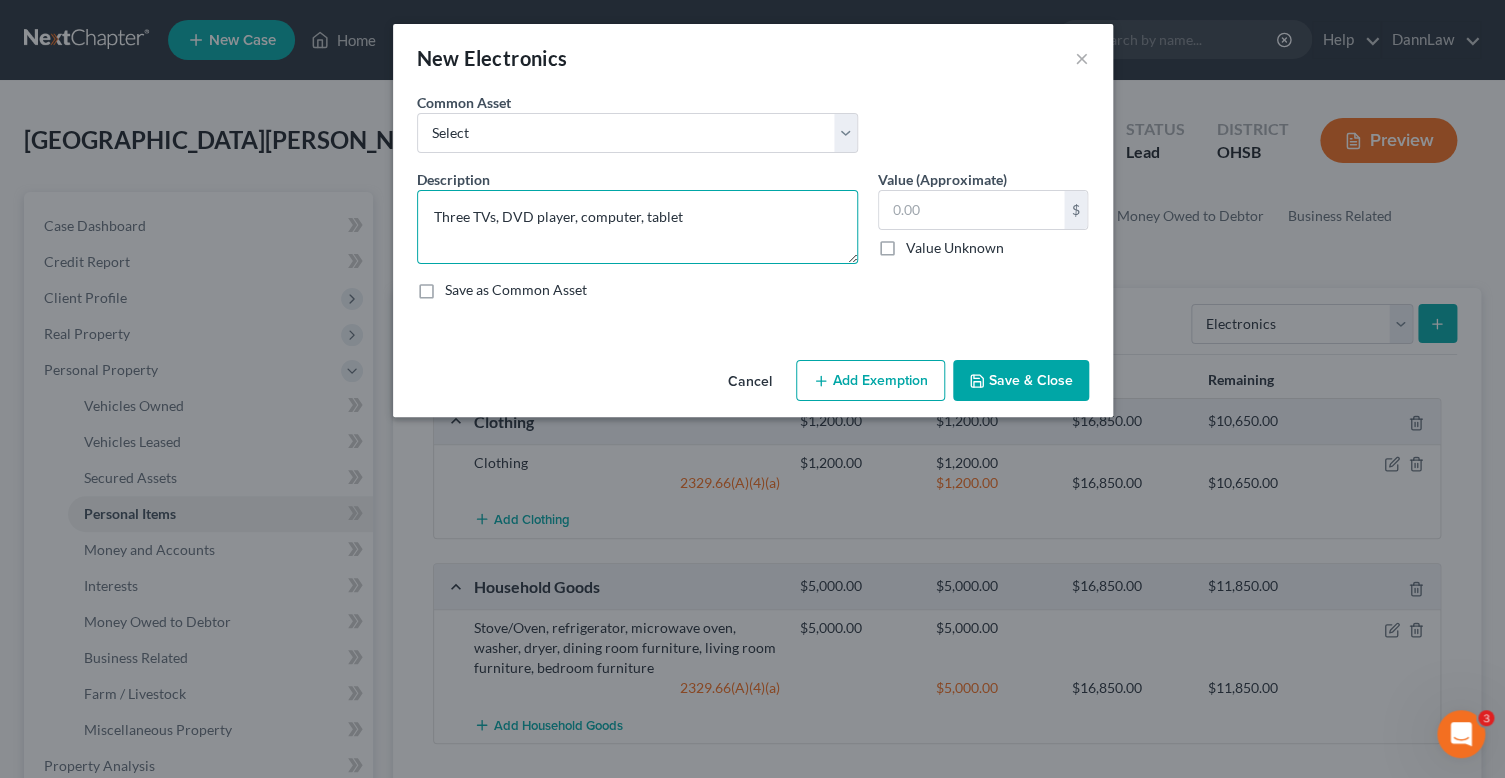 type on "Three TVs, DVD player, computer, tablet" 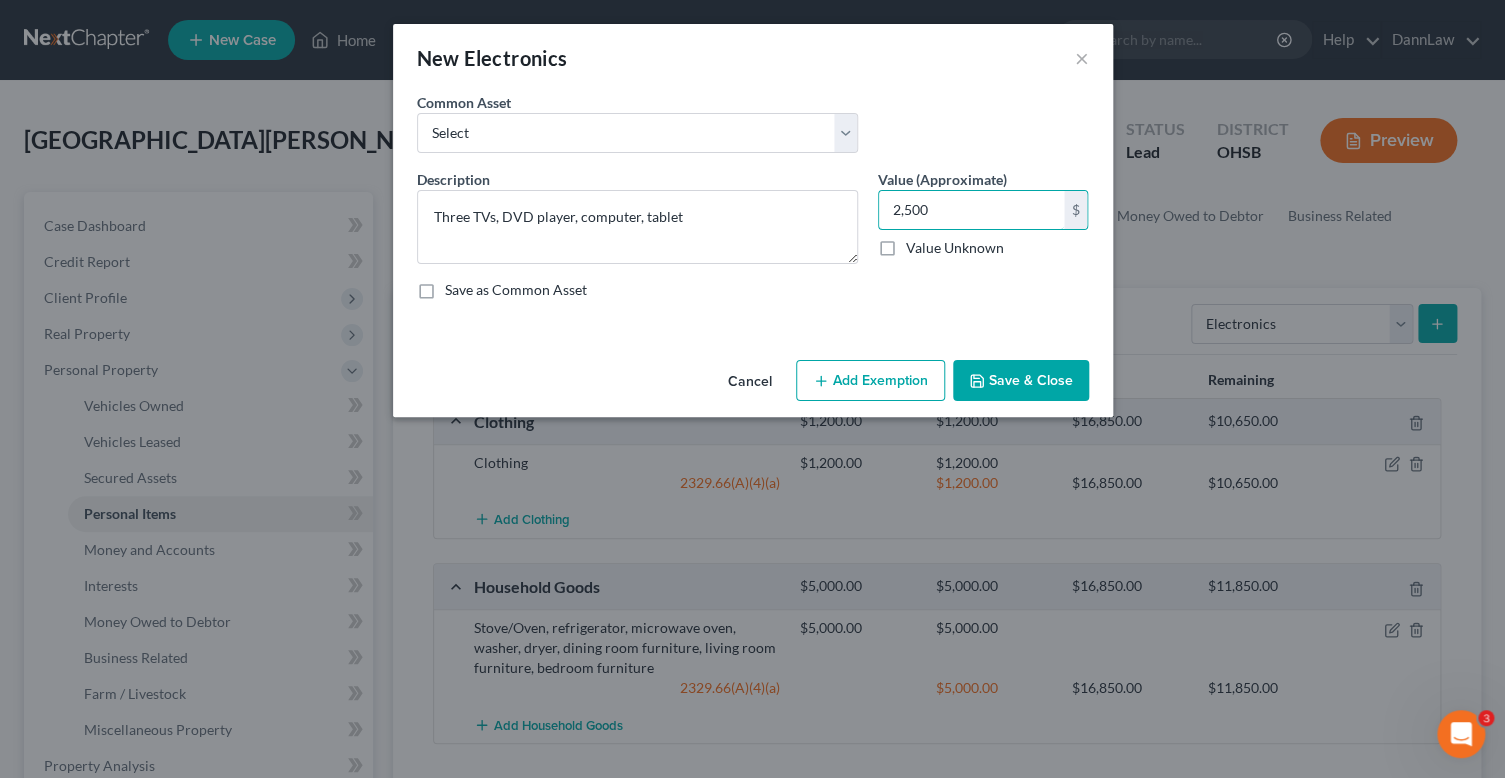 type on "2,500" 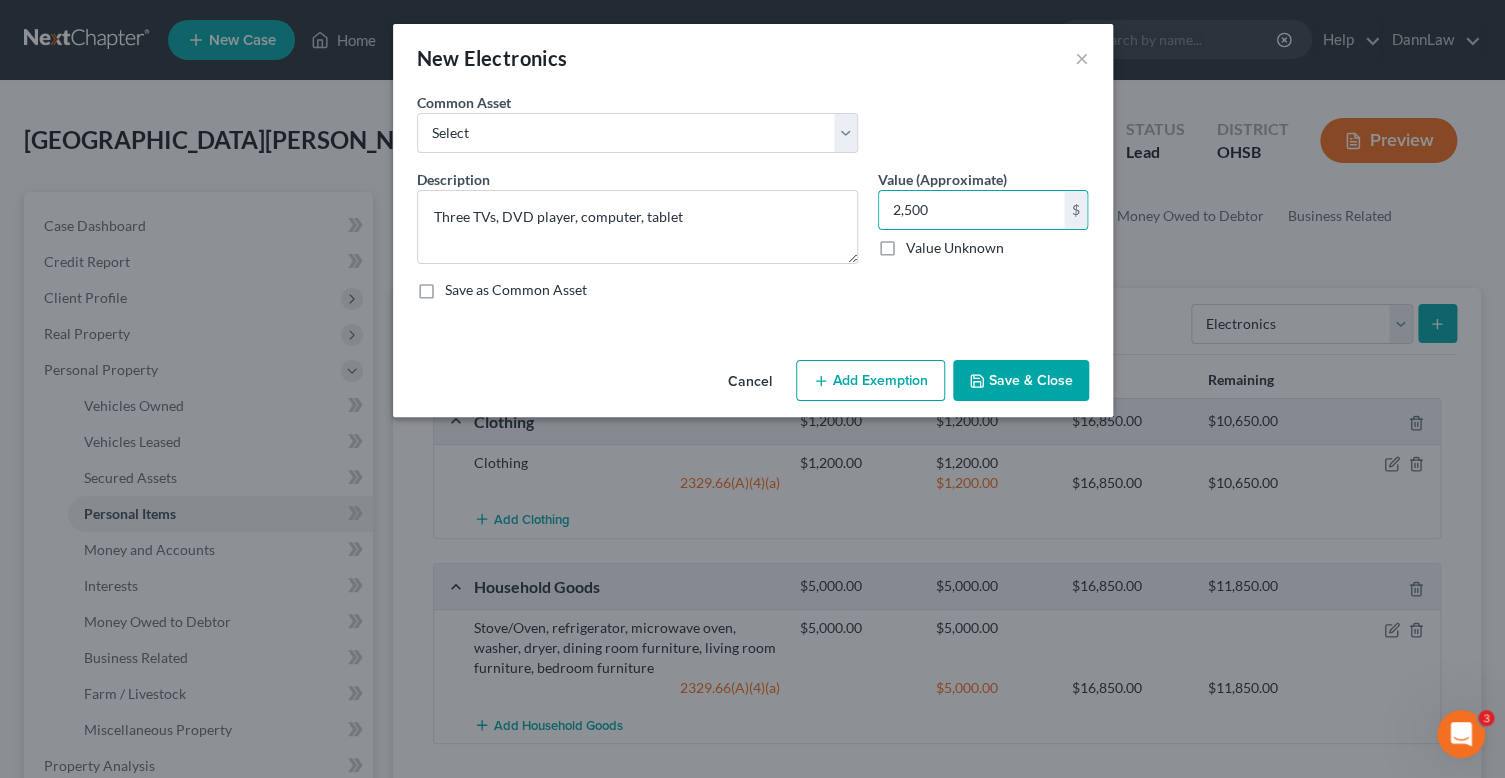 click on "Add Exemption" at bounding box center (870, 381) 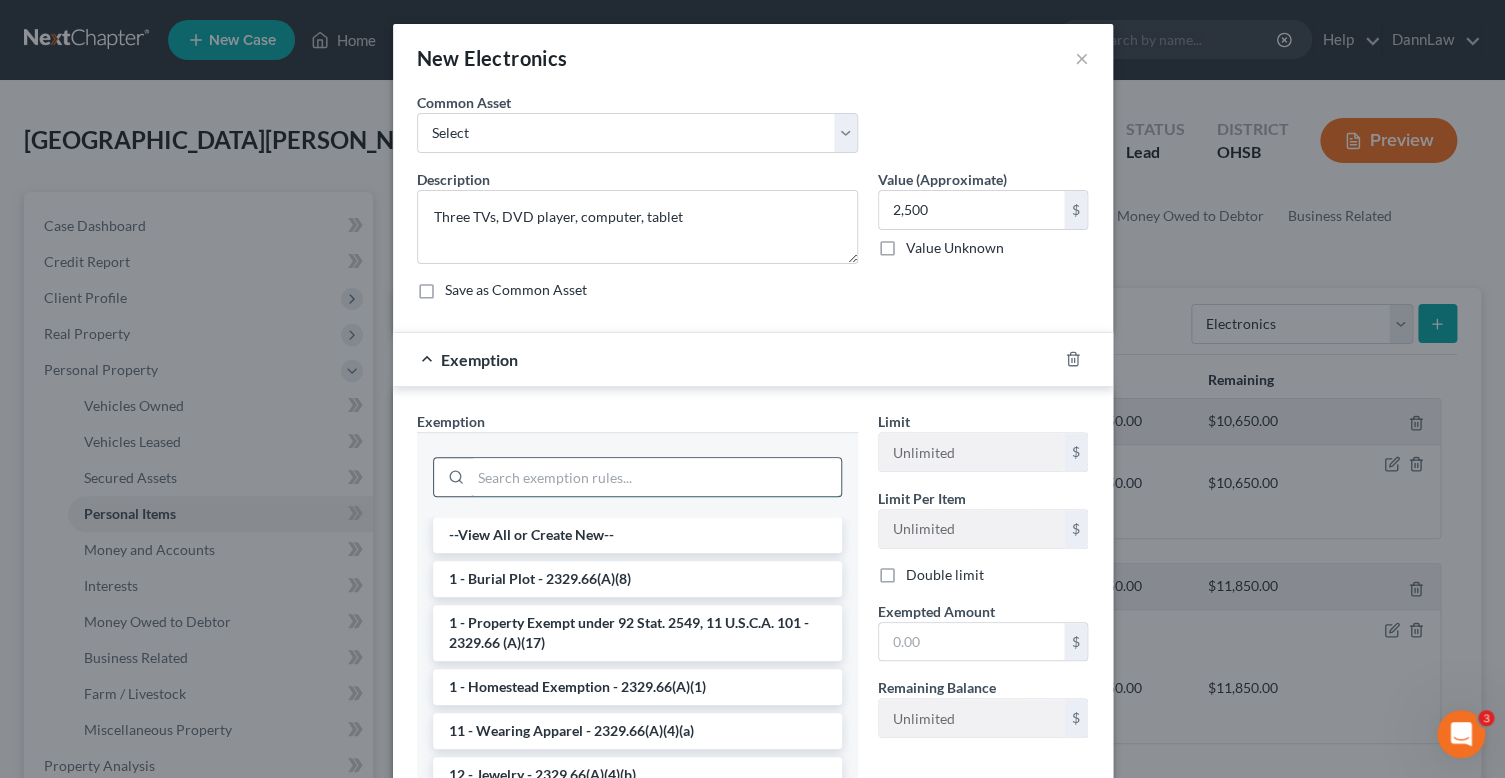 click at bounding box center (656, 477) 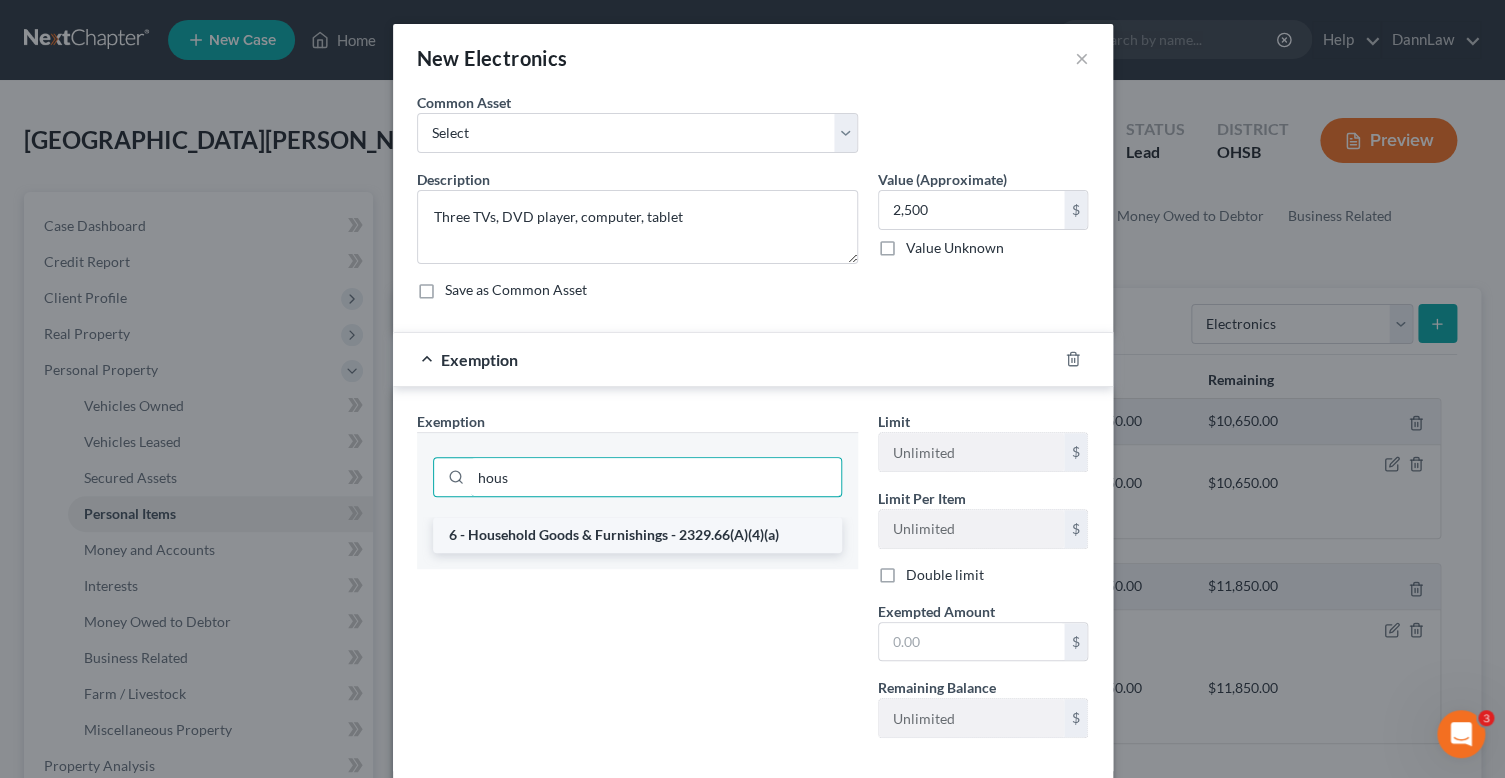 type on "hous" 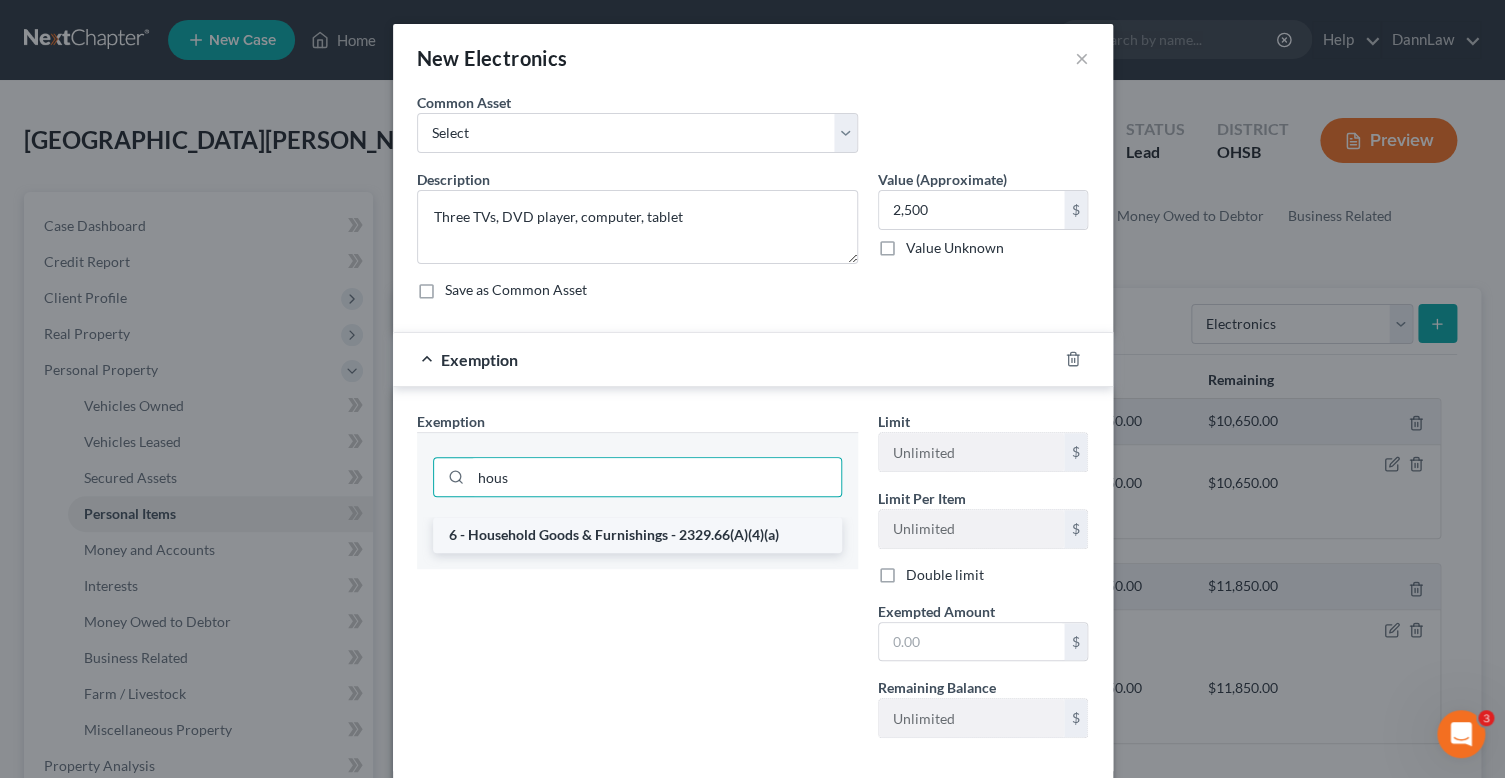click on "6 - Household Goods & Furnishings - 2329.66(A)(4)(a)" at bounding box center [637, 535] 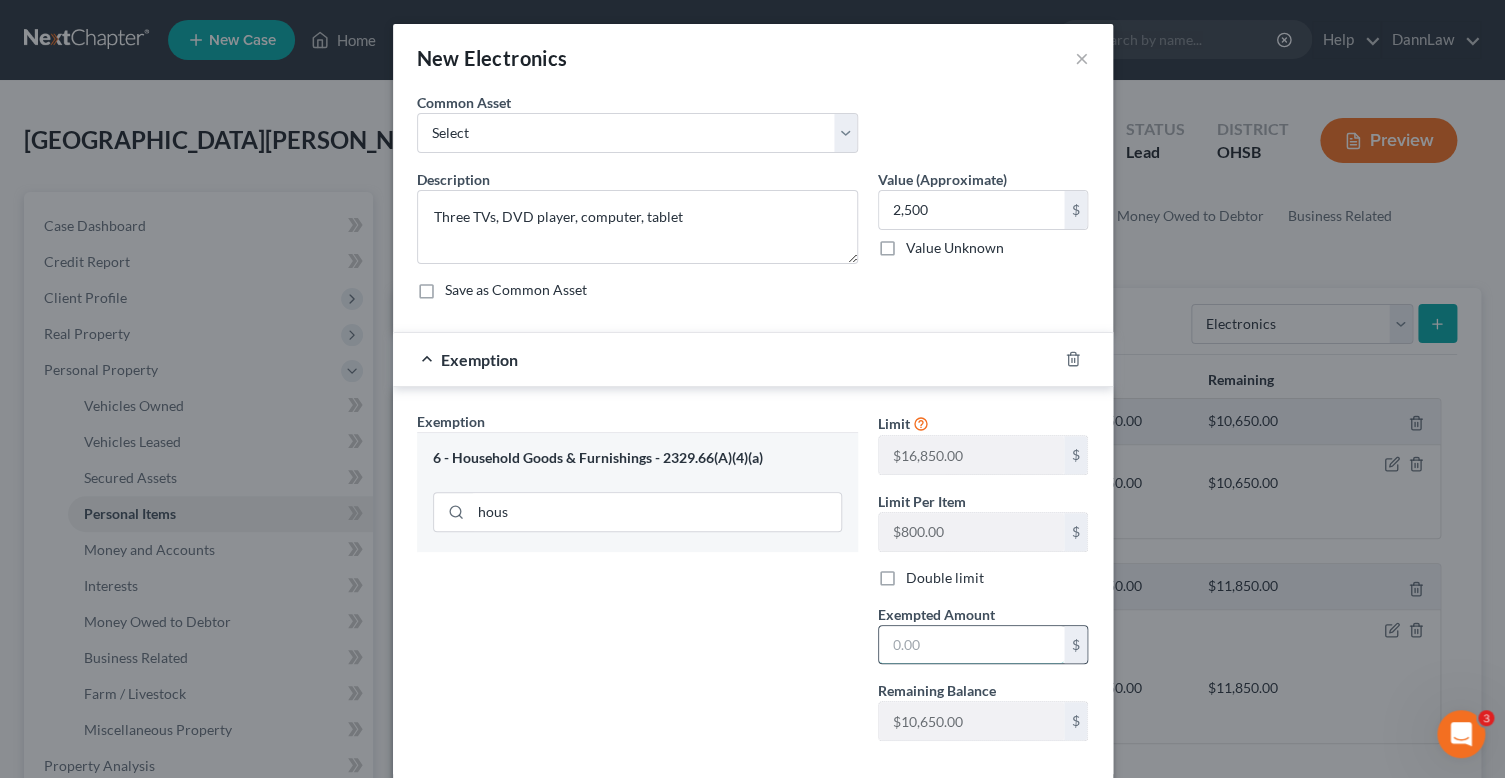 click at bounding box center (971, 645) 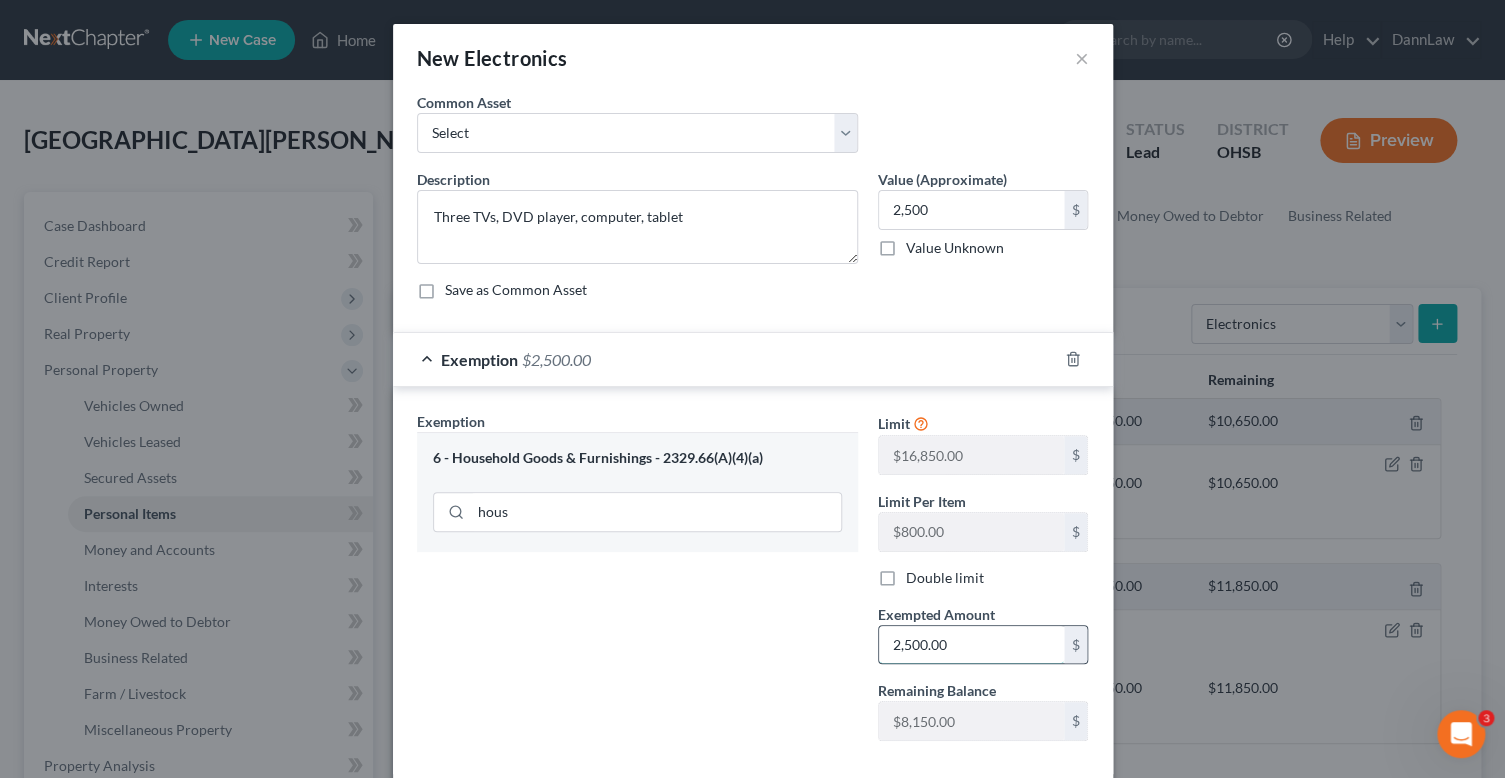 type on "2,500.00" 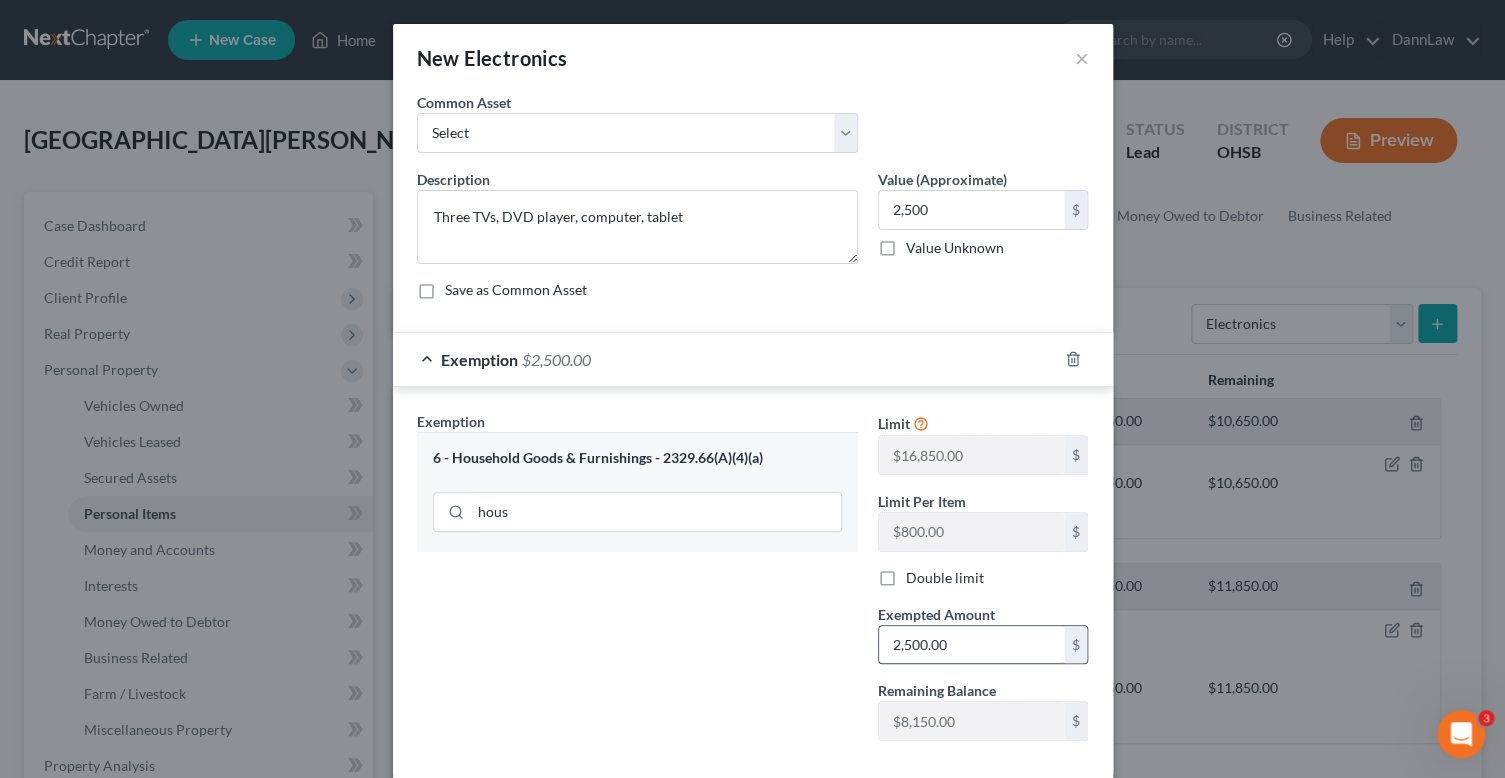type 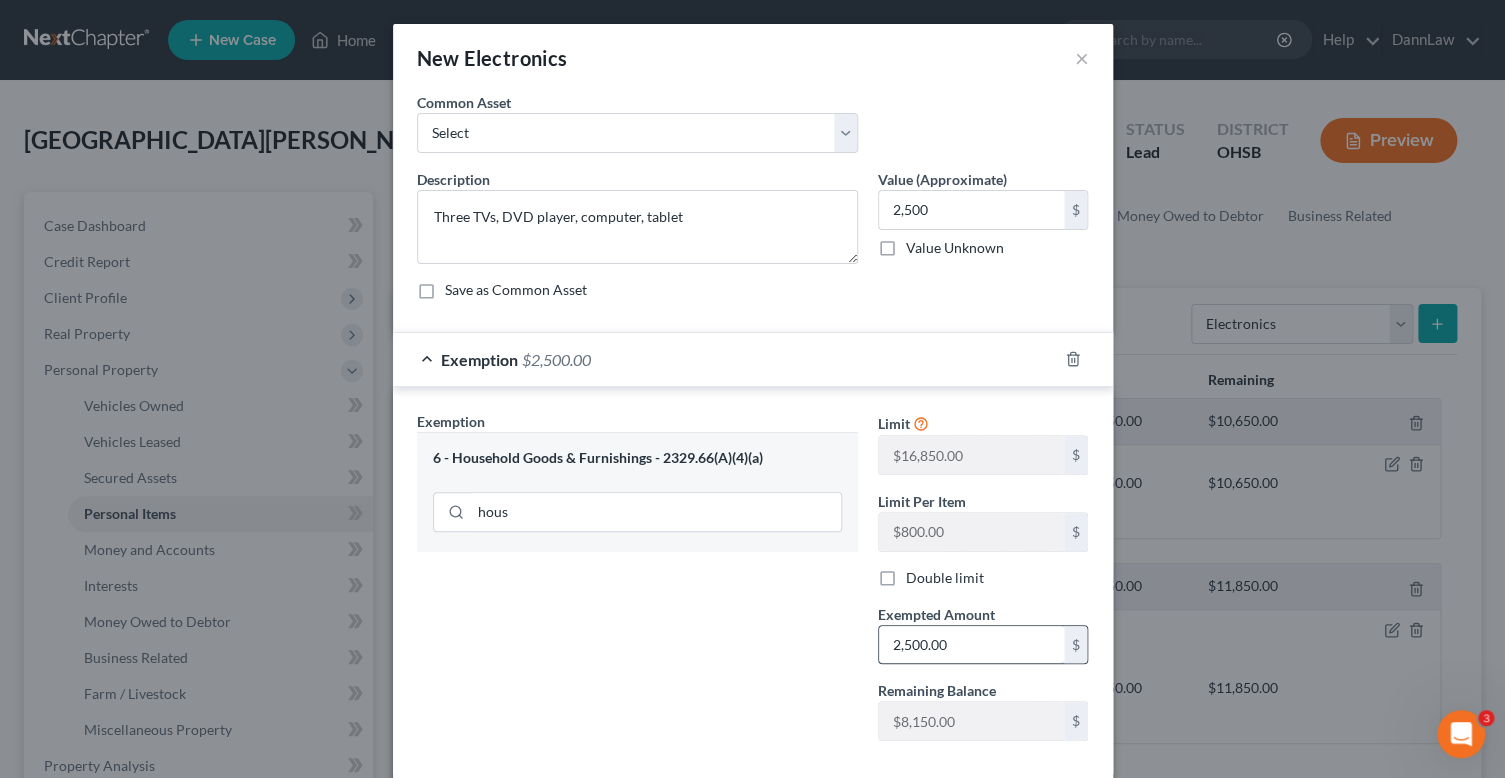 scroll, scrollTop: 104, scrollLeft: 0, axis: vertical 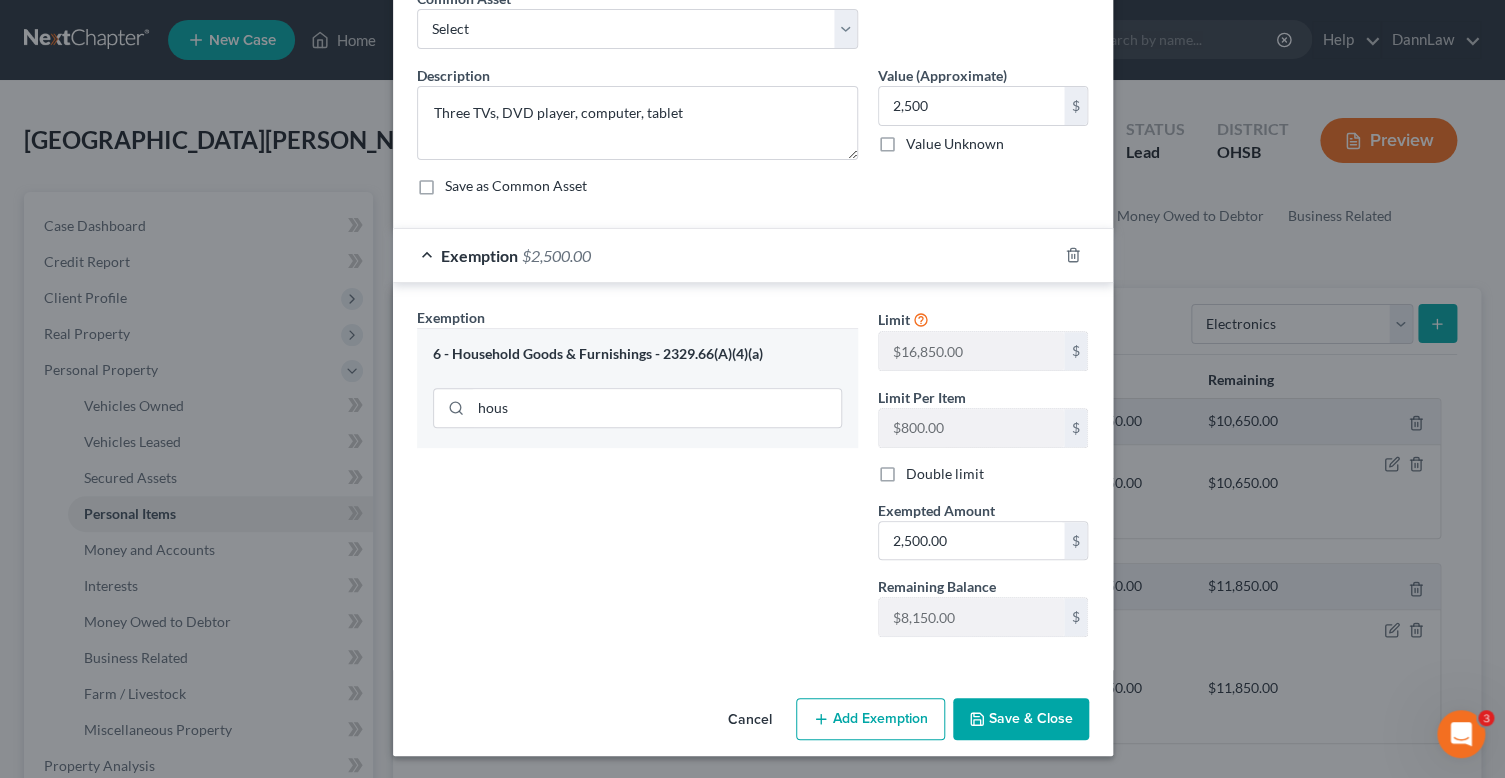 click on "Save & Close" at bounding box center (1021, 719) 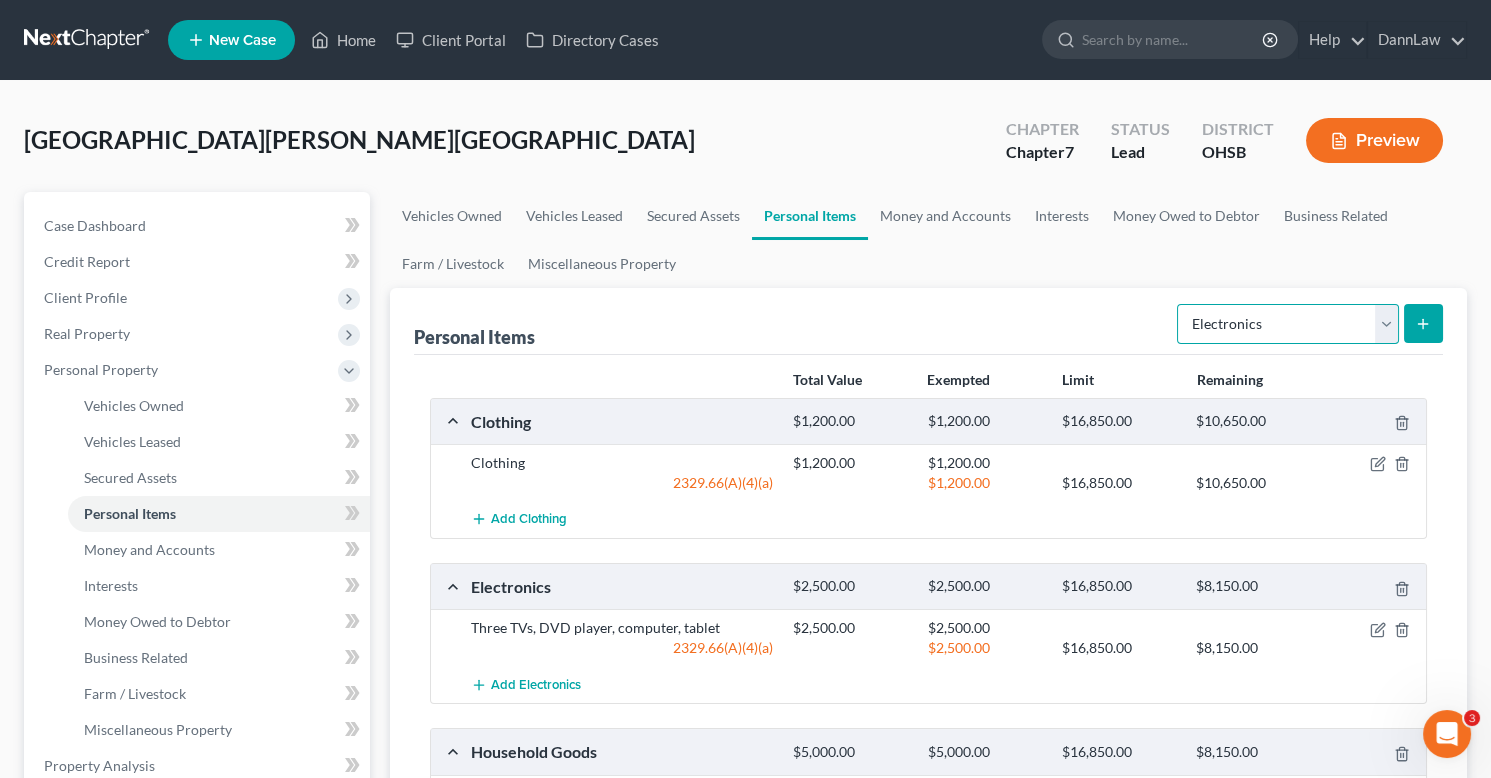 click on "Select Item Type Clothing Collectibles Of Value Electronics Firearms Household Goods Jewelry Other Pet(s) Sports & Hobby Equipment" at bounding box center [1288, 324] 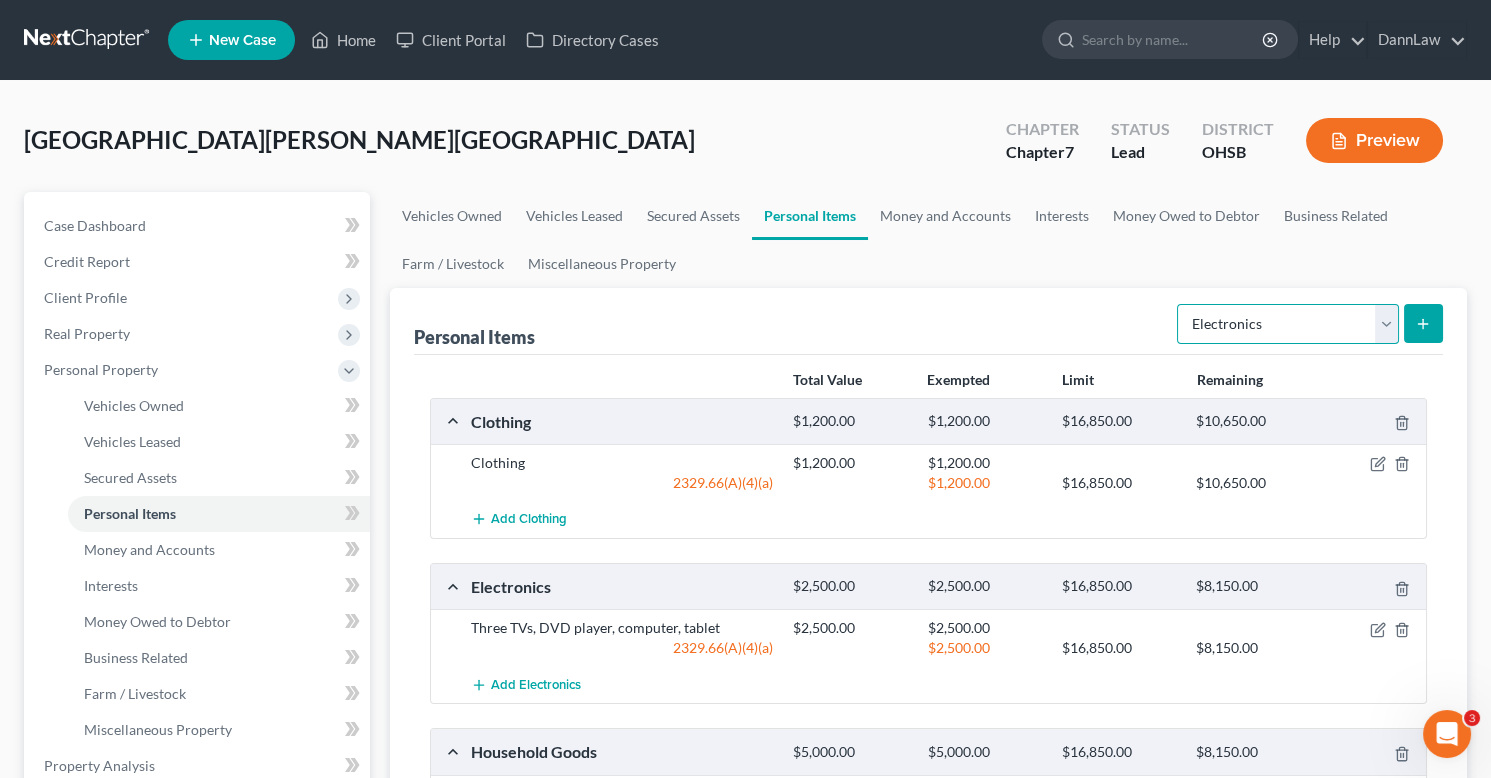 select on "jewelry" 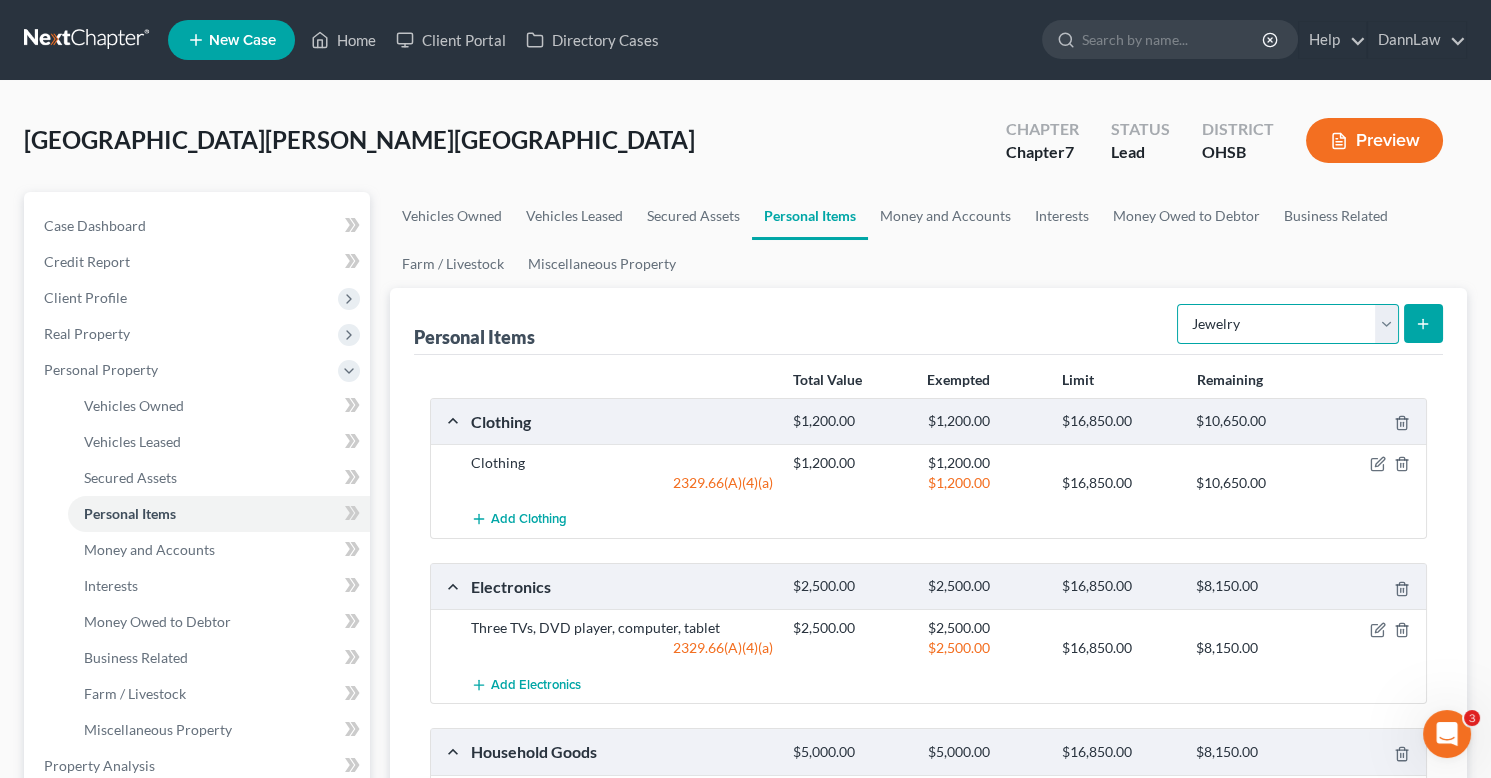 click on "Select Item Type Clothing Collectibles Of Value Electronics Firearms Household Goods Jewelry Other Pet(s) Sports & Hobby Equipment" at bounding box center (1288, 324) 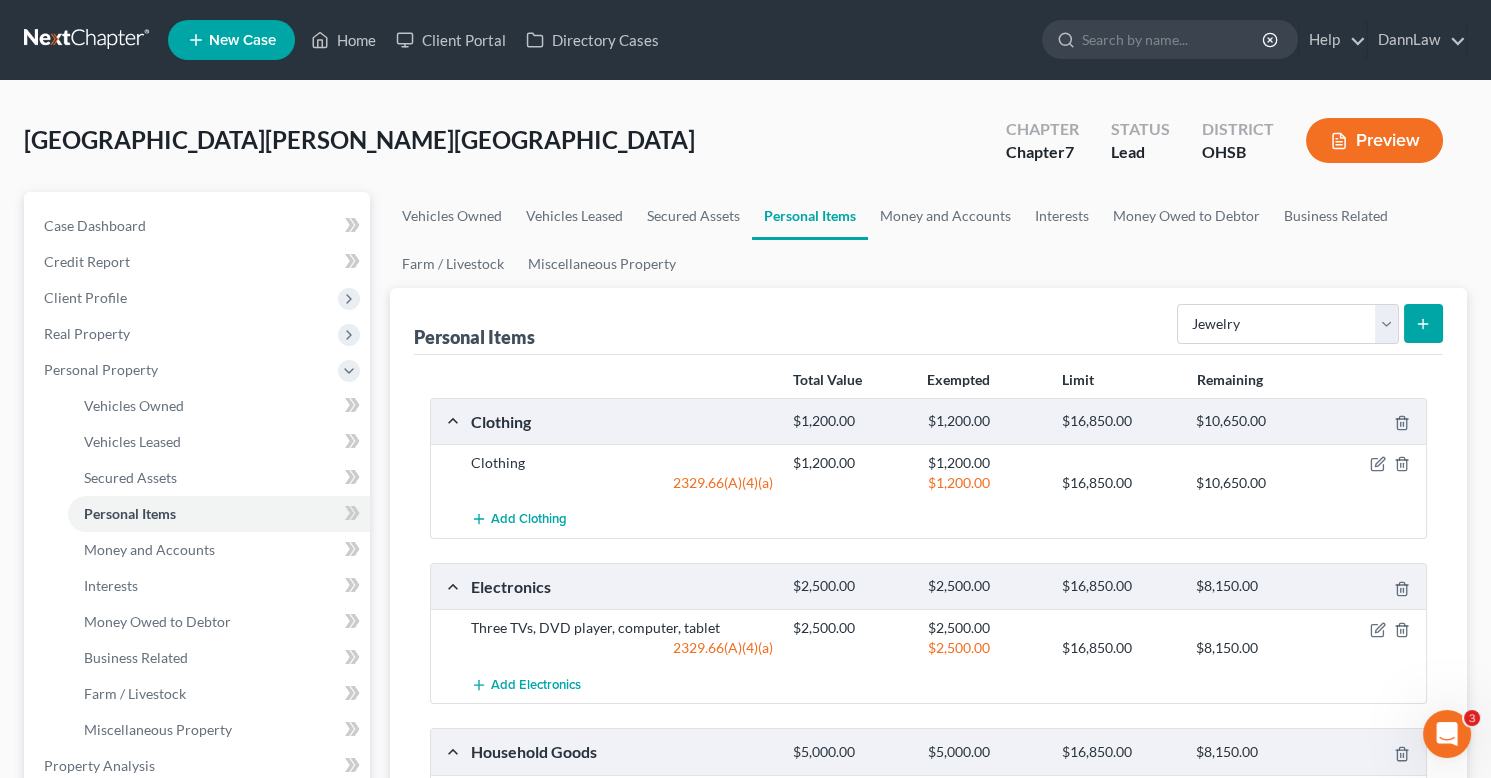 click at bounding box center (1423, 323) 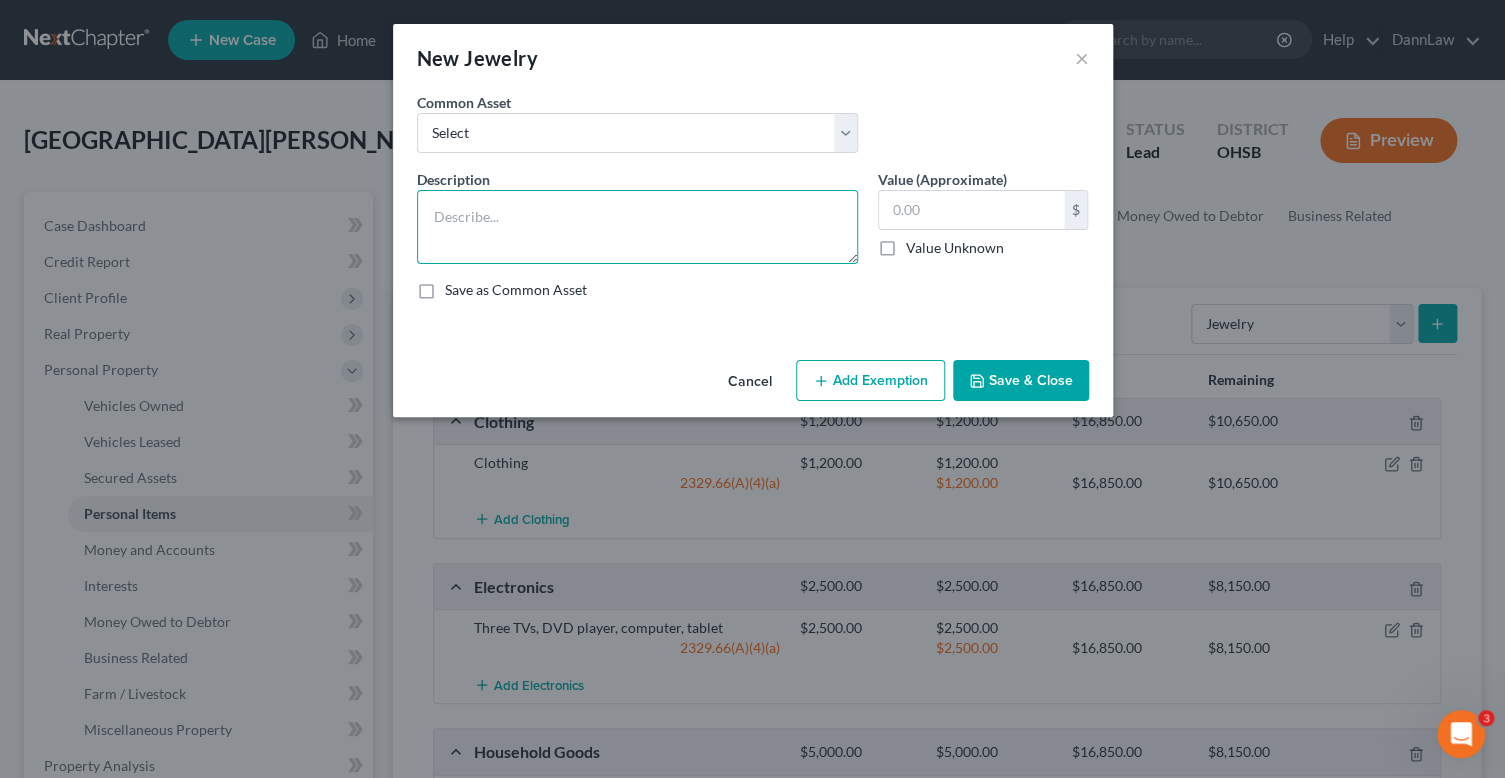 click at bounding box center (637, 227) 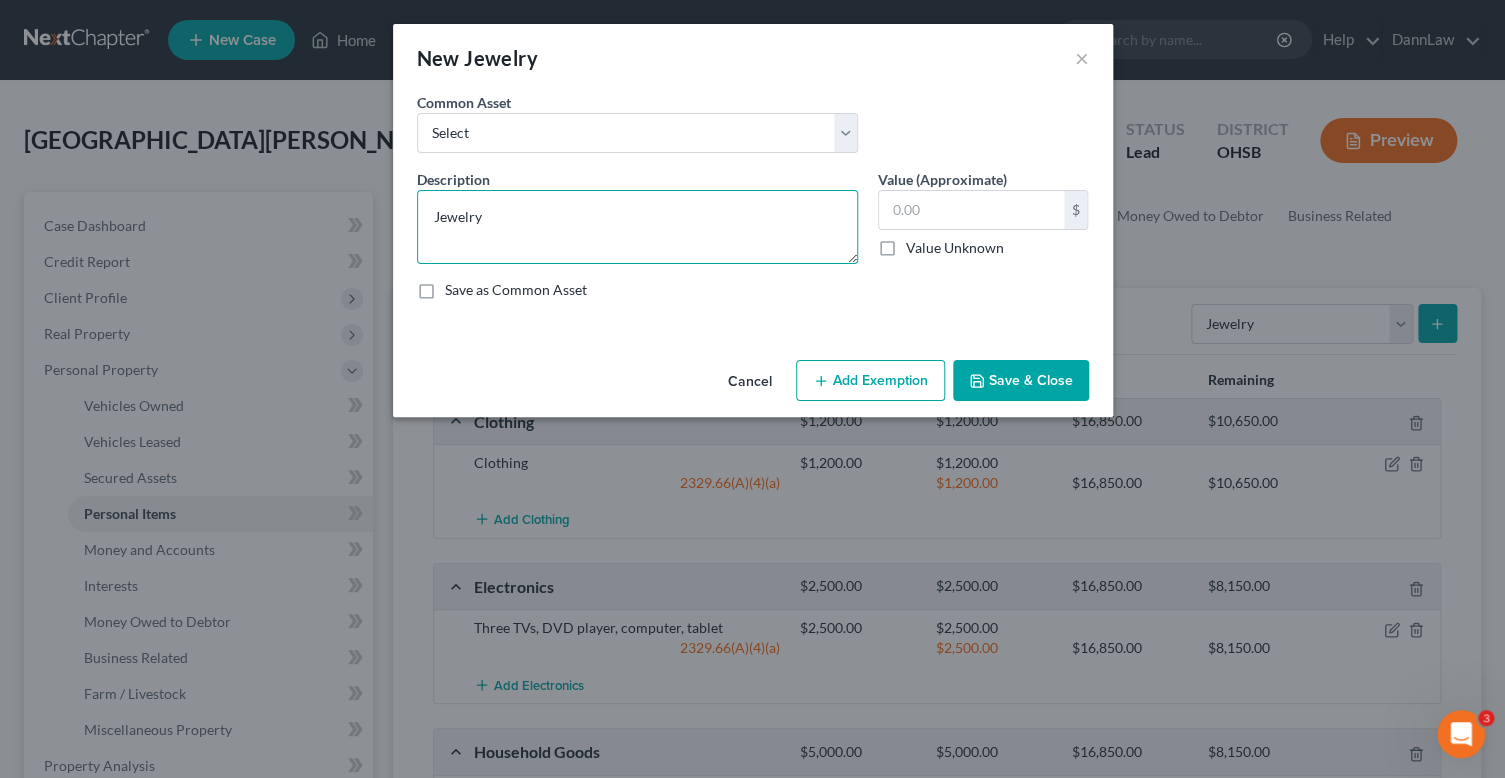 type on "Jewelry" 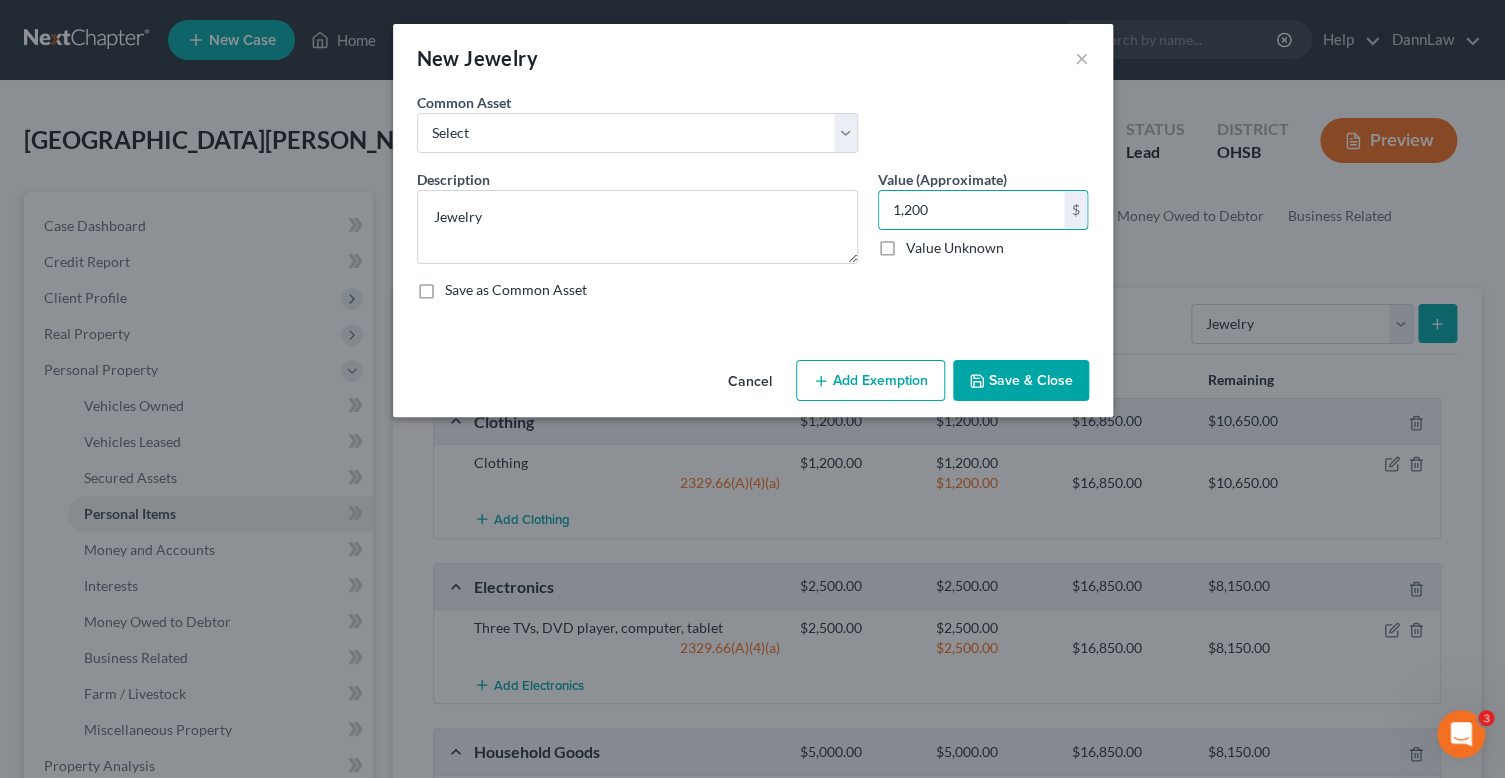 click on "Add Exemption" at bounding box center [870, 381] 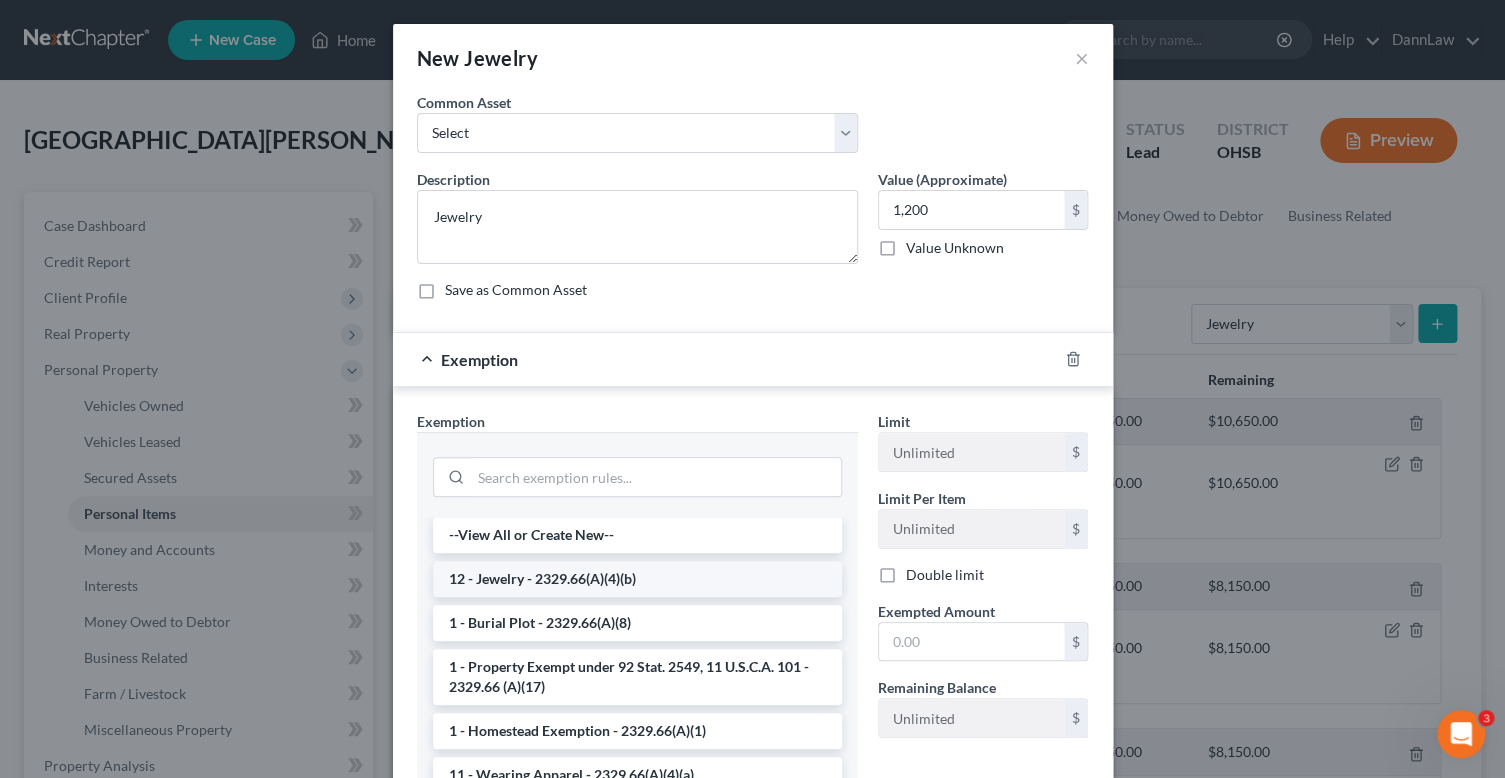 click on "12 - Jewelry  - 2329.66(A)(4)(b)" at bounding box center [637, 579] 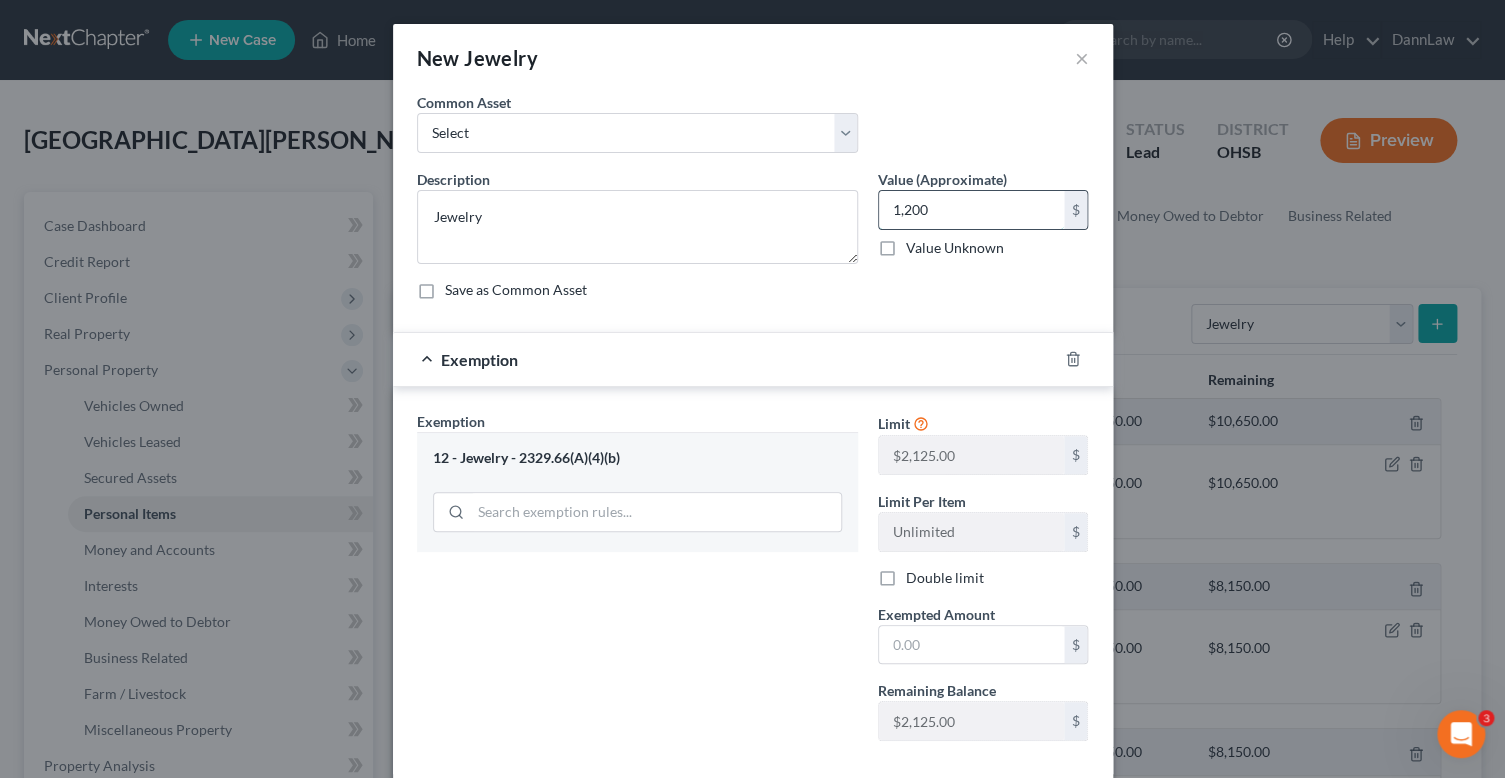 click on "1,200" at bounding box center (971, 210) 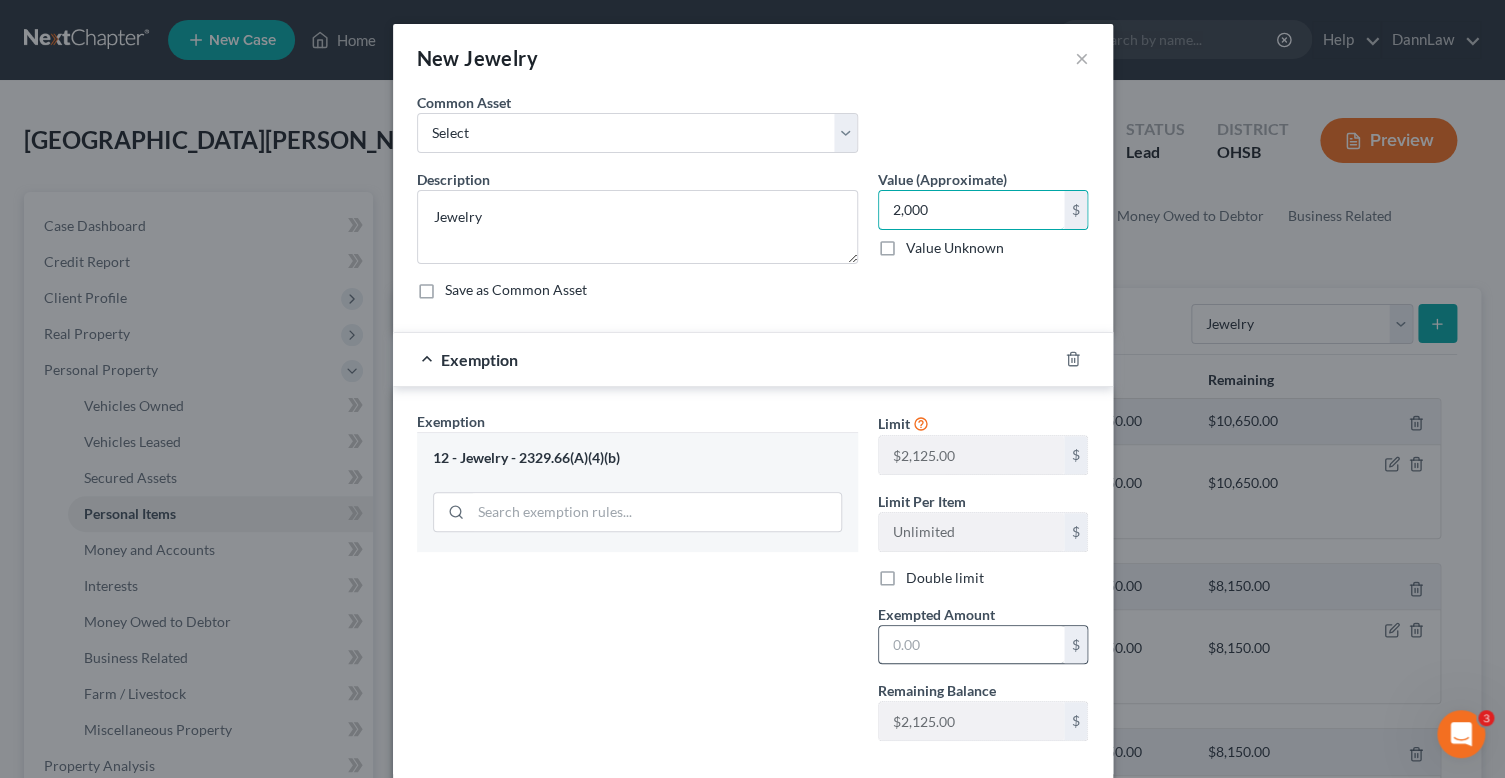 type on "2,000" 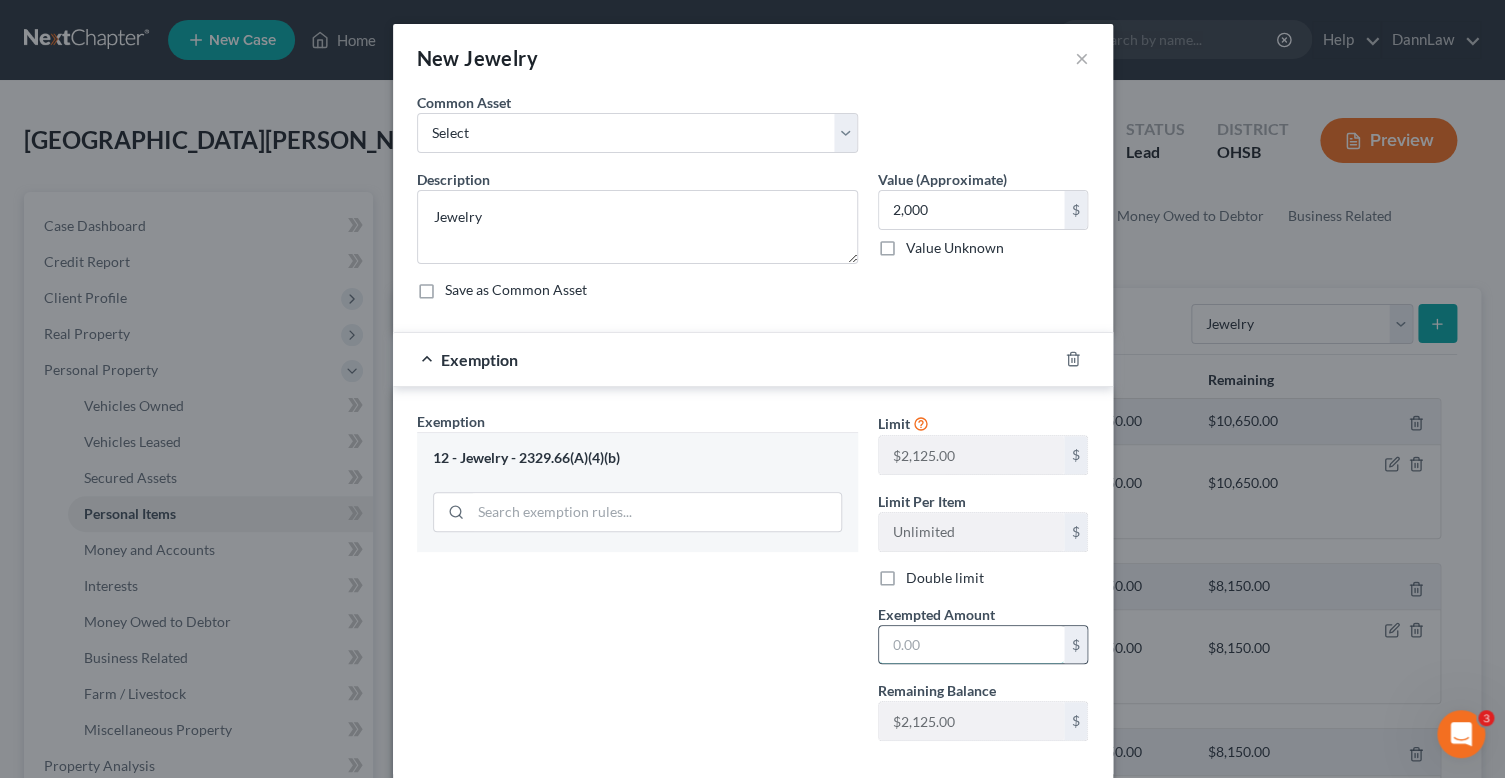 drag, startPoint x: 937, startPoint y: 642, endPoint x: 948, endPoint y: 638, distance: 11.7046995 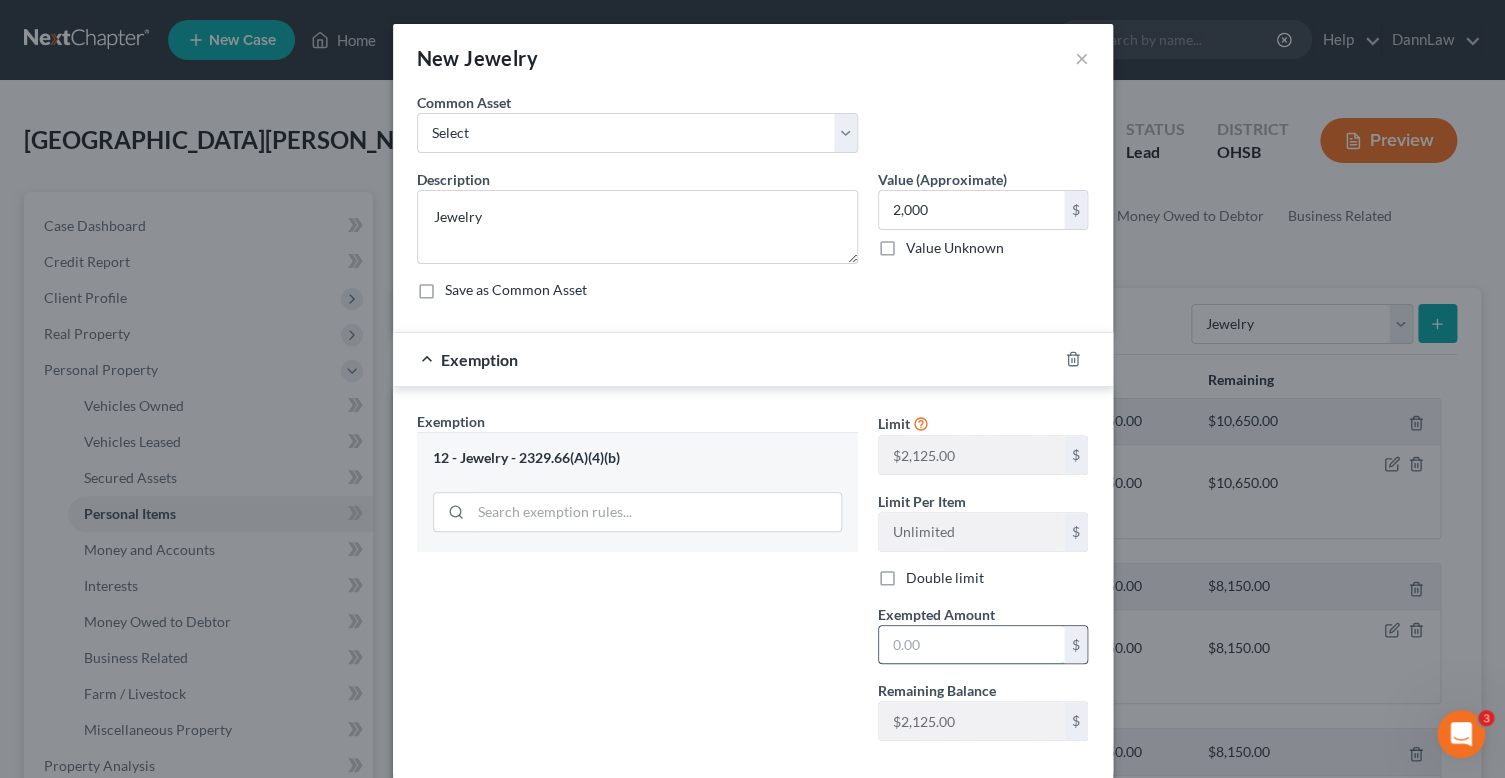 click at bounding box center [971, 645] 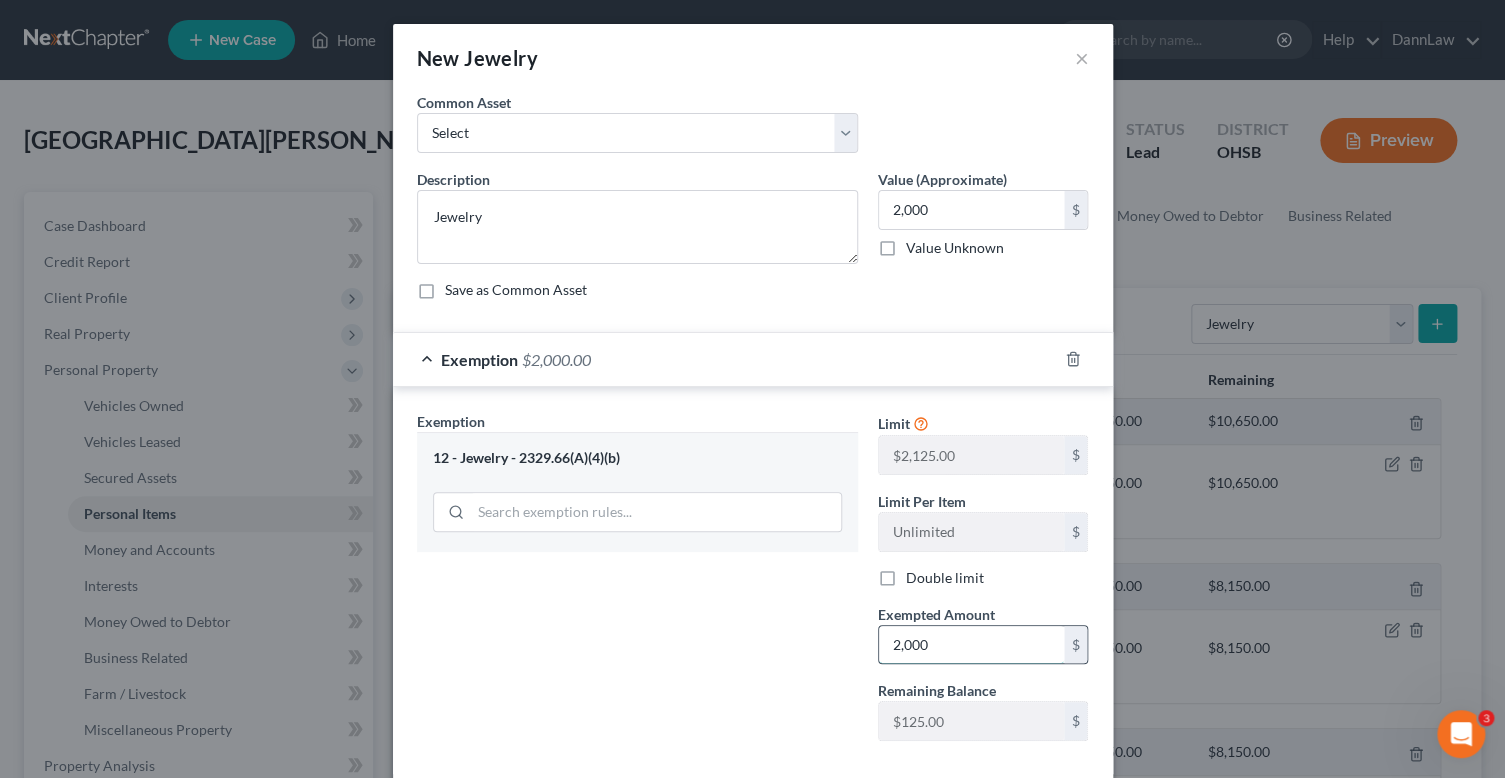 type on "2,000" 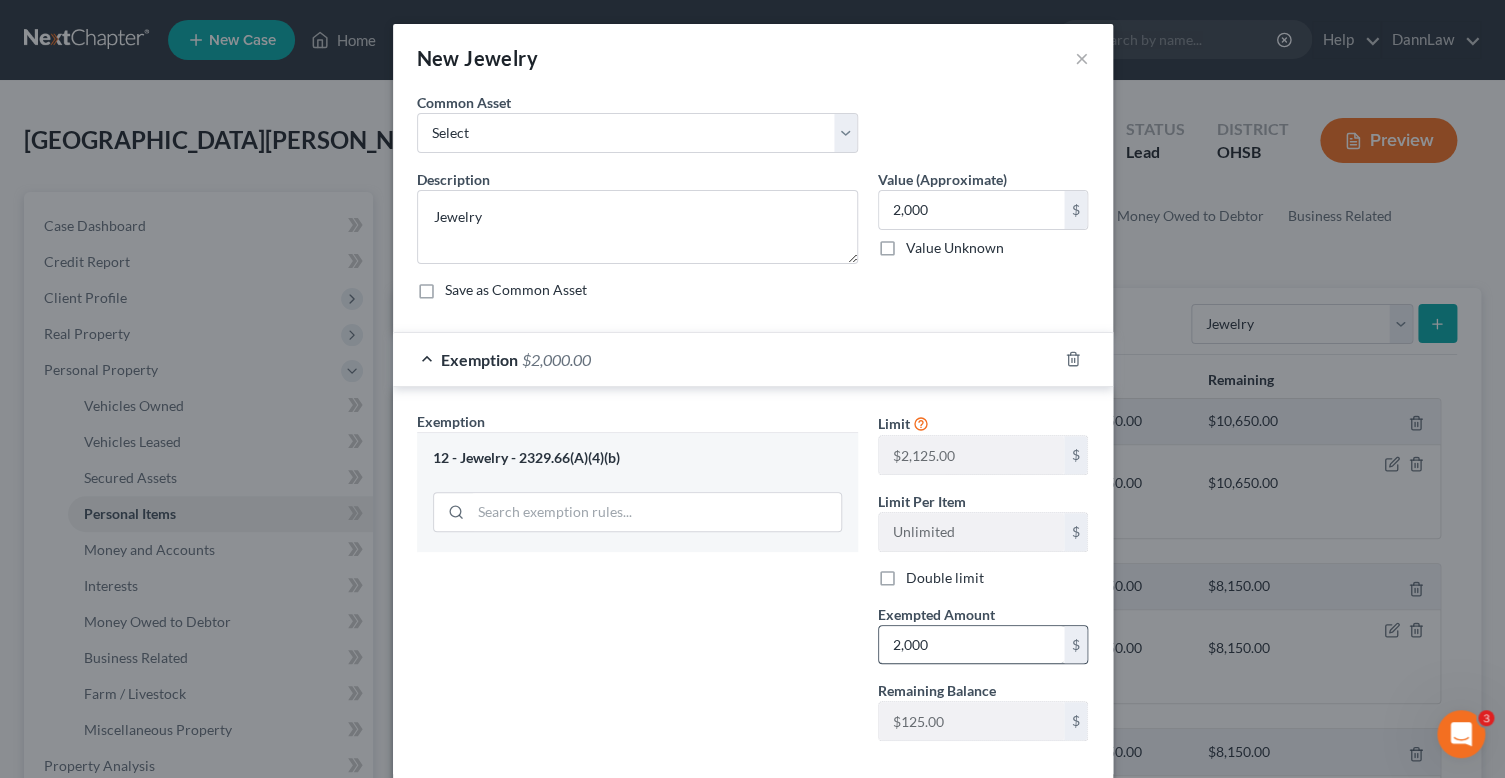type 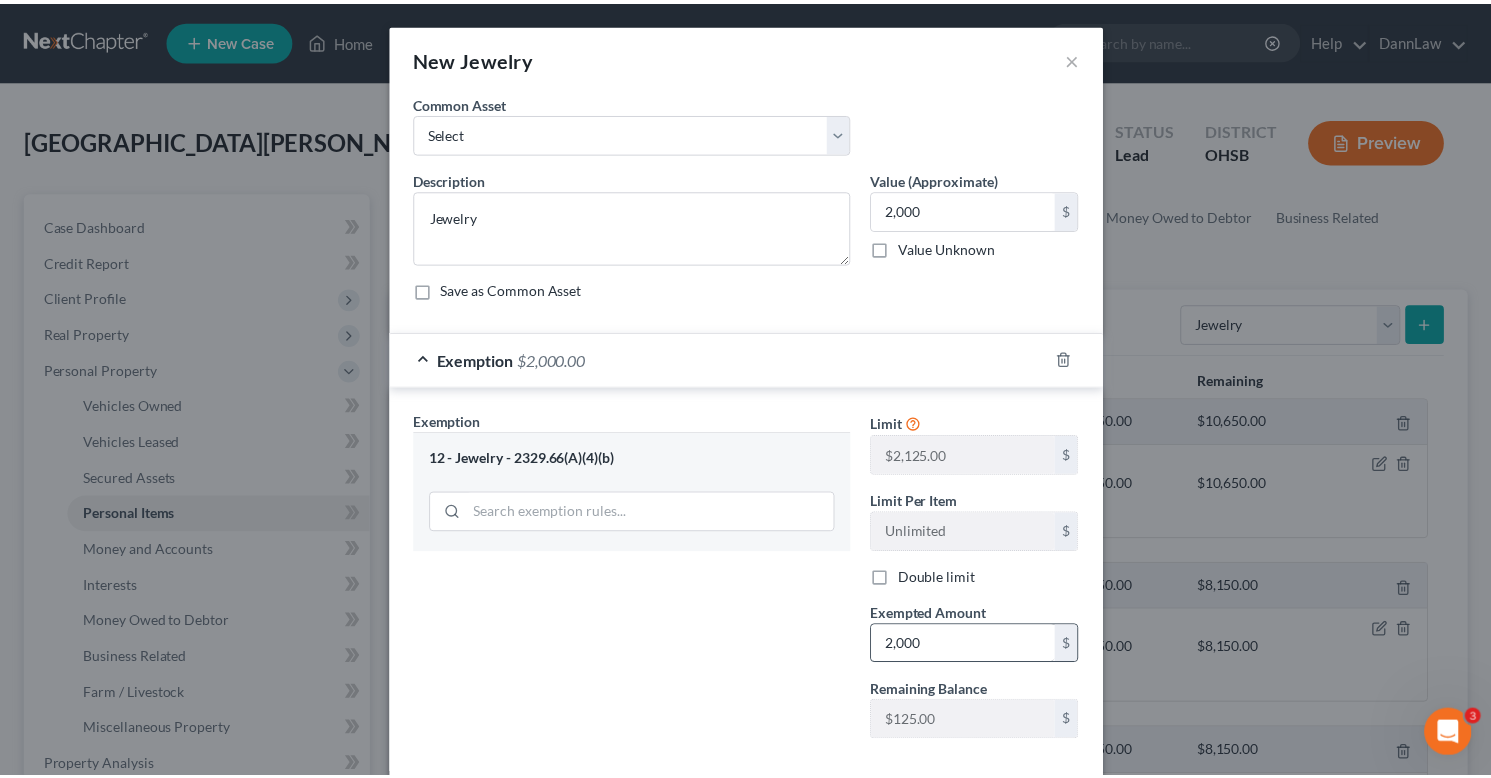 scroll, scrollTop: 104, scrollLeft: 0, axis: vertical 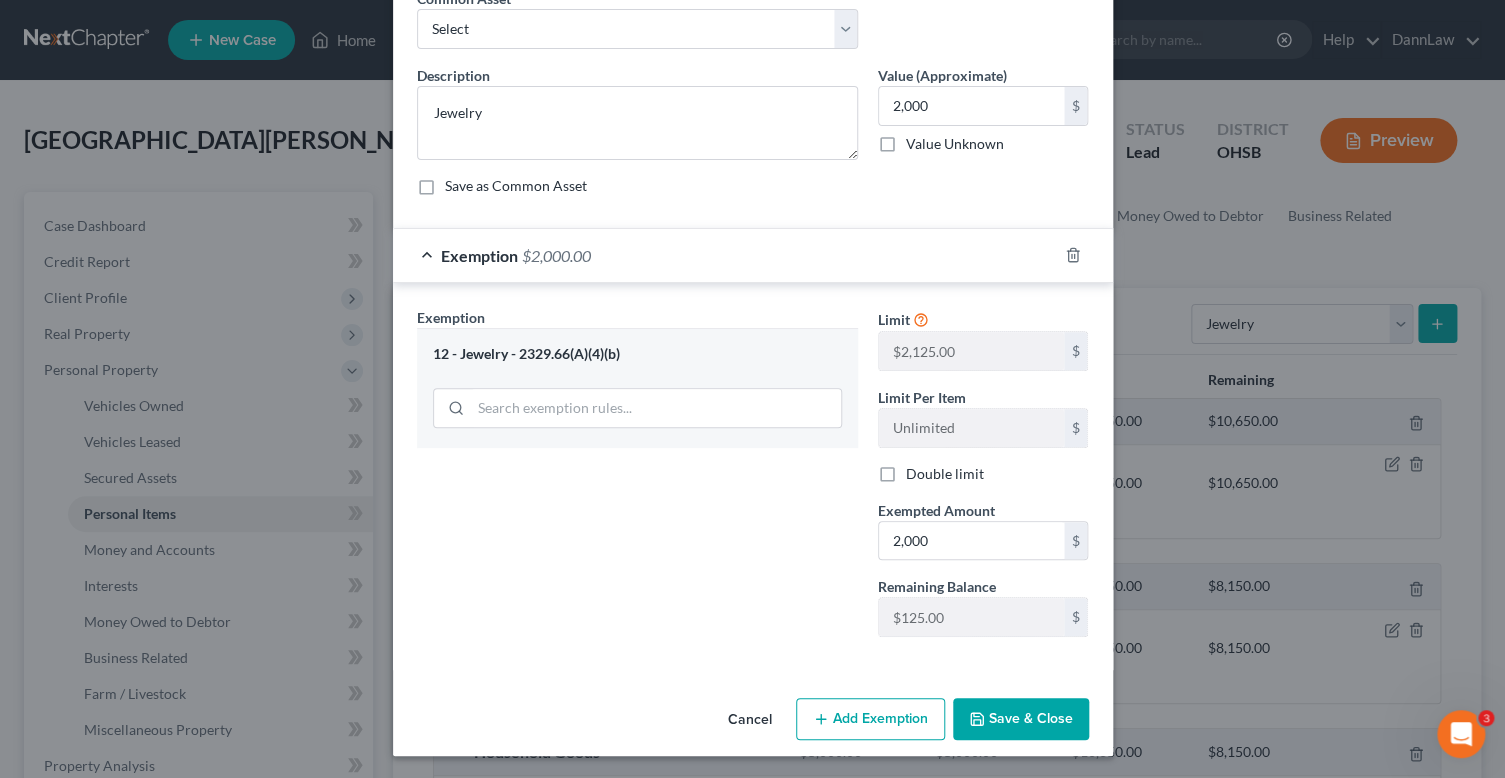 click on "Save & Close" at bounding box center (1021, 719) 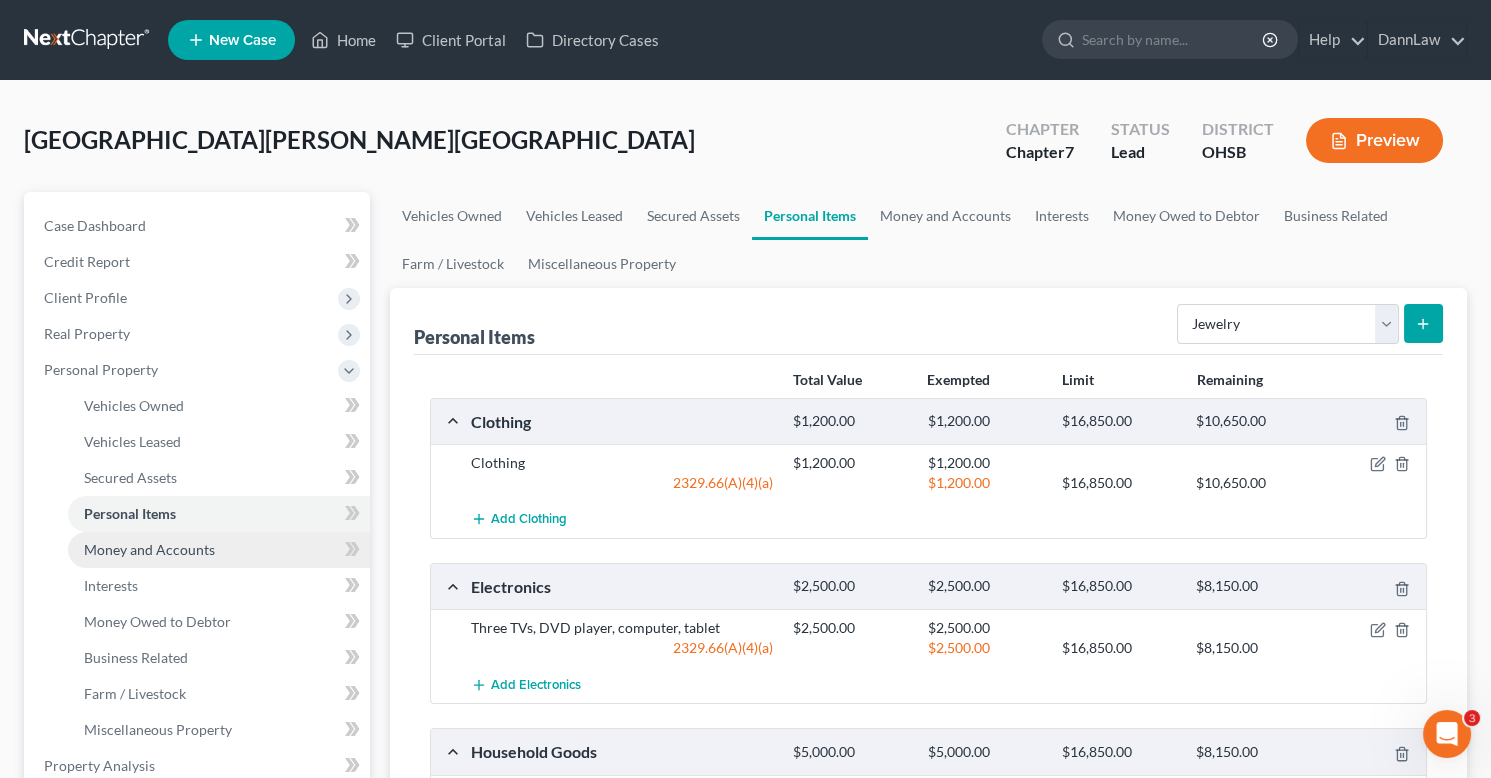 click on "Money and Accounts" at bounding box center (149, 549) 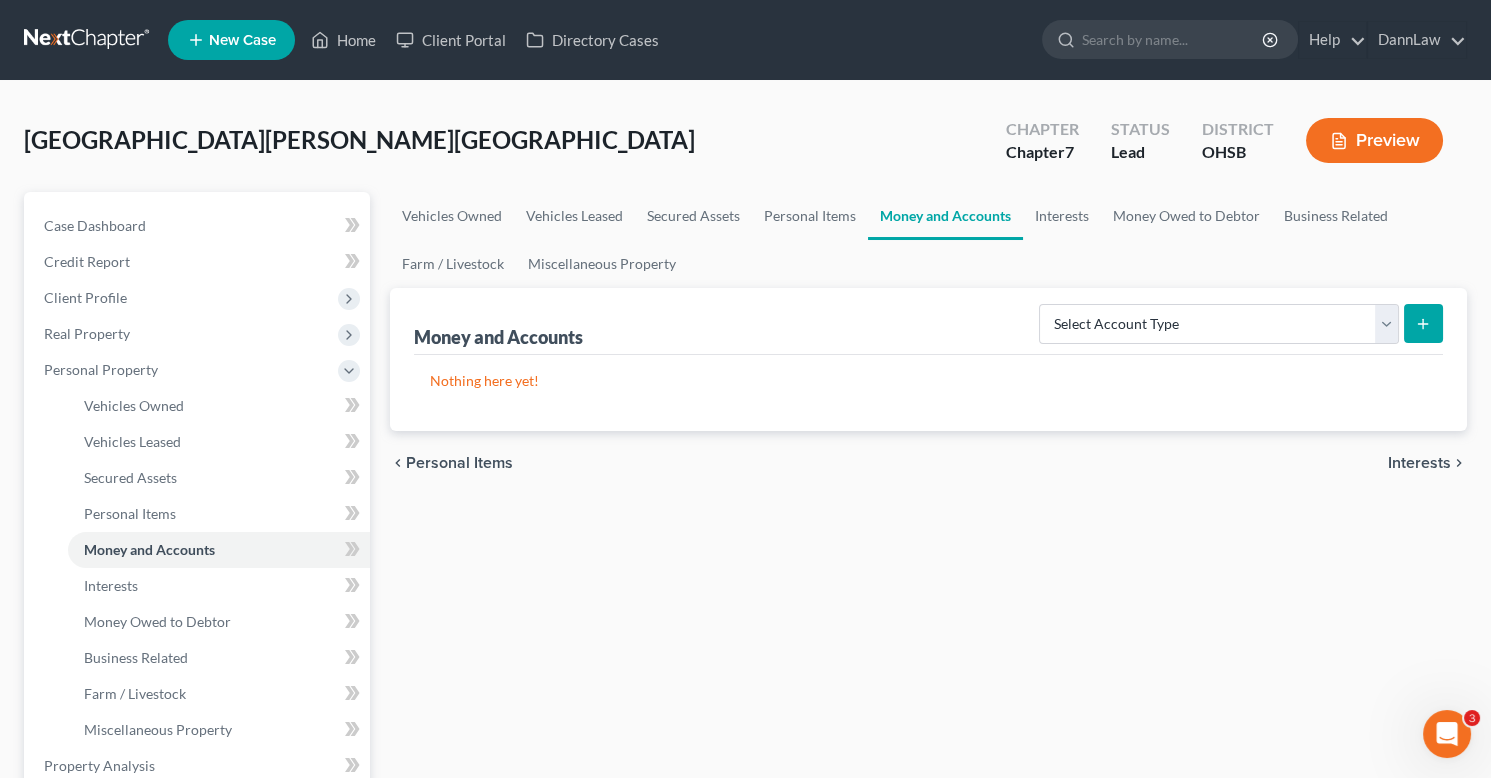 click on "Vehicles Owned
Vehicles Leased
Secured Assets
Personal Items
Money and Accounts
Interests
Money Owed to Debtor
Business Related
Farm / Livestock
Miscellaneous Property
Money and Accounts Select Account Type Brokerage Cash on Hand Certificates of Deposit Checking Account Money Market Other (Credit Union, Health Savings Account, etc) Safe Deposit Box Savings Account Security Deposits or Prepayments
Nothing here yet!
Please wait...
chevron_left
Personal Items
Interests
chevron_right" at bounding box center [928, 769] 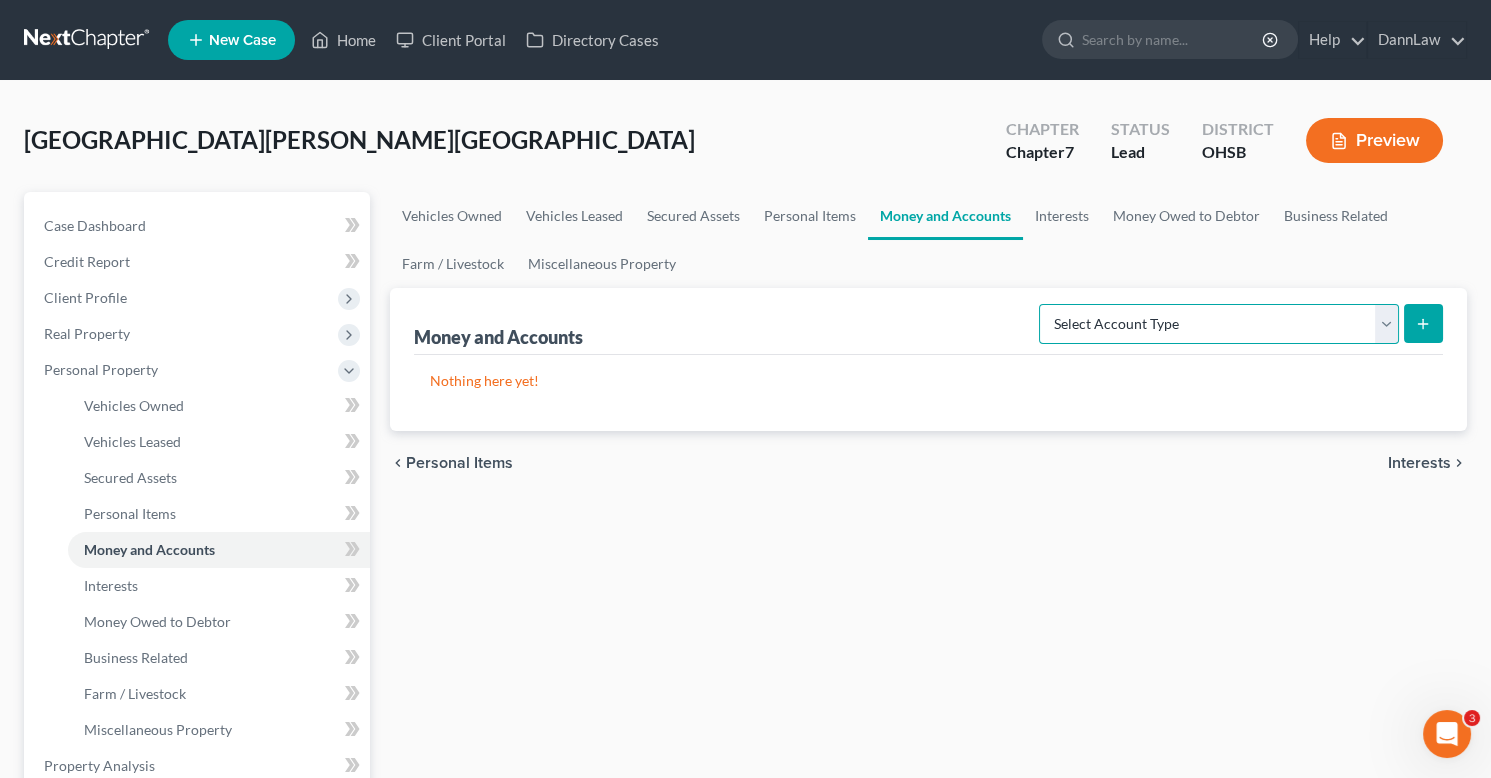 click on "Select Account Type Brokerage Cash on Hand Certificates of Deposit Checking Account Money Market Other (Credit Union, Health Savings Account, etc) Safe Deposit Box Savings Account Security Deposits or Prepayments" at bounding box center [1219, 324] 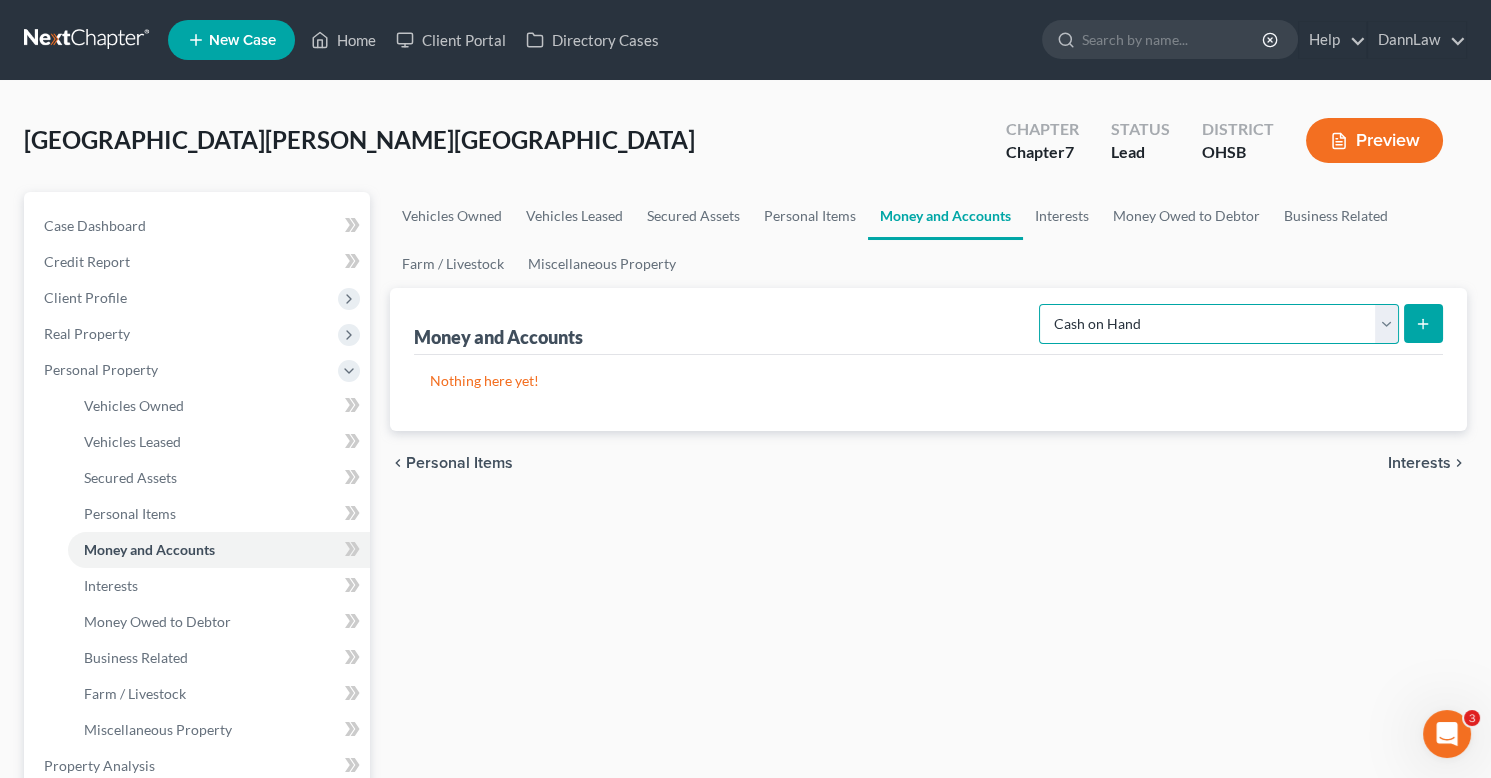 click on "Select Account Type Brokerage Cash on Hand Certificates of Deposit Checking Account Money Market Other (Credit Union, Health Savings Account, etc) Safe Deposit Box Savings Account Security Deposits or Prepayments" at bounding box center (1219, 324) 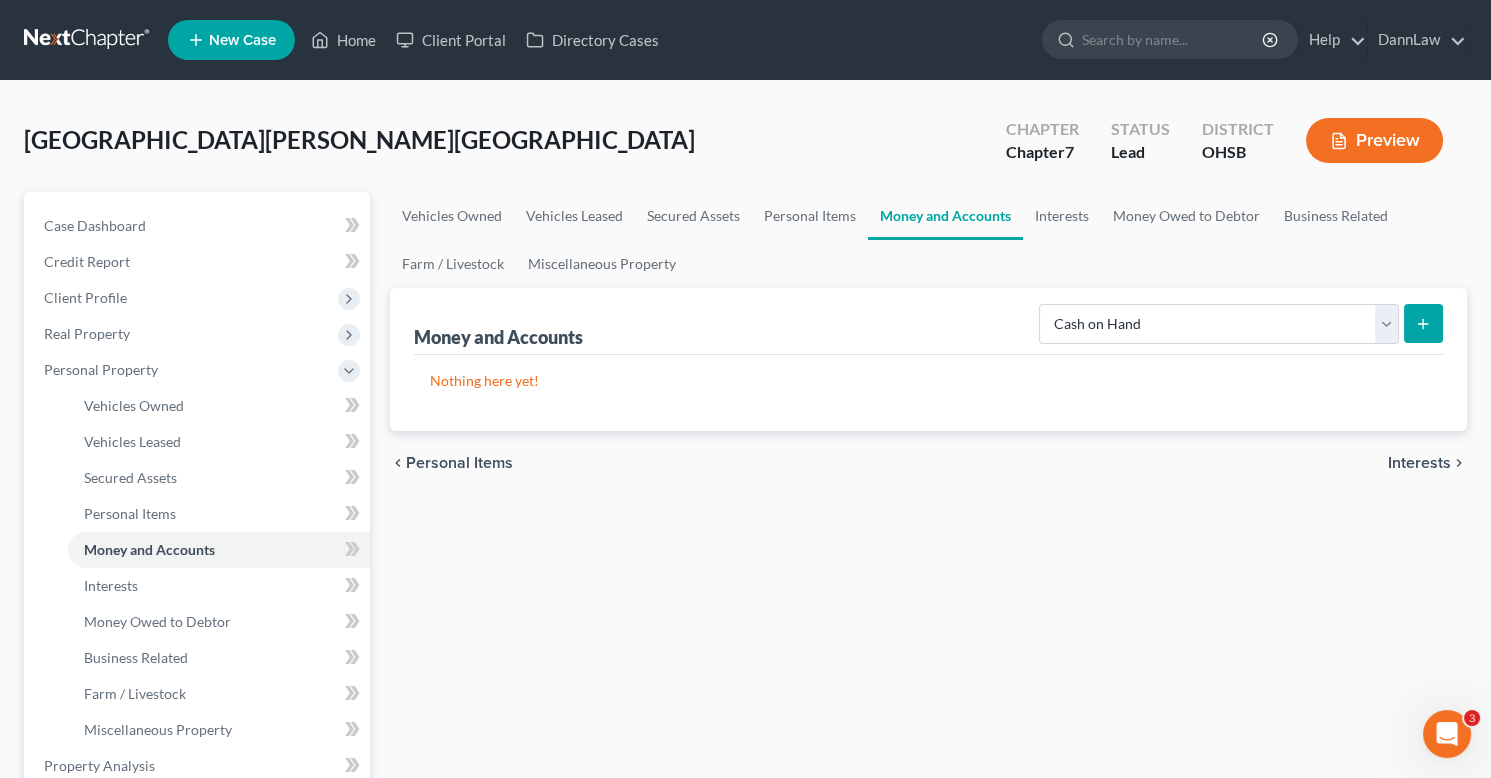 click on "Money and Accounts Select Account Type Brokerage Cash on Hand Certificates of Deposit Checking Account Money Market Other (Credit Union, Health Savings Account, etc) Safe Deposit Box Savings Account Security Deposits or Prepayments
Nothing here yet!
Please wait..." at bounding box center [928, 359] 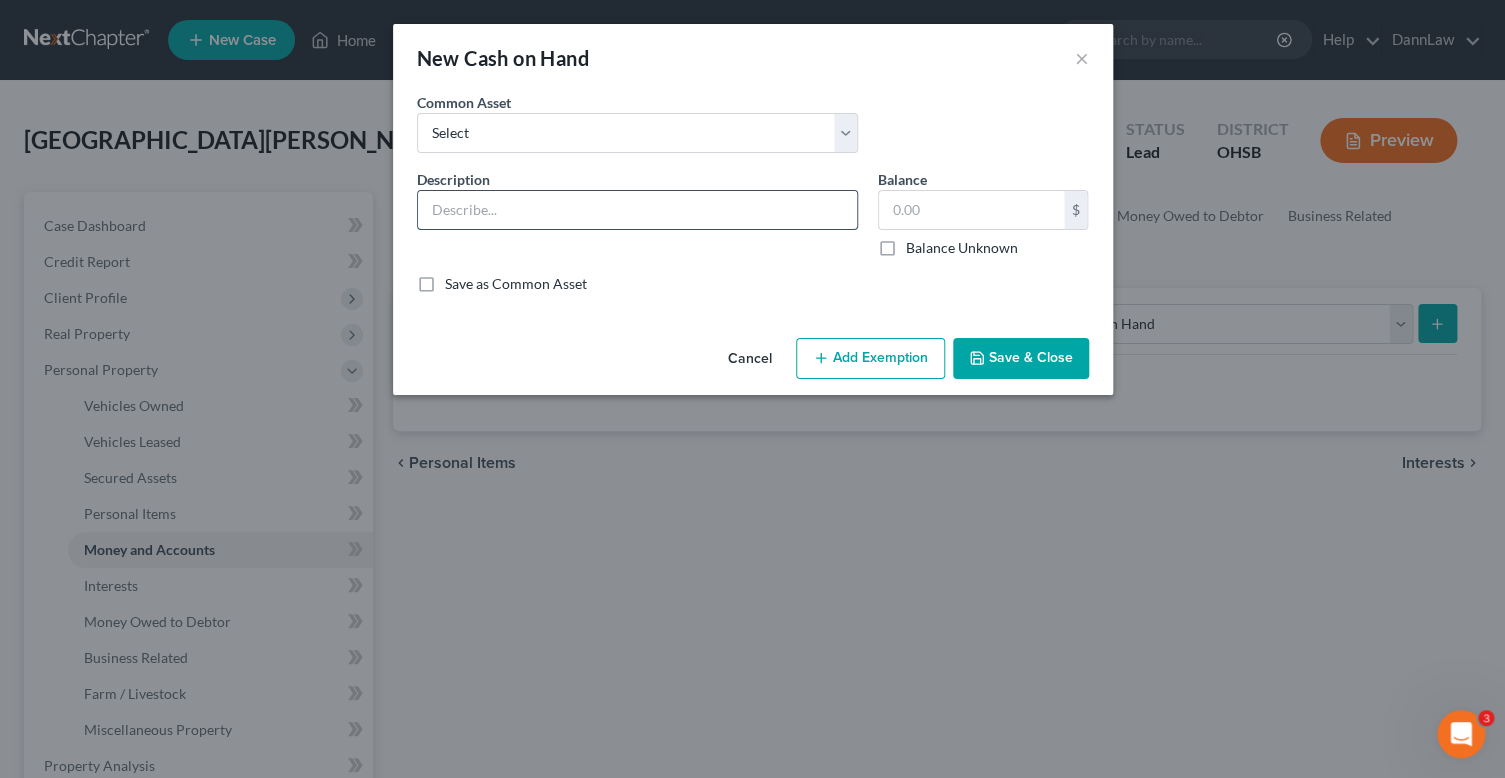 click at bounding box center [637, 210] 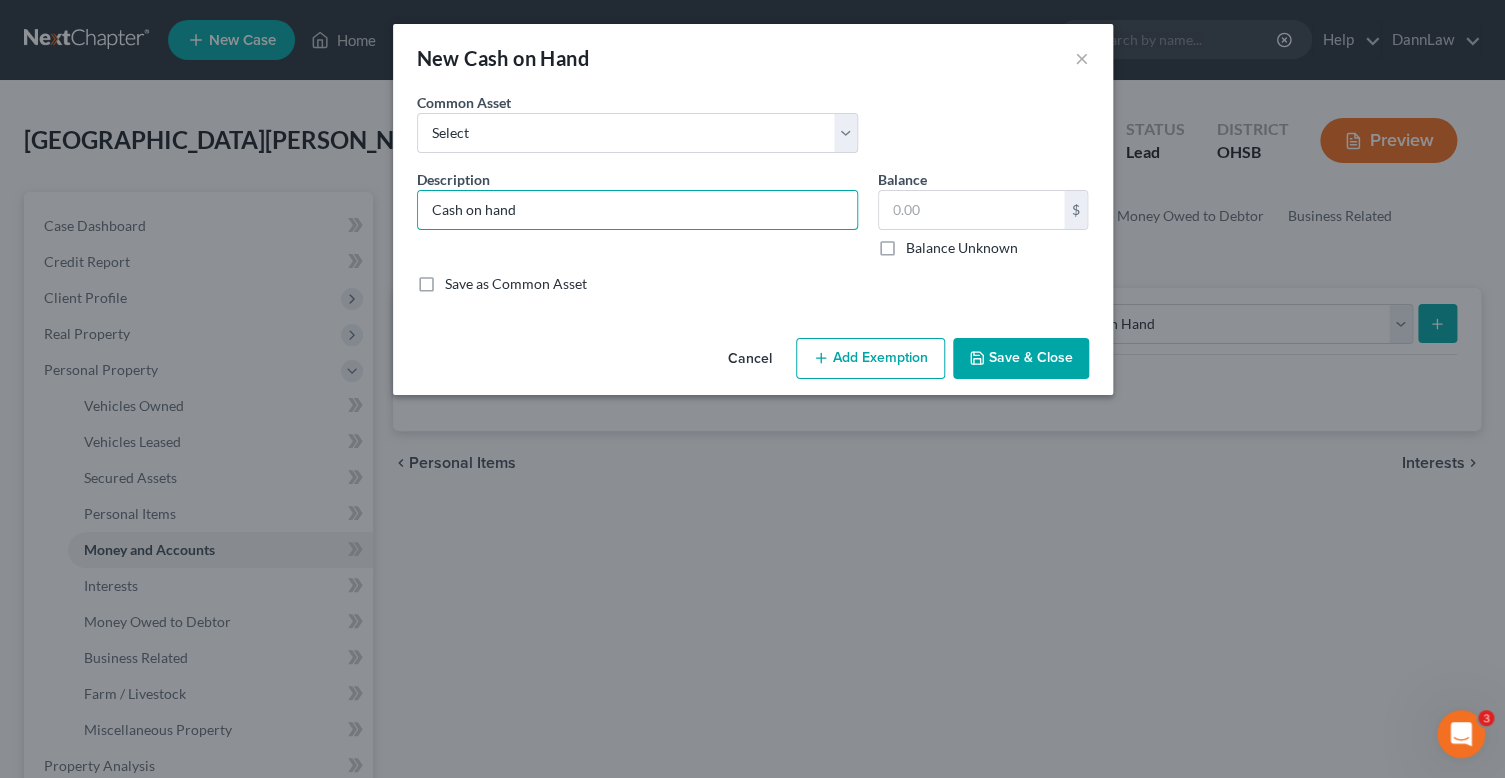 type on "Cash on hand" 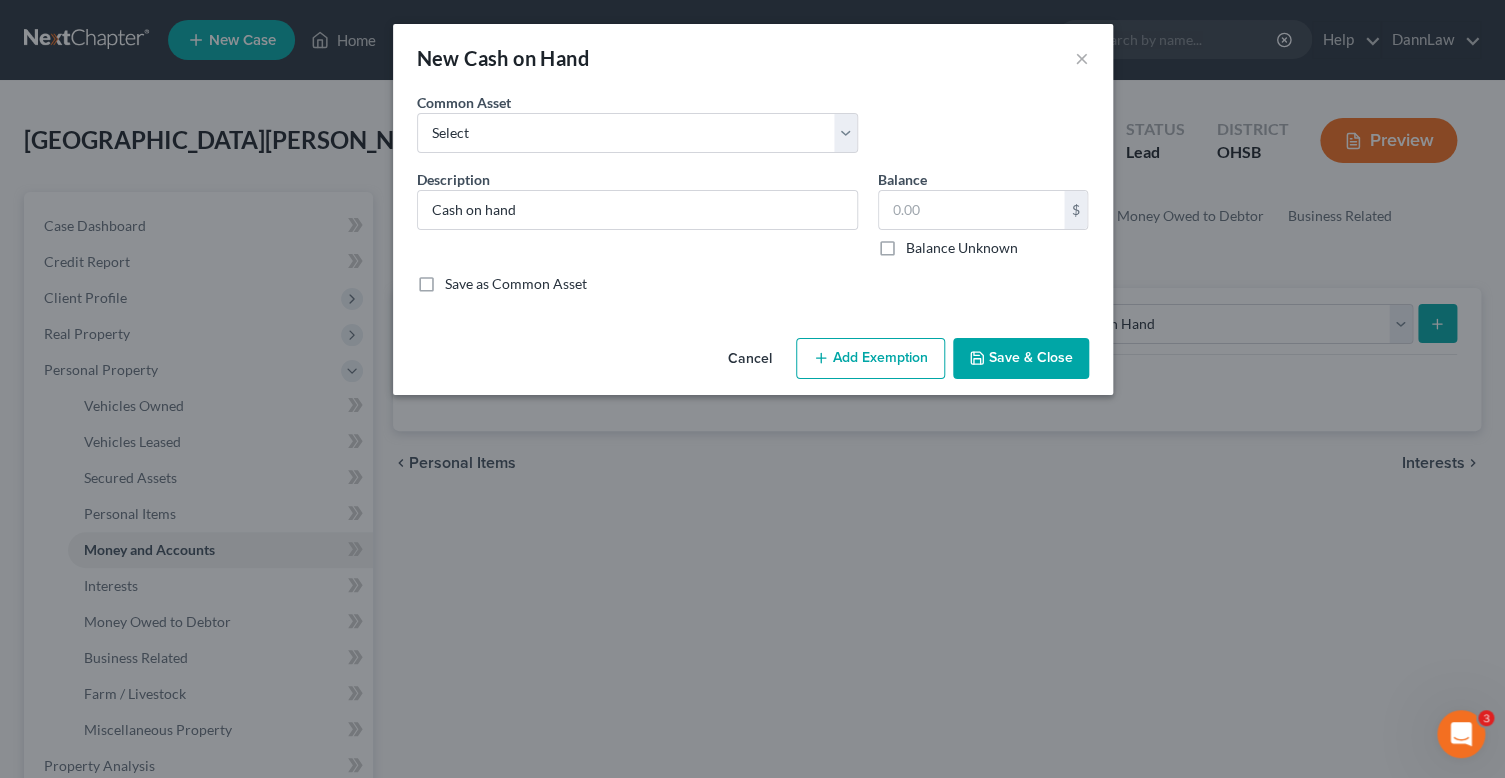 click on "Save & Close" at bounding box center (1021, 359) 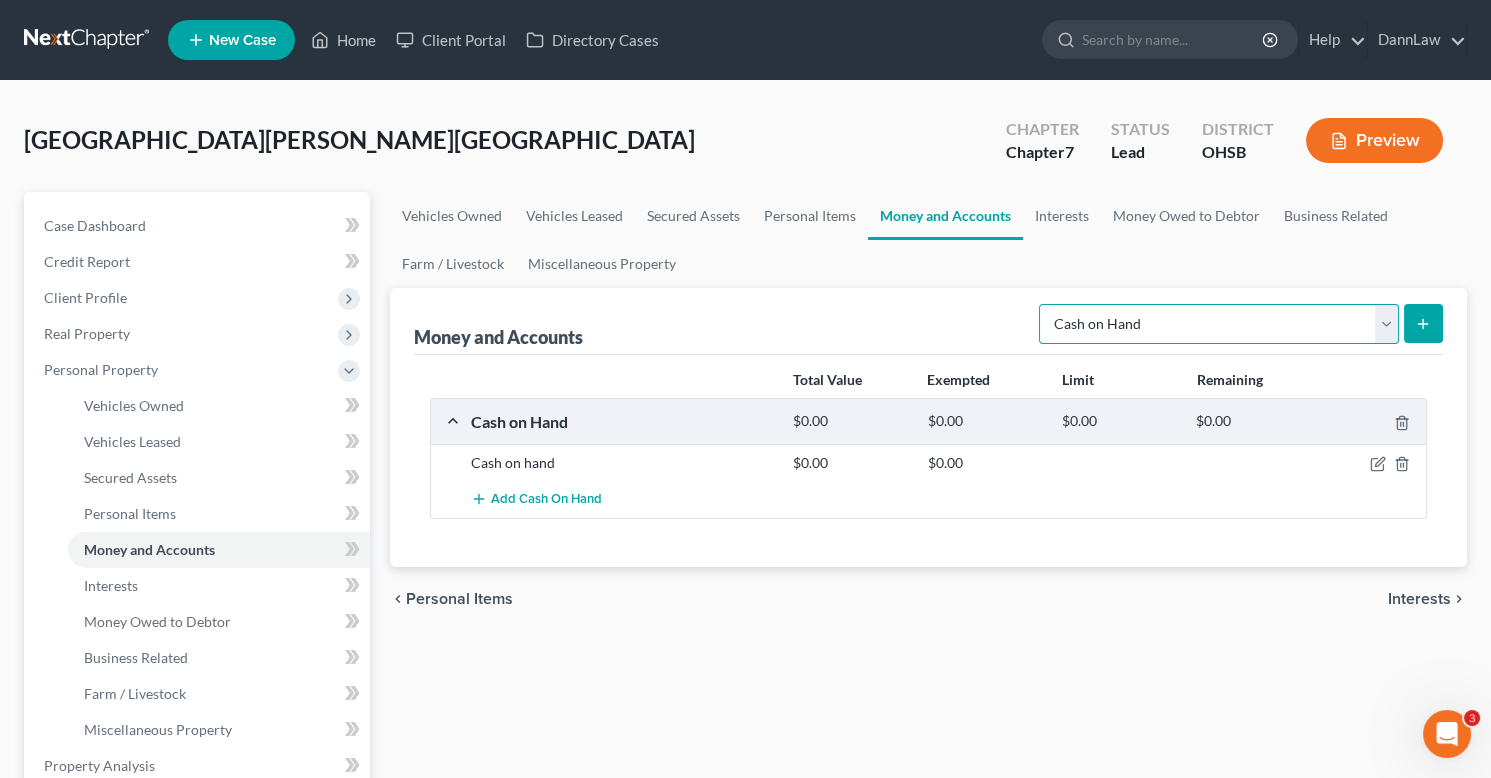 click on "Select Account Type Brokerage Cash on Hand Certificates of Deposit Checking Account Money Market Other (Credit Union, Health Savings Account, etc) Safe Deposit Box Savings Account Security Deposits or Prepayments" at bounding box center (1219, 324) 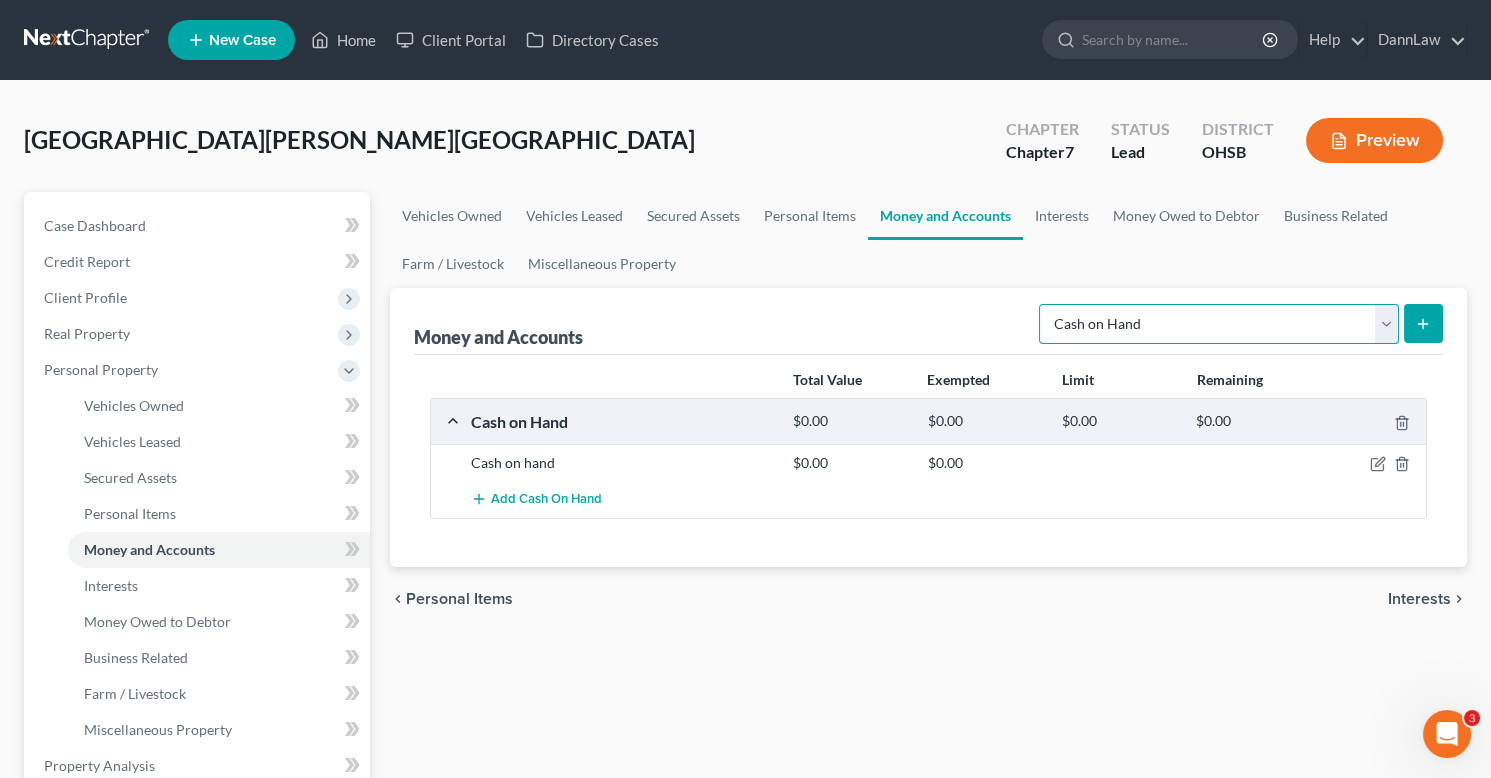 select on "checking" 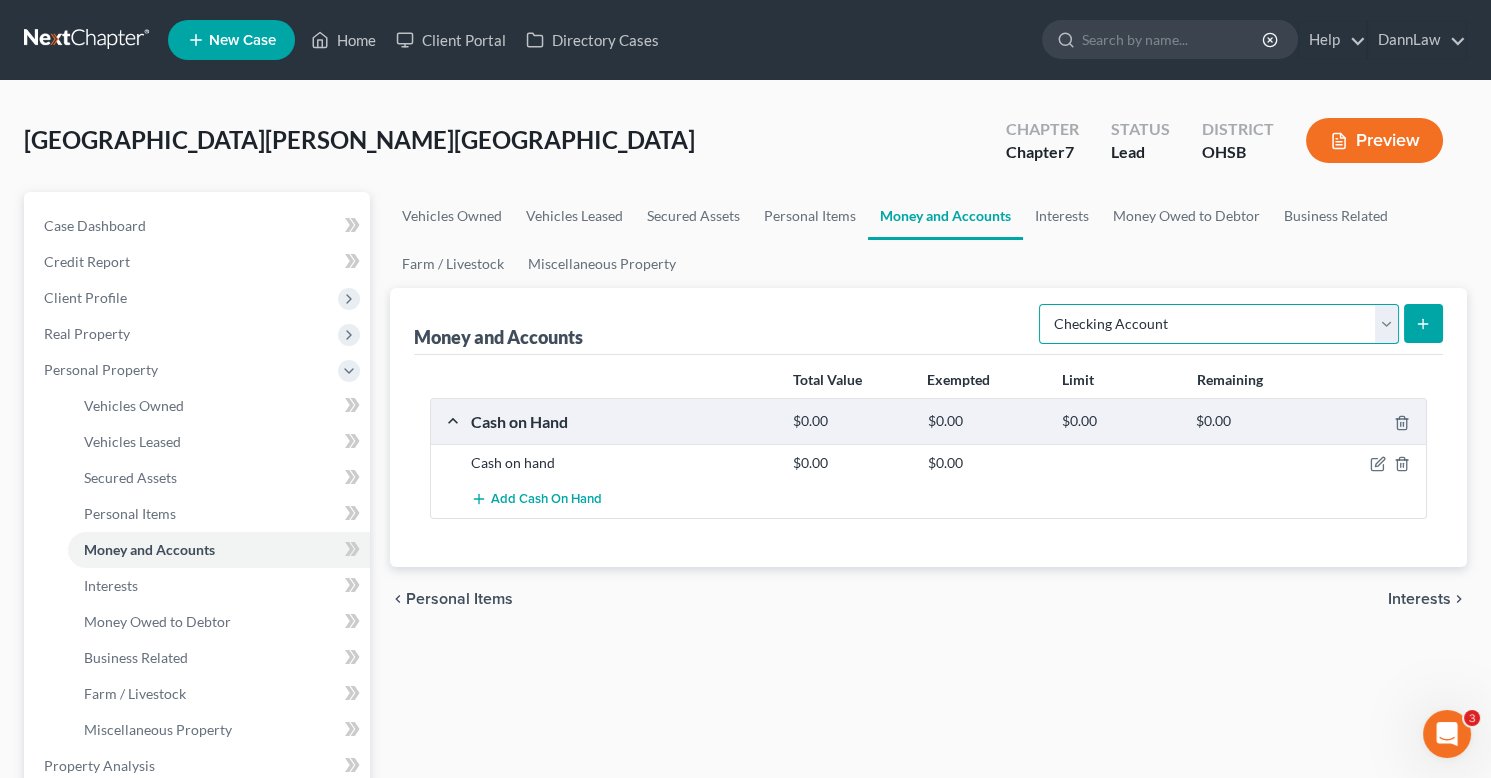 click on "Select Account Type Brokerage Cash on Hand Certificates of Deposit Checking Account Money Market Other (Credit Union, Health Savings Account, etc) Safe Deposit Box Savings Account Security Deposits or Prepayments" at bounding box center [1219, 324] 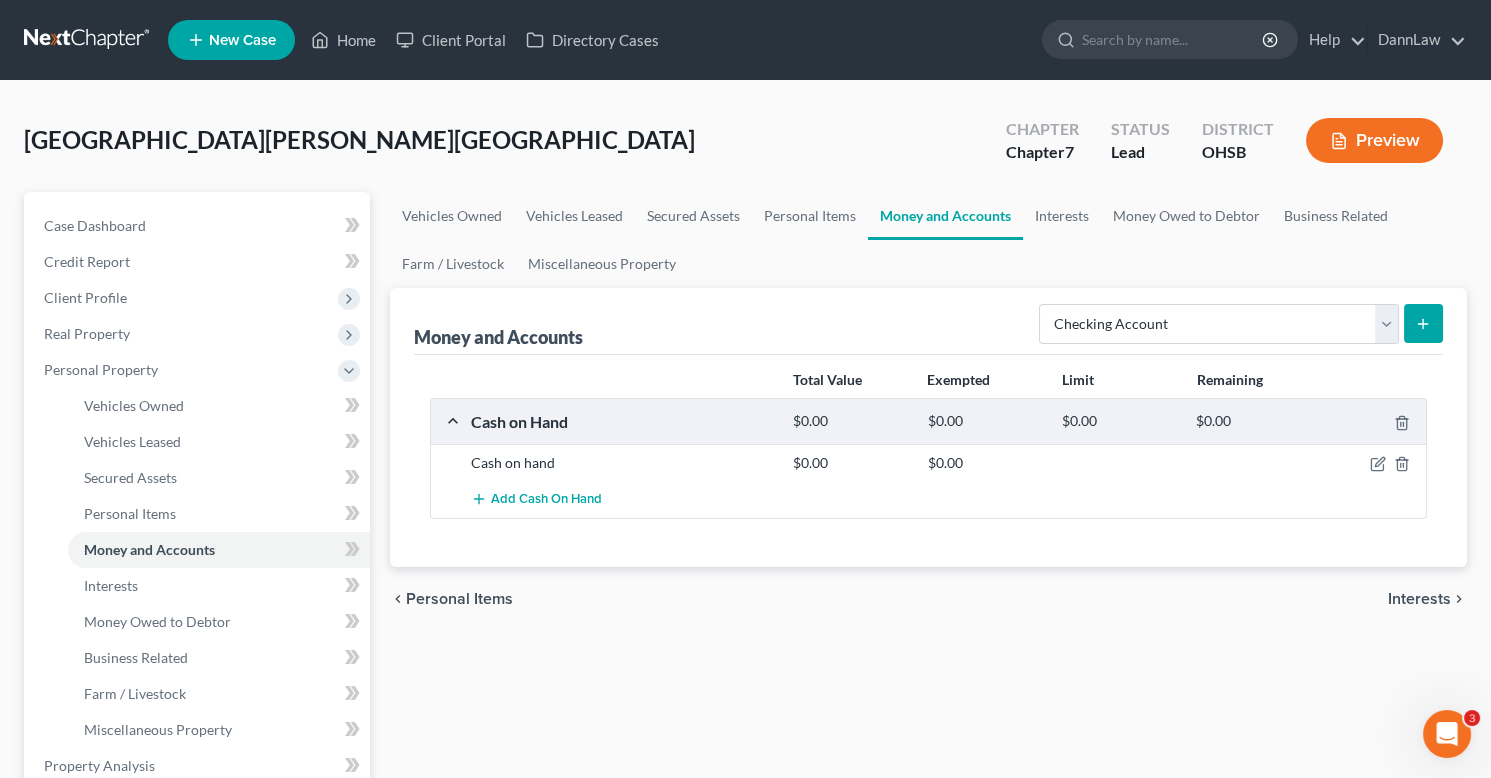 click 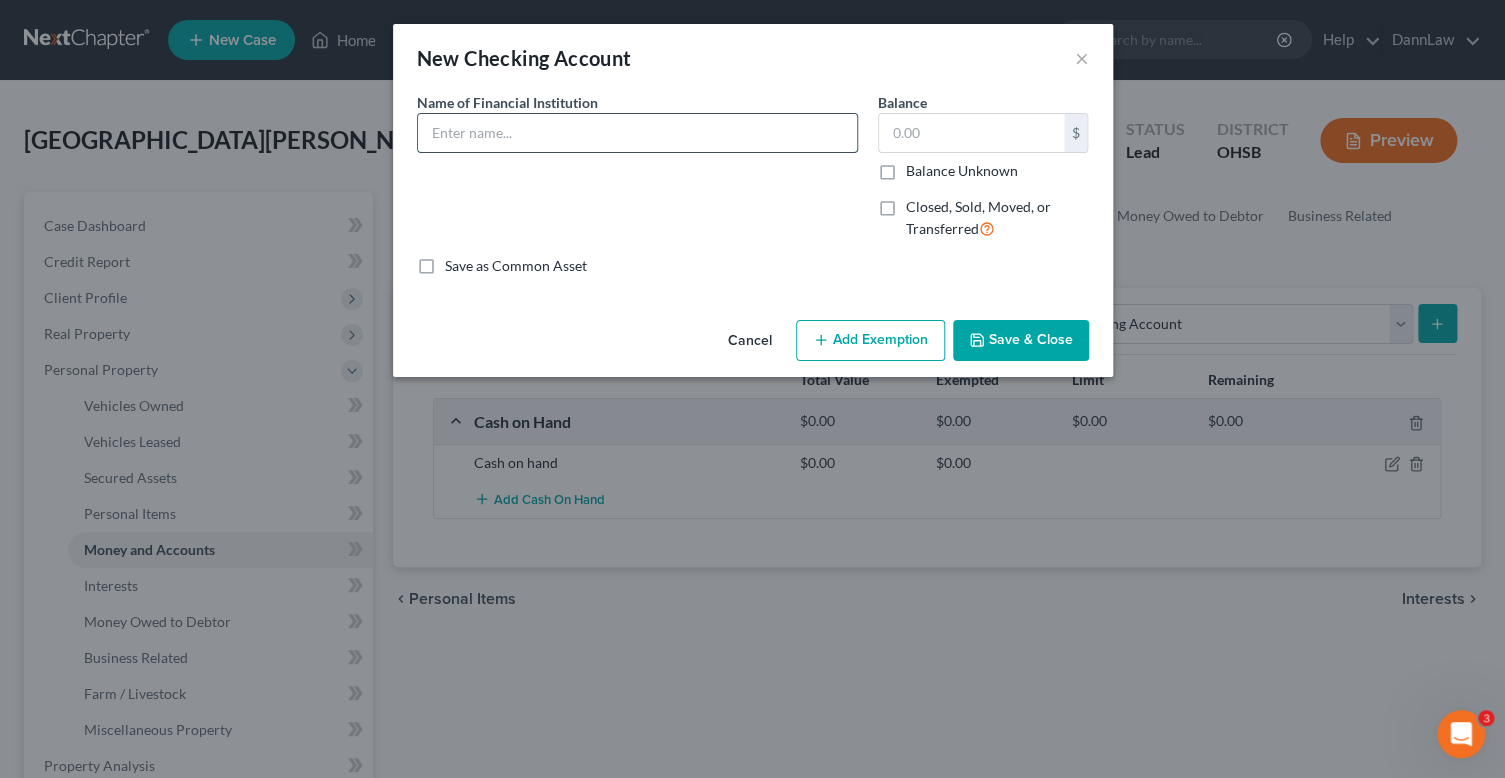 click at bounding box center (637, 133) 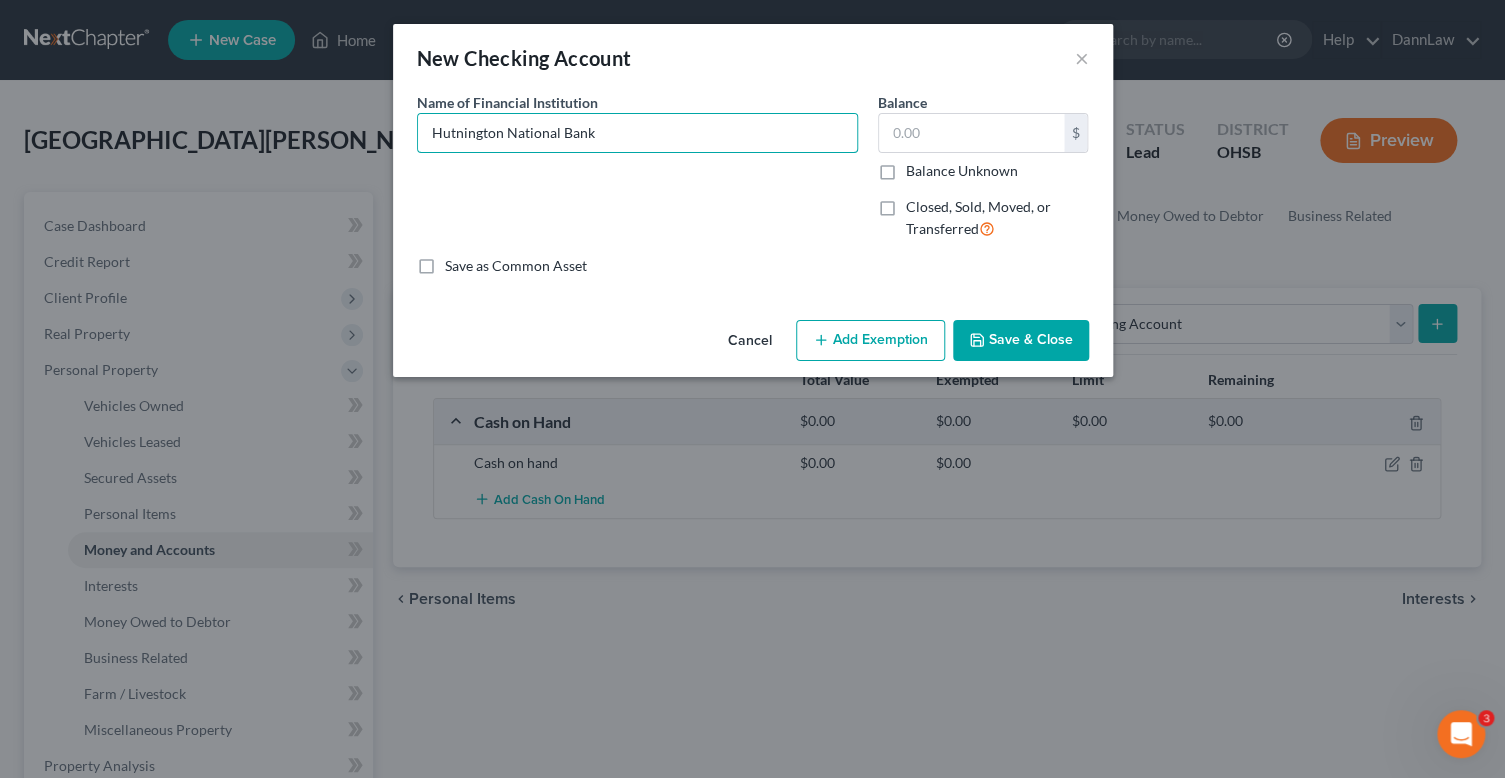 type on "Hutnington National Bank" 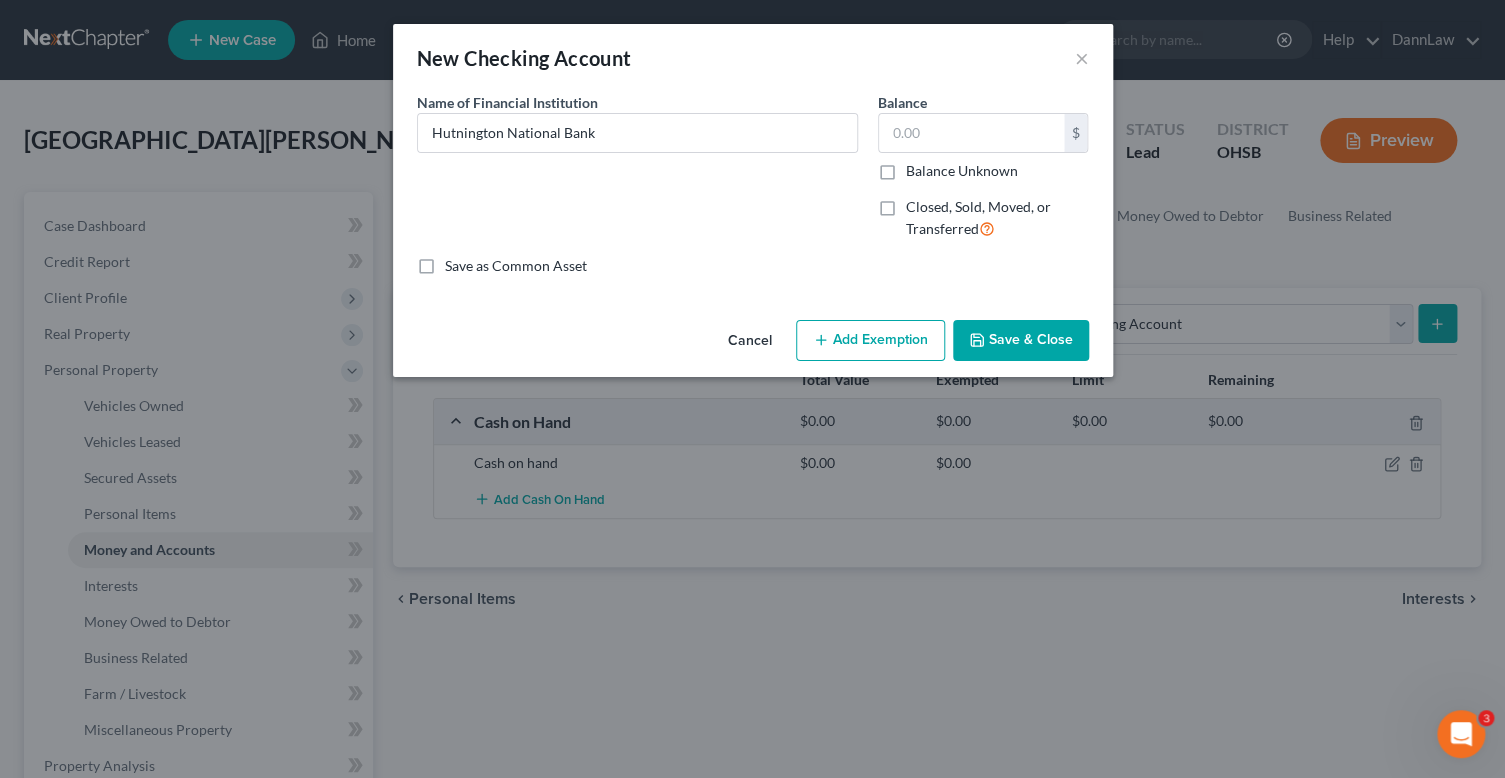click on "Save & Close" at bounding box center (1021, 341) 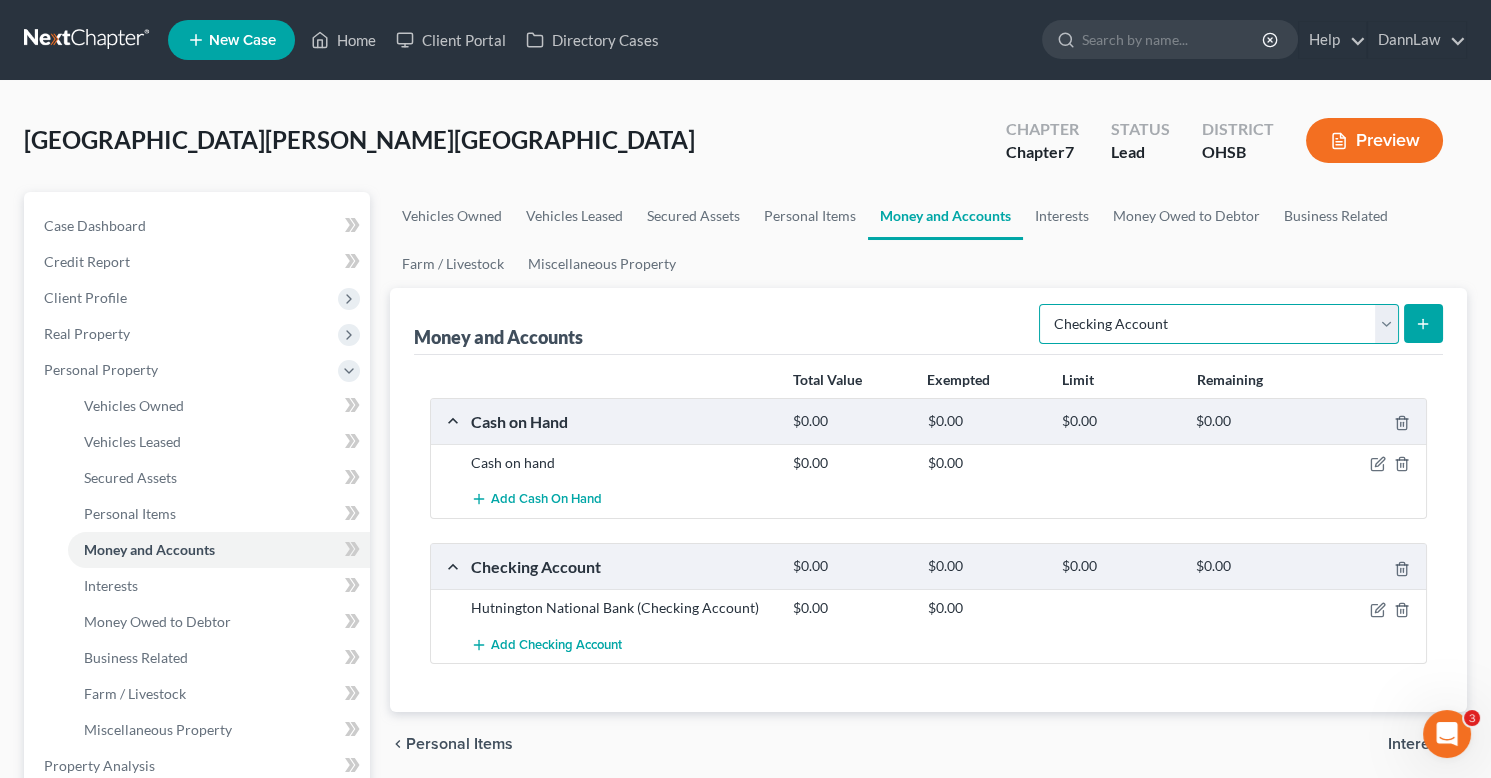click on "Select Account Type Brokerage Cash on Hand Certificates of Deposit Checking Account Money Market Other (Credit Union, Health Savings Account, etc) Safe Deposit Box Savings Account Security Deposits or Prepayments" at bounding box center [1219, 324] 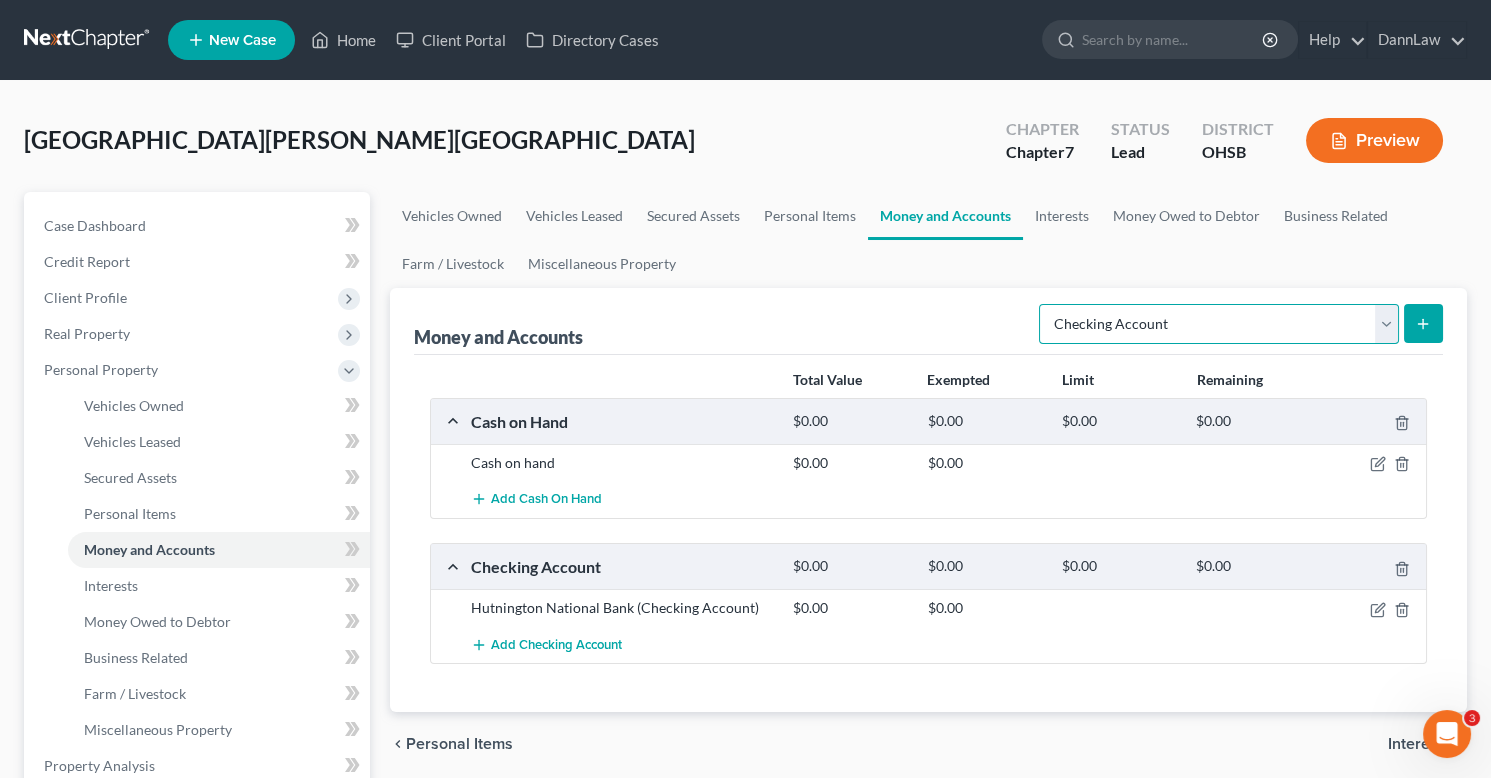 select on "savings" 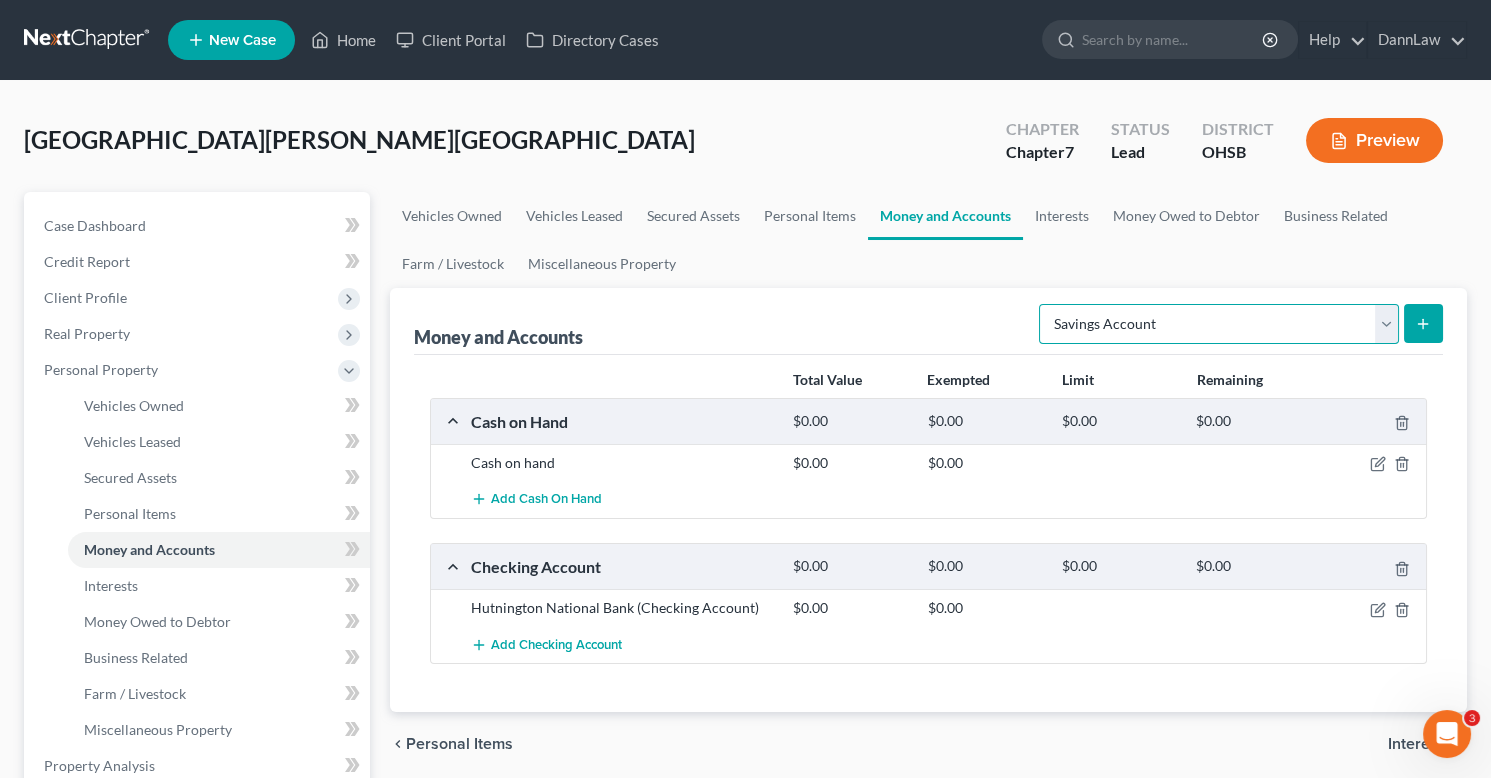 click on "Select Account Type Brokerage Cash on Hand Certificates of Deposit Checking Account Money Market Other (Credit Union, Health Savings Account, etc) Safe Deposit Box Savings Account Security Deposits or Prepayments" at bounding box center (1219, 324) 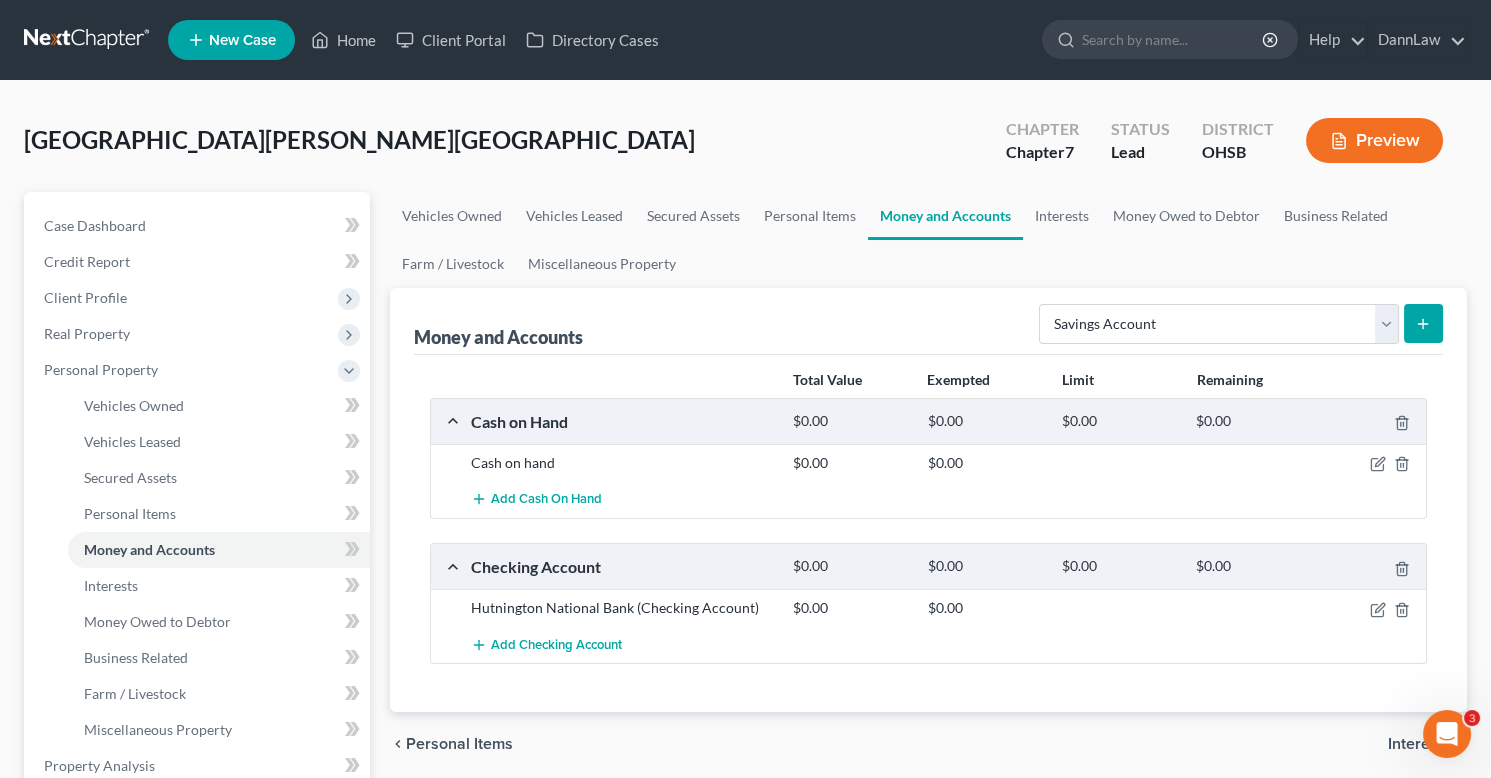 click at bounding box center (1423, 323) 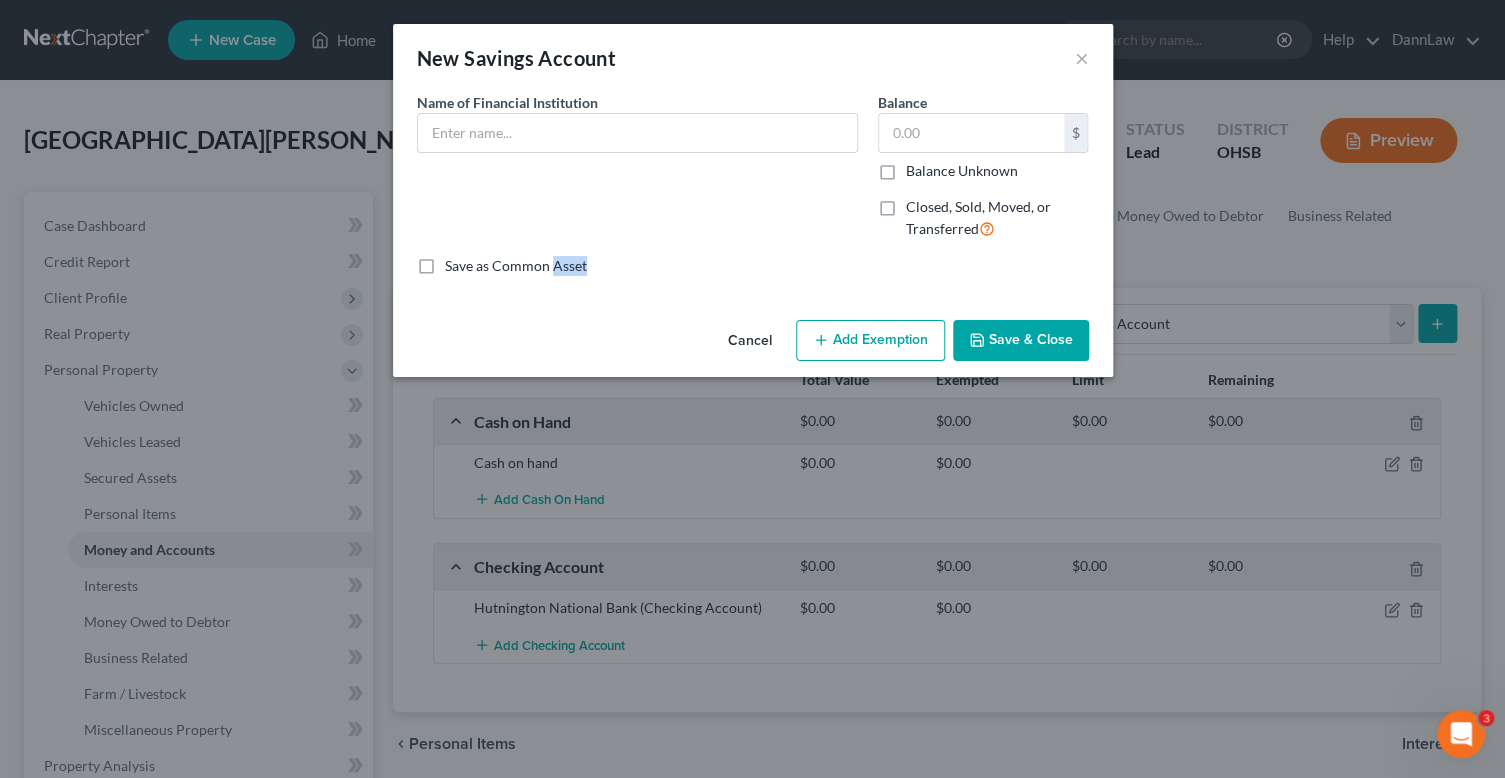 click on "New Savings Account  × An exemption set must first be selected from the Filing Information section. Common Asset Select
Name of Financial Institution
*
Balance
$
Balance Unknown
Balance Undetermined
$
Balance Unknown
Closed, Sold, Moved, or Transferred  Save as Common Asset Cancel Add Exemption Save & Close" at bounding box center (752, 389) 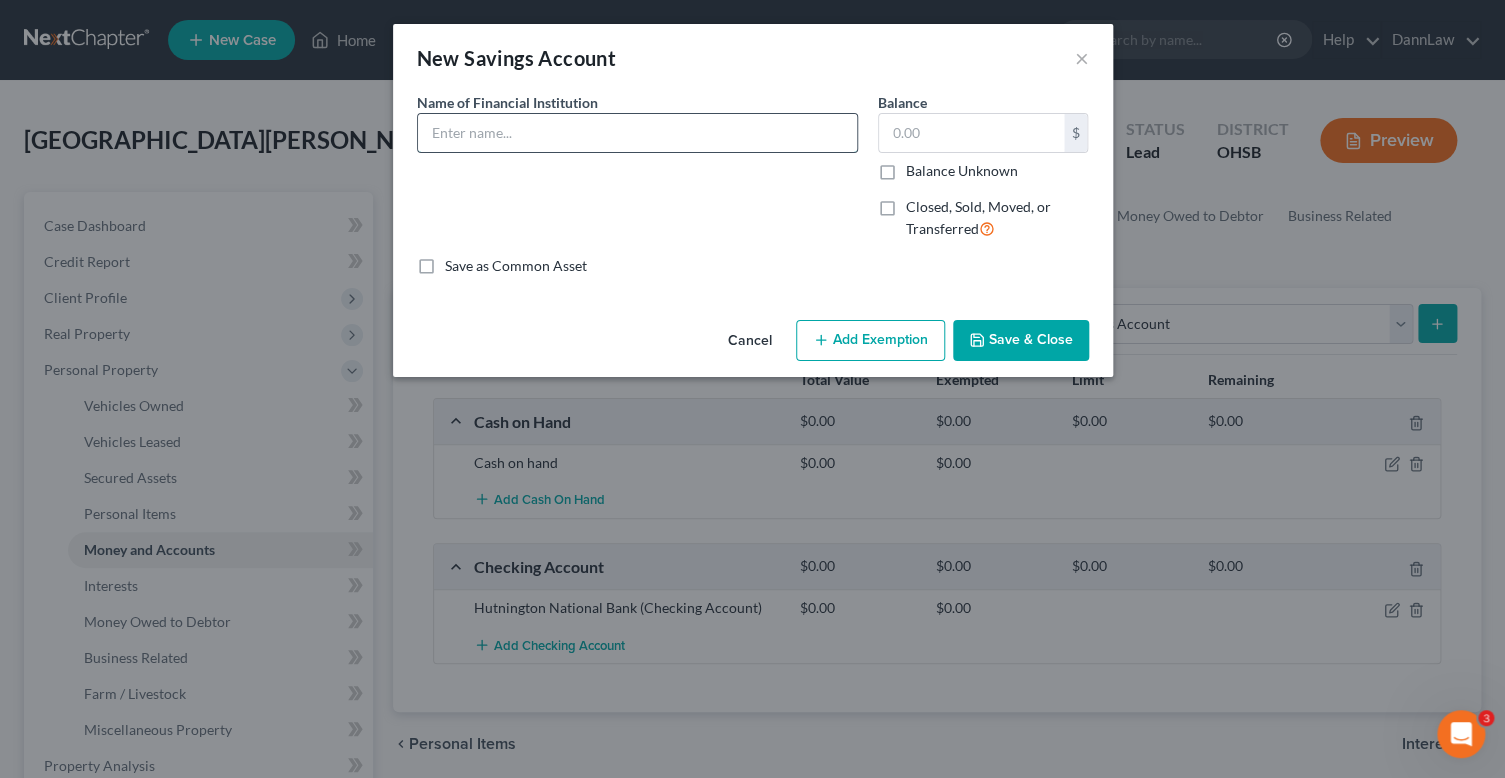 click at bounding box center [637, 133] 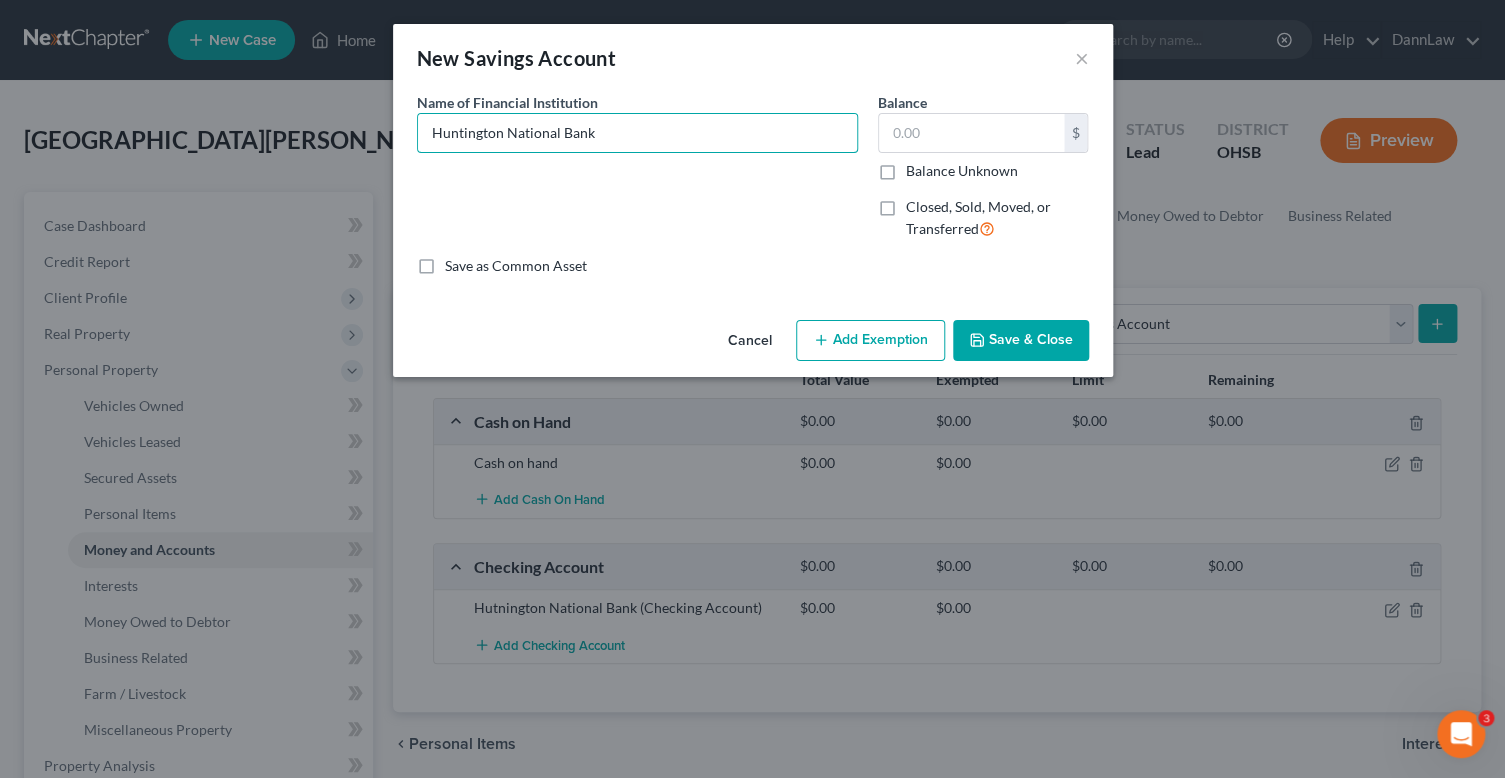 type on "Huntington National Bank" 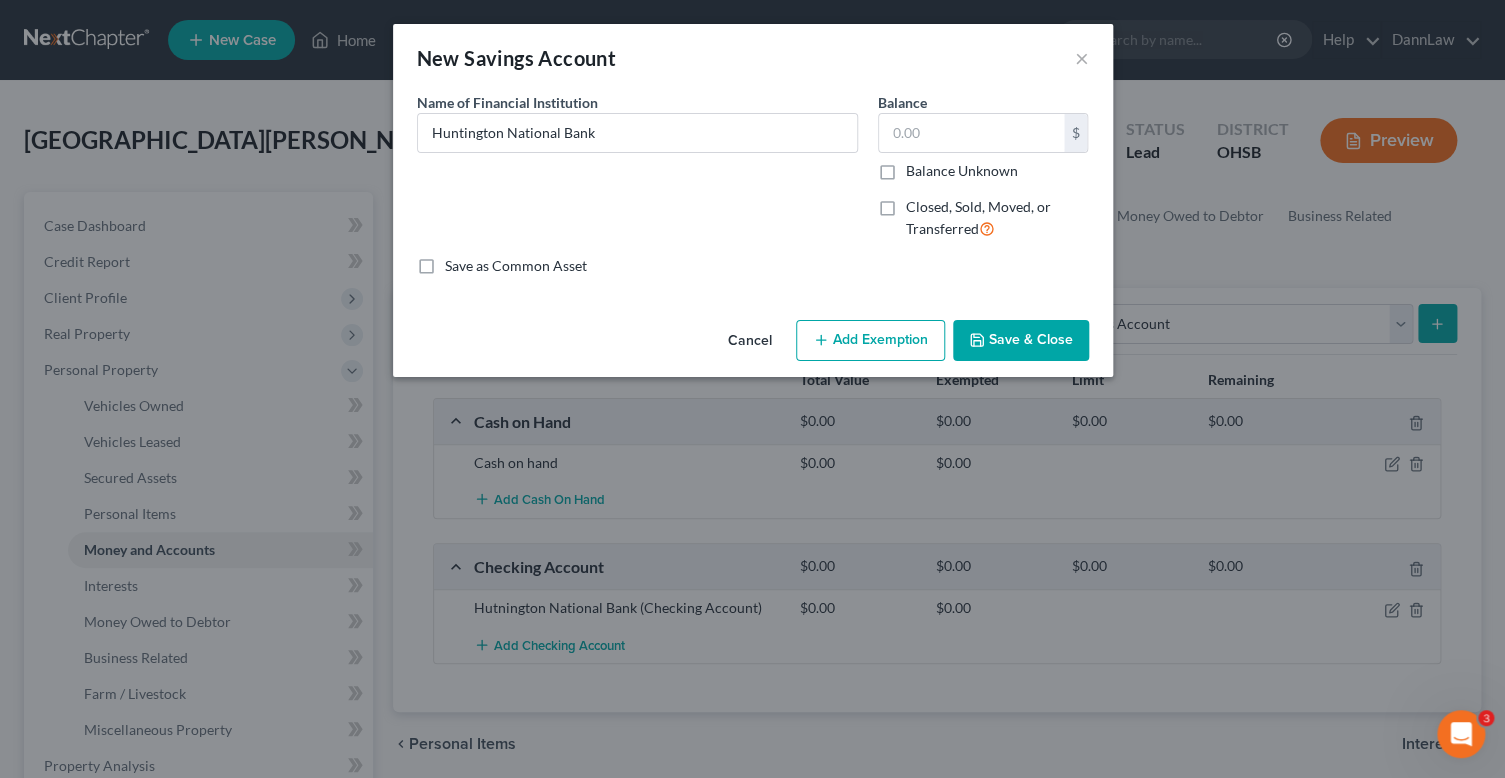 click on "Save & Close" at bounding box center (1021, 341) 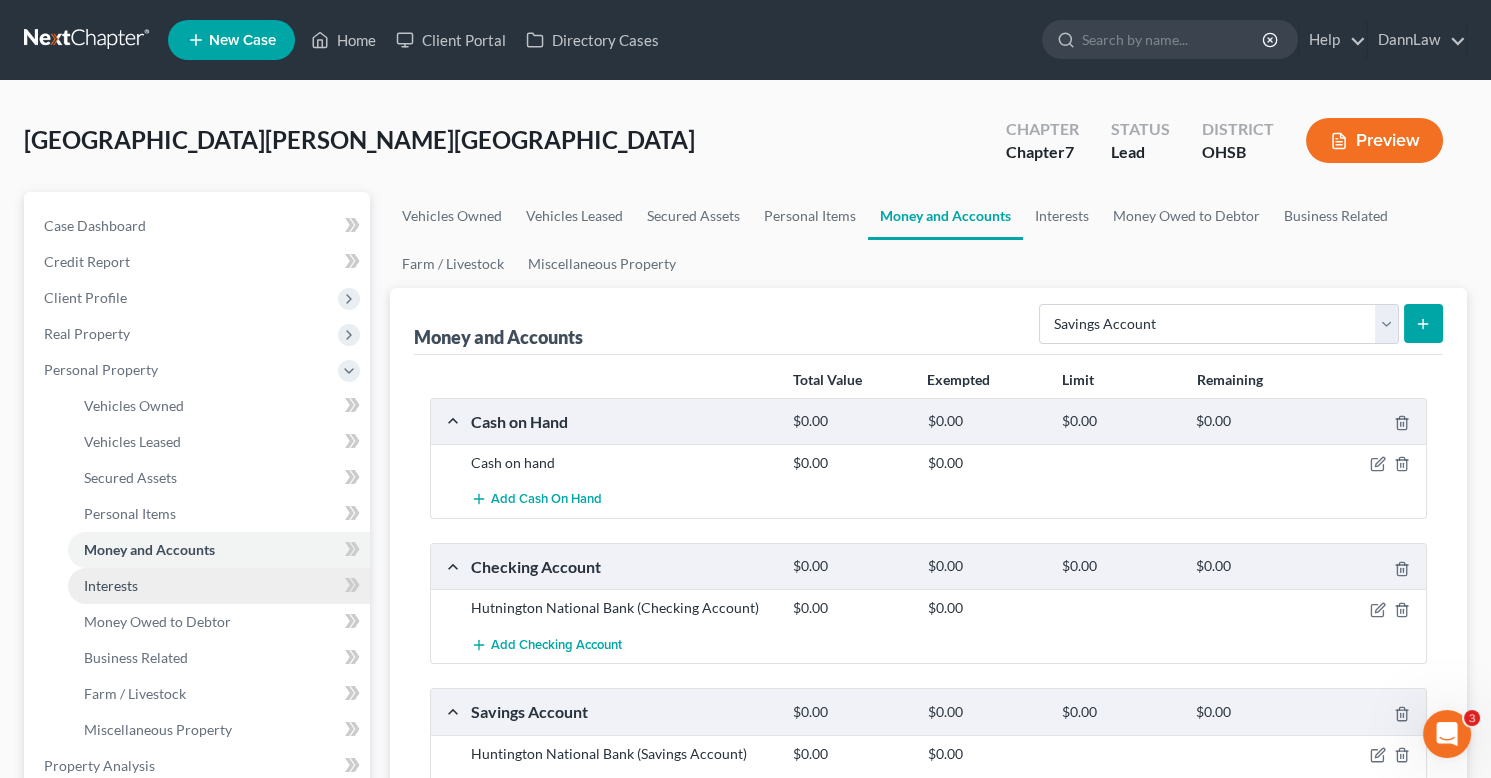 click on "Interests" at bounding box center [219, 586] 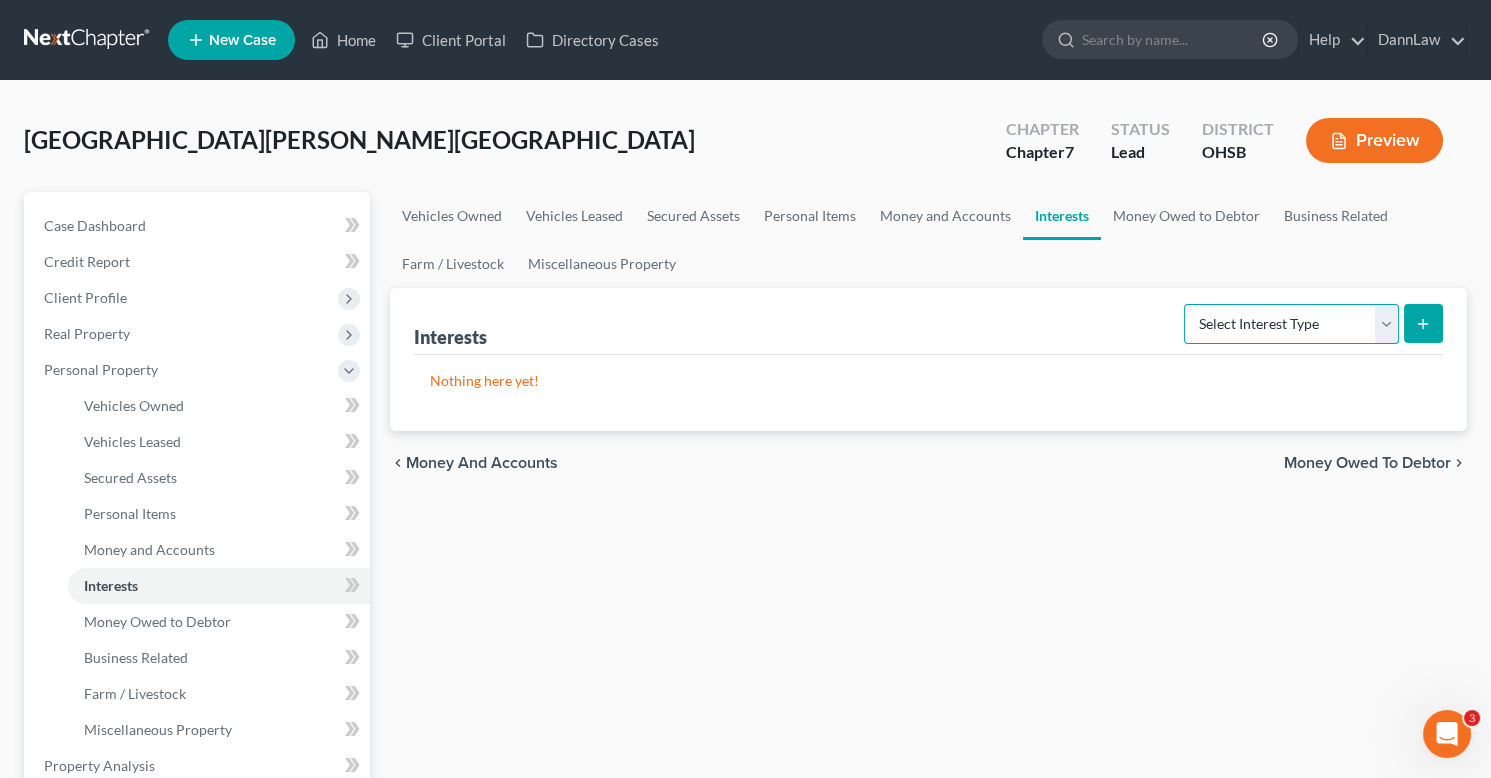 click on "Select Interest Type 401K Annuity Bond Education IRA Government Bond Government Pension Plan Incorporated Business IRA Joint Venture (Active) Joint Venture (Inactive) [PERSON_NAME] Mutual Fund Other Retirement Plan Partnership (Active) Partnership (Inactive) Pension Plan Stock Term Life Insurance Unincorporated Business Whole Life Insurance" at bounding box center (1291, 324) 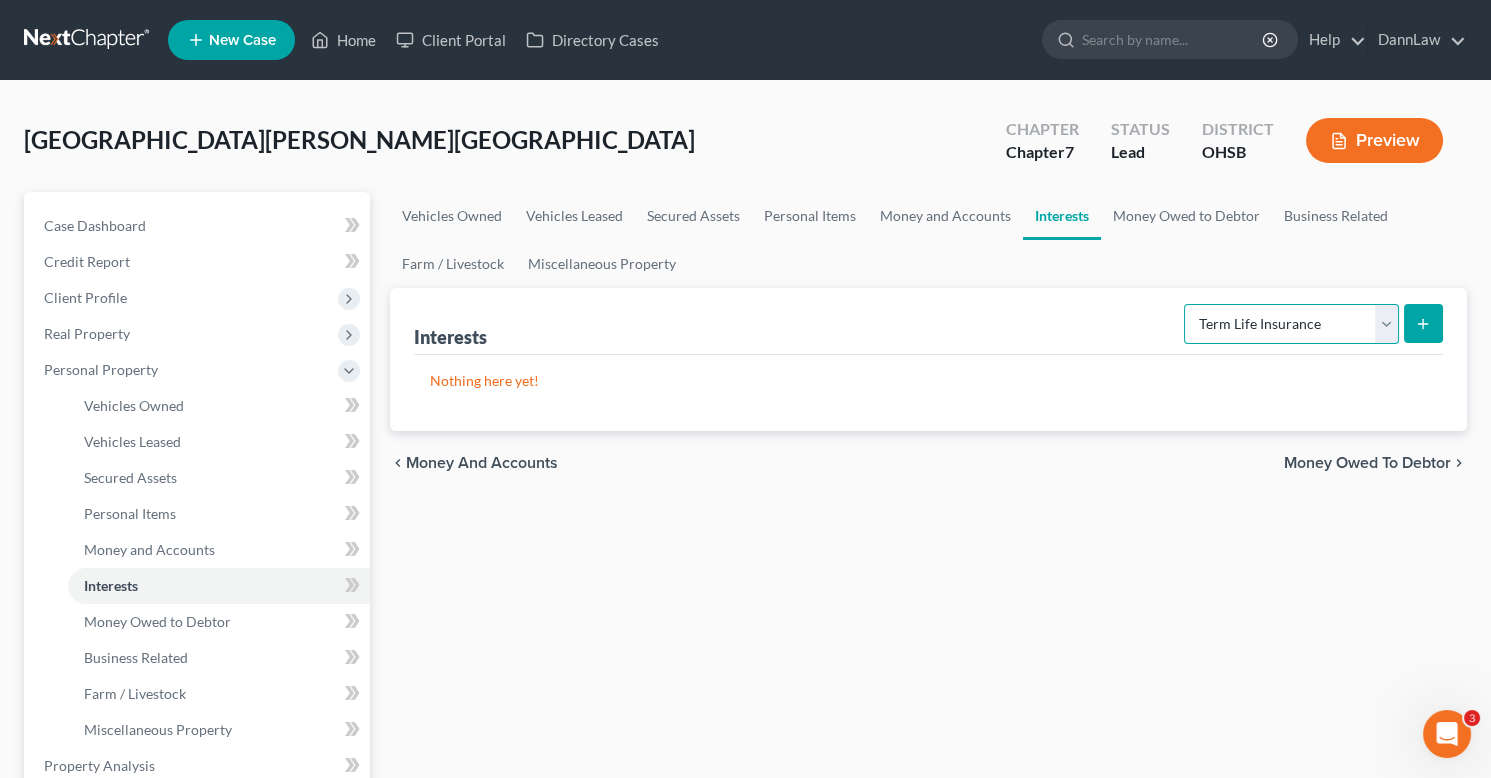 click on "Select Interest Type 401K Annuity Bond Education IRA Government Bond Government Pension Plan Incorporated Business IRA Joint Venture (Active) Joint Venture (Inactive) [PERSON_NAME] Mutual Fund Other Retirement Plan Partnership (Active) Partnership (Inactive) Pension Plan Stock Term Life Insurance Unincorporated Business Whole Life Insurance" at bounding box center (1291, 324) 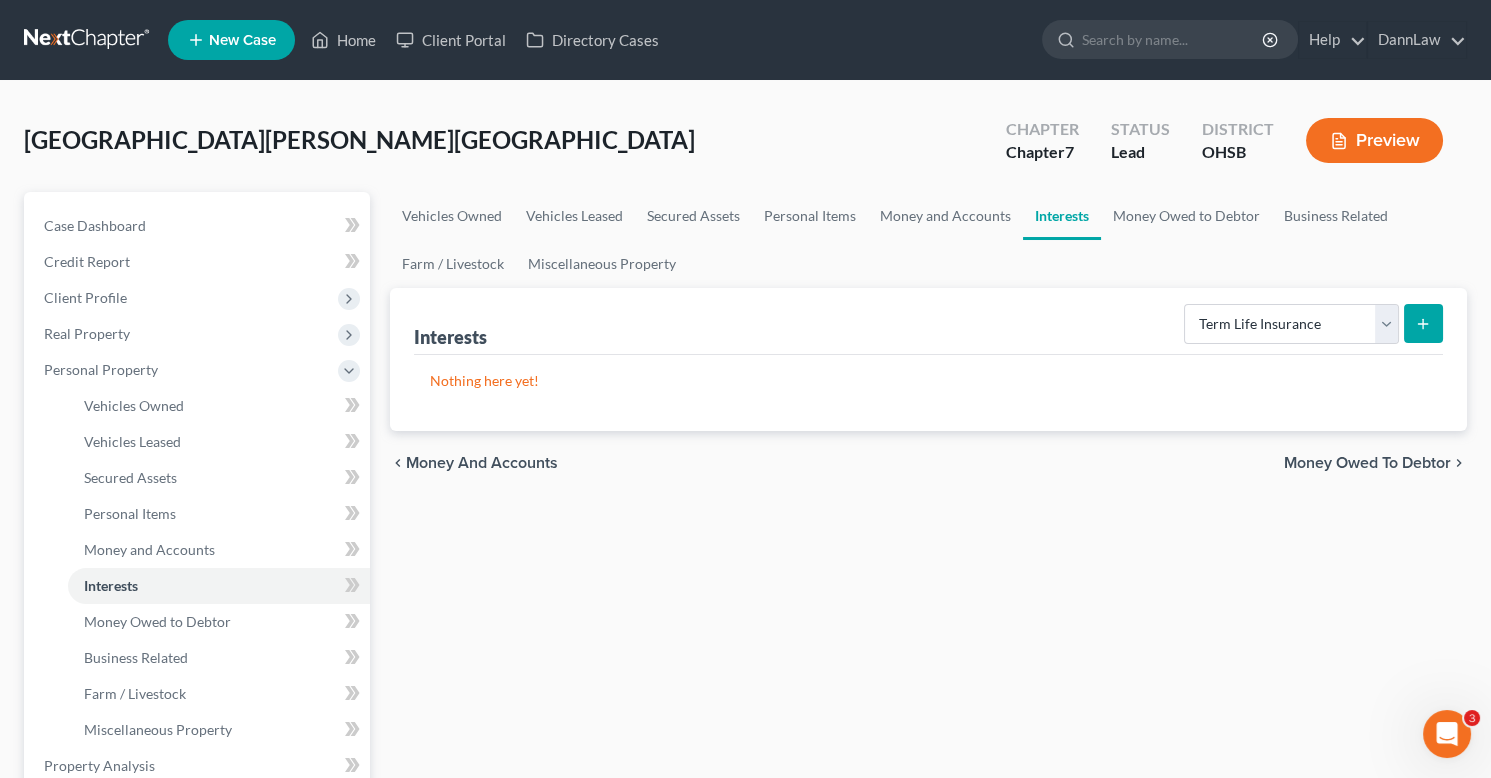 click 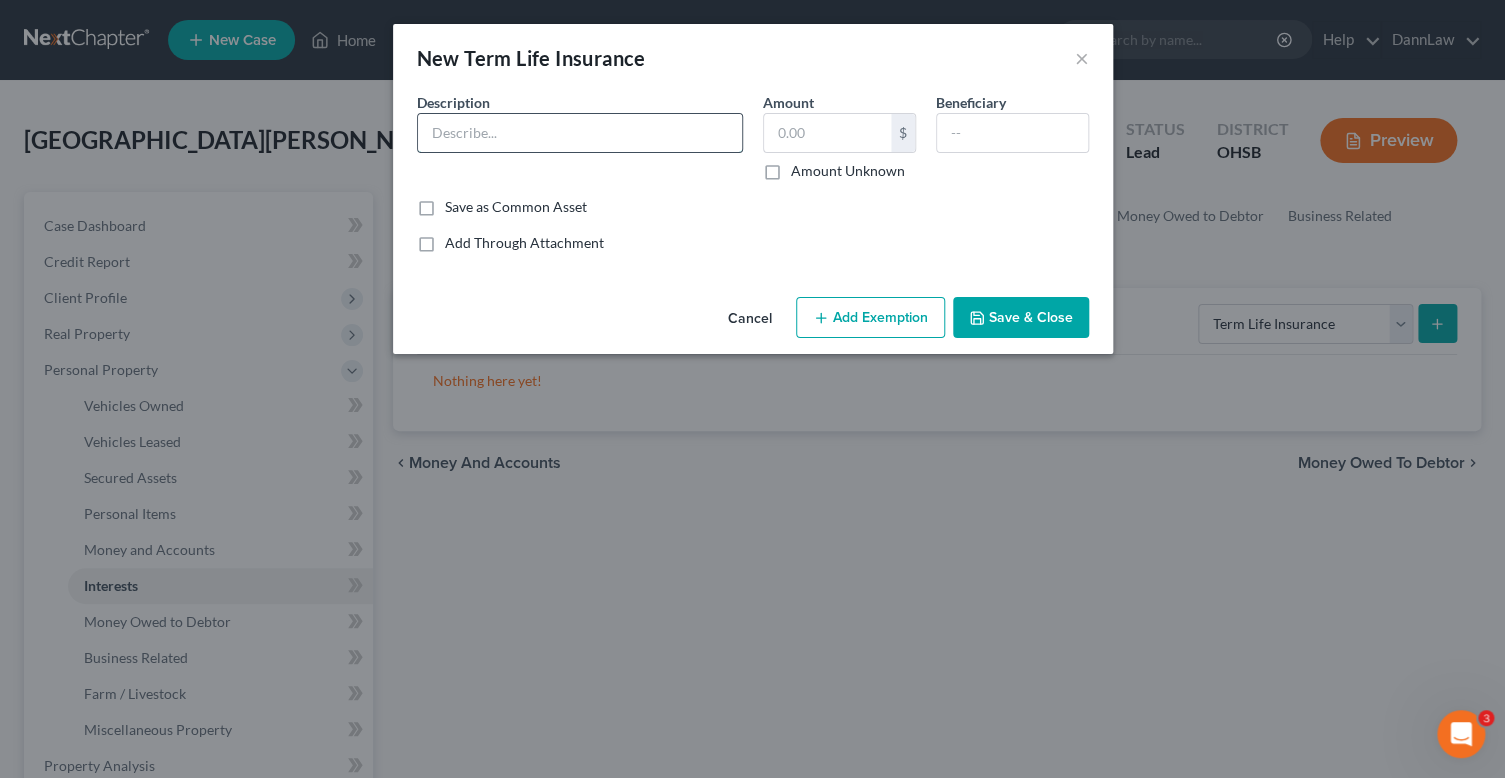 click at bounding box center (580, 133) 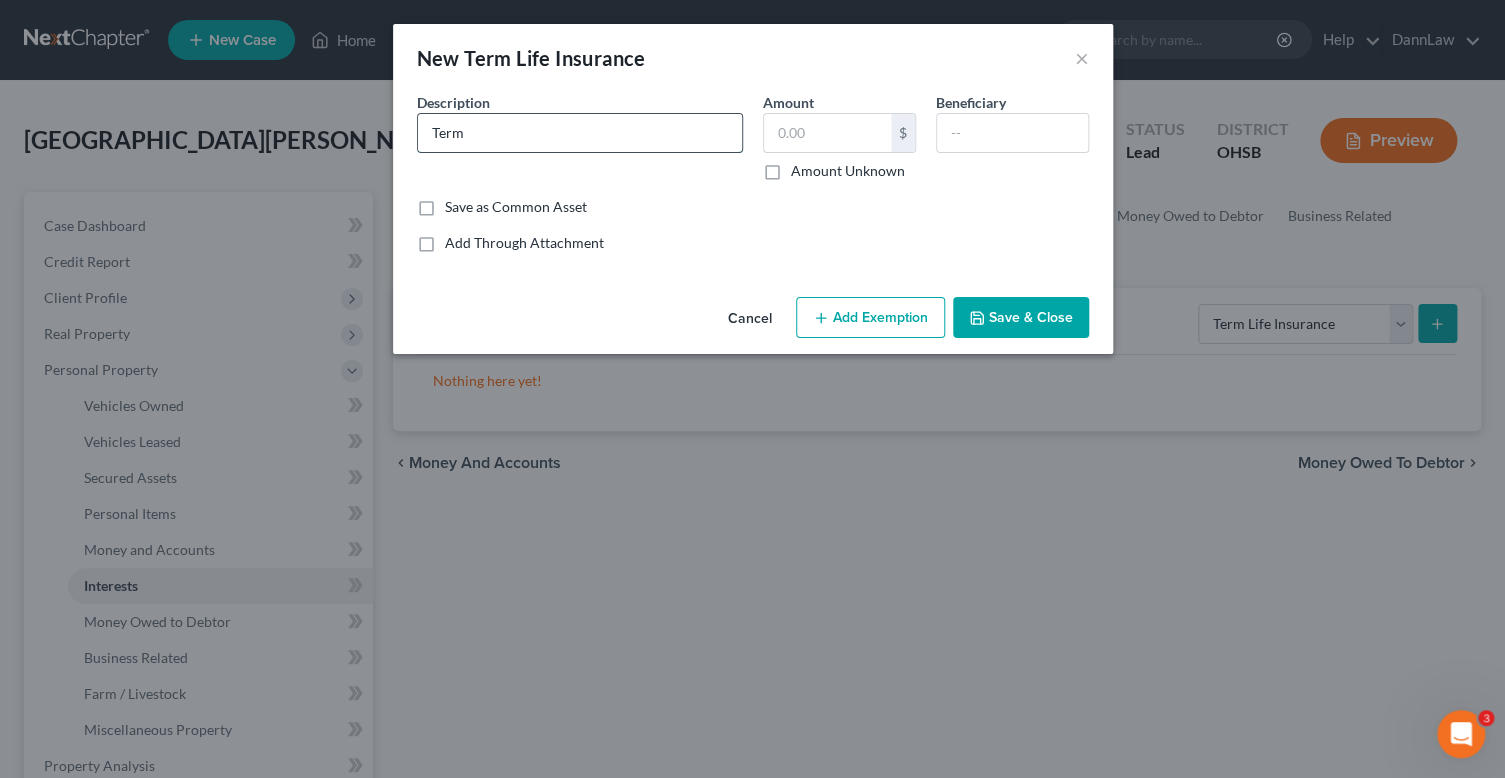 type on "Term Life Insurance through employer" 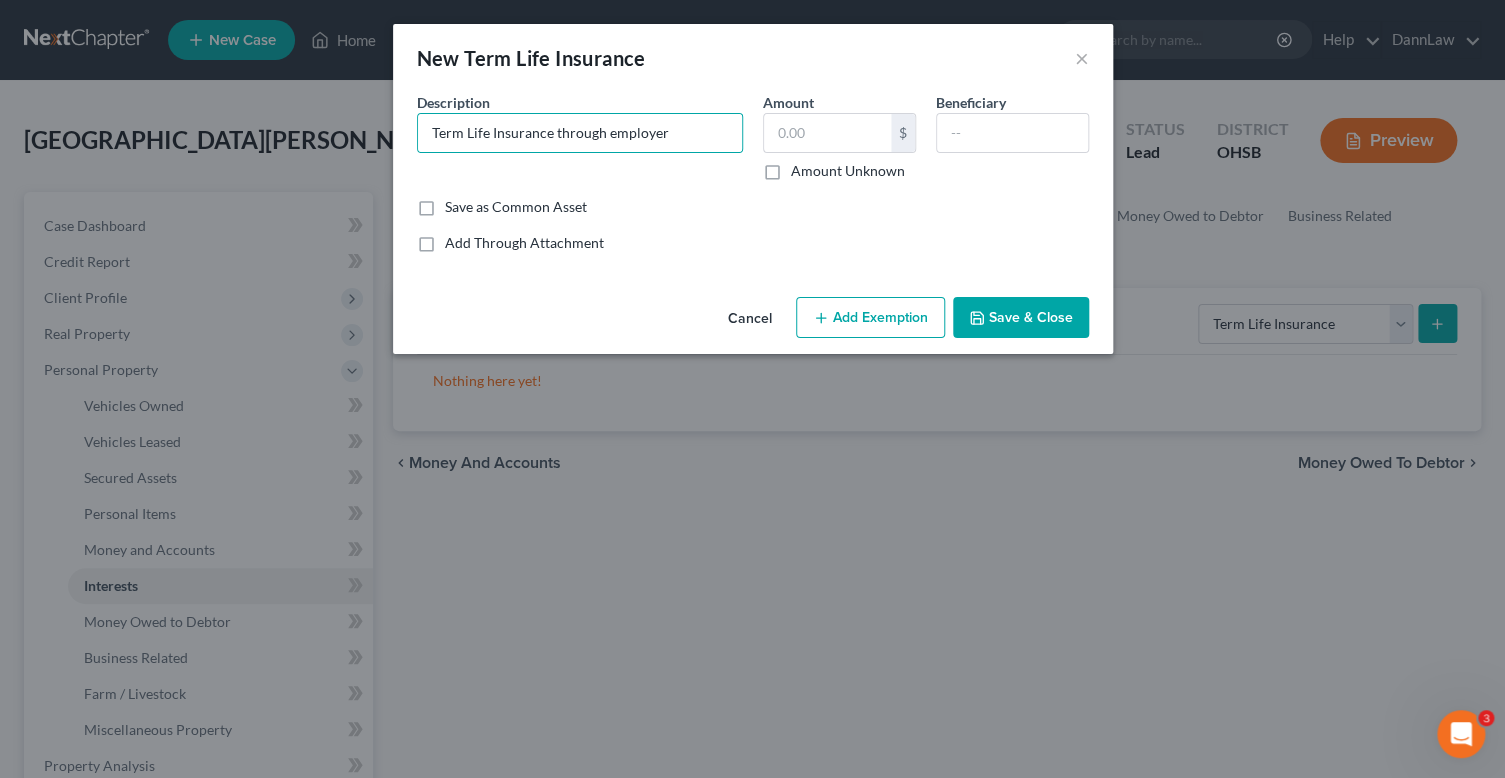 click 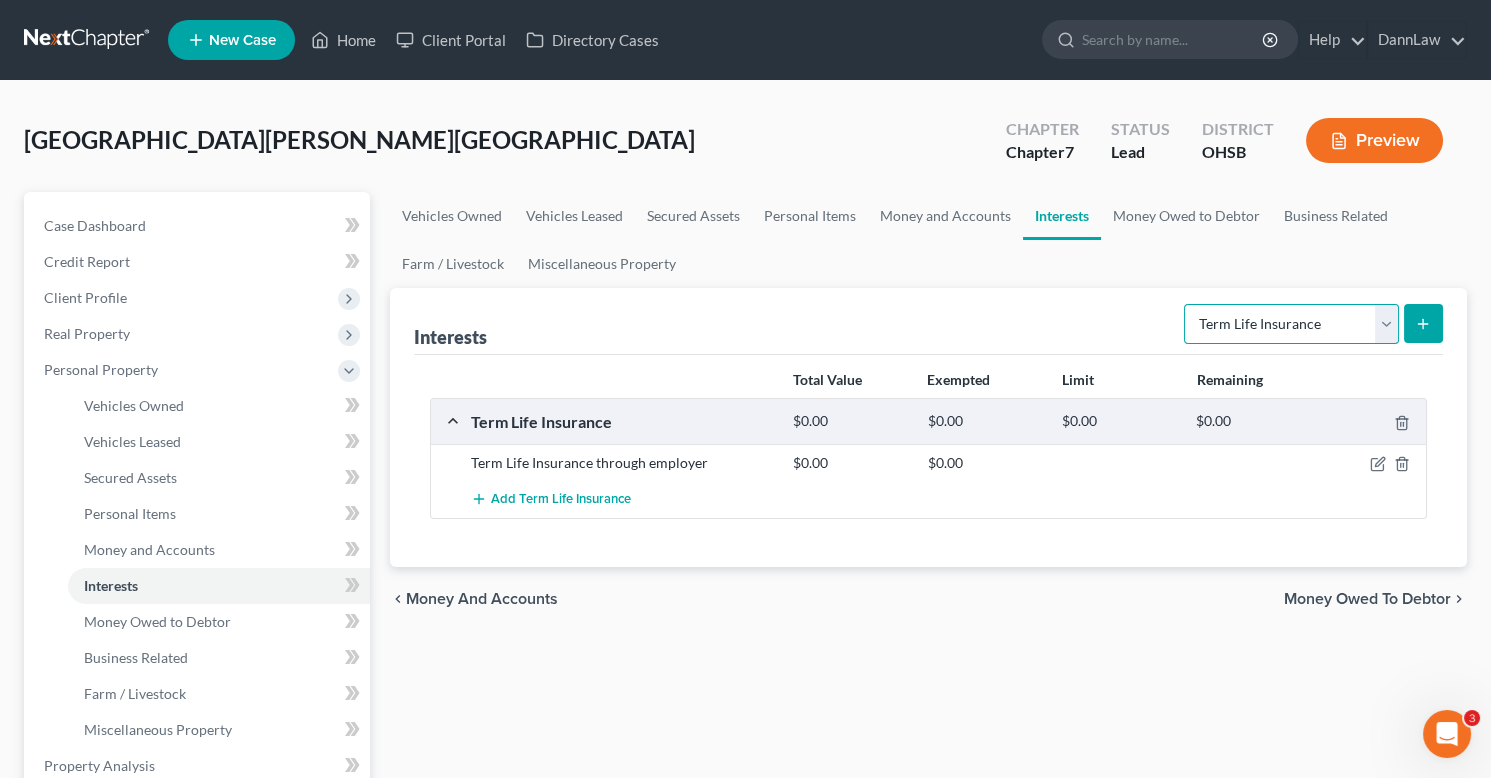 click on "Select Interest Type 401K Annuity Bond Education IRA Government Bond Government Pension Plan Incorporated Business IRA Joint Venture (Active) Joint Venture (Inactive) [PERSON_NAME] Mutual Fund Other Retirement Plan Partnership (Active) Partnership (Inactive) Pension Plan Stock Term Life Insurance Unincorporated Business Whole Life Insurance" at bounding box center [1291, 324] 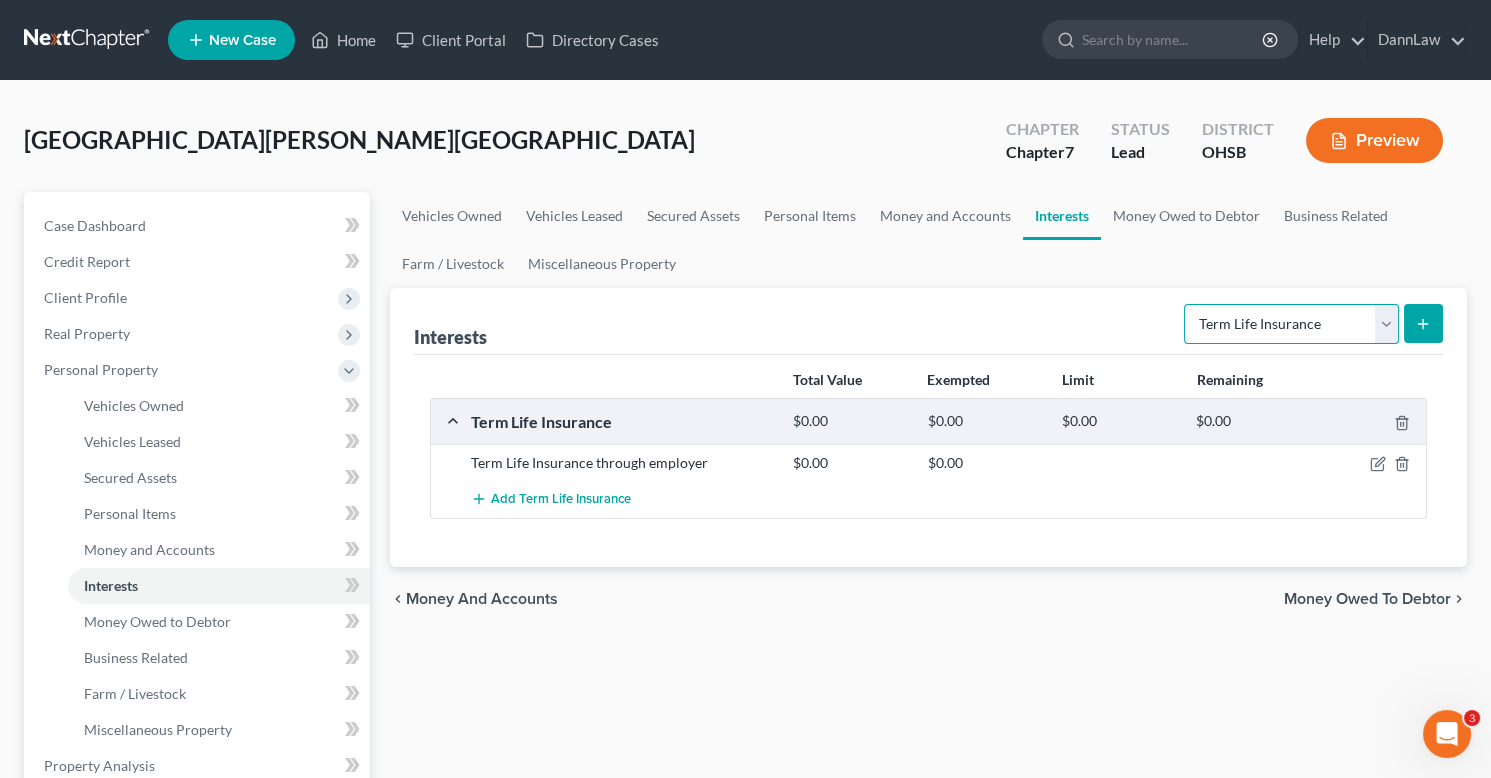 select on "whole_life_insurance" 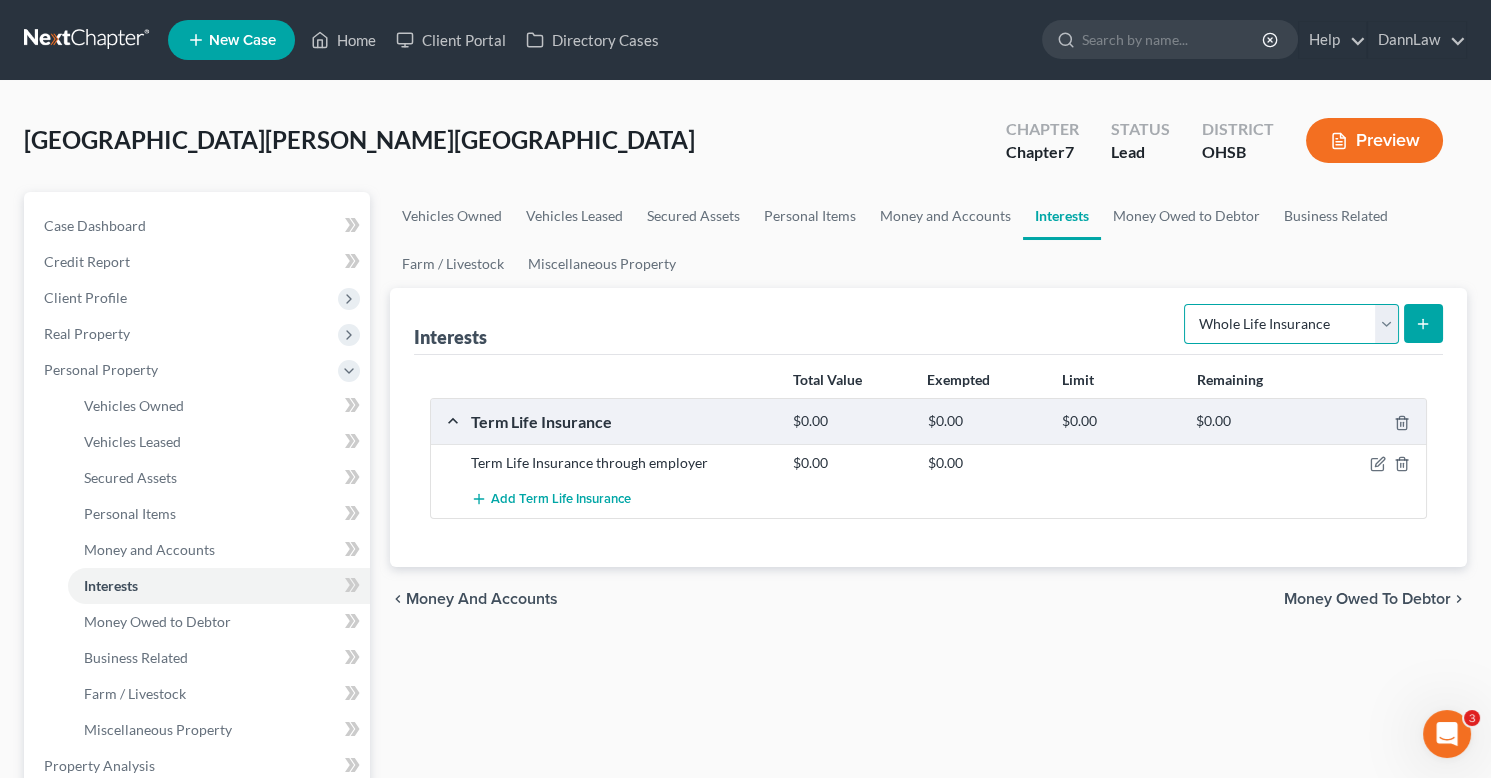 click on "Select Interest Type 401K Annuity Bond Education IRA Government Bond Government Pension Plan Incorporated Business IRA Joint Venture (Active) Joint Venture (Inactive) [PERSON_NAME] Mutual Fund Other Retirement Plan Partnership (Active) Partnership (Inactive) Pension Plan Stock Term Life Insurance Unincorporated Business Whole Life Insurance" at bounding box center (1291, 324) 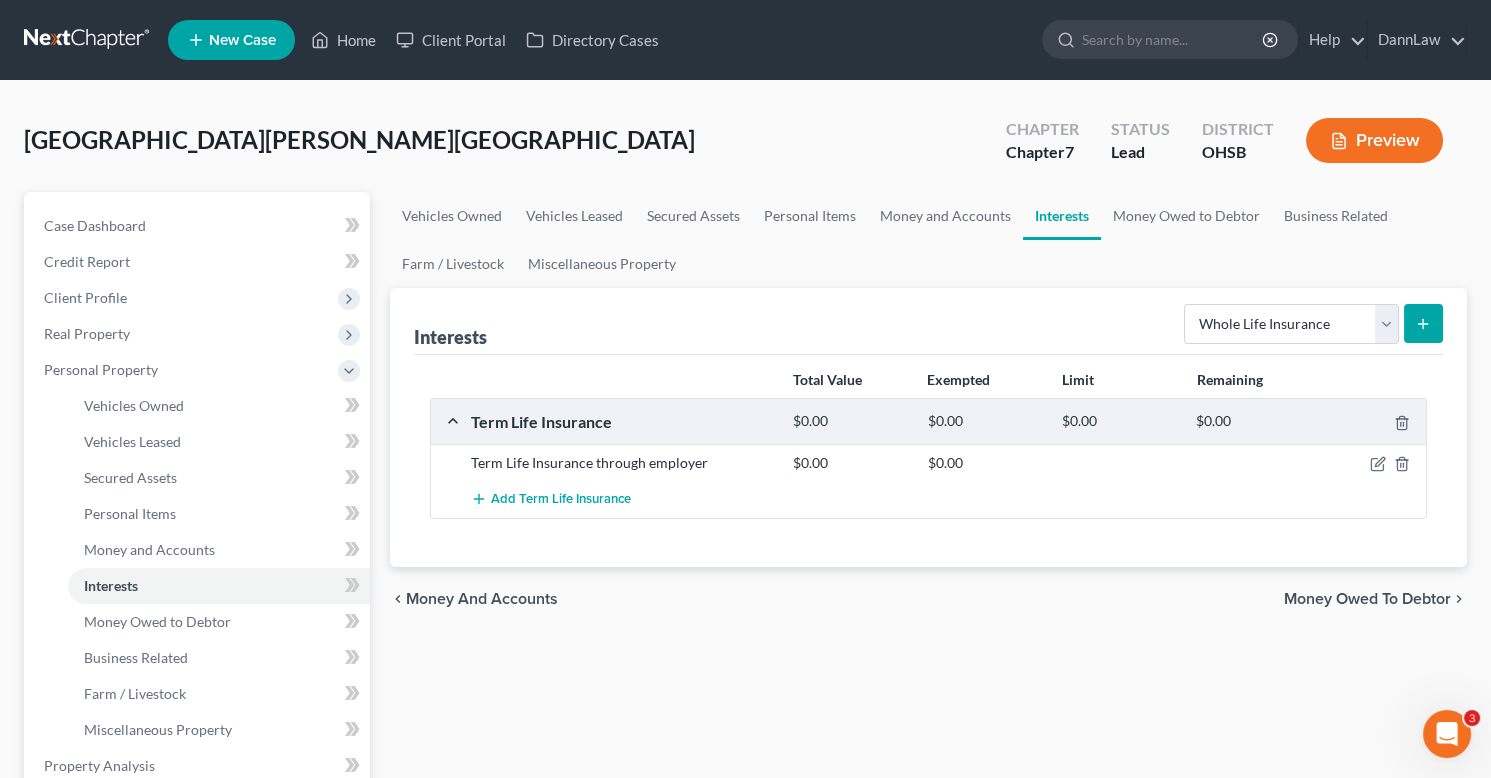 click at bounding box center (1423, 323) 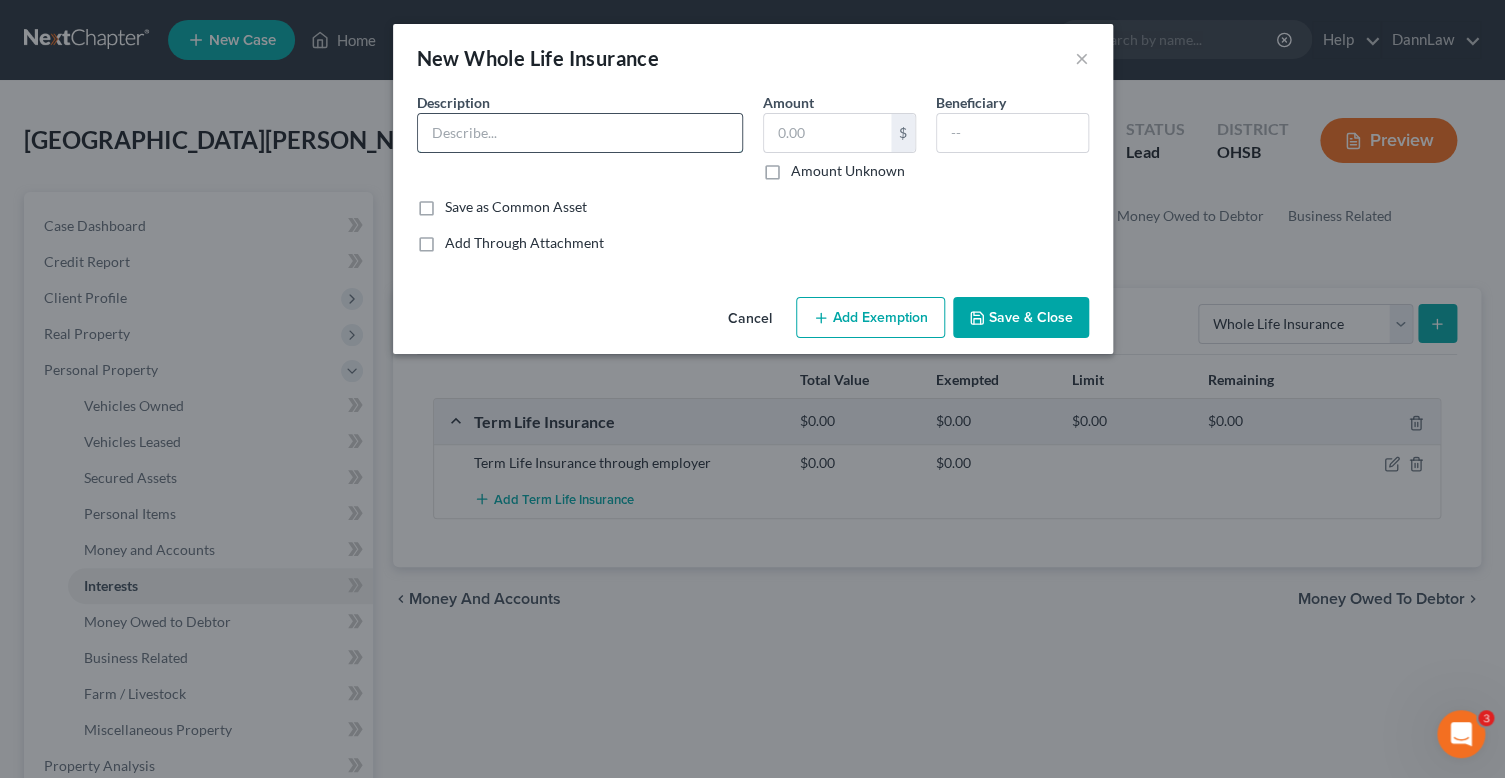 click at bounding box center (580, 133) 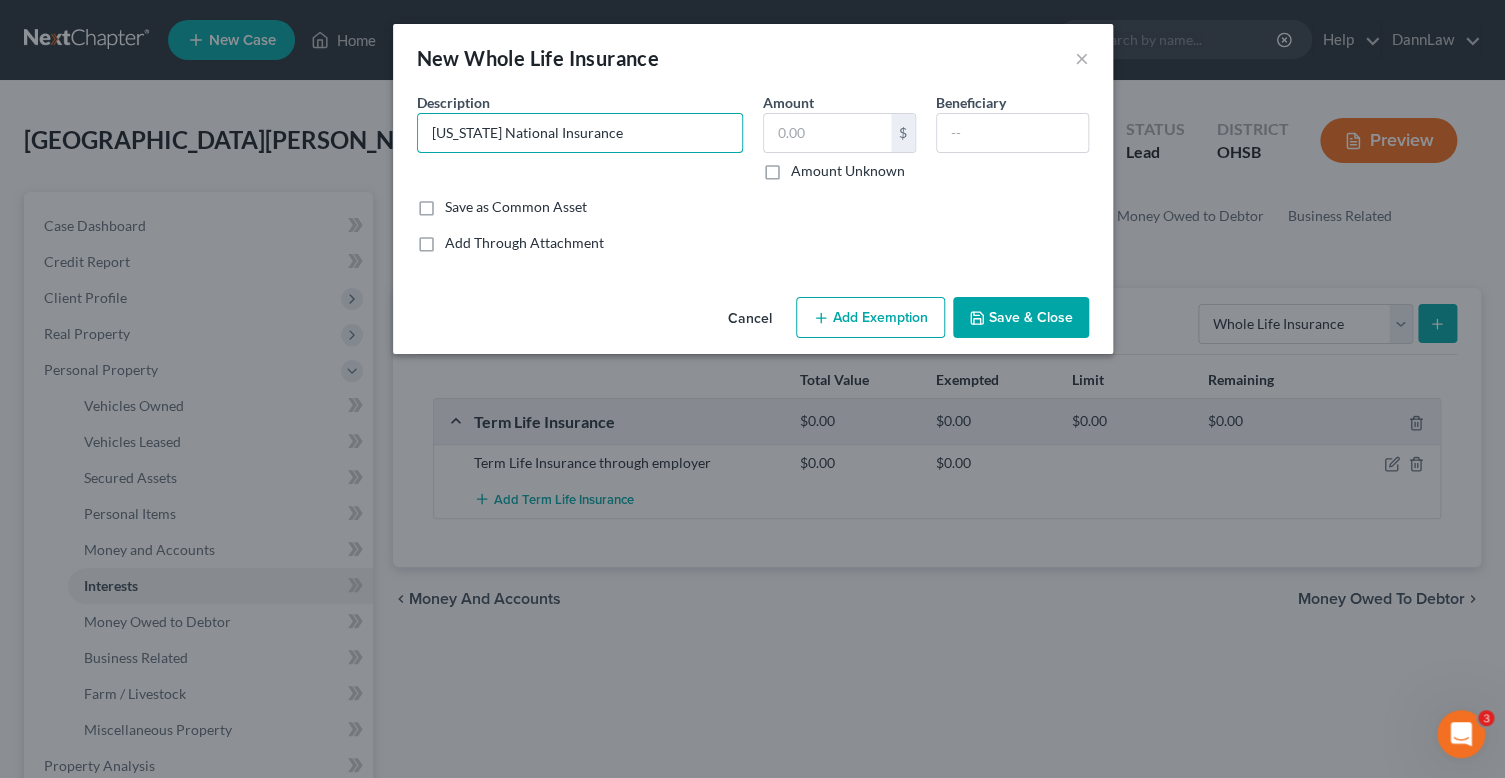 type on "[US_STATE] National Insurance" 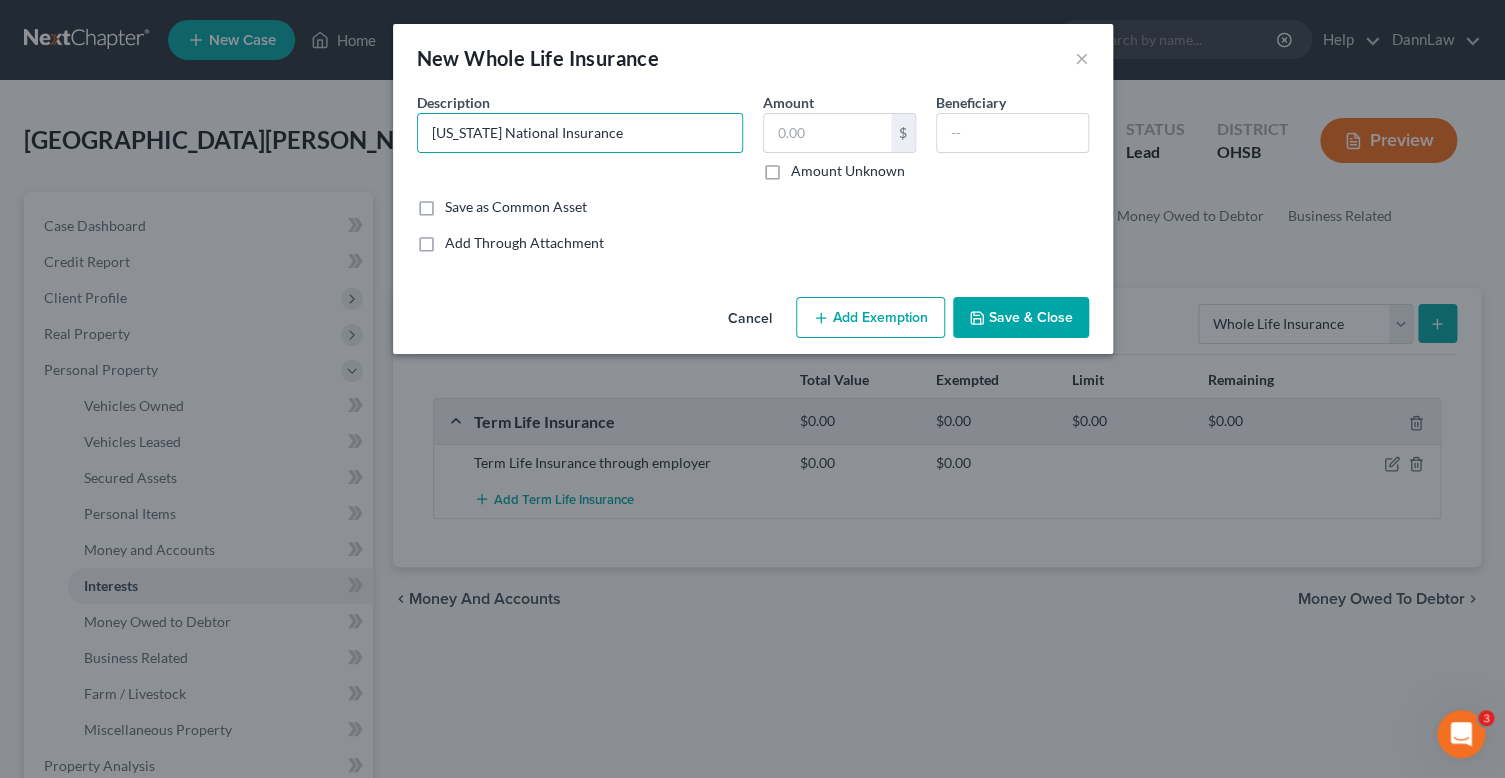 click on "Save & Close" at bounding box center (1021, 318) 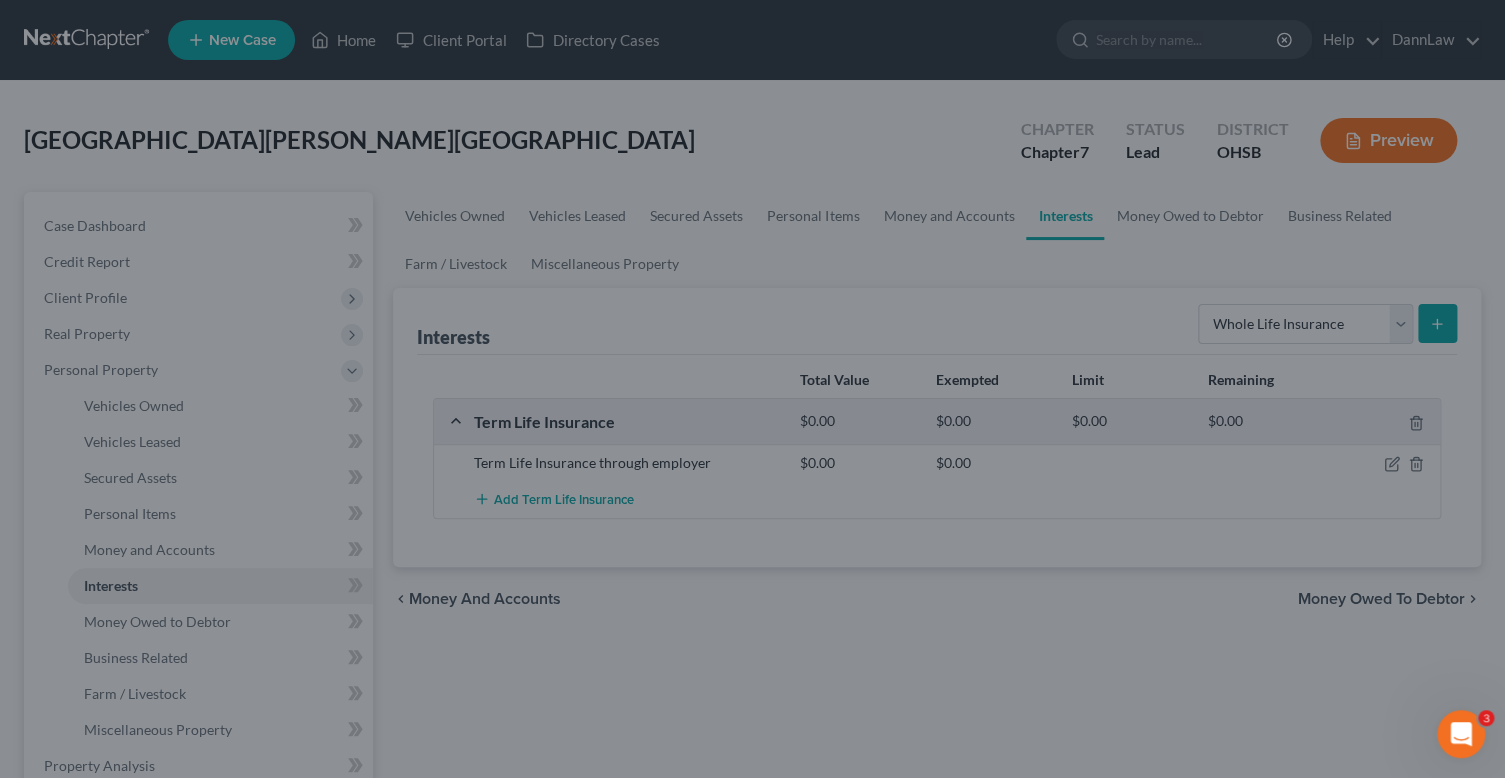 click on "Save & Close" at bounding box center (986, 301) 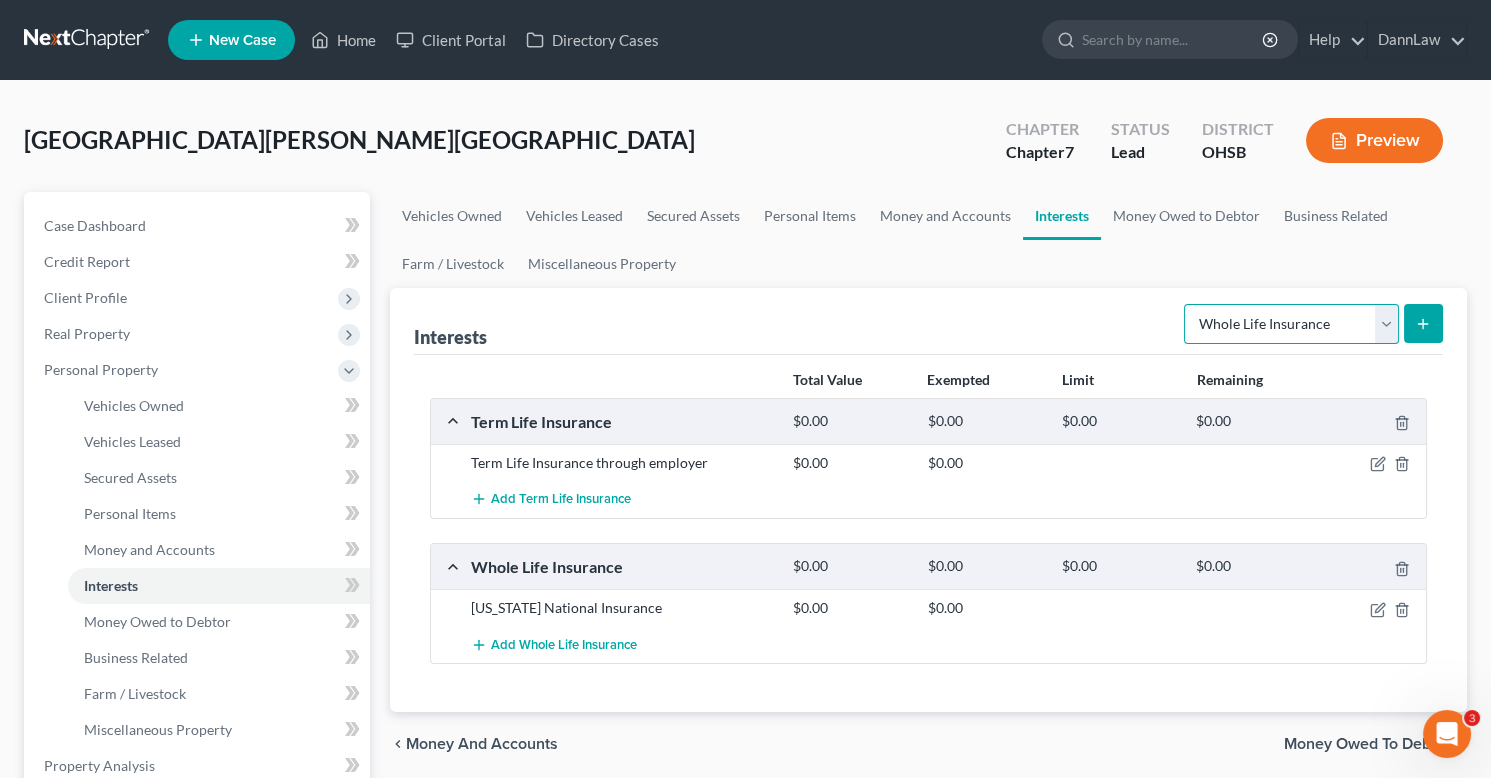 click on "Select Interest Type 401K Annuity Bond Education IRA Government Bond Government Pension Plan Incorporated Business IRA Joint Venture (Active) Joint Venture (Inactive) [PERSON_NAME] Mutual Fund Other Retirement Plan Partnership (Active) Partnership (Inactive) Pension Plan Stock Term Life Insurance Unincorporated Business Whole Life Insurance" at bounding box center (1291, 324) 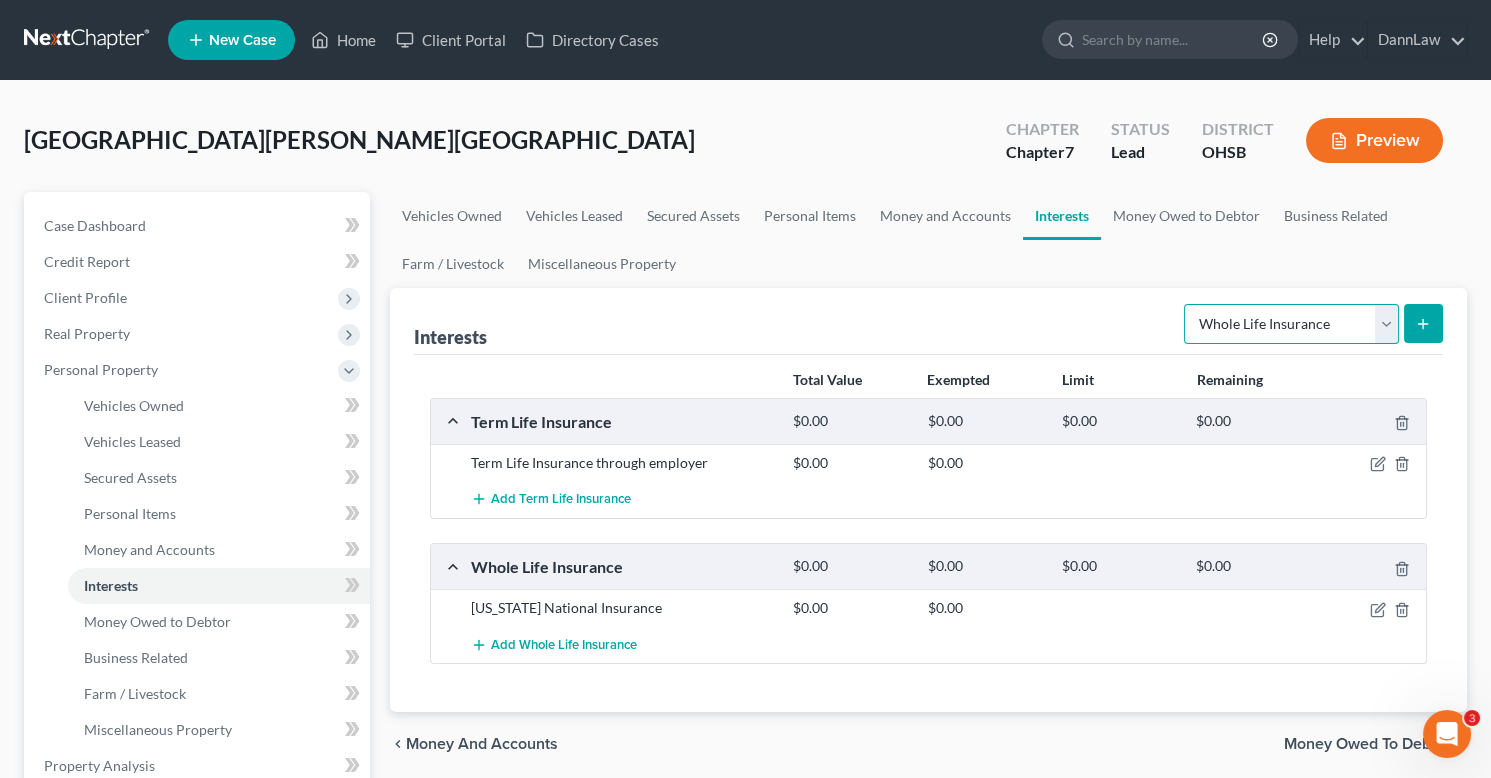 select on "stock" 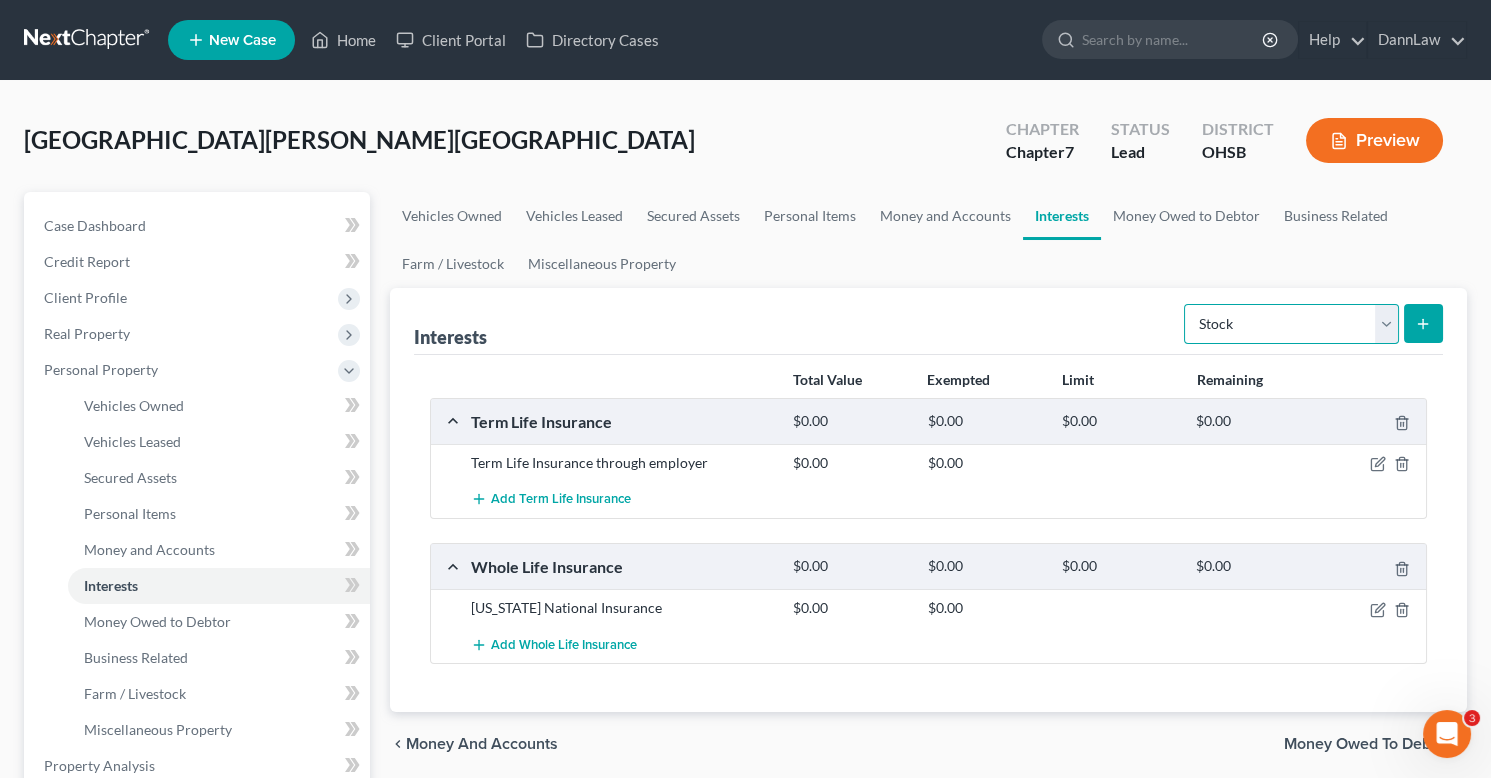 click on "Select Interest Type 401K Annuity Bond Education IRA Government Bond Government Pension Plan Incorporated Business IRA Joint Venture (Active) Joint Venture (Inactive) [PERSON_NAME] Mutual Fund Other Retirement Plan Partnership (Active) Partnership (Inactive) Pension Plan Stock Term Life Insurance Unincorporated Business Whole Life Insurance" at bounding box center [1291, 324] 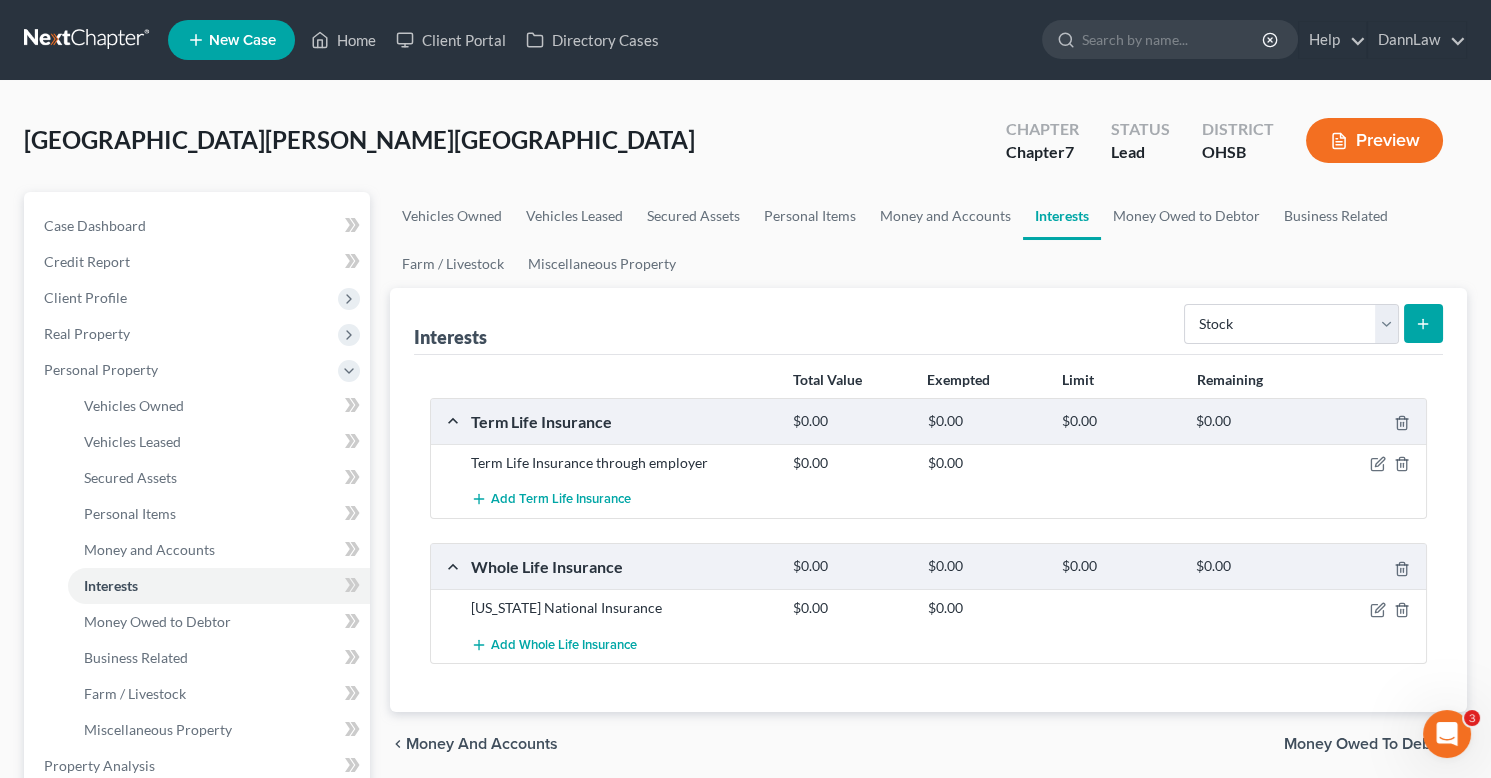 click at bounding box center [1423, 323] 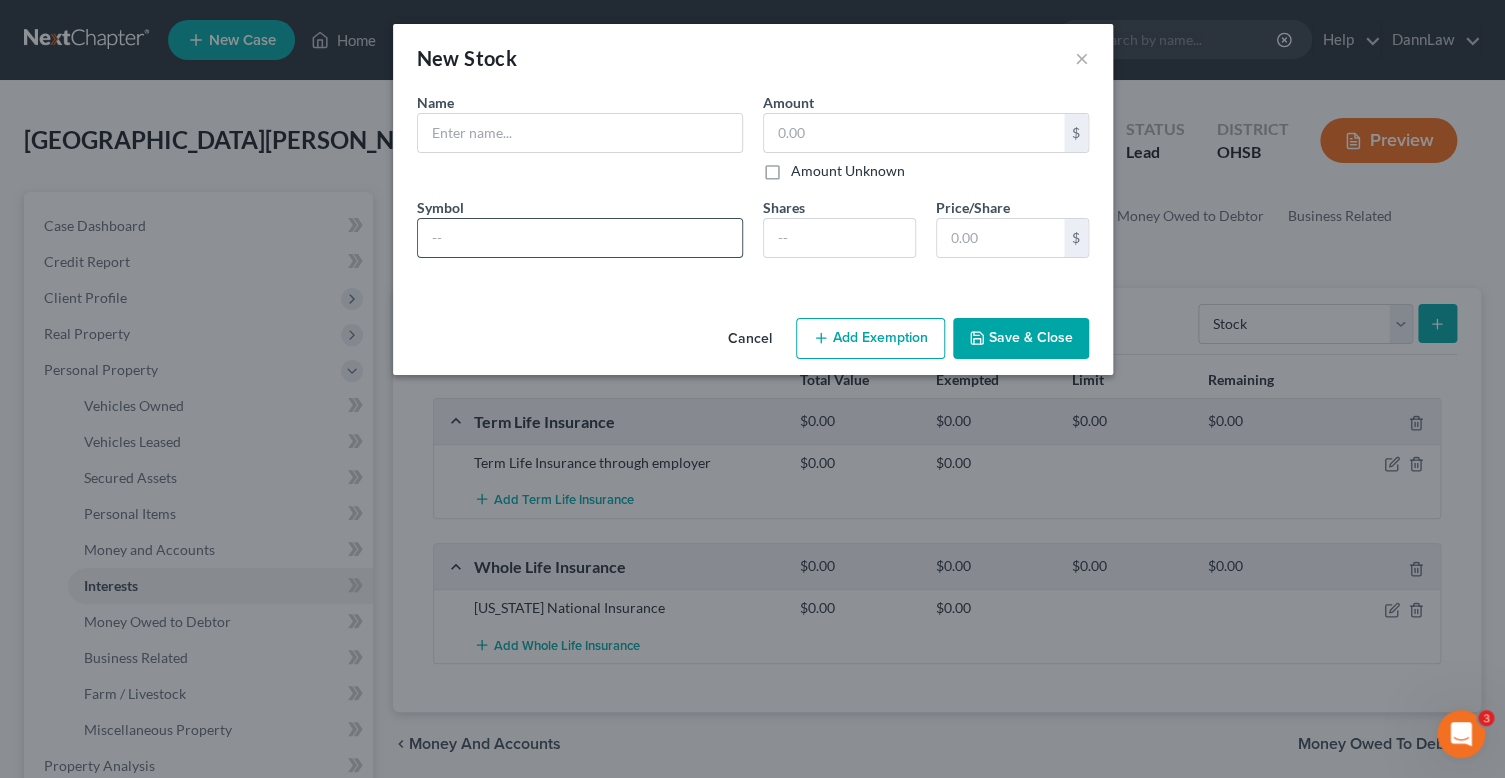 click at bounding box center (580, 238) 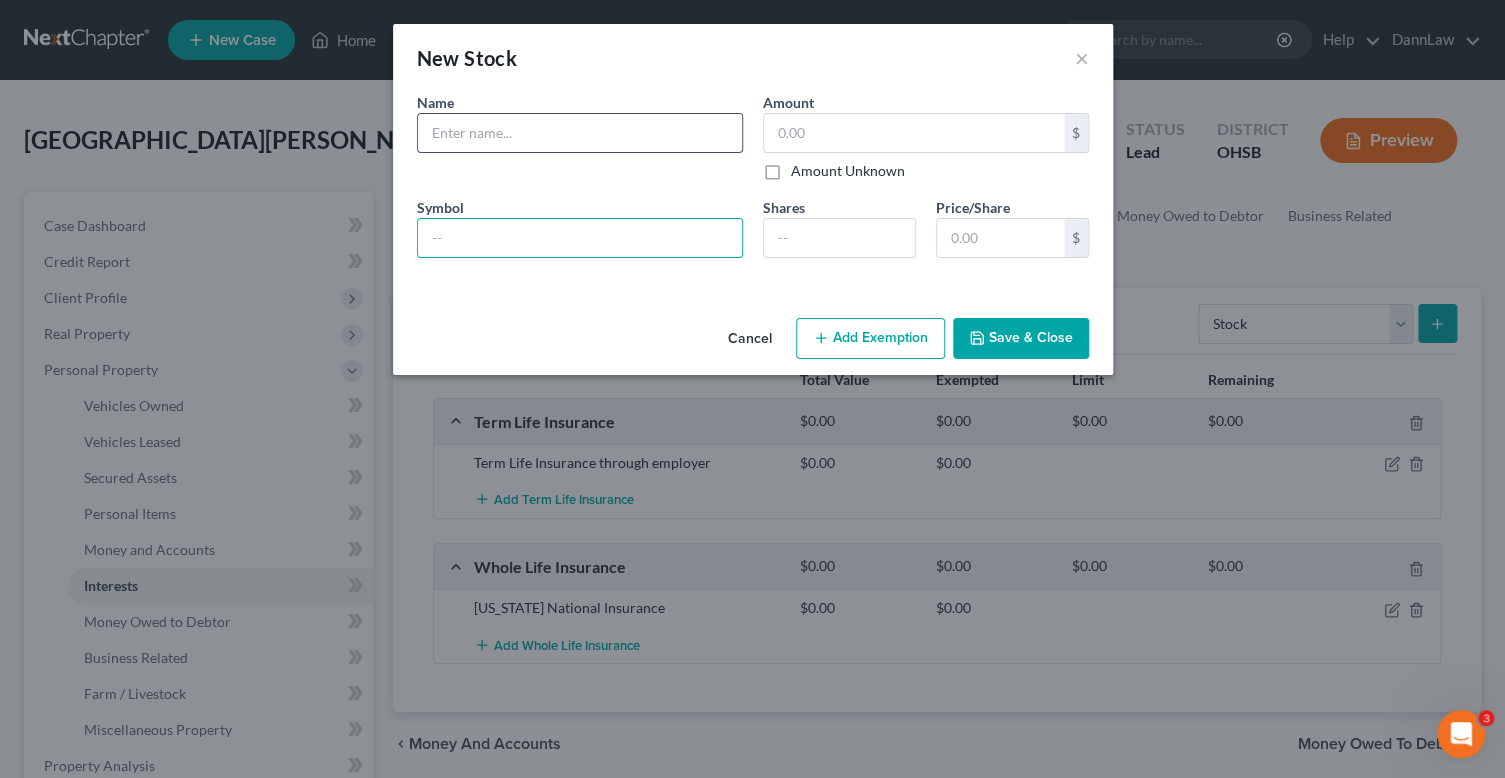click at bounding box center [580, 133] 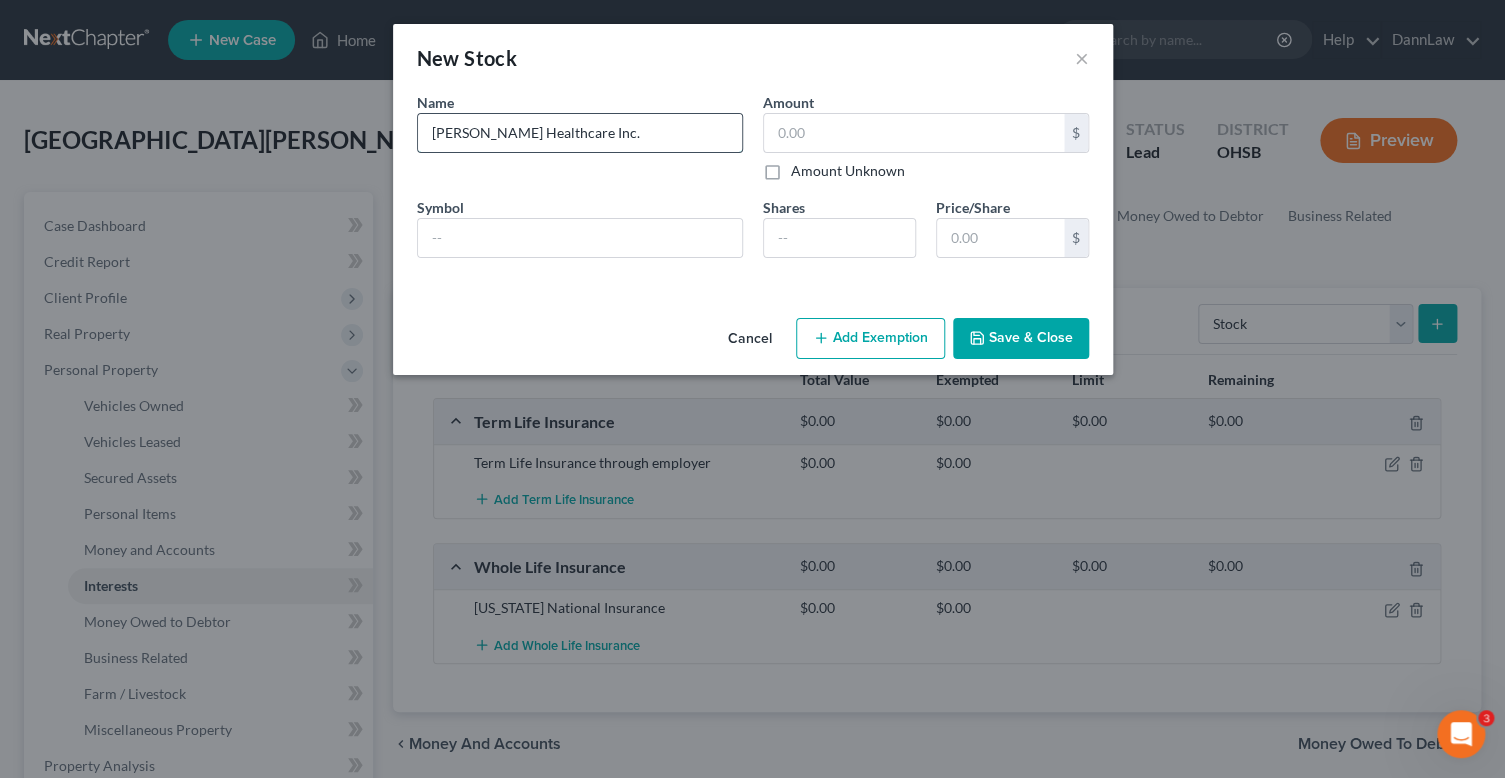 type on "[PERSON_NAME] Healthcare Inc." 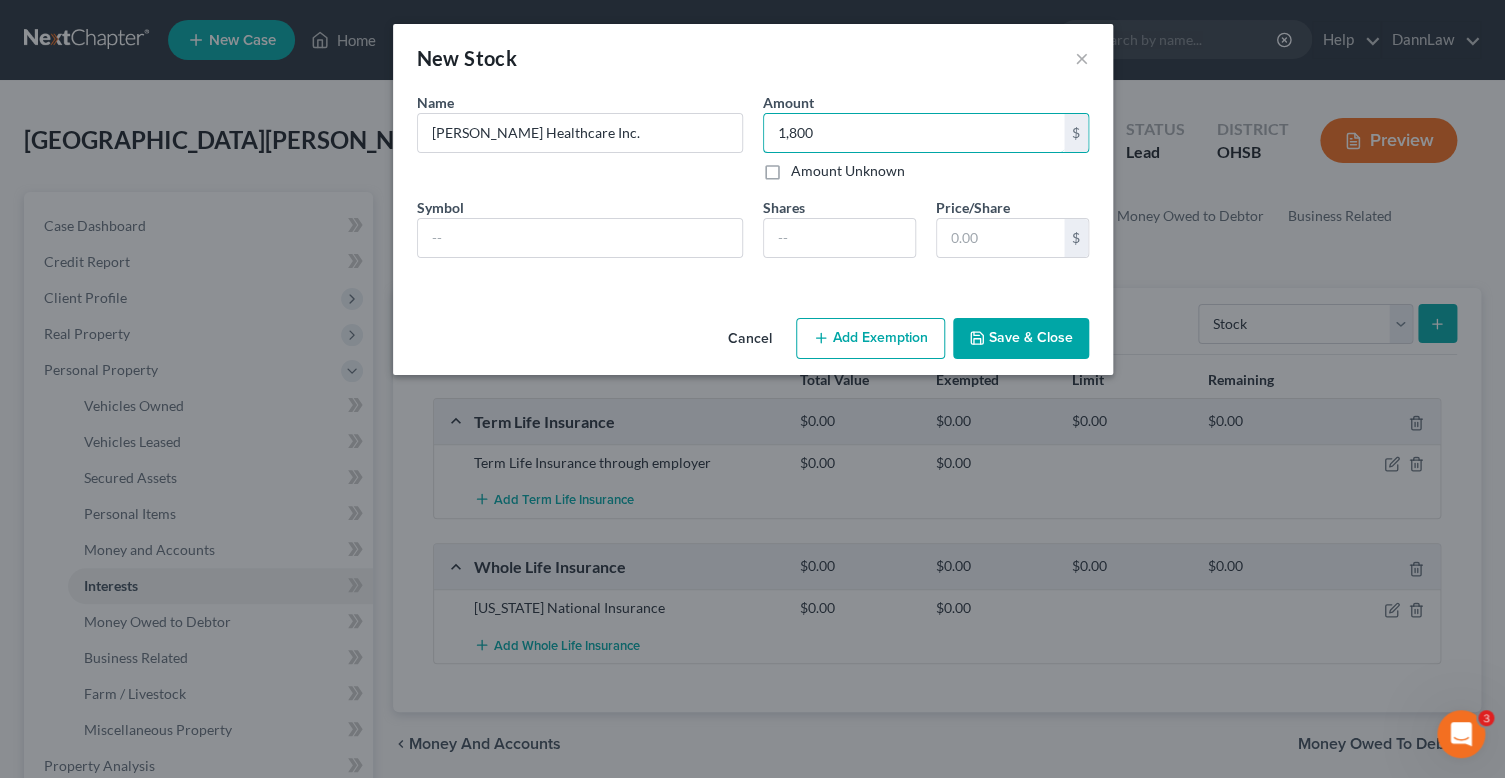 type on "1,800" 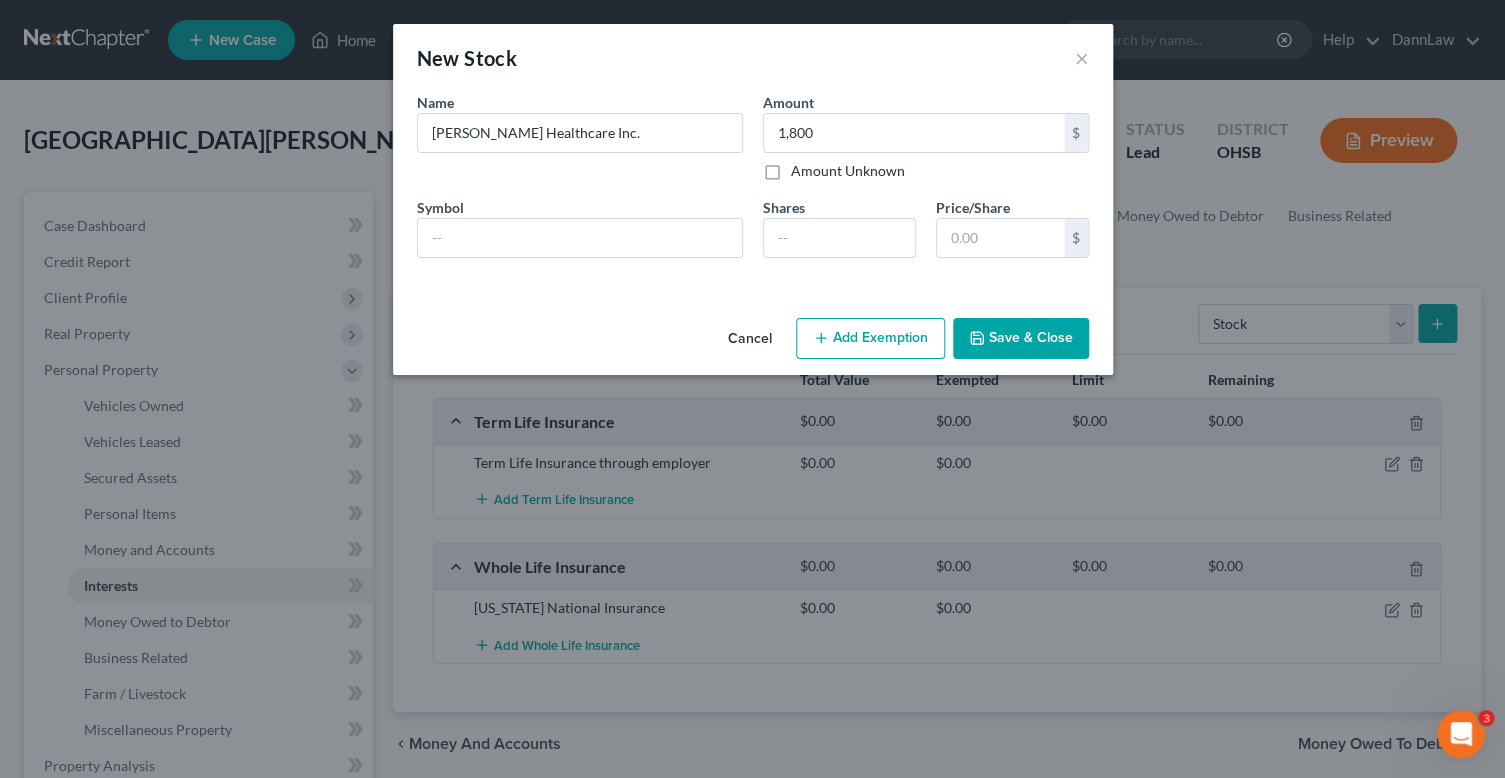 click 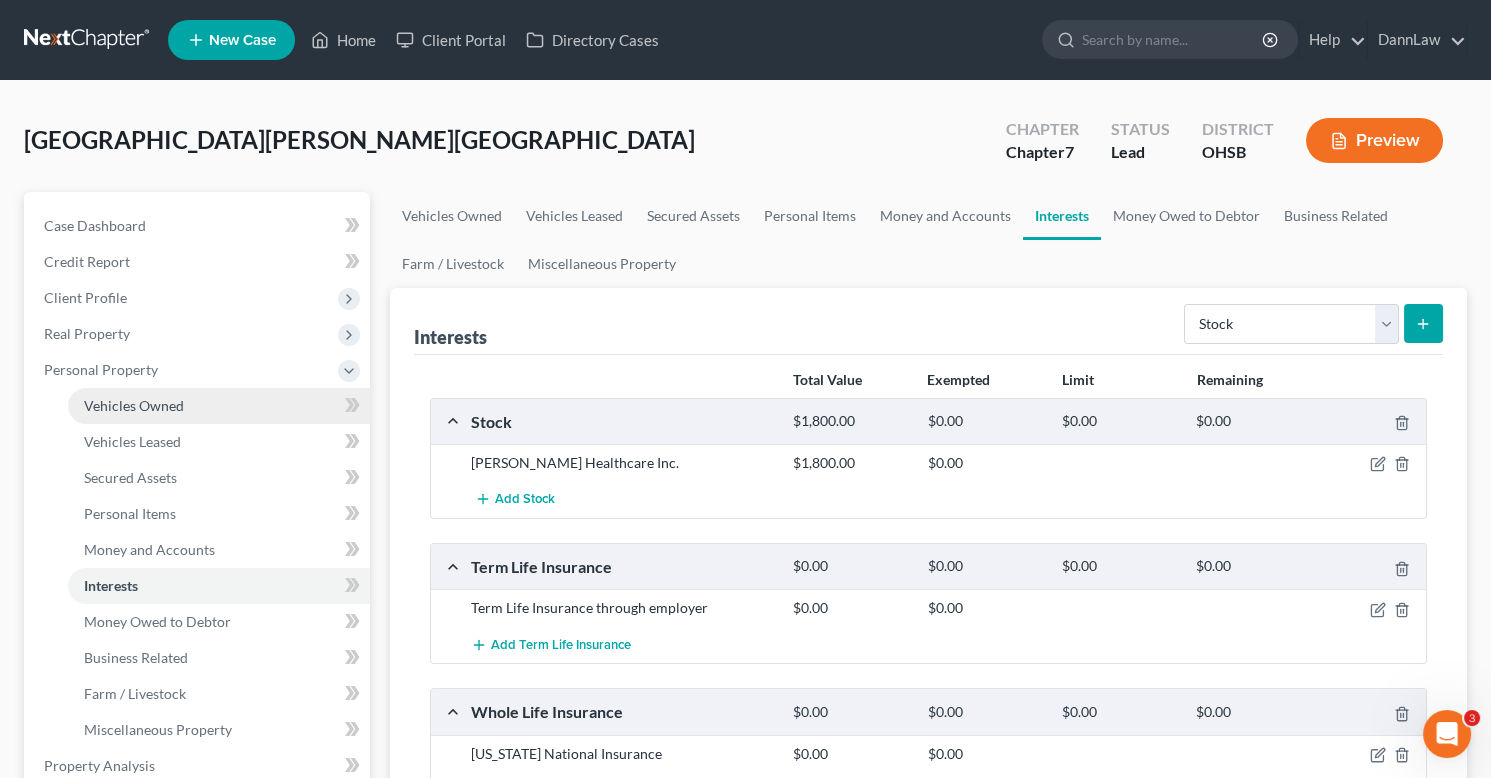click on "Vehicles Owned" at bounding box center [219, 406] 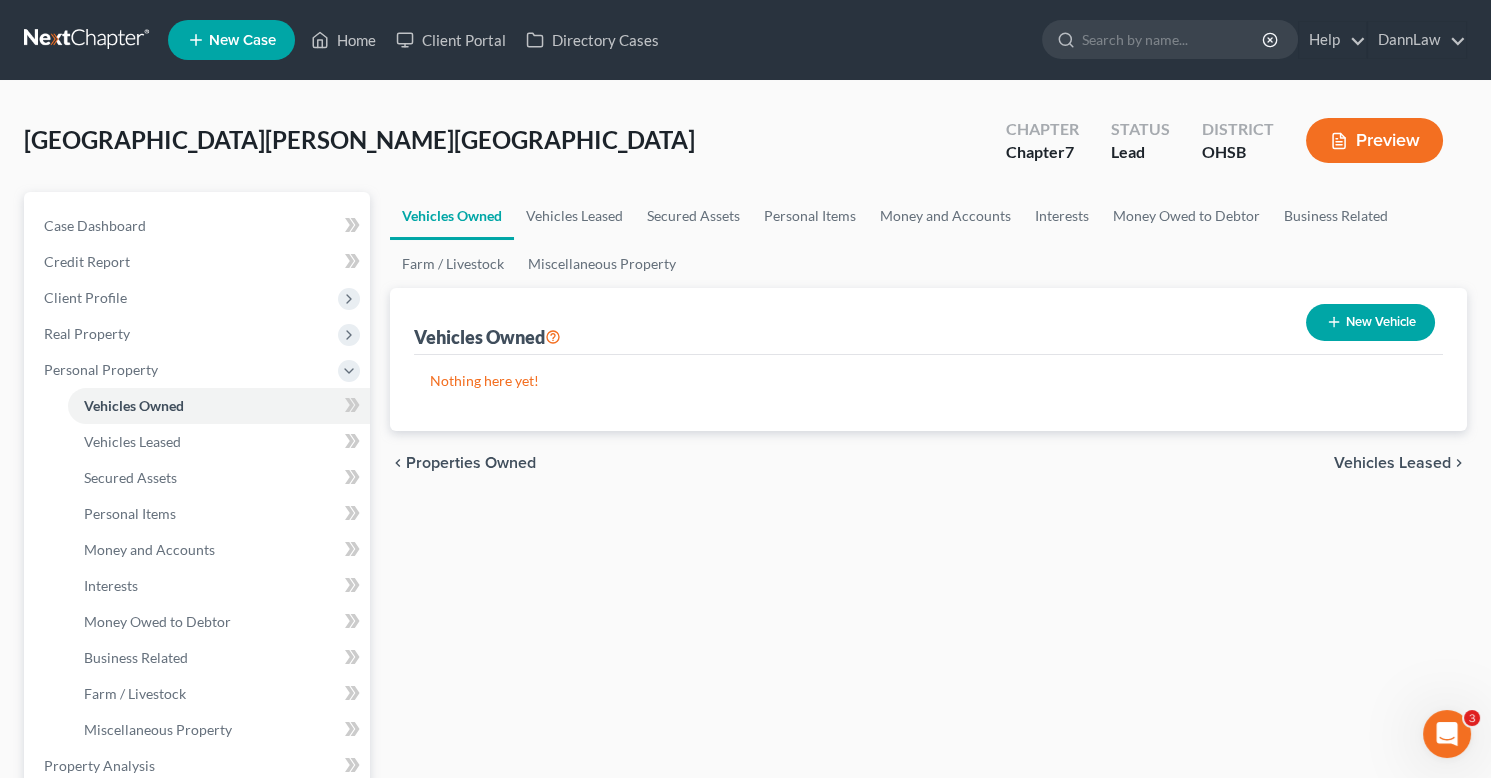 click on "New Vehicle" at bounding box center (1370, 322) 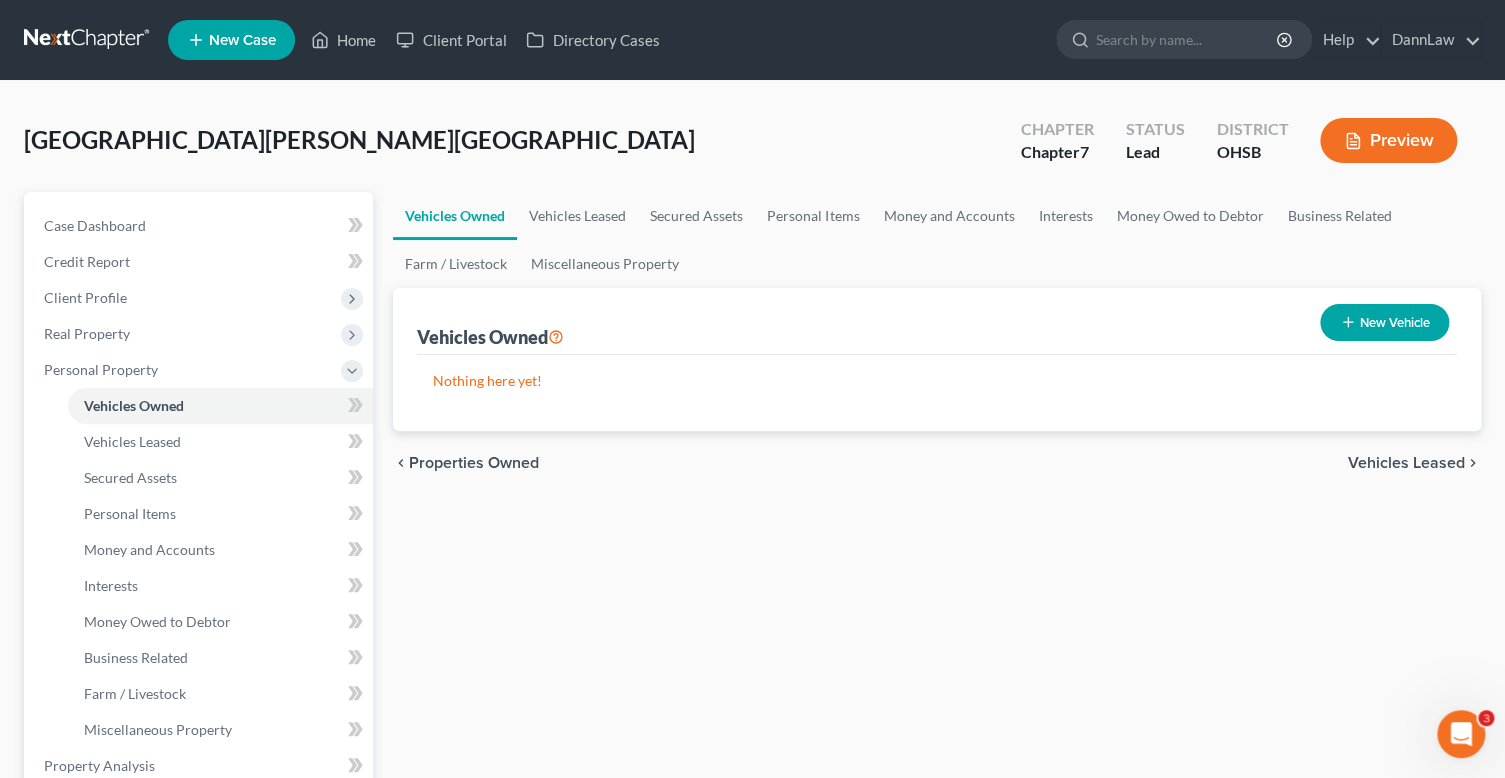 select on "0" 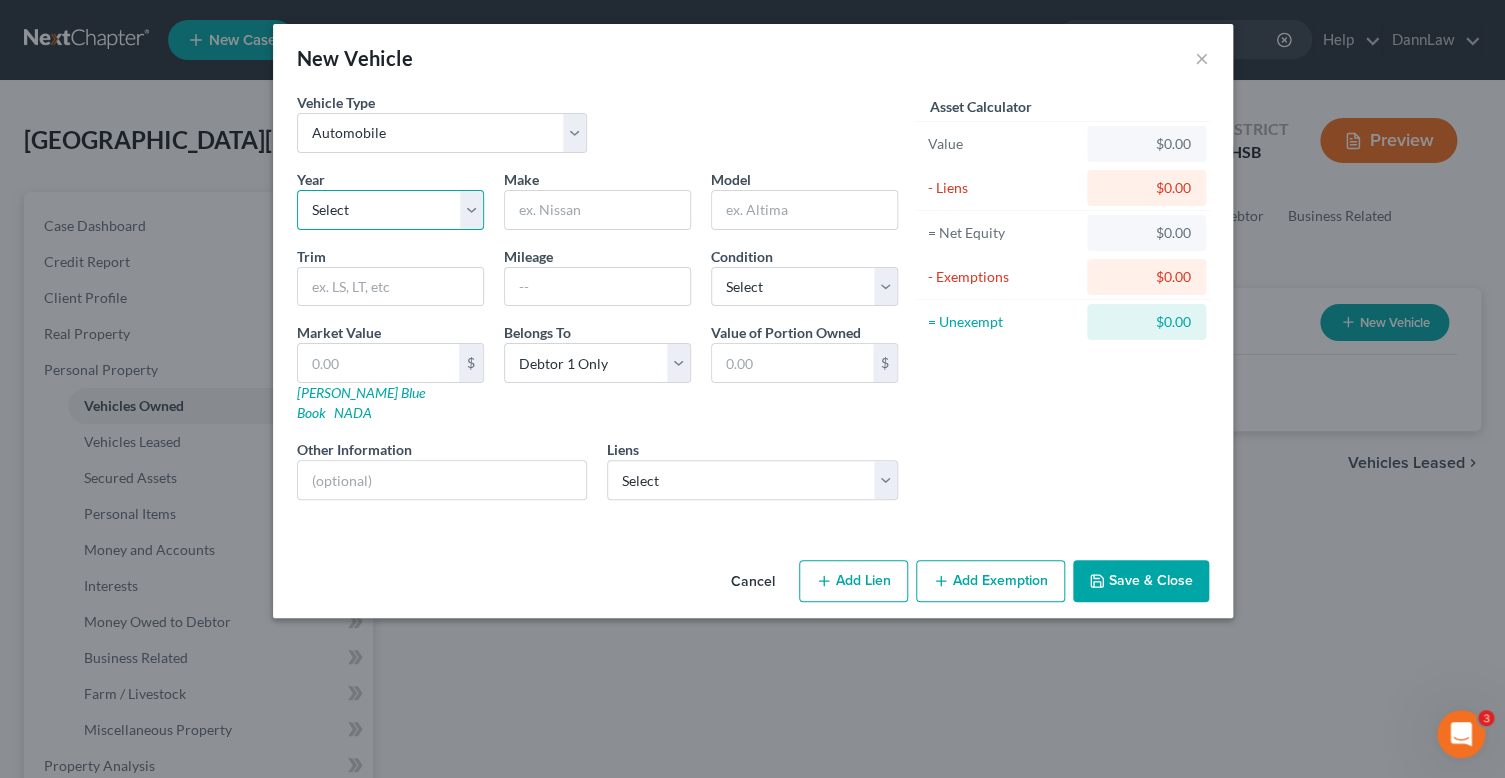 click on "Select 2026 2025 2024 2023 2022 2021 2020 2019 2018 2017 2016 2015 2014 2013 2012 2011 2010 2009 2008 2007 2006 2005 2004 2003 2002 2001 2000 1999 1998 1997 1996 1995 1994 1993 1992 1991 1990 1989 1988 1987 1986 1985 1984 1983 1982 1981 1980 1979 1978 1977 1976 1975 1974 1973 1972 1971 1970 1969 1968 1967 1966 1965 1964 1963 1962 1961 1960 1959 1958 1957 1956 1955 1954 1953 1952 1951 1950 1949 1948 1947 1946 1945 1944 1943 1942 1941 1940 1939 1938 1937 1936 1935 1934 1933 1932 1931 1930 1929 1928 1927 1926 1925 1924 1923 1922 1921 1920 1919 1918 1917 1916 1915 1914 1913 1912 1911 1910 1909 1908 1907 1906 1905 1904 1903 1902 1901" at bounding box center (390, 210) 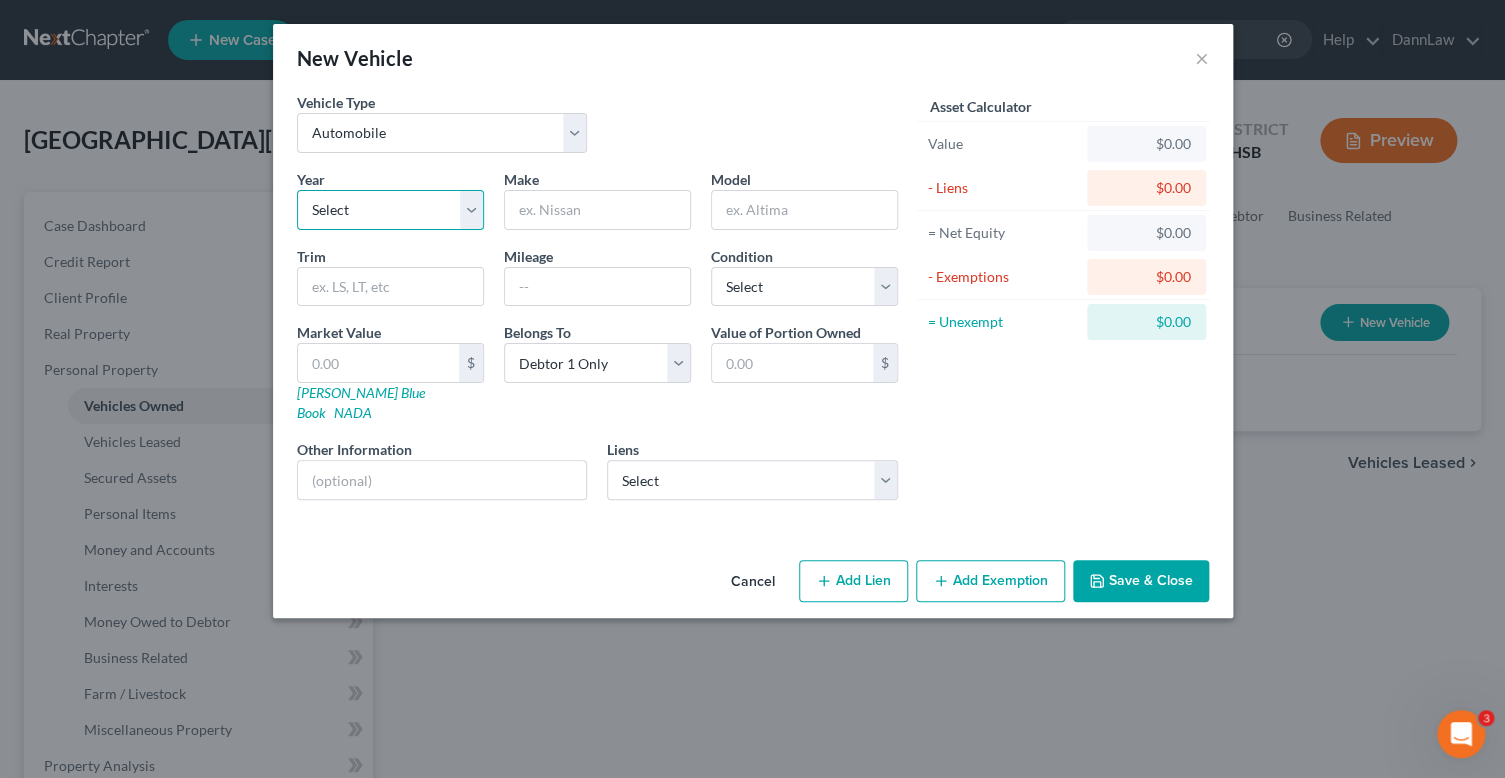 select on "25" 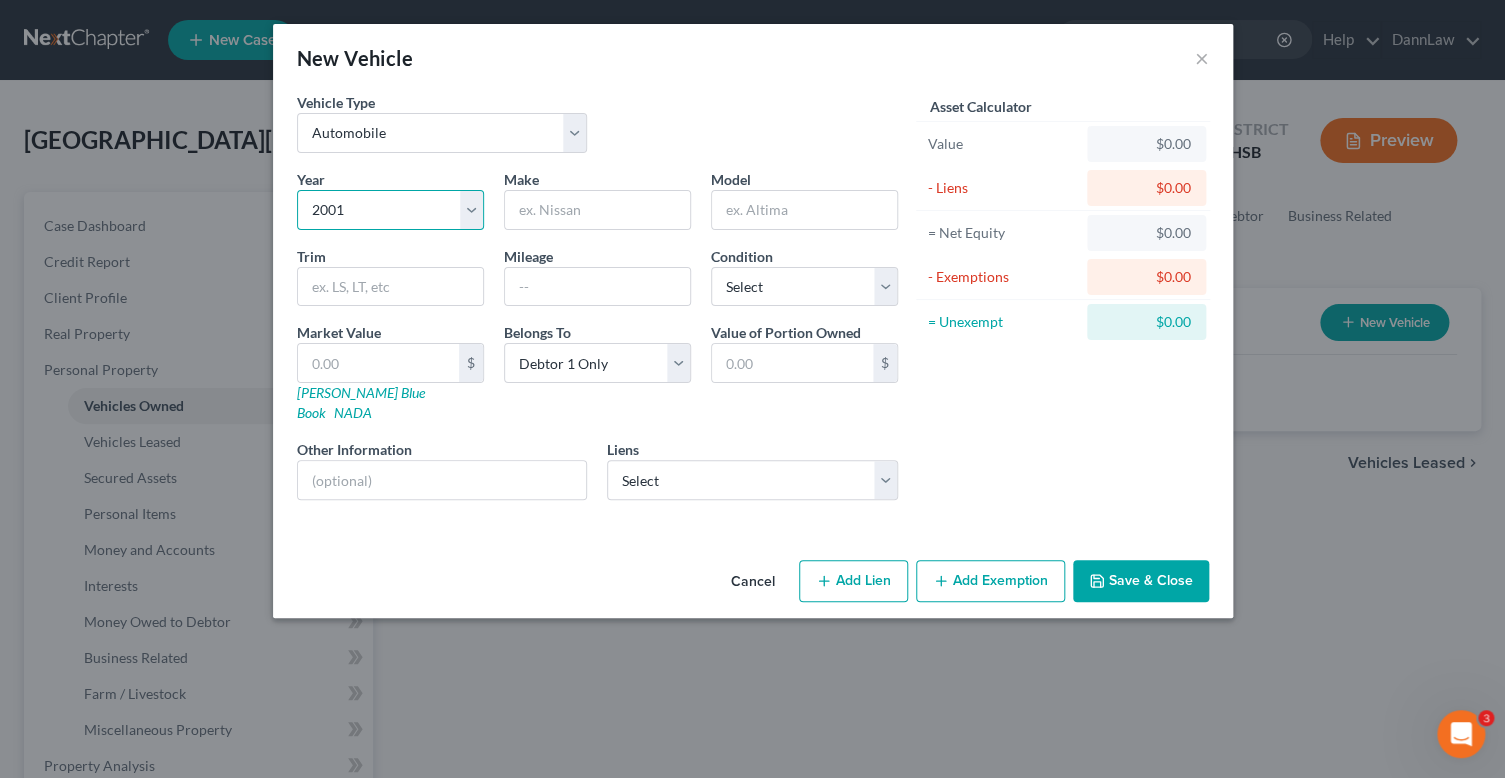 click on "Select 2026 2025 2024 2023 2022 2021 2020 2019 2018 2017 2016 2015 2014 2013 2012 2011 2010 2009 2008 2007 2006 2005 2004 2003 2002 2001 2000 1999 1998 1997 1996 1995 1994 1993 1992 1991 1990 1989 1988 1987 1986 1985 1984 1983 1982 1981 1980 1979 1978 1977 1976 1975 1974 1973 1972 1971 1970 1969 1968 1967 1966 1965 1964 1963 1962 1961 1960 1959 1958 1957 1956 1955 1954 1953 1952 1951 1950 1949 1948 1947 1946 1945 1944 1943 1942 1941 1940 1939 1938 1937 1936 1935 1934 1933 1932 1931 1930 1929 1928 1927 1926 1925 1924 1923 1922 1921 1920 1919 1918 1917 1916 1915 1914 1913 1912 1911 1910 1909 1908 1907 1906 1905 1904 1903 1902 1901" at bounding box center [390, 210] 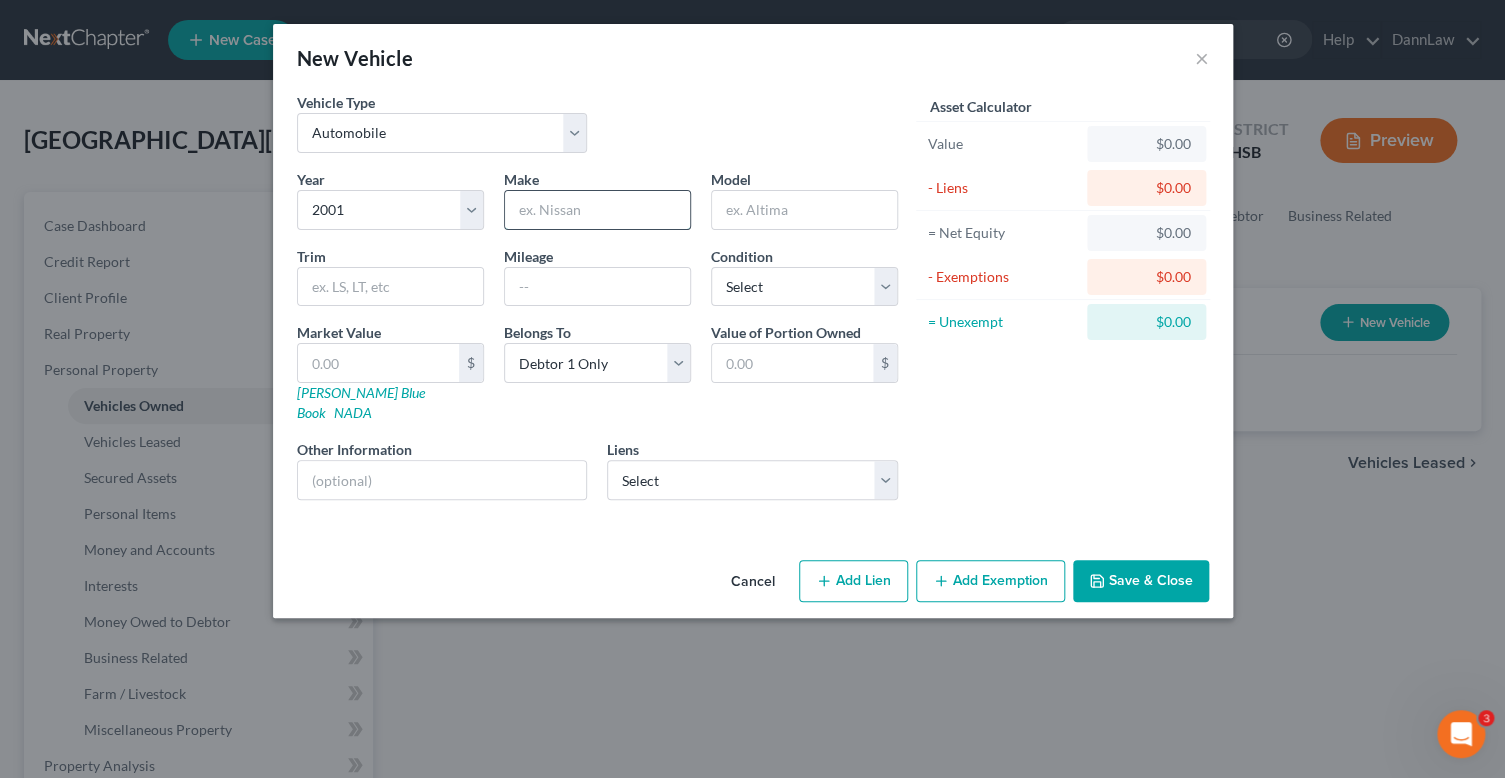 click at bounding box center [597, 210] 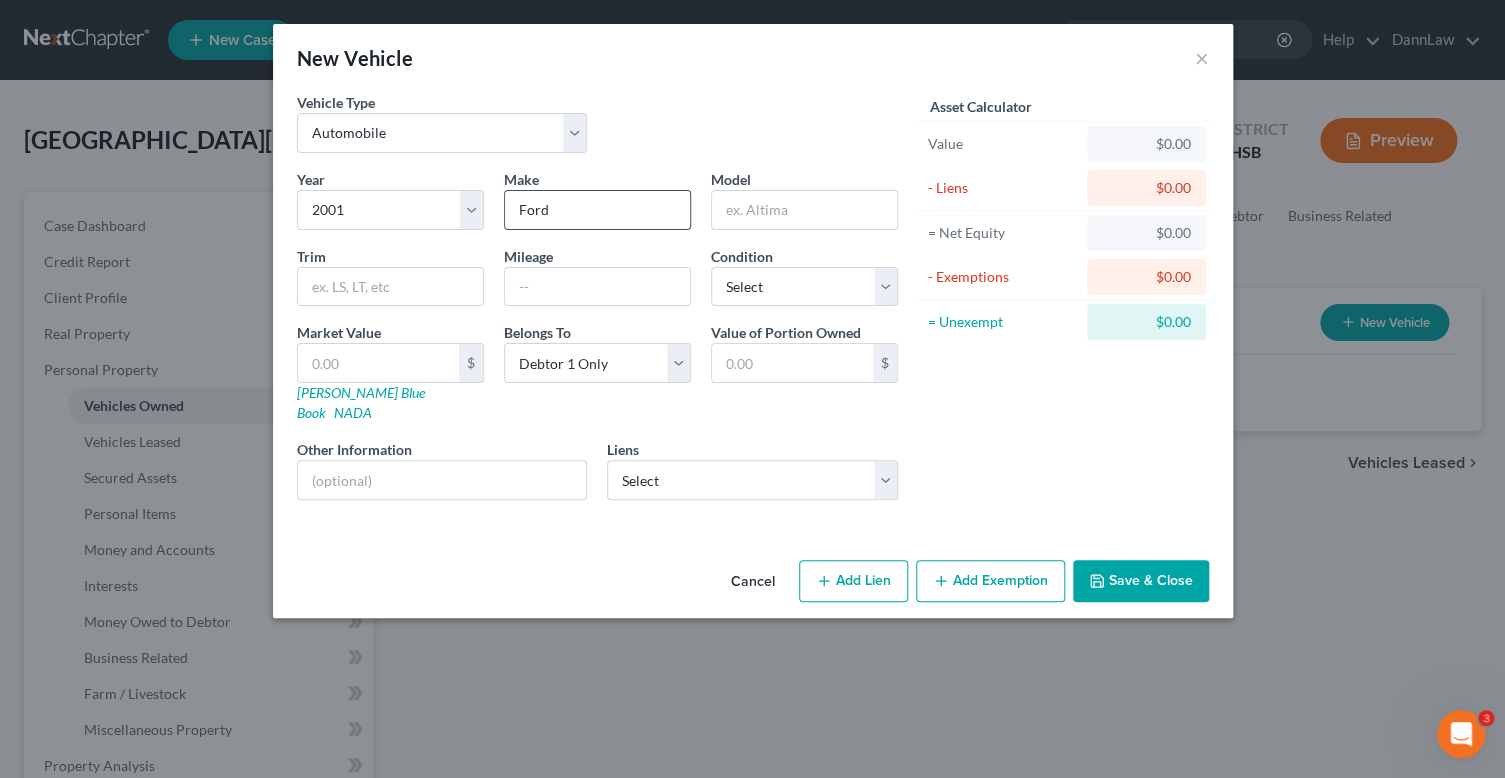 type on "Ford" 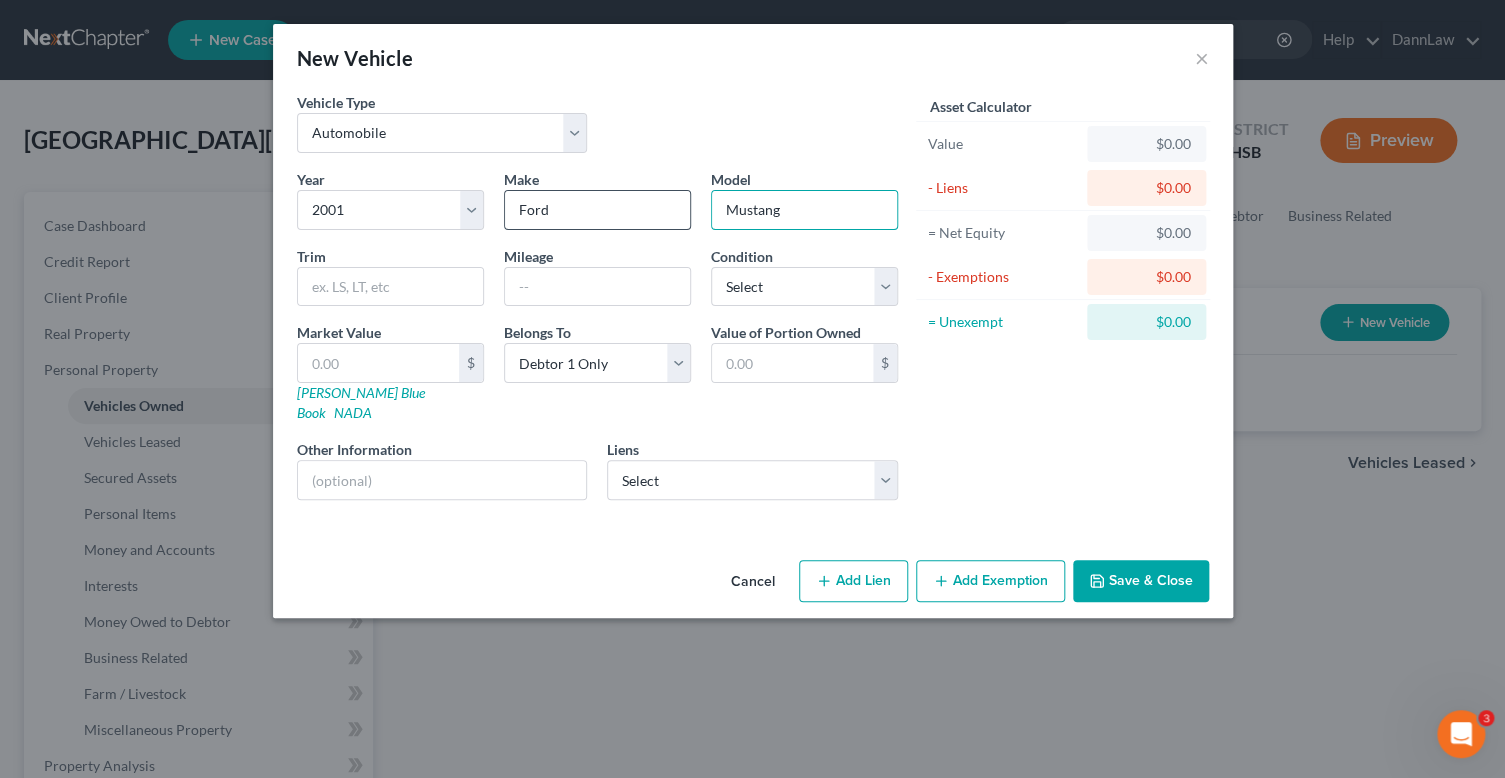 type on "Mustang" 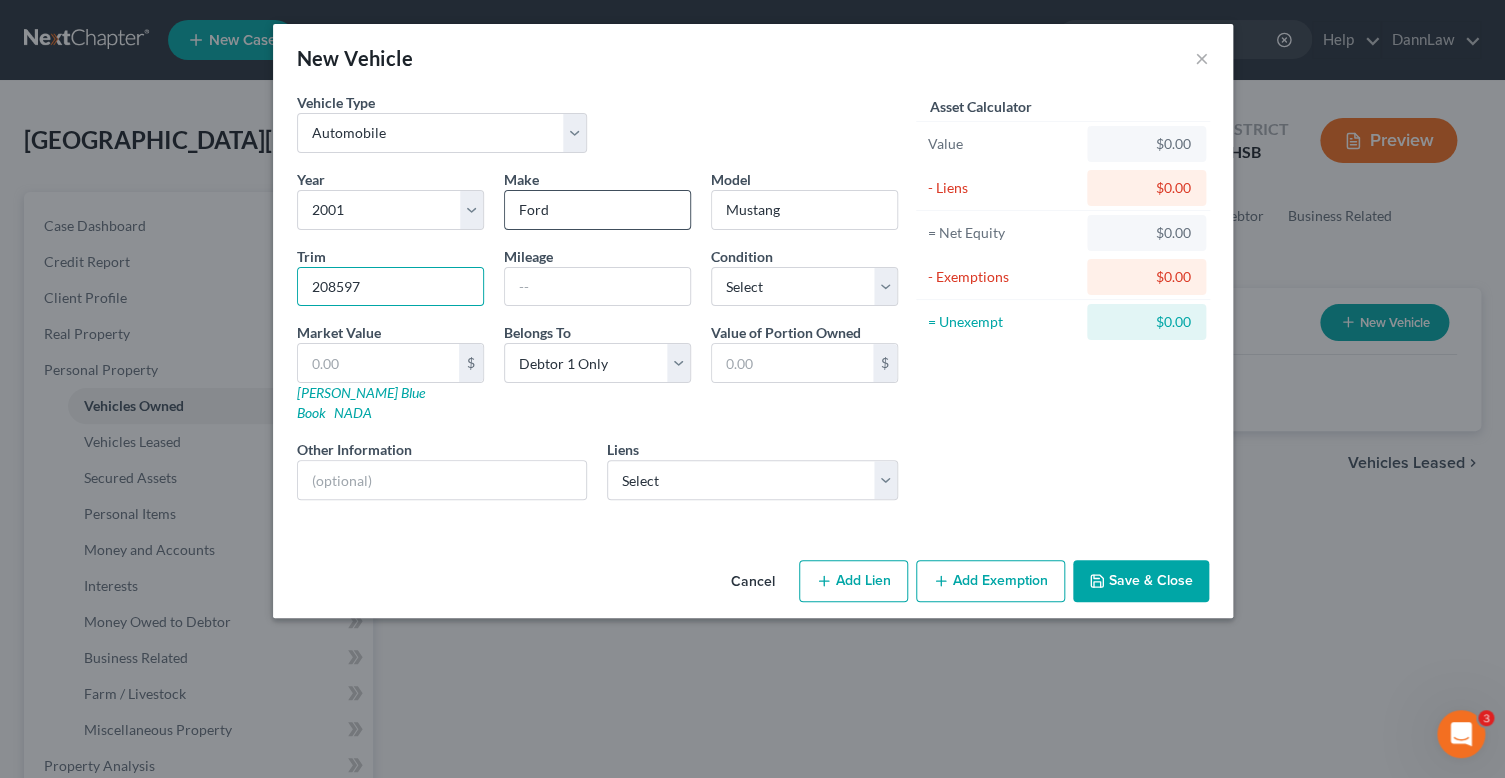 type on "208597" 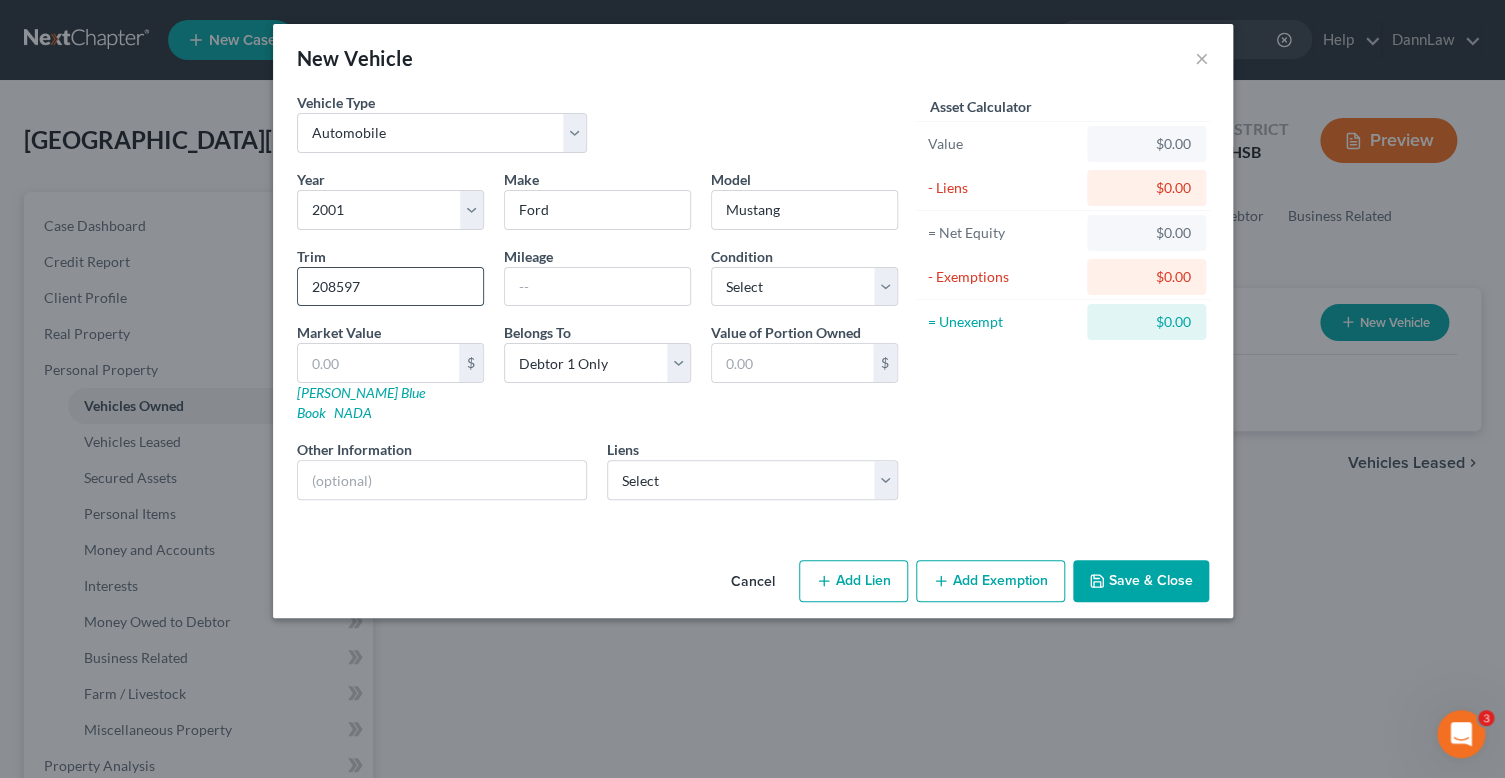 click on "208597" at bounding box center [390, 287] 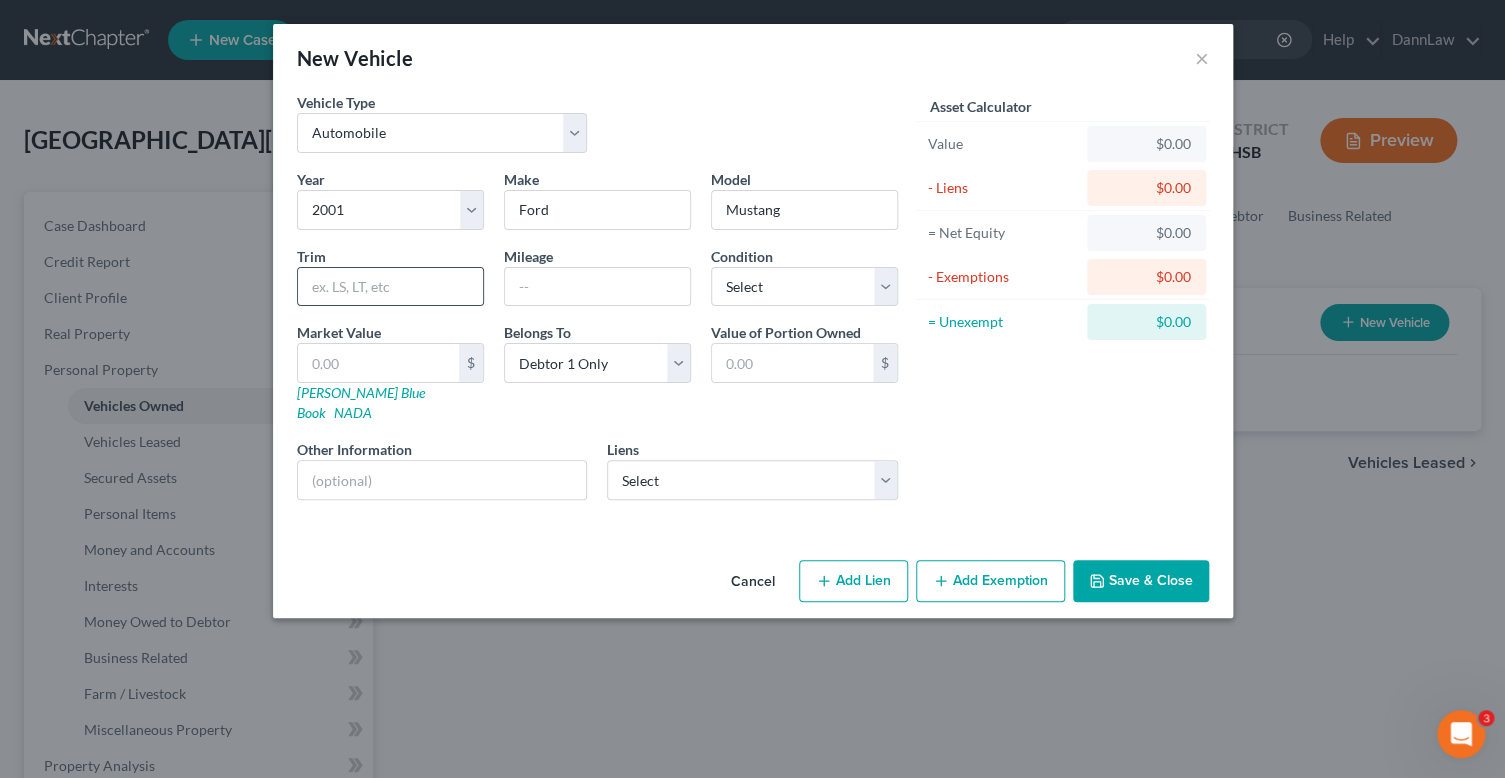 type 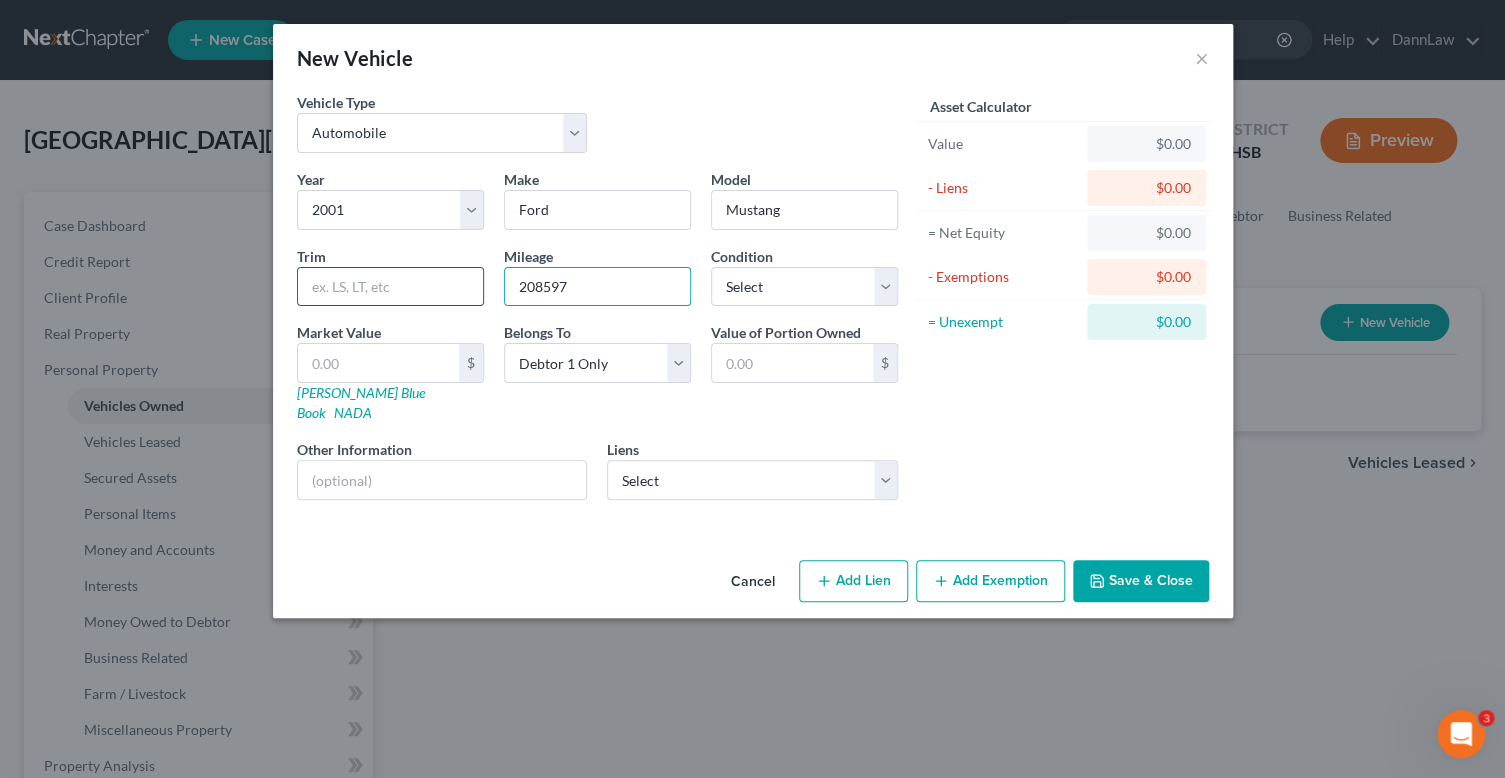 type on "208597" 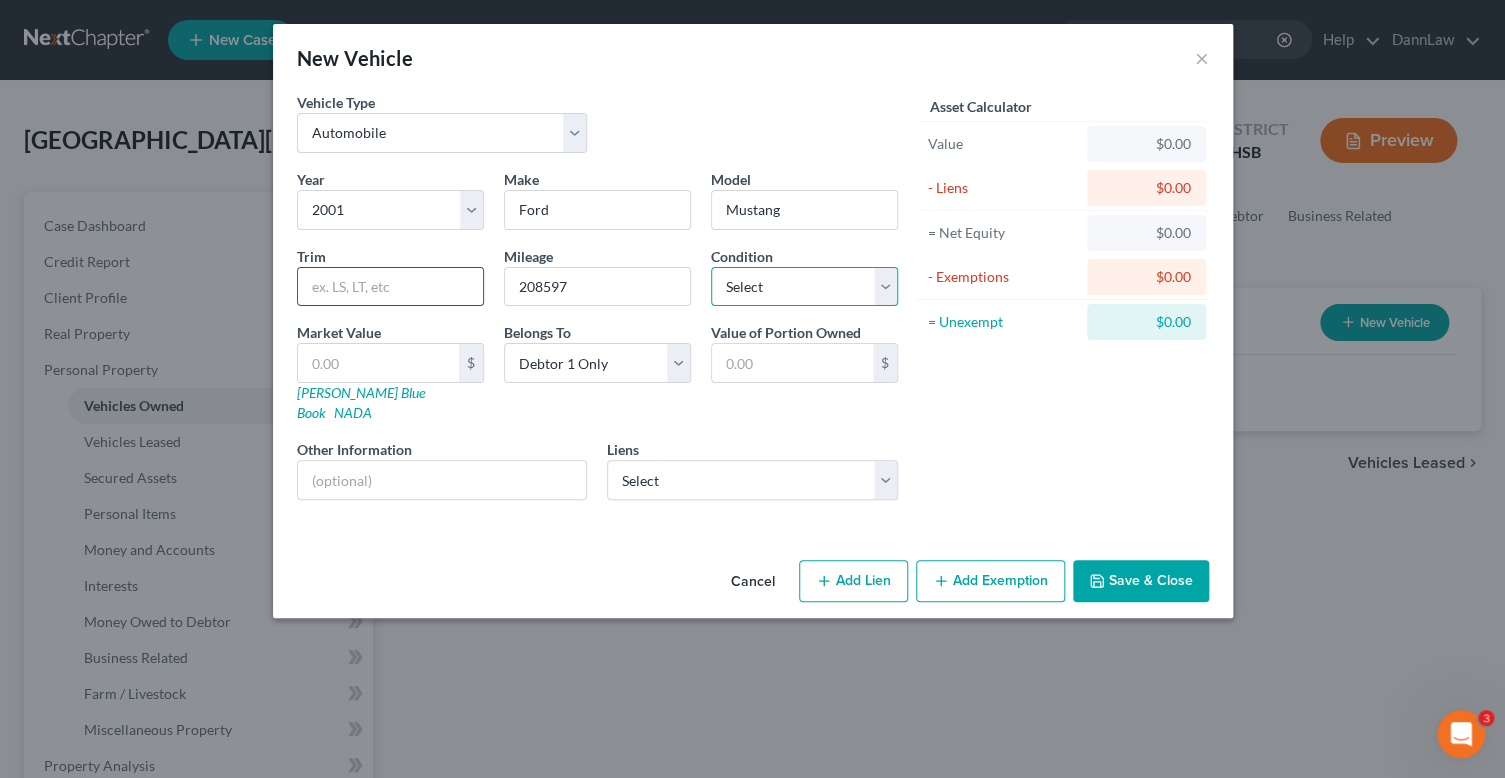 select on "3" 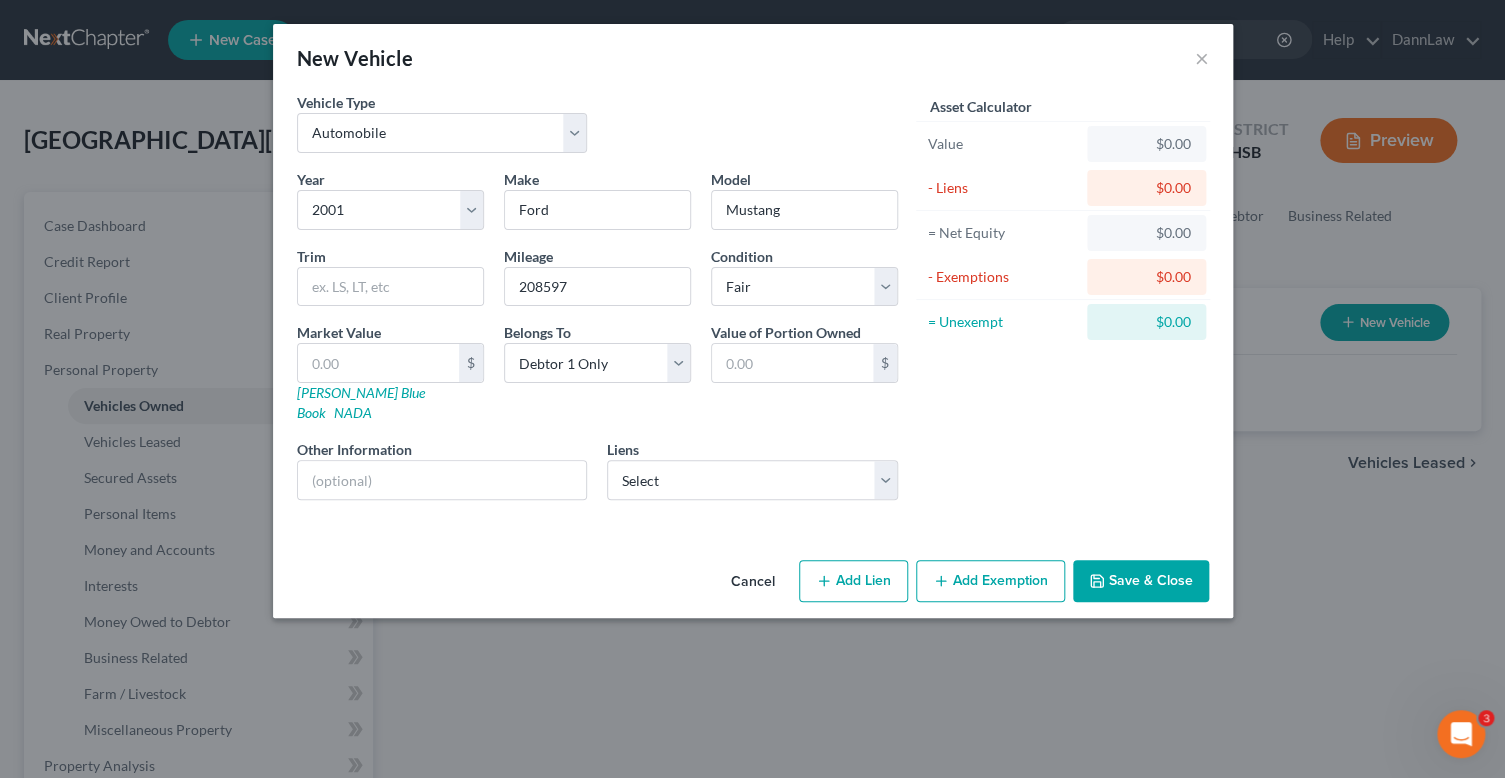 click on "Save & Close" at bounding box center (1141, 581) 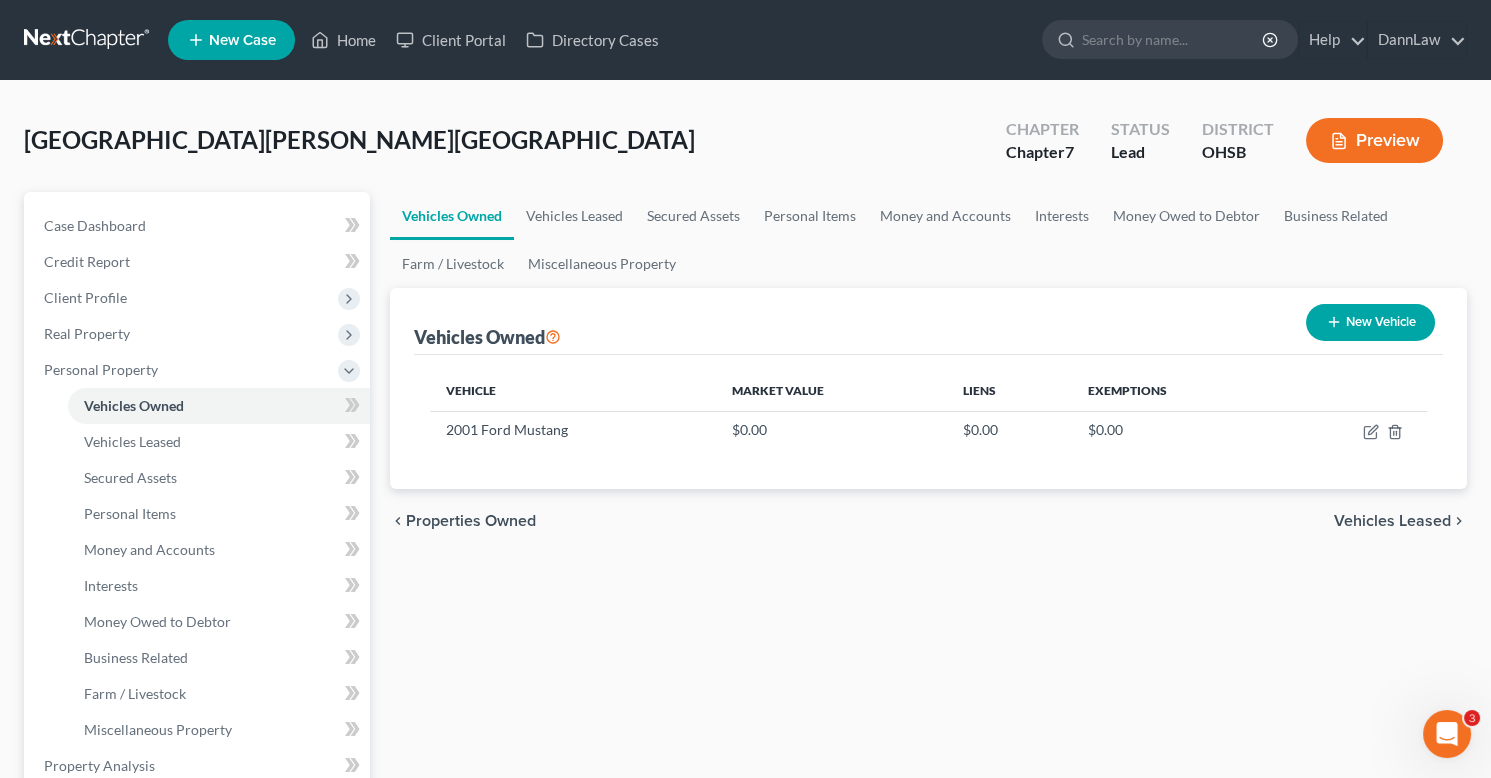 click on "New Vehicle" at bounding box center [1370, 322] 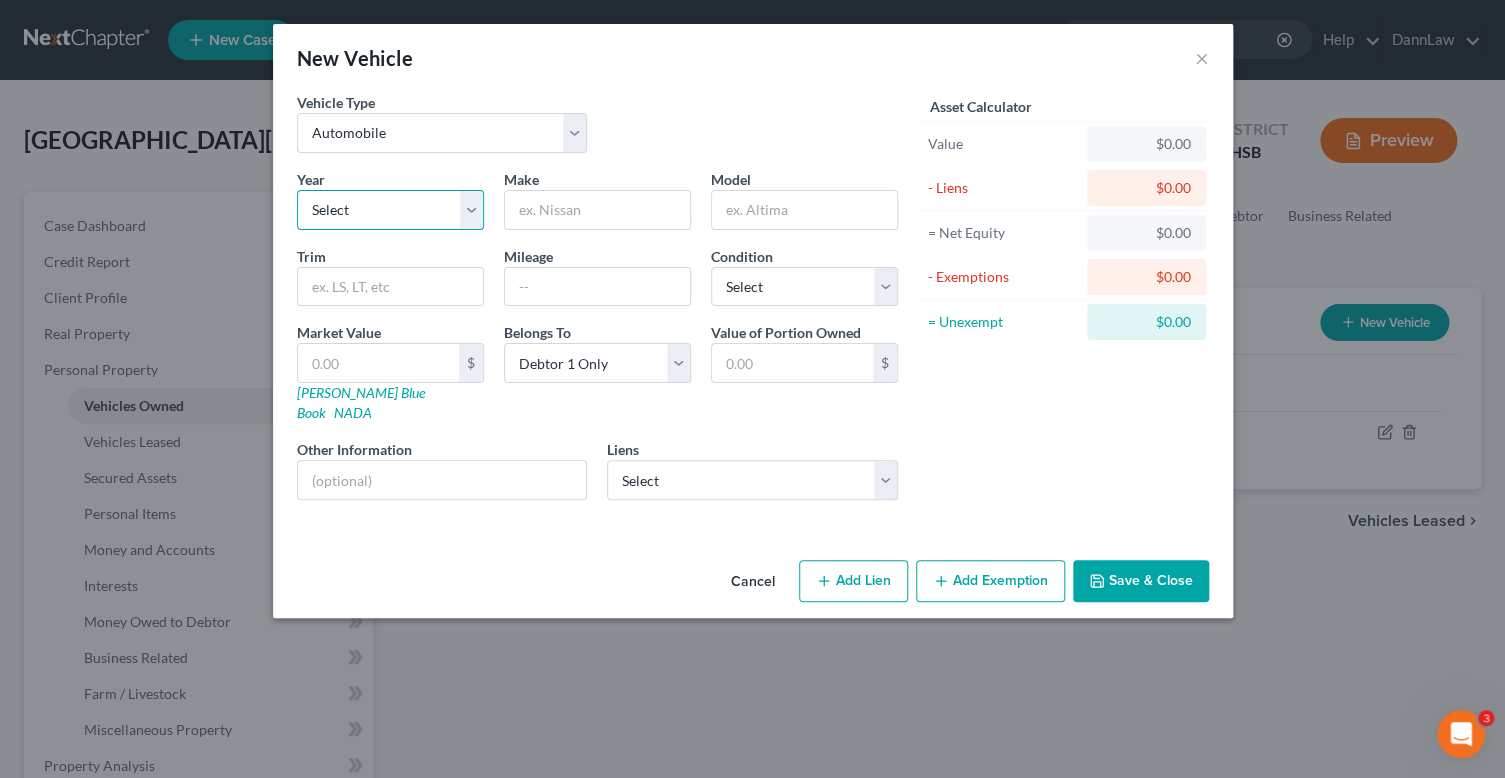 click on "Select 2026 2025 2024 2023 2022 2021 2020 2019 2018 2017 2016 2015 2014 2013 2012 2011 2010 2009 2008 2007 2006 2005 2004 2003 2002 2001 2000 1999 1998 1997 1996 1995 1994 1993 1992 1991 1990 1989 1988 1987 1986 1985 1984 1983 1982 1981 1980 1979 1978 1977 1976 1975 1974 1973 1972 1971 1970 1969 1968 1967 1966 1965 1964 1963 1962 1961 1960 1959 1958 1957 1956 1955 1954 1953 1952 1951 1950 1949 1948 1947 1946 1945 1944 1943 1942 1941 1940 1939 1938 1937 1936 1935 1934 1933 1932 1931 1930 1929 1928 1927 1926 1925 1924 1923 1922 1921 1920 1919 1918 1917 1916 1915 1914 1913 1912 1911 1910 1909 1908 1907 1906 1905 1904 1903 1902 1901" at bounding box center [390, 210] 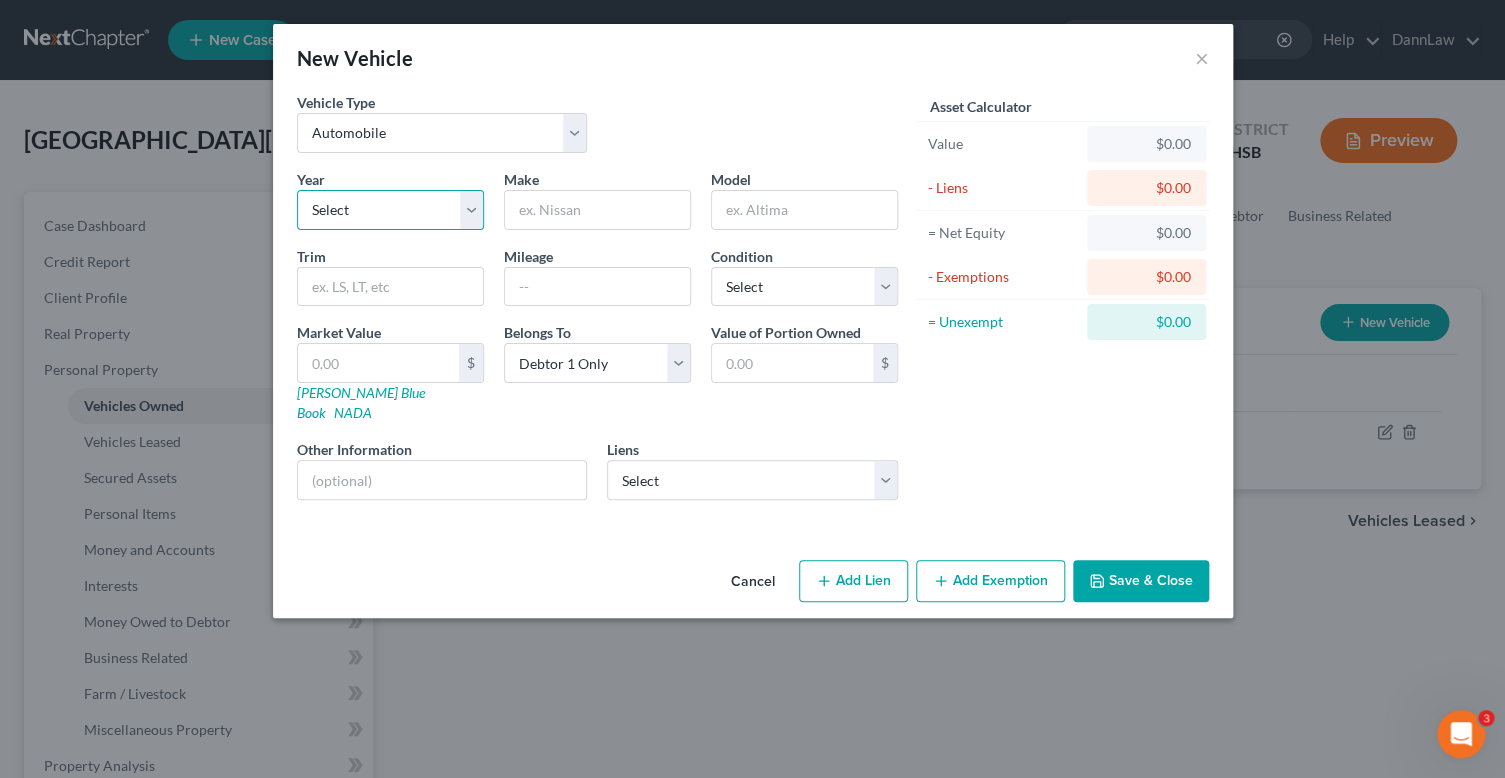 select on "13" 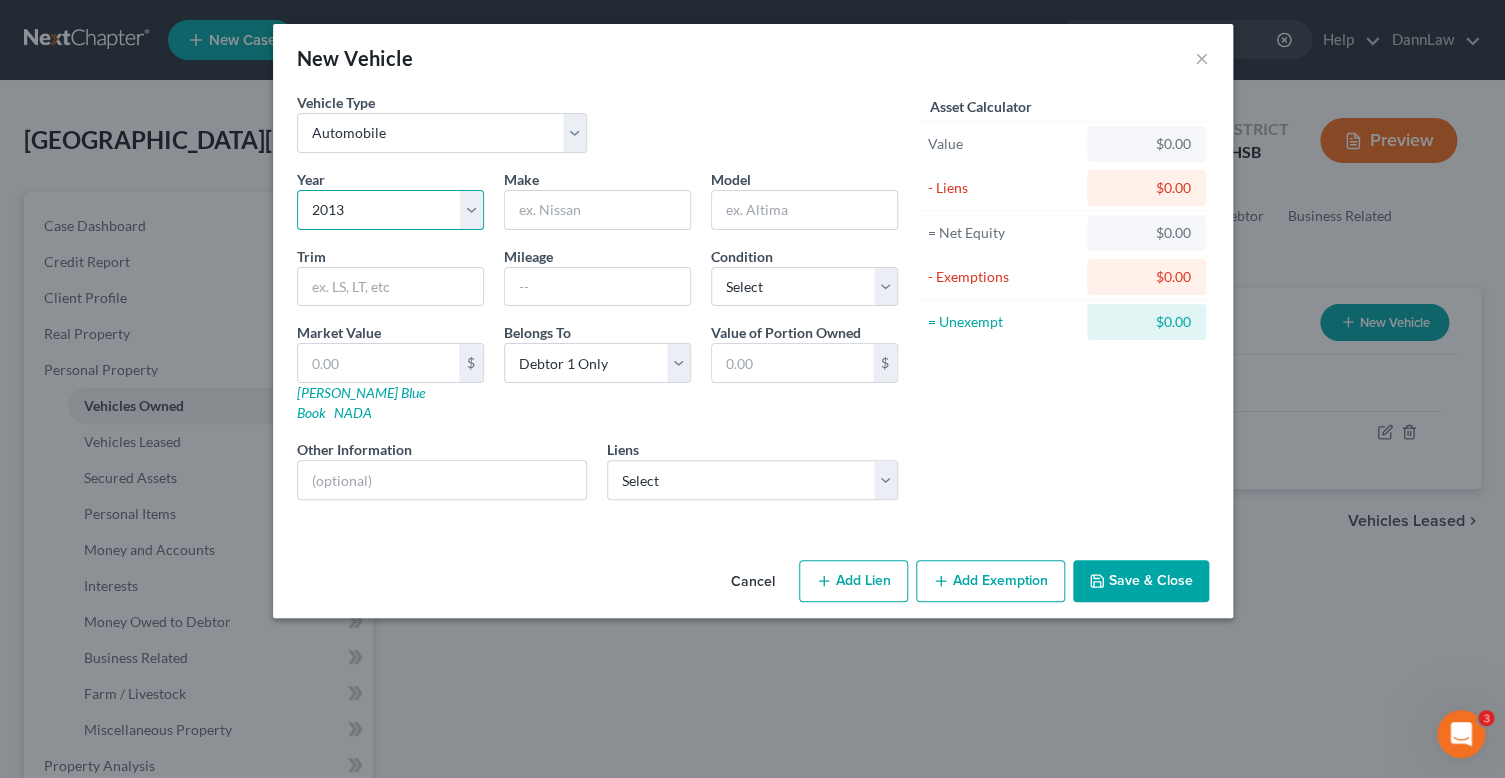 click on "Select 2026 2025 2024 2023 2022 2021 2020 2019 2018 2017 2016 2015 2014 2013 2012 2011 2010 2009 2008 2007 2006 2005 2004 2003 2002 2001 2000 1999 1998 1997 1996 1995 1994 1993 1992 1991 1990 1989 1988 1987 1986 1985 1984 1983 1982 1981 1980 1979 1978 1977 1976 1975 1974 1973 1972 1971 1970 1969 1968 1967 1966 1965 1964 1963 1962 1961 1960 1959 1958 1957 1956 1955 1954 1953 1952 1951 1950 1949 1948 1947 1946 1945 1944 1943 1942 1941 1940 1939 1938 1937 1936 1935 1934 1933 1932 1931 1930 1929 1928 1927 1926 1925 1924 1923 1922 1921 1920 1919 1918 1917 1916 1915 1914 1913 1912 1911 1910 1909 1908 1907 1906 1905 1904 1903 1902 1901" at bounding box center (390, 210) 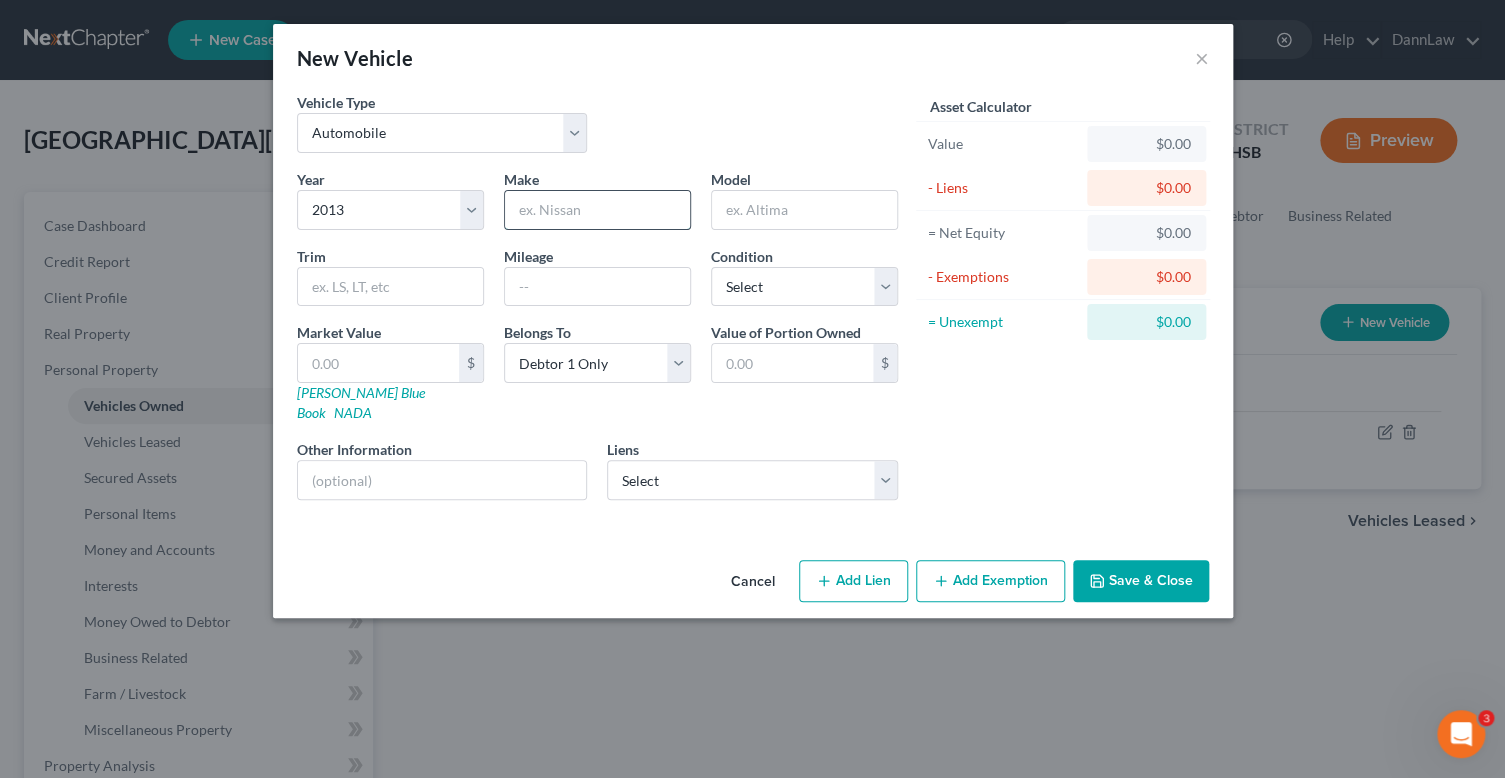 click at bounding box center (597, 210) 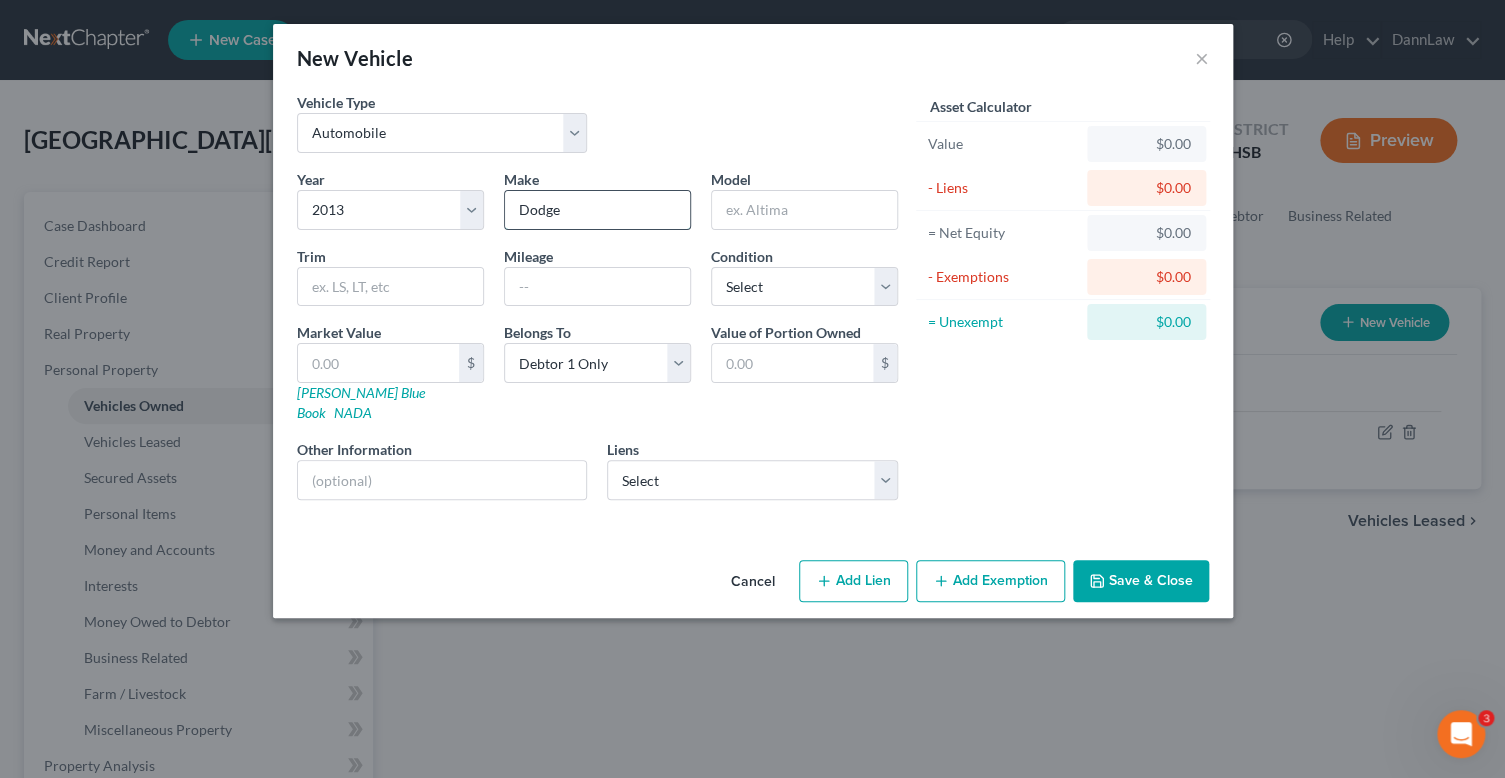 type on "Dodge" 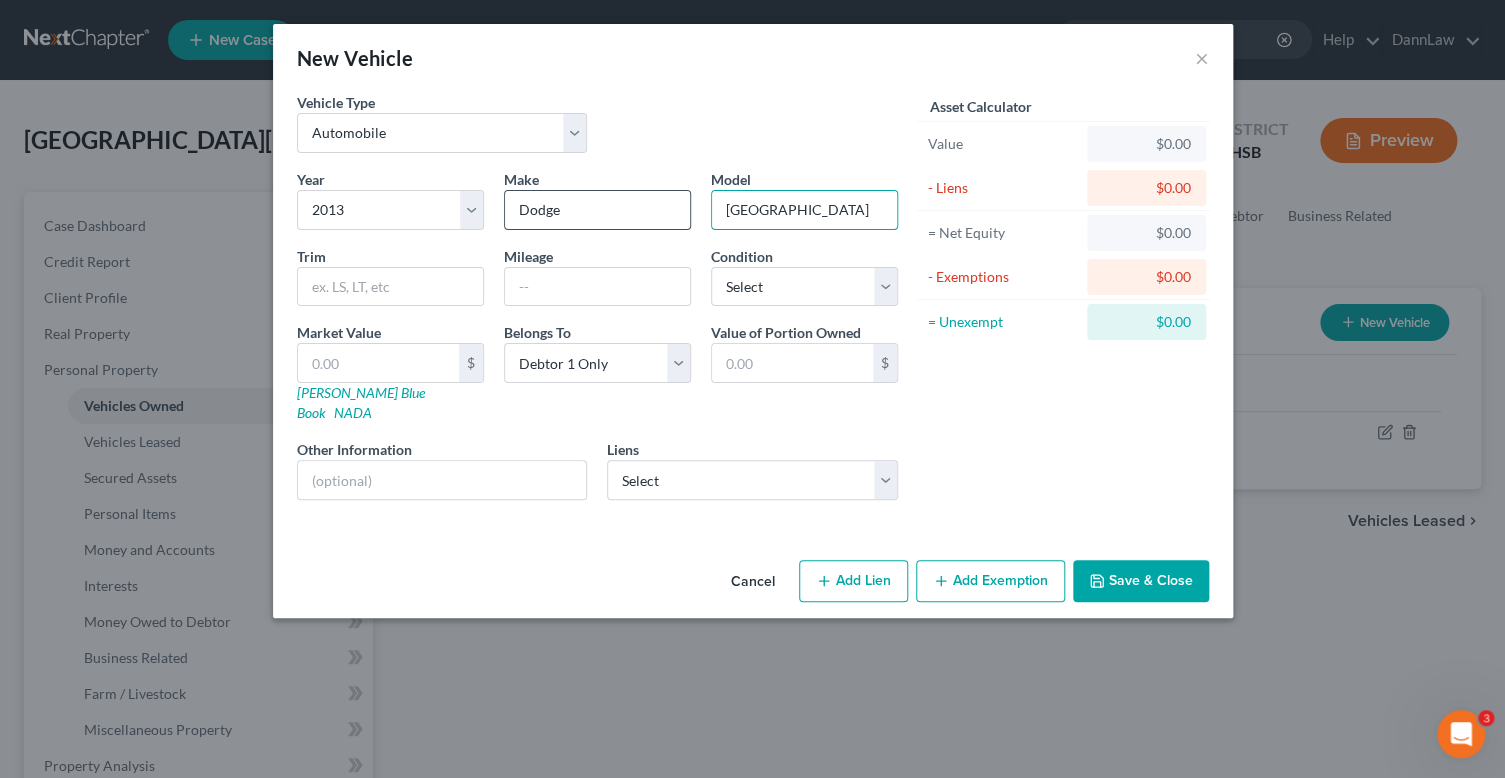 type on "[GEOGRAPHIC_DATA]" 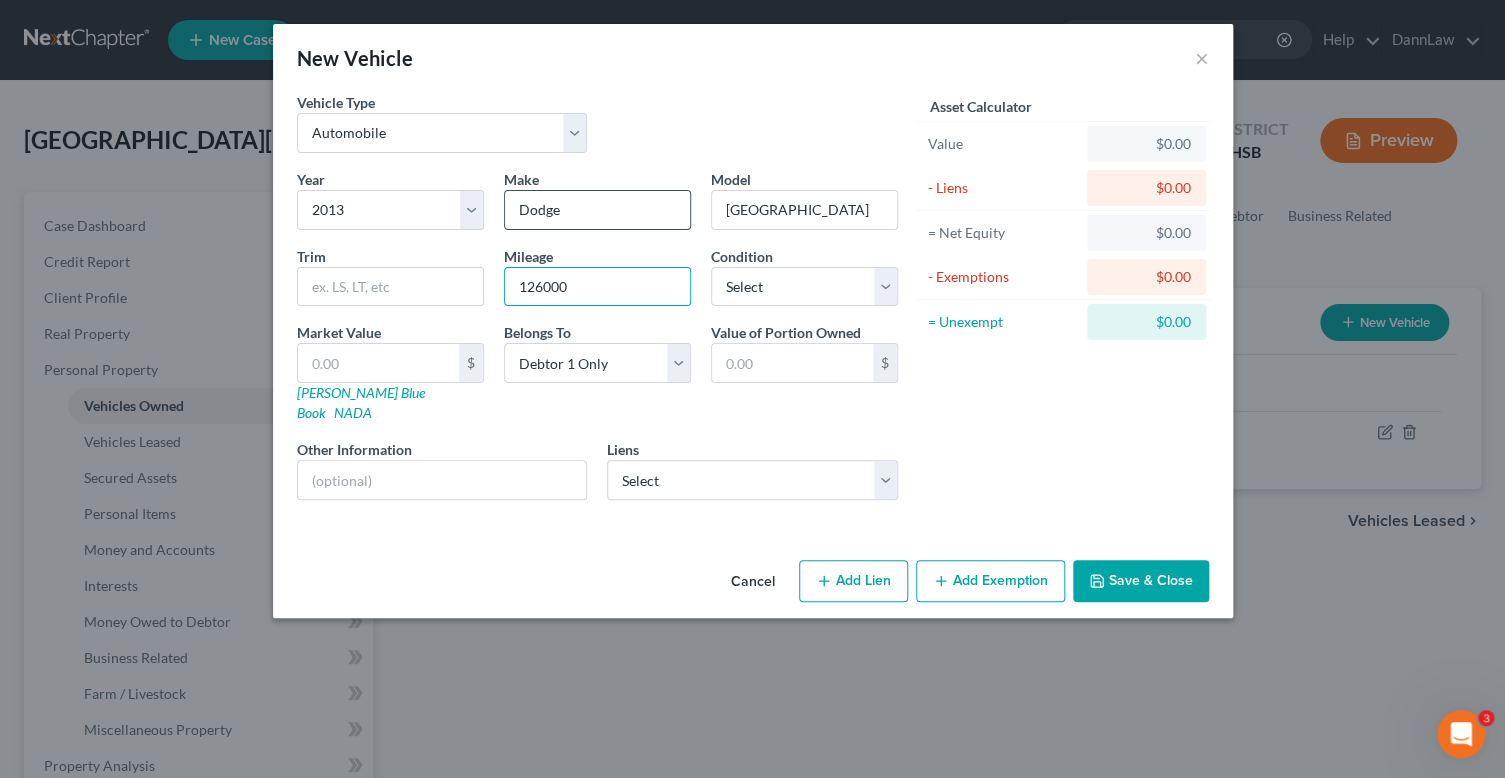 type on "126000" 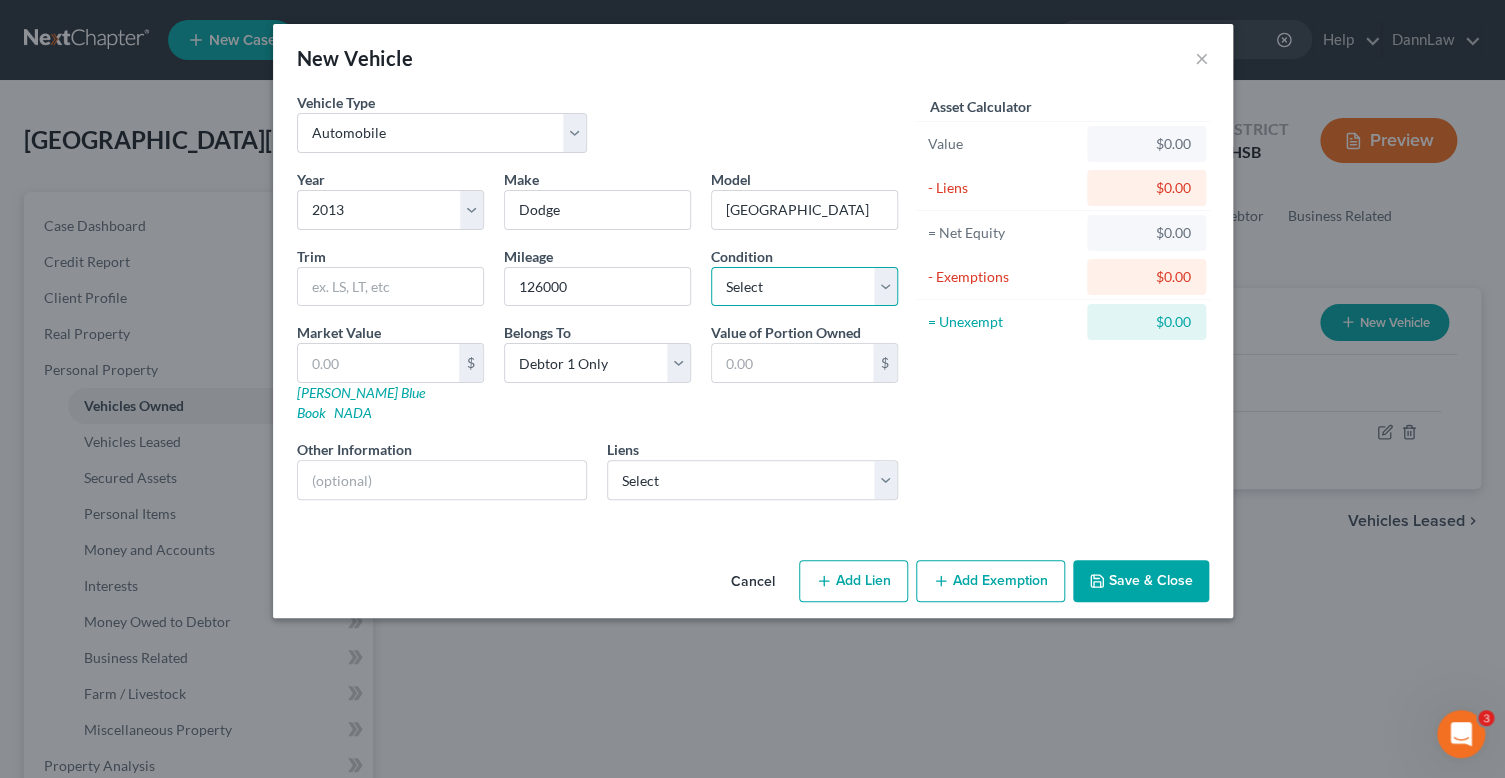 click on "Select Excellent Very Good Good Fair Poor" at bounding box center (804, 287) 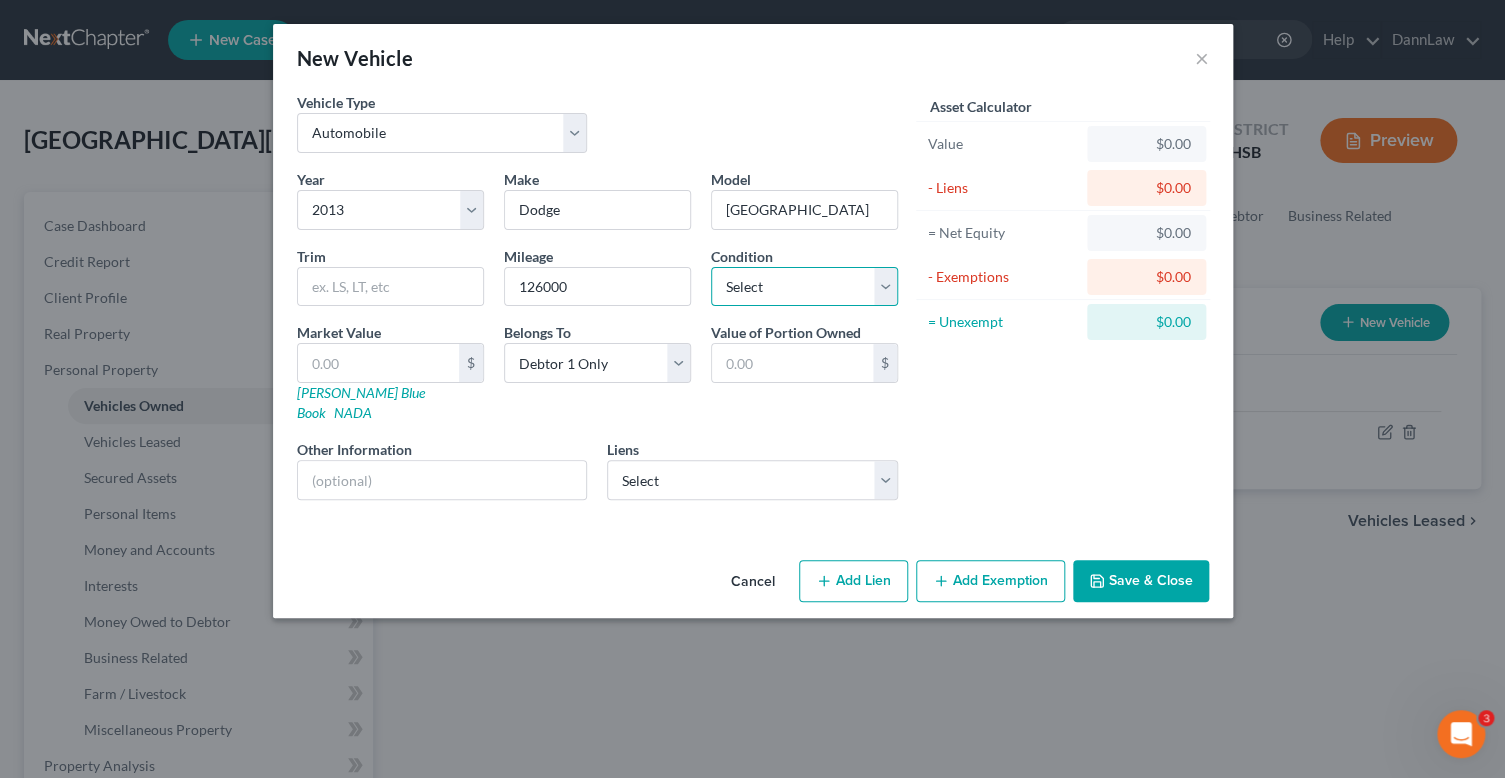 select on "3" 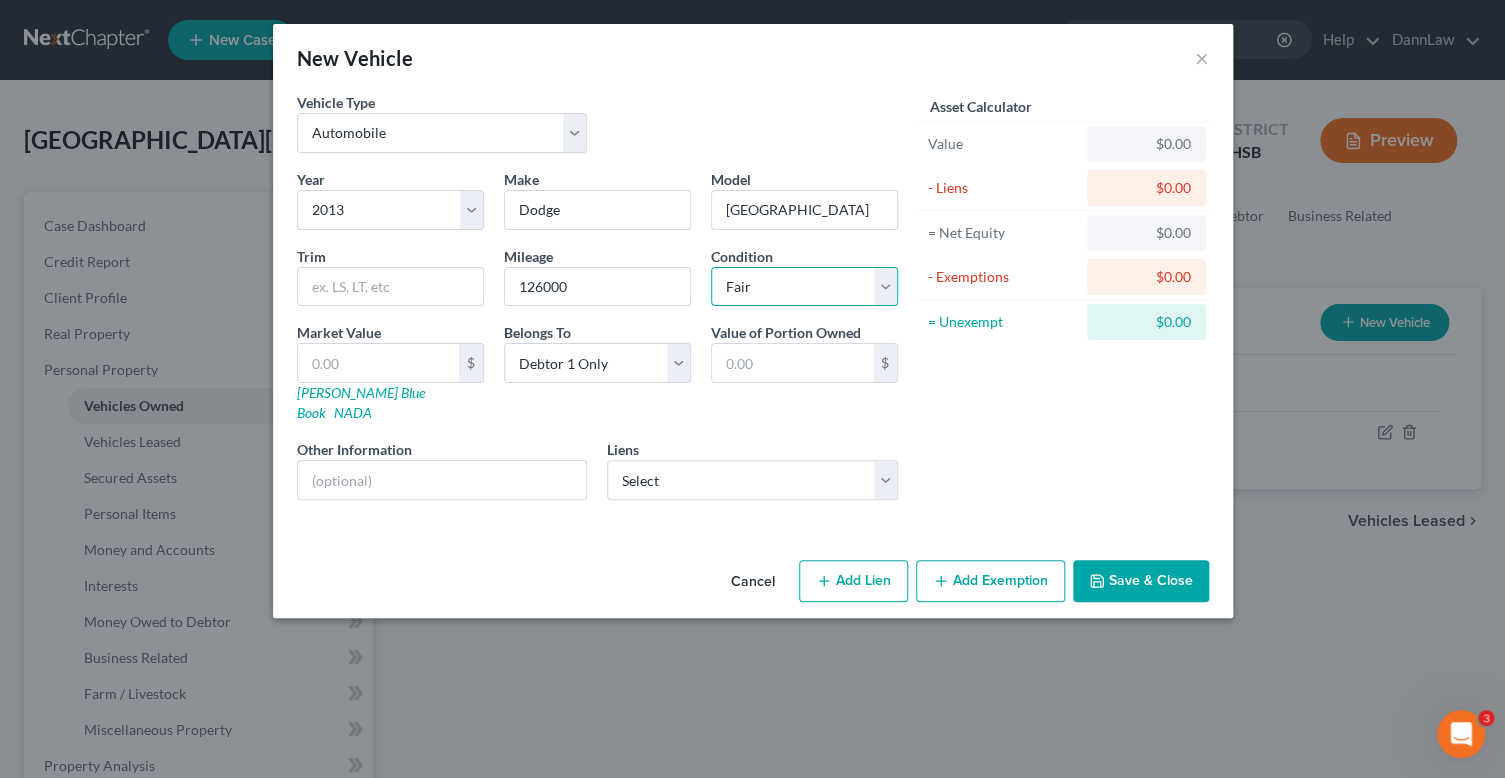 click on "Select Excellent Very Good Good Fair Poor" at bounding box center [804, 287] 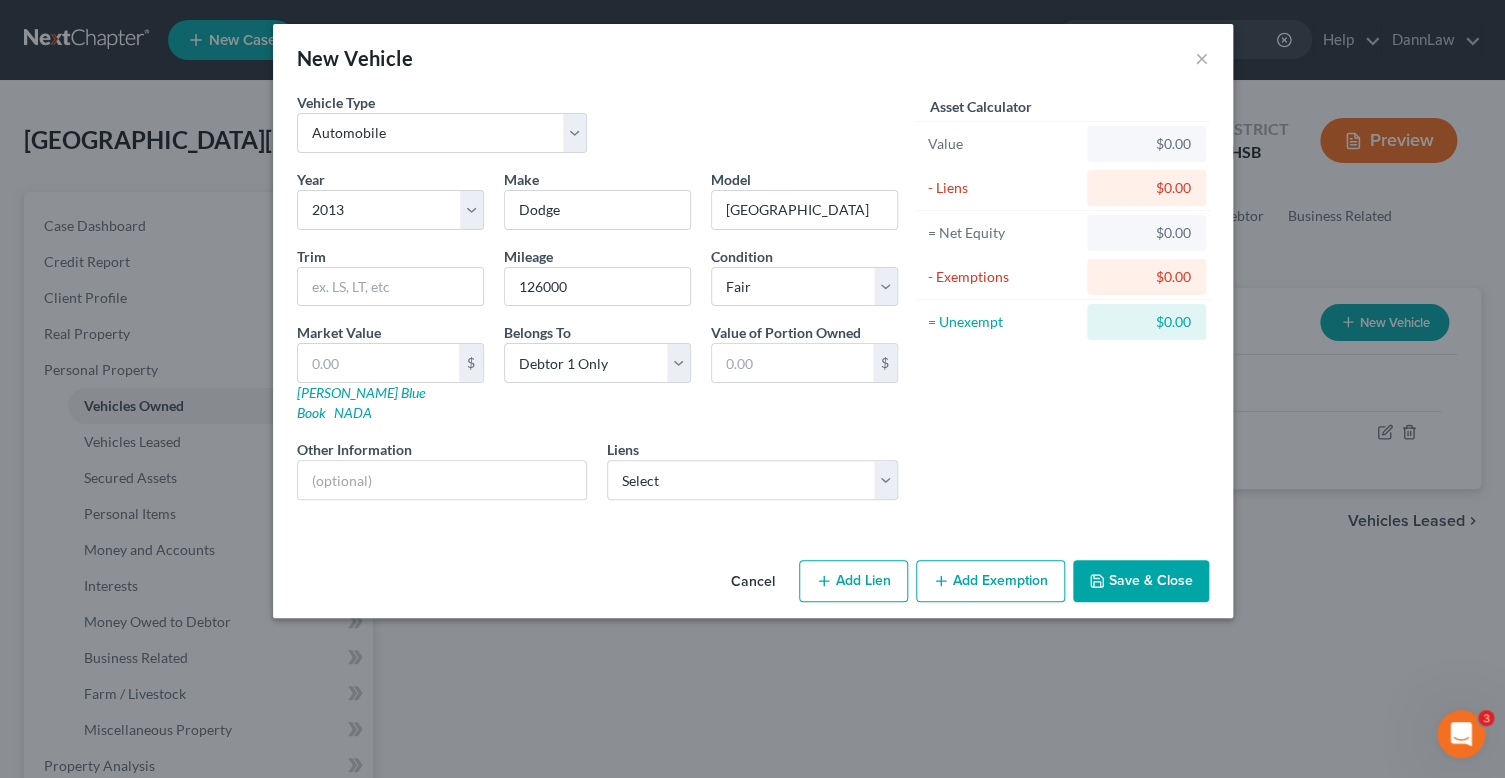 click 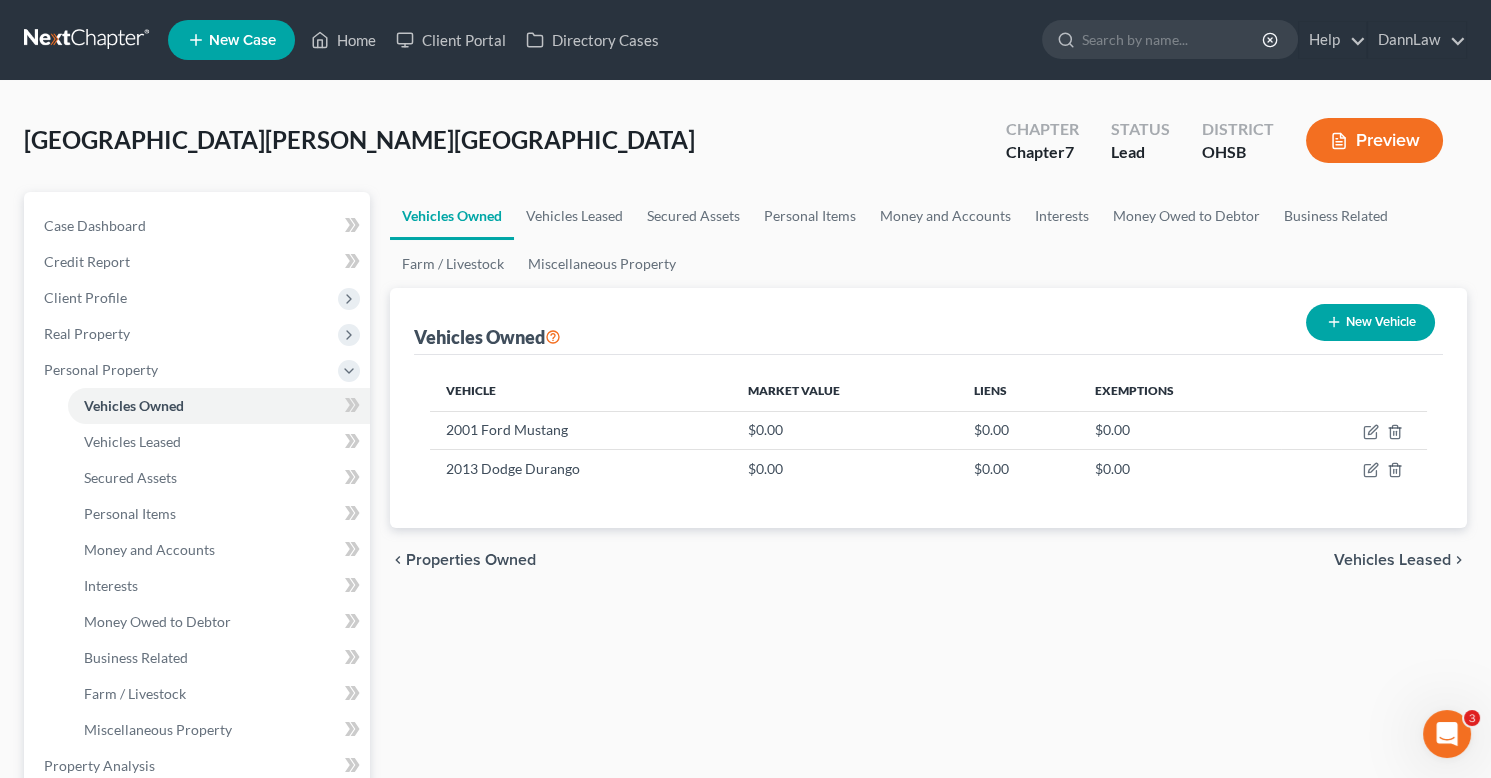 click on "Vehicles Owned
Vehicles Leased
Secured Assets
Personal Items
Money and Accounts
Interests
Money Owed to Debtor
Business Related
Farm / Livestock
Miscellaneous Property
Vehicles Owned  New Vehicle
Vehicle Market Value Liens Exemptions 2001 Ford Mustang $0.00 $0.00 $0.00 2013 Dodge Durango $0.00 $0.00 $0.00
chevron_left
Properties Owned
Vehicles Leased
chevron_right" at bounding box center (928, 769) 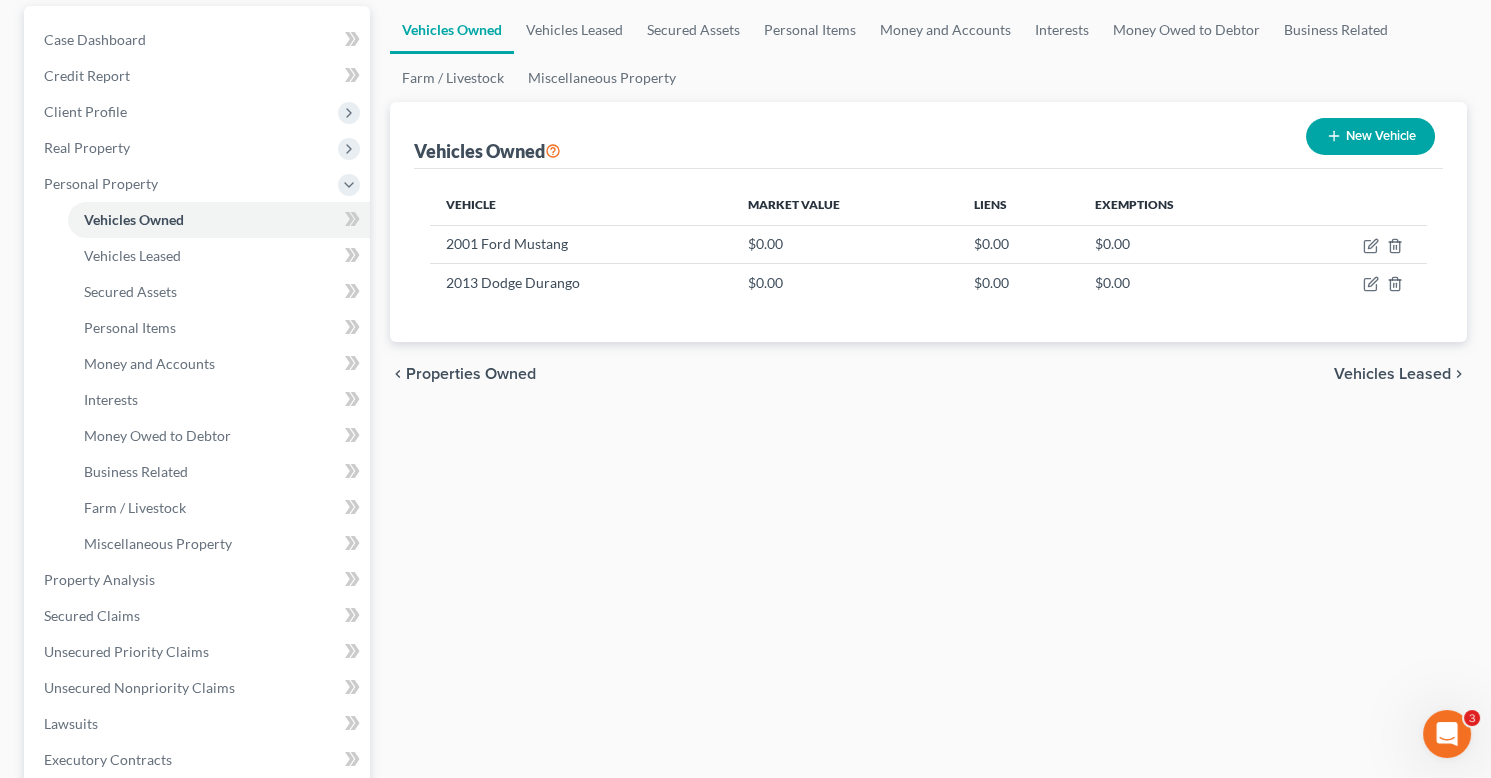 scroll, scrollTop: 218, scrollLeft: 0, axis: vertical 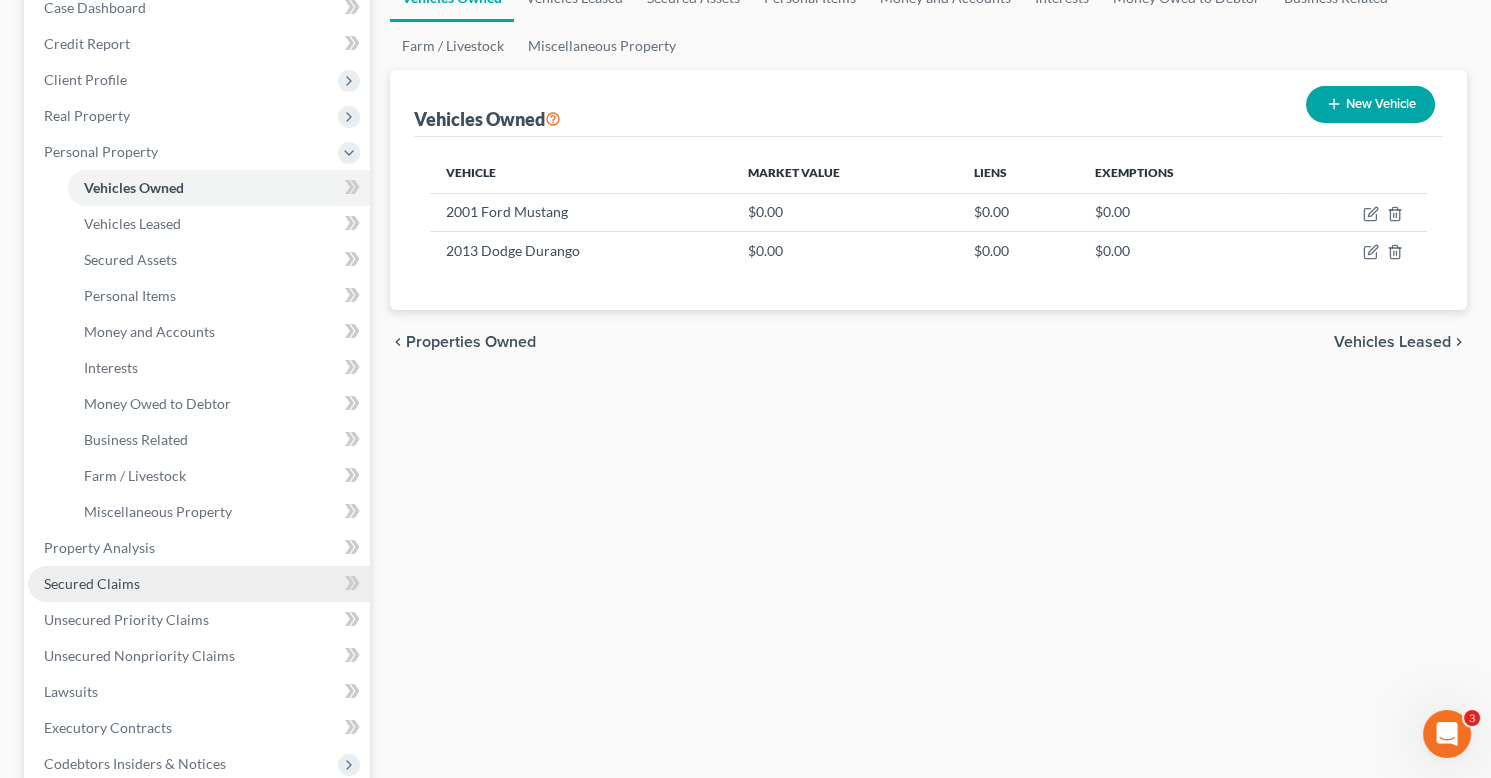 click on "Secured Claims" at bounding box center [199, 584] 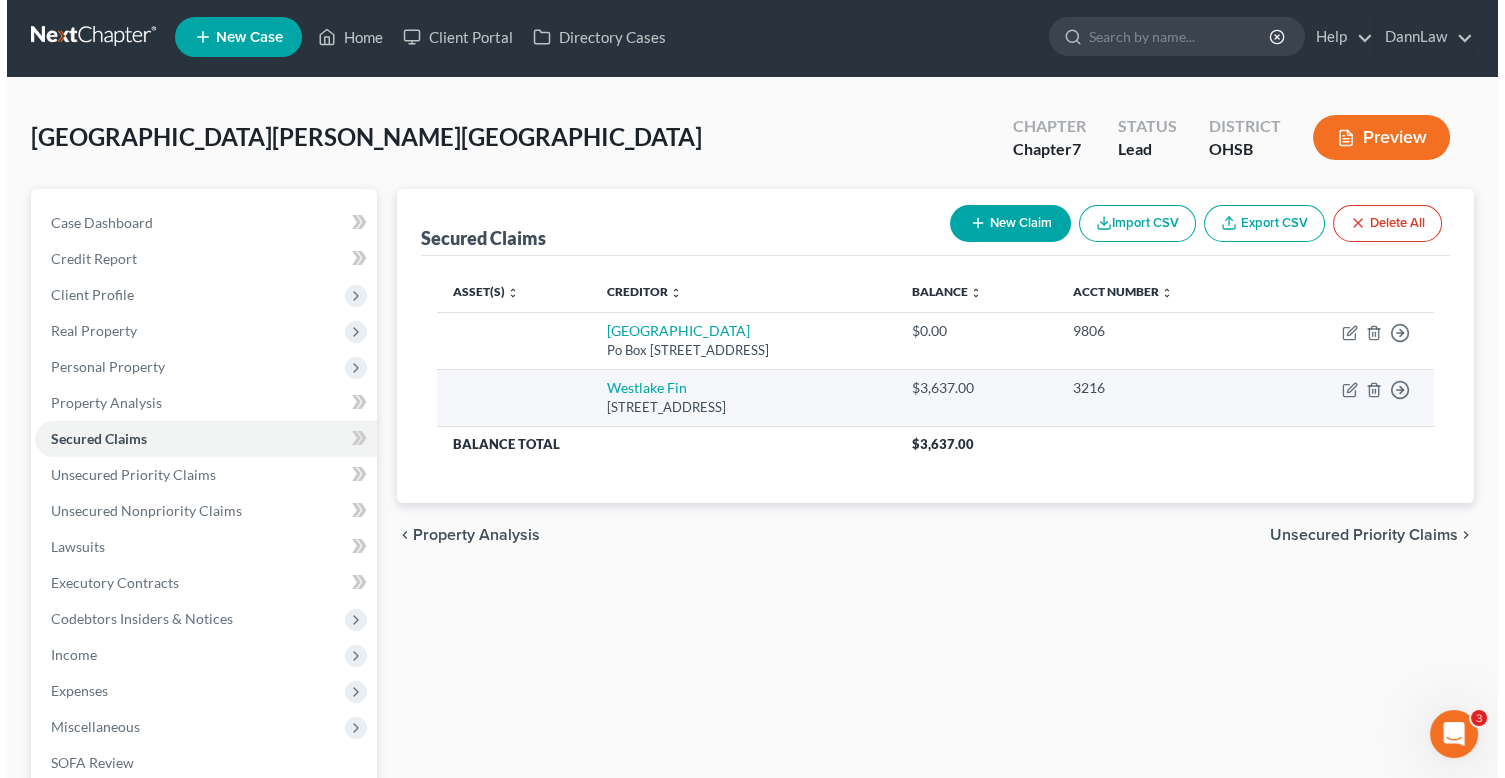 scroll, scrollTop: 0, scrollLeft: 0, axis: both 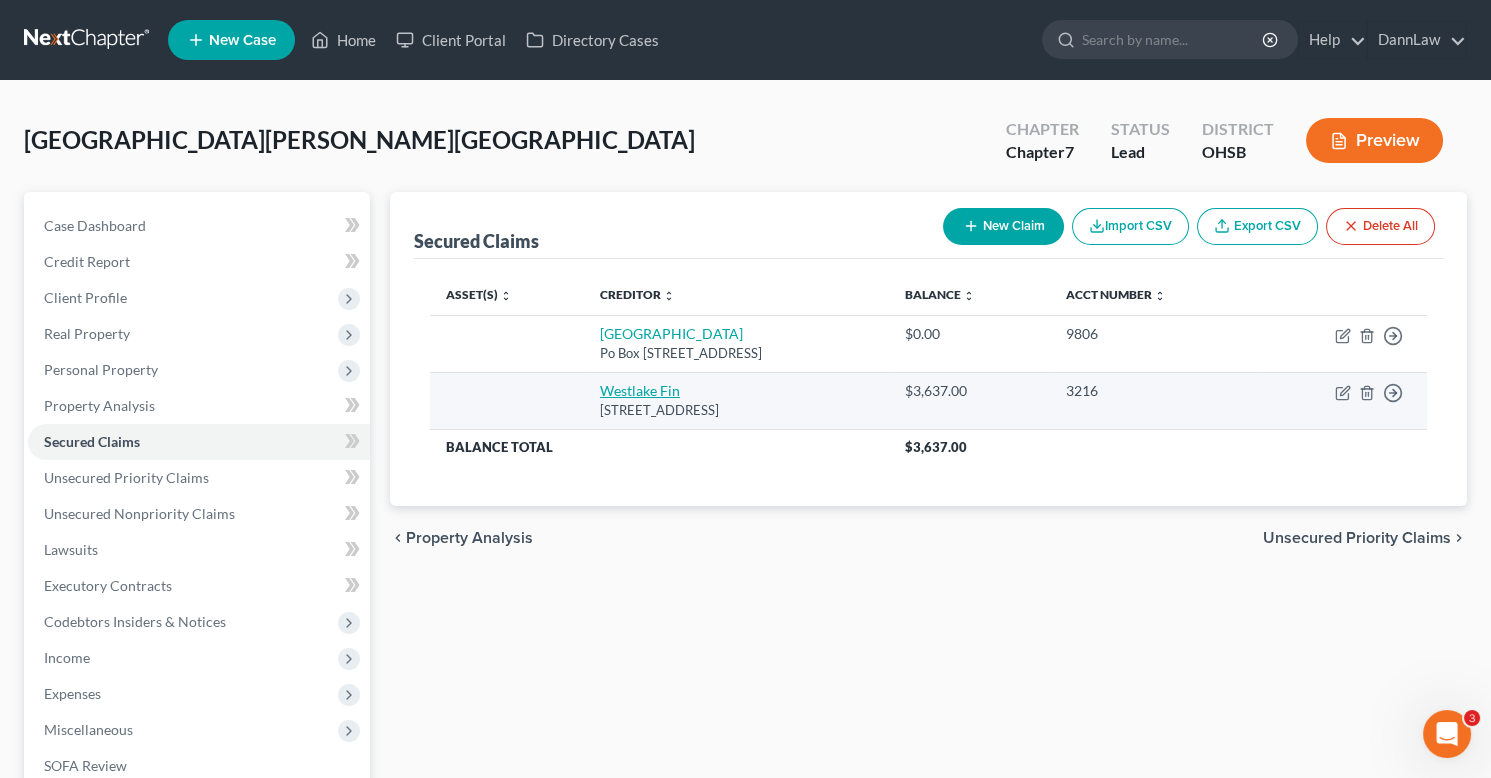 click on "Westlake Fin" at bounding box center (640, 390) 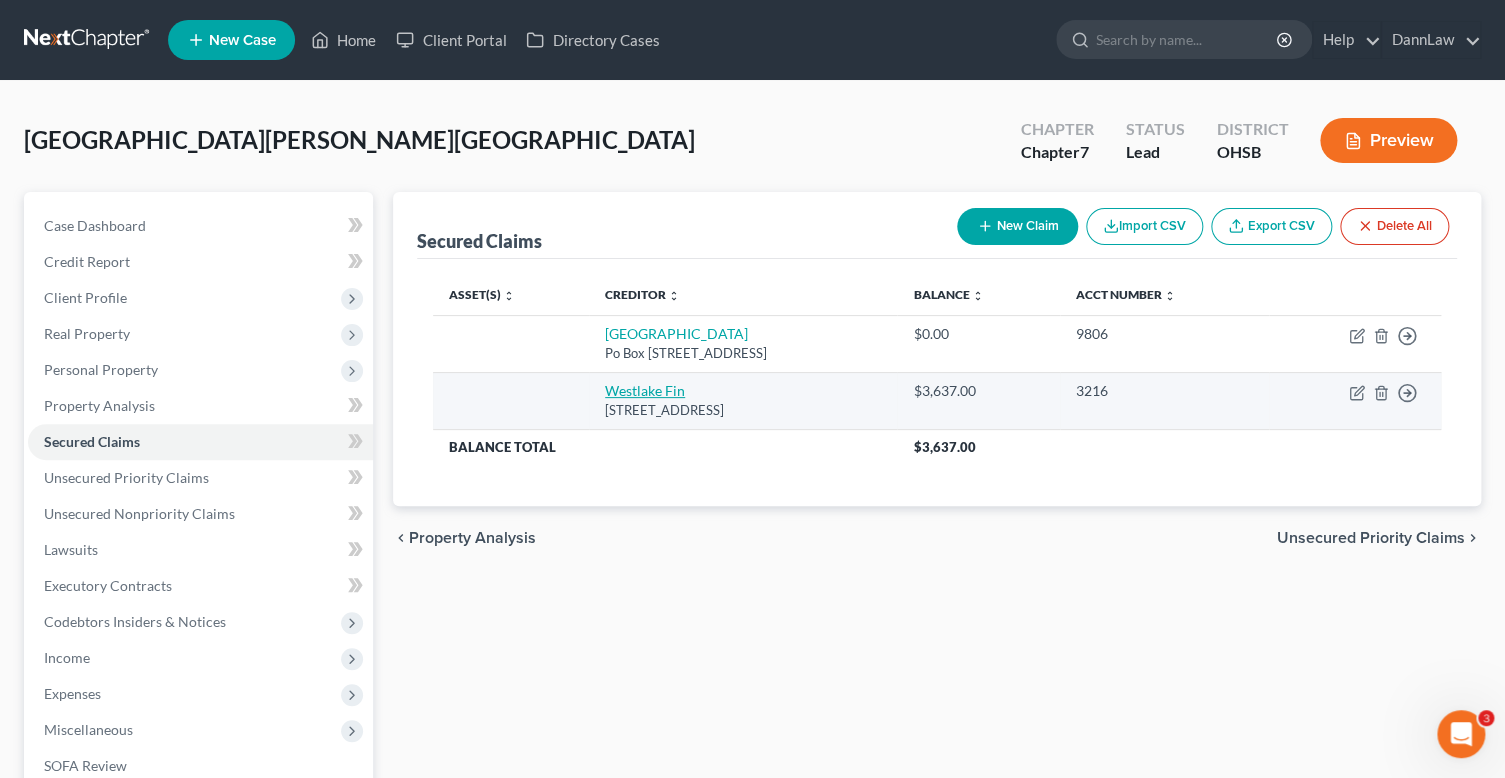 select on "4" 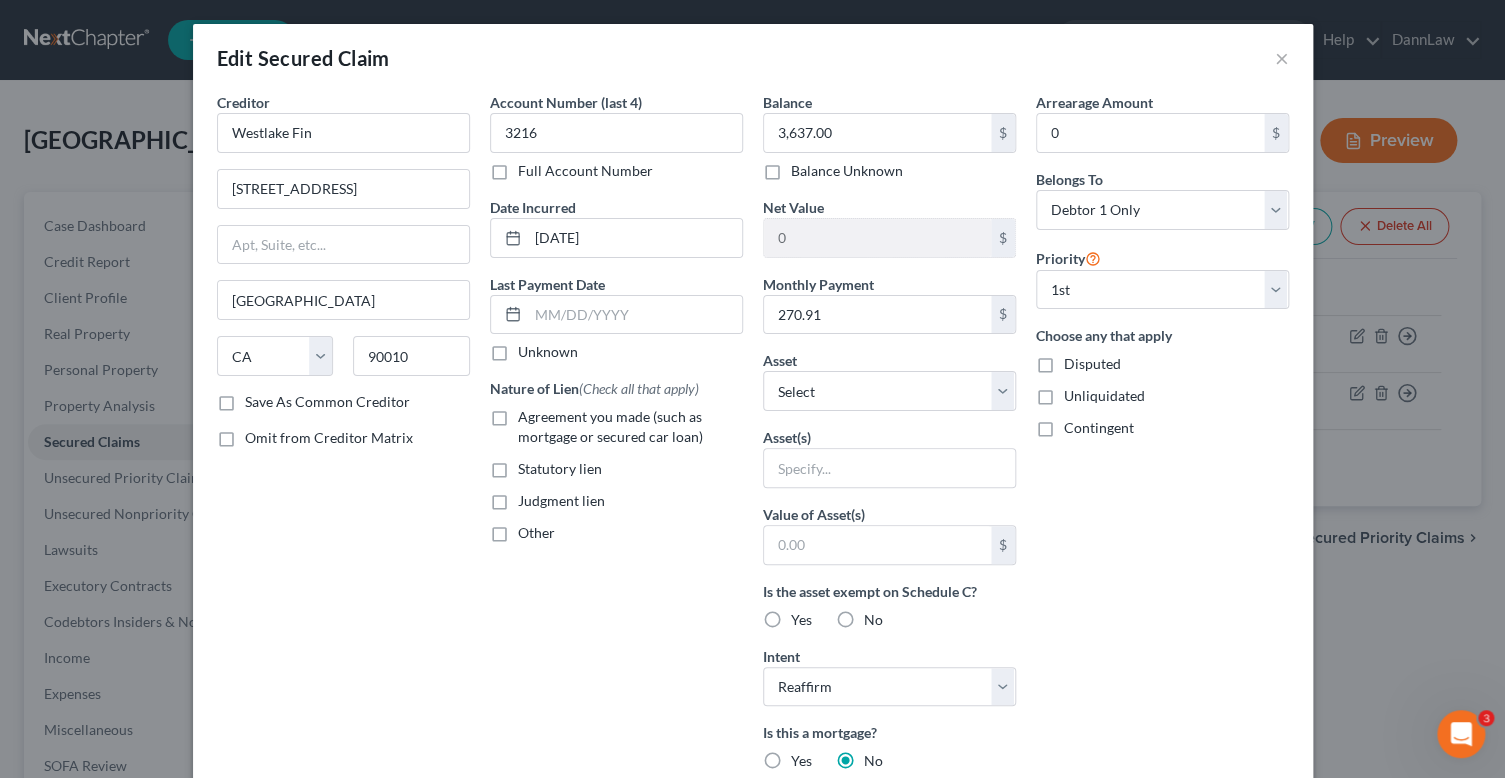 click on "Creditor *    Westlake Fin                      4751 [GEOGRAPHIC_DATA] Bvld [GEOGRAPHIC_DATA] [US_STATE][GEOGRAPHIC_DATA] [GEOGRAPHIC_DATA] [GEOGRAPHIC_DATA] [GEOGRAPHIC_DATA] [GEOGRAPHIC_DATA] [GEOGRAPHIC_DATA] DE DC [GEOGRAPHIC_DATA] [GEOGRAPHIC_DATA] GU HI ID [GEOGRAPHIC_DATA] IN [GEOGRAPHIC_DATA] [GEOGRAPHIC_DATA] [GEOGRAPHIC_DATA] [GEOGRAPHIC_DATA] MD [GEOGRAPHIC_DATA] [GEOGRAPHIC_DATA] [GEOGRAPHIC_DATA] [GEOGRAPHIC_DATA] [GEOGRAPHIC_DATA] MT [GEOGRAPHIC_DATA] [GEOGRAPHIC_DATA] [GEOGRAPHIC_DATA] [GEOGRAPHIC_DATA] [GEOGRAPHIC_DATA] [GEOGRAPHIC_DATA] [GEOGRAPHIC_DATA] [GEOGRAPHIC_DATA] [GEOGRAPHIC_DATA] [GEOGRAPHIC_DATA] OR [GEOGRAPHIC_DATA] PR RI SC SD [GEOGRAPHIC_DATA] [GEOGRAPHIC_DATA] [GEOGRAPHIC_DATA] VI [GEOGRAPHIC_DATA] [GEOGRAPHIC_DATA] [GEOGRAPHIC_DATA] WV WI WY 90010 Save As Common Creditor Omit from Creditor Matrix" at bounding box center (343, 570) 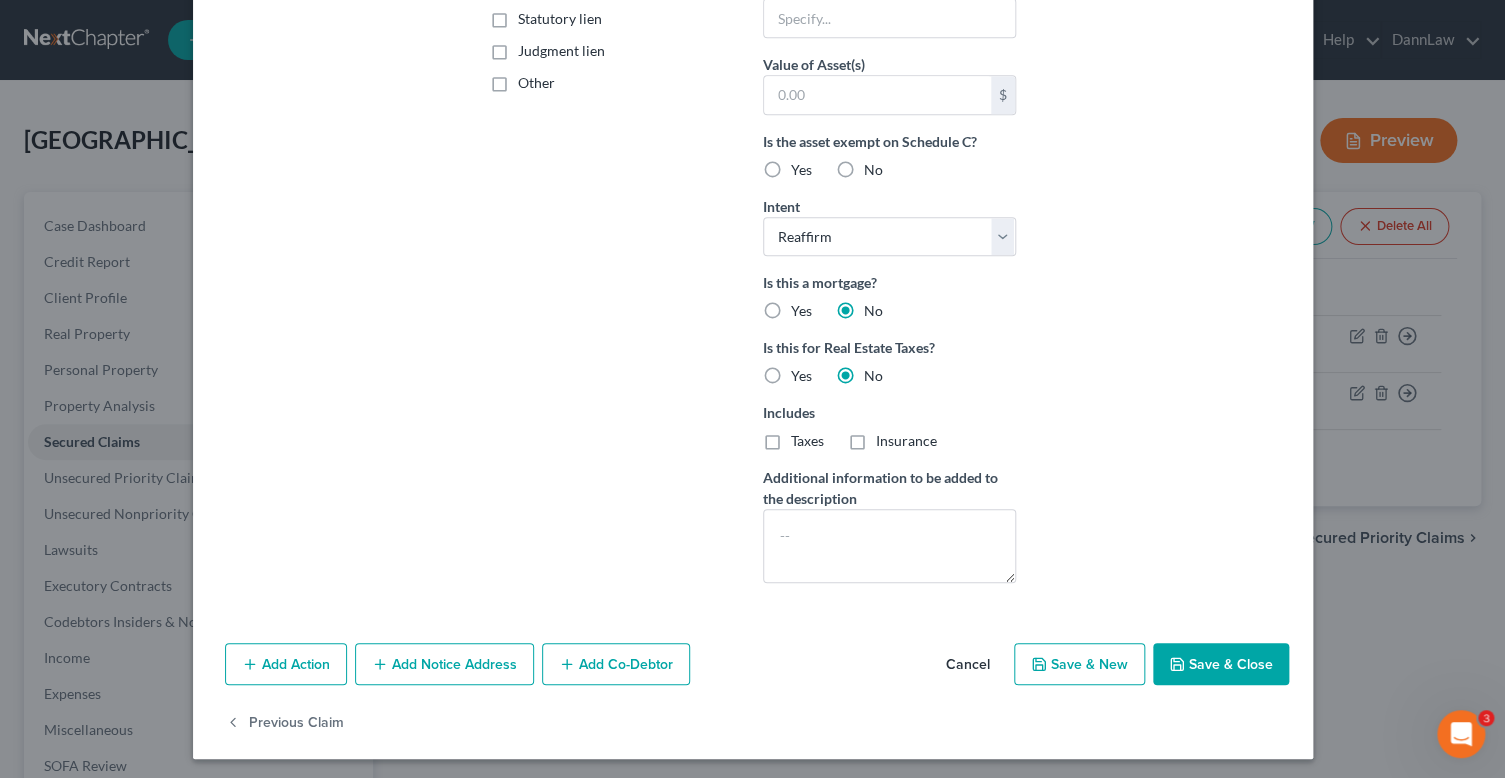 scroll, scrollTop: 452, scrollLeft: 0, axis: vertical 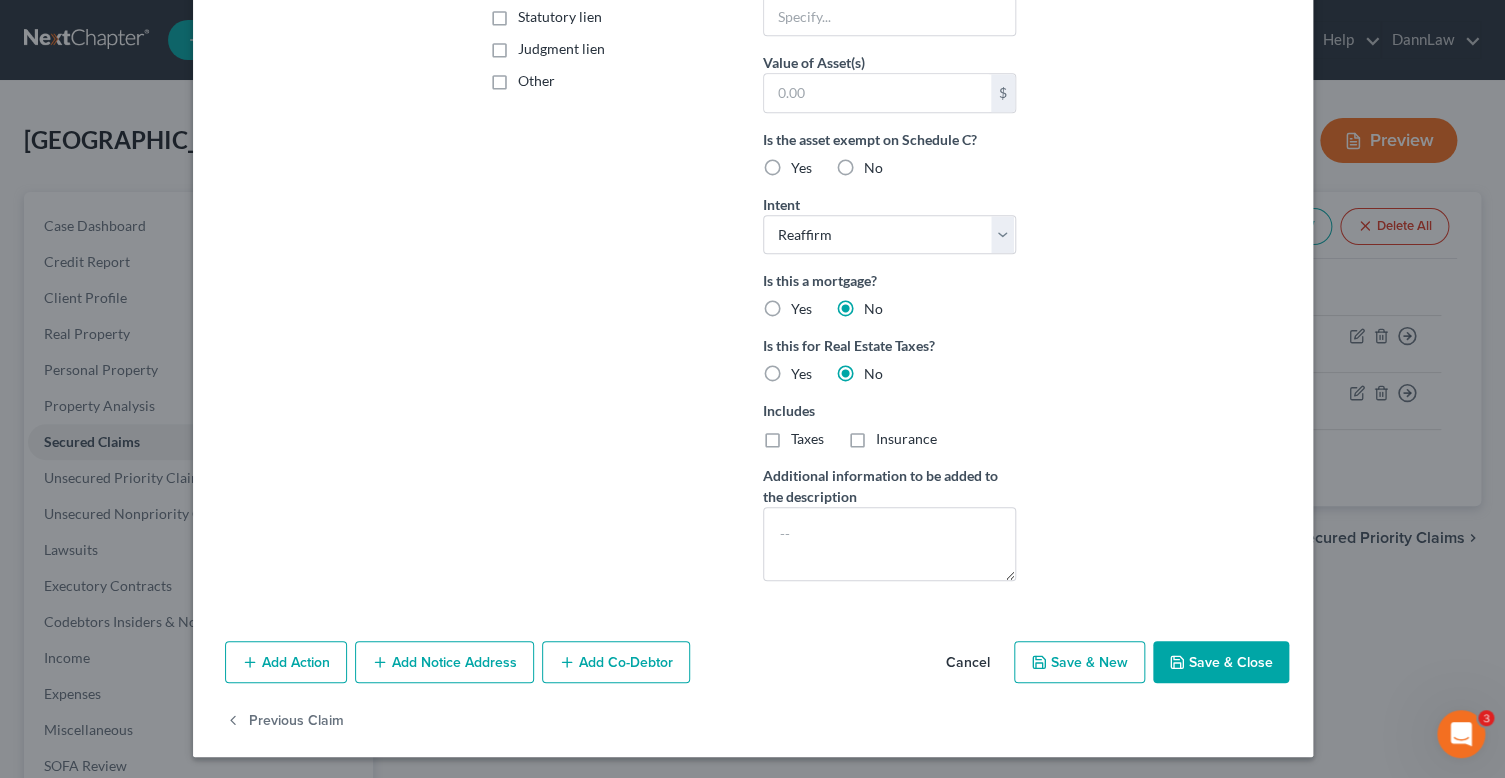 click on "Add Co-Debtor" at bounding box center [616, 662] 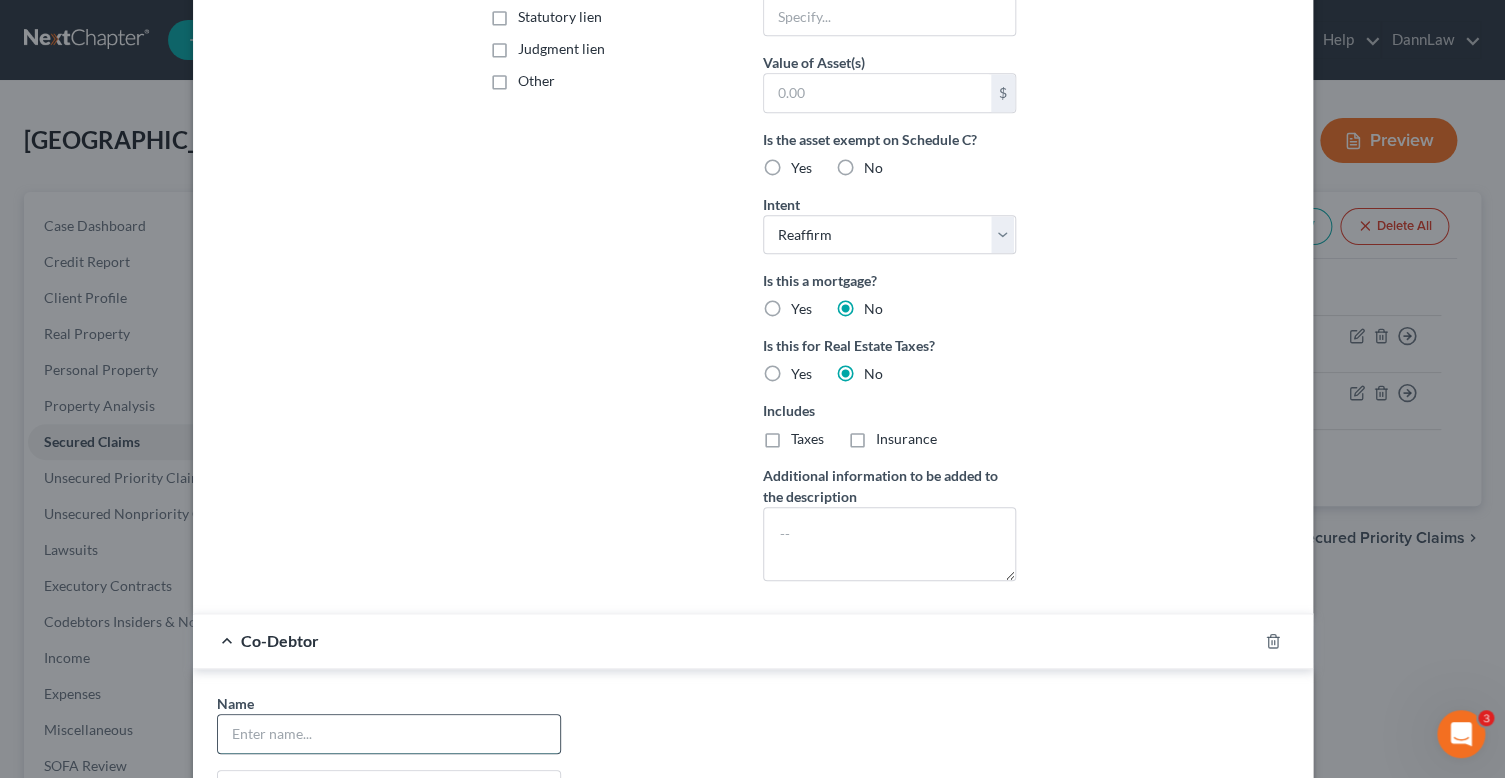 click at bounding box center (389, 734) 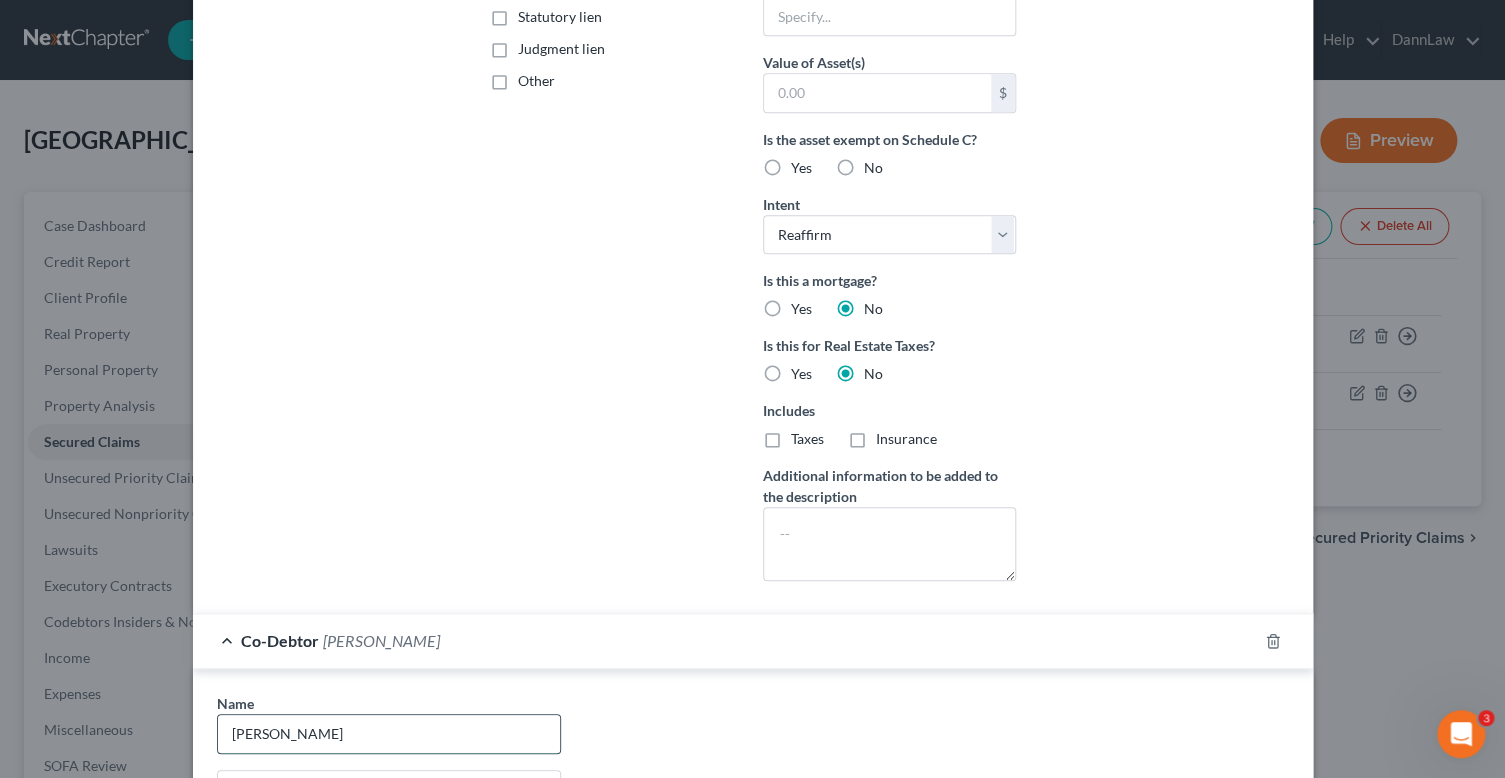 type on "[PERSON_NAME]" 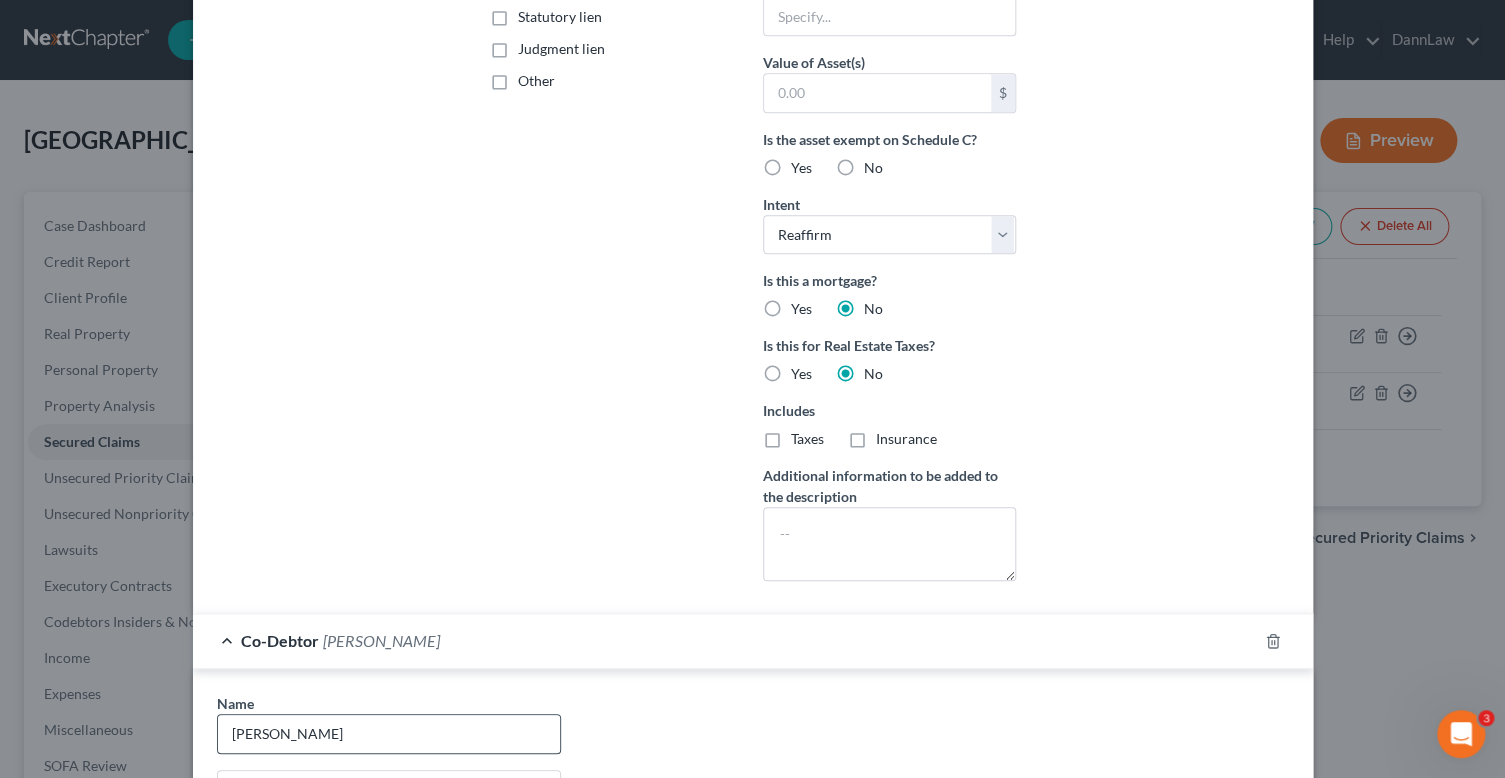 scroll, scrollTop: 480, scrollLeft: 0, axis: vertical 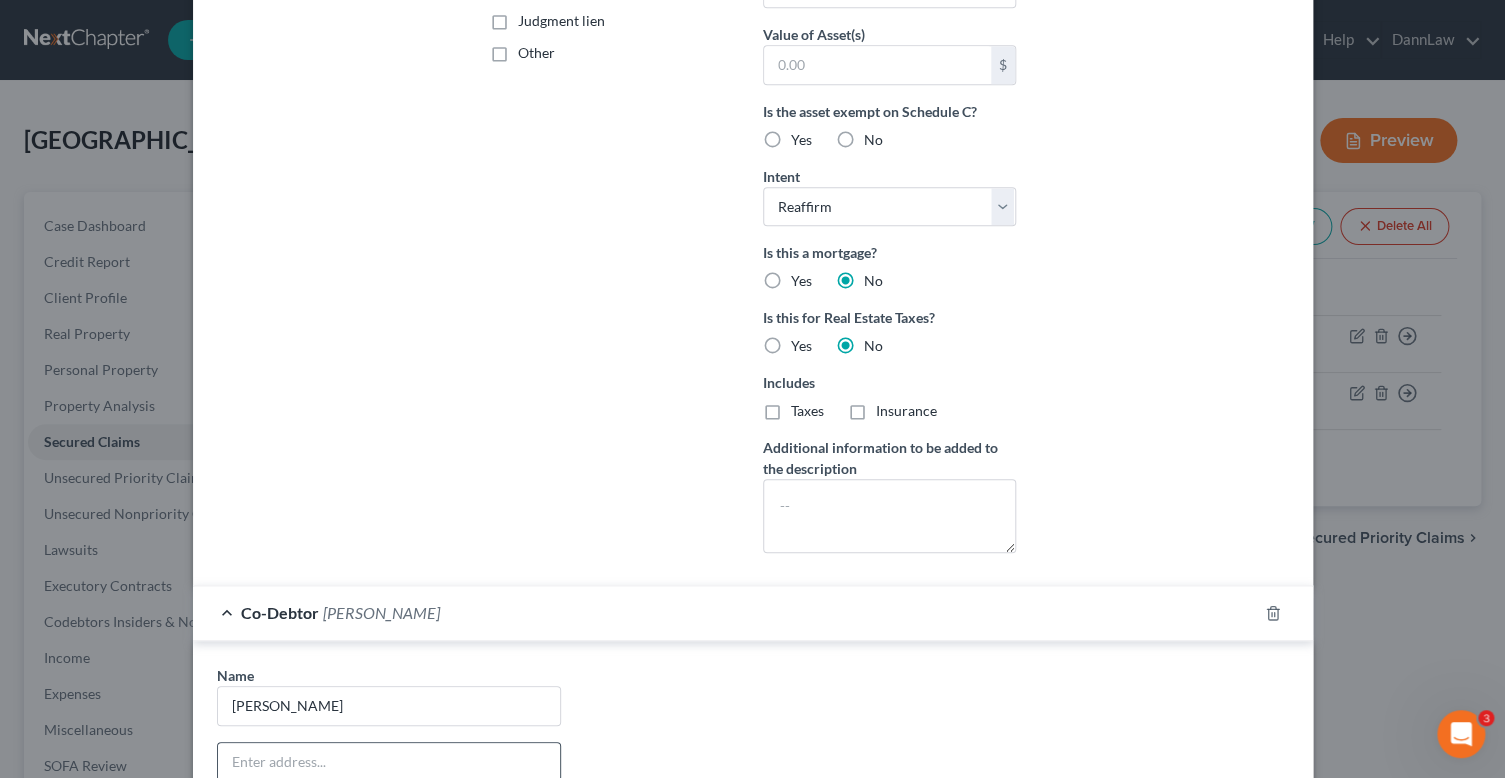 click at bounding box center (389, 762) 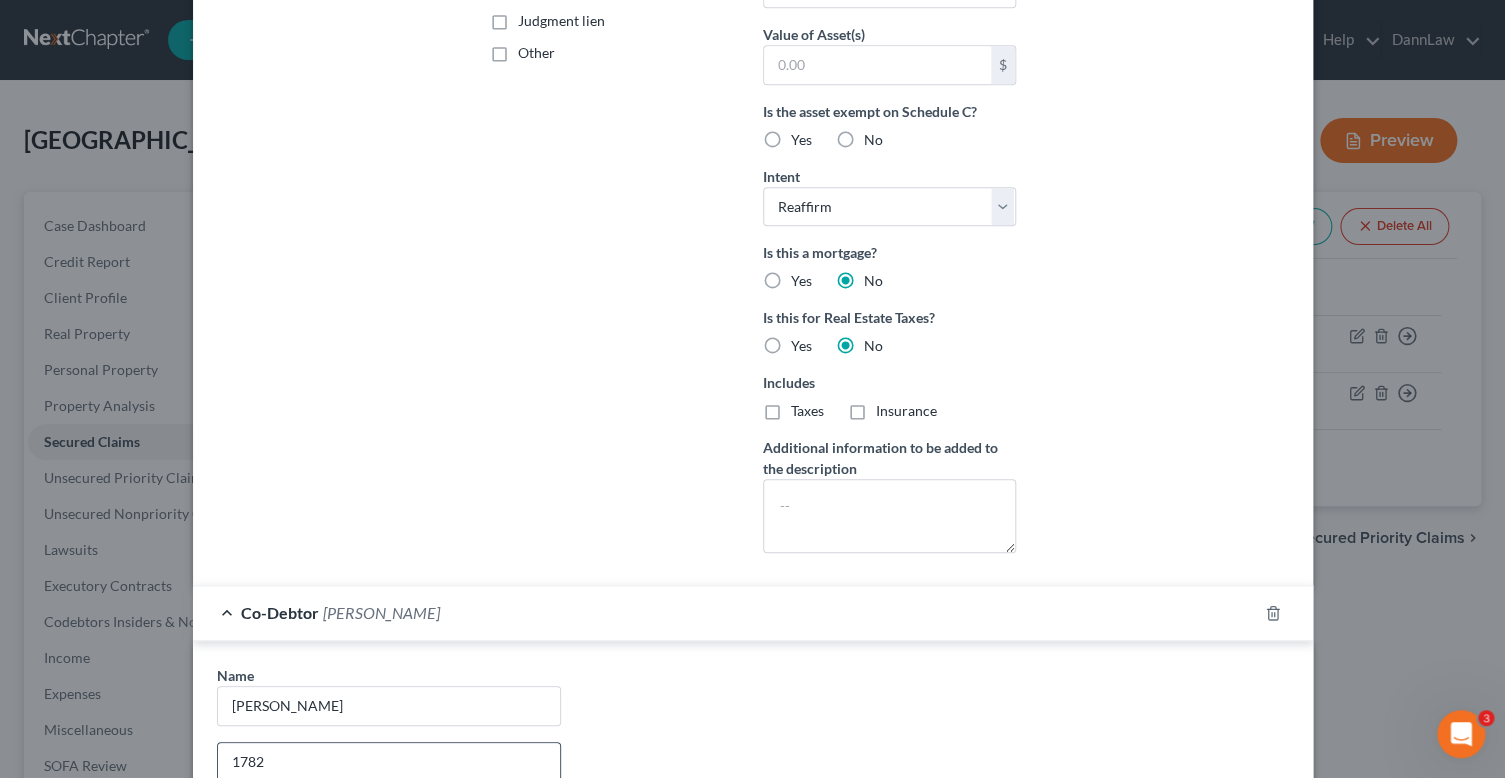 type on "1782 Statehouse Court" 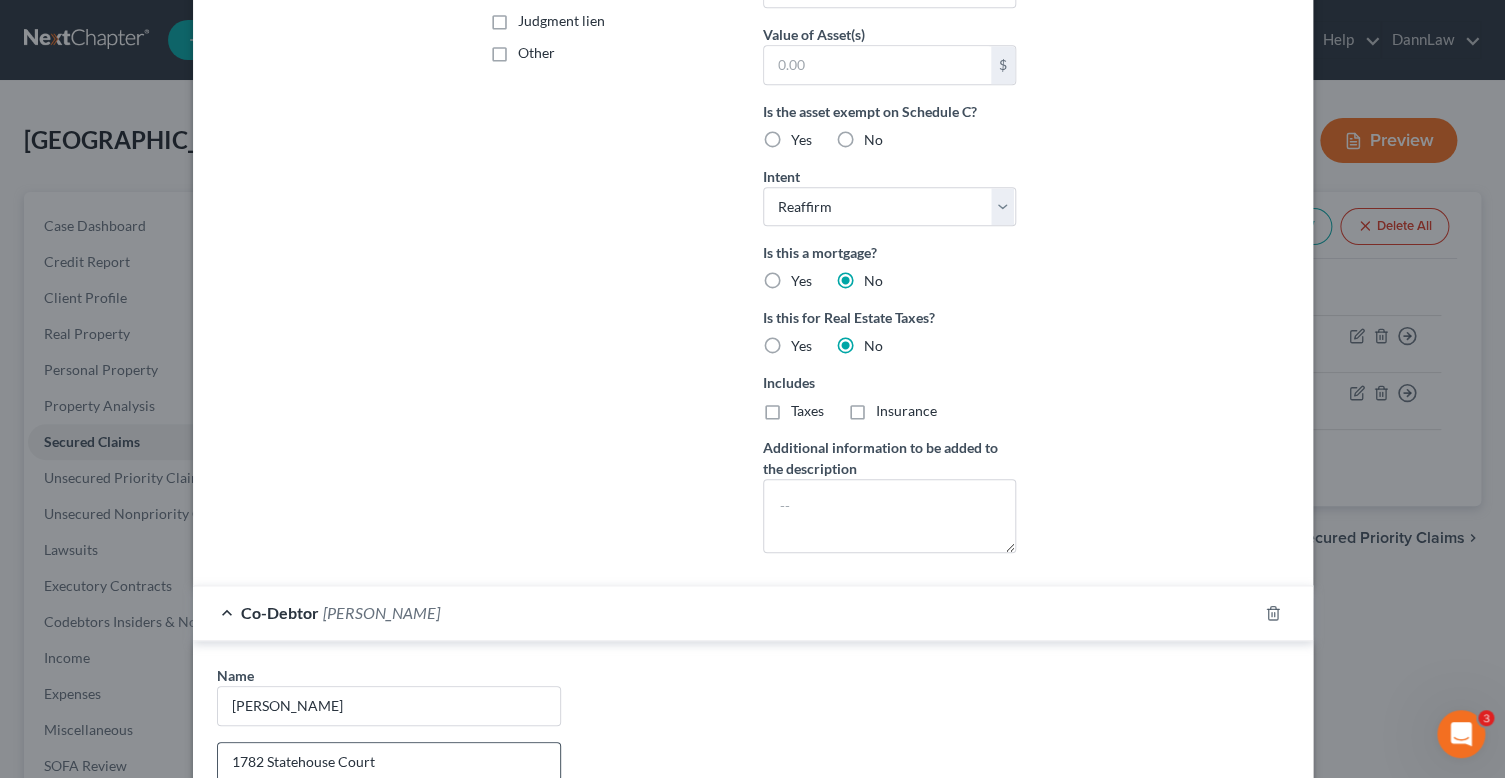 scroll, scrollTop: 906, scrollLeft: 0, axis: vertical 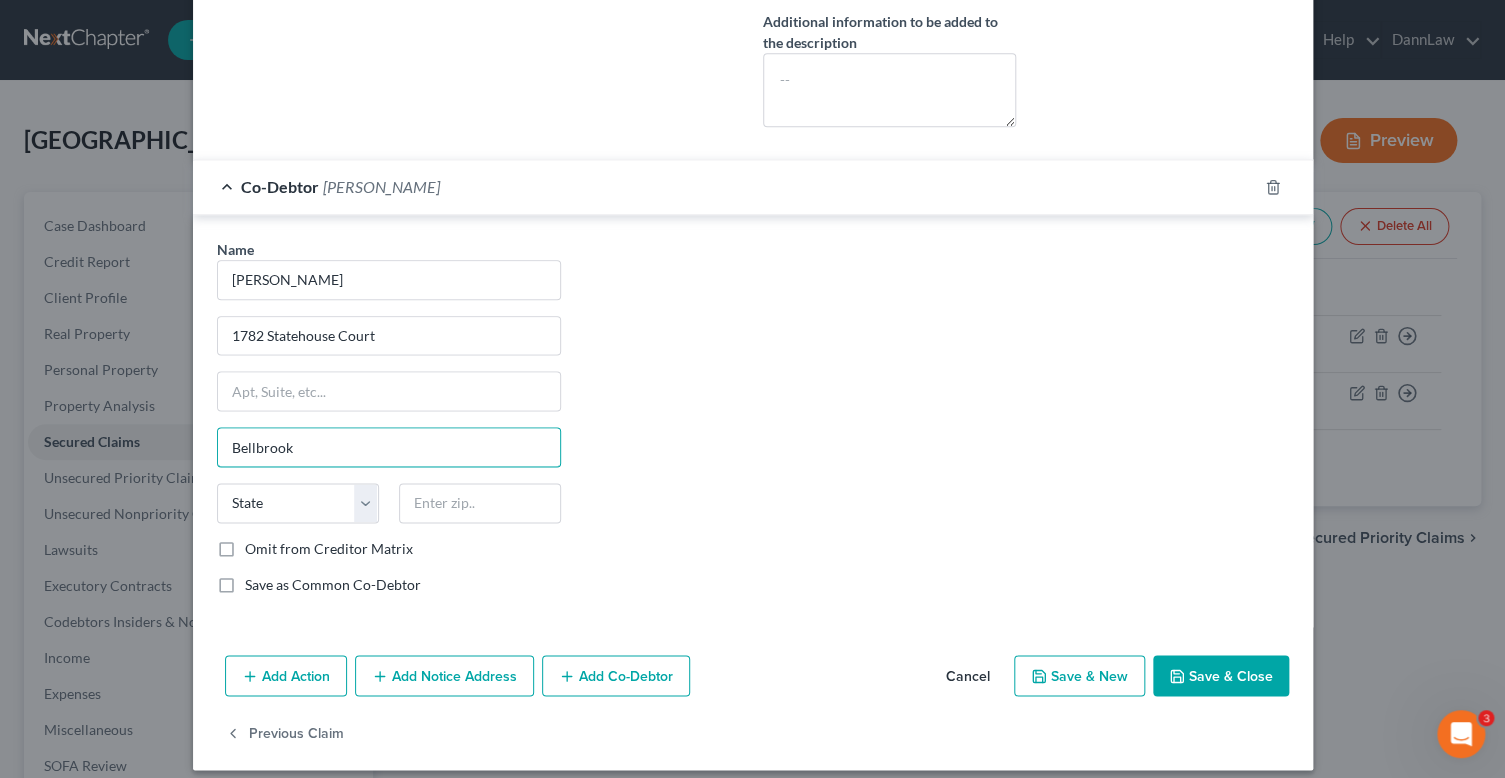 type on "Bellbrook" 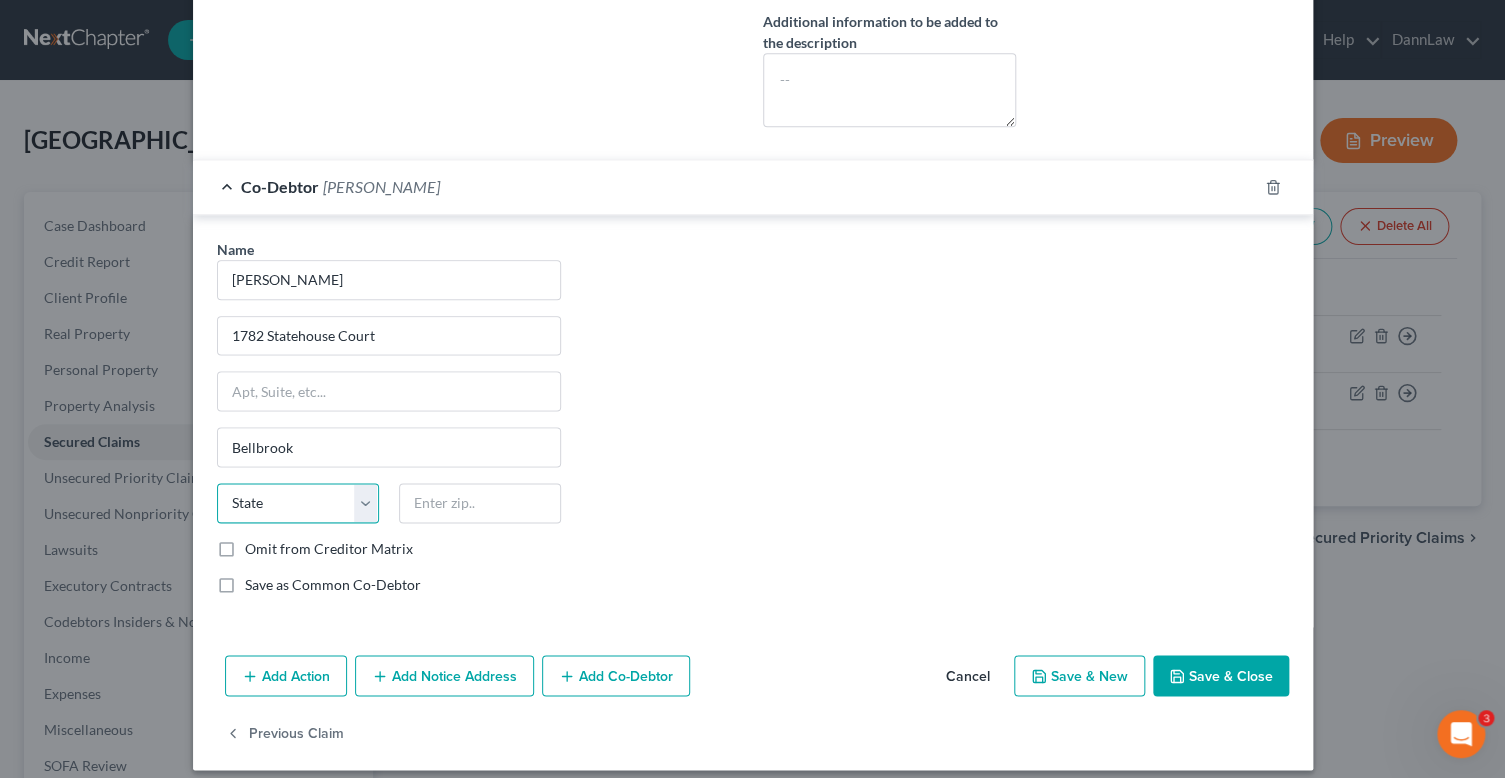 select on "36" 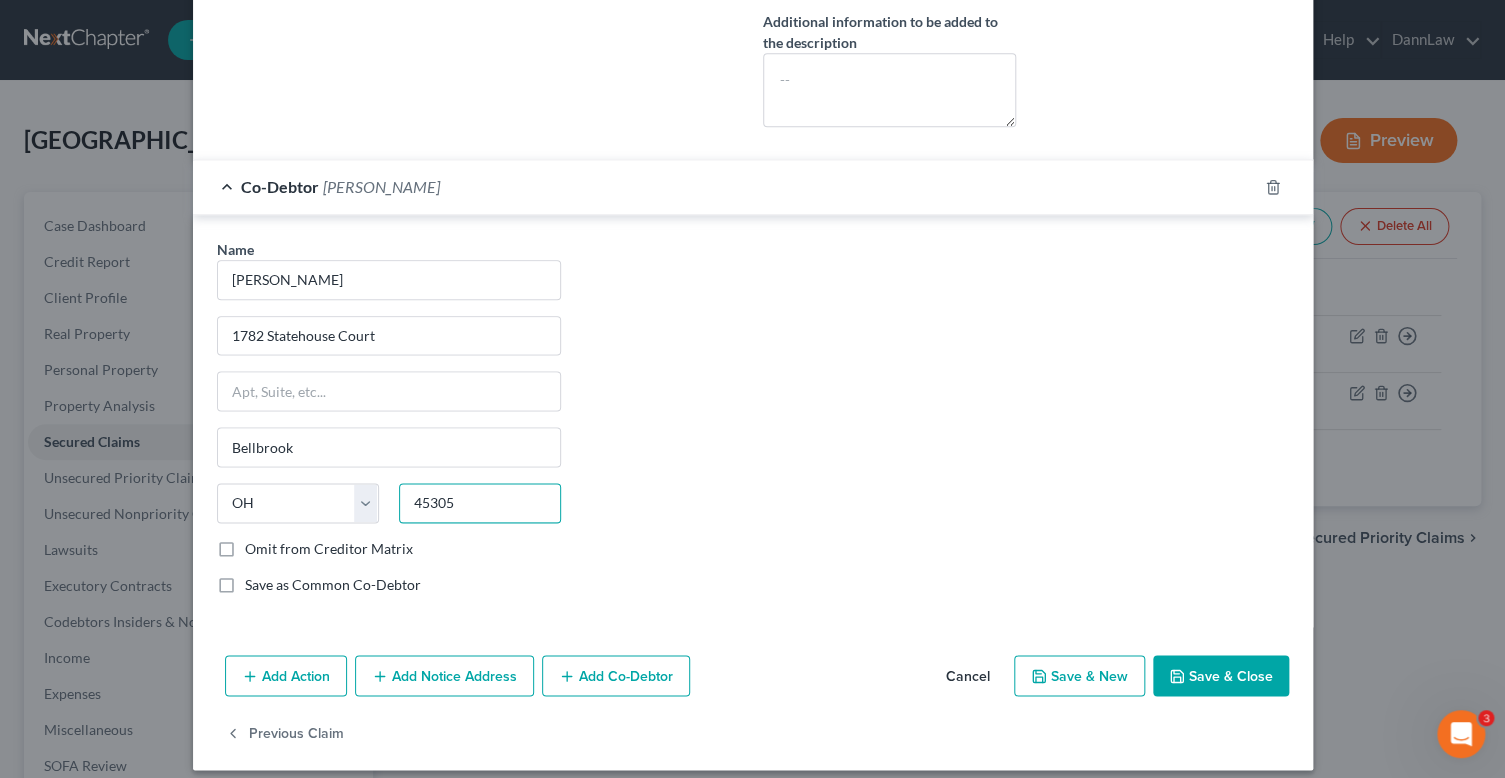 type on "45305" 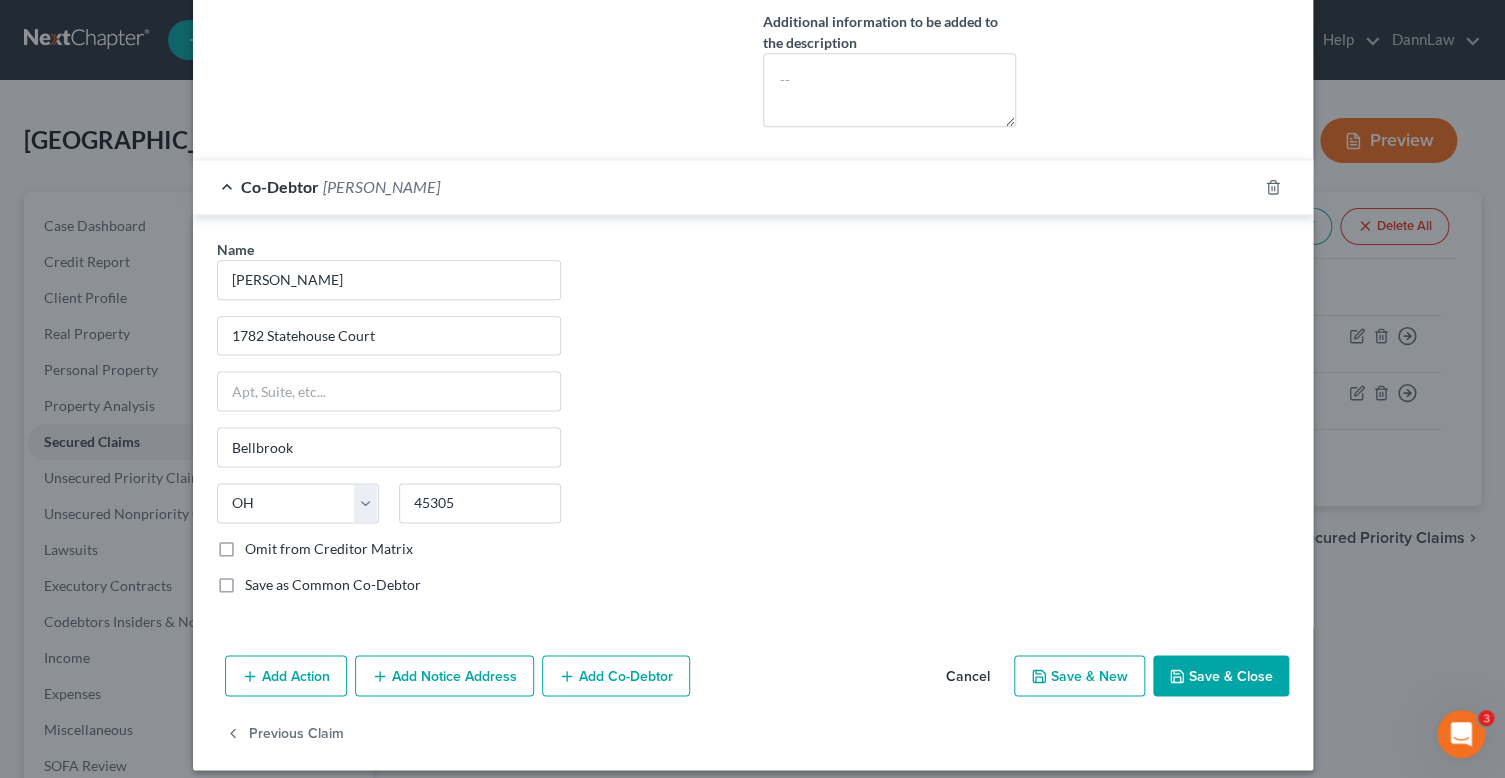 click on "Save & Close" at bounding box center [1221, 676] 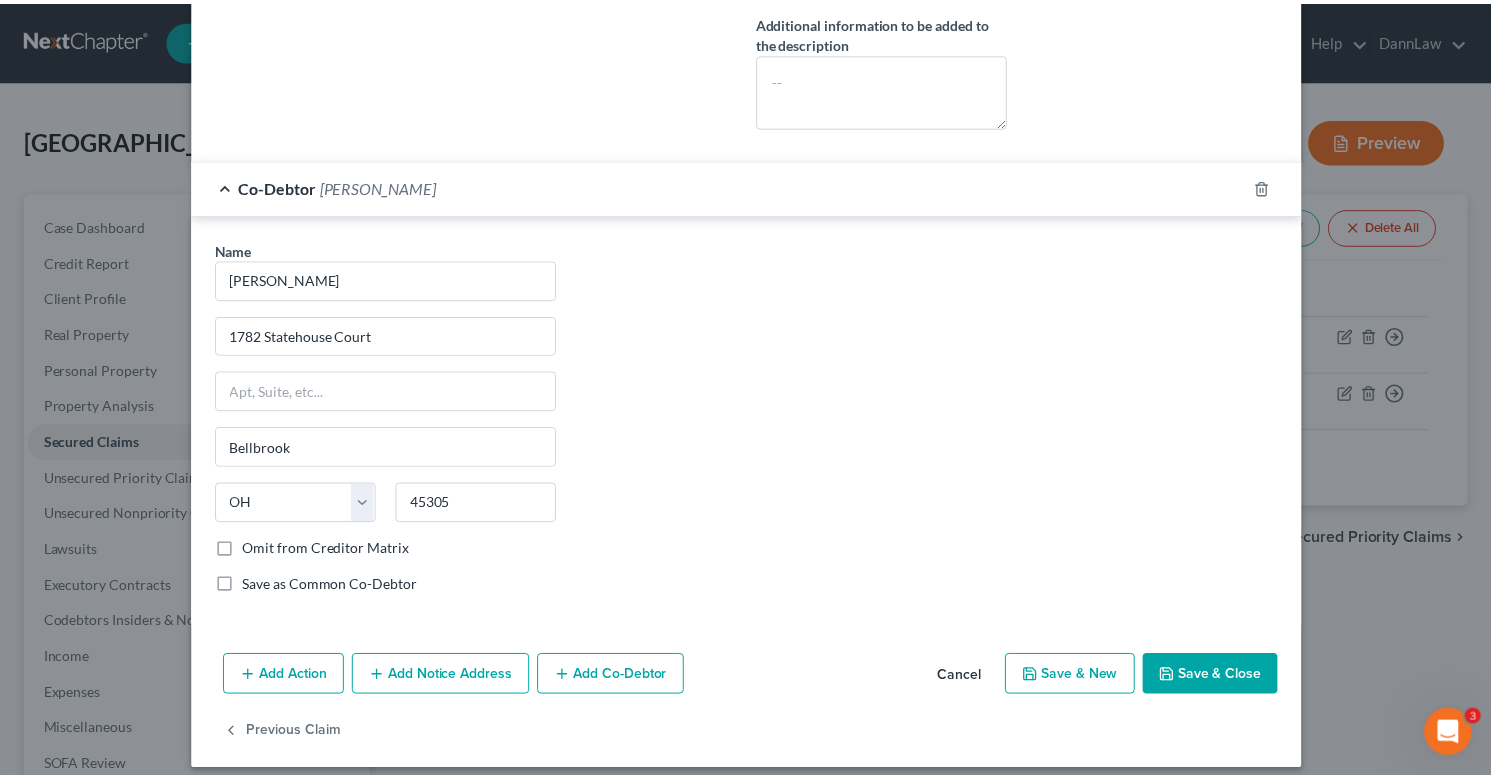 scroll, scrollTop: 700, scrollLeft: 0, axis: vertical 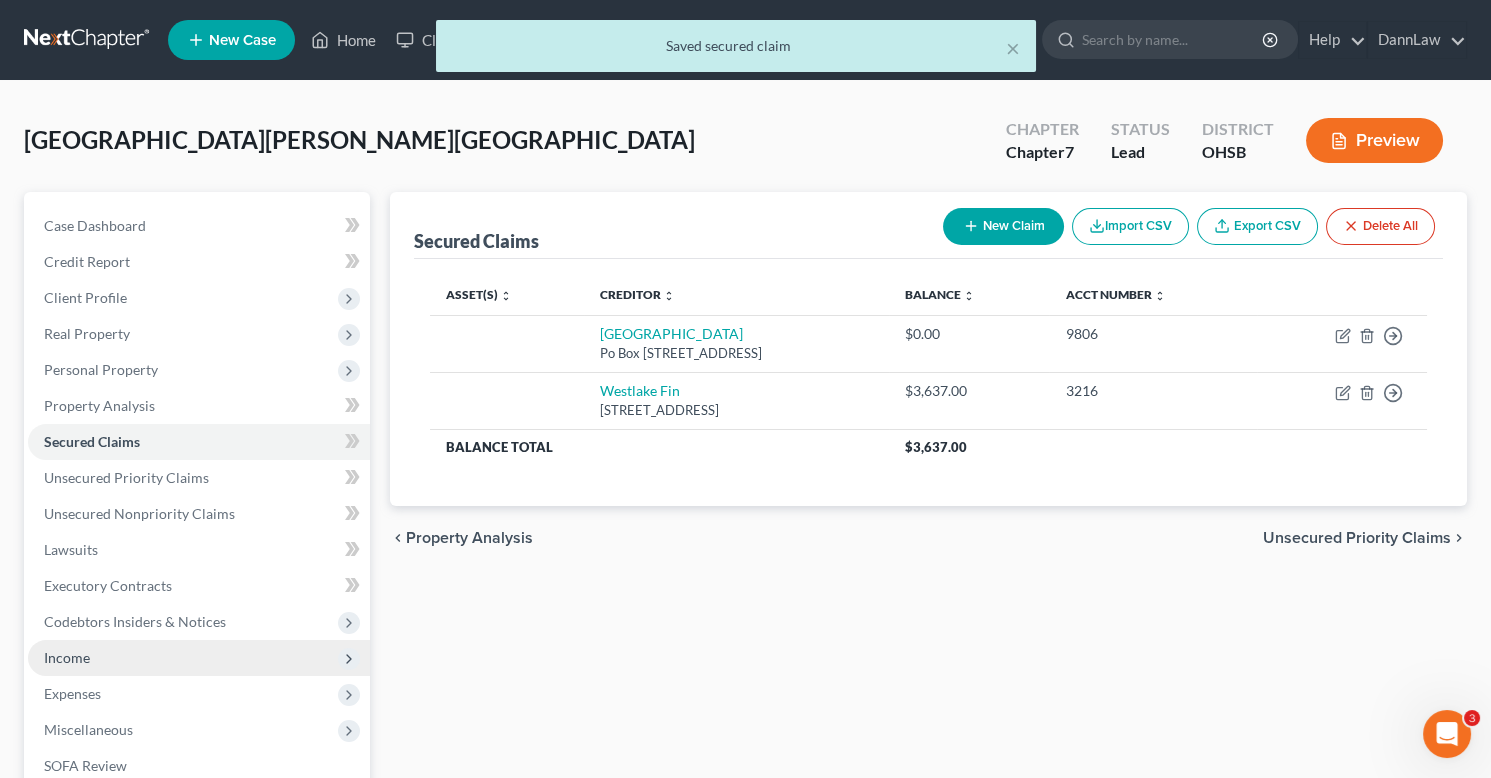 click on "Income" at bounding box center [199, 658] 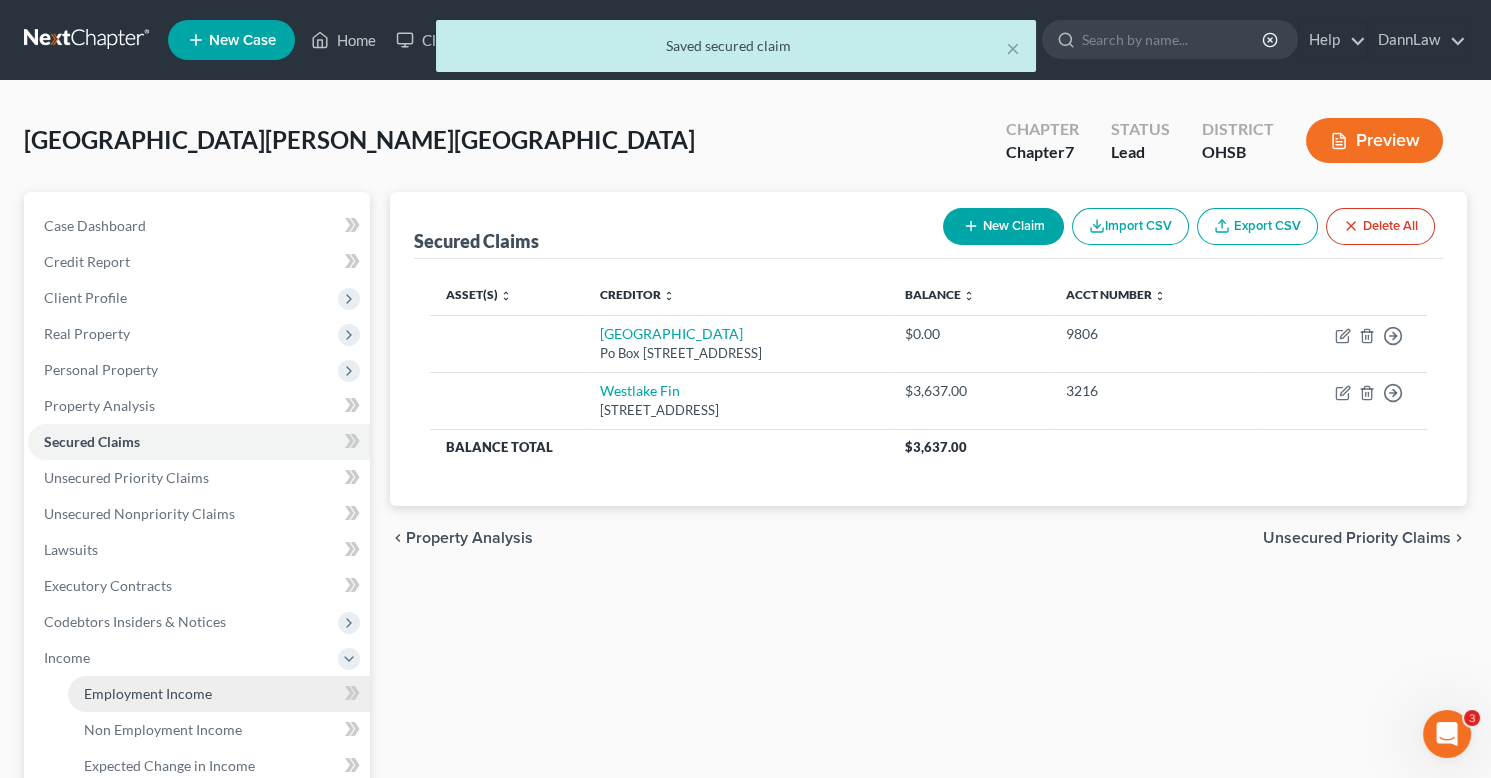 click on "Employment Income" at bounding box center (148, 693) 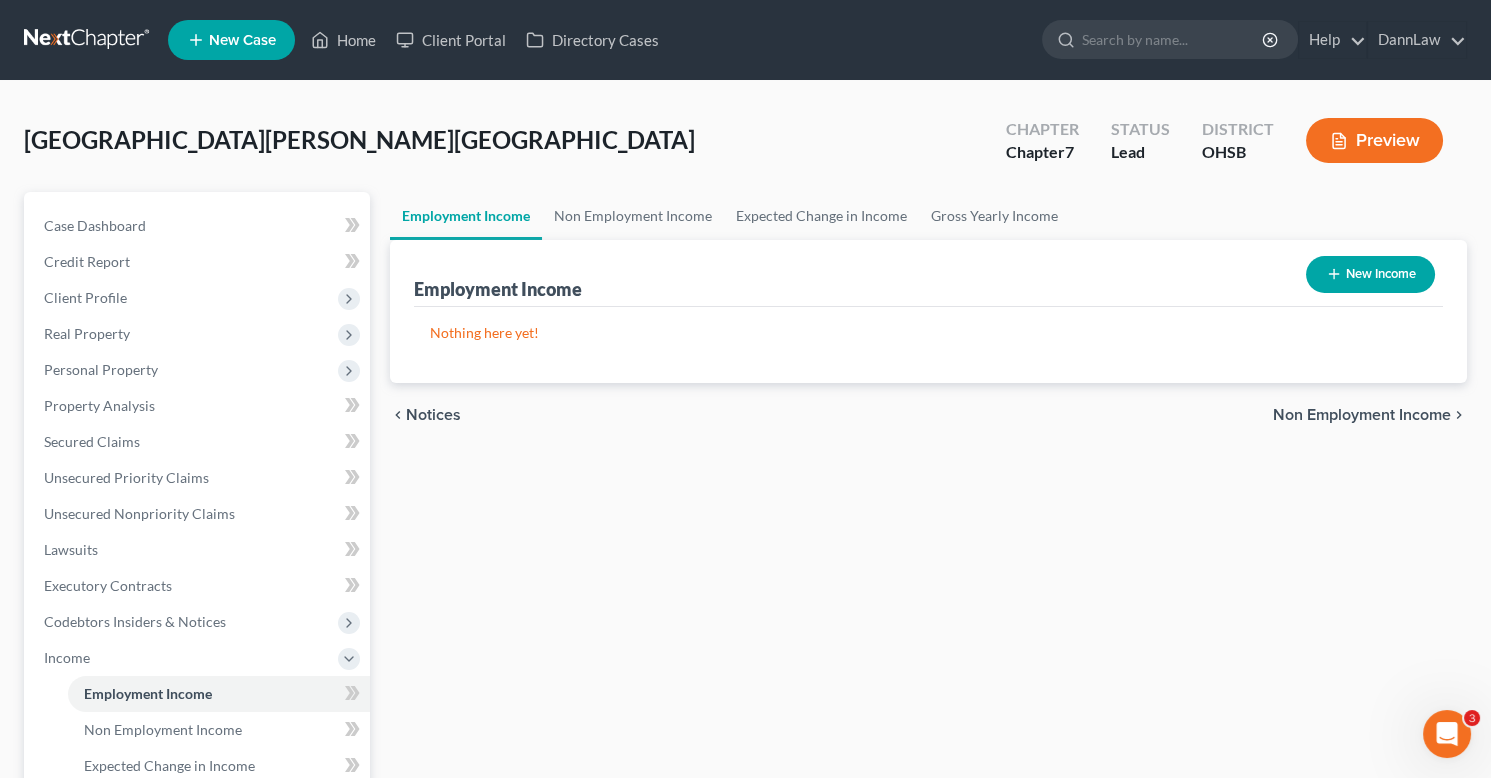 click on "New Income" at bounding box center (1370, 274) 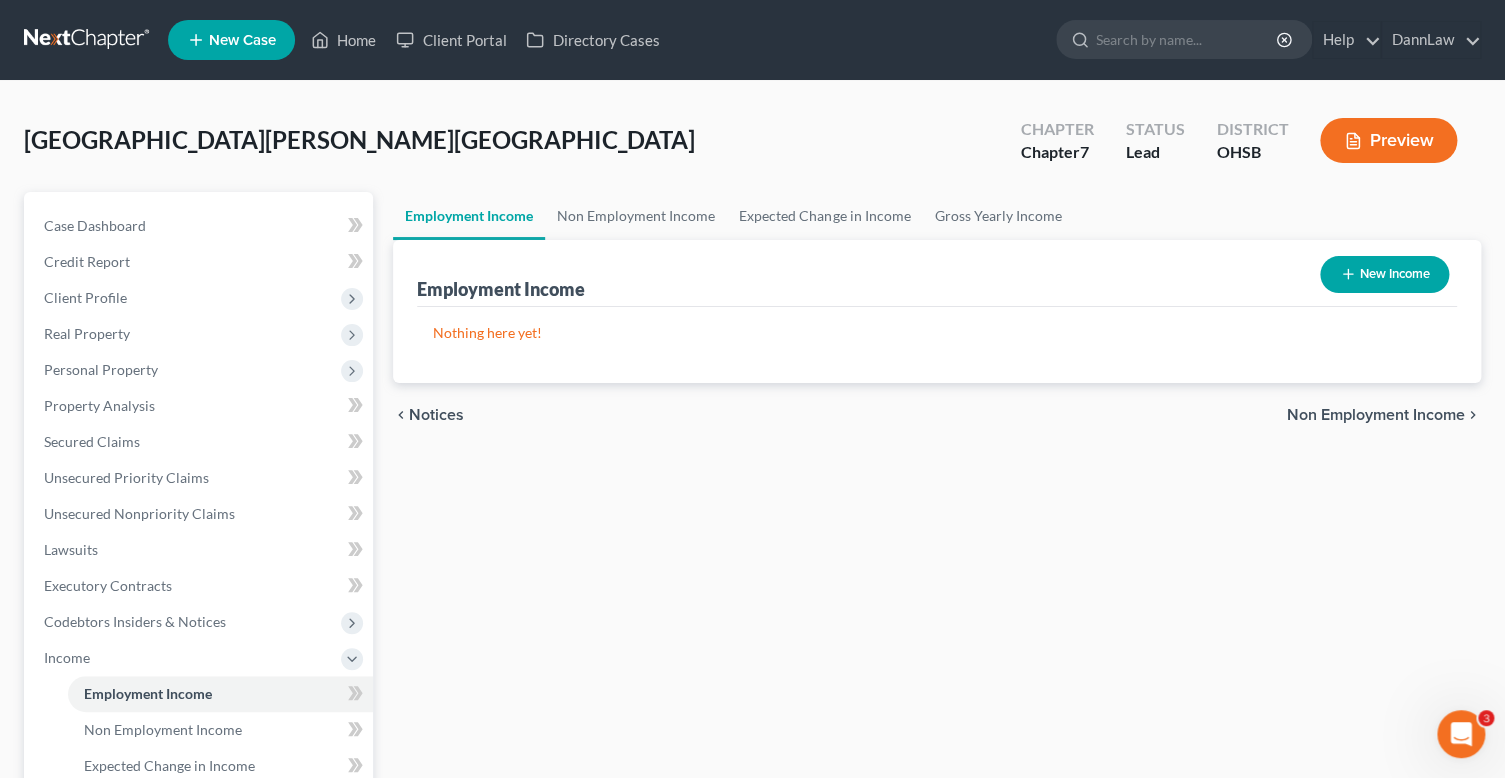select on "0" 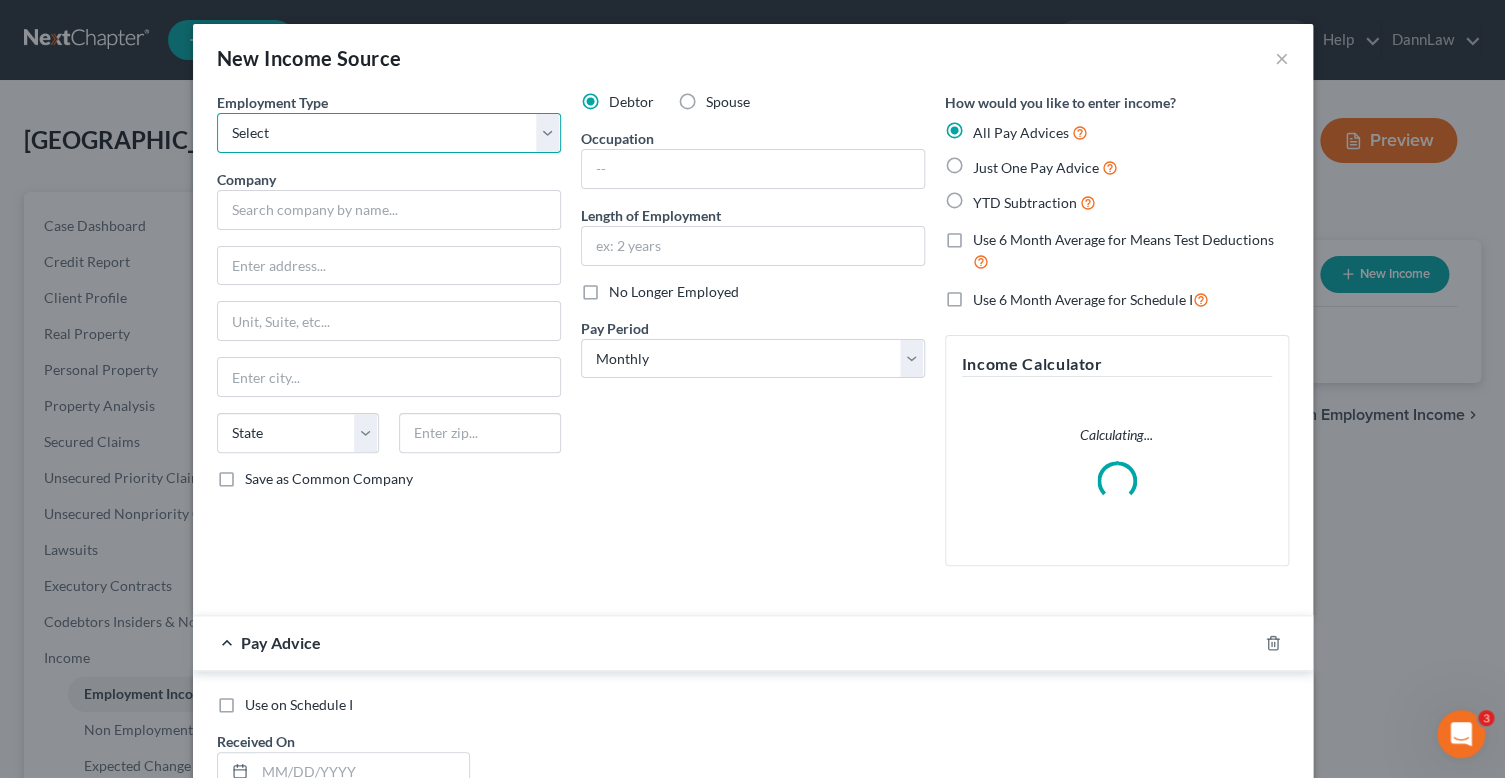 click on "Select Full or [DEMOGRAPHIC_DATA] Employment Self Employment" at bounding box center [389, 133] 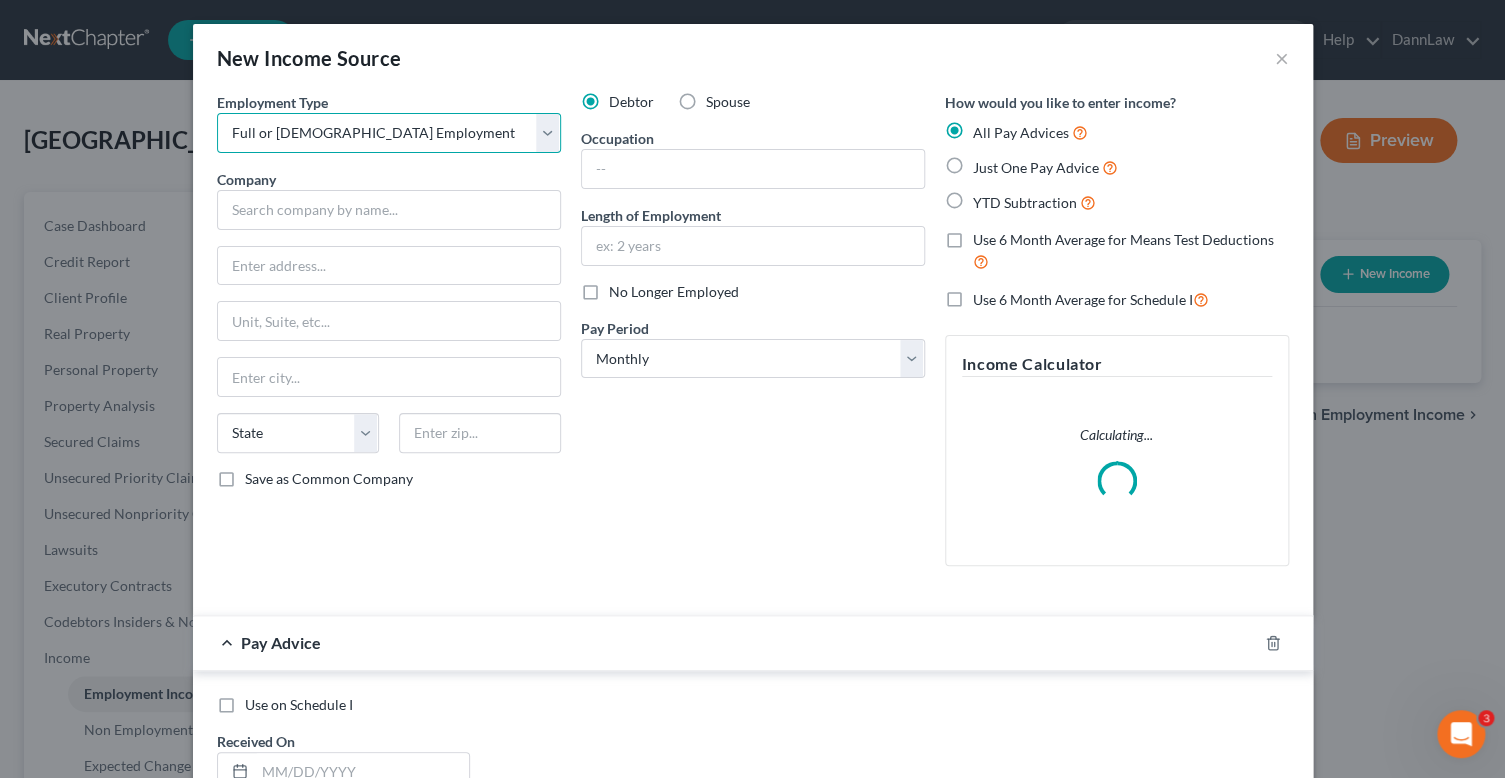 click on "Select Full or [DEMOGRAPHIC_DATA] Employment Self Employment" at bounding box center [389, 133] 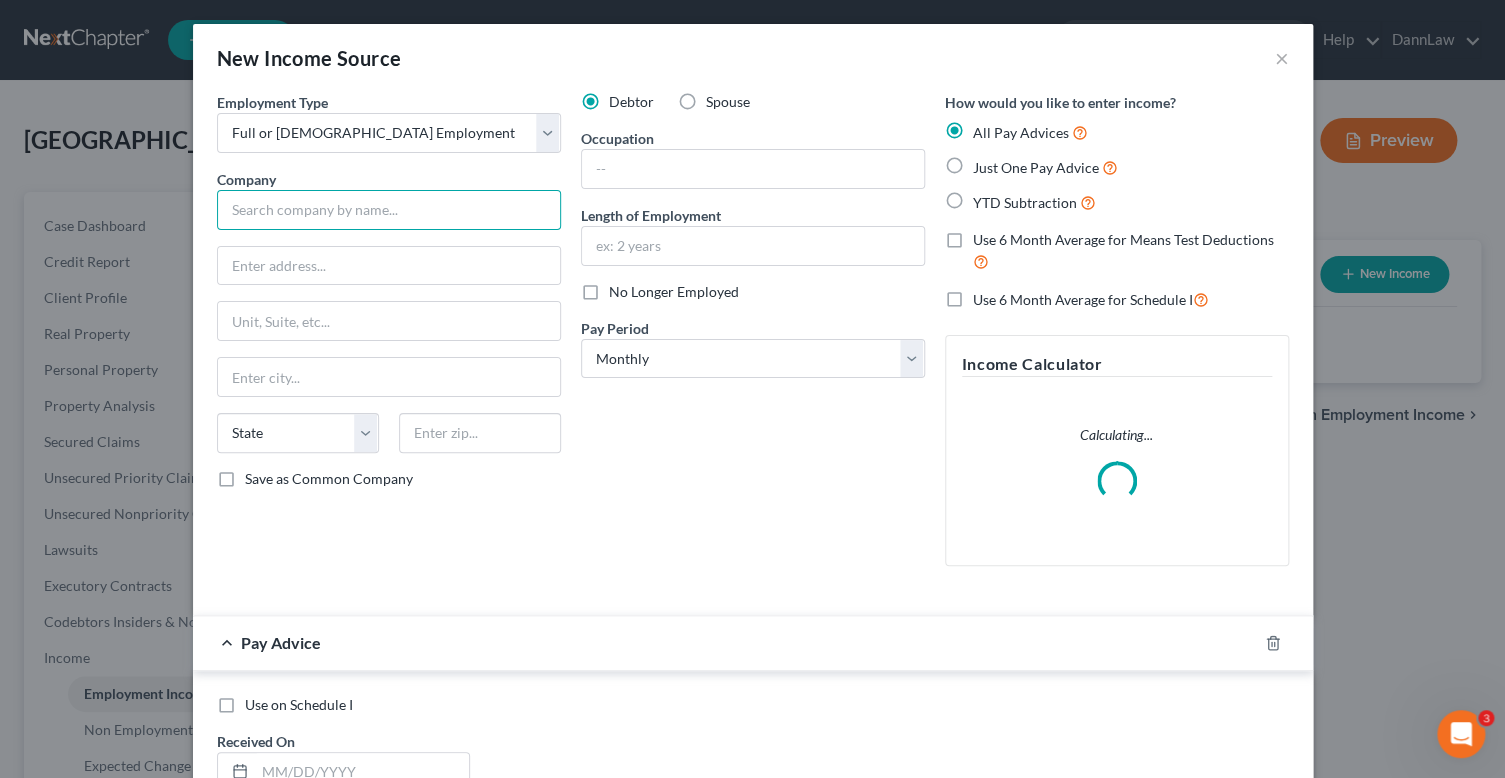 click at bounding box center (389, 210) 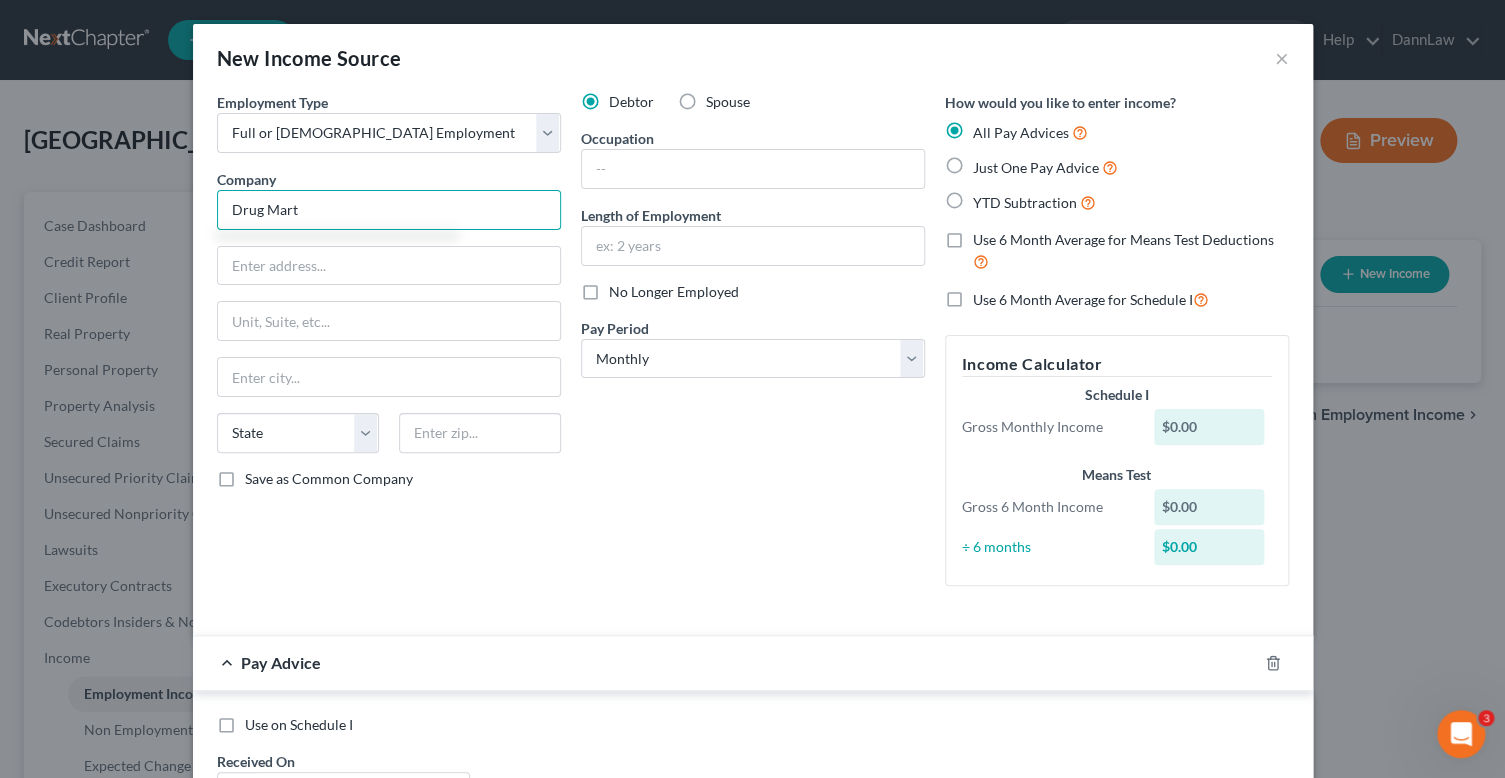 type on "Drug Mart" 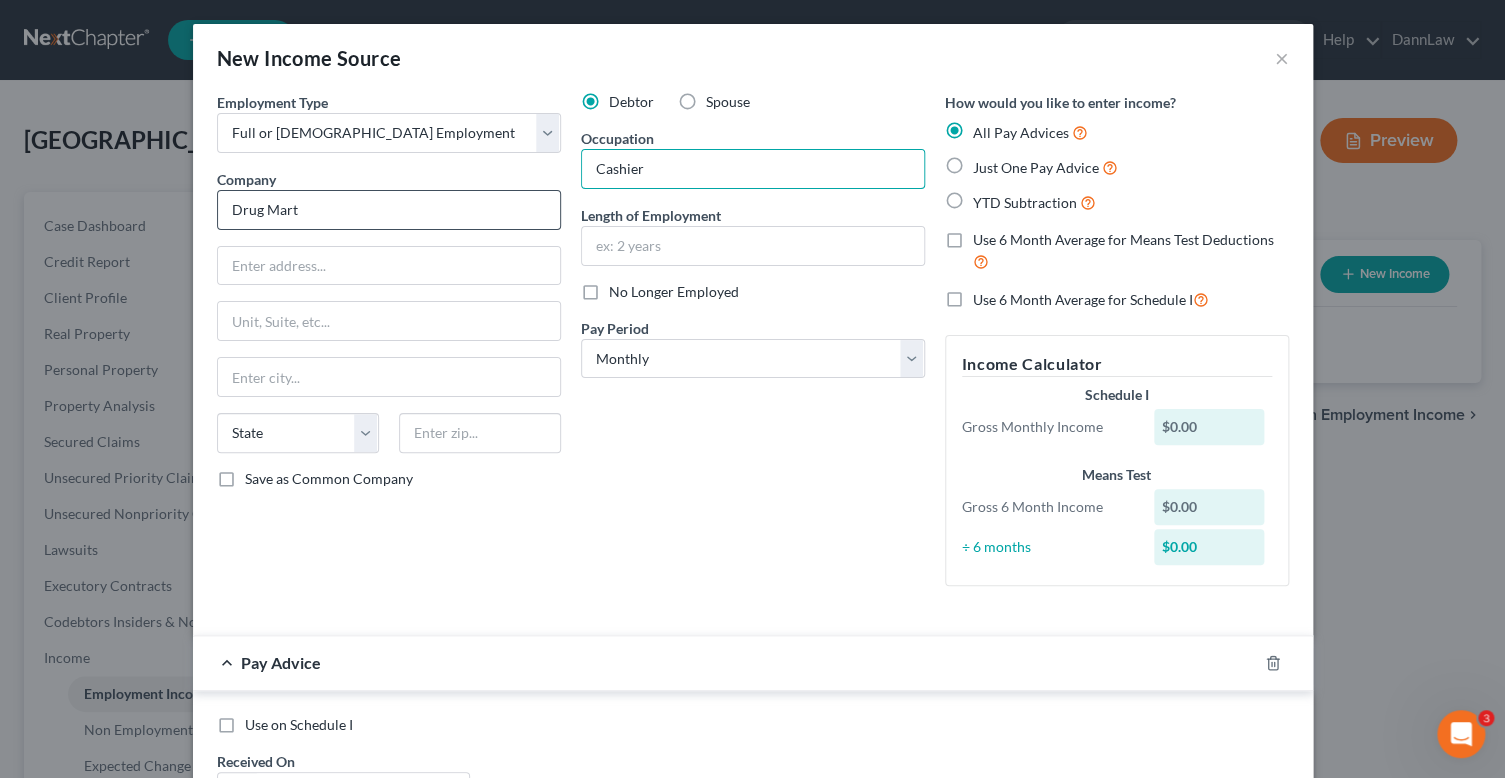type on "Cashier" 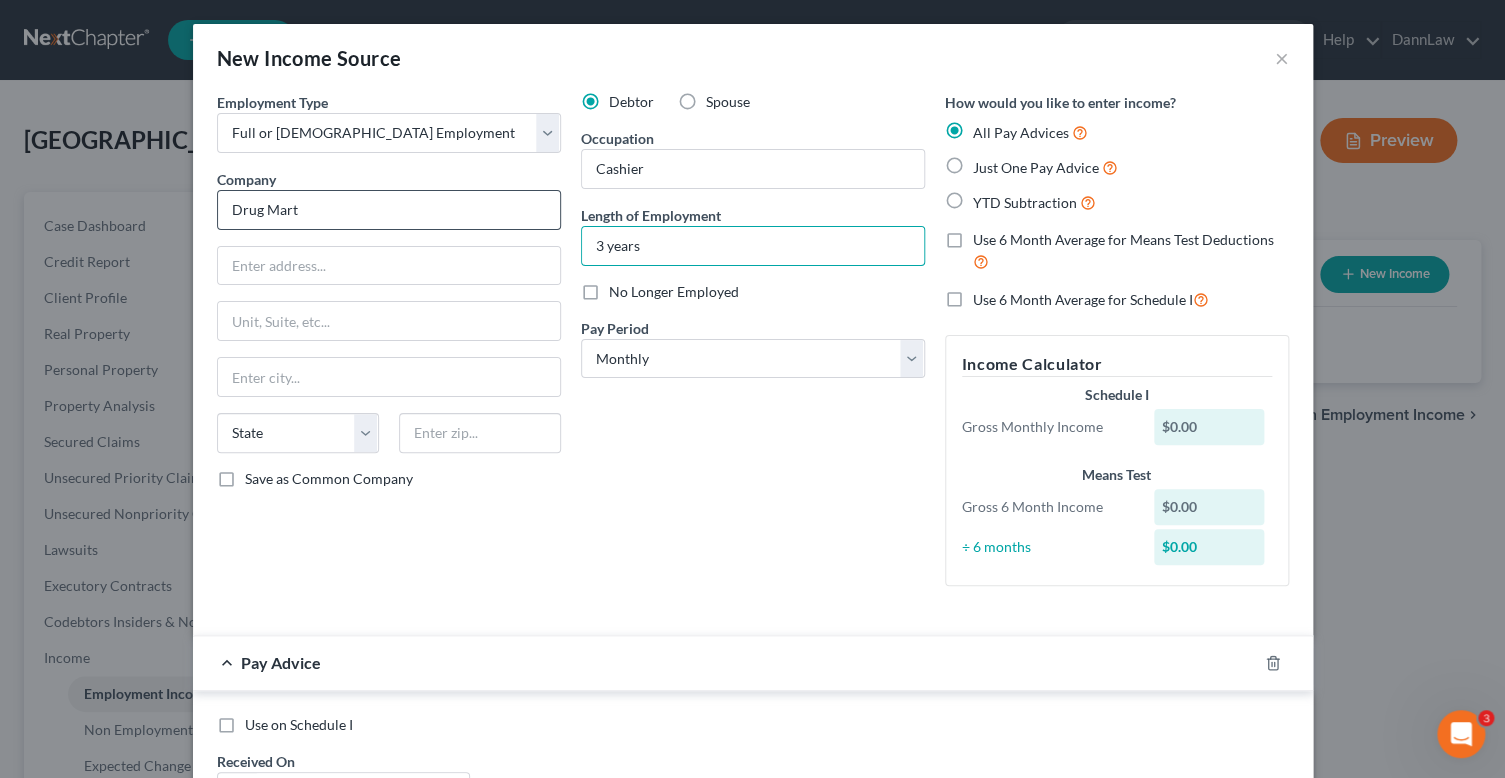 type on "3 years" 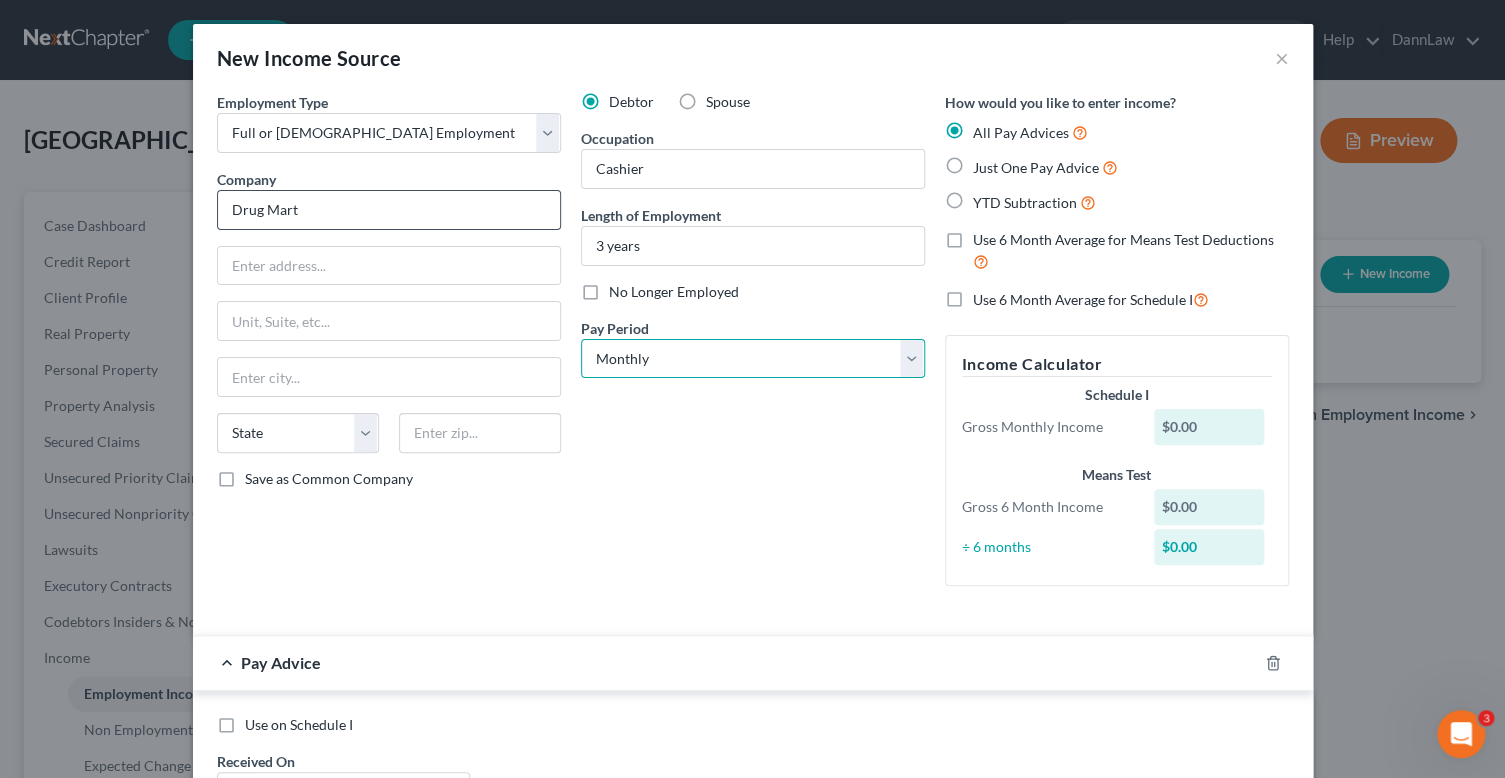 select on "3" 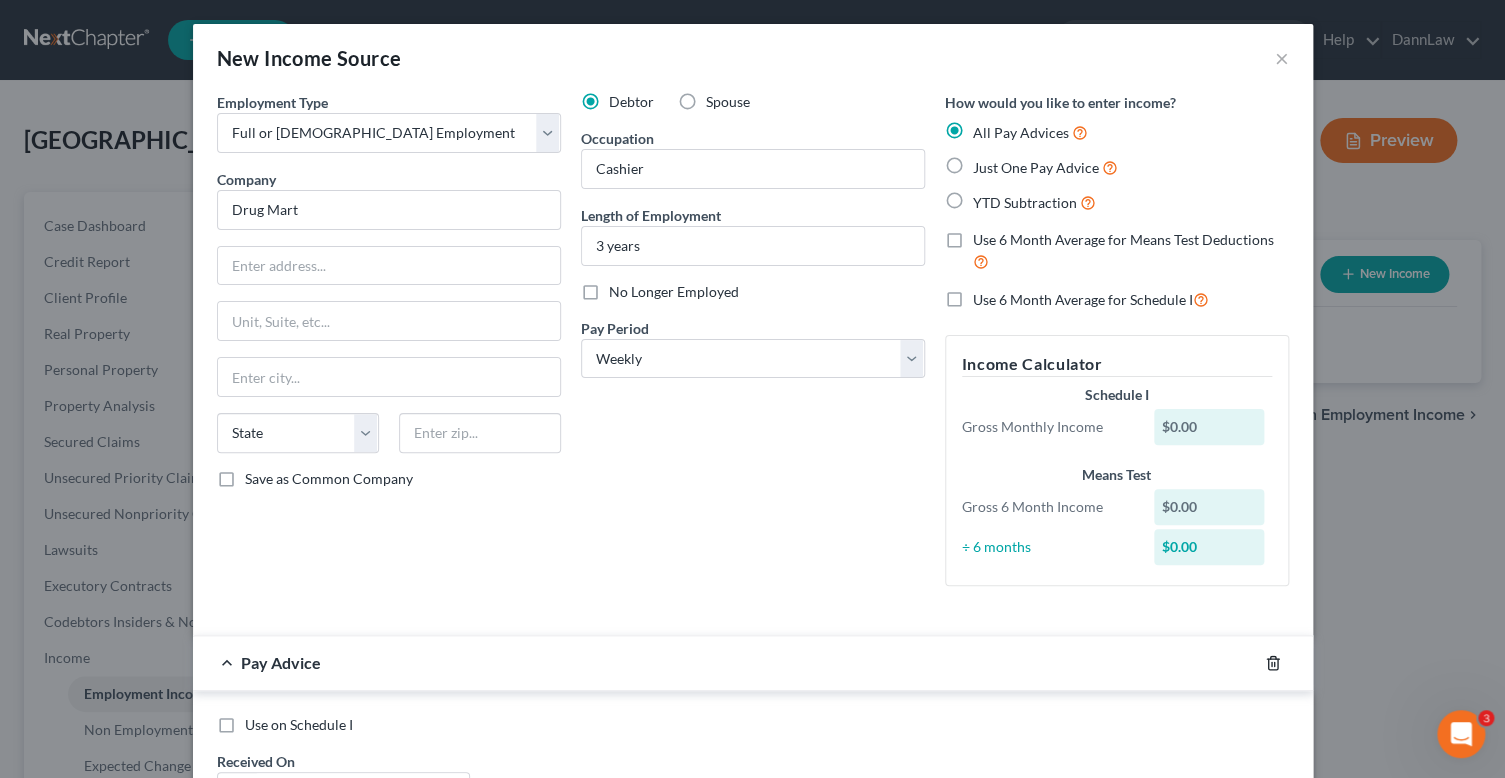 click 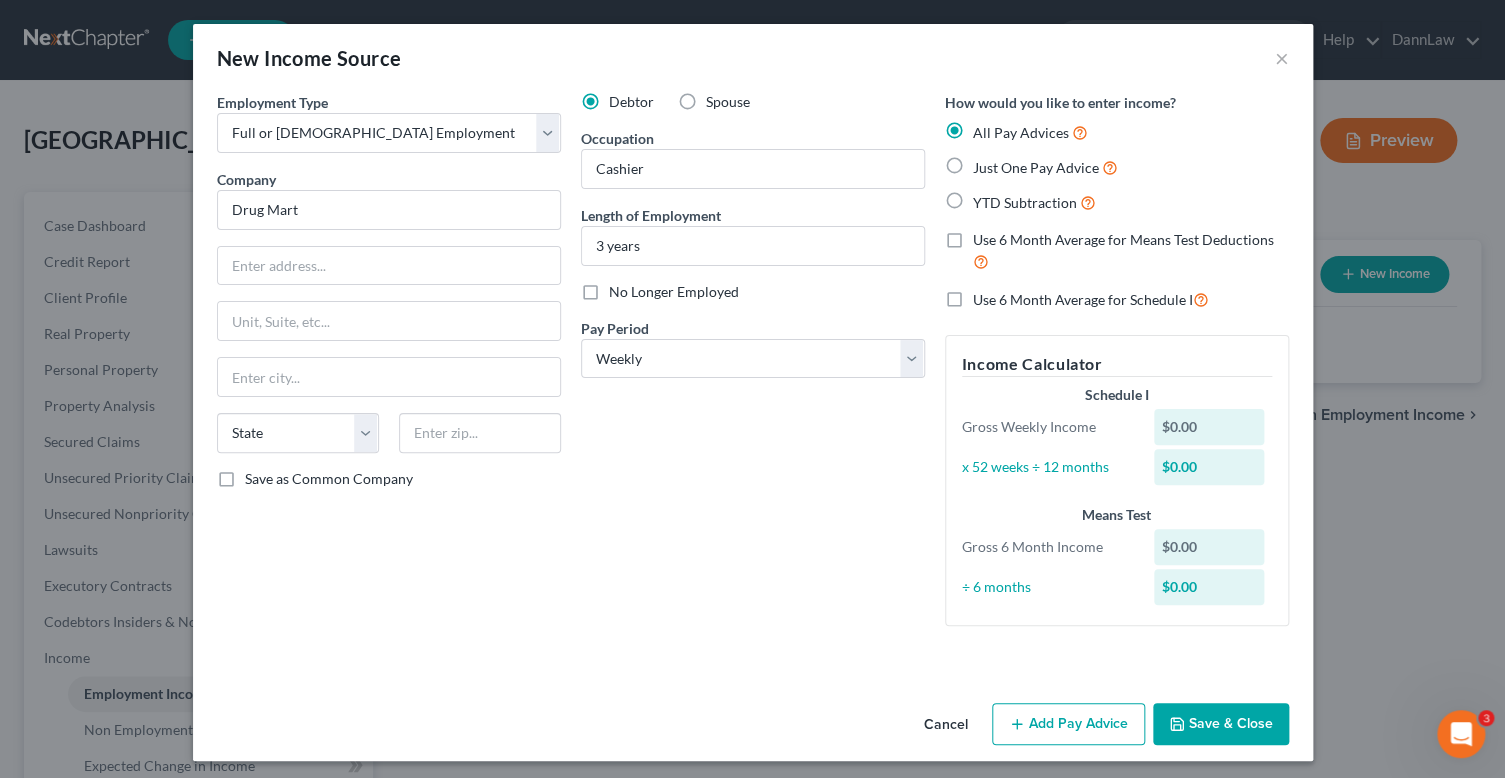 click on "Save & Close" at bounding box center [1221, 724] 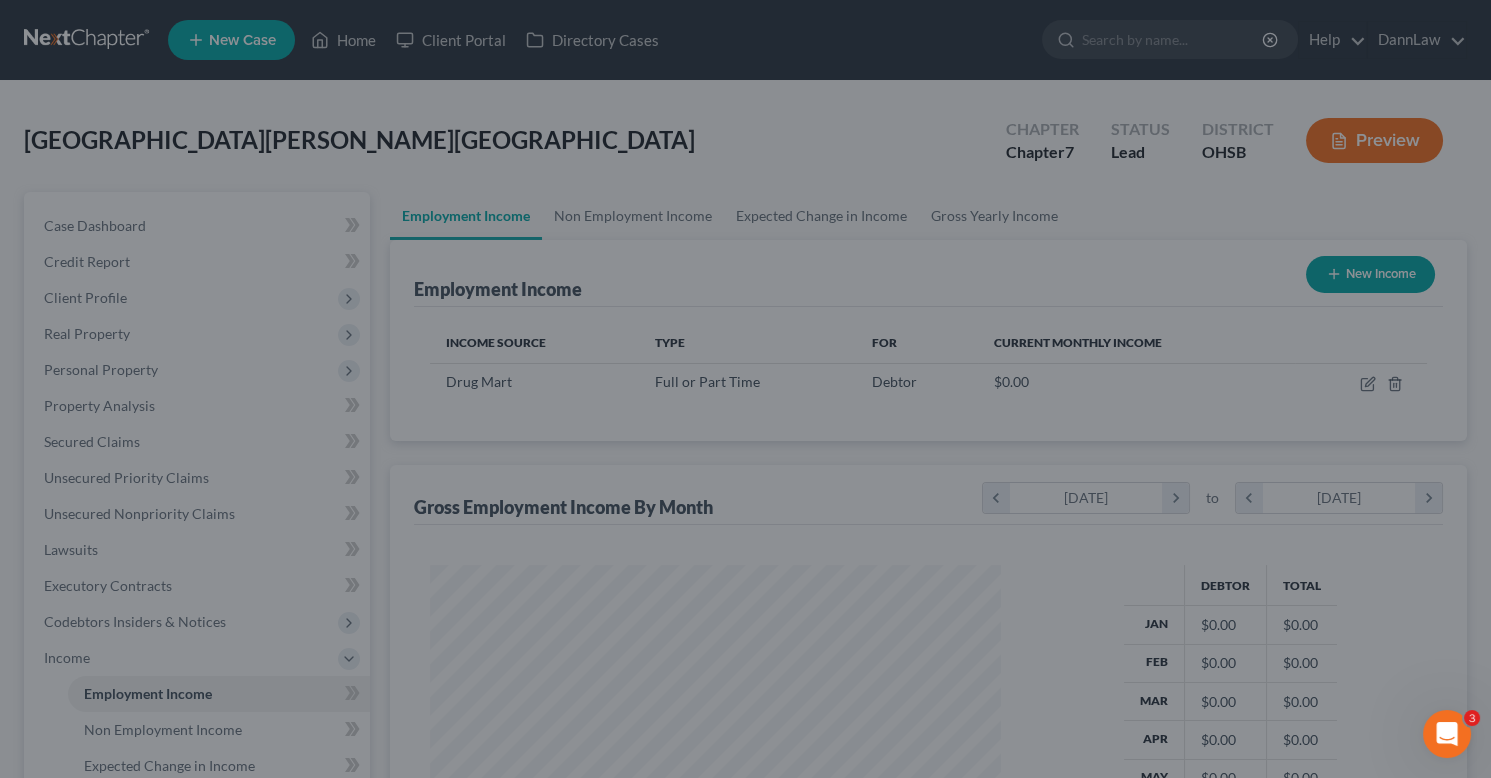 scroll, scrollTop: 358, scrollLeft: 604, axis: both 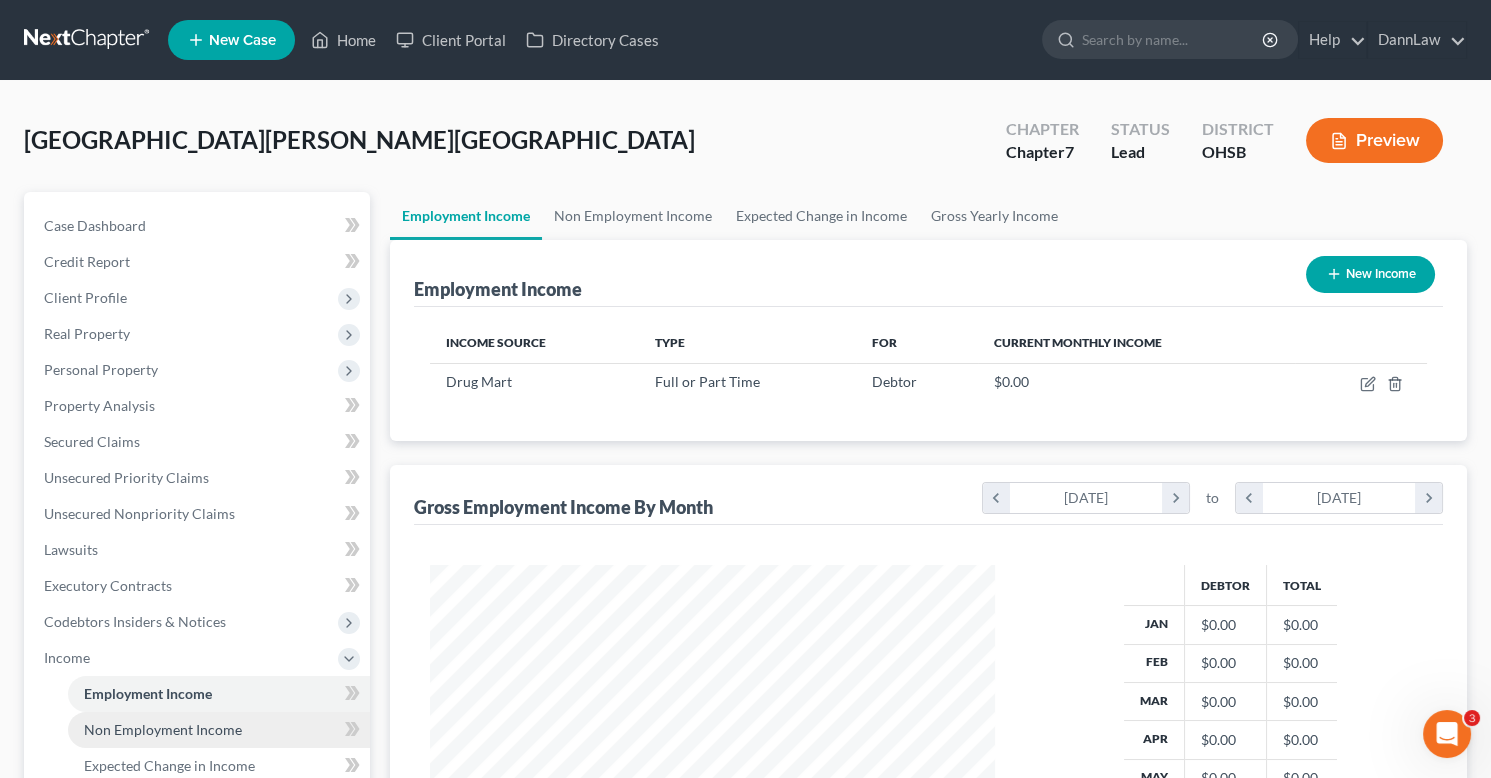 click on "Non Employment Income" at bounding box center (219, 730) 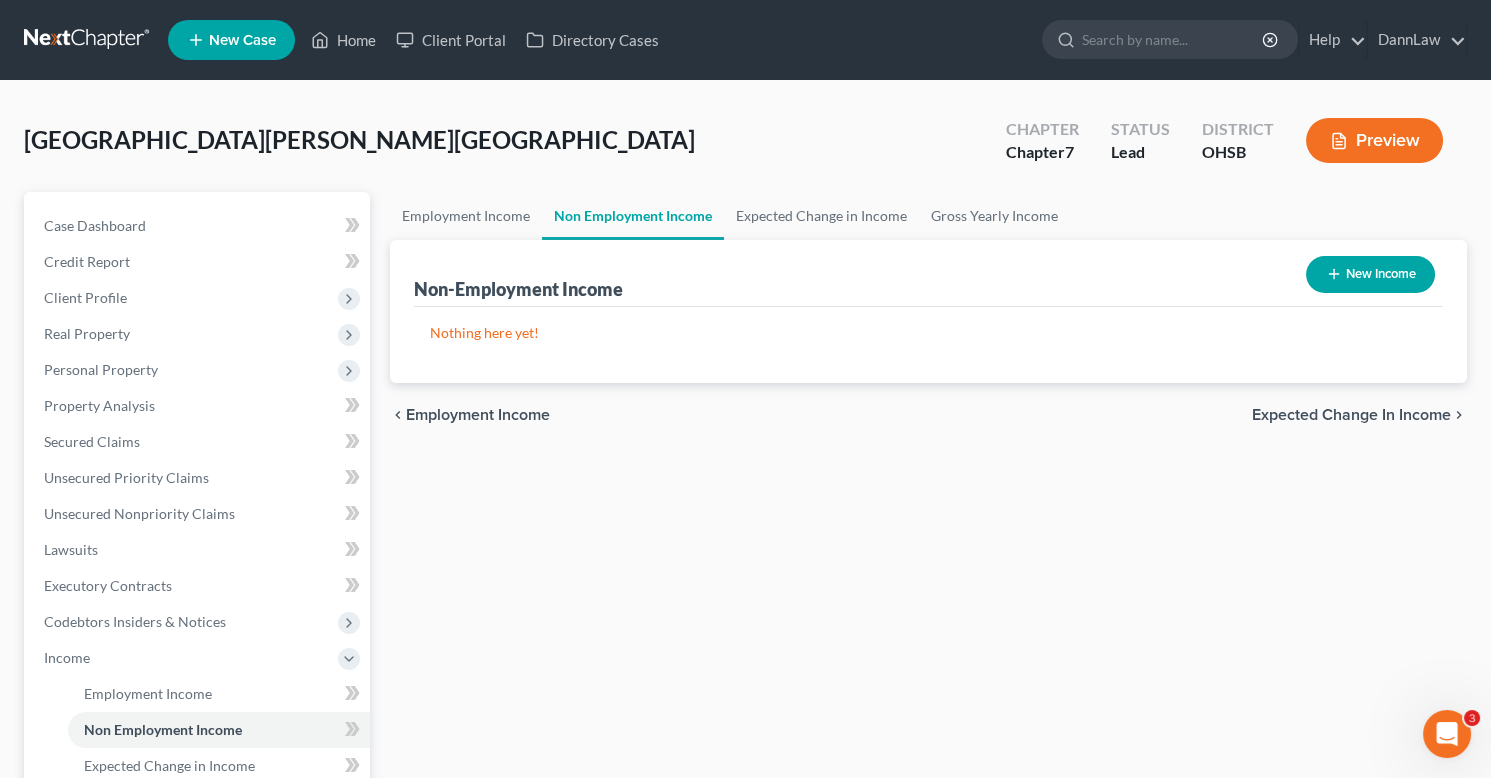 click on "New Income" at bounding box center [1370, 274] 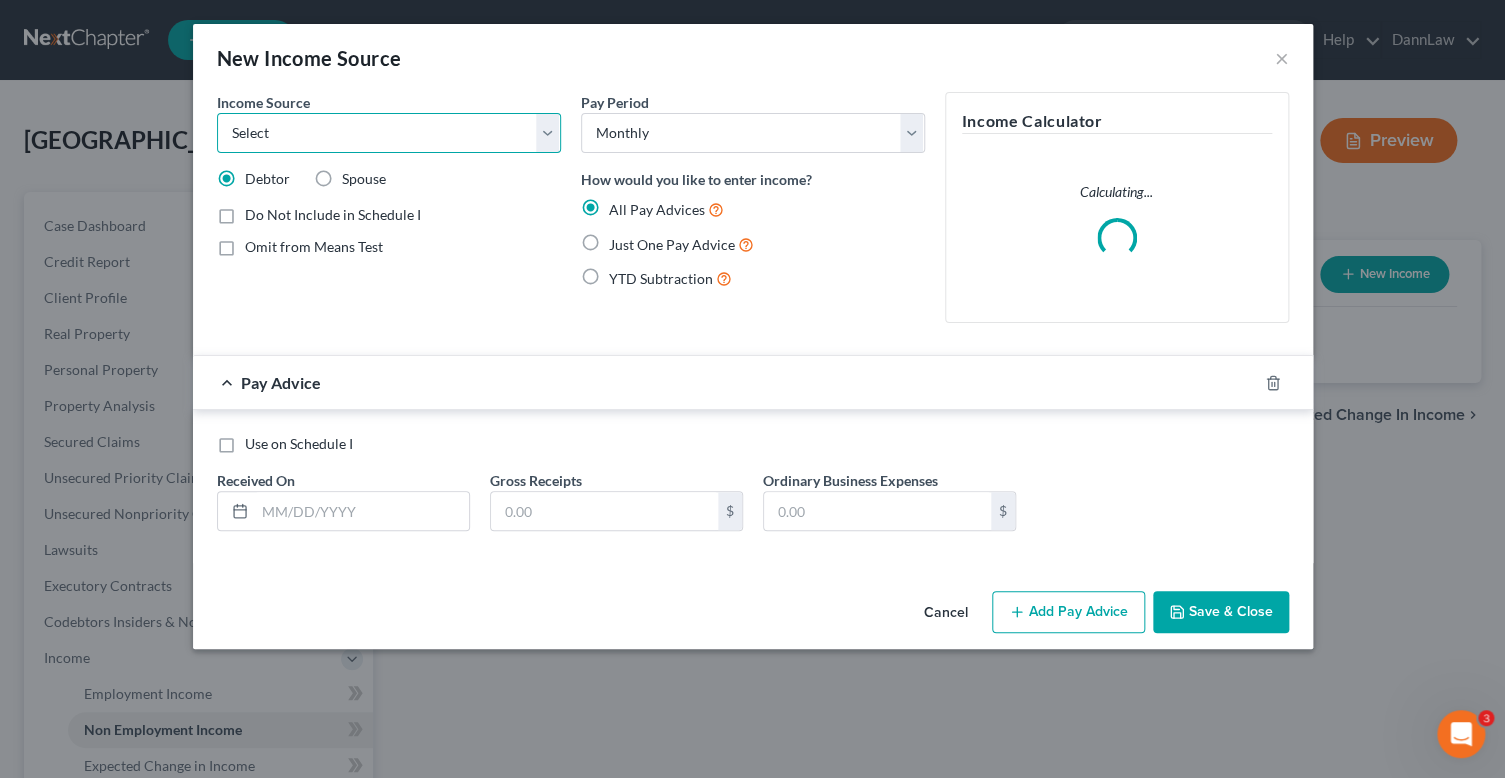 click on "Select Unemployment Disability (from employer) Pension Retirement Social Security / Social Security Disability Other Government Assistance Interests, Dividends or Royalties Child / Family Support Contributions to Household Property / Rental Business, Professional or Farm Alimony / Maintenance Payments Military Disability Benefits Other Monthly Income" at bounding box center [389, 133] 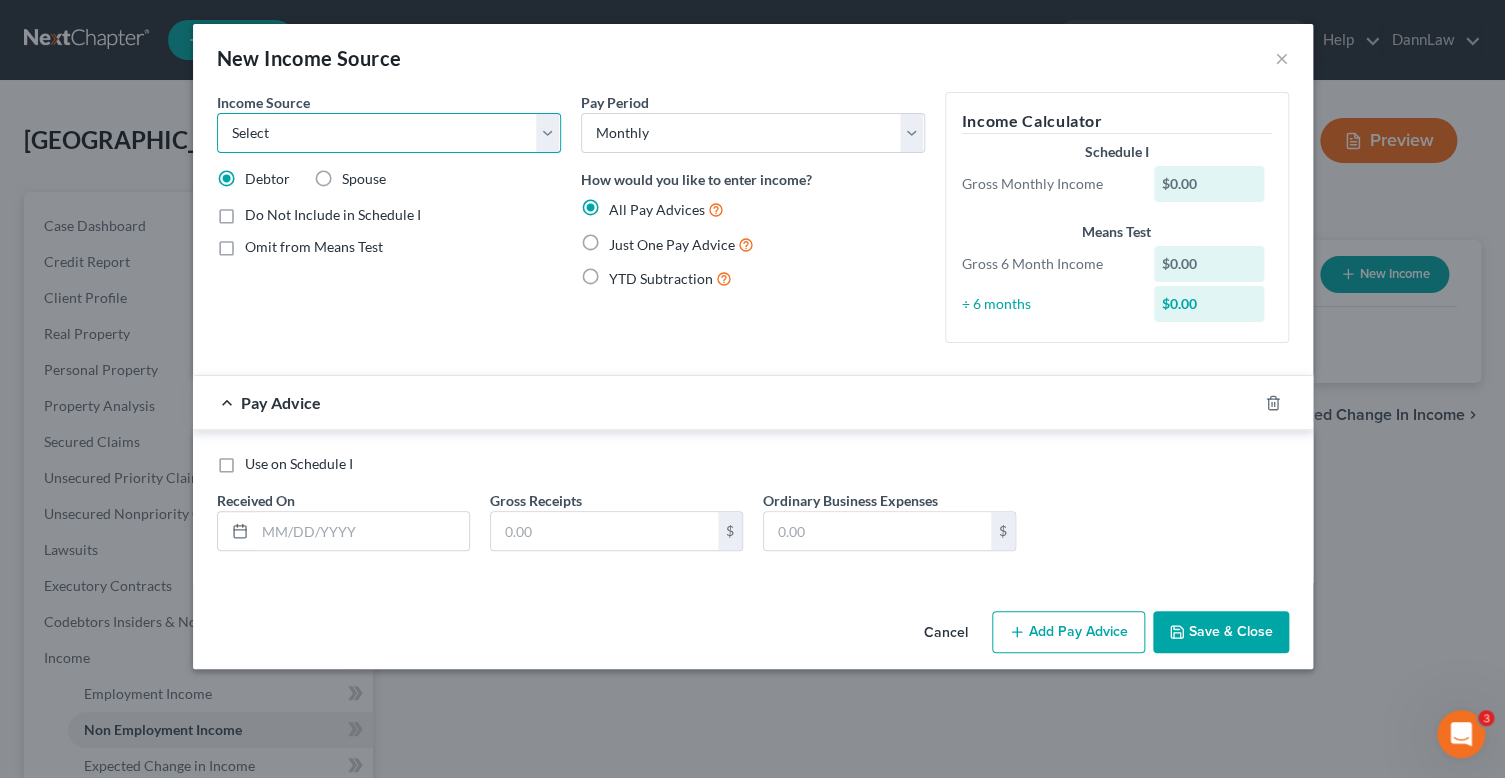 select on "4" 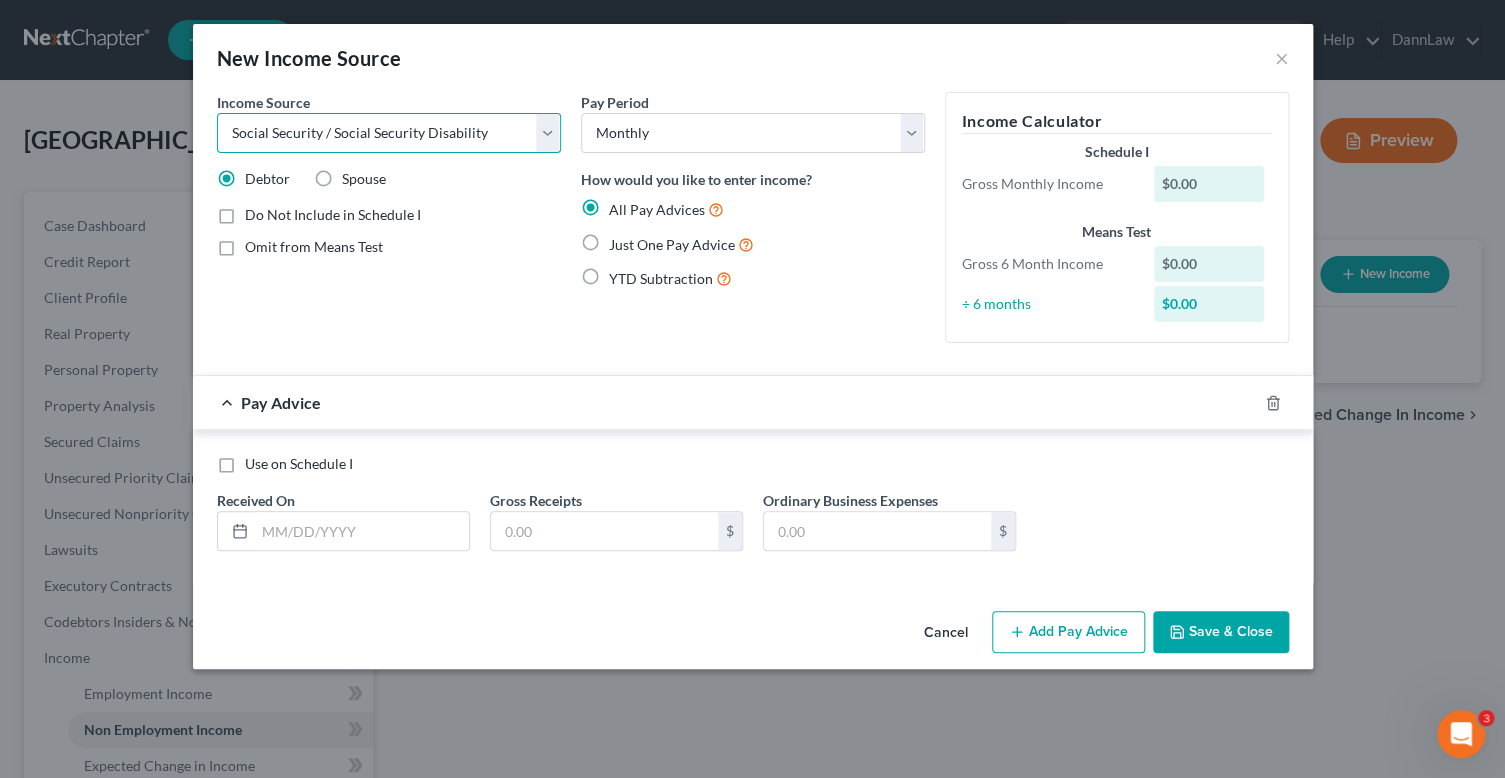 click on "Select Unemployment Disability (from employer) Pension Retirement Social Security / Social Security Disability Other Government Assistance Interests, Dividends or Royalties Child / Family Support Contributions to Household Property / Rental Business, Professional or Farm Alimony / Maintenance Payments Military Disability Benefits Other Monthly Income" at bounding box center (389, 133) 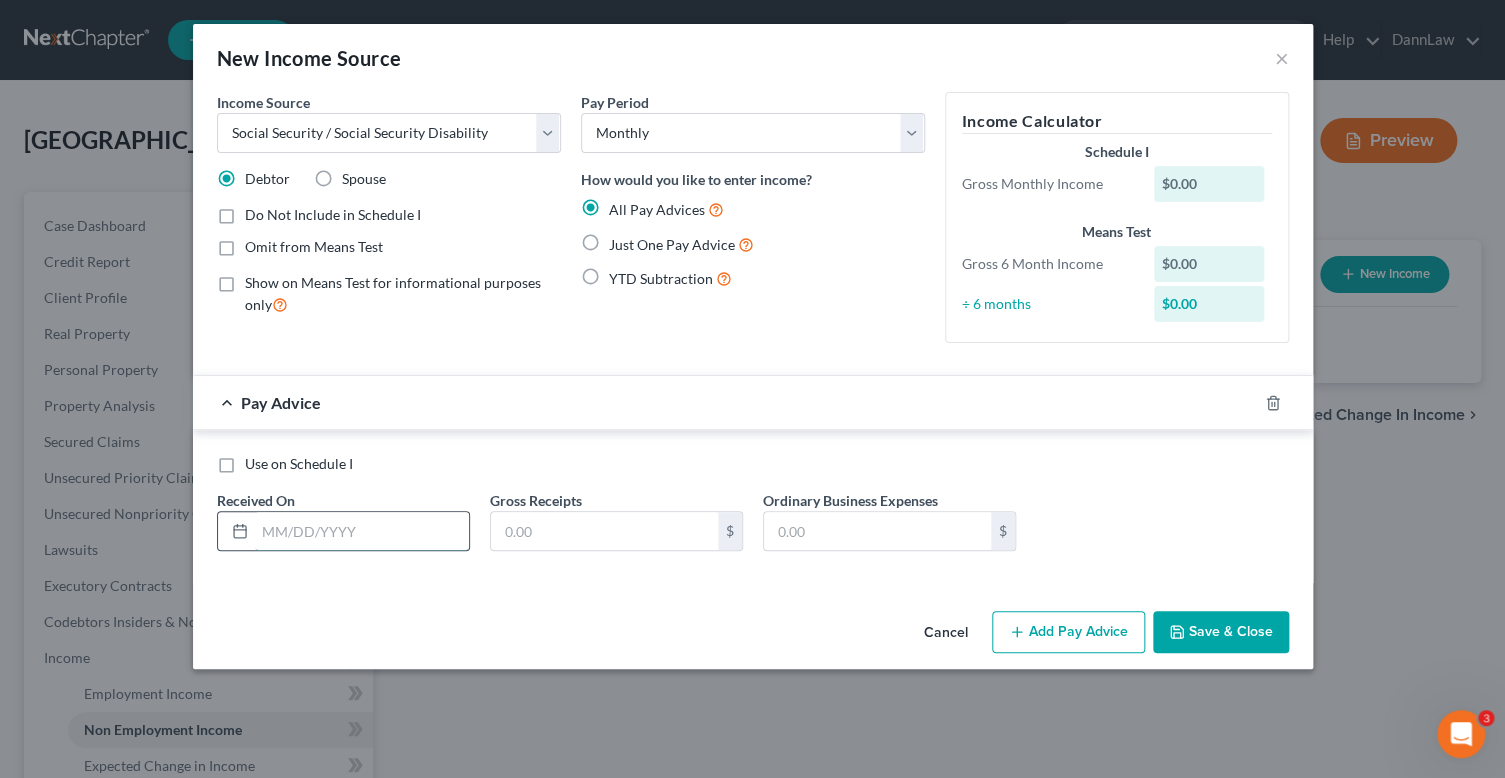 click at bounding box center (362, 531) 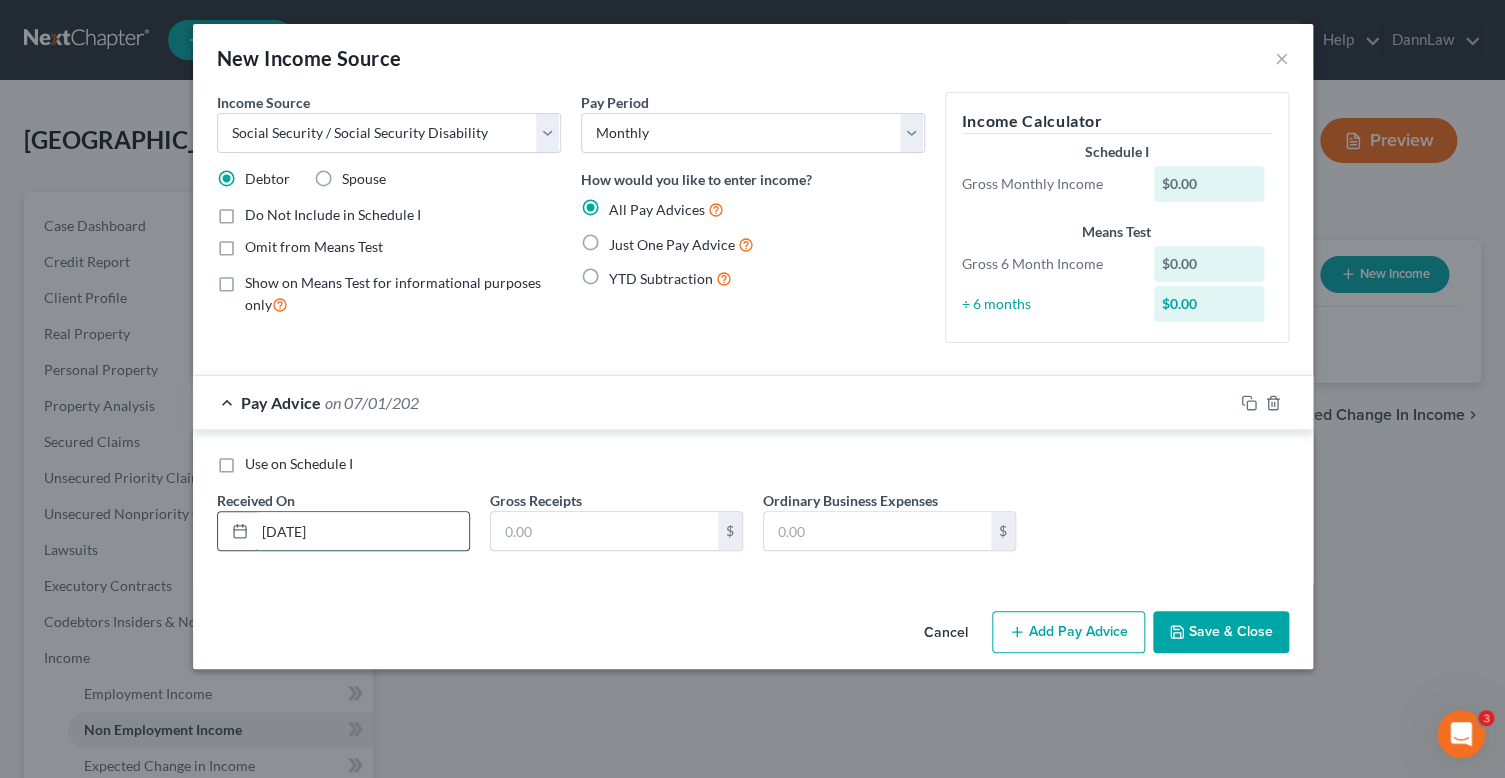 type on "[DATE]" 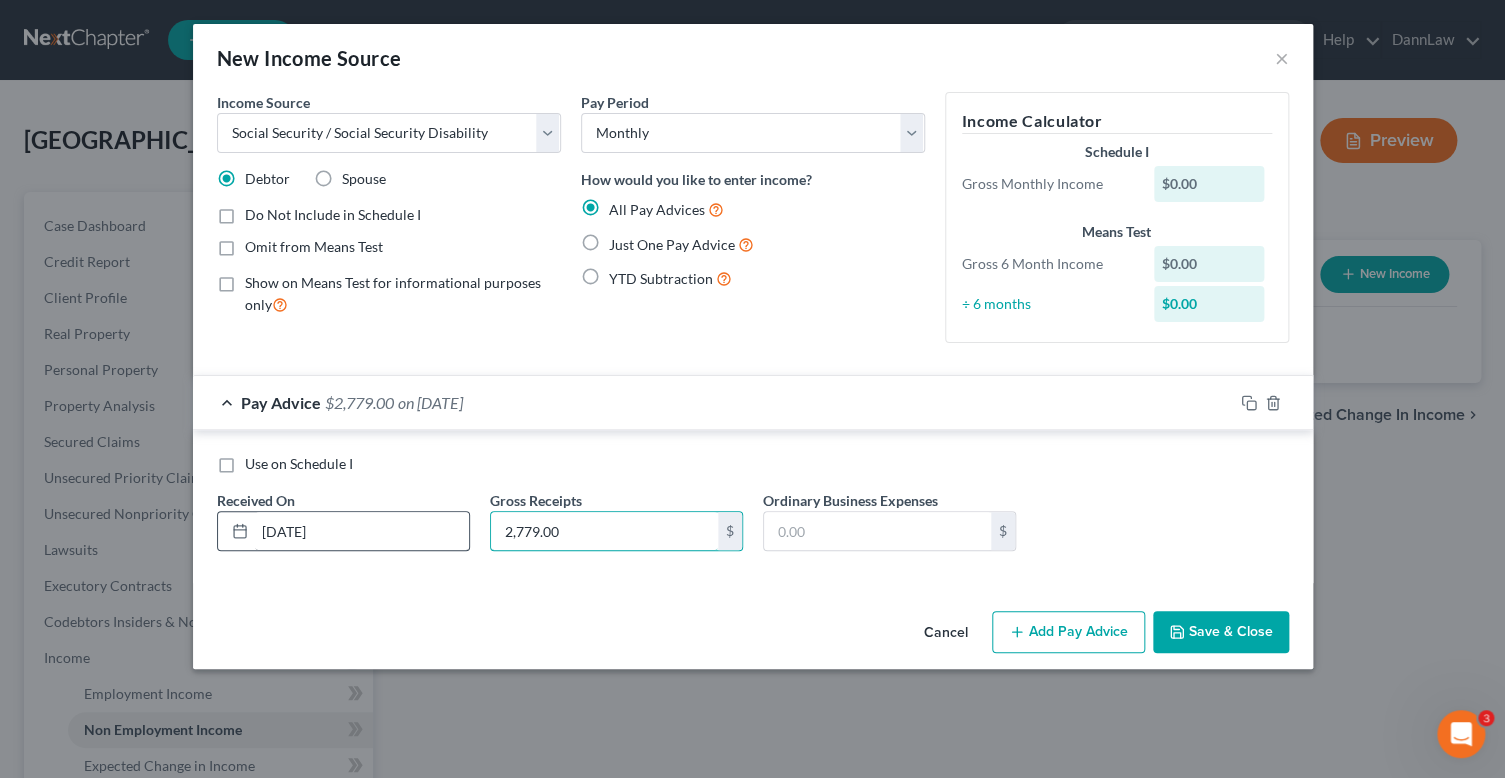 type on "2,779.00" 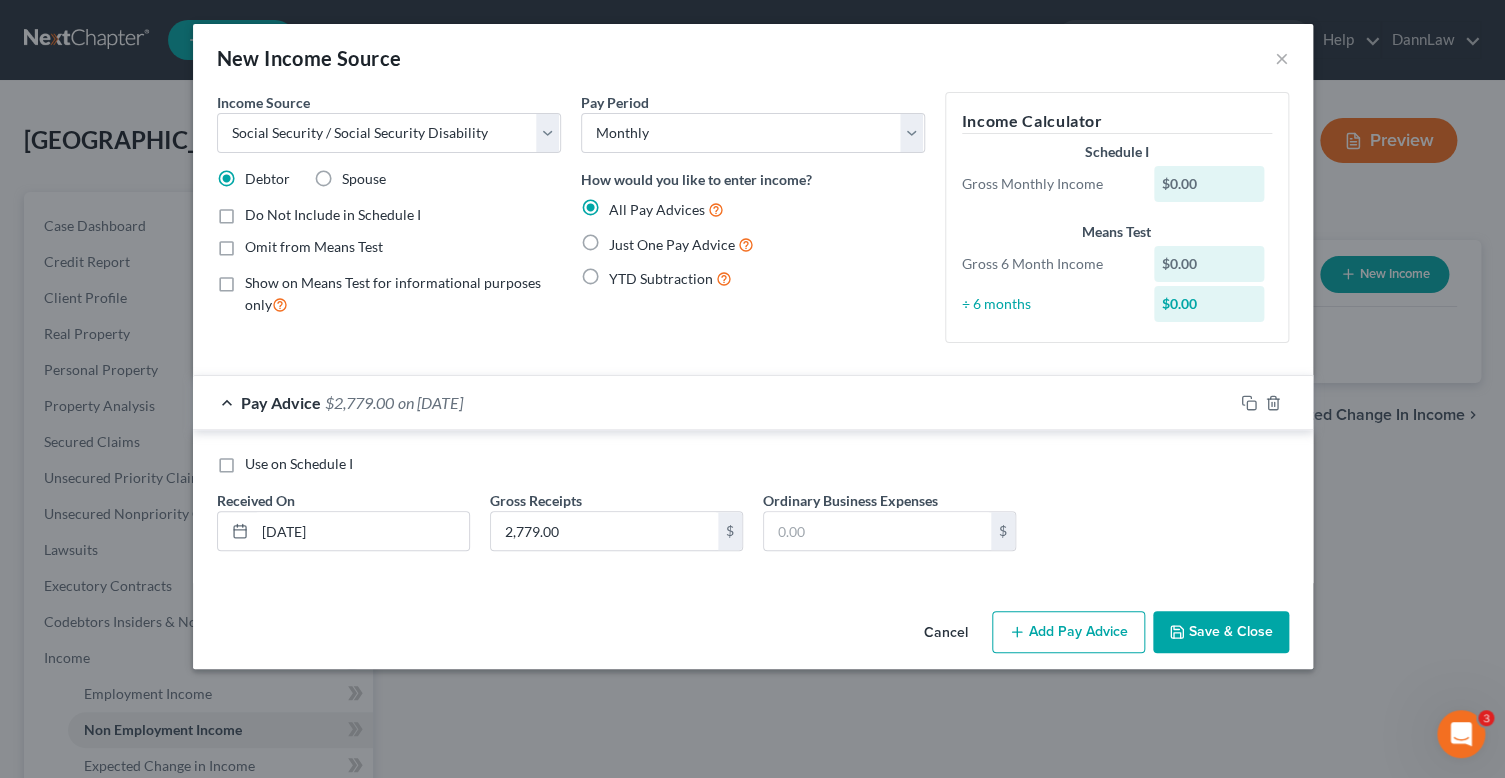 click on "Save & Close" at bounding box center [1221, 632] 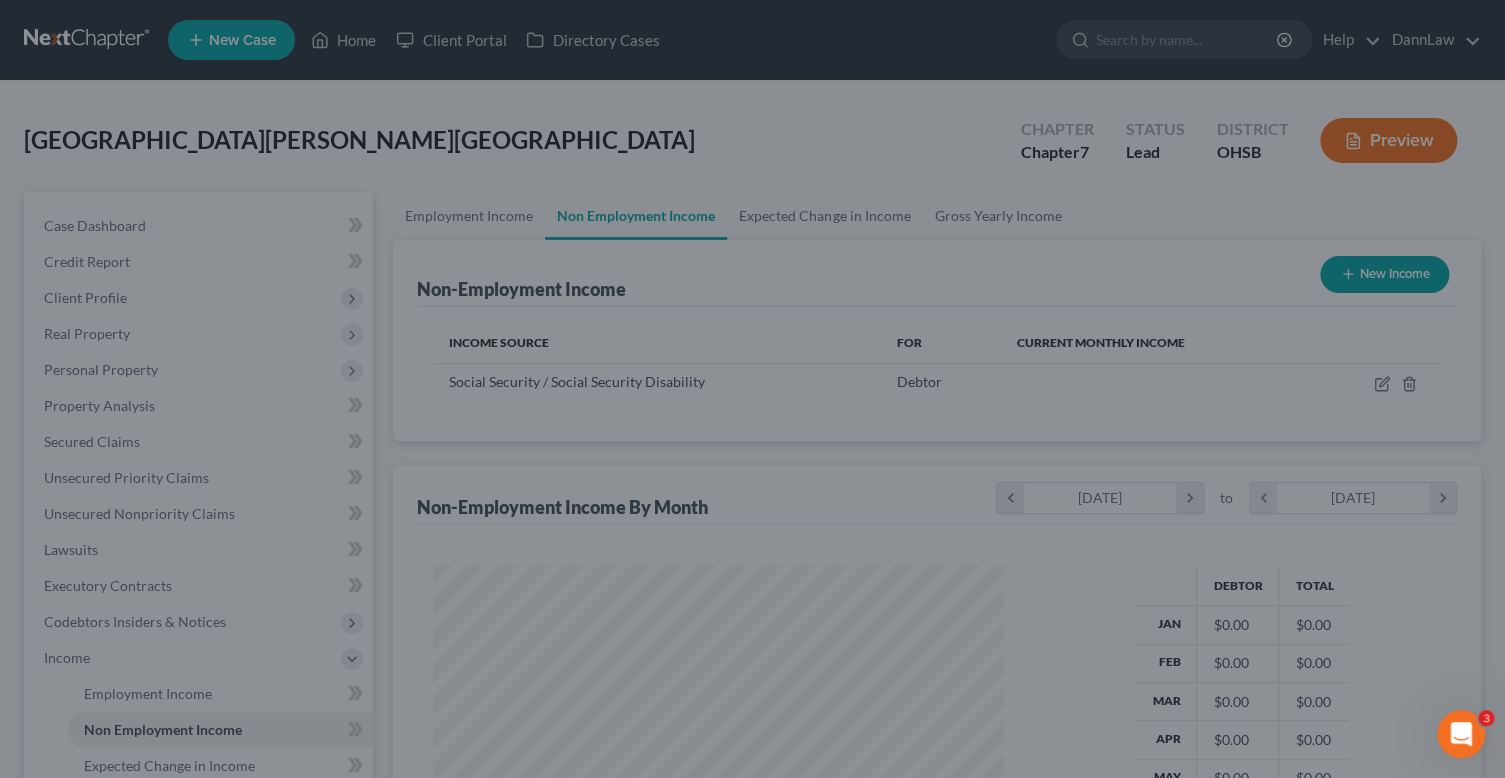 scroll, scrollTop: 999642, scrollLeft: 999389, axis: both 